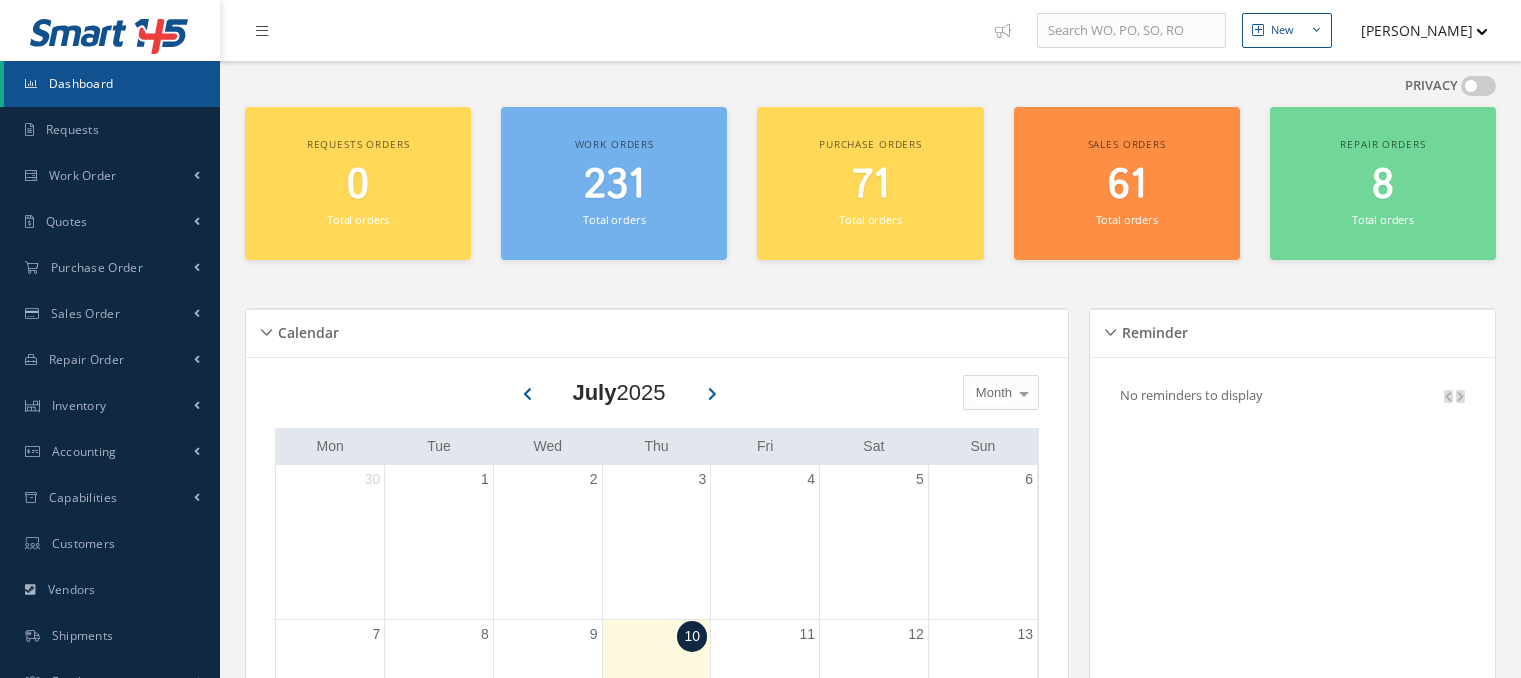 scroll, scrollTop: 0, scrollLeft: 0, axis: both 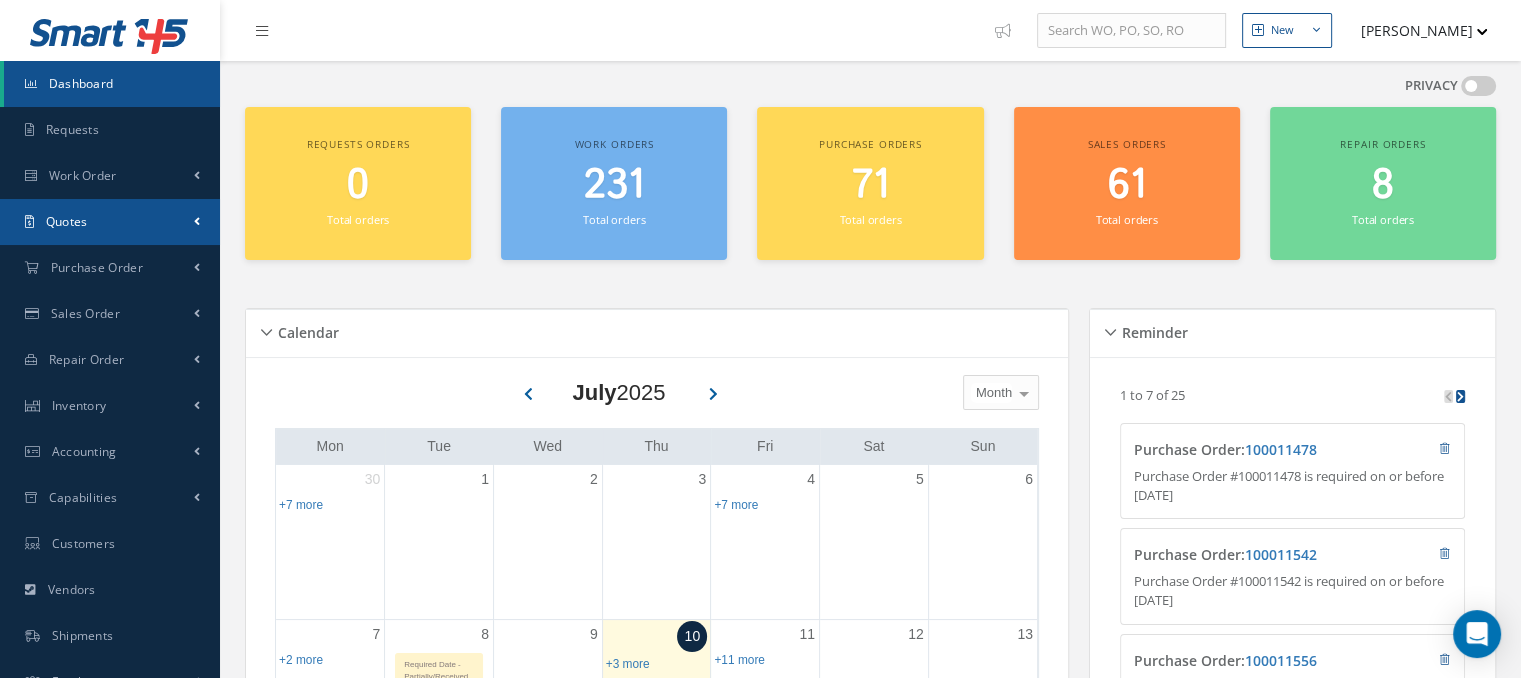 click on "Quotes" at bounding box center (110, 222) 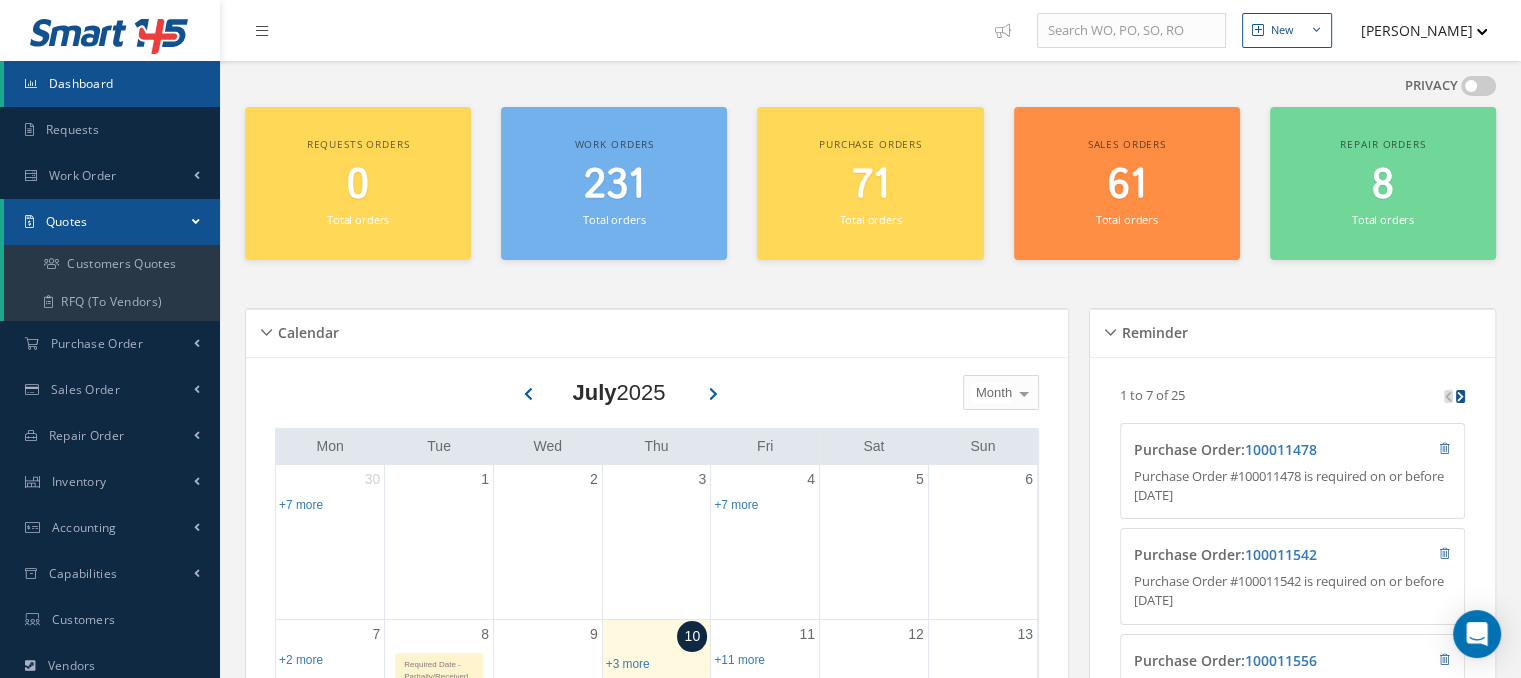 click on "Quotes" at bounding box center [112, 222] 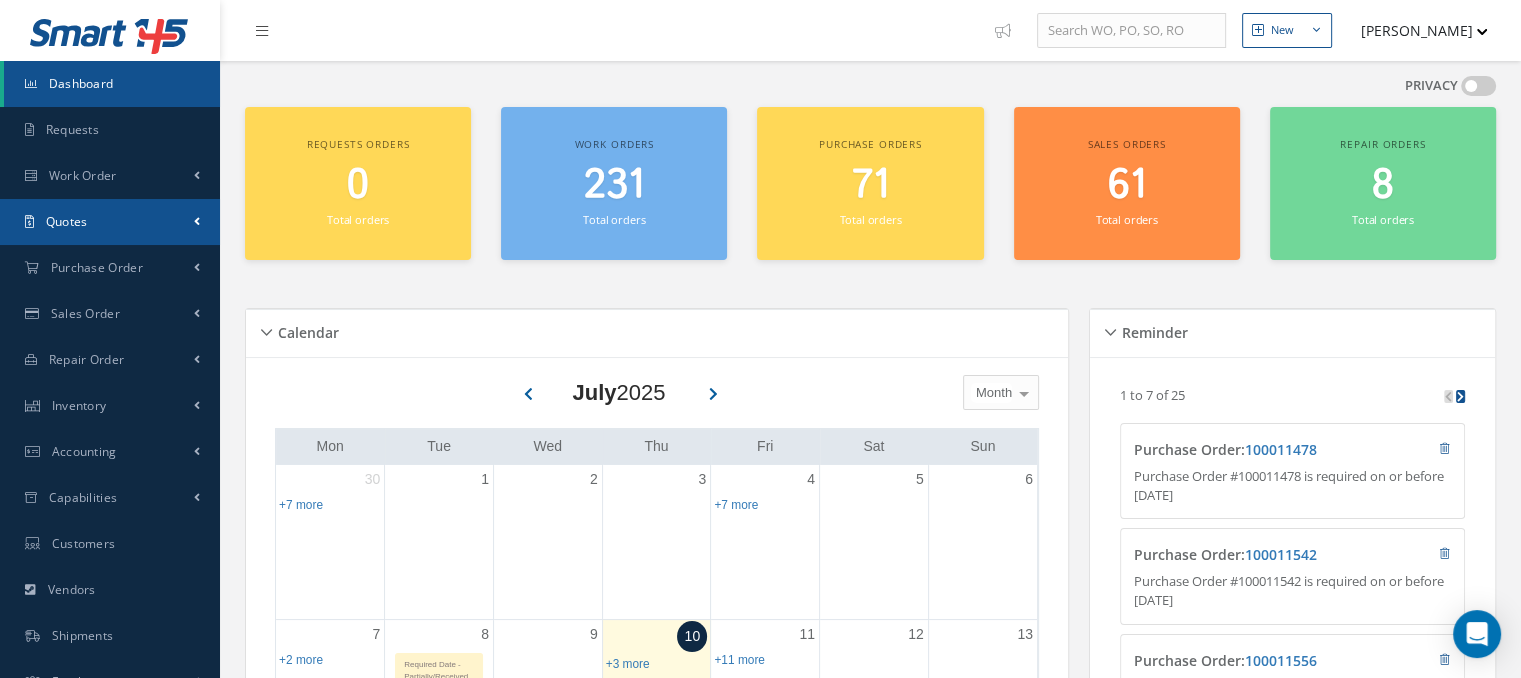 click on "Quotes" at bounding box center (110, 222) 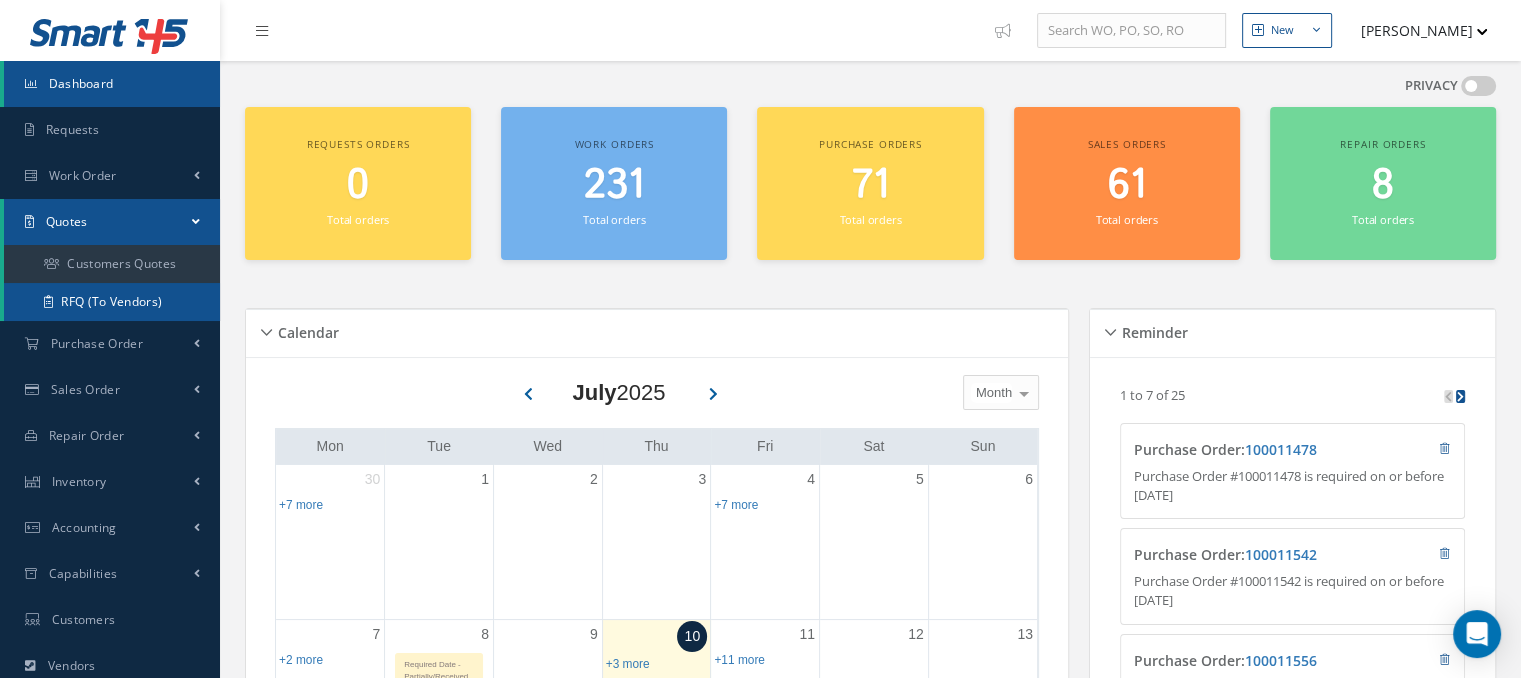 click on "RFQ (To Vendors)" at bounding box center [112, 302] 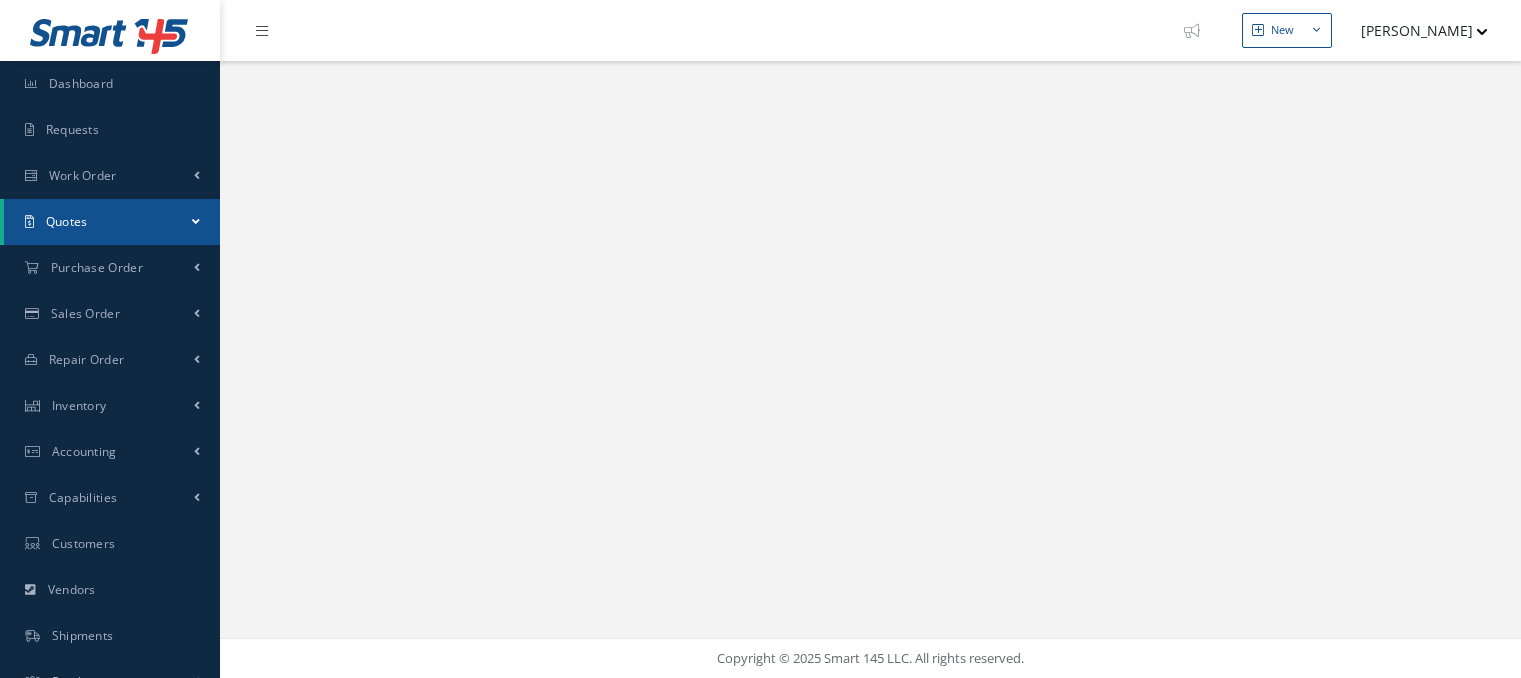 scroll, scrollTop: 0, scrollLeft: 0, axis: both 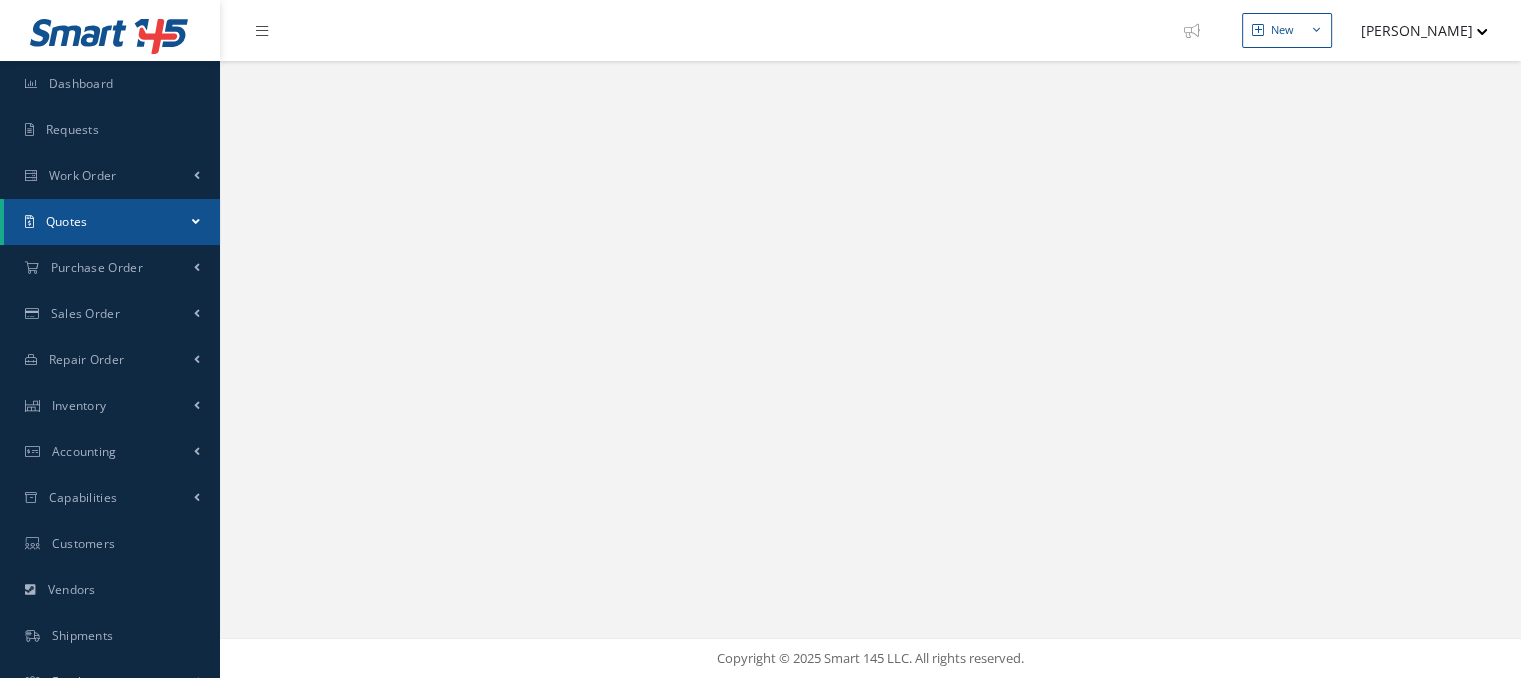 select on "25" 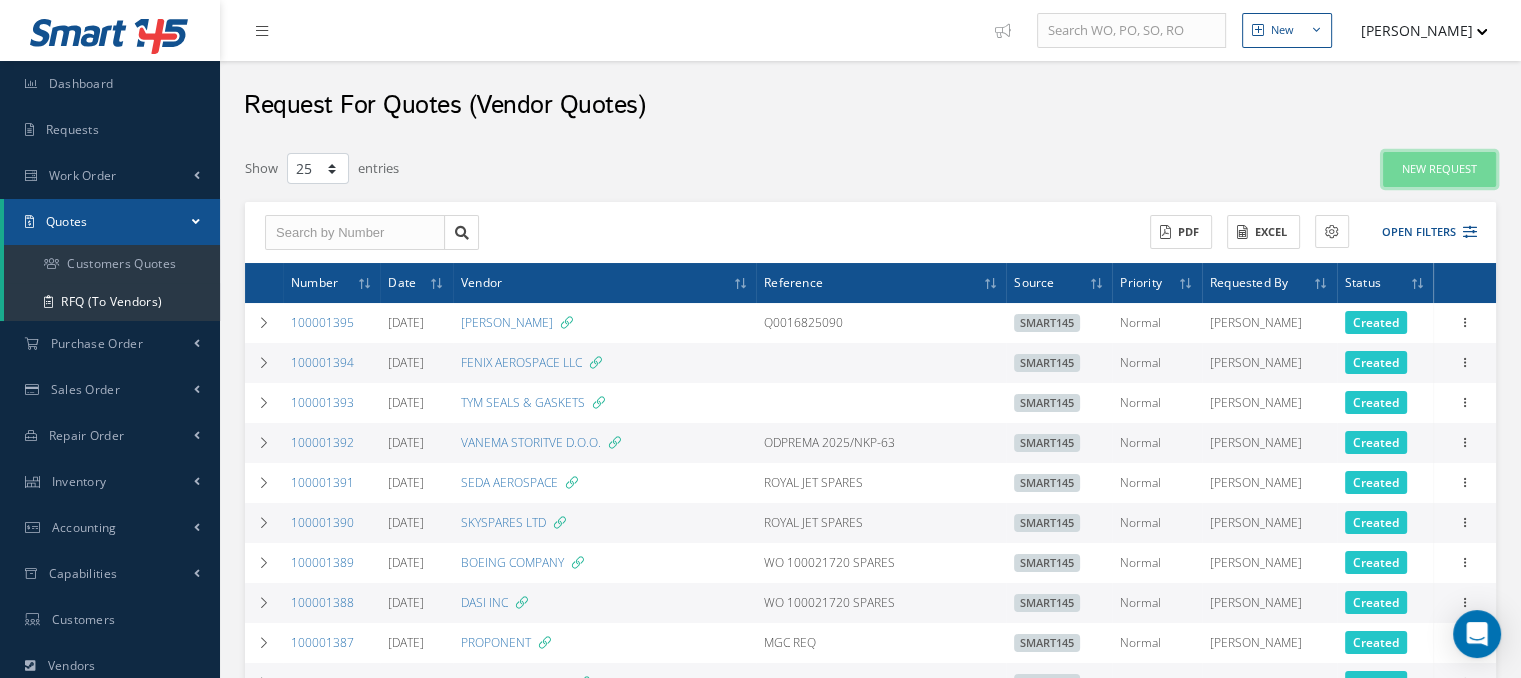 click on "New Request" at bounding box center (1439, 169) 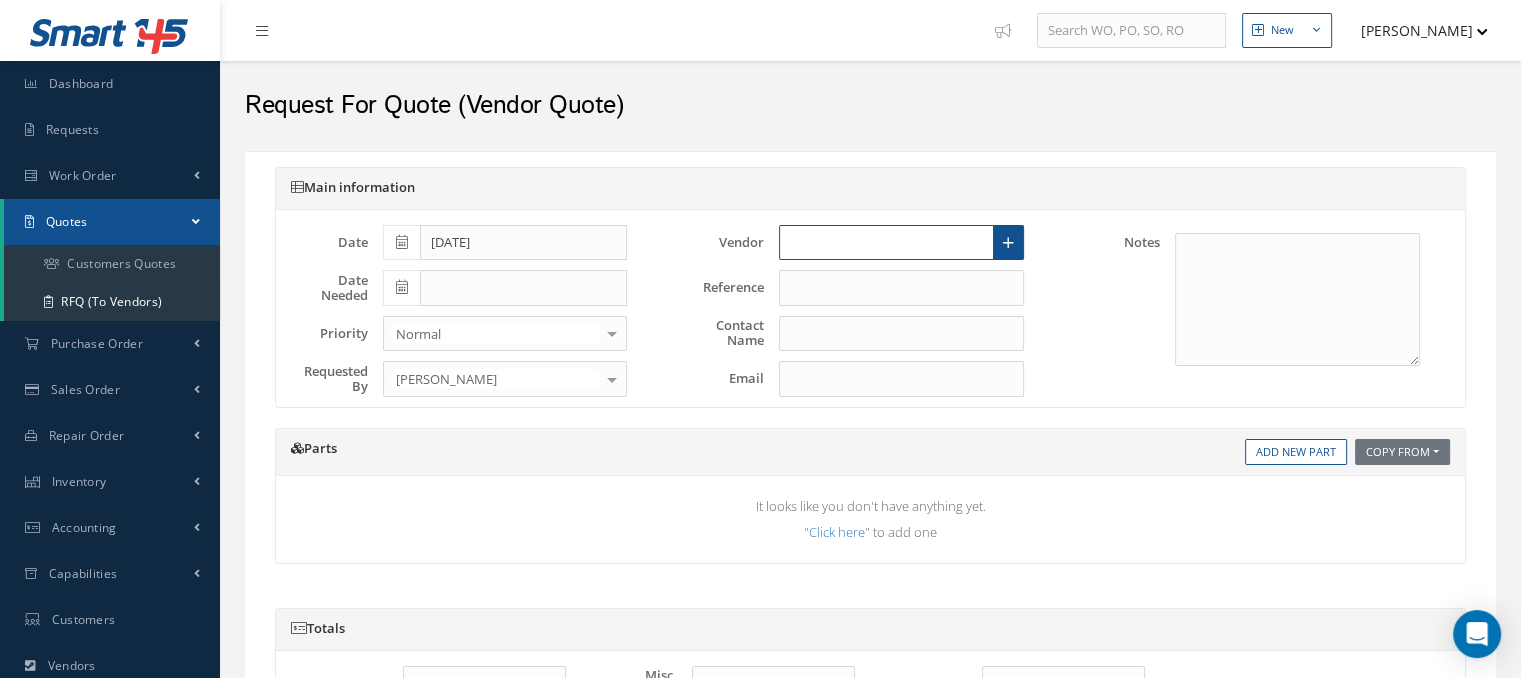 click at bounding box center (886, 243) 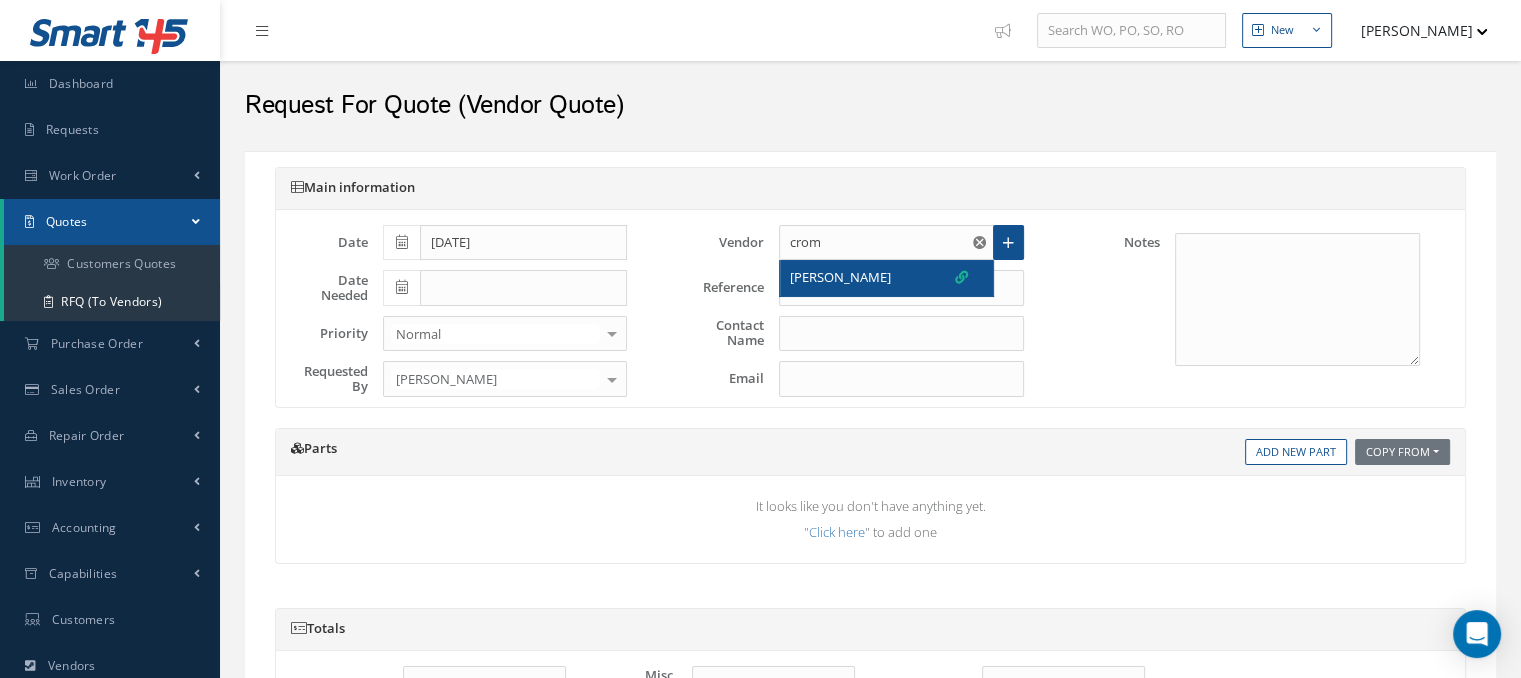 click on "[PERSON_NAME]" at bounding box center [879, 278] 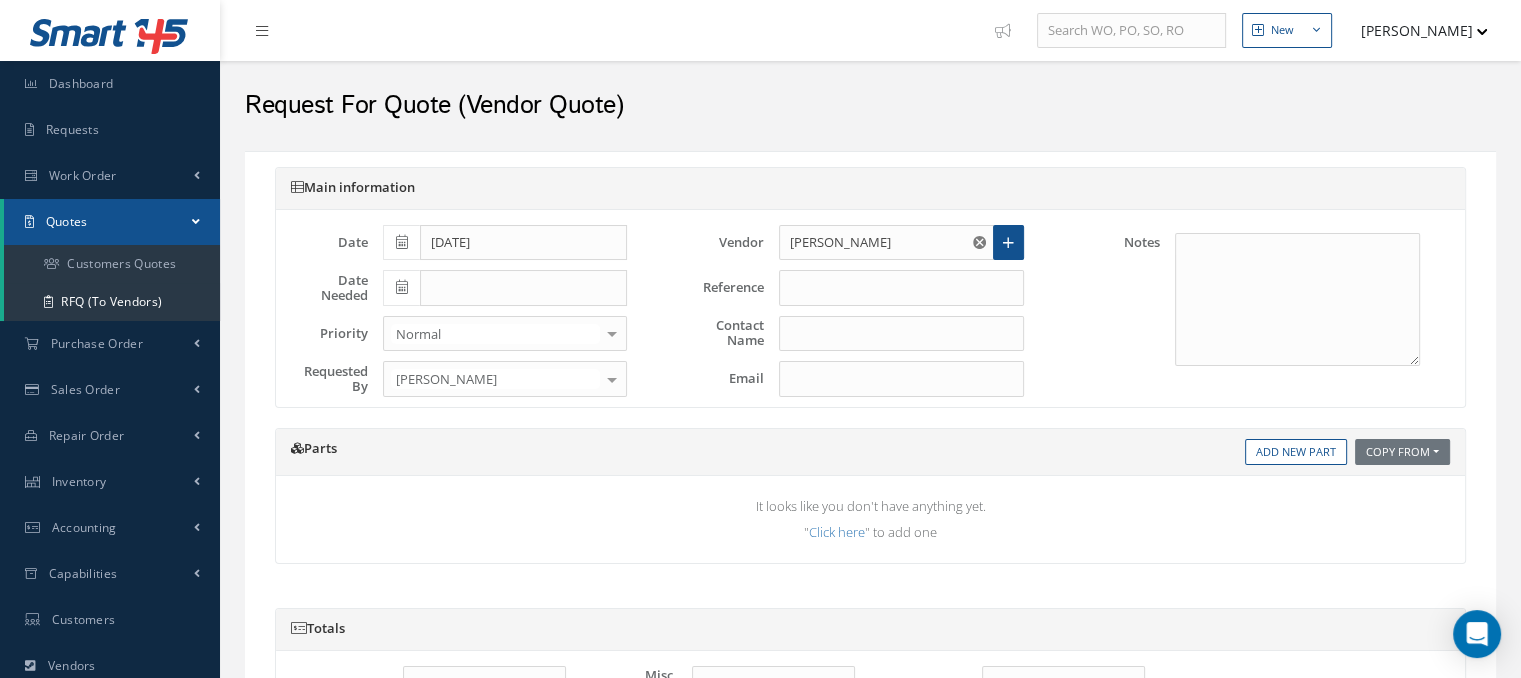 type on "DANIEL  COLBERT" 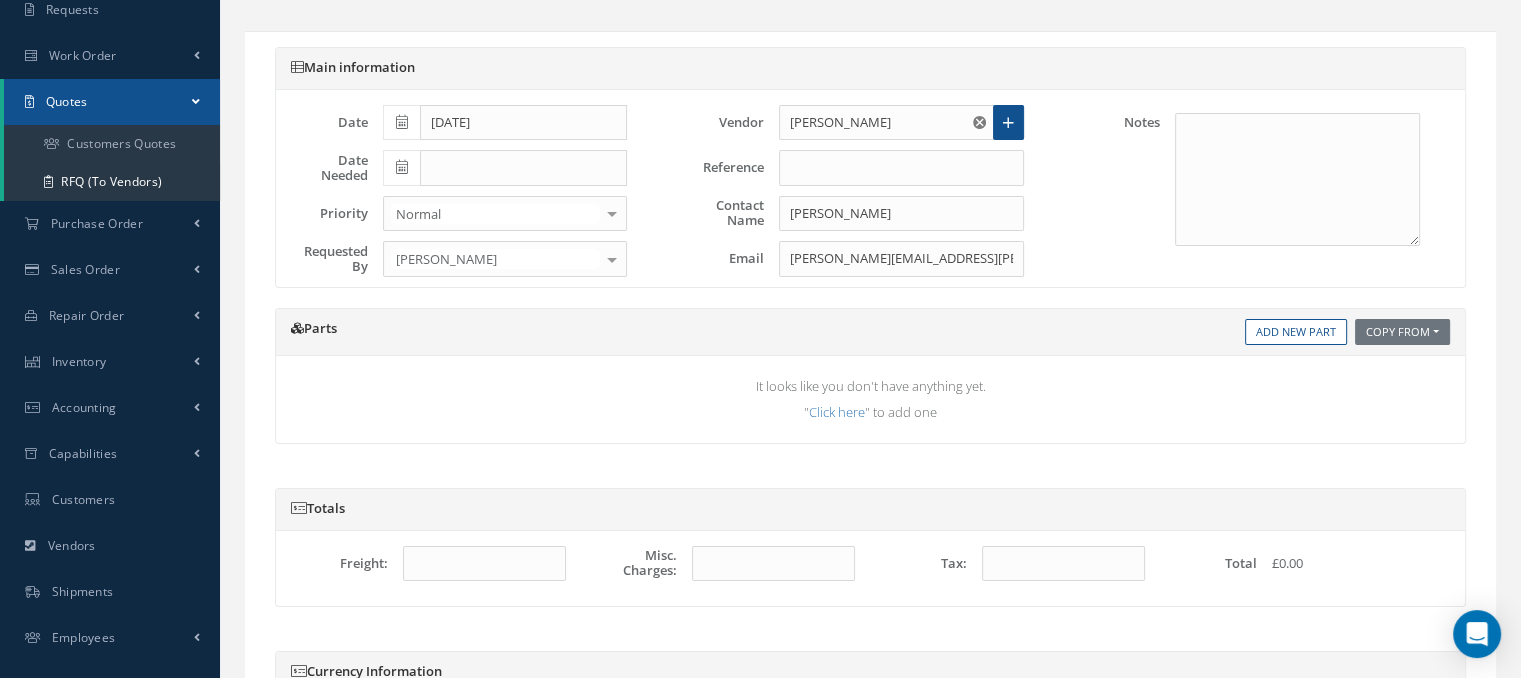 scroll, scrollTop: 160, scrollLeft: 0, axis: vertical 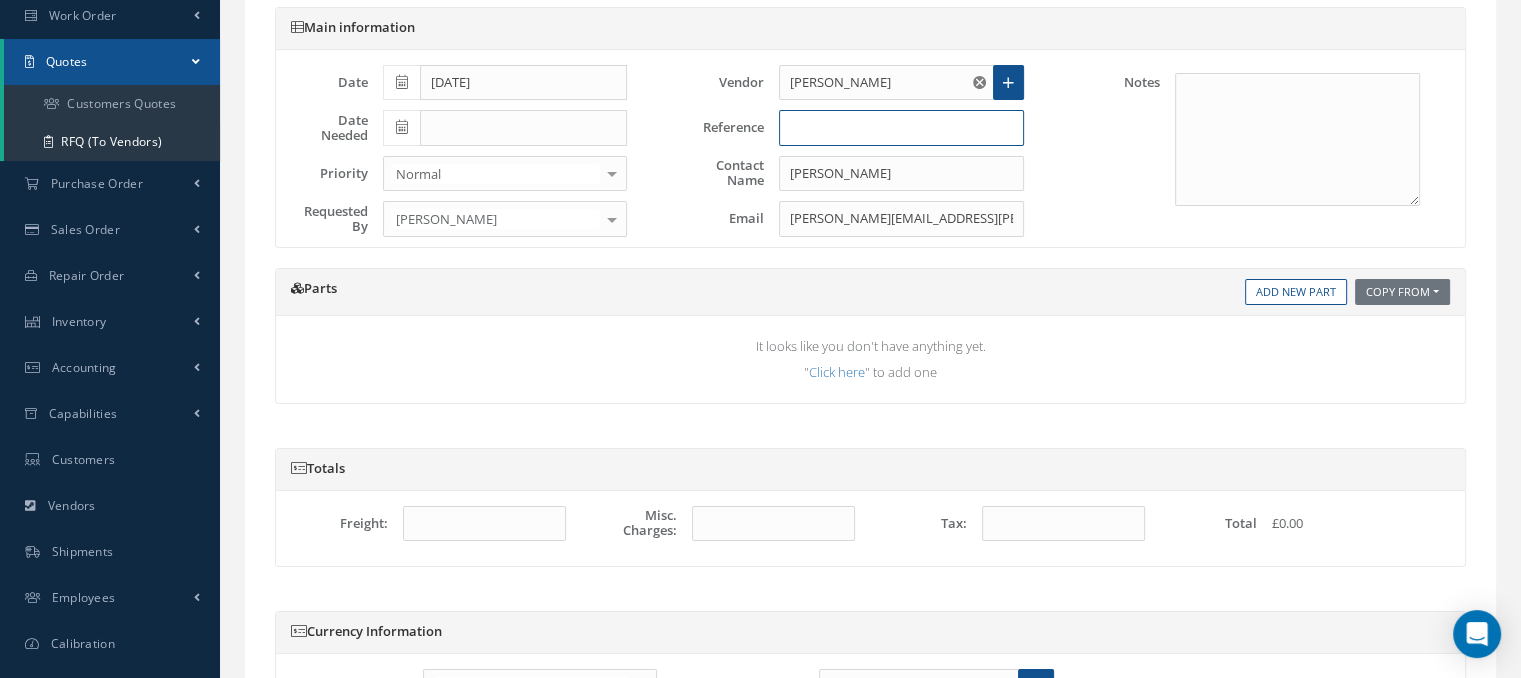 click at bounding box center [901, 128] 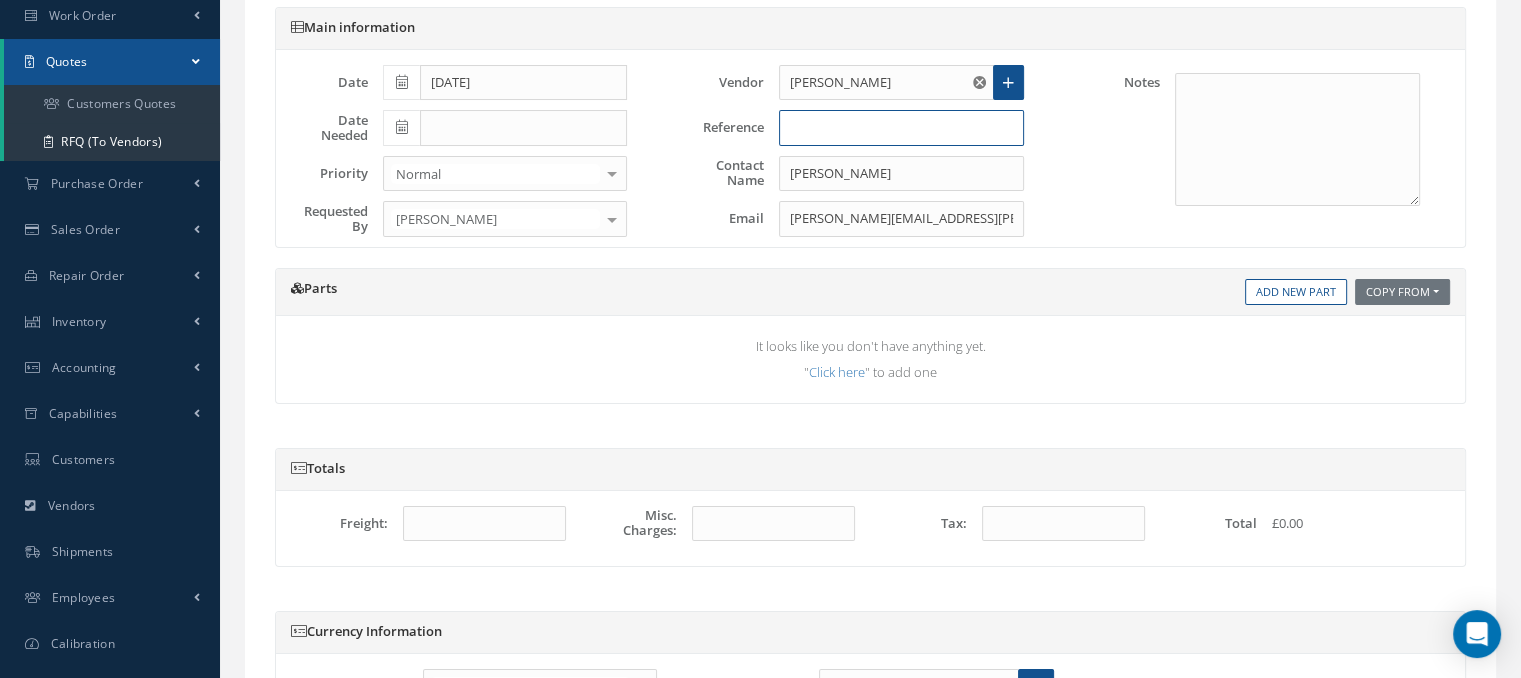 type on "O" 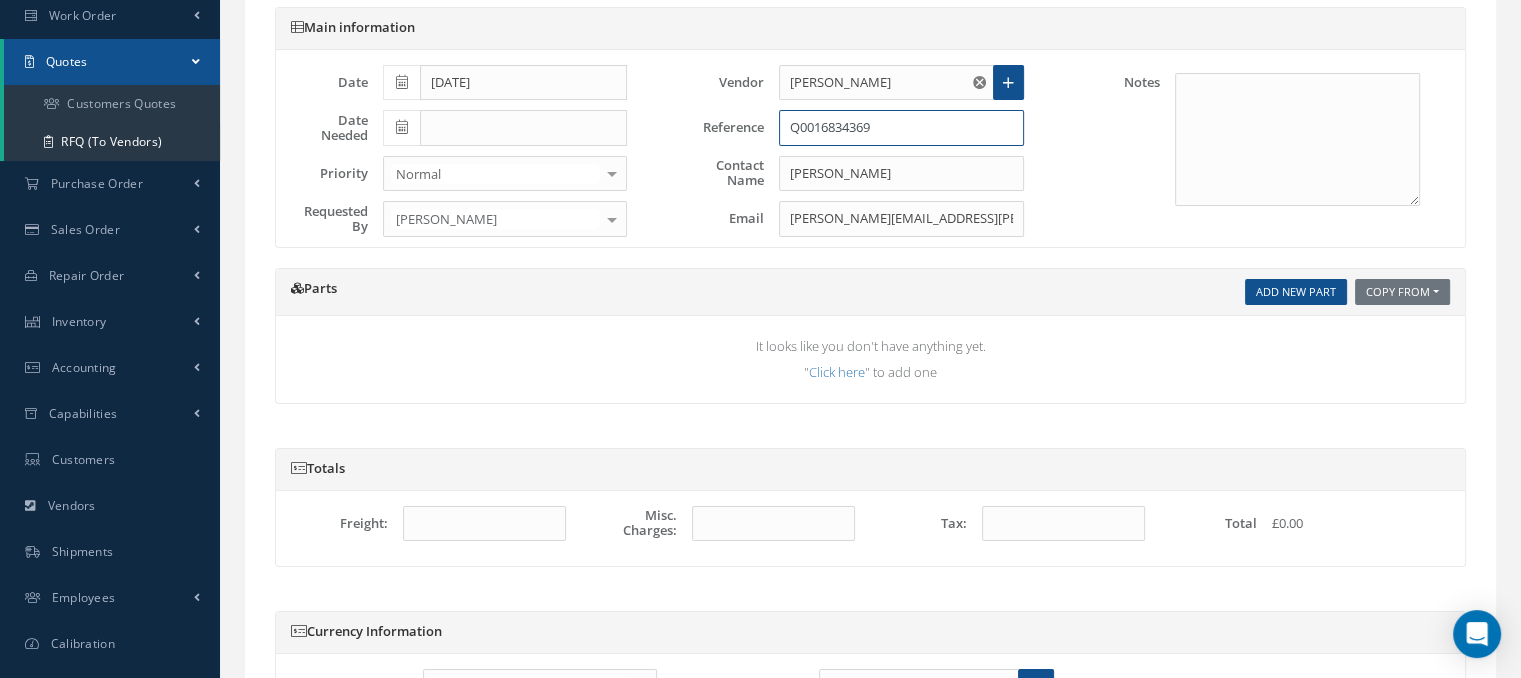 type on "Q0016834369" 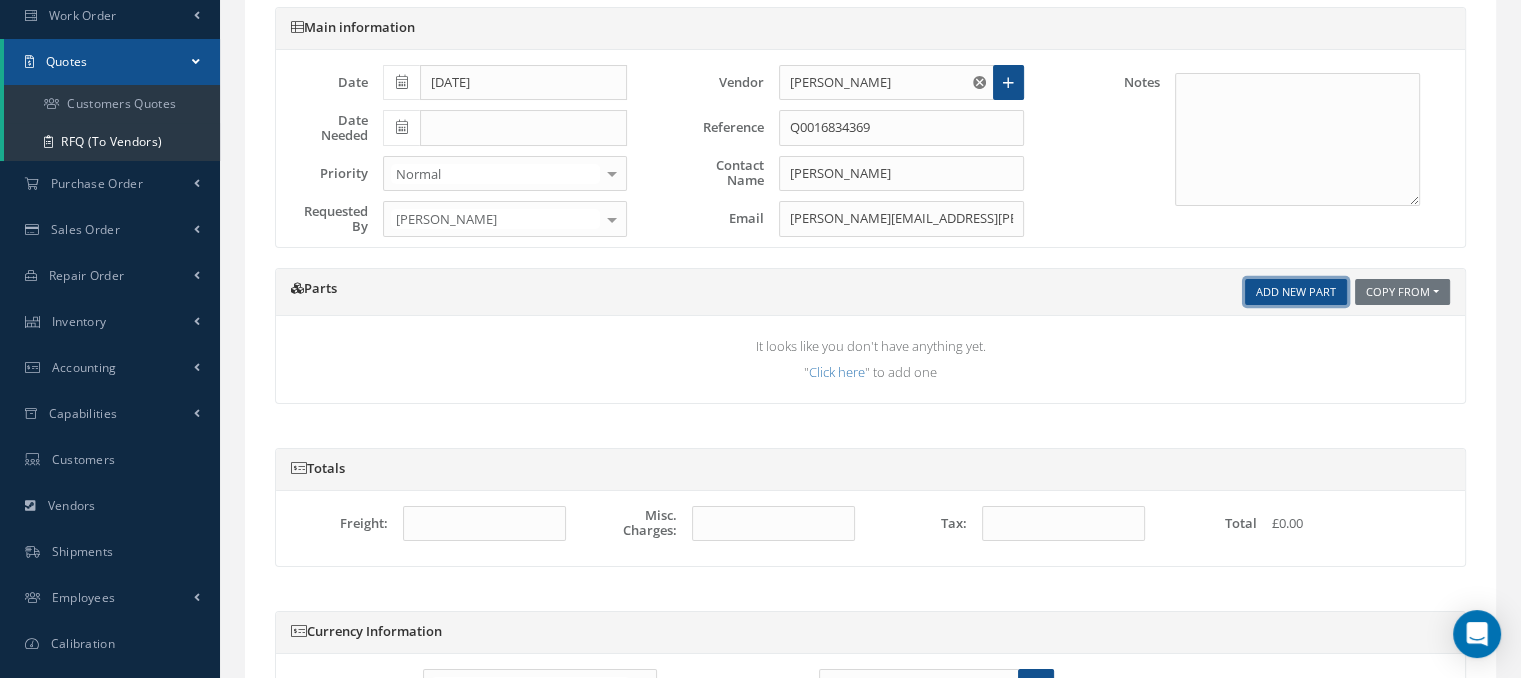 click on "Add New Part" at bounding box center (1296, 292) 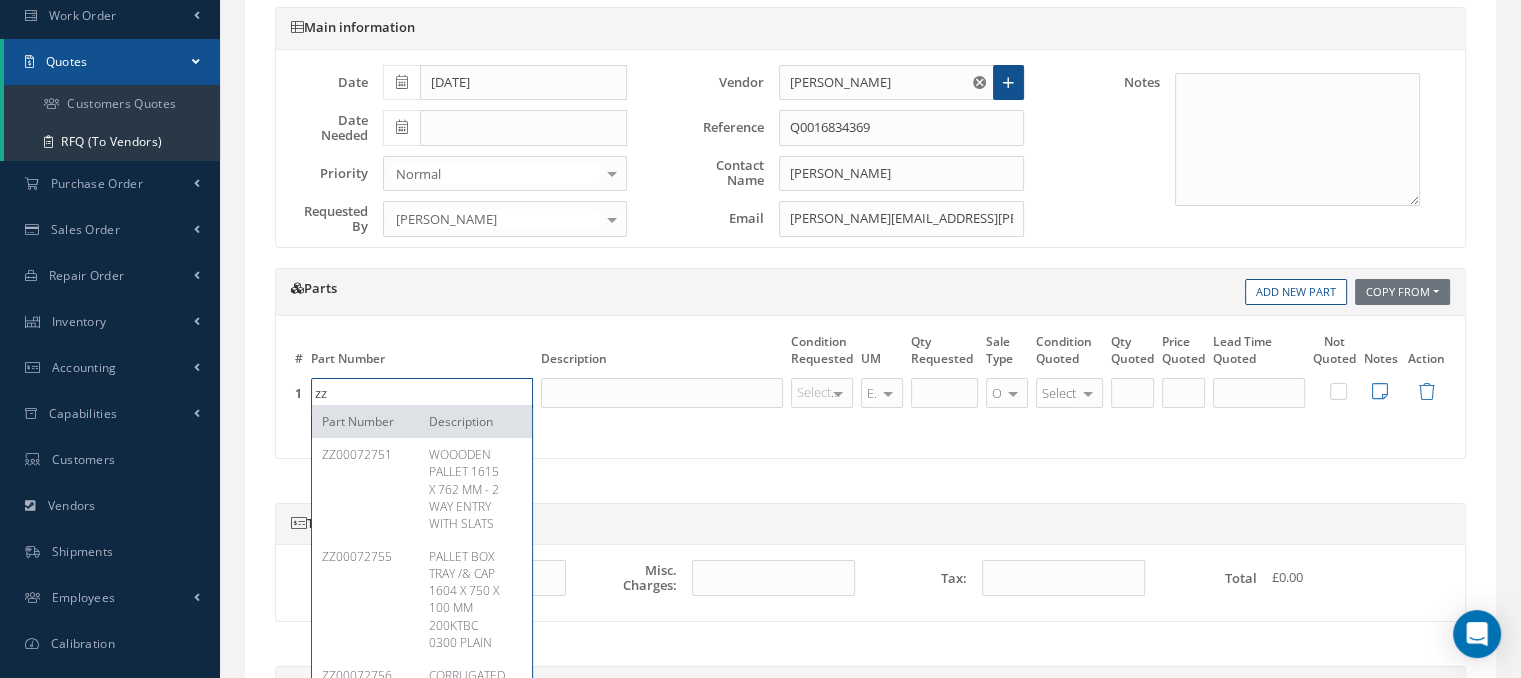 type on "z" 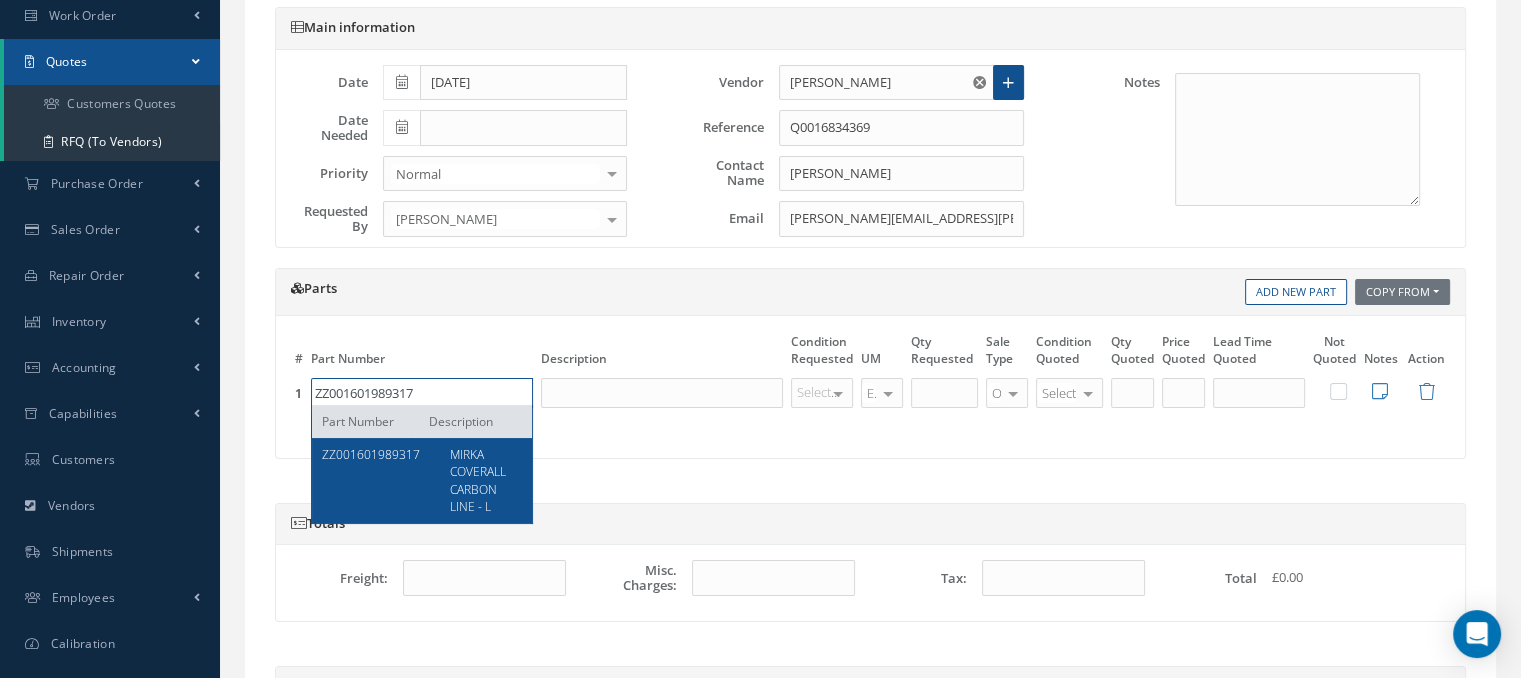 type on "ZZ001601989317" 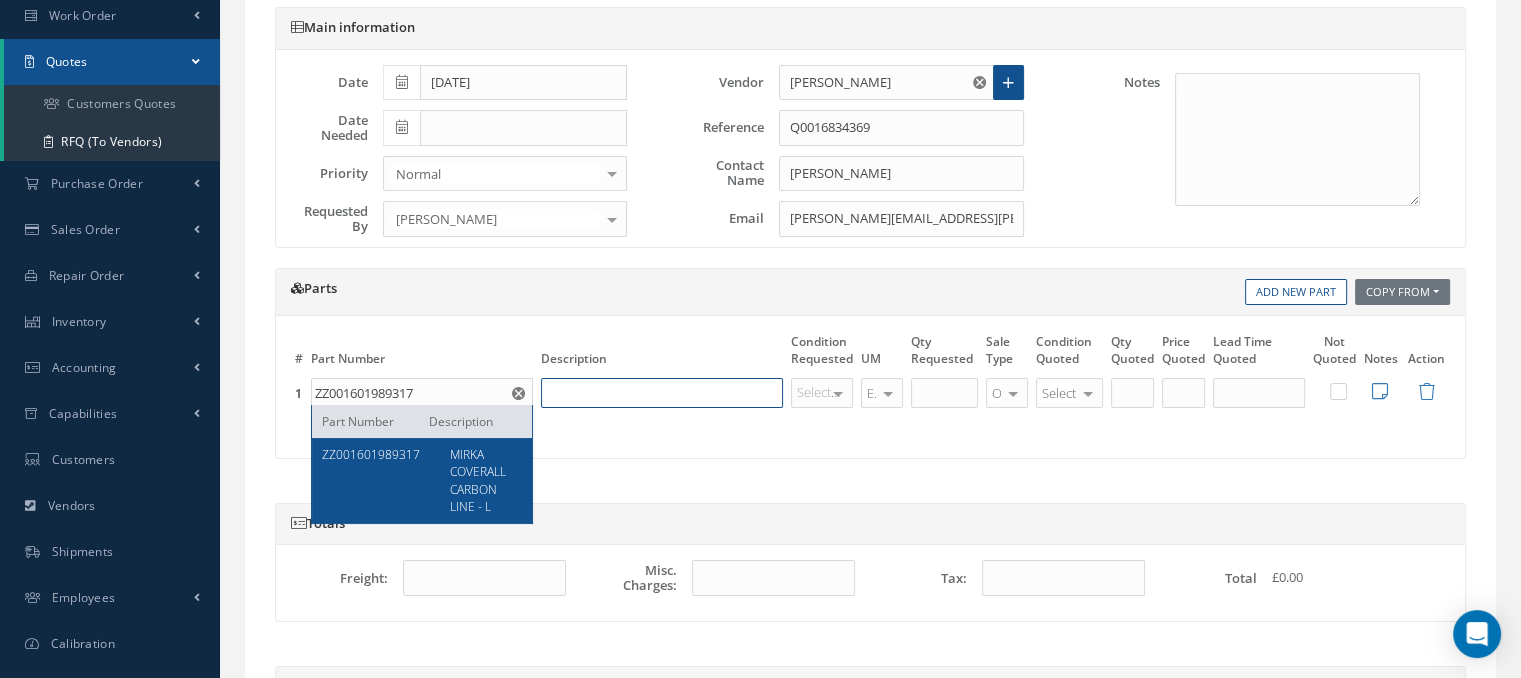 click at bounding box center (662, 393) 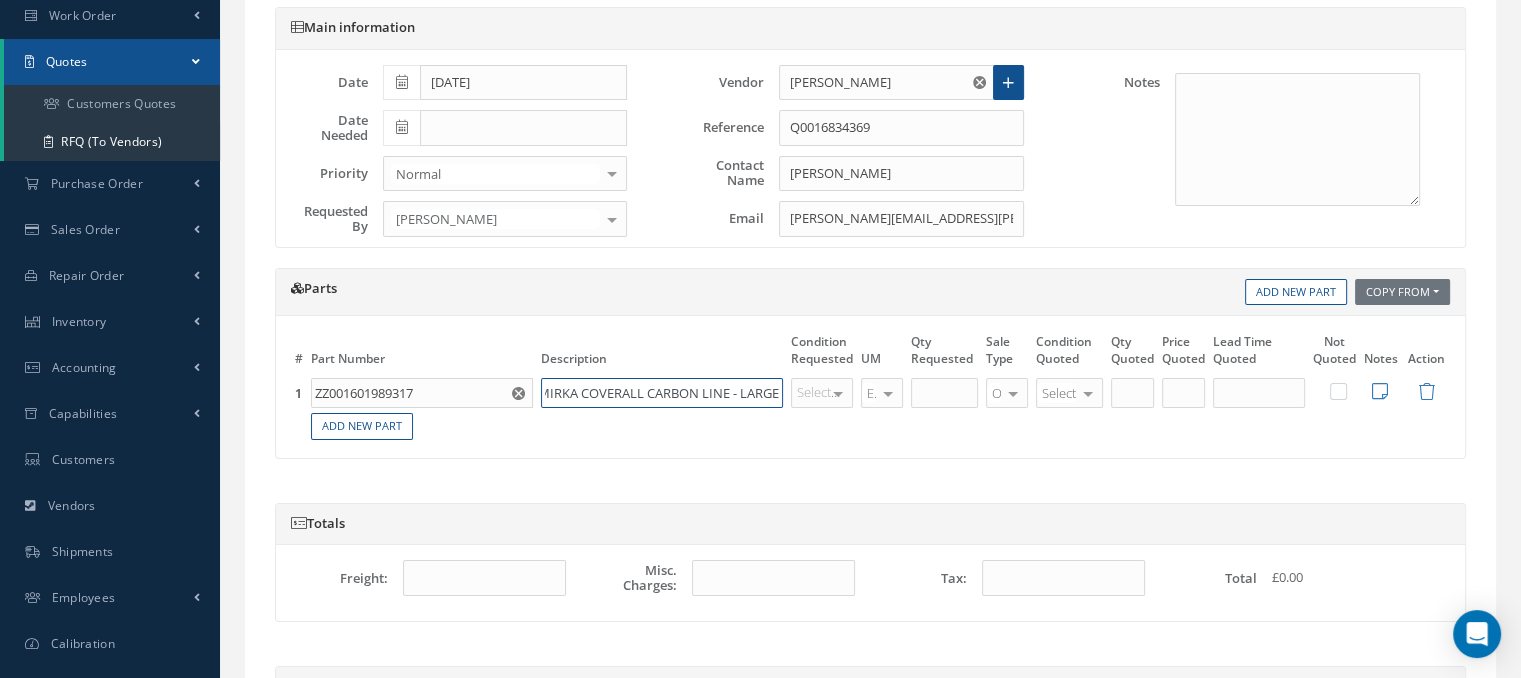 scroll, scrollTop: 0, scrollLeft: 12, axis: horizontal 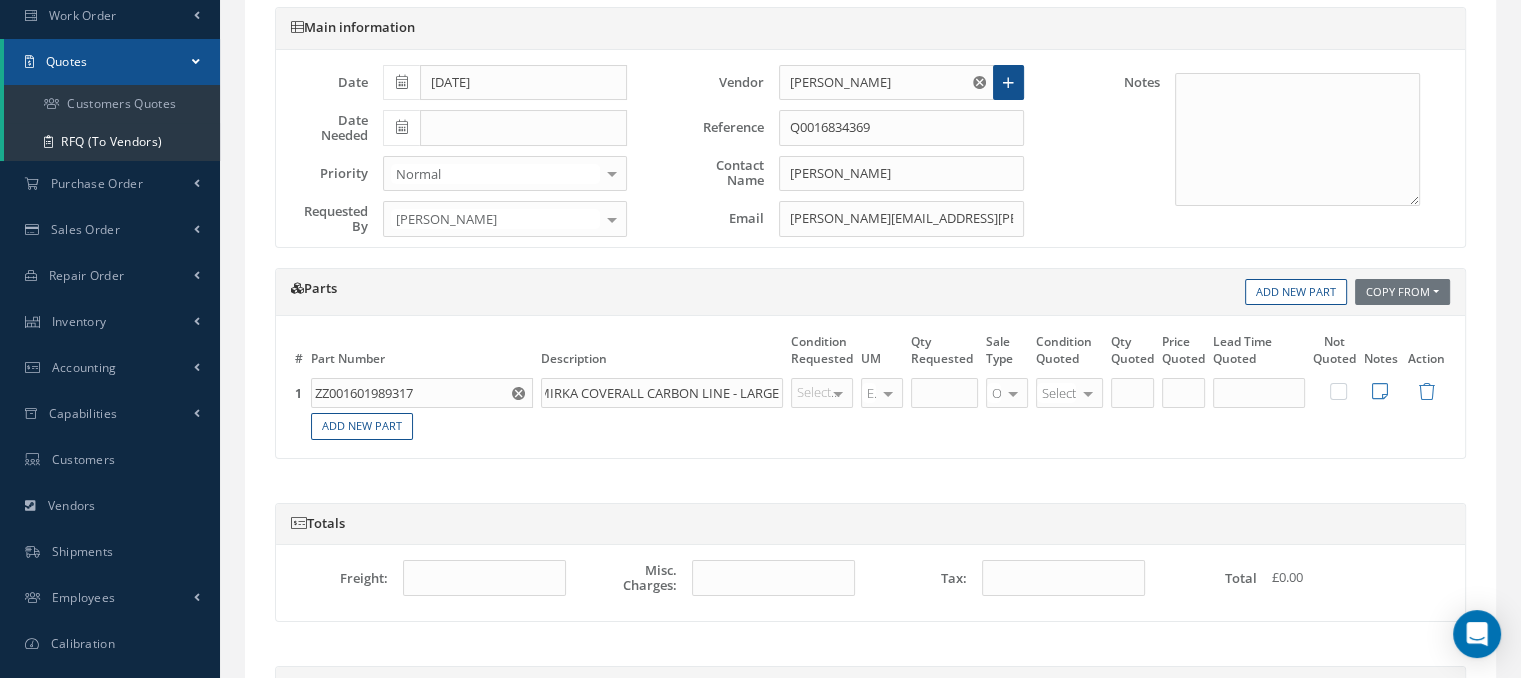 type on "MIRKA COVERALL CARBON LINE - LARGE" 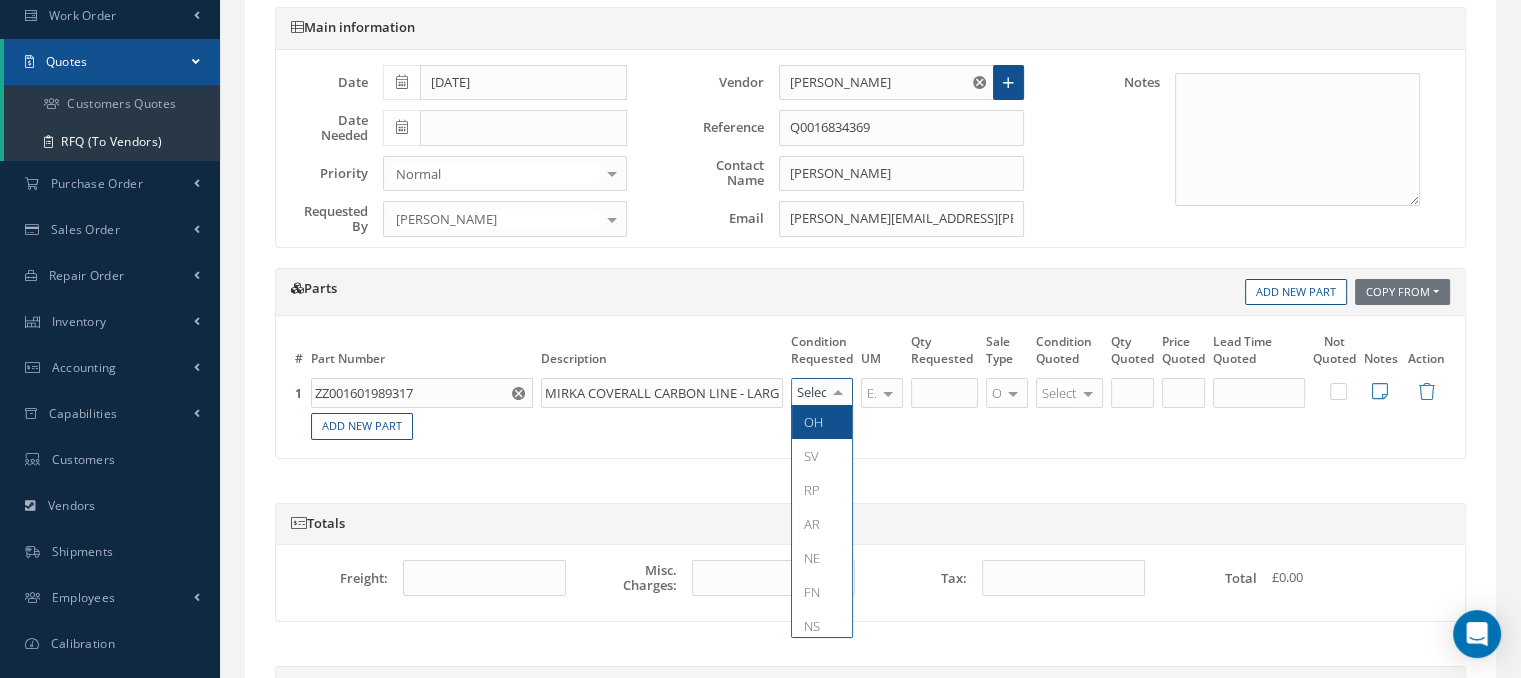 click at bounding box center [838, 393] 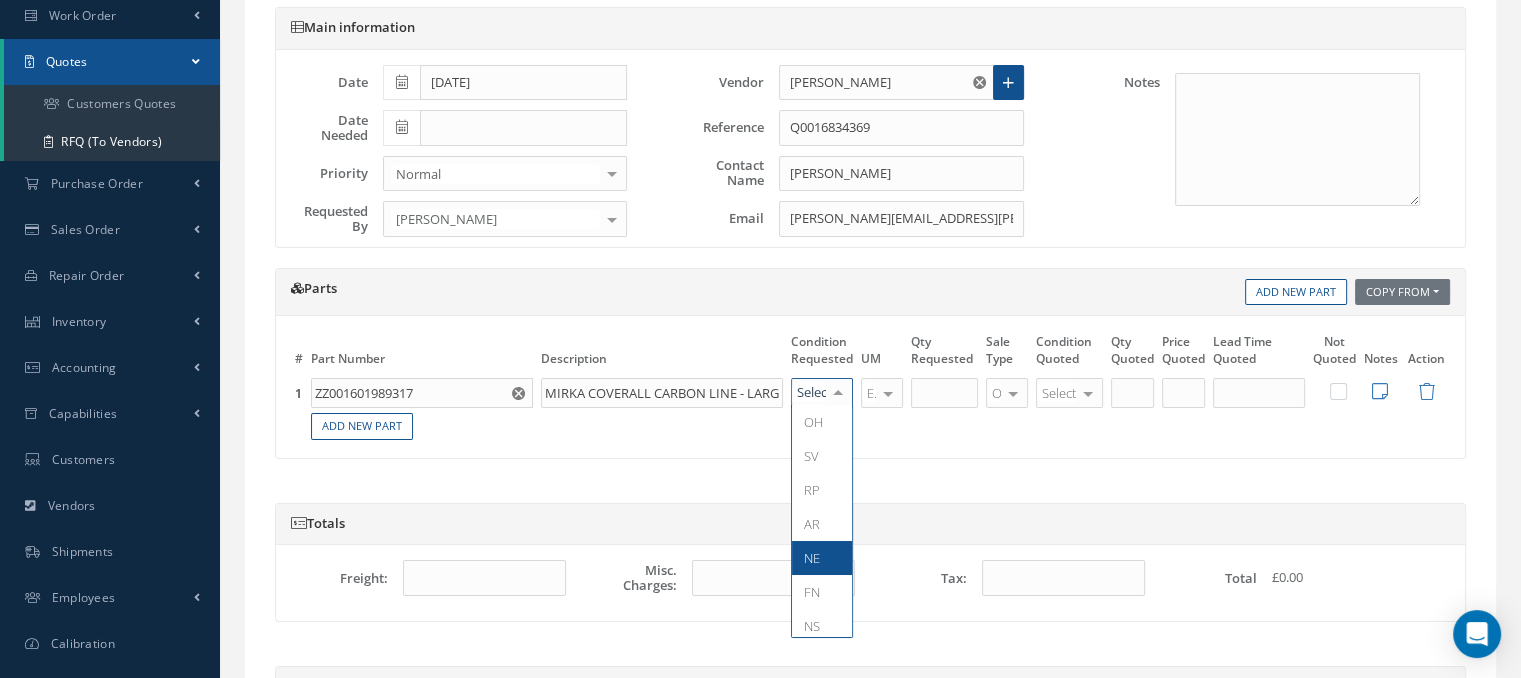 click on "NE" at bounding box center (822, 558) 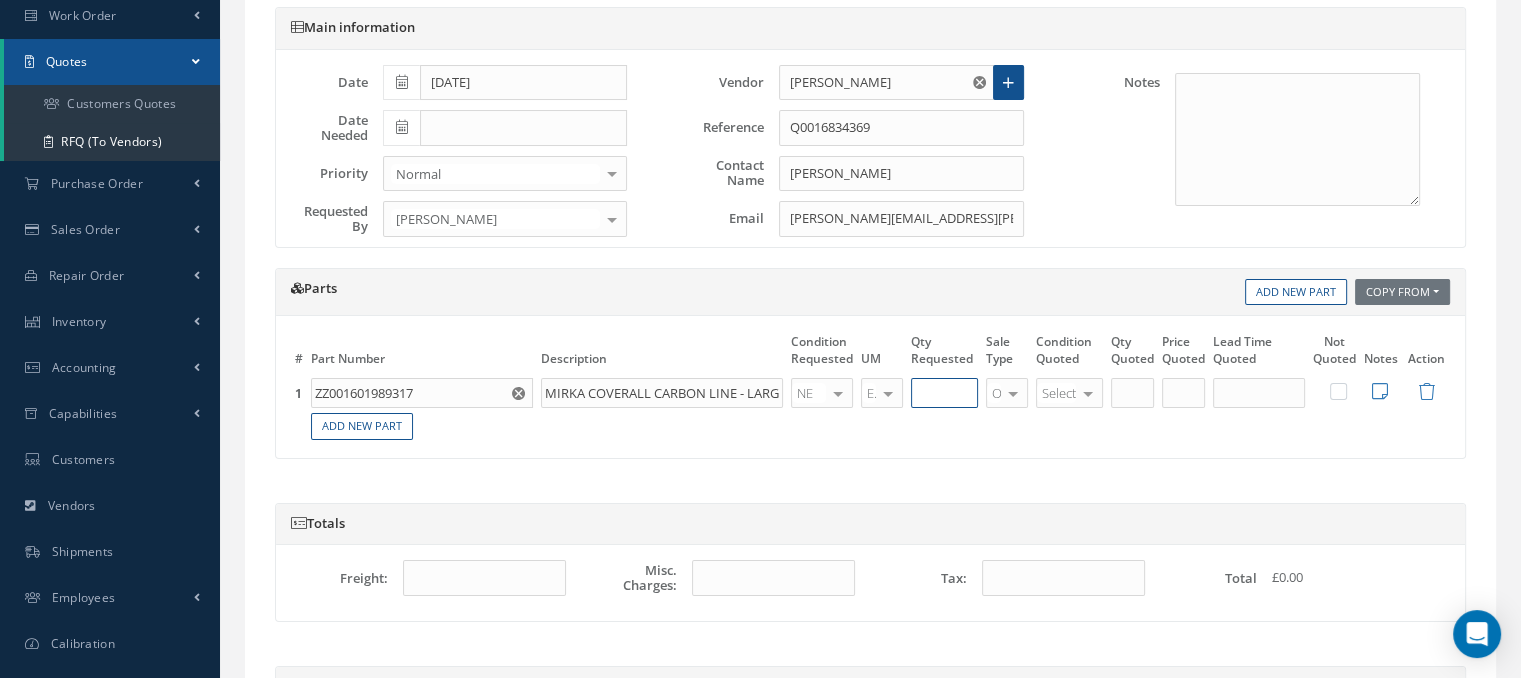 click at bounding box center (944, 393) 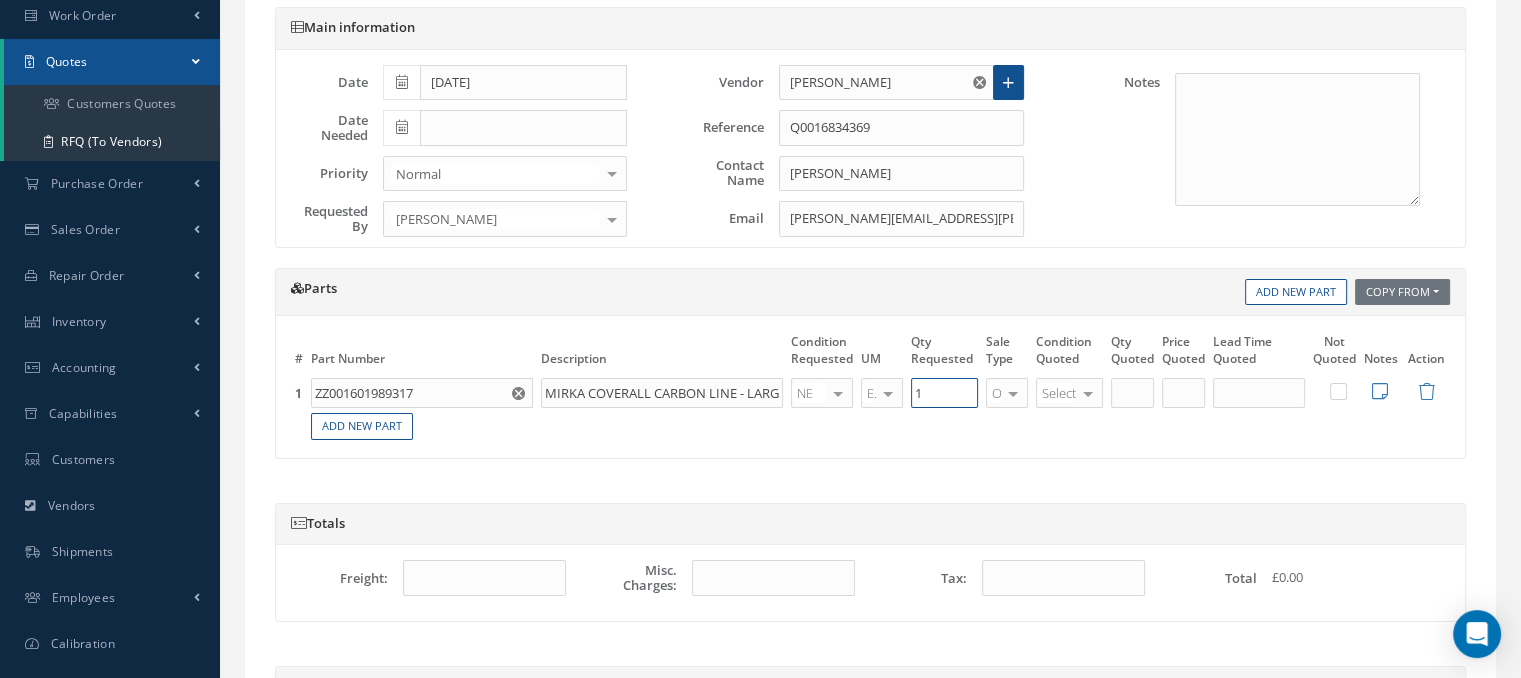type on "1" 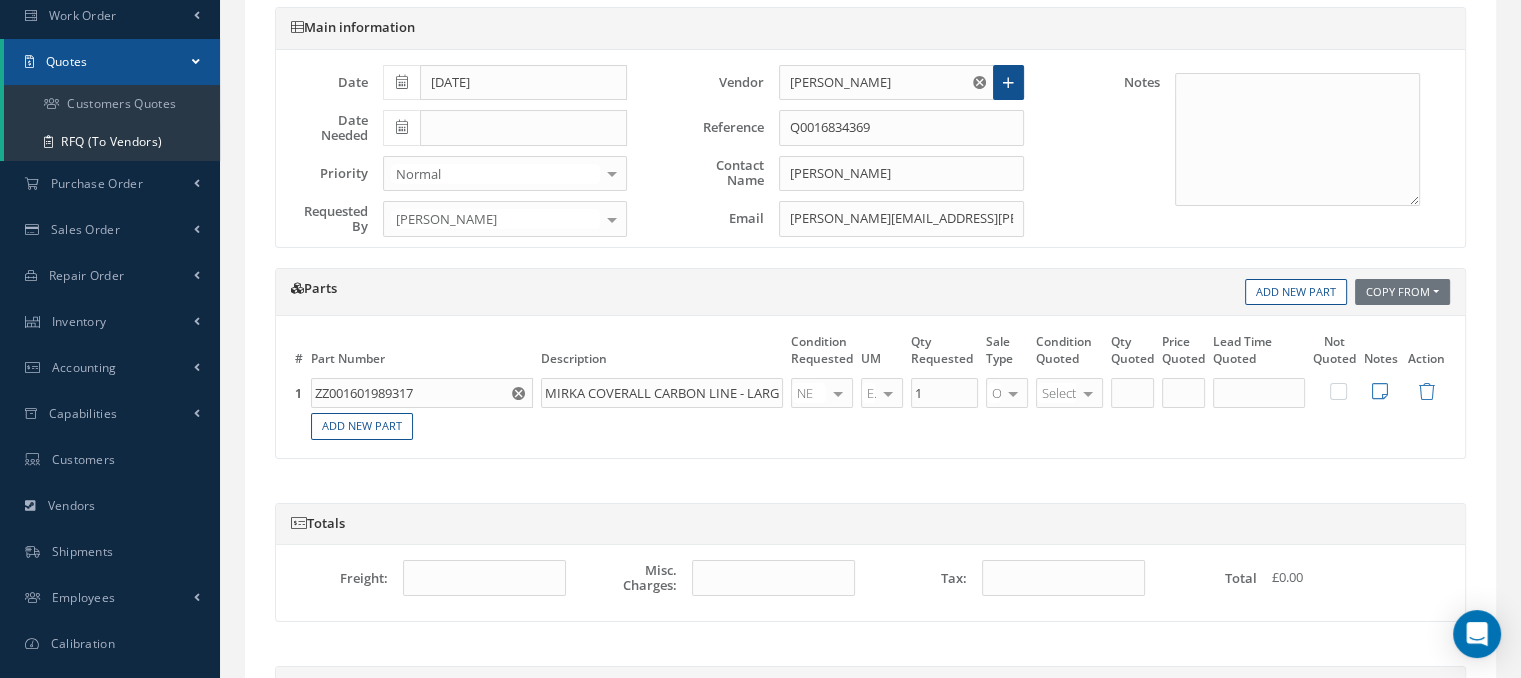 click on "OR         OR   EX   F/R   RENT
No elements found.
List is empty." at bounding box center (1007, 393) 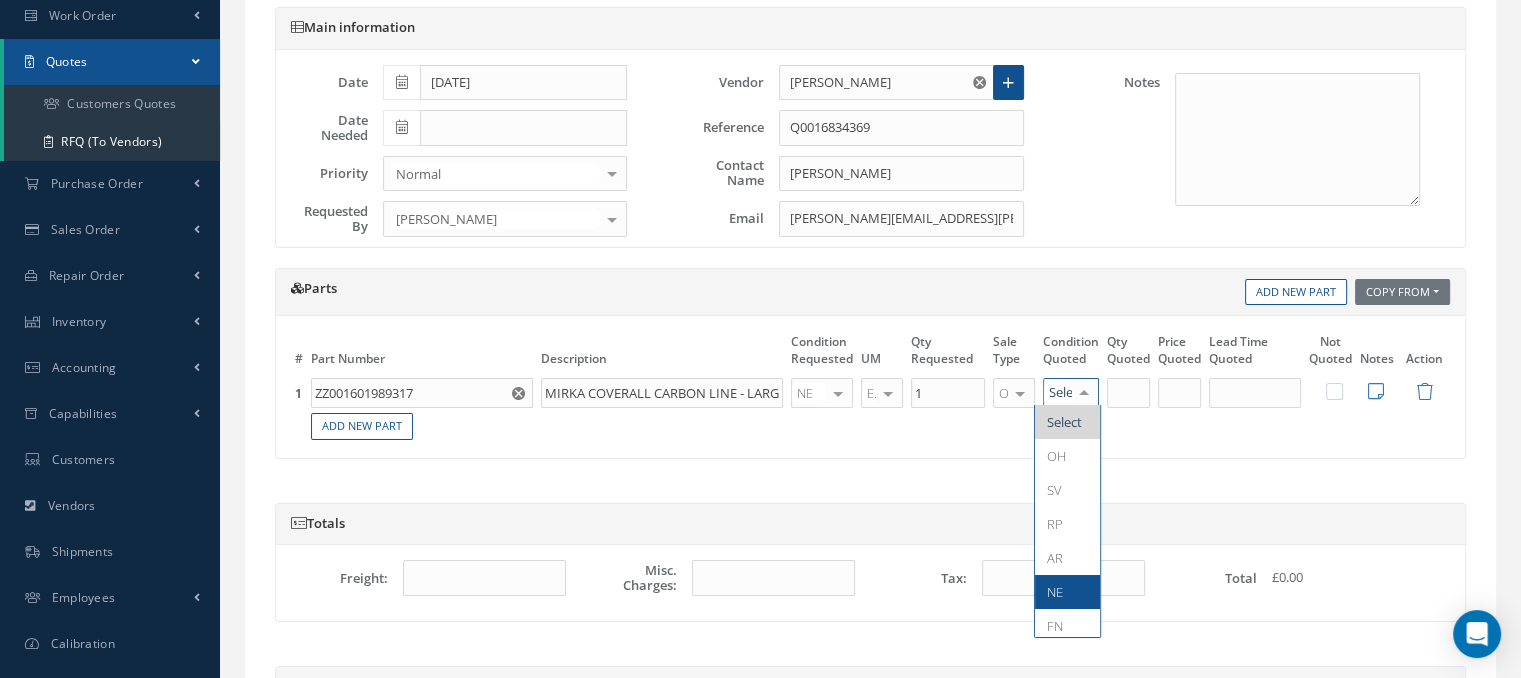 click on "NE" at bounding box center (1067, 592) 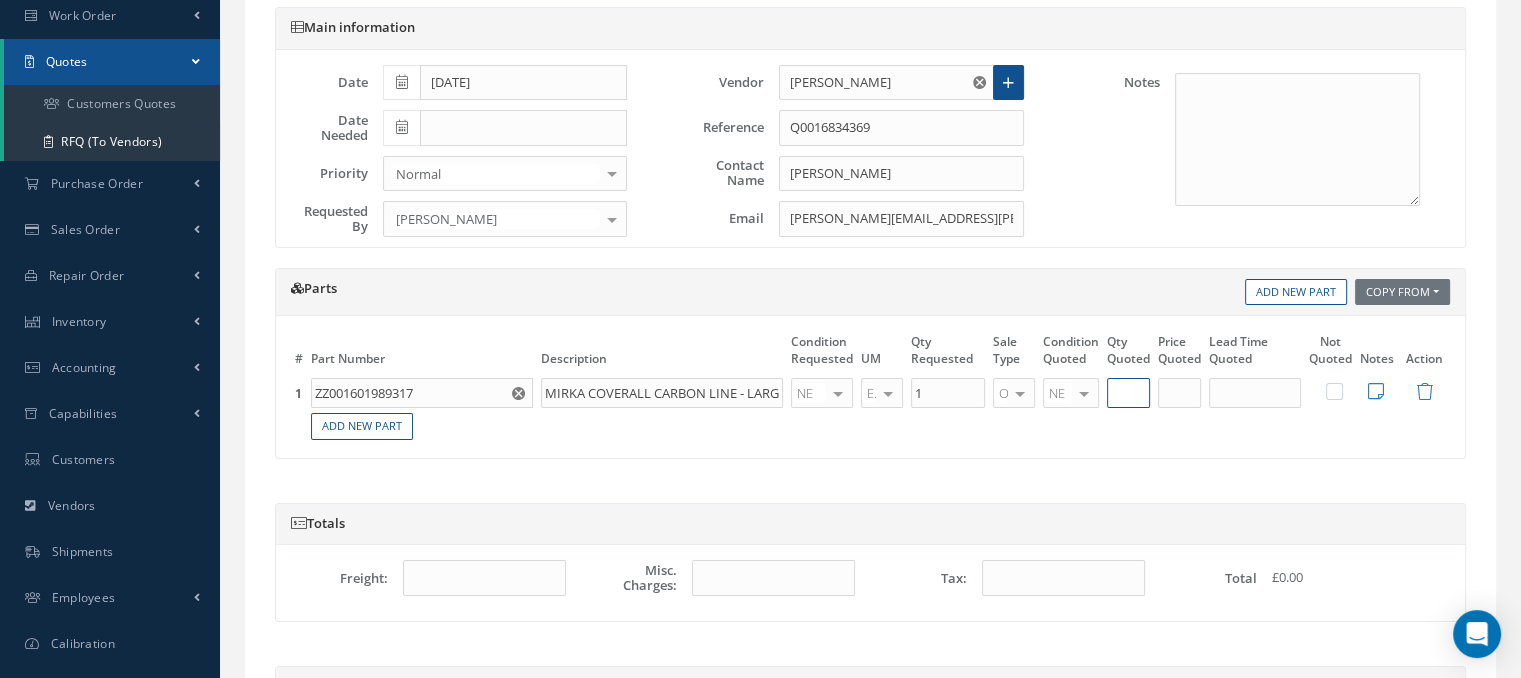 type on "1" 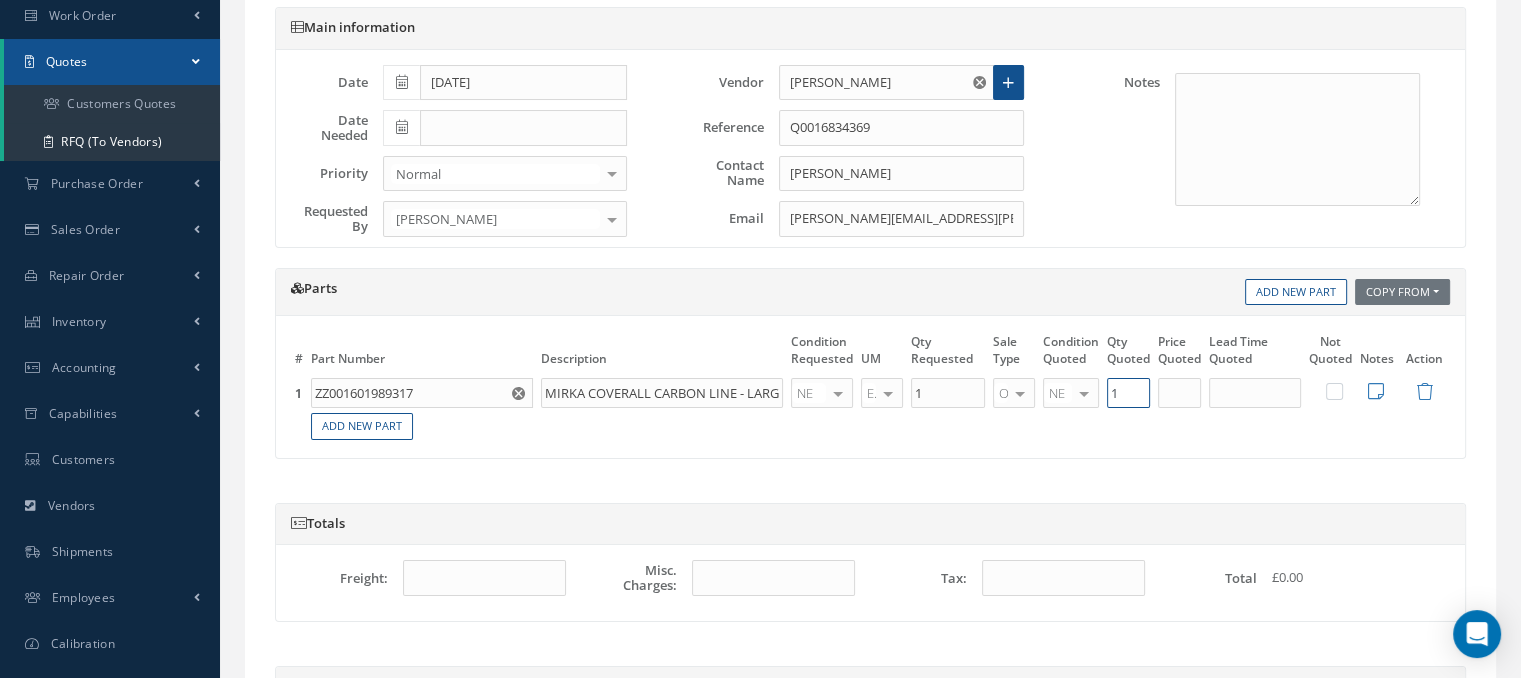 click on "1" at bounding box center [1128, 393] 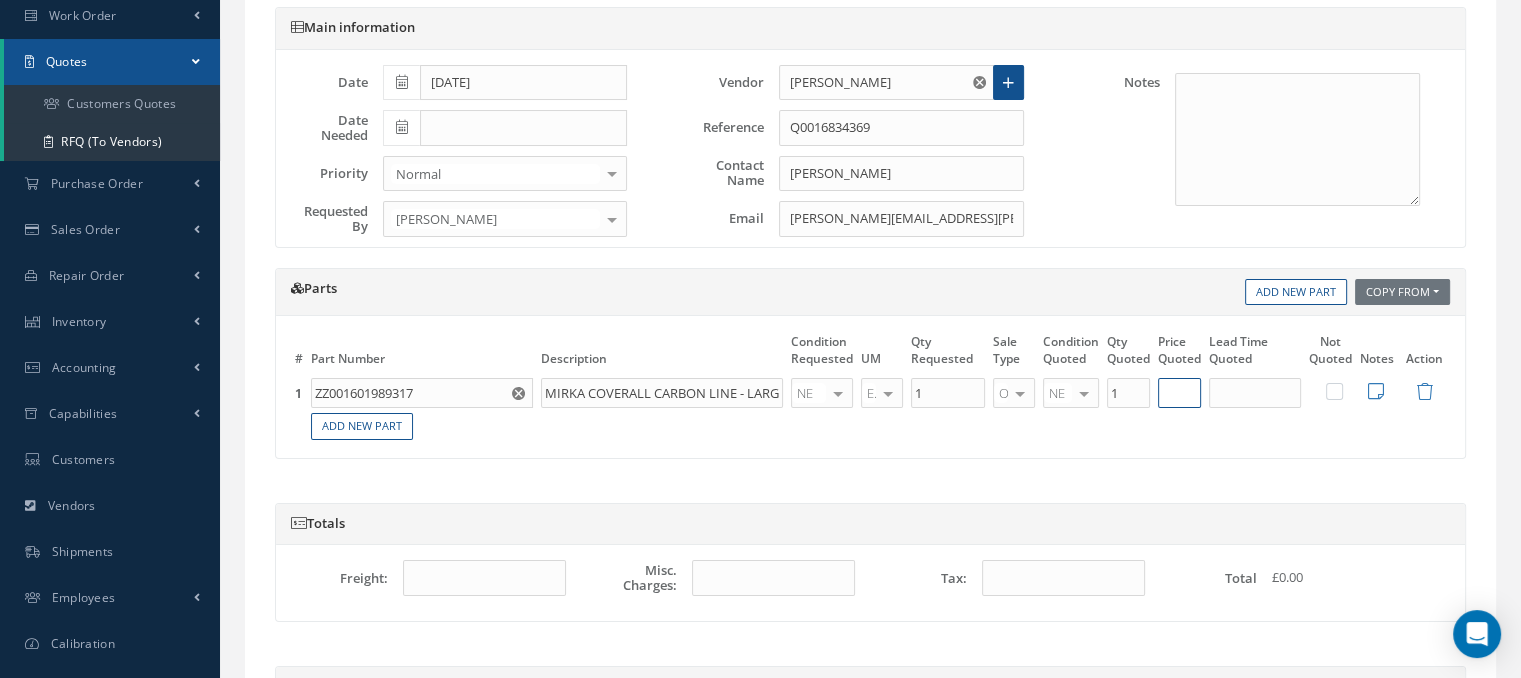 click at bounding box center (1179, 393) 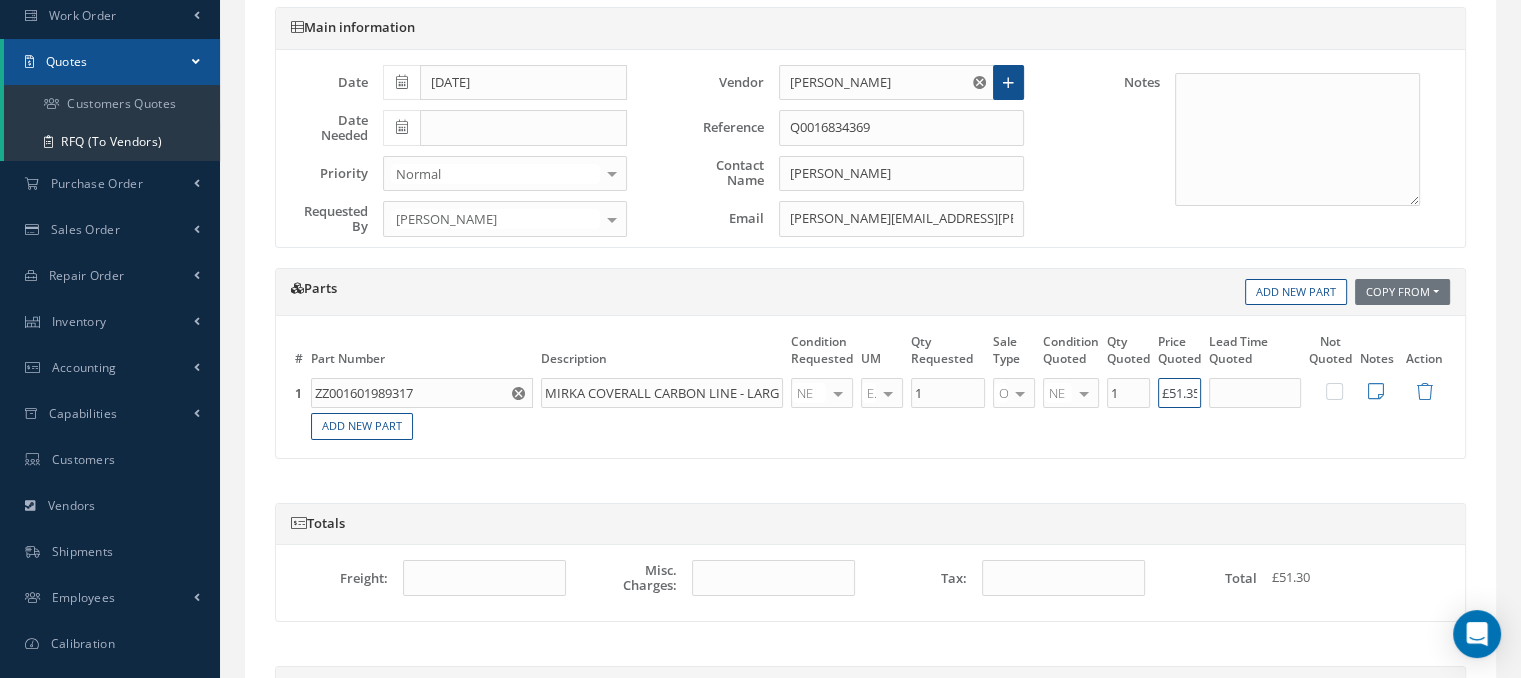 scroll, scrollTop: 0, scrollLeft: 4, axis: horizontal 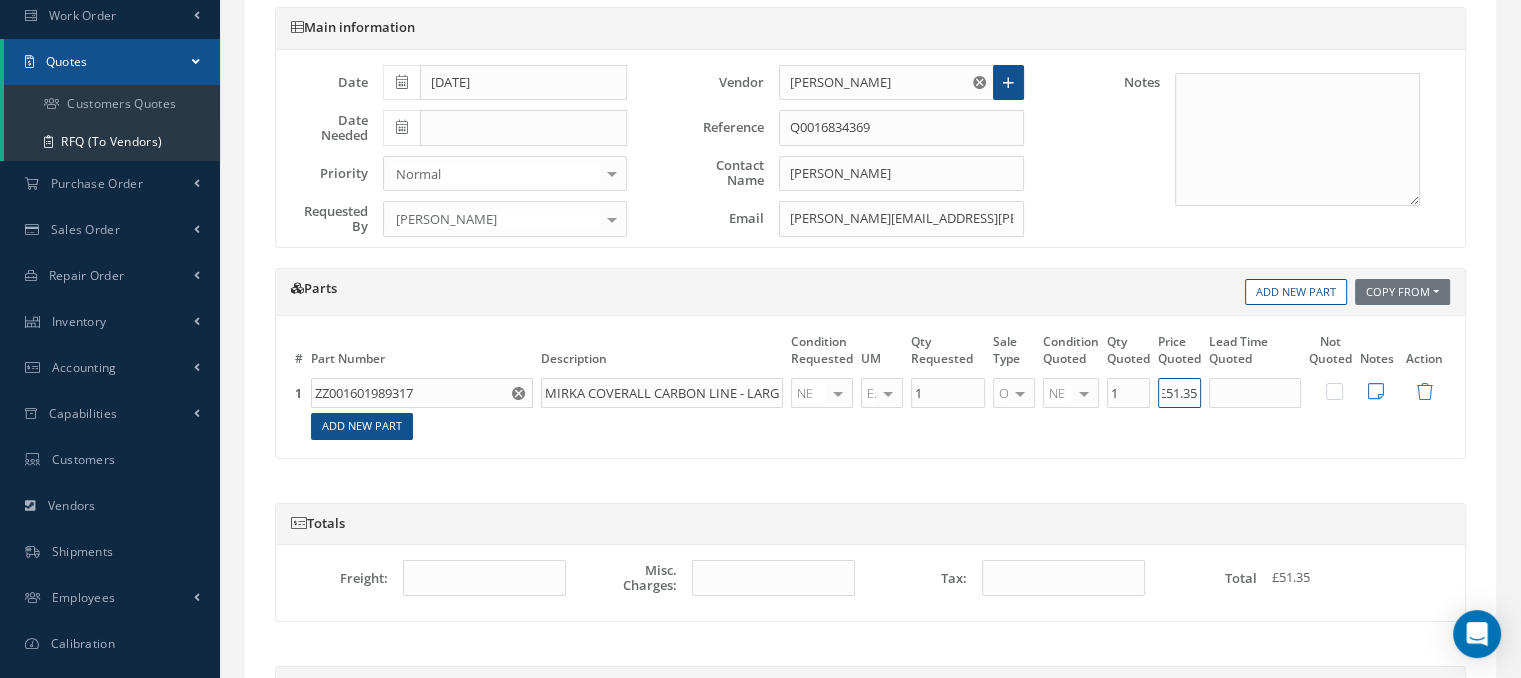 type on "£51.35" 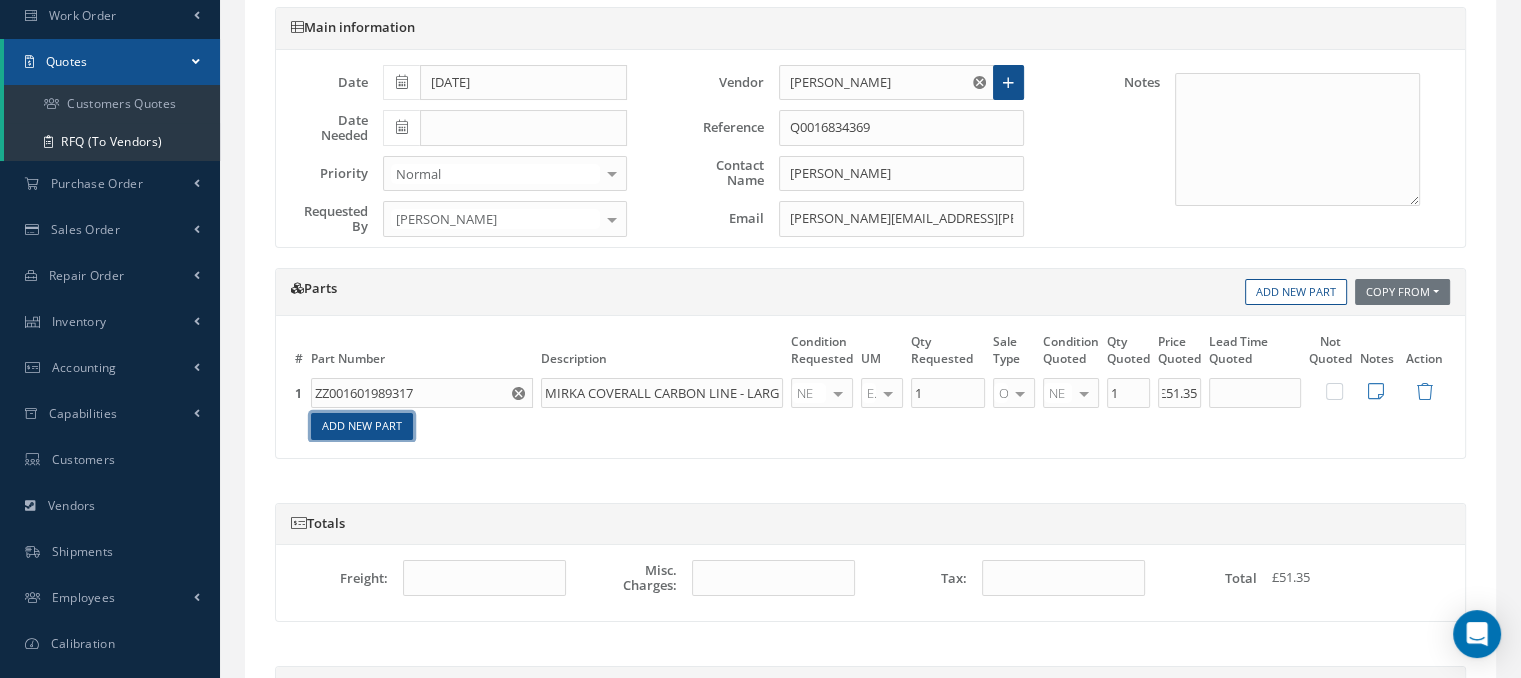 scroll, scrollTop: 0, scrollLeft: 0, axis: both 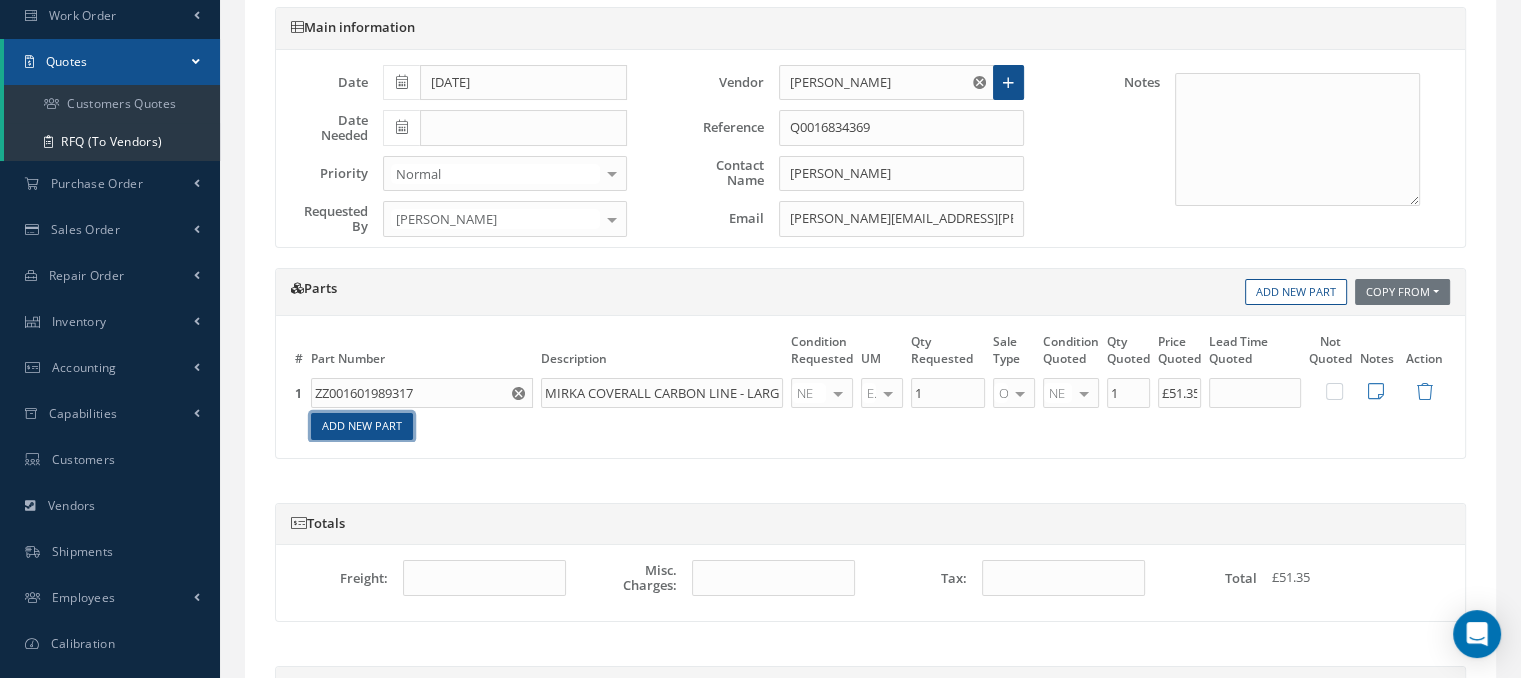 click on "Add New Part" at bounding box center [362, 426] 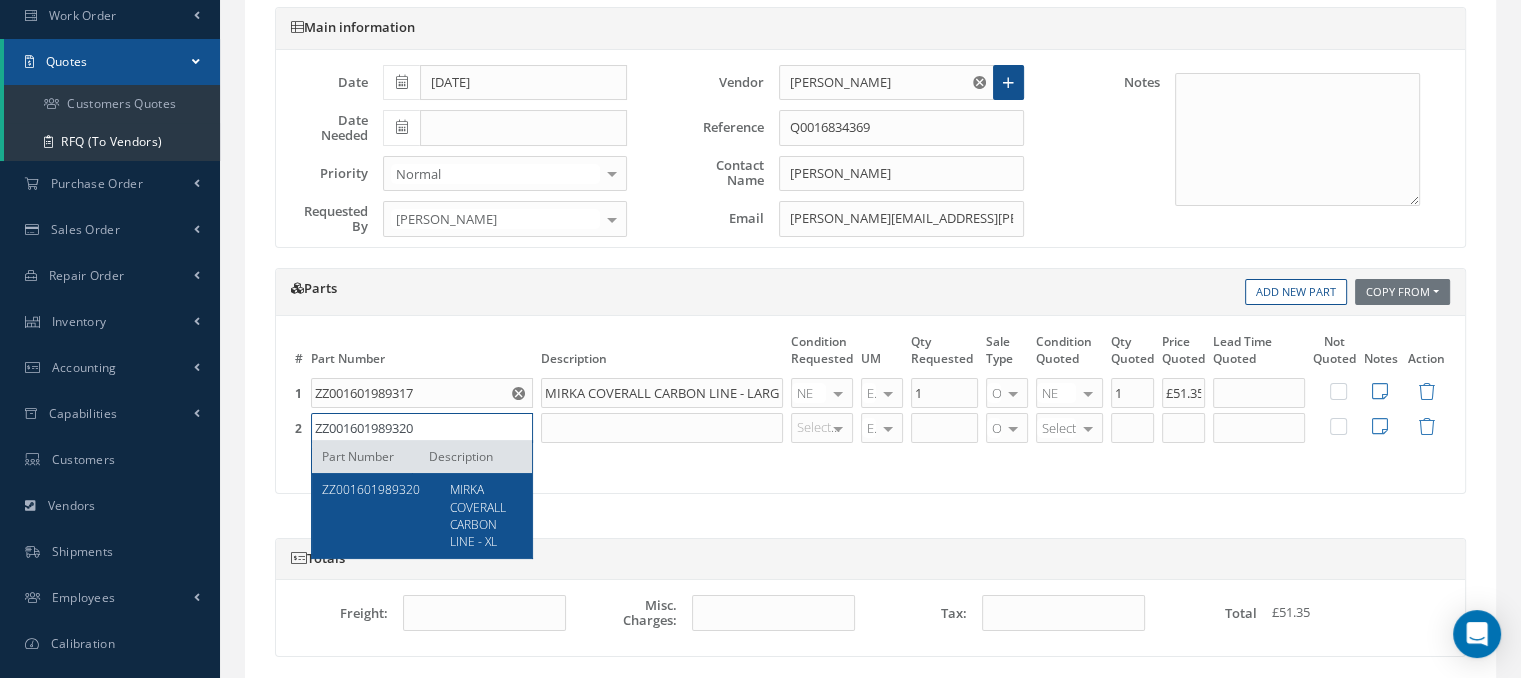 type on "ZZ001601989320" 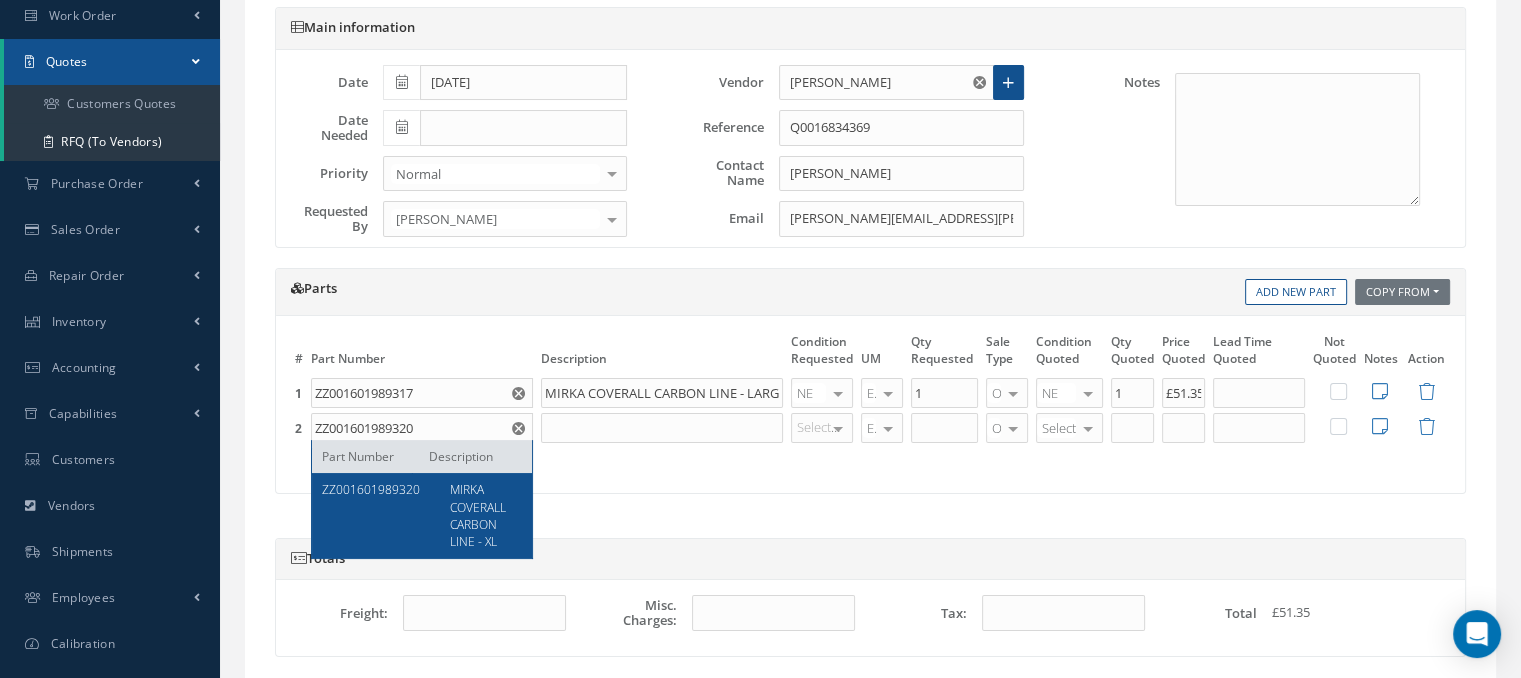 click on "Main information
Date
07/10/2025
Date Needed
Priority
Normal         Normal   AOG   Critical
No elements found.
List is empty.
Requested By
Natasha Lewis         Mirko Giacovelli   Yahya Malik   Tina Young   Lauren Kramer   Darron Conder   Clare Blacklock   Cabinair Sales   Debbie Mcdermott   Simon Gannon   Anna Giacovelli   Martin Bonner   Paul Colbert   Natasha Lewis   Sam Smith   Chris Piggot   Karen Bartram   Cabinair Purchasing   Giuseppe Giosa   Cabinair Logistics   CAB WORKSHOP   - -   Tina Young   Harry Colbert   Ragunath Tikiri   Timothy Boston   Dave Spalding" at bounding box center (870, 464) 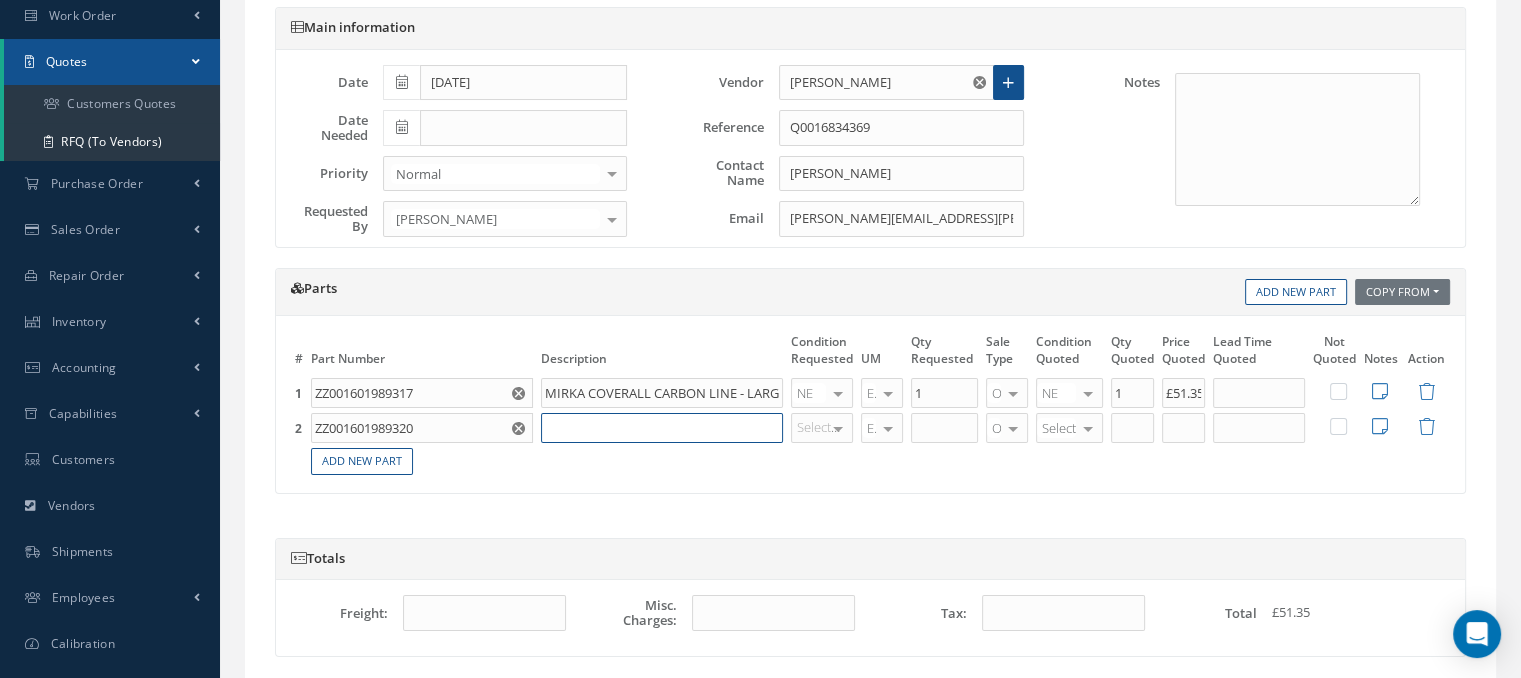 click at bounding box center [662, 428] 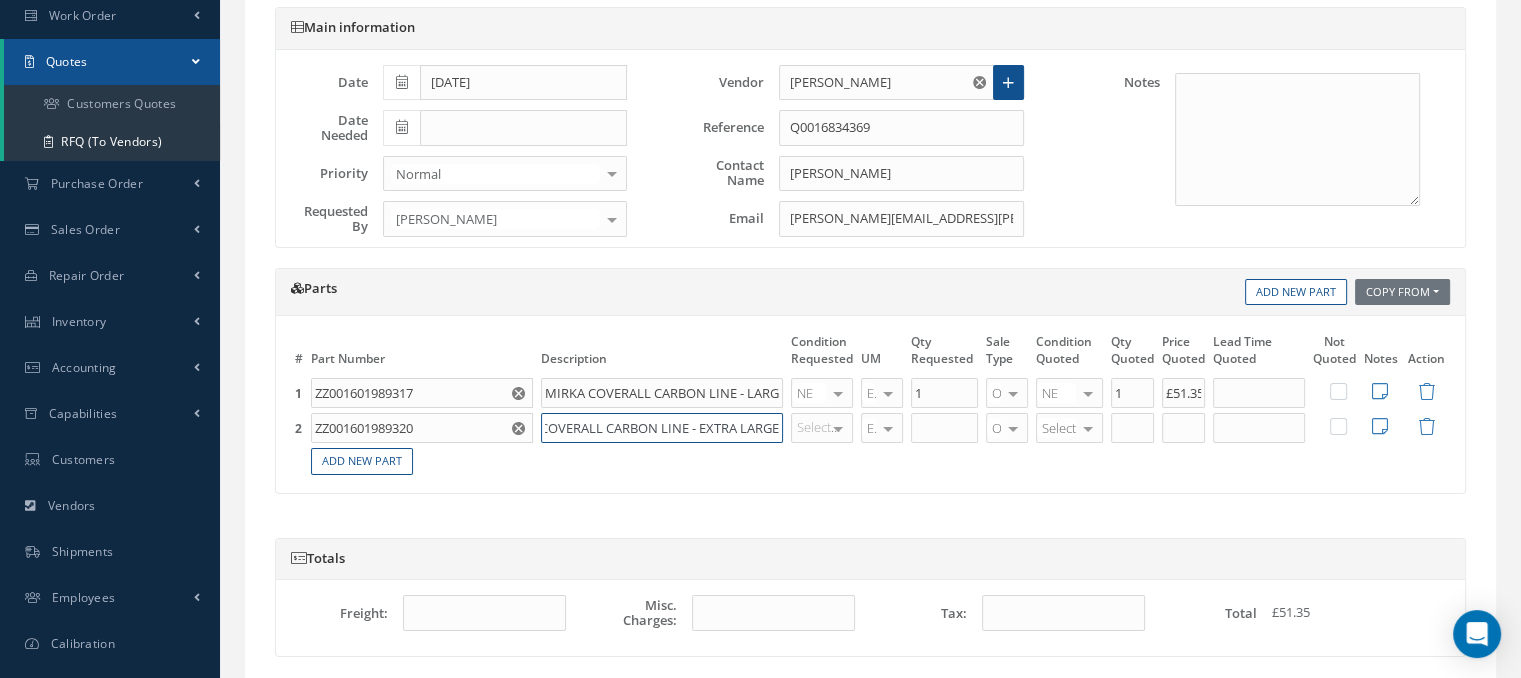 scroll, scrollTop: 0, scrollLeft: 54, axis: horizontal 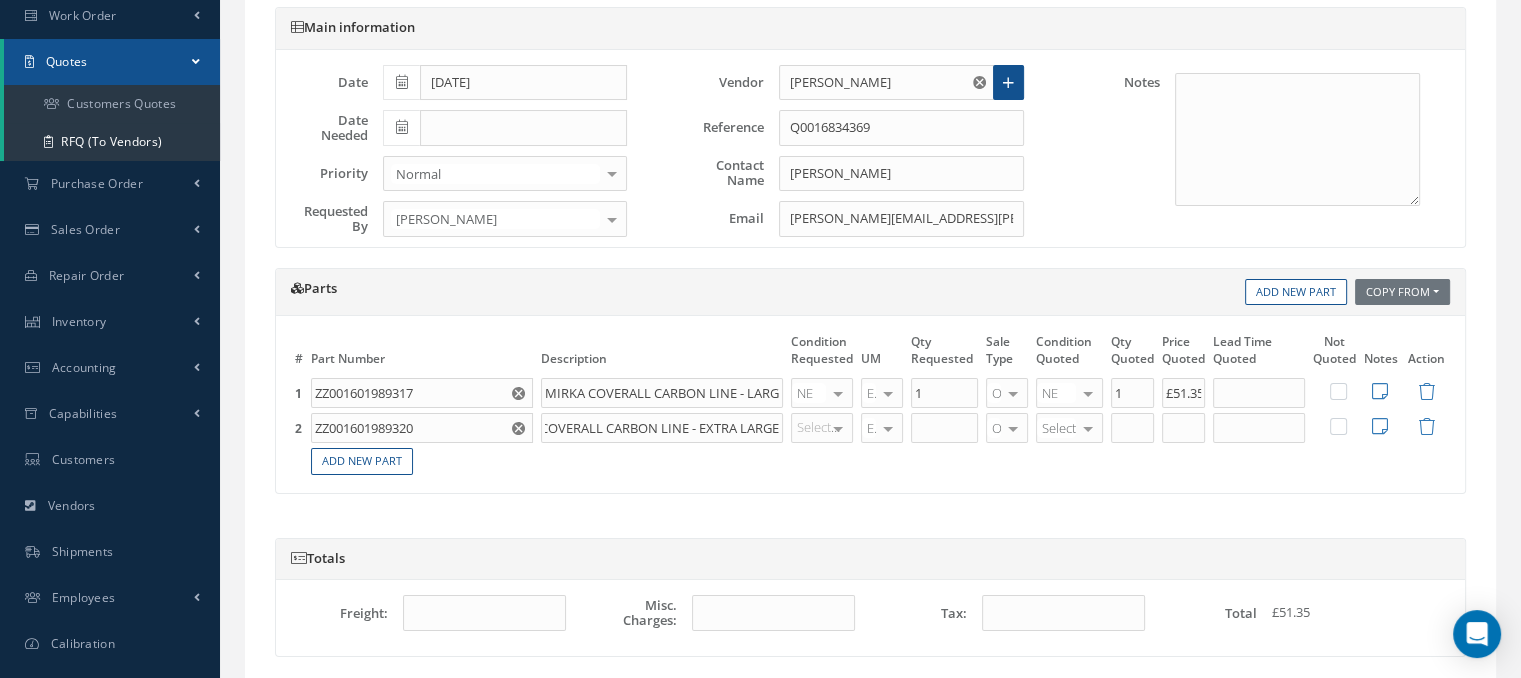 type on "MIRKA COVERALL CARBON LINE - EXTRA LARGE" 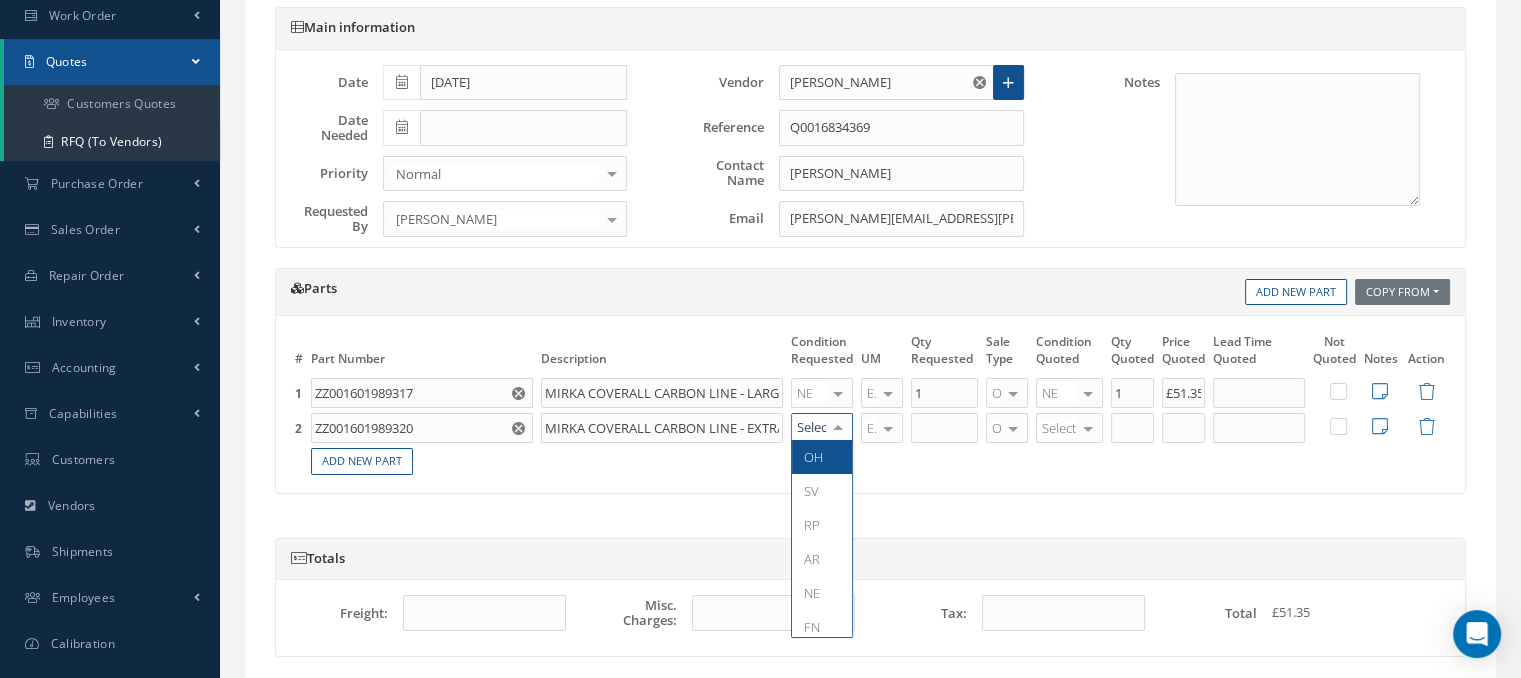 click on "OH   SV   RP   AR   NE   FN   NS   RE   FP   BER   N/A   INSP   BC   AI   MD   RF   SCR   TS   USE   TL   SP   NU   AS   US   PM
No elements found.
List is empty." at bounding box center (822, 428) 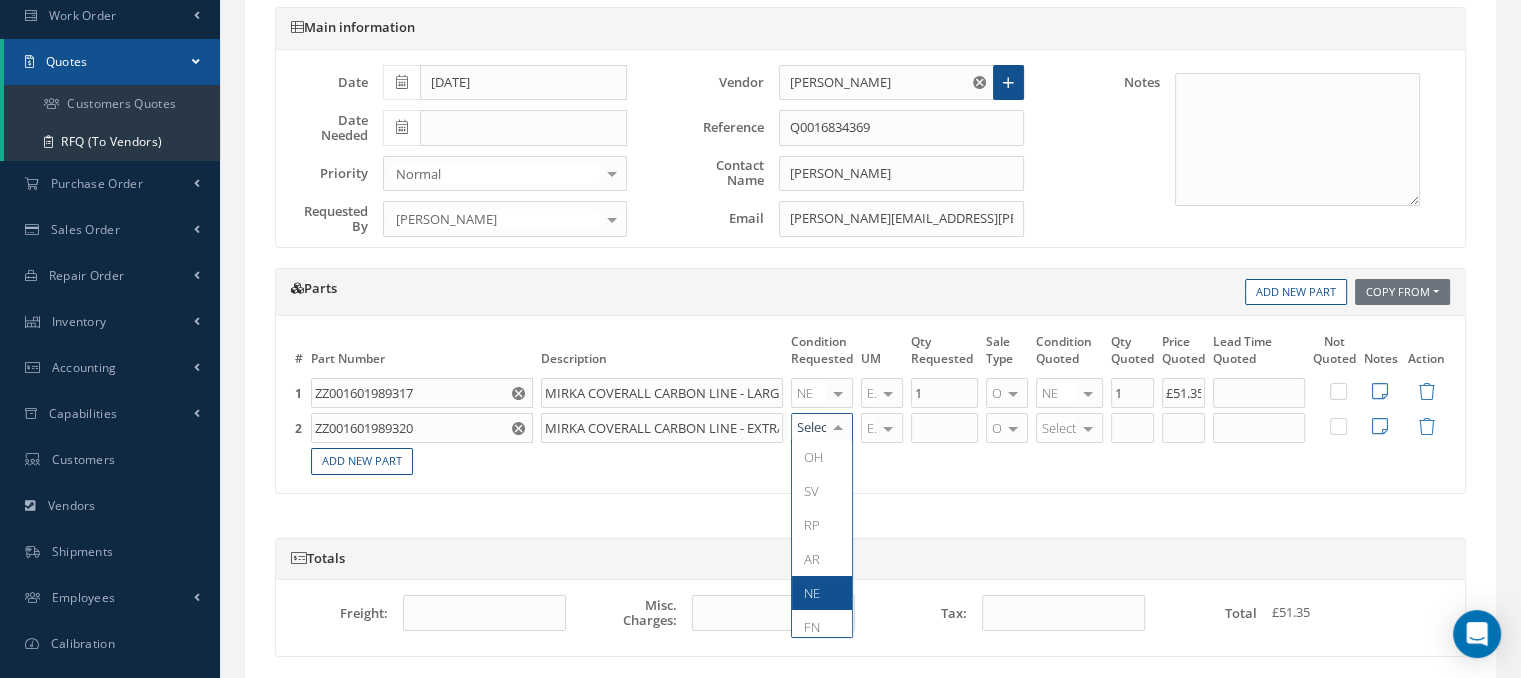 click on "NE" at bounding box center (822, 593) 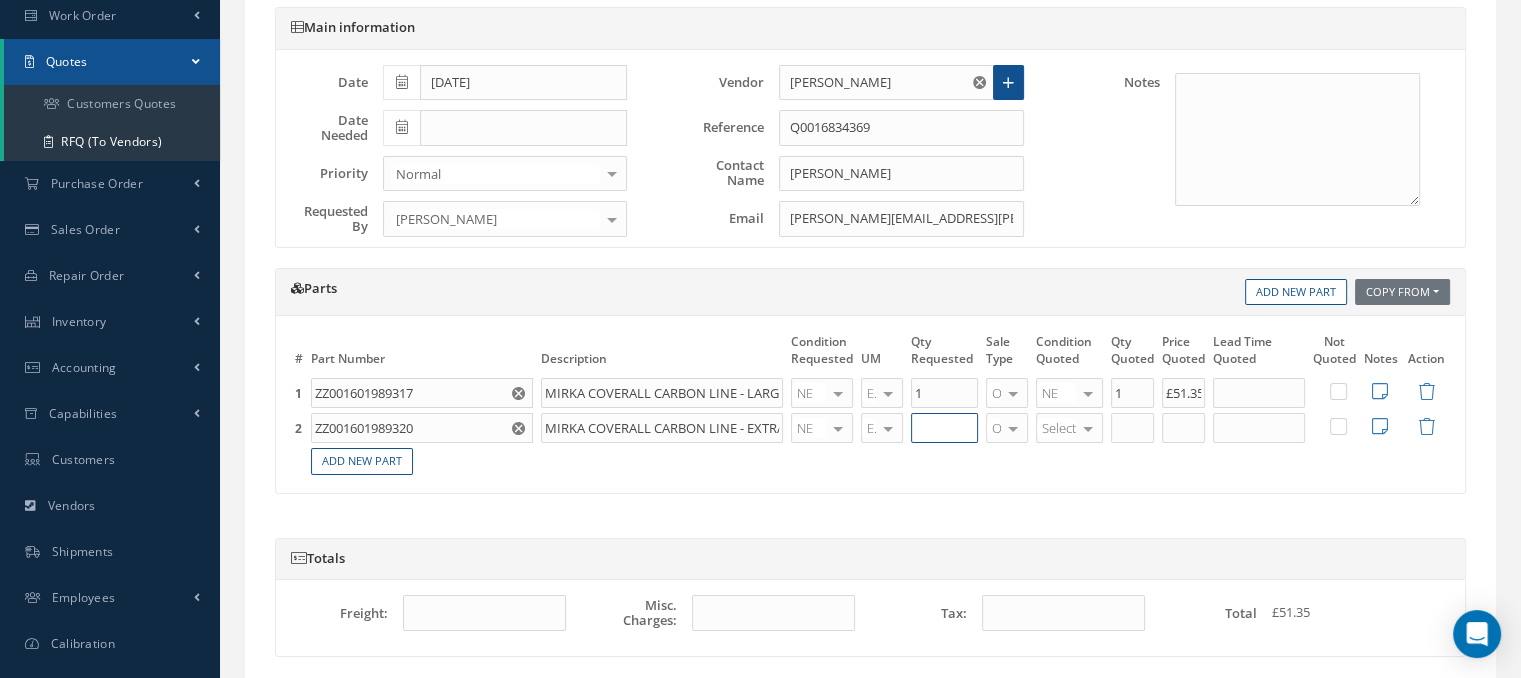 click at bounding box center (944, 428) 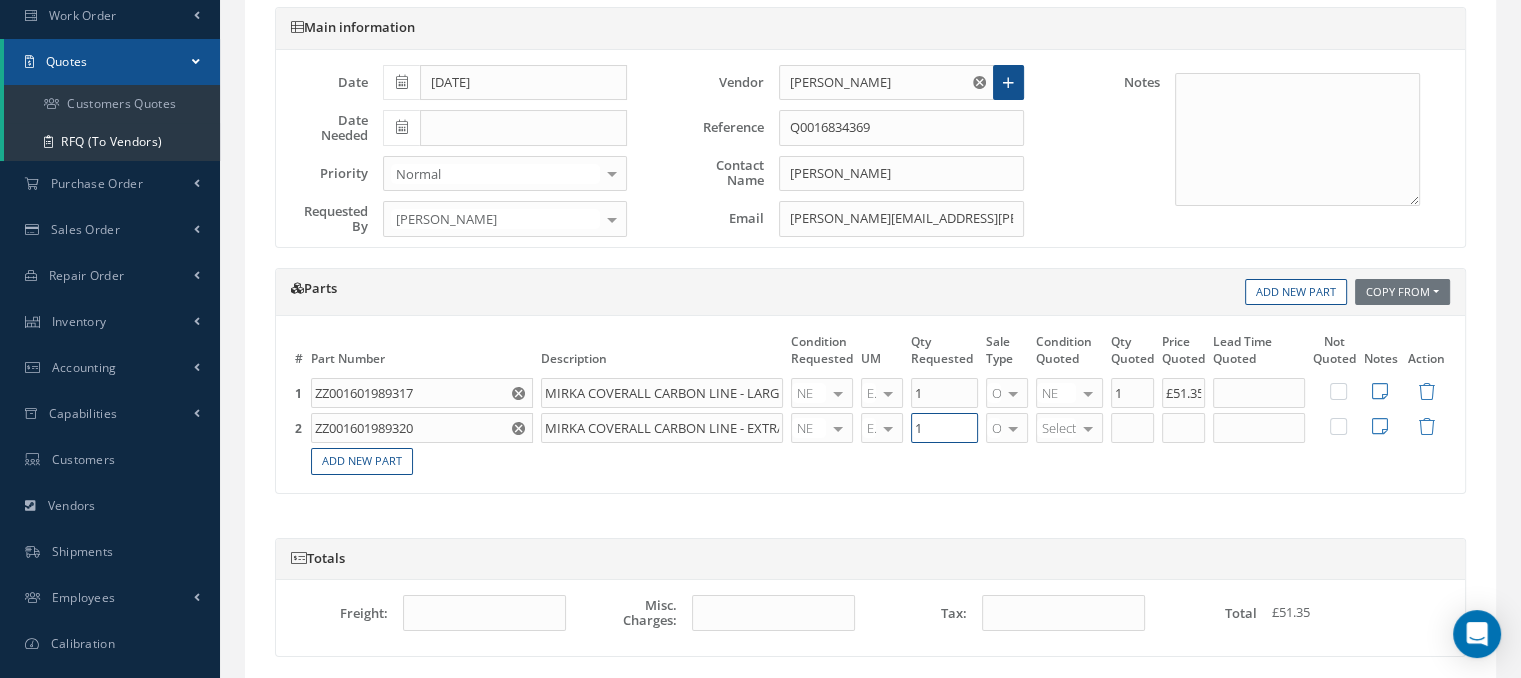type on "1" 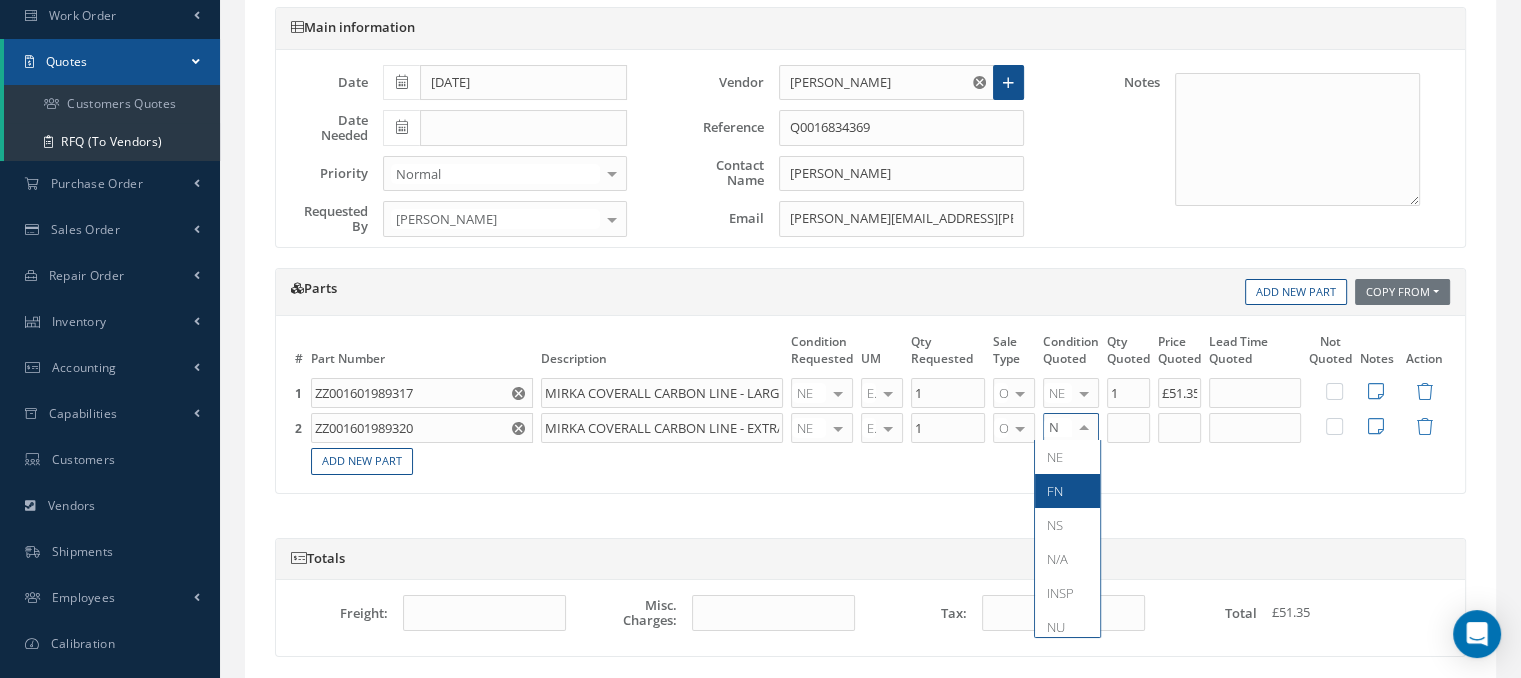 type on "NE" 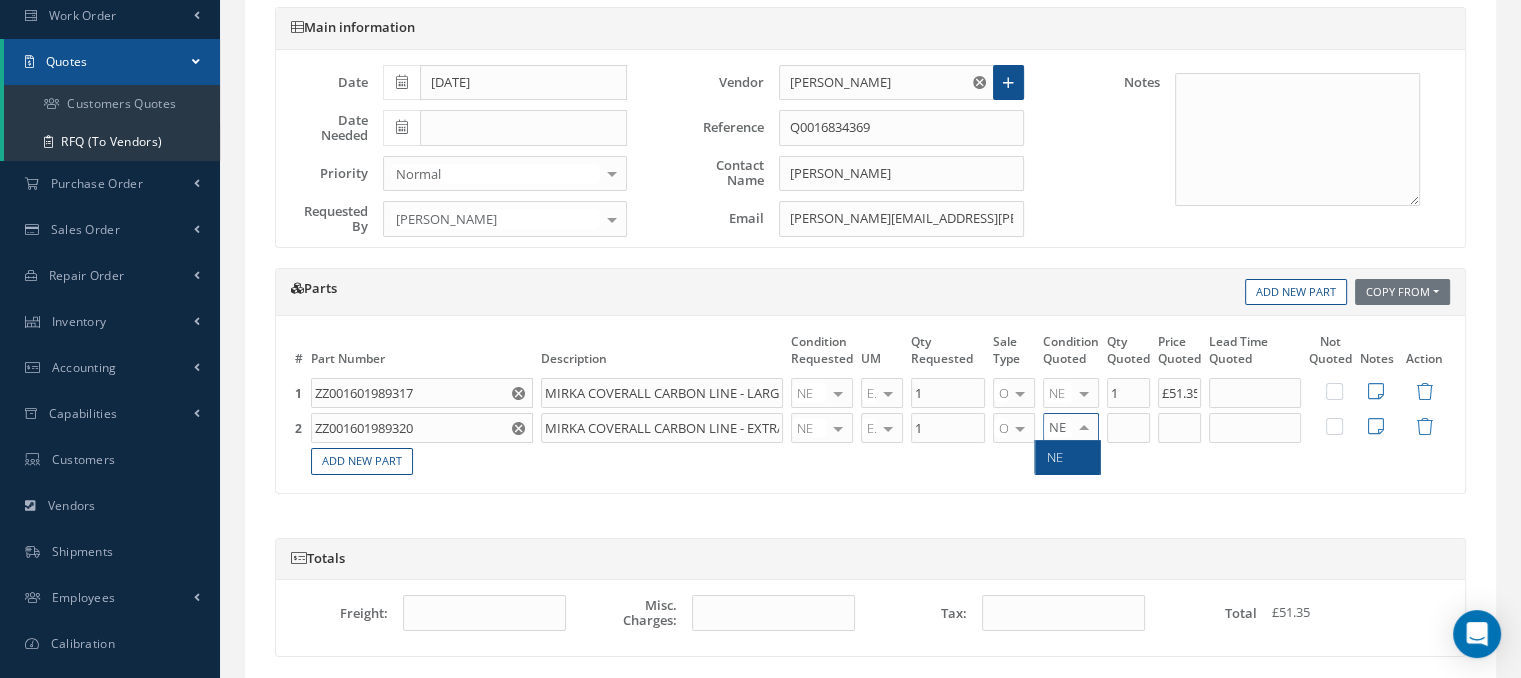 click on "NE" at bounding box center [1067, 457] 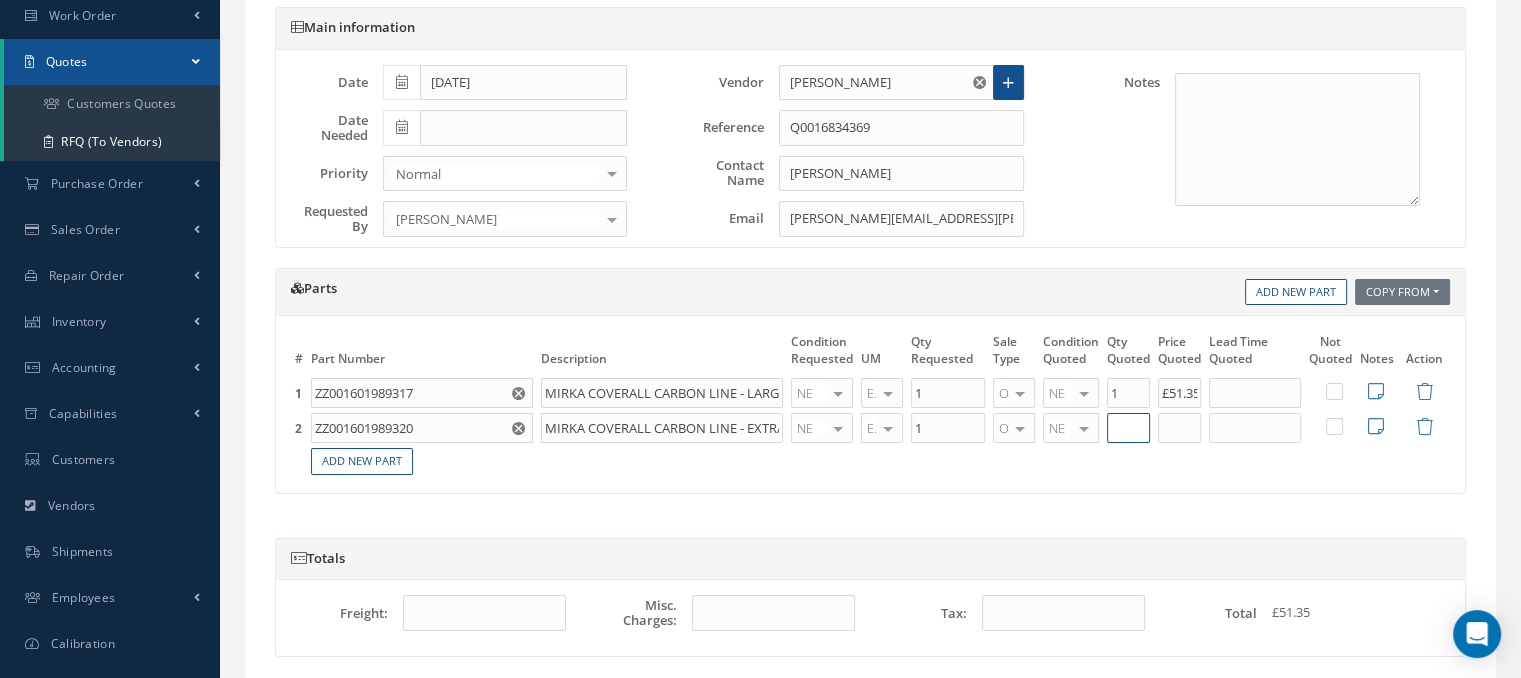 type on "1" 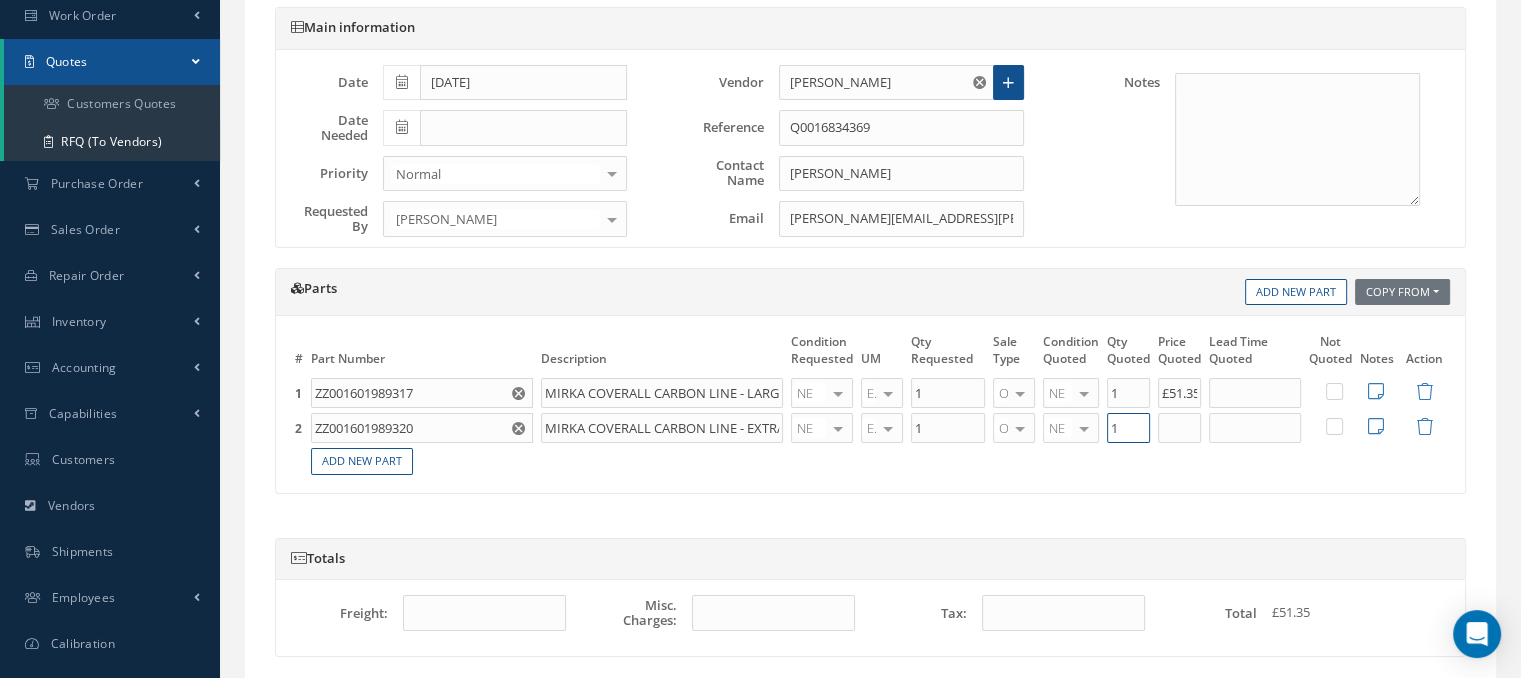 click on "1" at bounding box center [1128, 428] 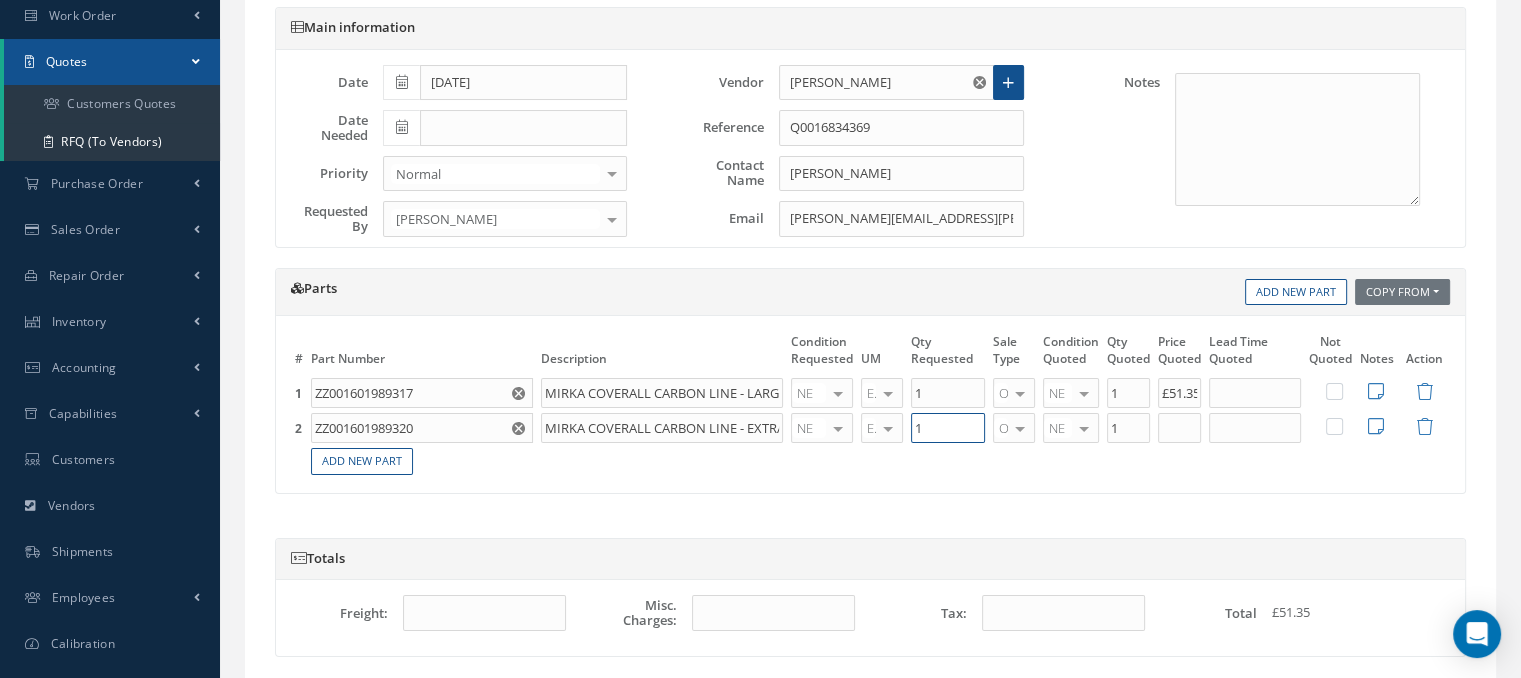 click on "1" at bounding box center (948, 428) 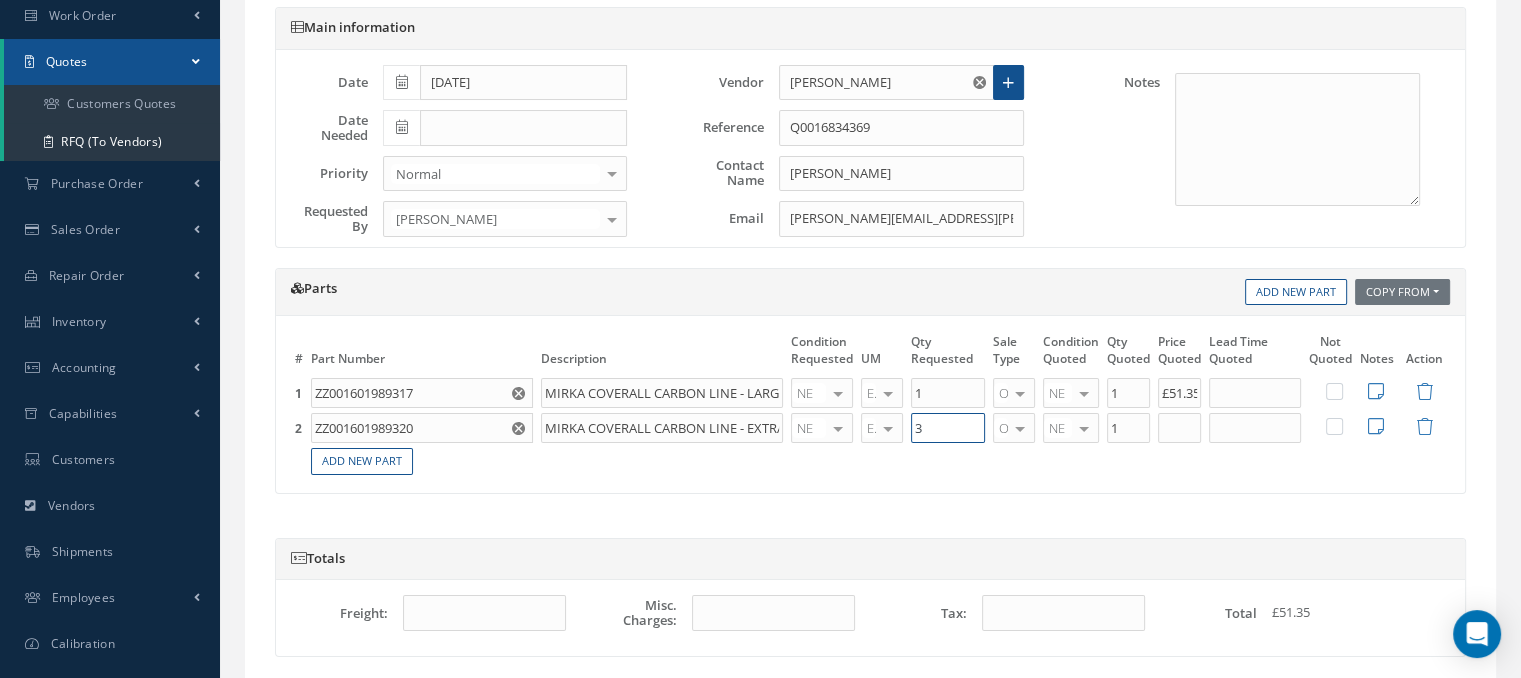 type on "3" 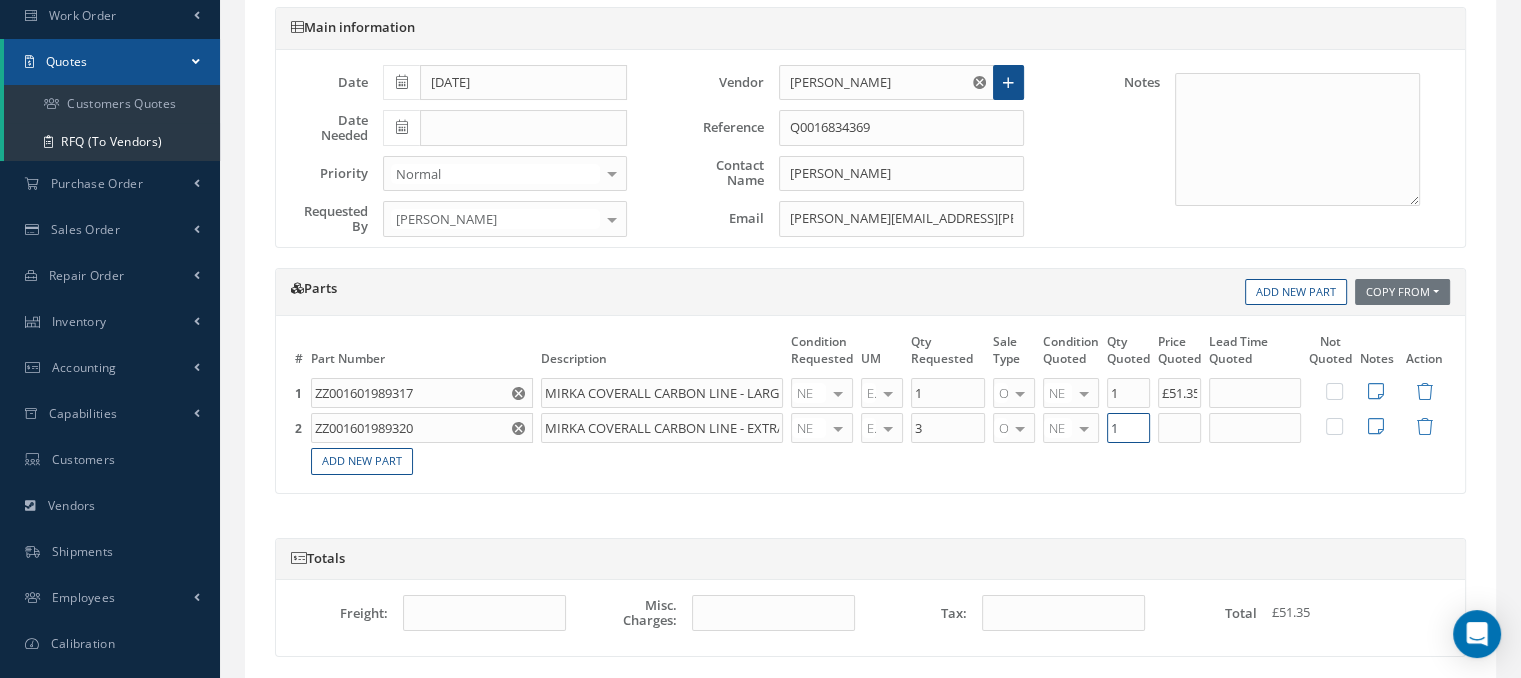 click on "1" at bounding box center (1128, 428) 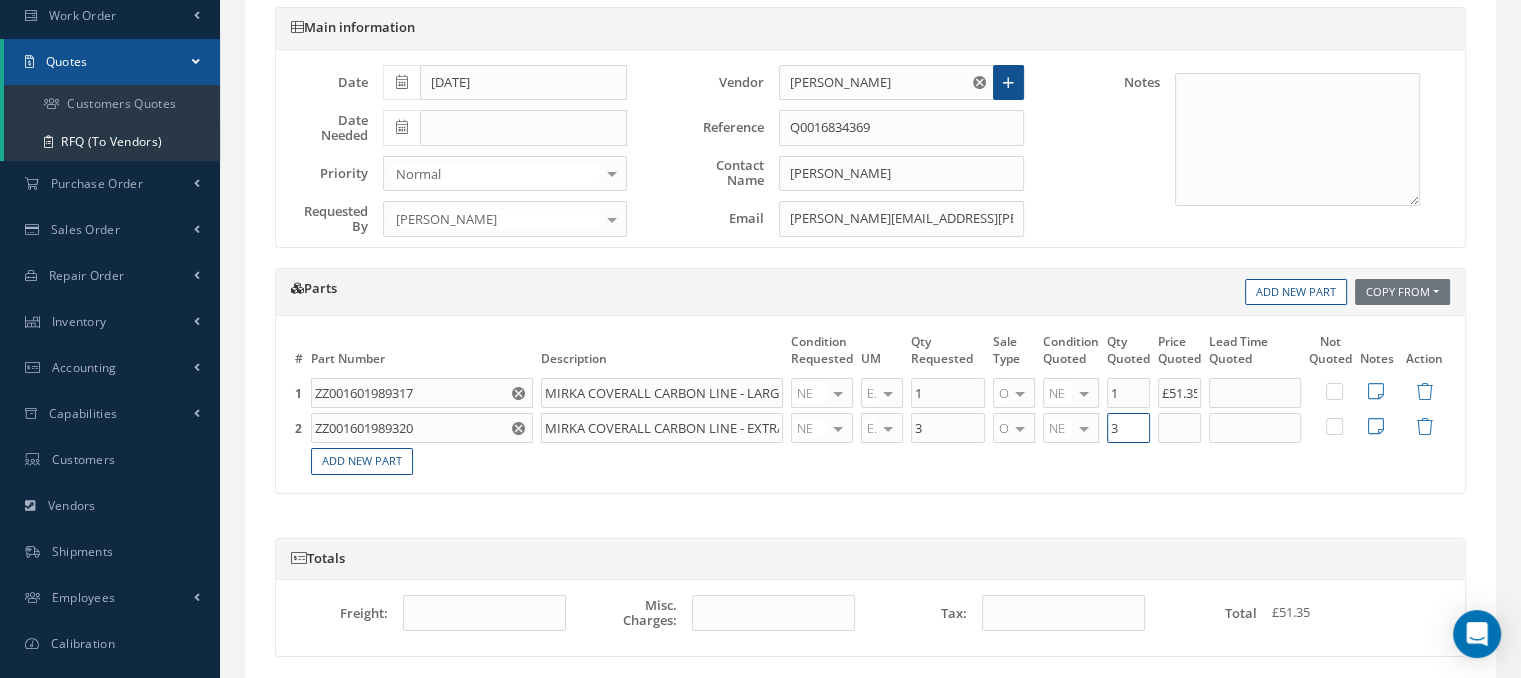 type on "3" 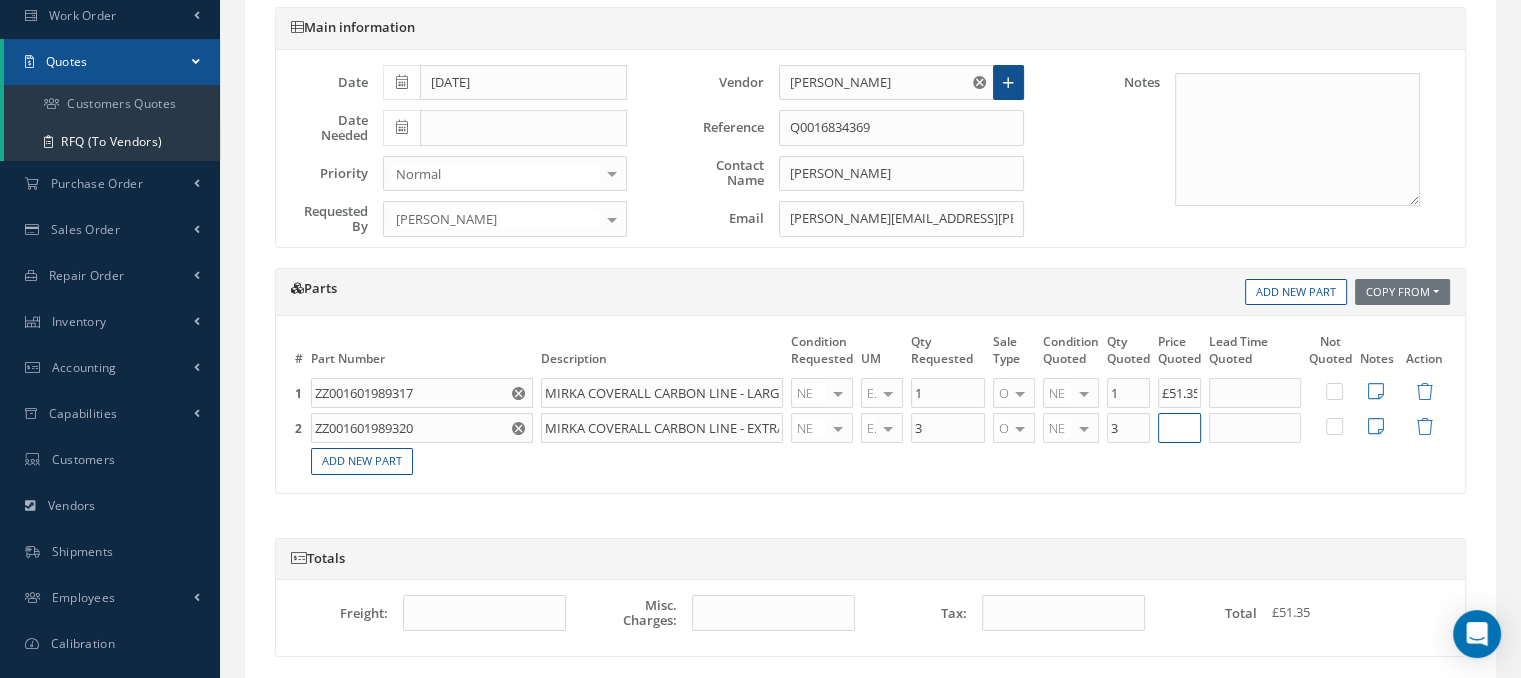 click at bounding box center (1179, 428) 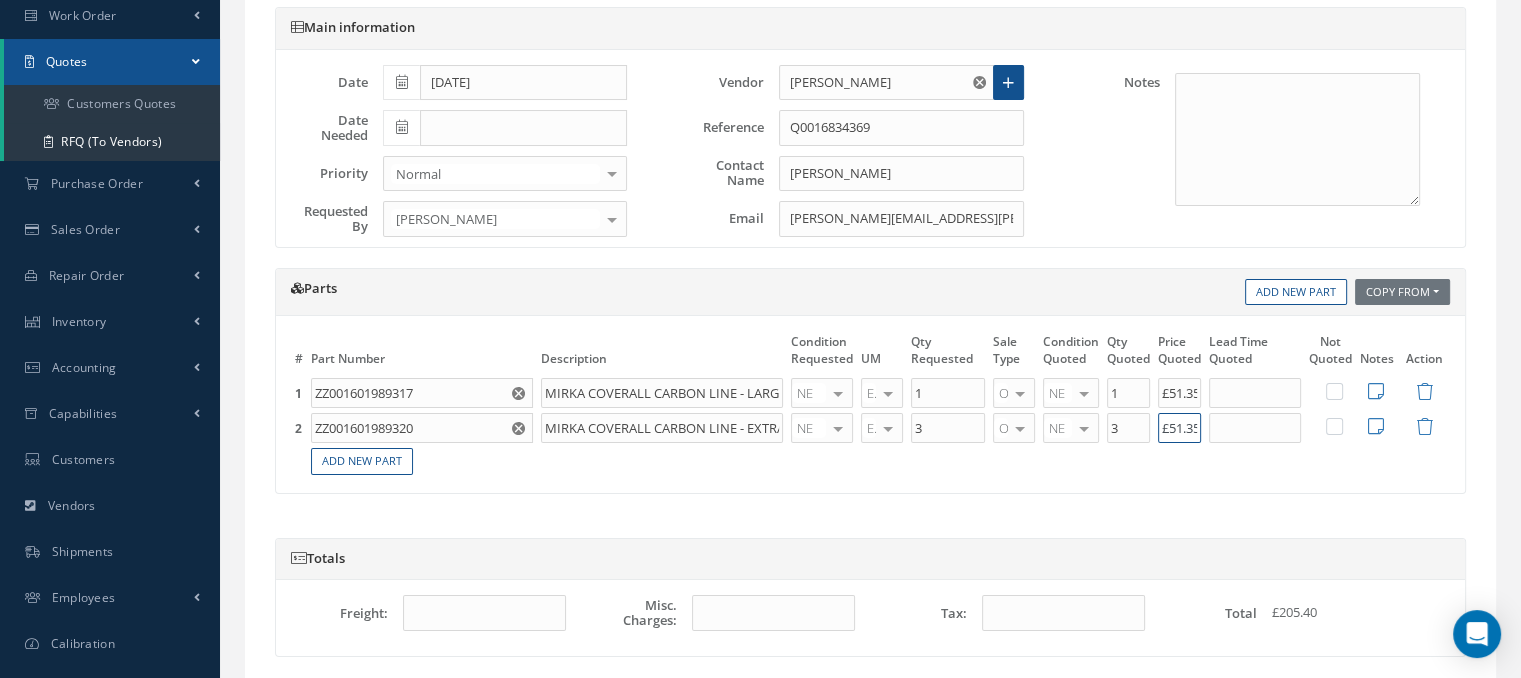 scroll, scrollTop: 0, scrollLeft: 4, axis: horizontal 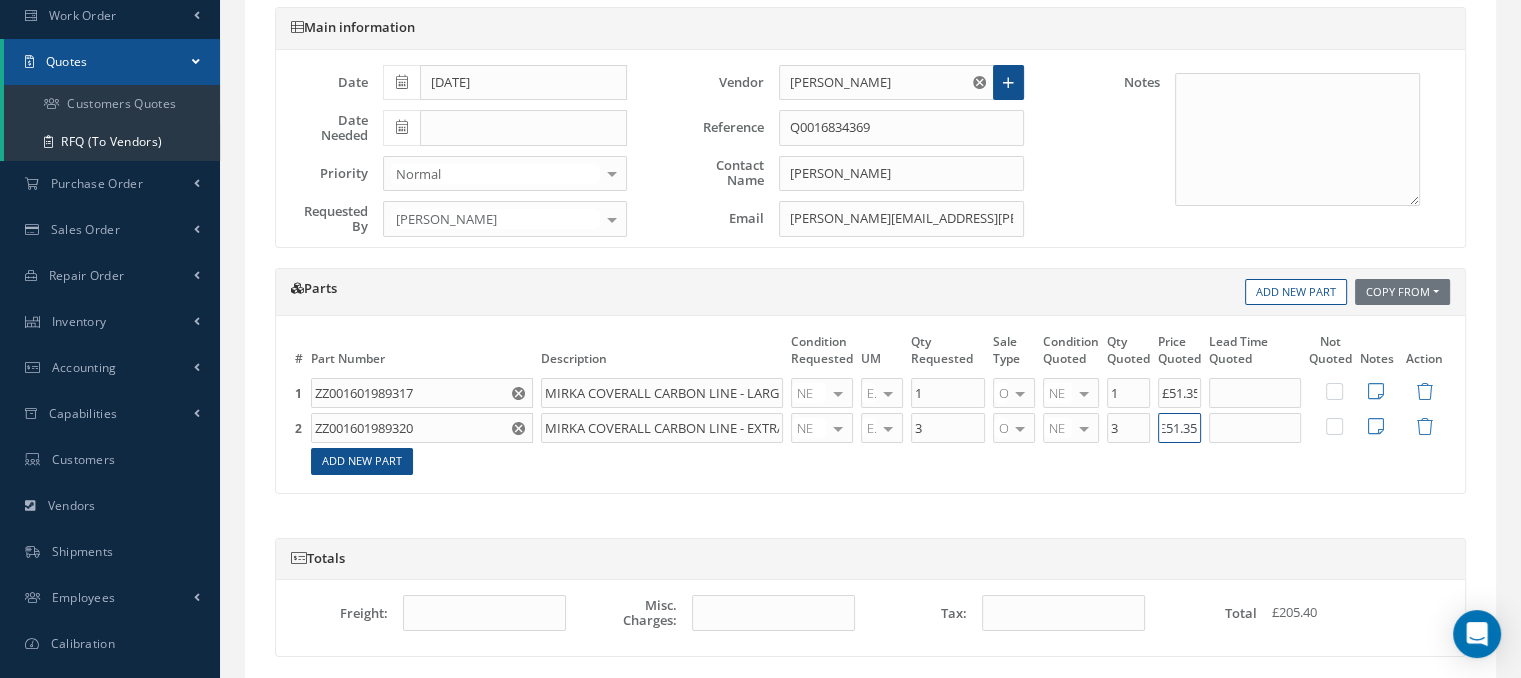 type on "£51.35" 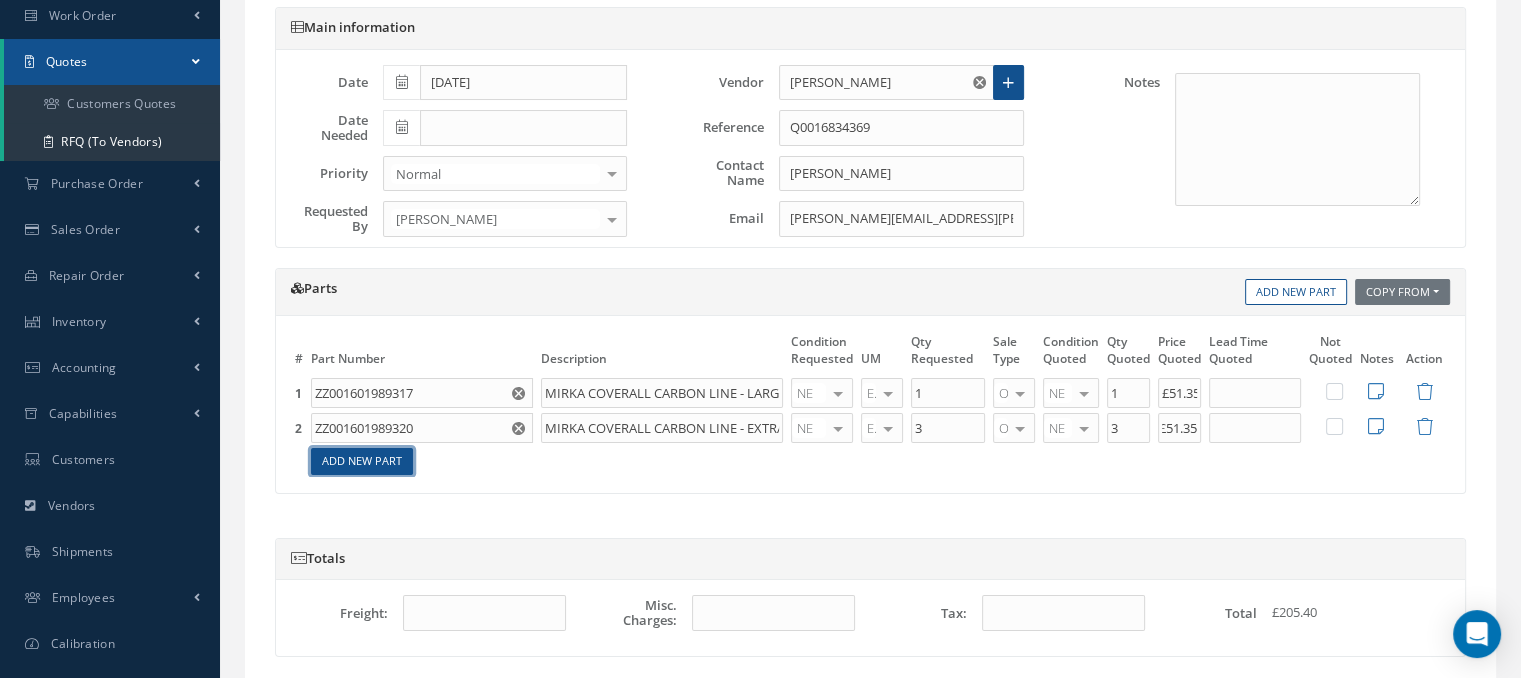 scroll, scrollTop: 0, scrollLeft: 0, axis: both 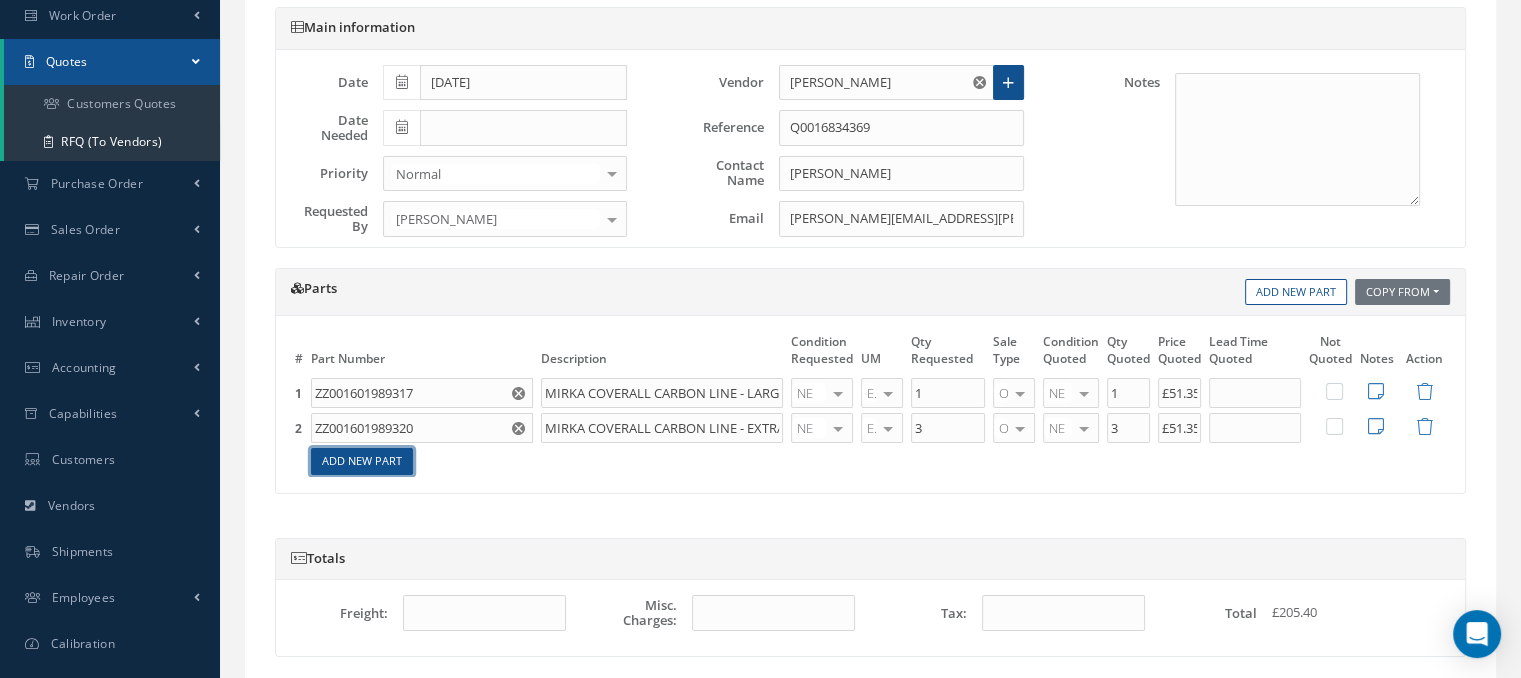 click on "Add New Part" at bounding box center [362, 461] 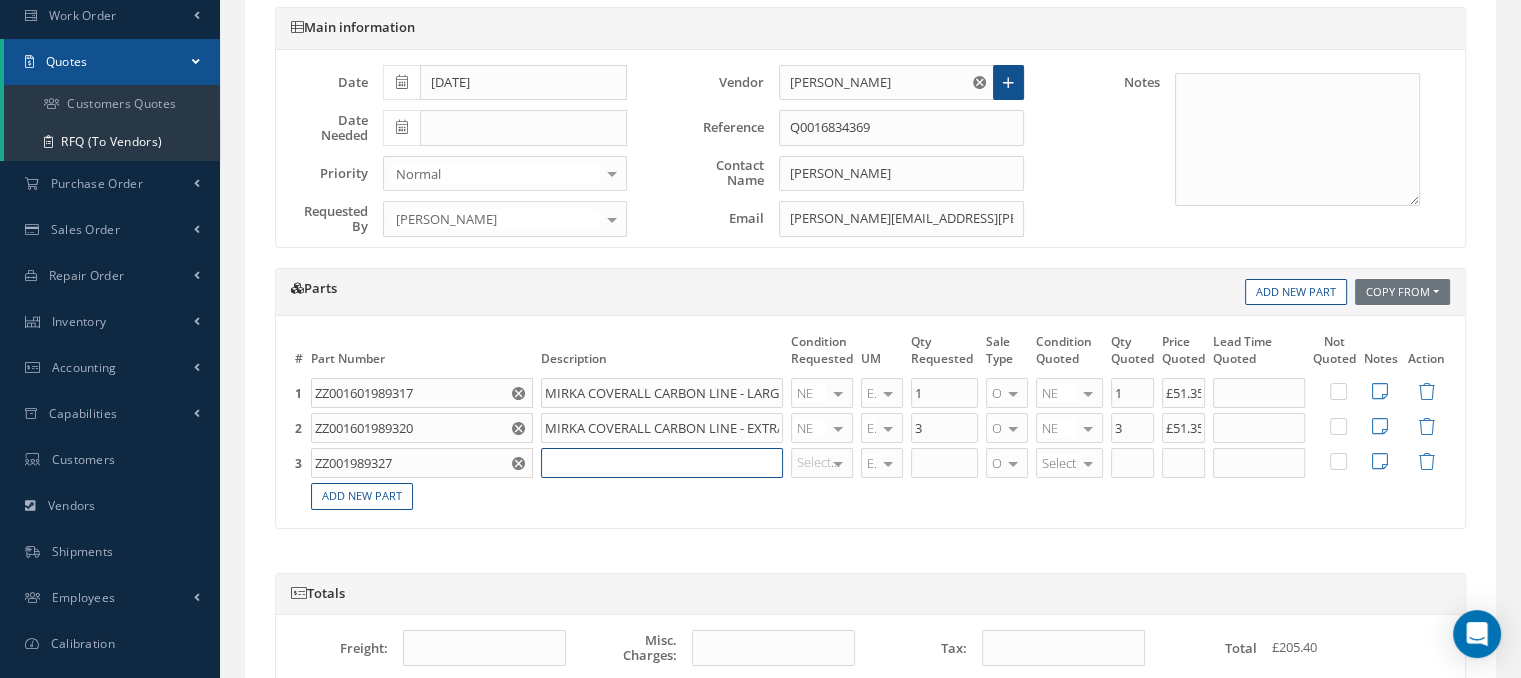 click at bounding box center [662, 463] 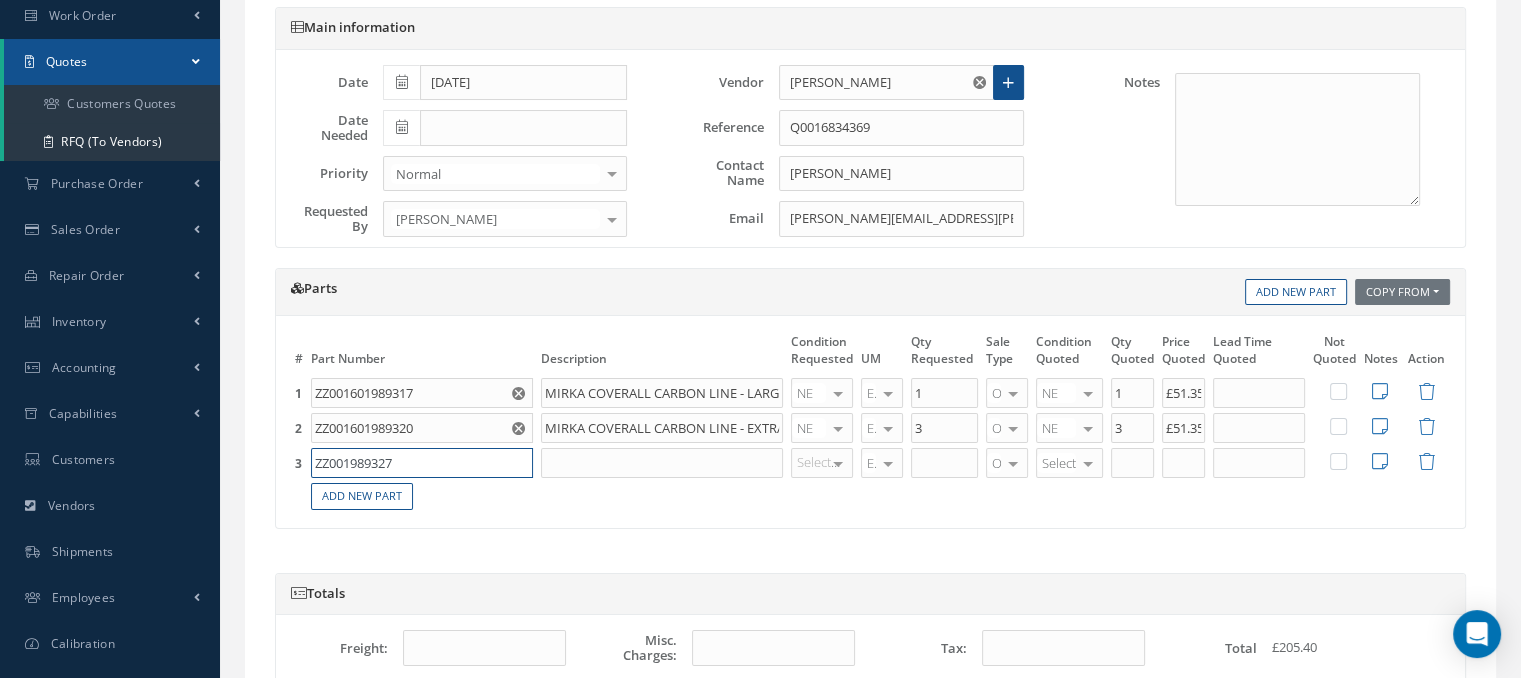 click on "ZZ001989327" at bounding box center (422, 463) 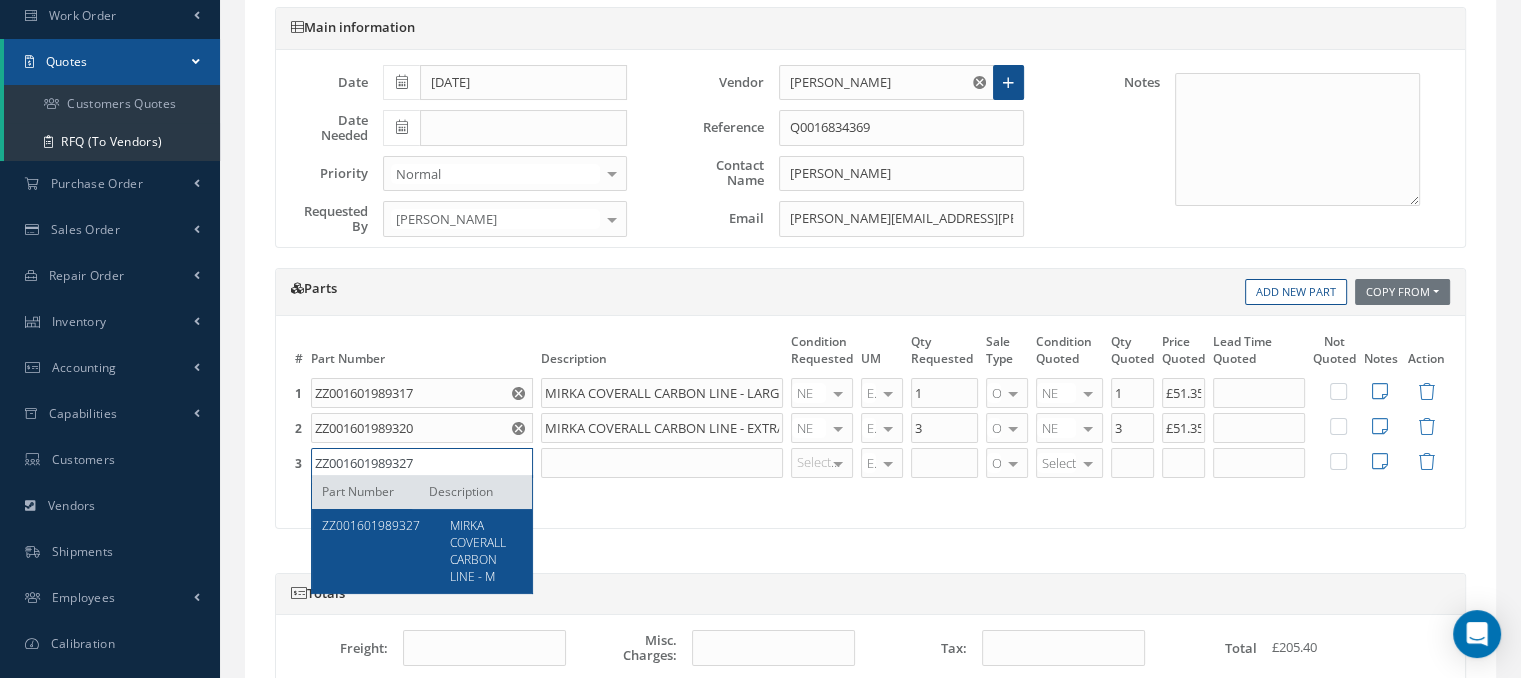 type on "ZZ001601989327" 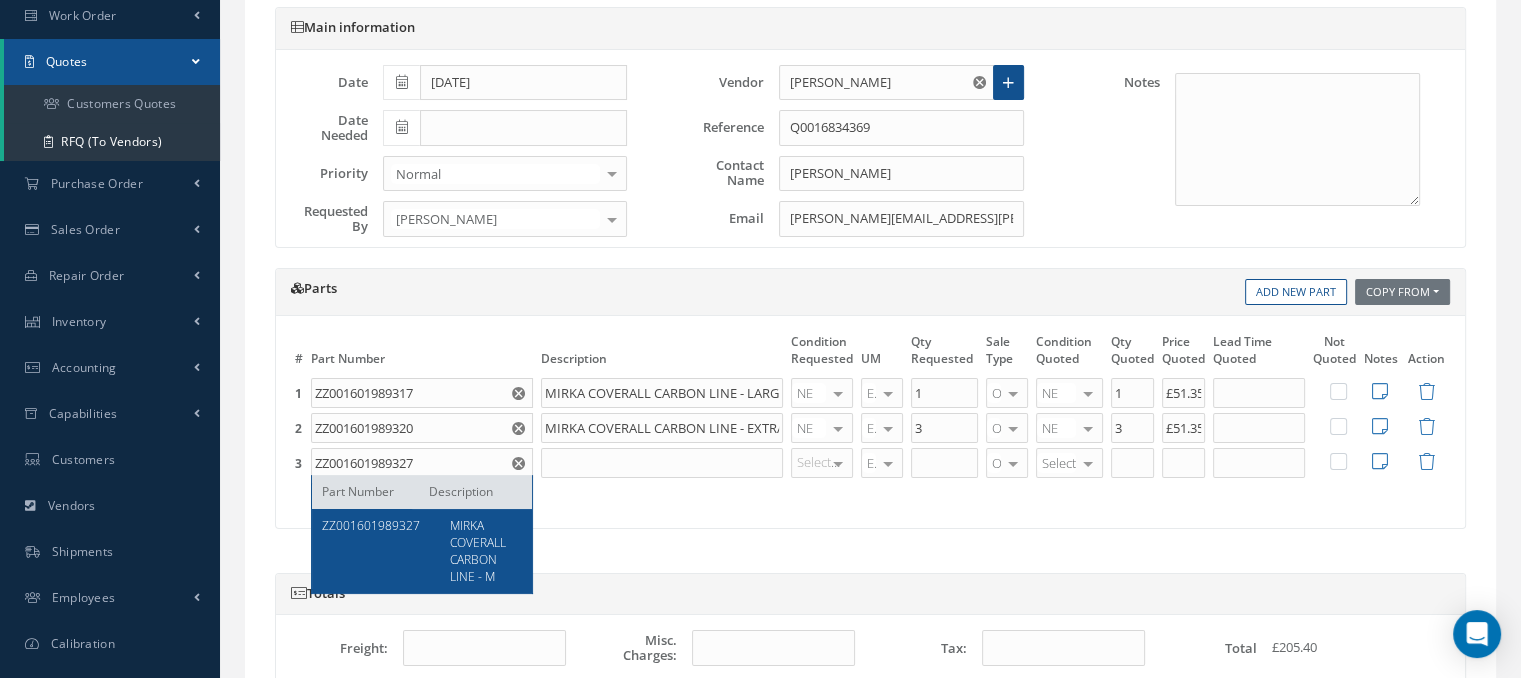 click on "Parts
Copy From
Work Orders
Add New Part
#
Part Number
Description
Condition Requested
UM
Qty Requested
Sale Type
Condition Quoted
Qty Quoted
Price Quoted
Lead Time Quoted
Action" at bounding box center [870, 408] 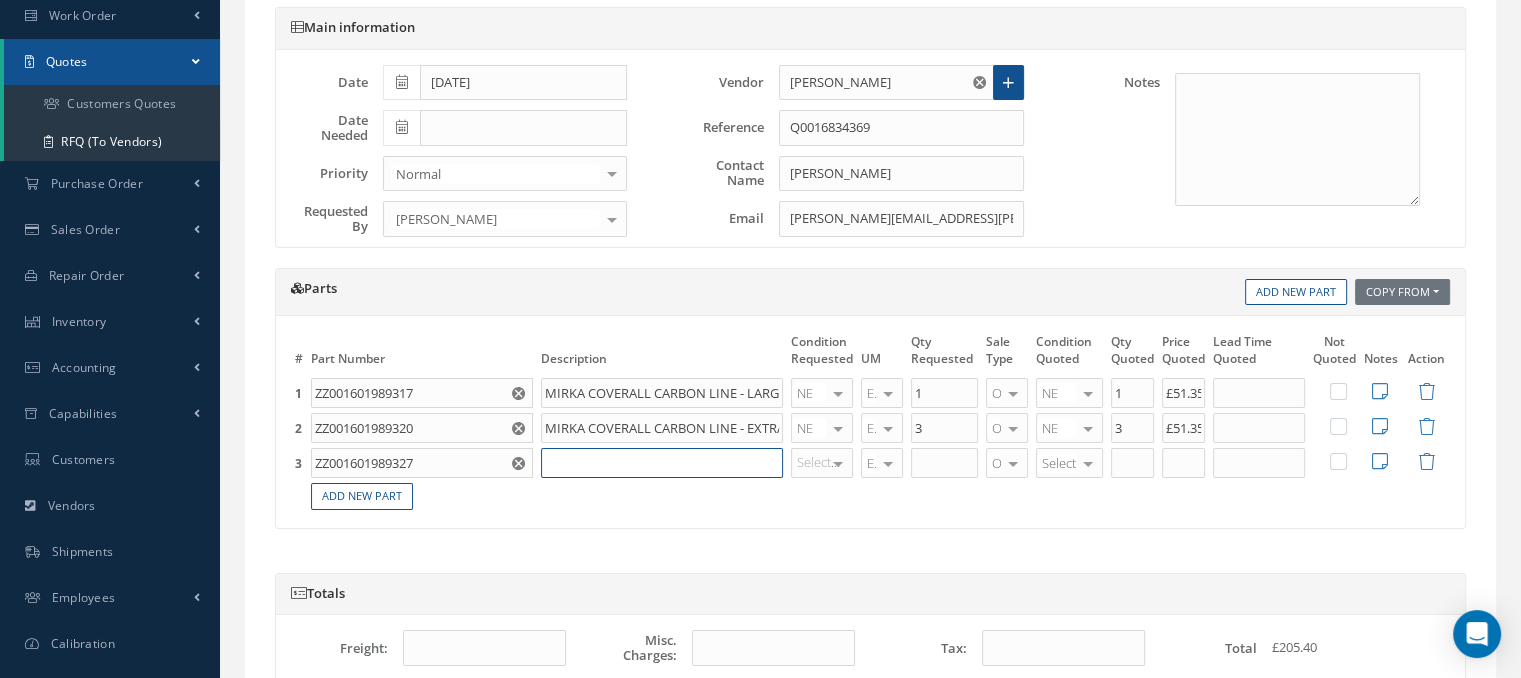click at bounding box center [662, 463] 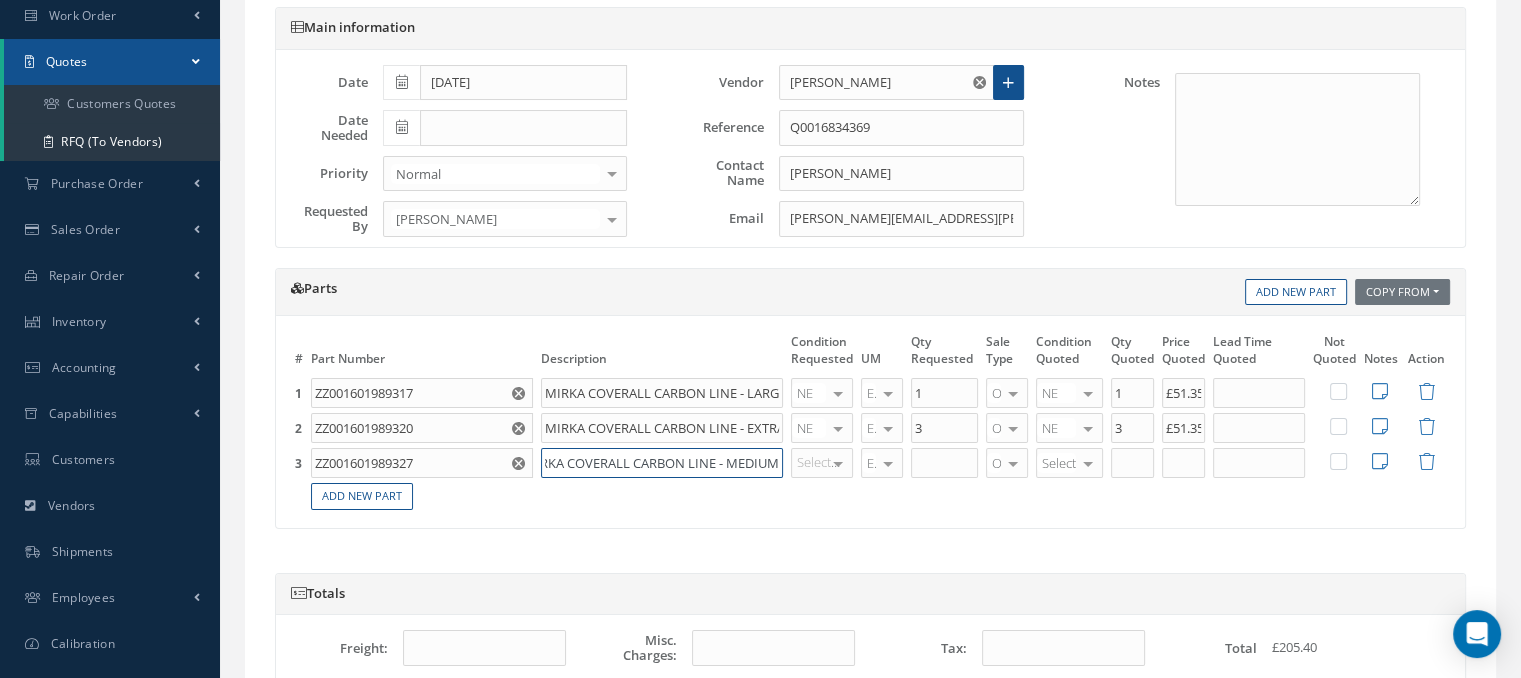 scroll, scrollTop: 0, scrollLeft: 25, axis: horizontal 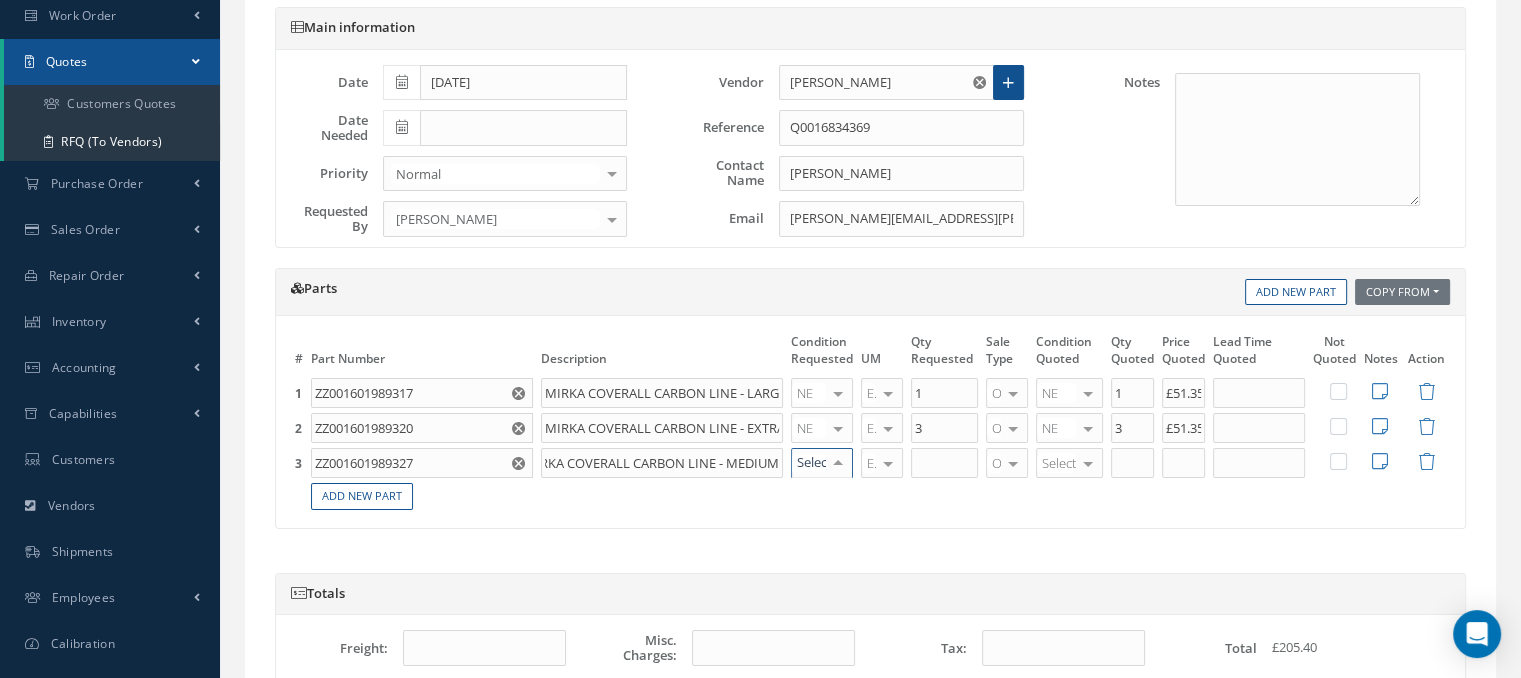 type on "MIRKA COVERALL CARBON LINE - MEDIUM" 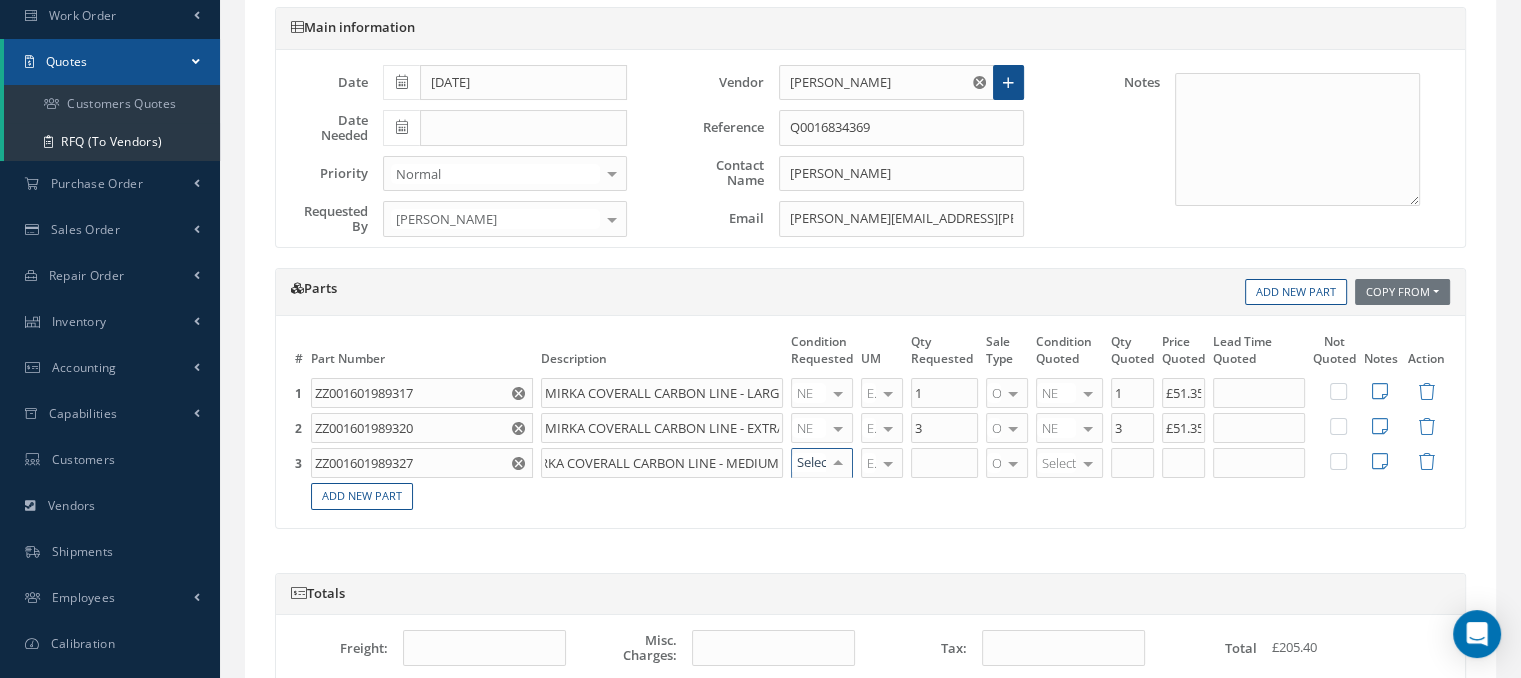 scroll, scrollTop: 0, scrollLeft: 0, axis: both 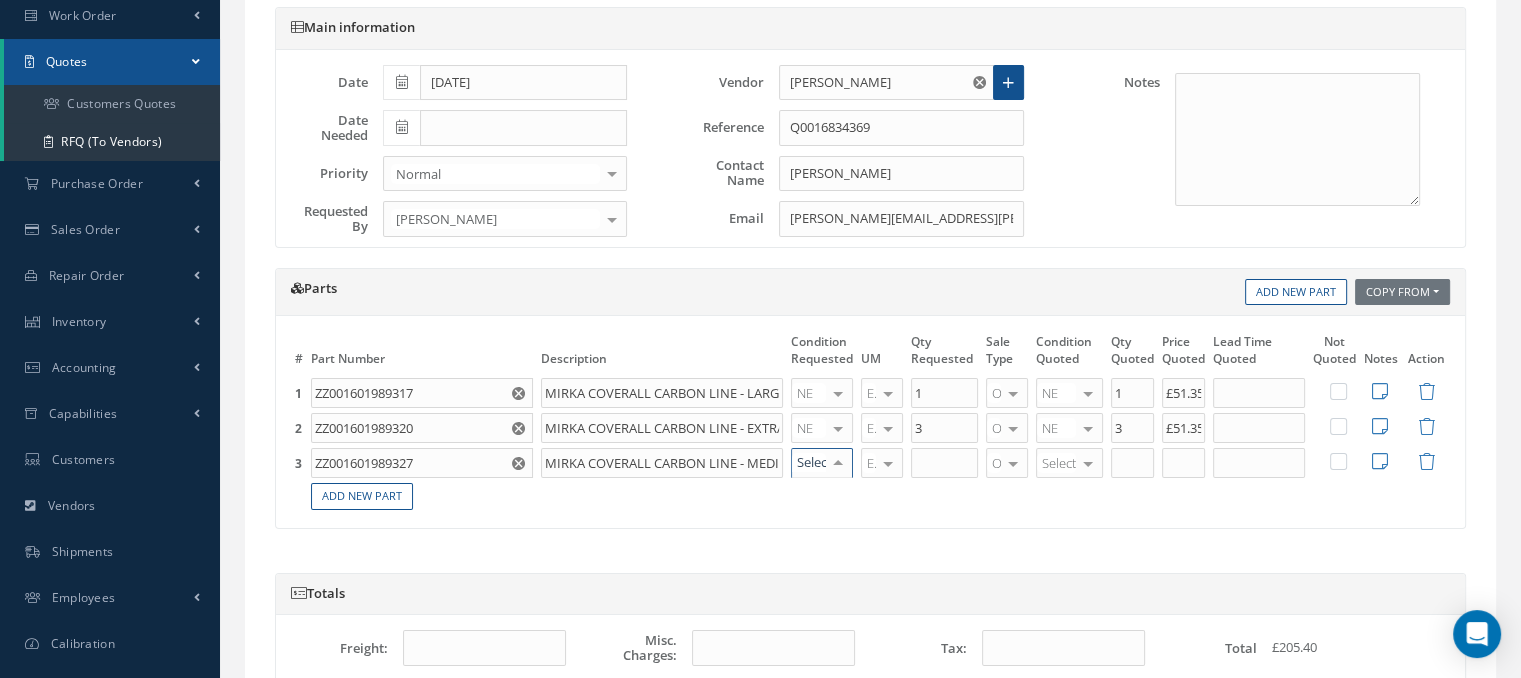 click at bounding box center (838, 463) 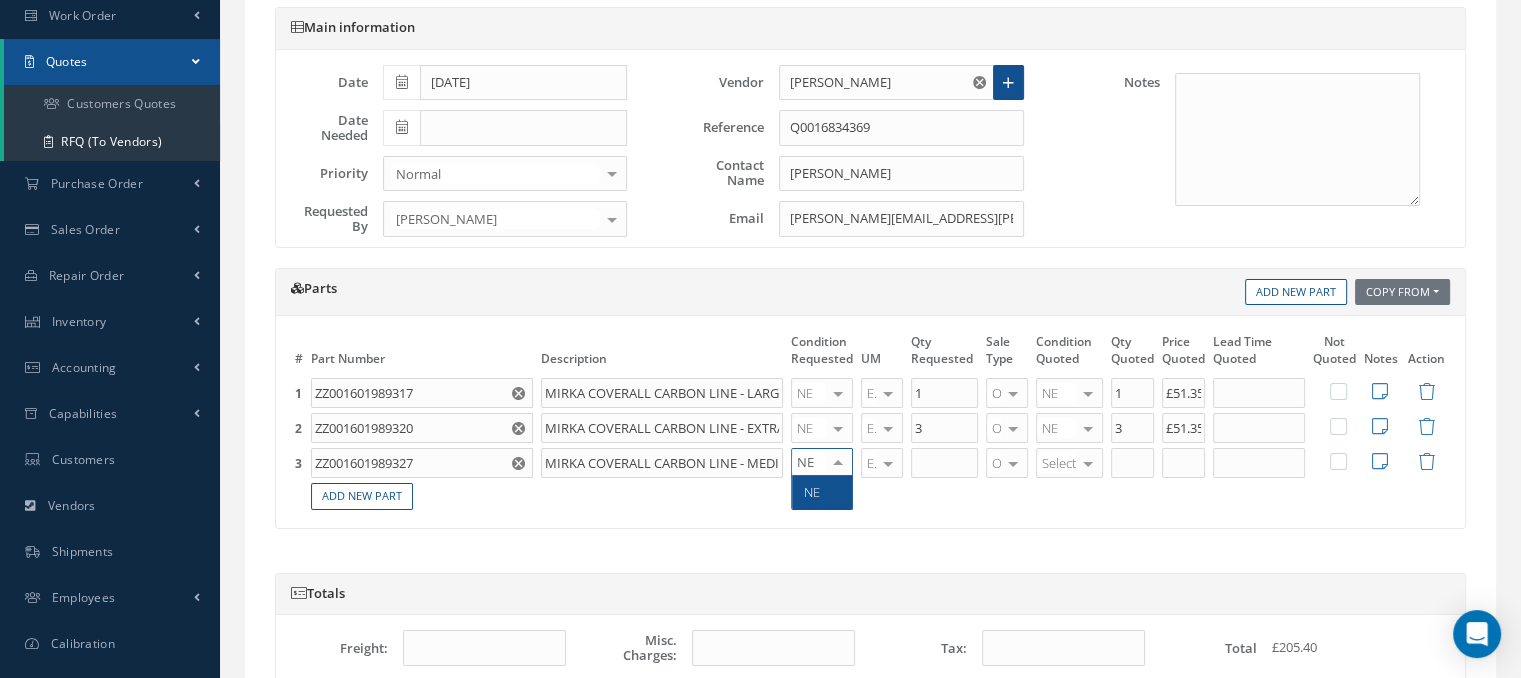 type on "NE" 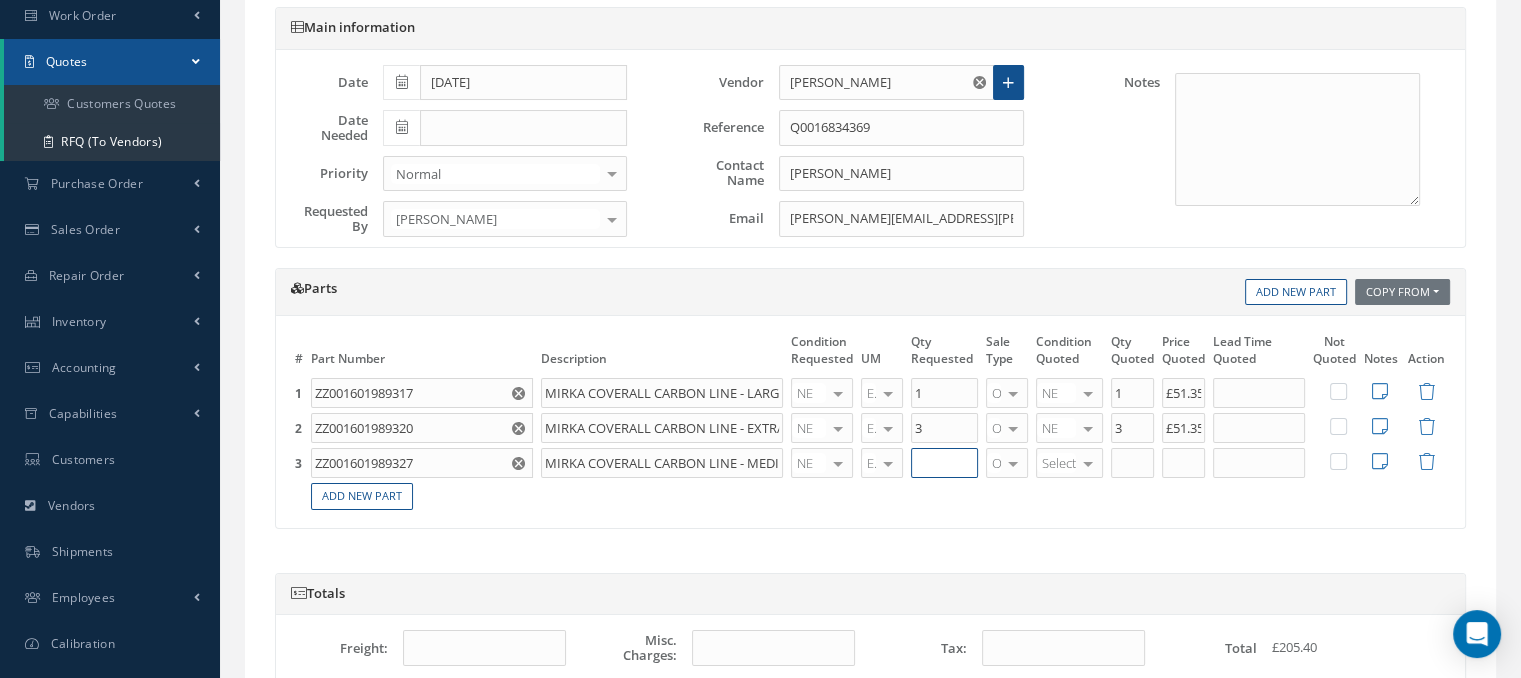 click at bounding box center [944, 463] 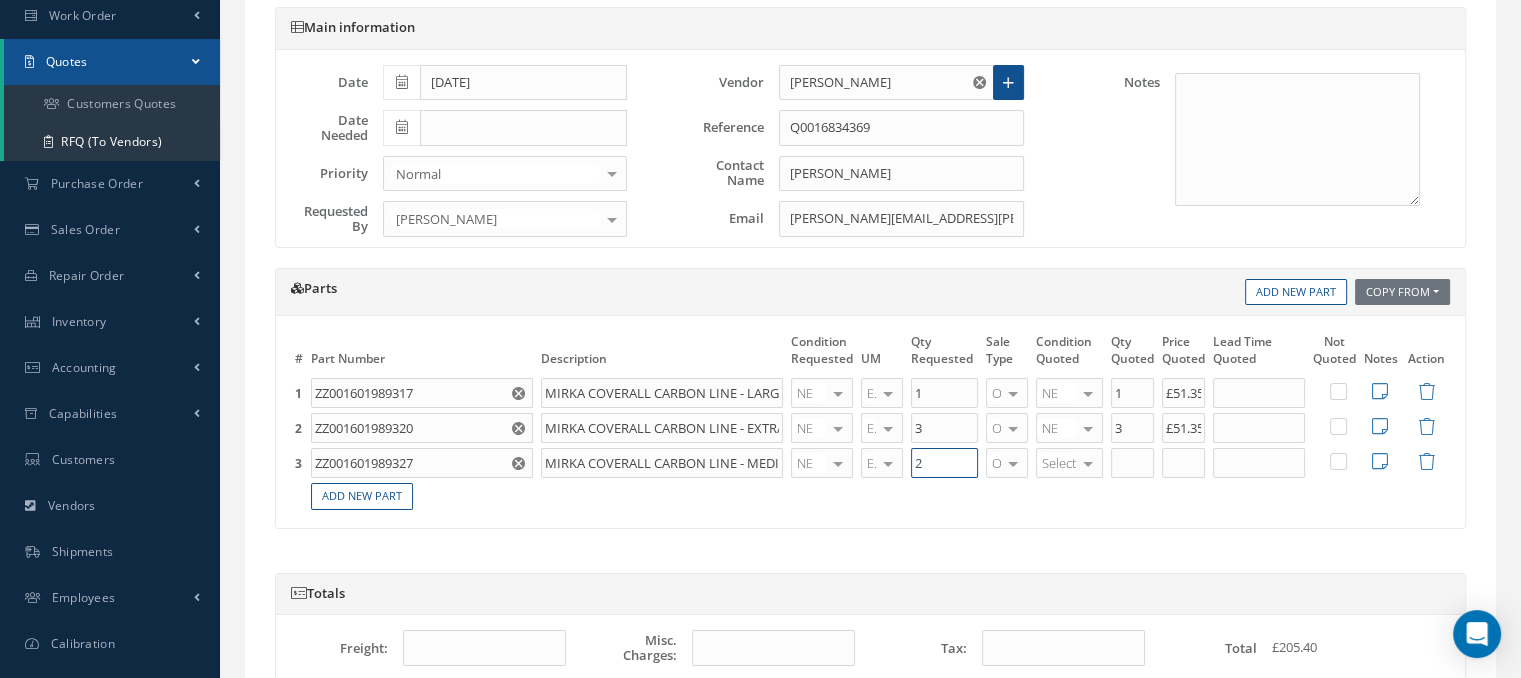 type on "2" 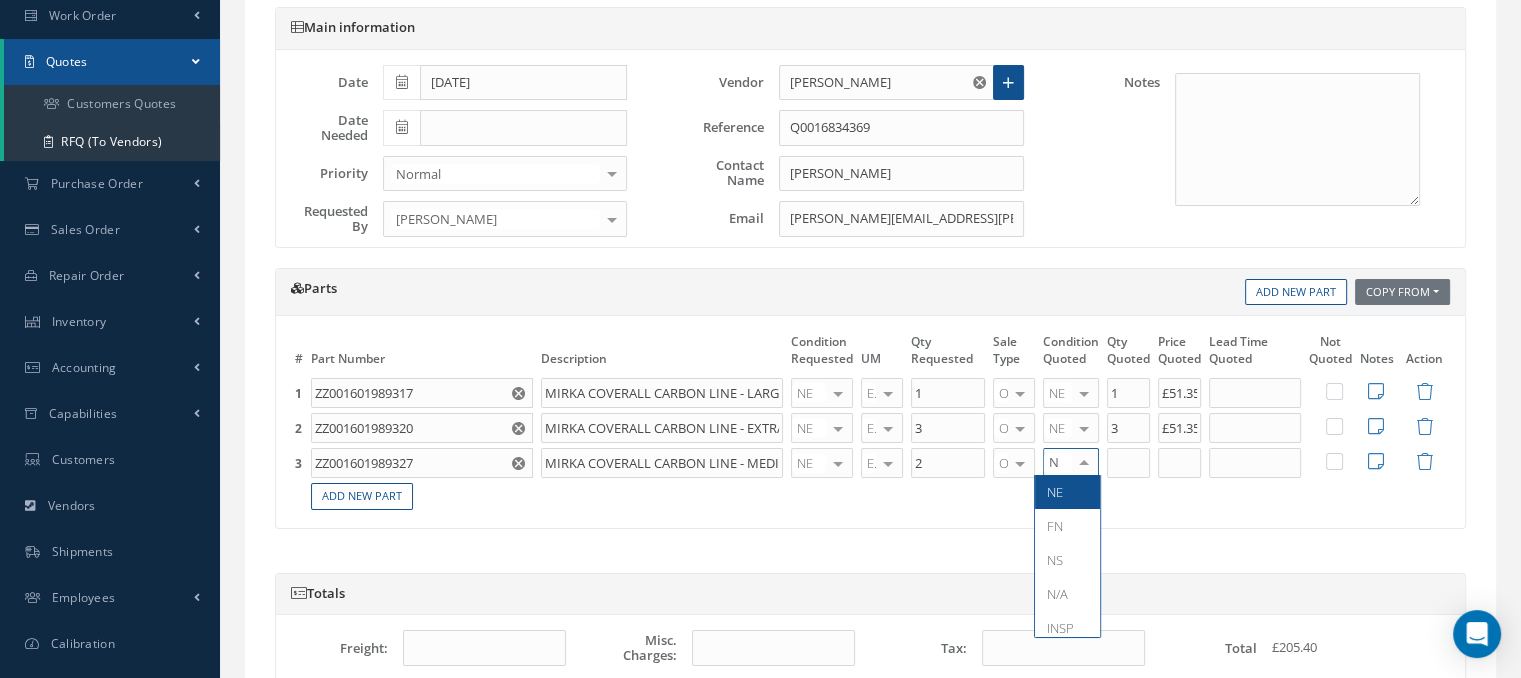 type on "NE" 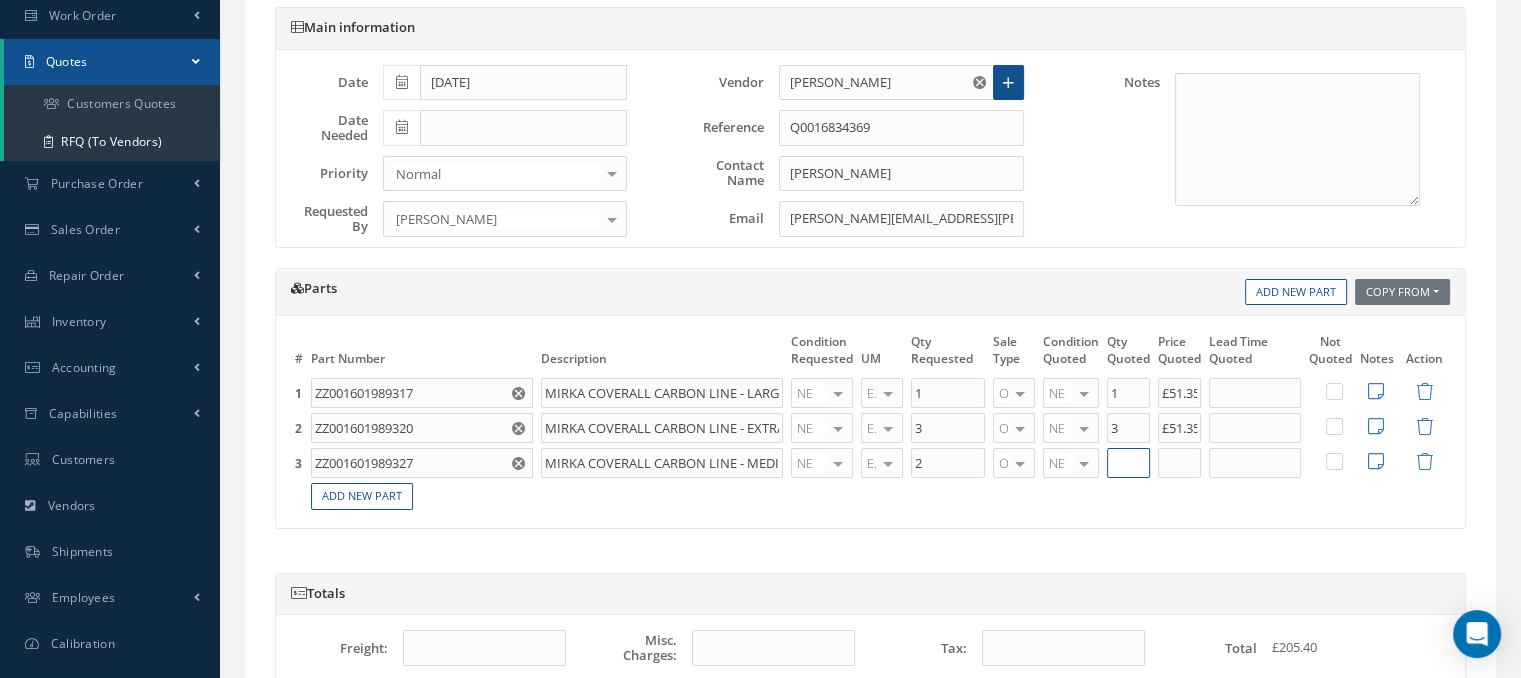 type on "2" 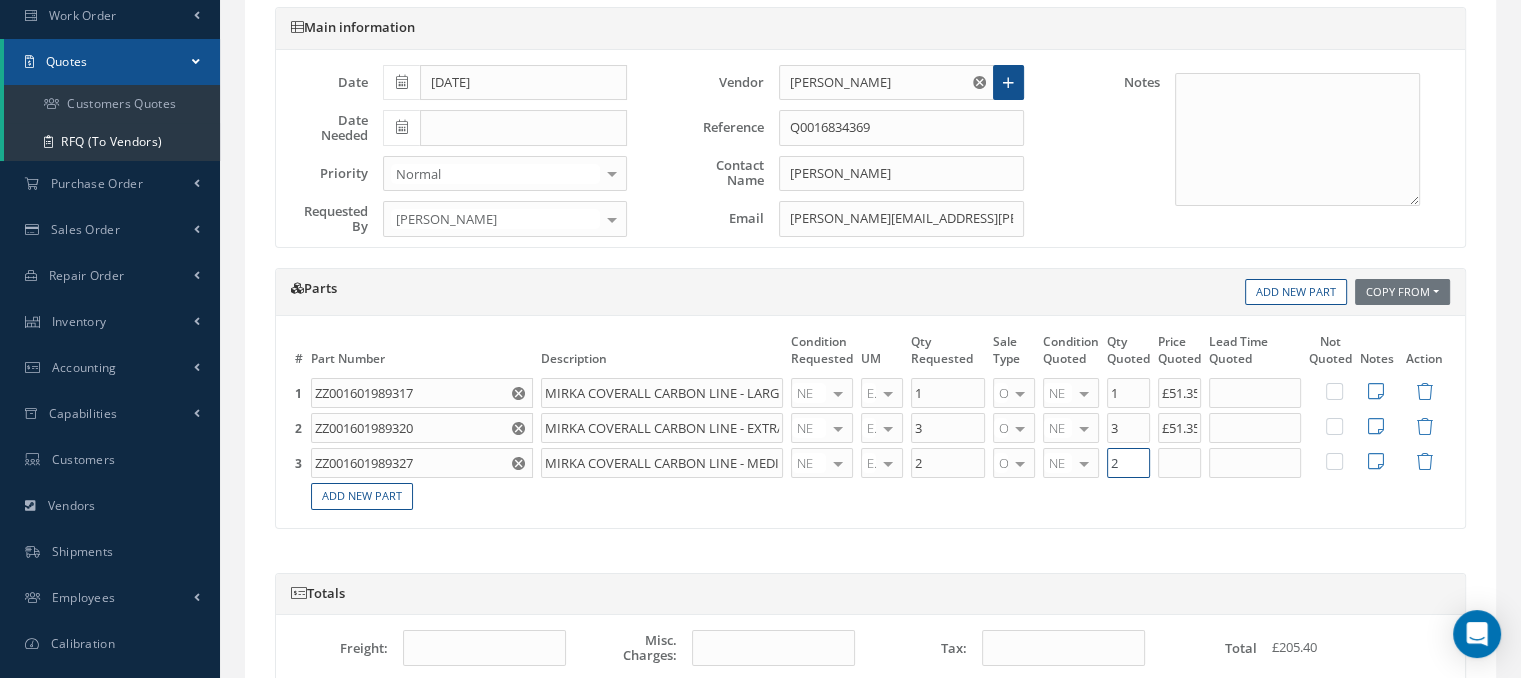 click on "2" at bounding box center [1128, 463] 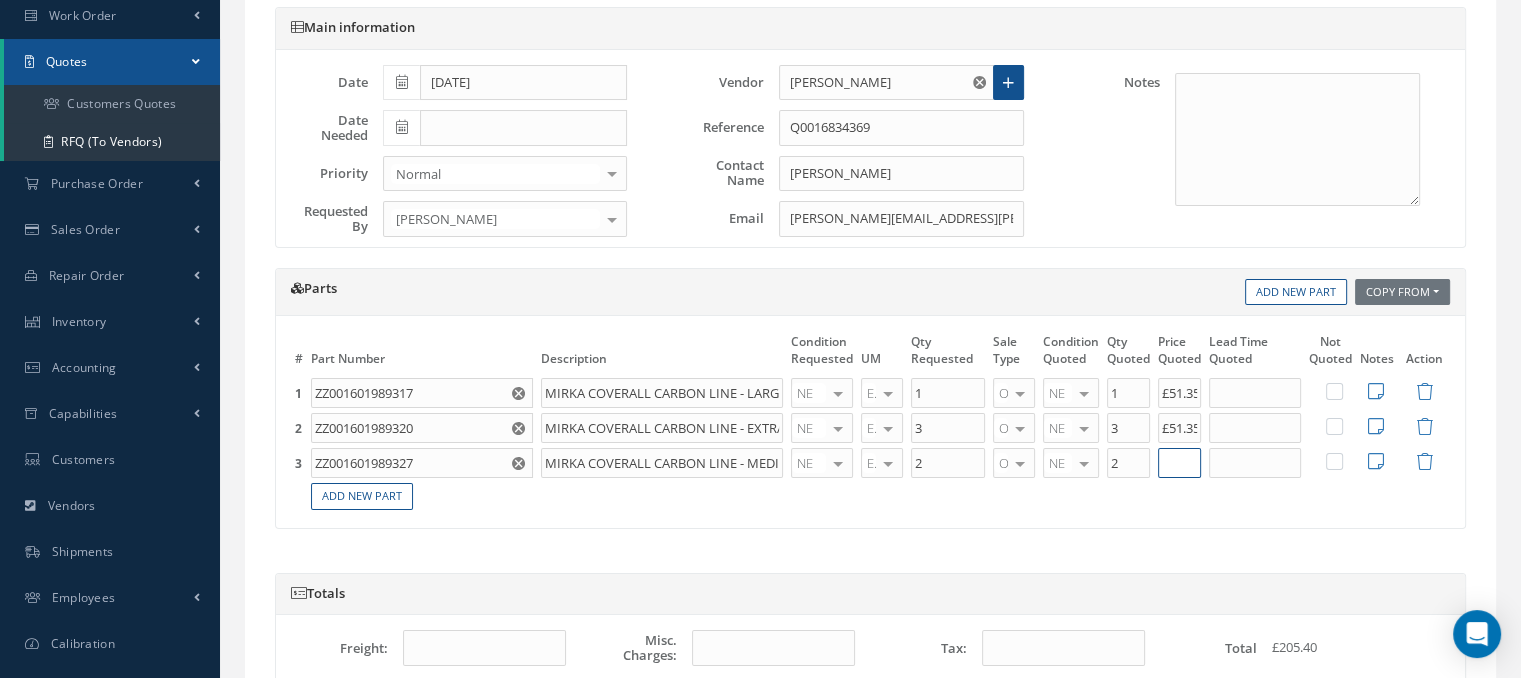 click at bounding box center (1179, 463) 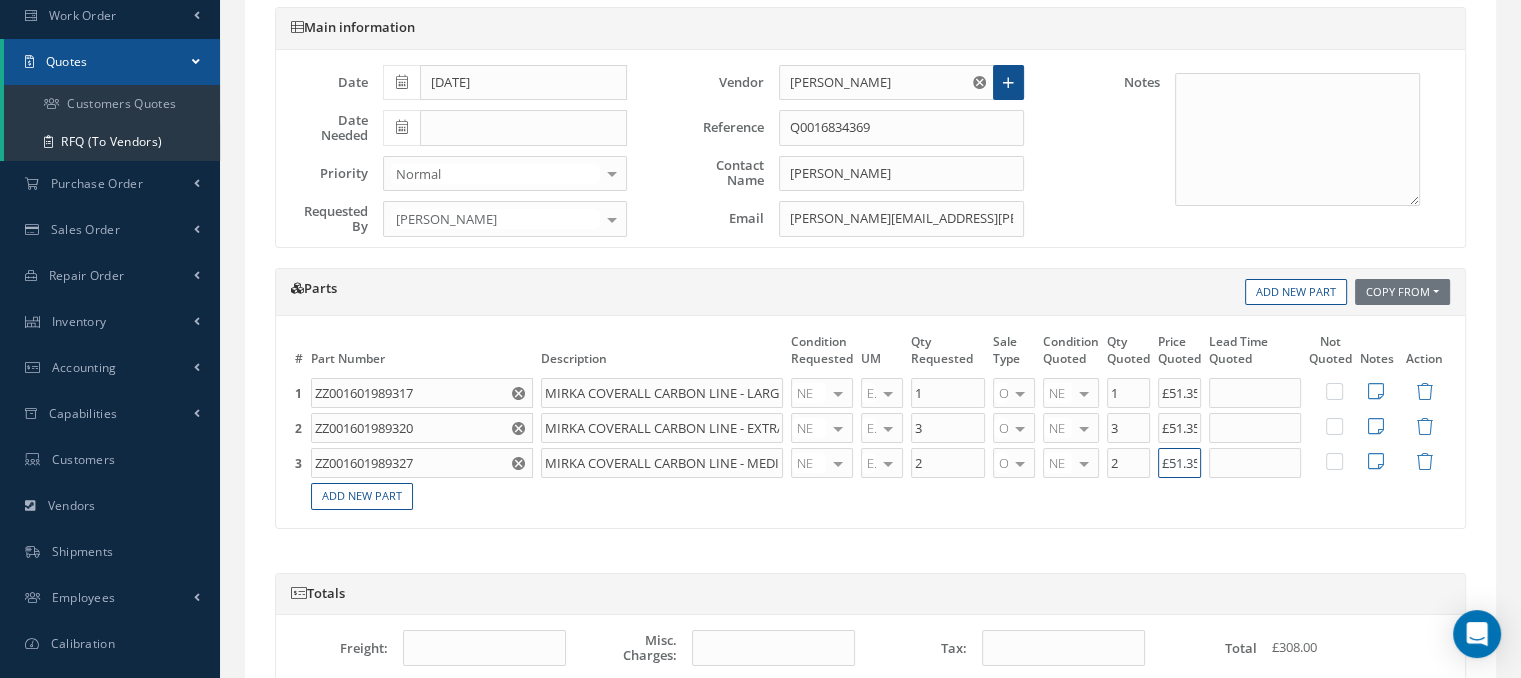 scroll, scrollTop: 0, scrollLeft: 4, axis: horizontal 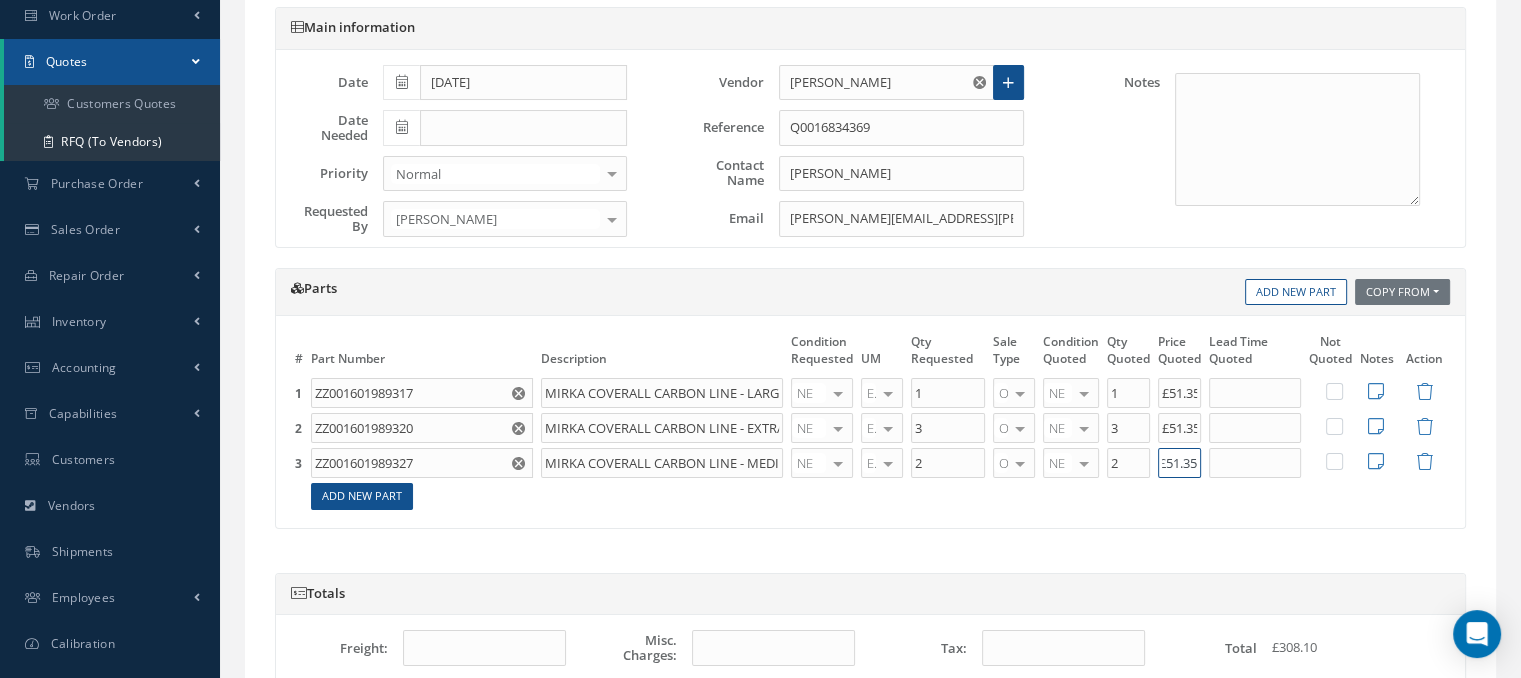 type on "£51.35" 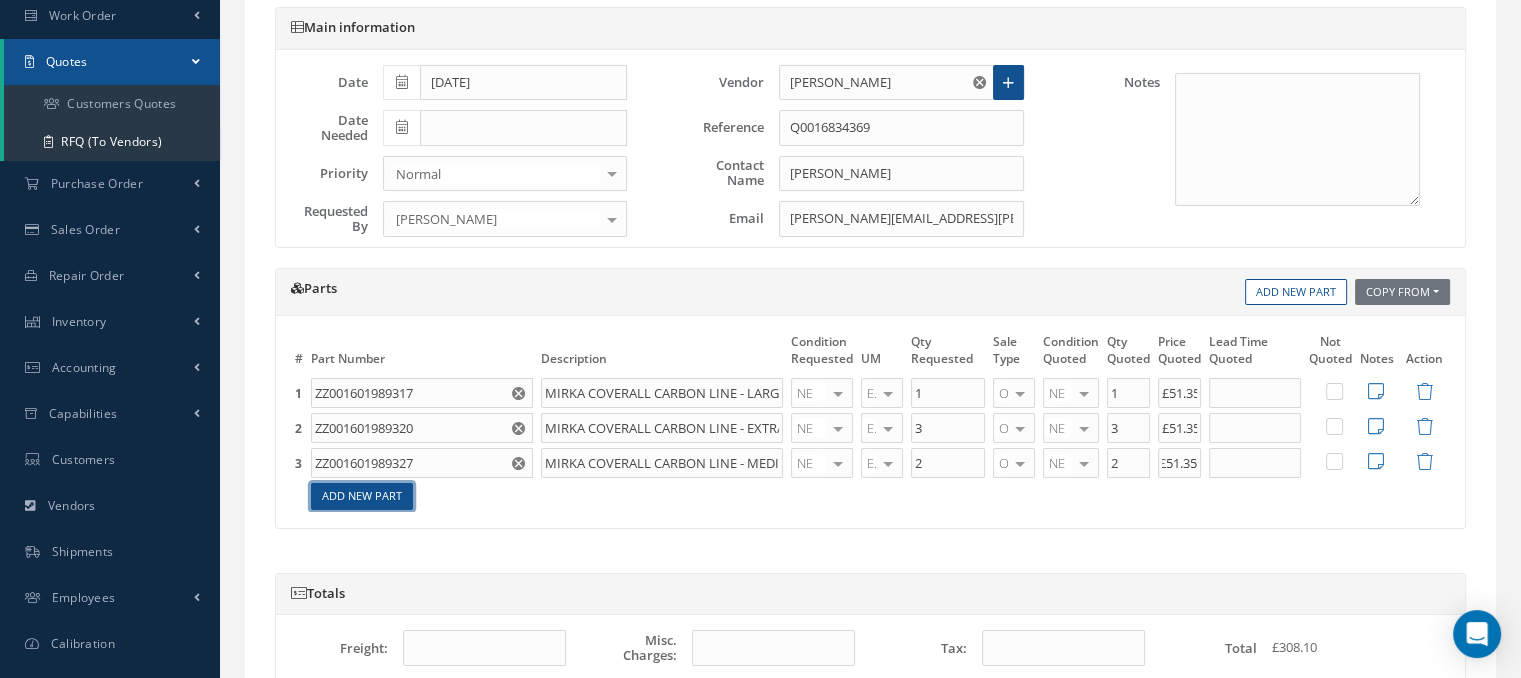 click on "Add New Part" at bounding box center (362, 496) 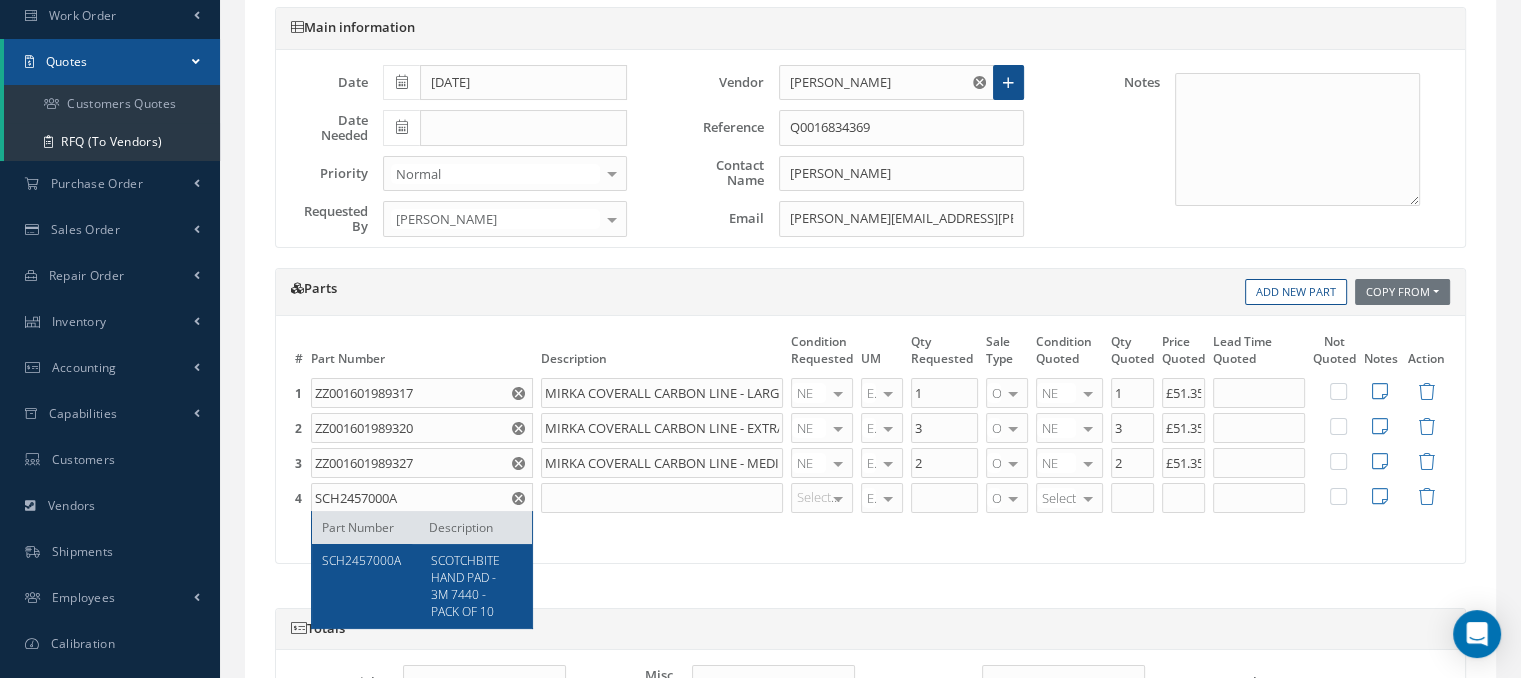 type on "SCH2457000A" 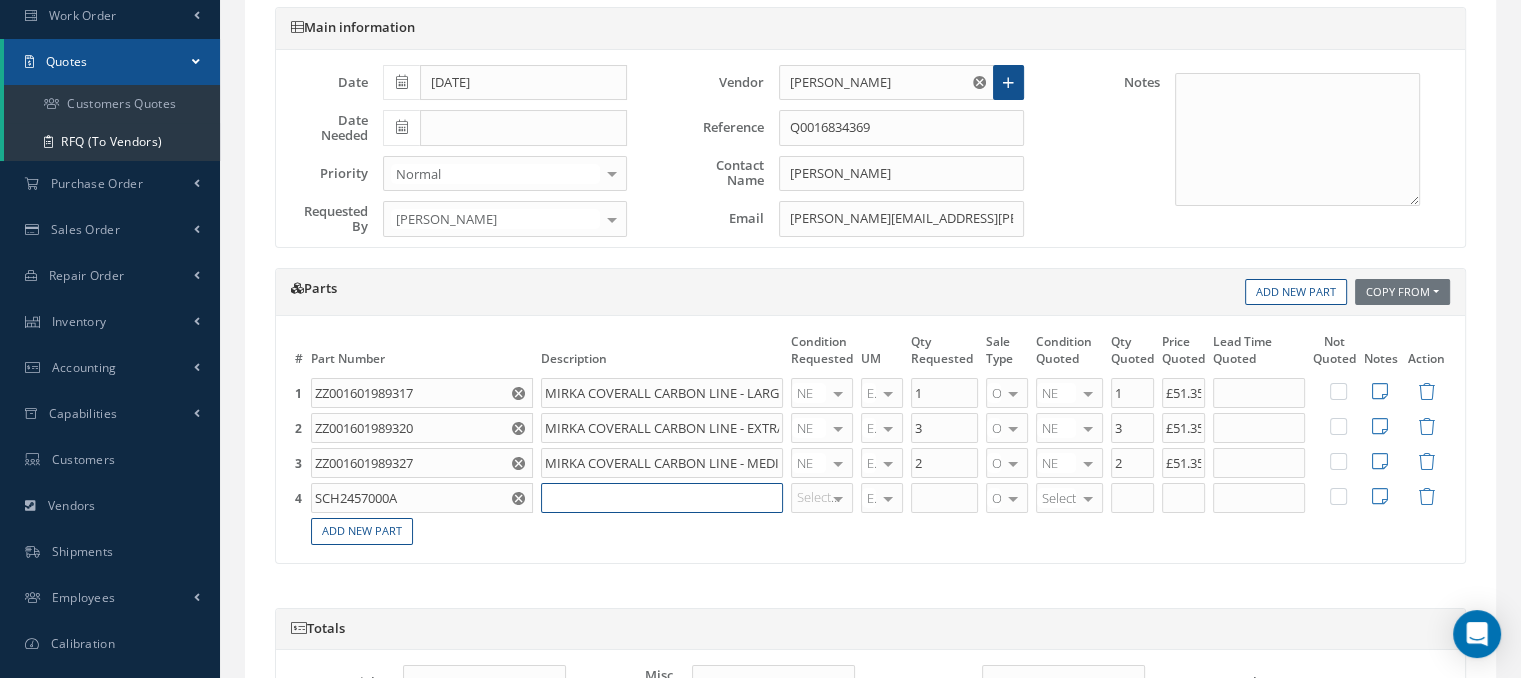 click at bounding box center [662, 498] 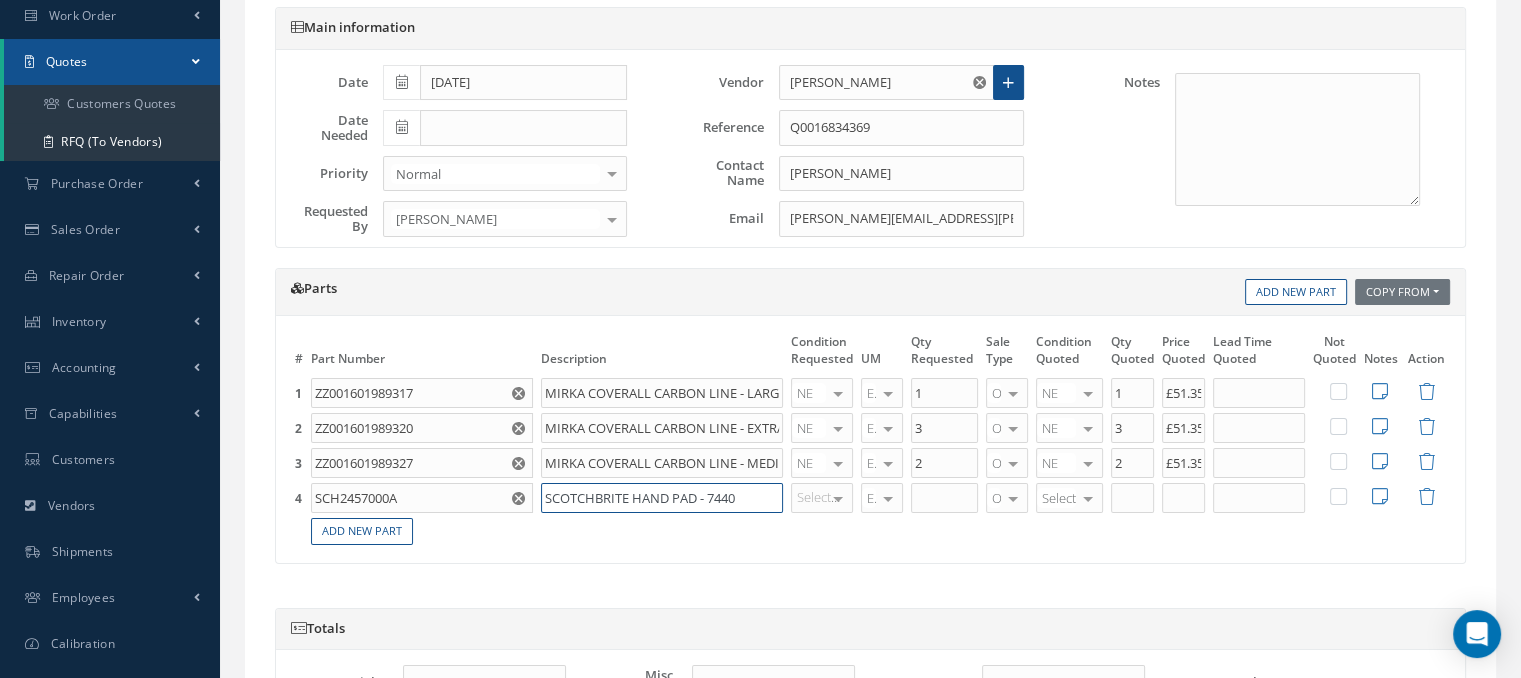 type on "SCOTCHBRITE HAND PAD - 7440" 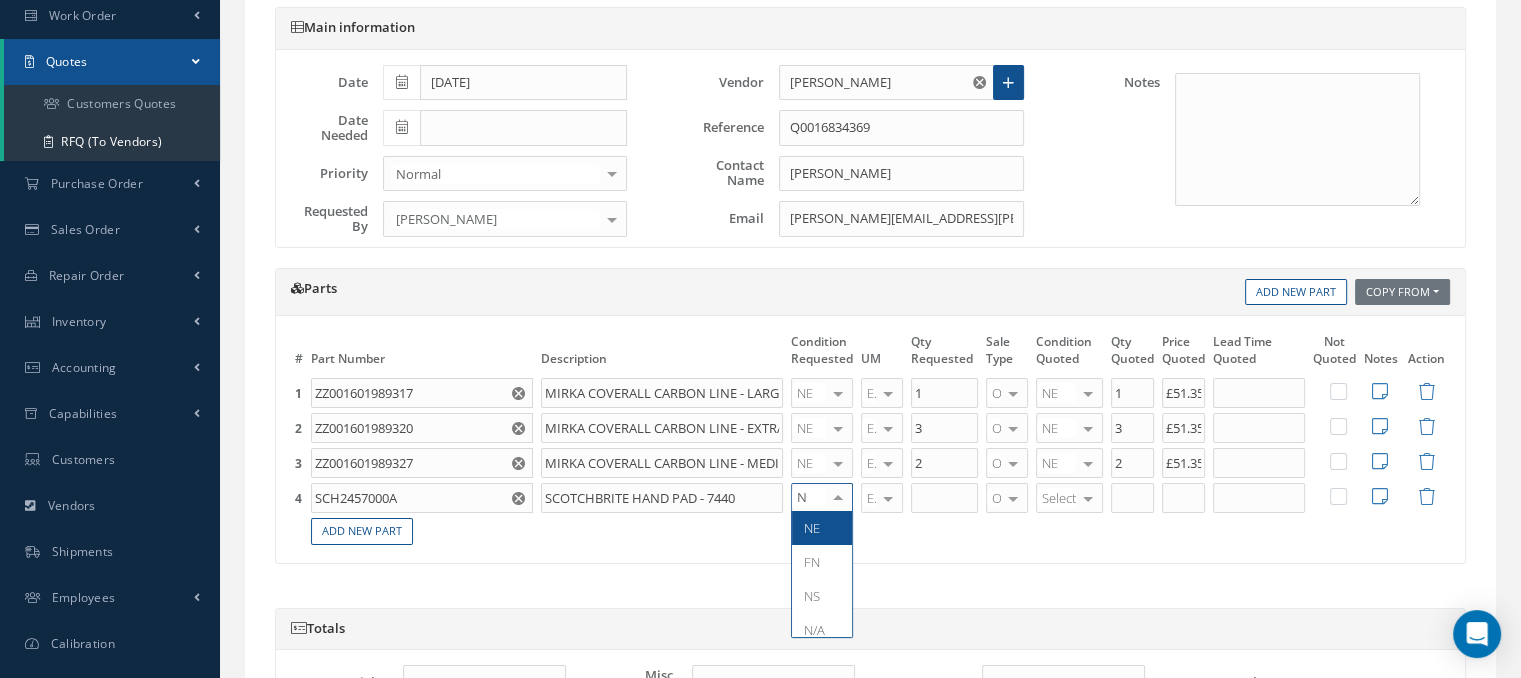 type on "NE" 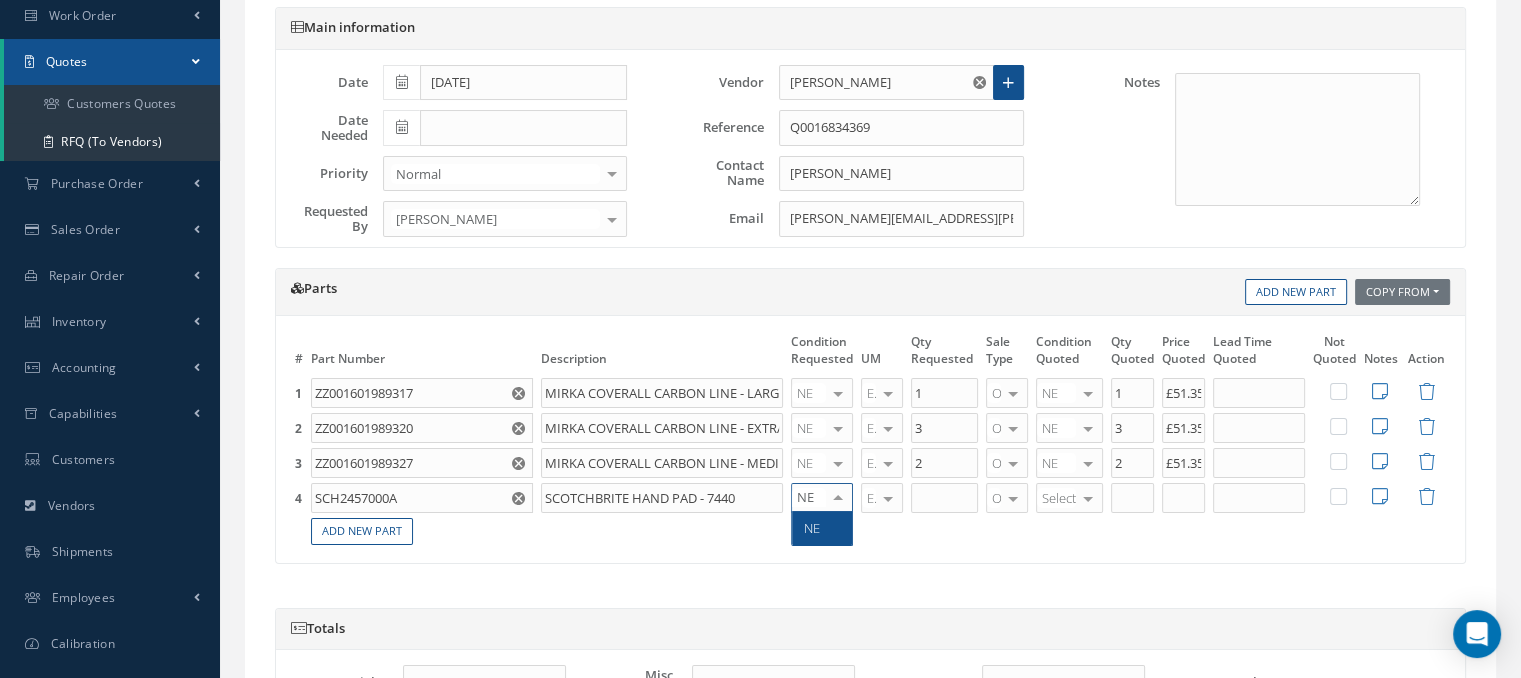 click on "NE" at bounding box center (822, 528) 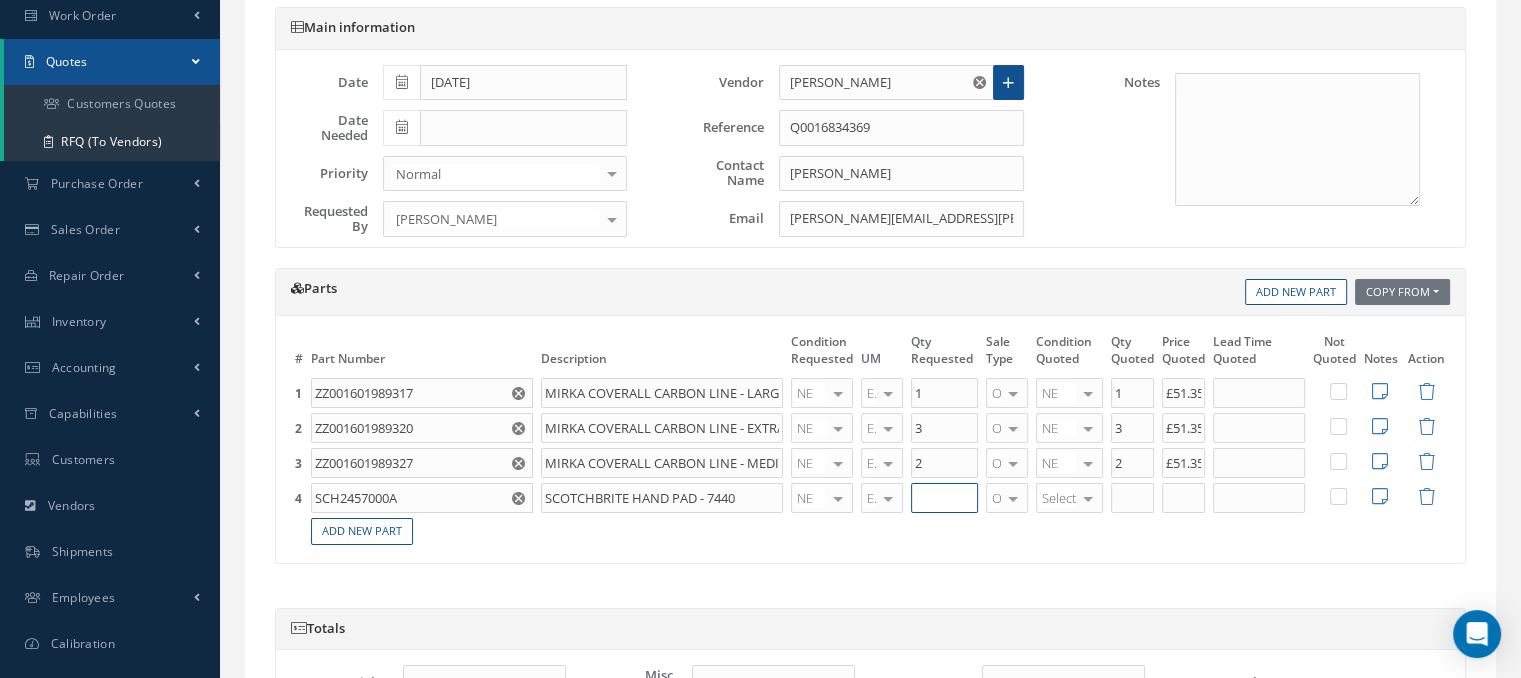 click at bounding box center (944, 498) 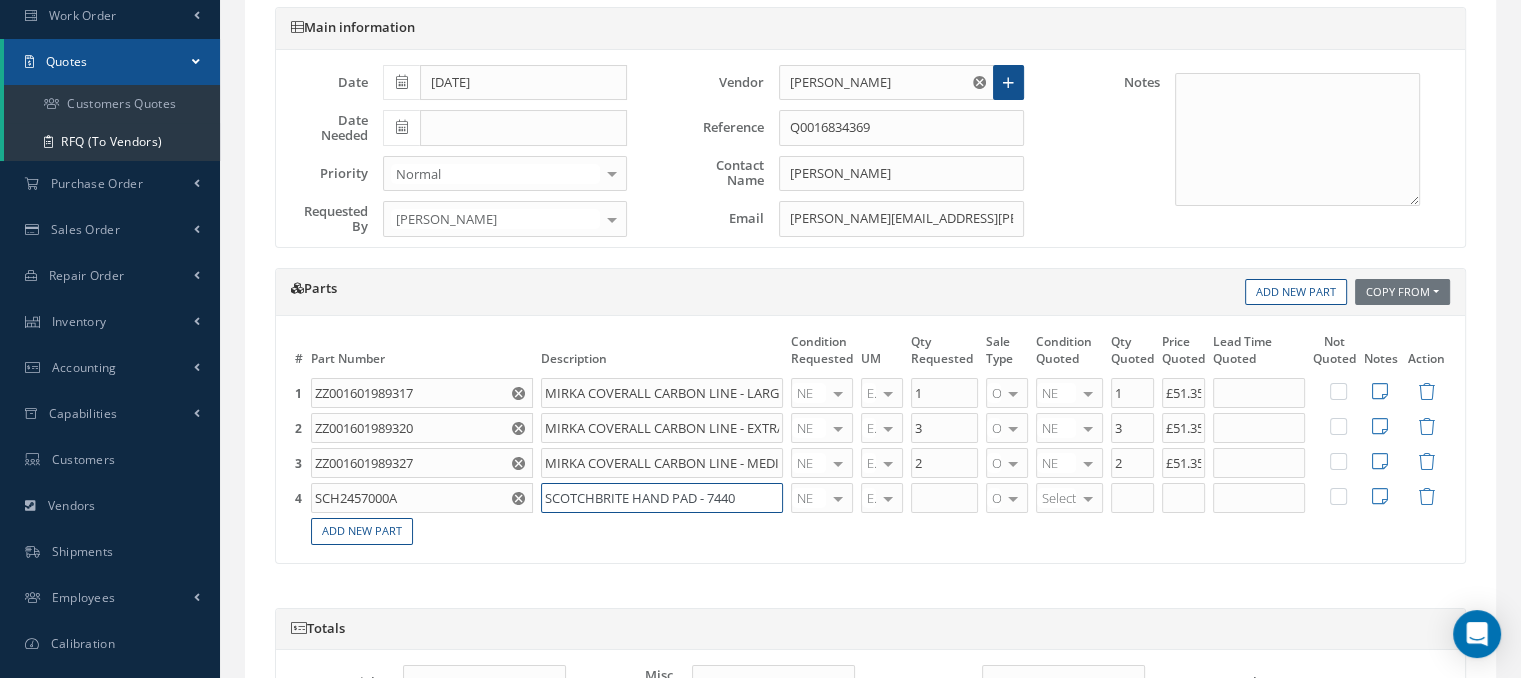 click on "SCOTCHBRITE HAND PAD - 7440" at bounding box center (662, 498) 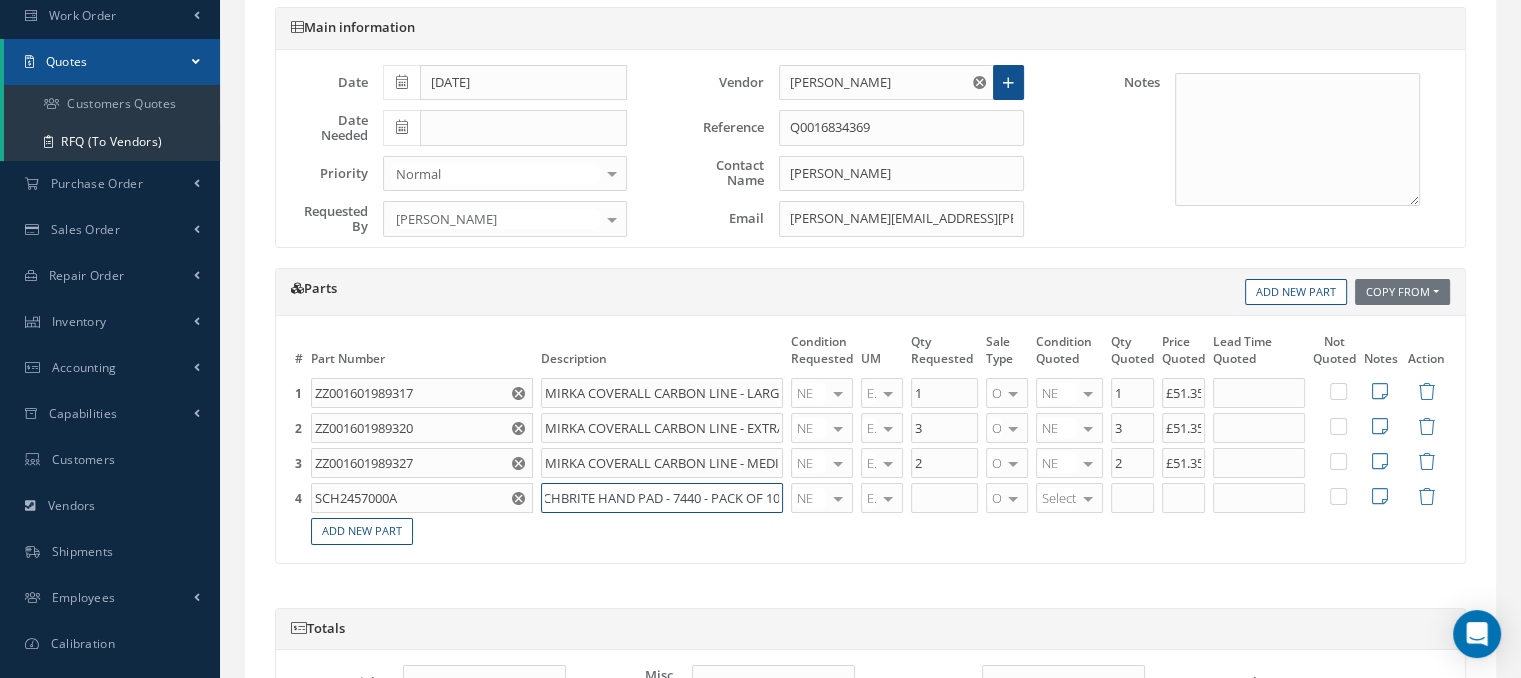 scroll, scrollTop: 0, scrollLeft: 41, axis: horizontal 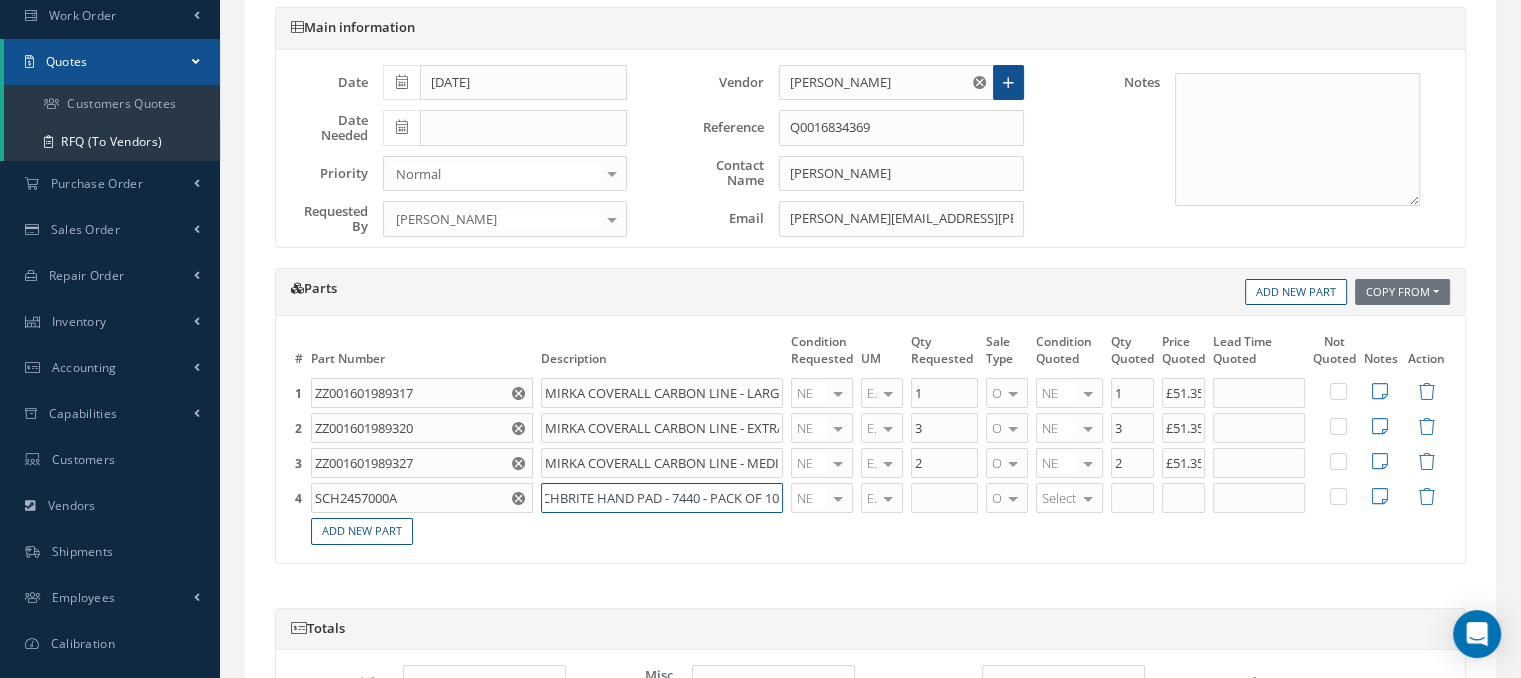 type on "SCOTCHBRITE HAND PAD - 7440 - PACK OF 10" 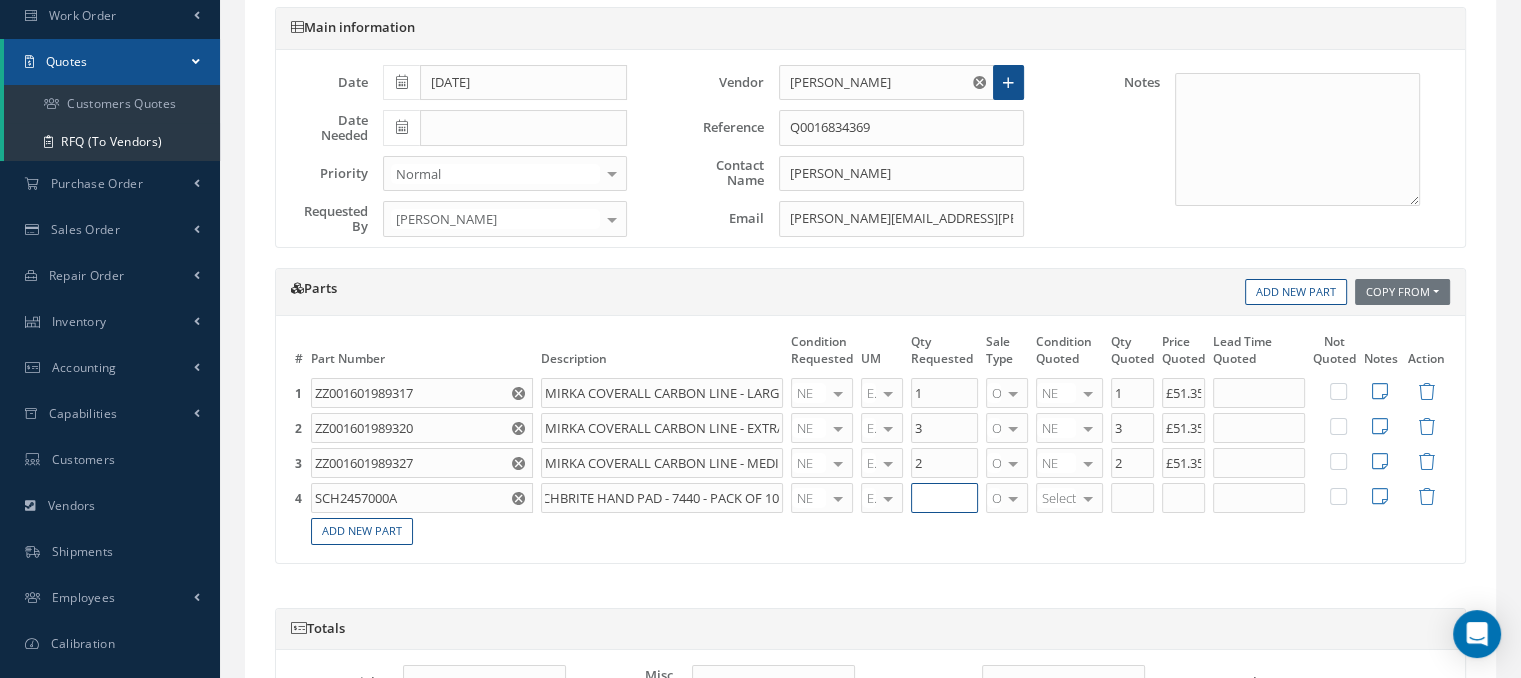 scroll, scrollTop: 0, scrollLeft: 0, axis: both 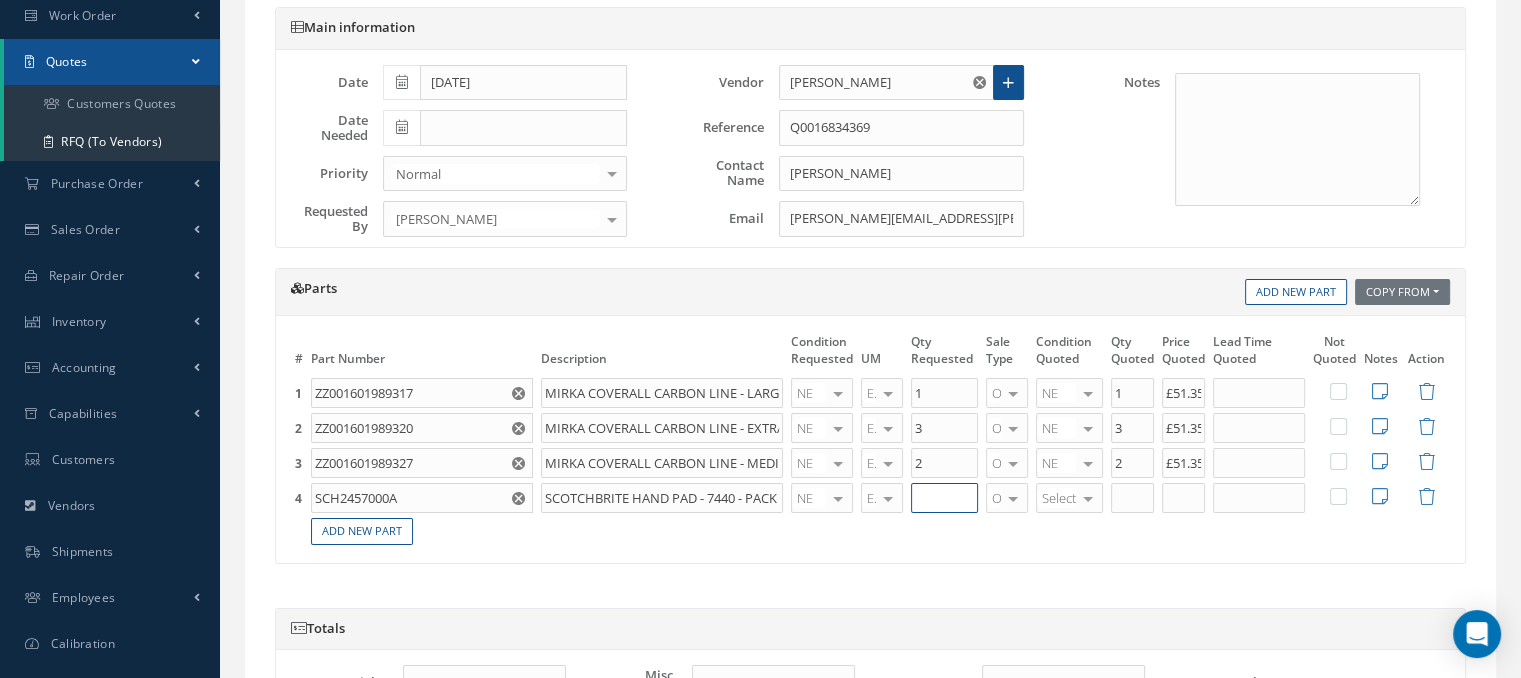 click at bounding box center [944, 498] 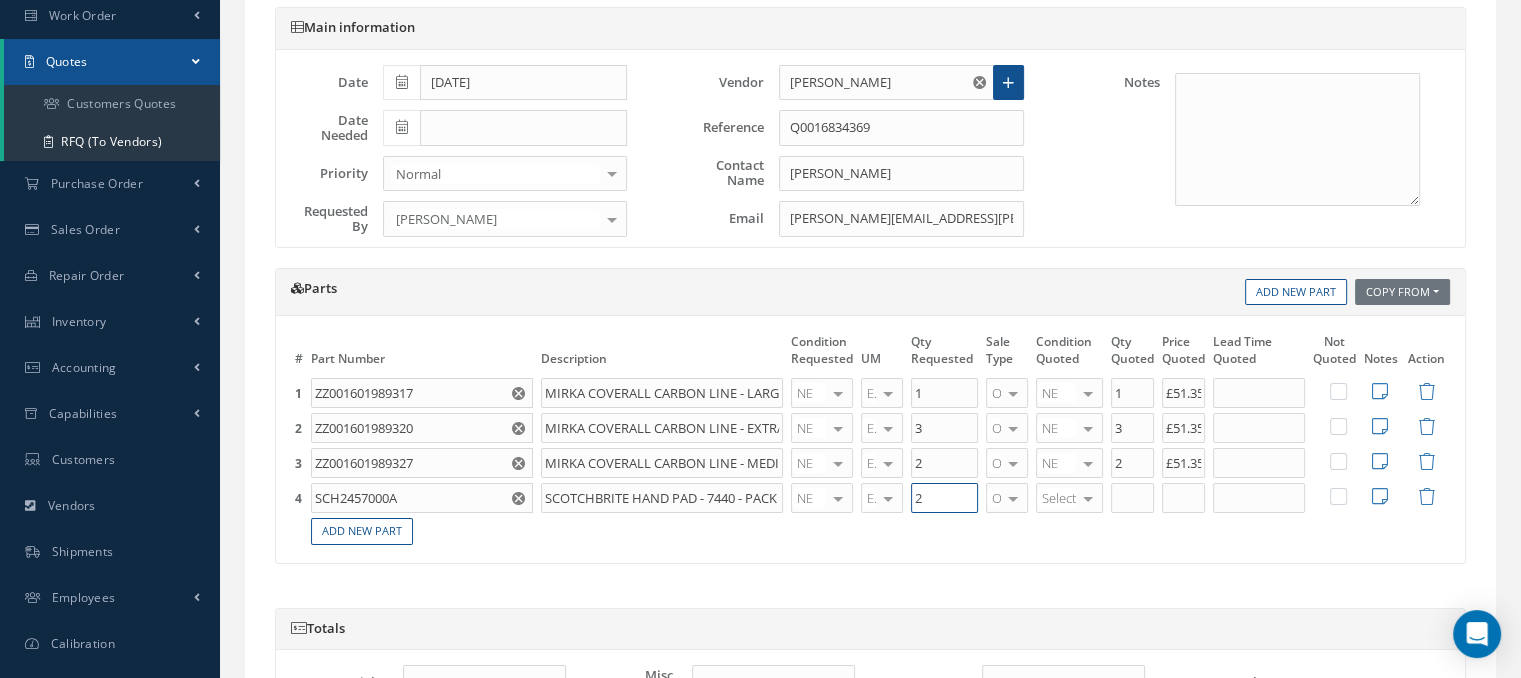 type on "2" 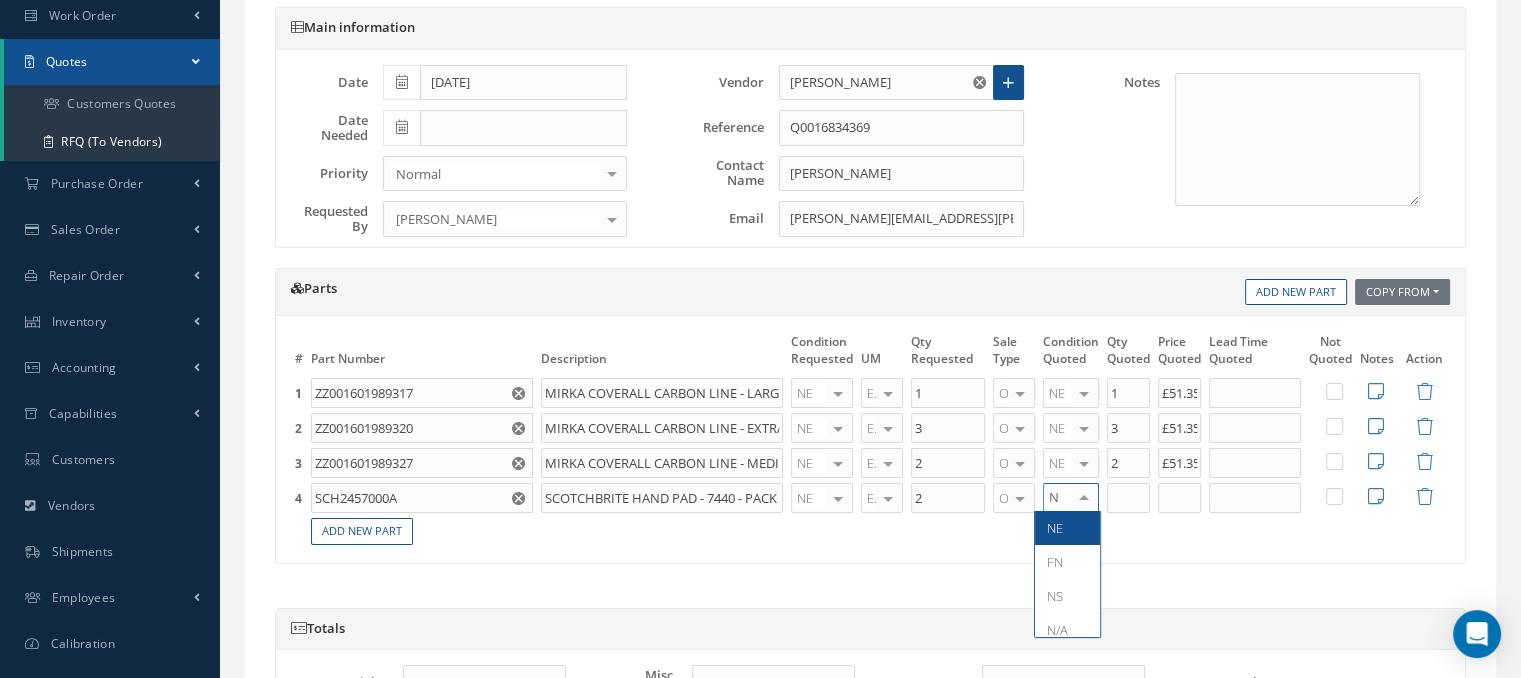 type on "NE" 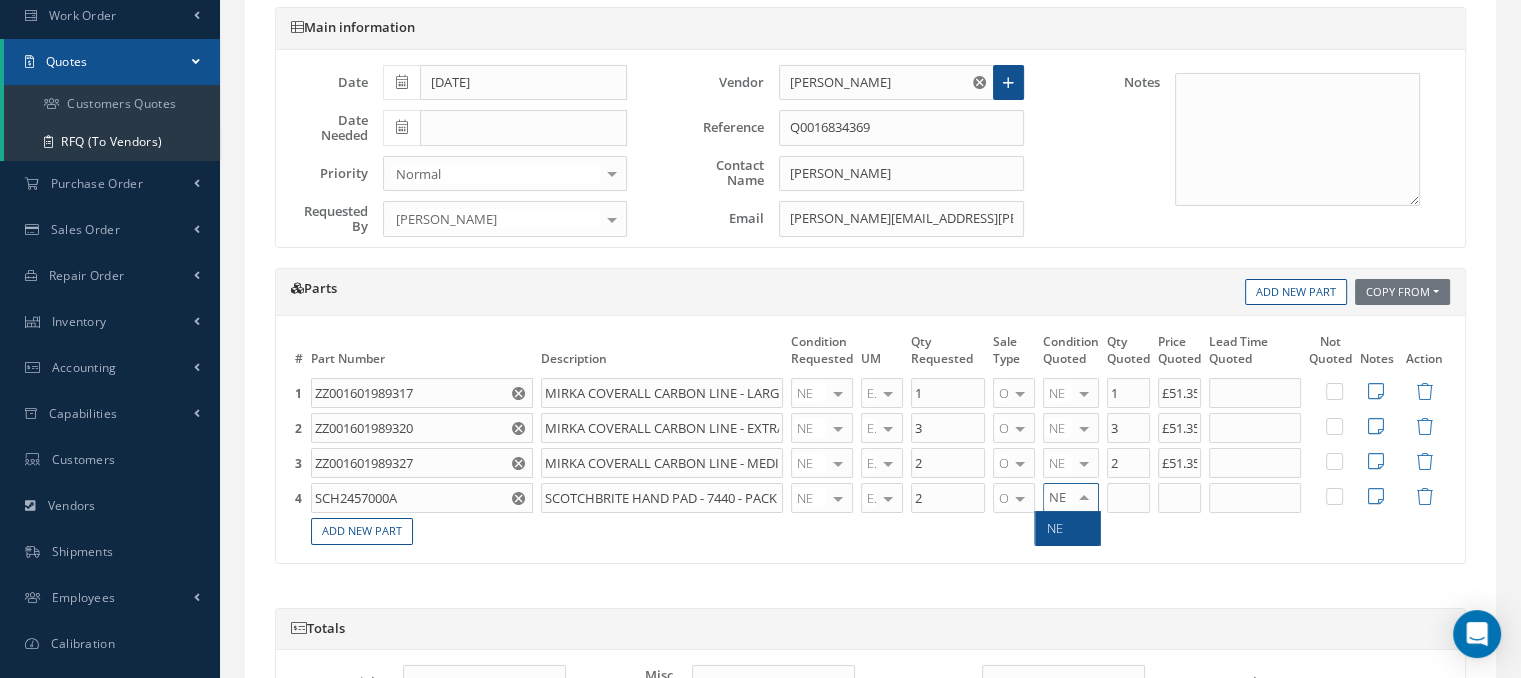 click on "NE" at bounding box center [1055, 528] 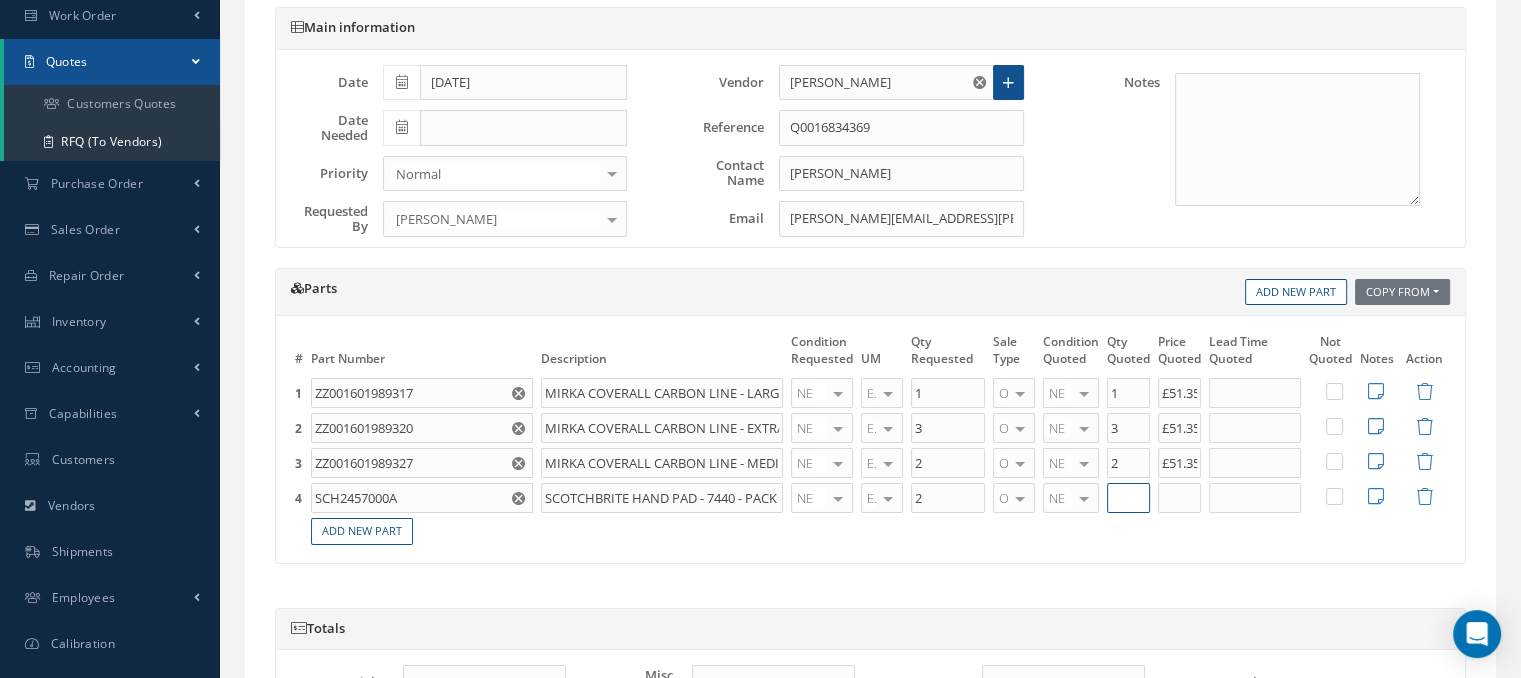 type on "2" 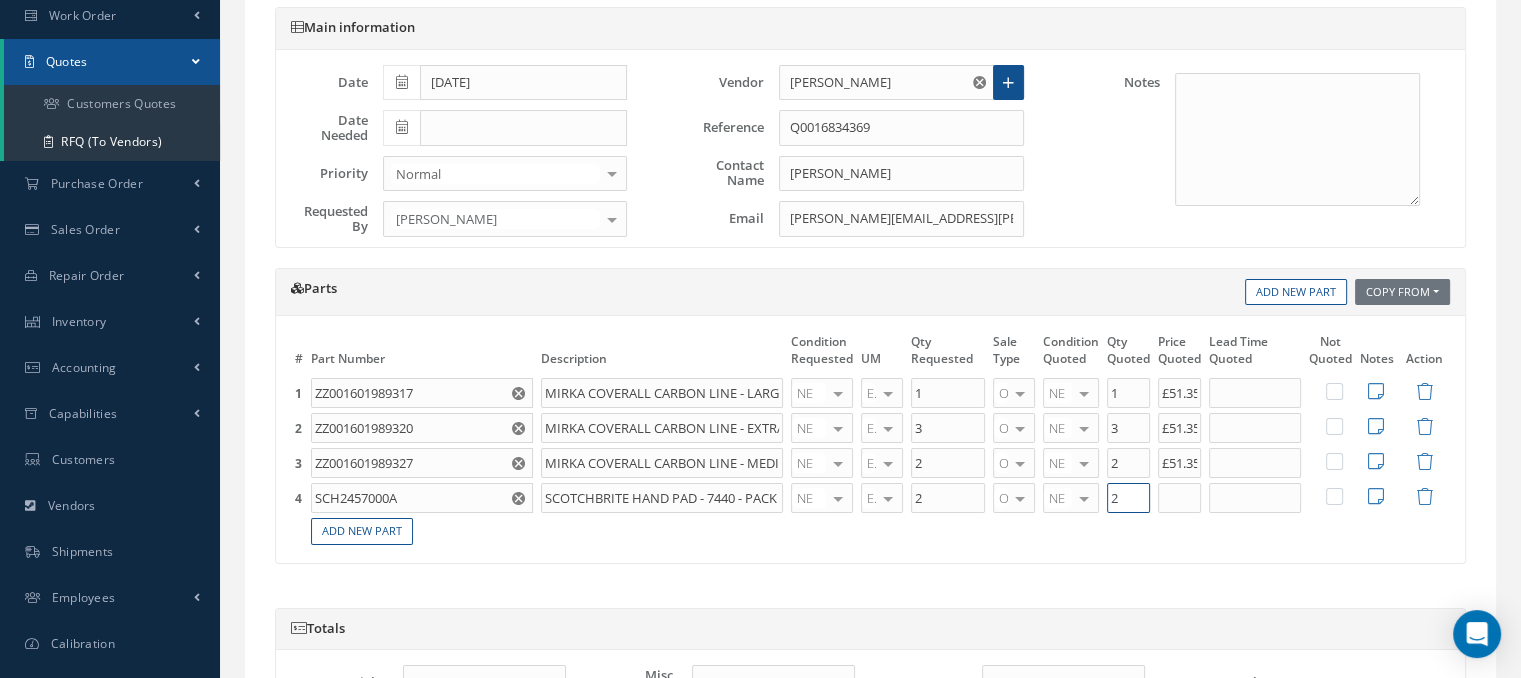 click on "2" at bounding box center [1128, 498] 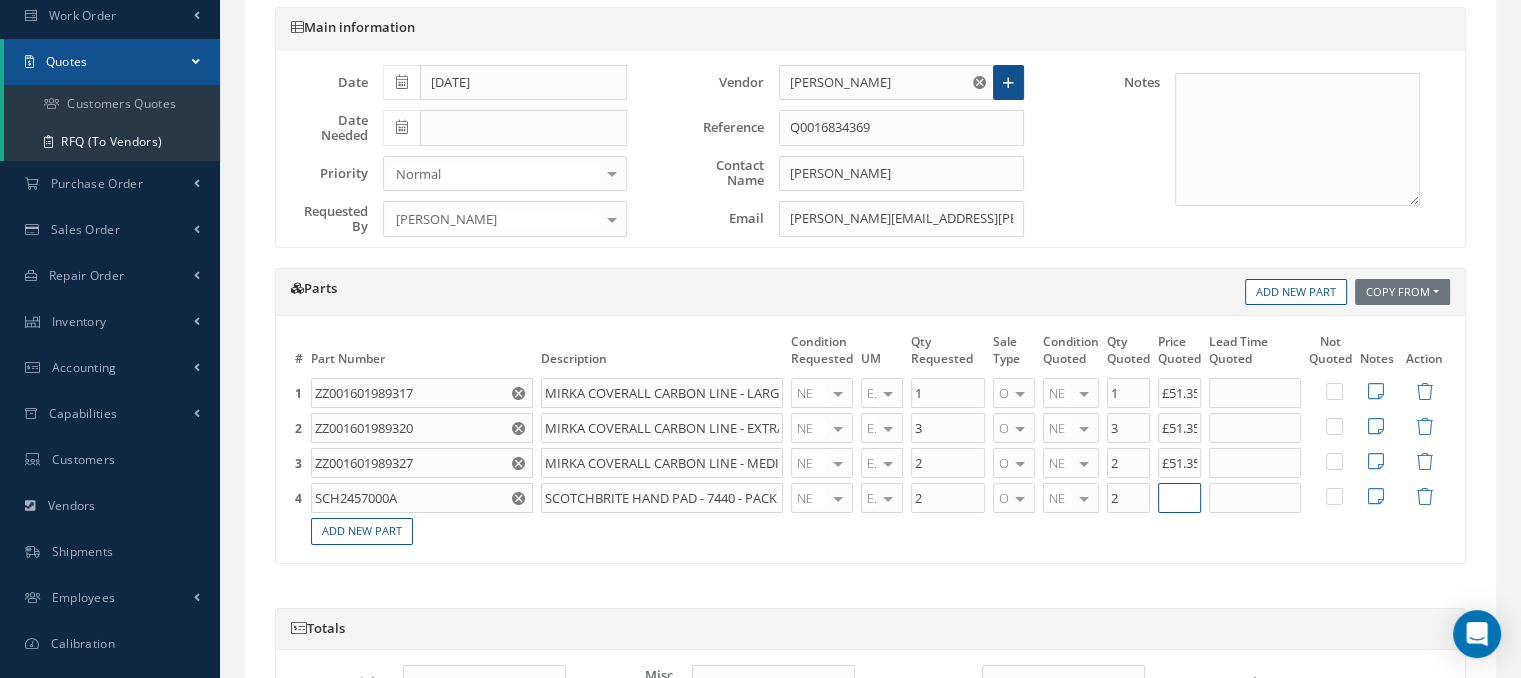 click at bounding box center (1179, 498) 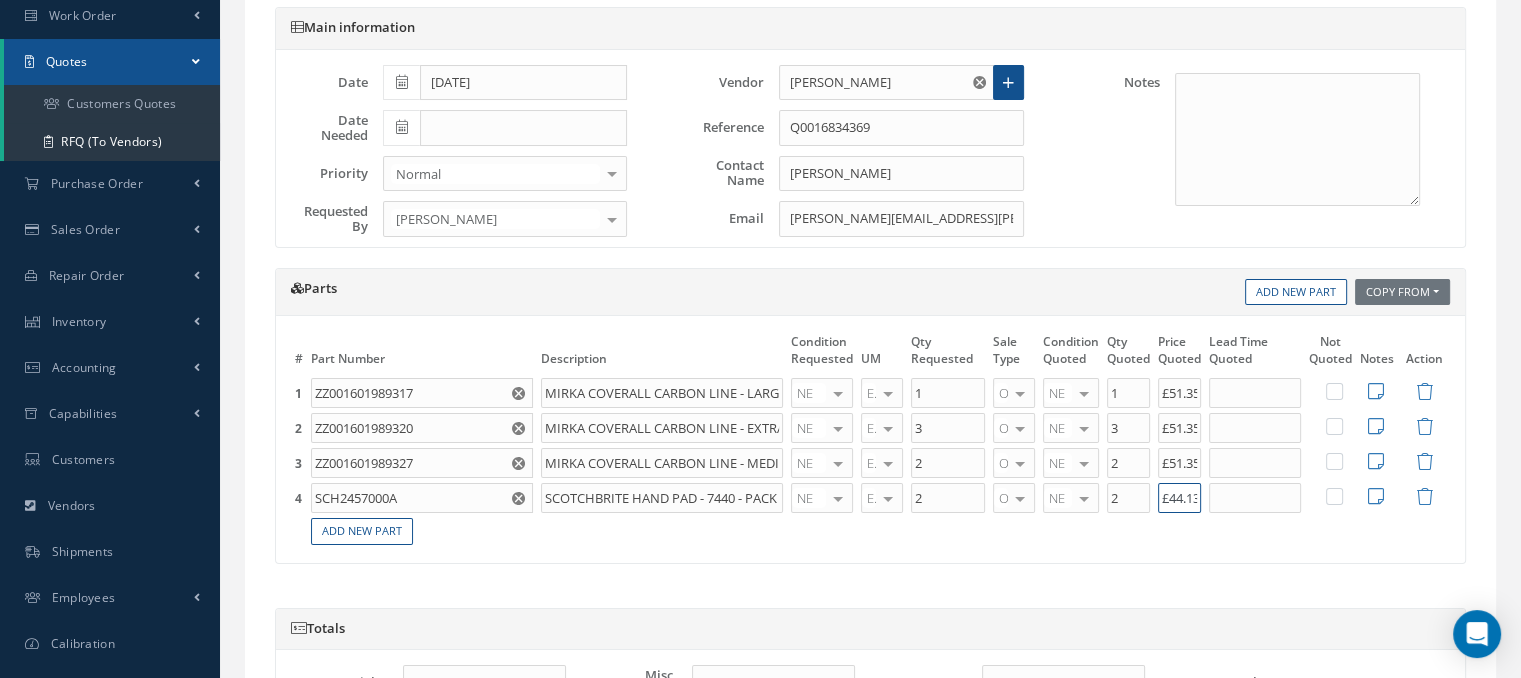 scroll, scrollTop: 0, scrollLeft: 4, axis: horizontal 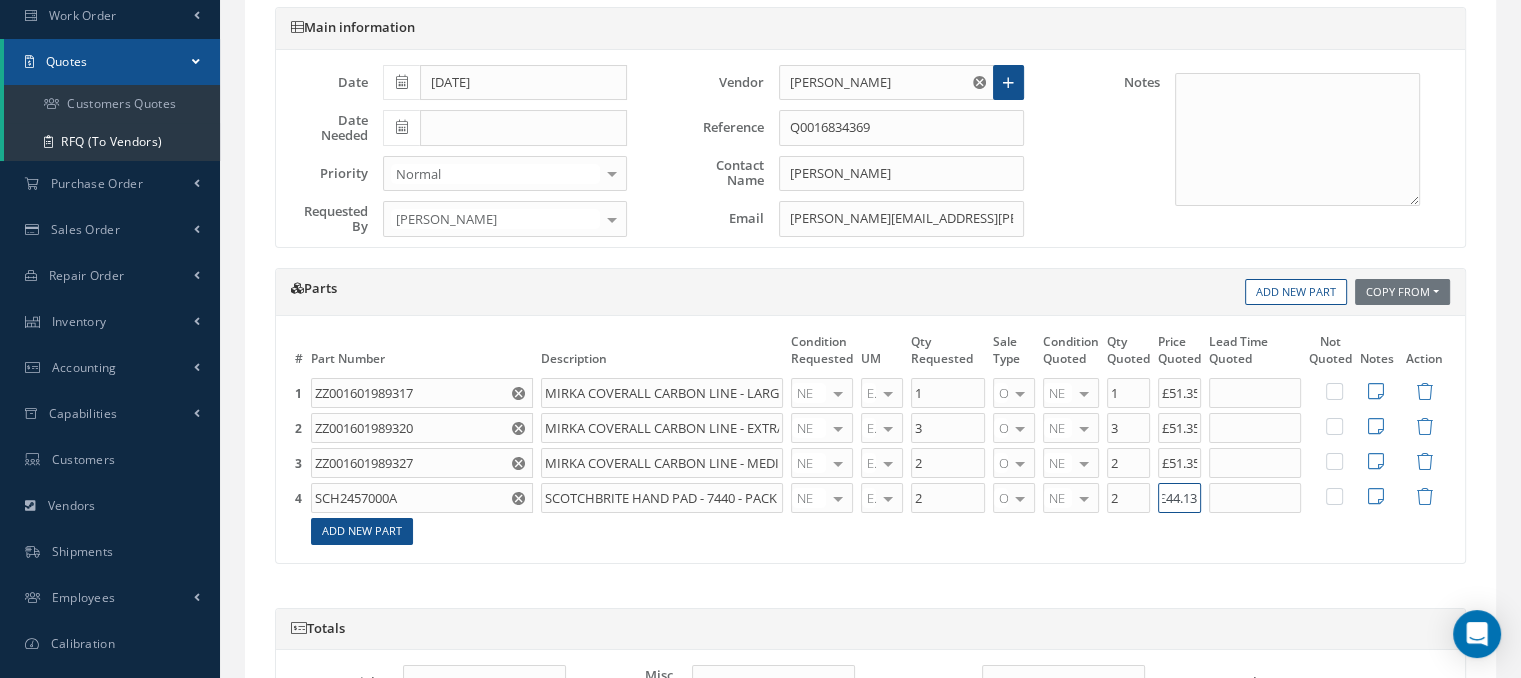 type on "£44.13" 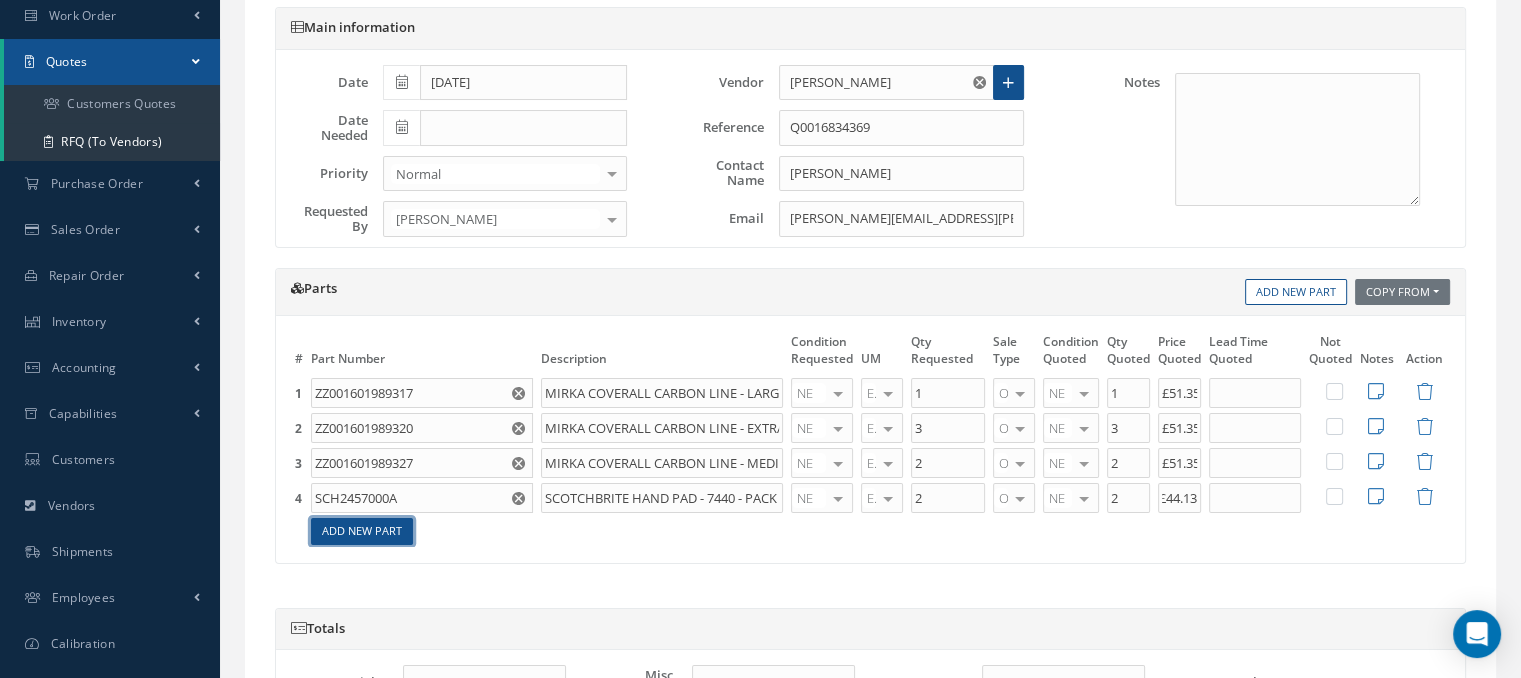 click on "Add New Part" at bounding box center (362, 531) 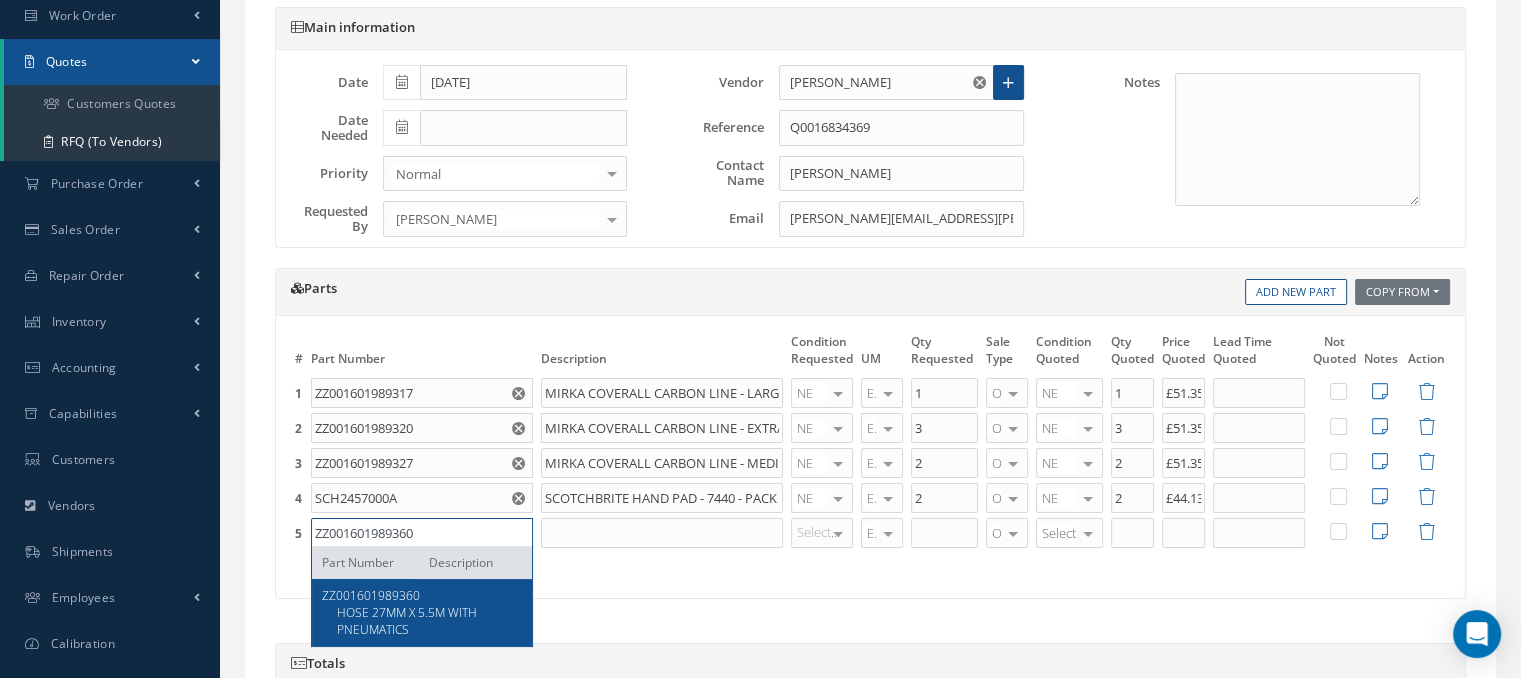 type on "ZZ001601989360" 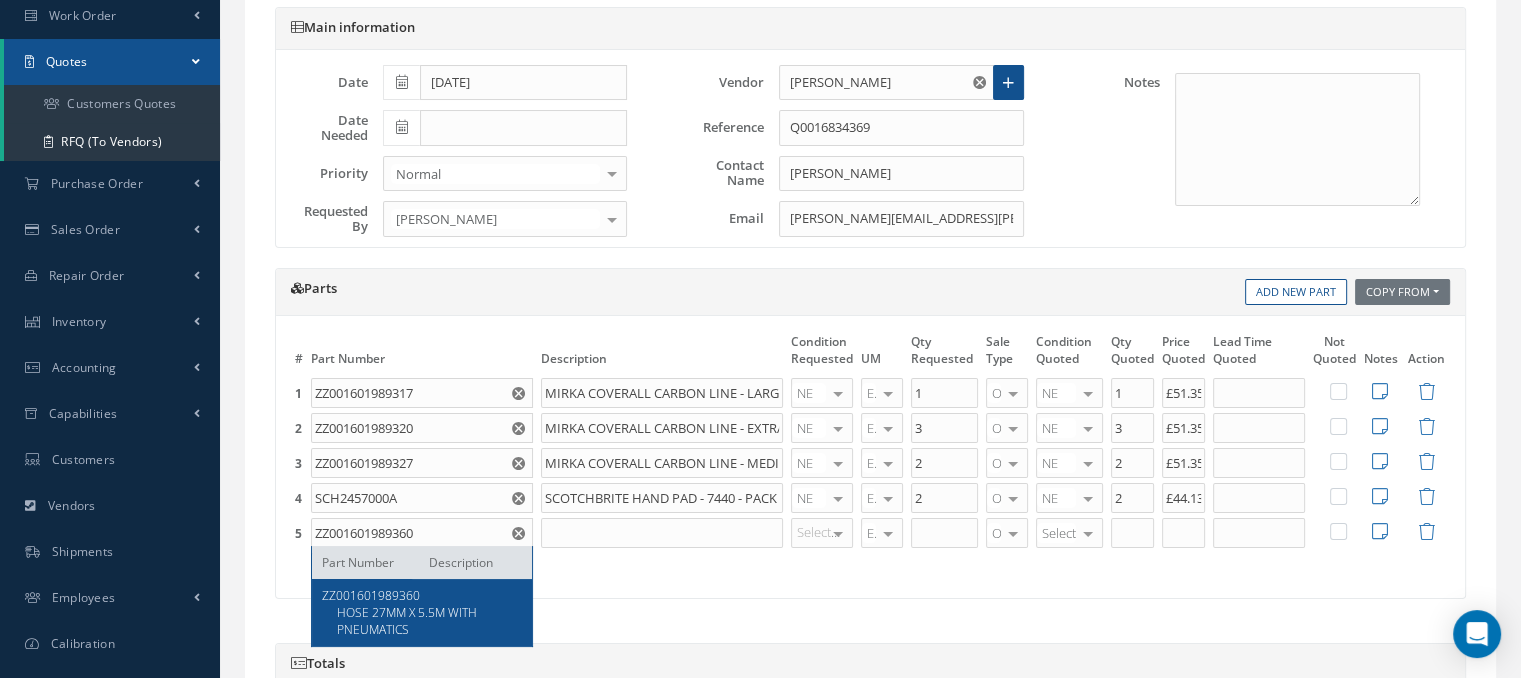 click on "Main information
Date
07/10/2025
Date Needed
Priority
Normal         Normal   AOG   Critical
No elements found.
List is empty.
Requested By
Natasha Lewis         Mirko Giacovelli   Yahya Malik   Tina Young   Lauren Kramer   Darron Conder   Clare Blacklock   Cabinair Sales   Debbie Mcdermott   Simon Gannon   Anna Giacovelli   Martin Bonner   Paul Colbert   Natasha Lewis   Sam Smith   Chris Piggot   Karen Bartram   Cabinair Purchasing   Giuseppe Giosa   Cabinair Logistics   CAB WORKSHOP   - -   Tina Young   Harry Colbert   Ragunath Tikiri   Timothy Boston   Dave Spalding" at bounding box center (870, 516) 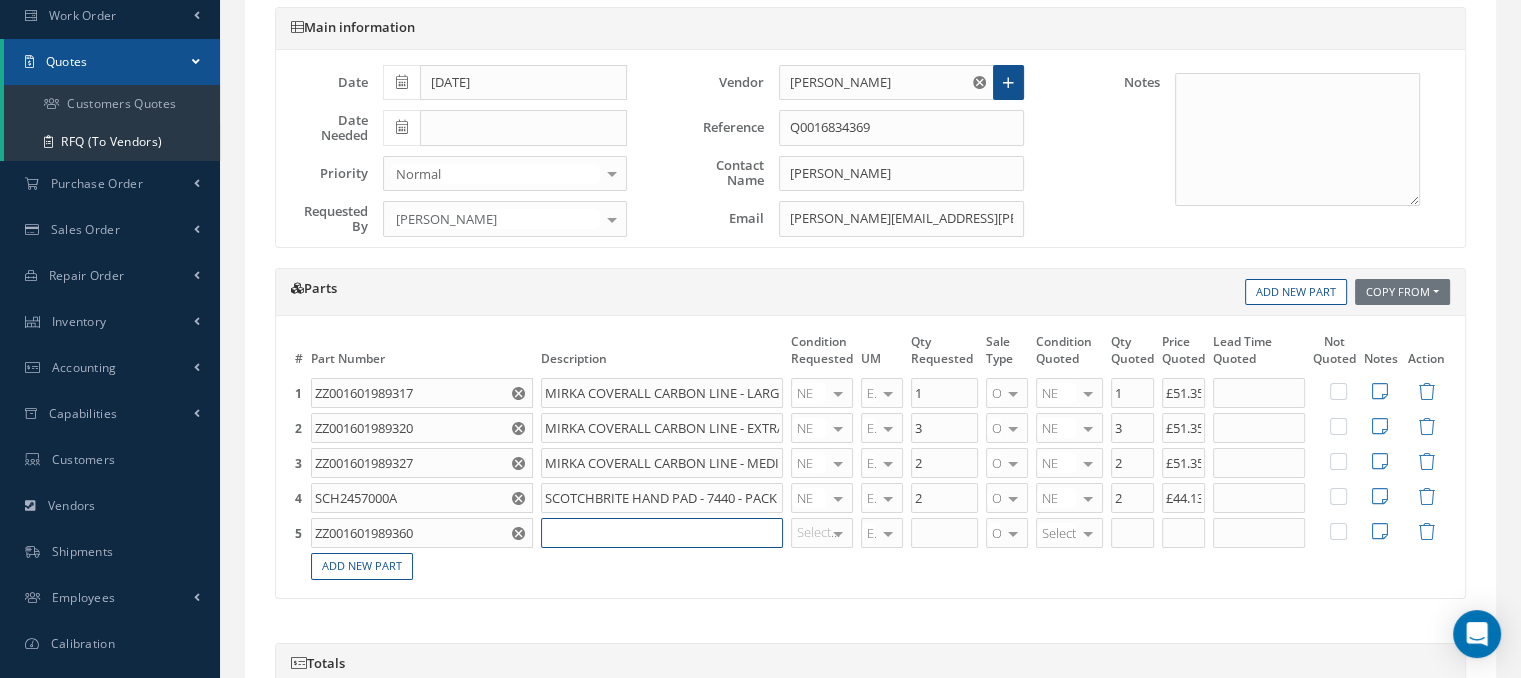 click at bounding box center [662, 533] 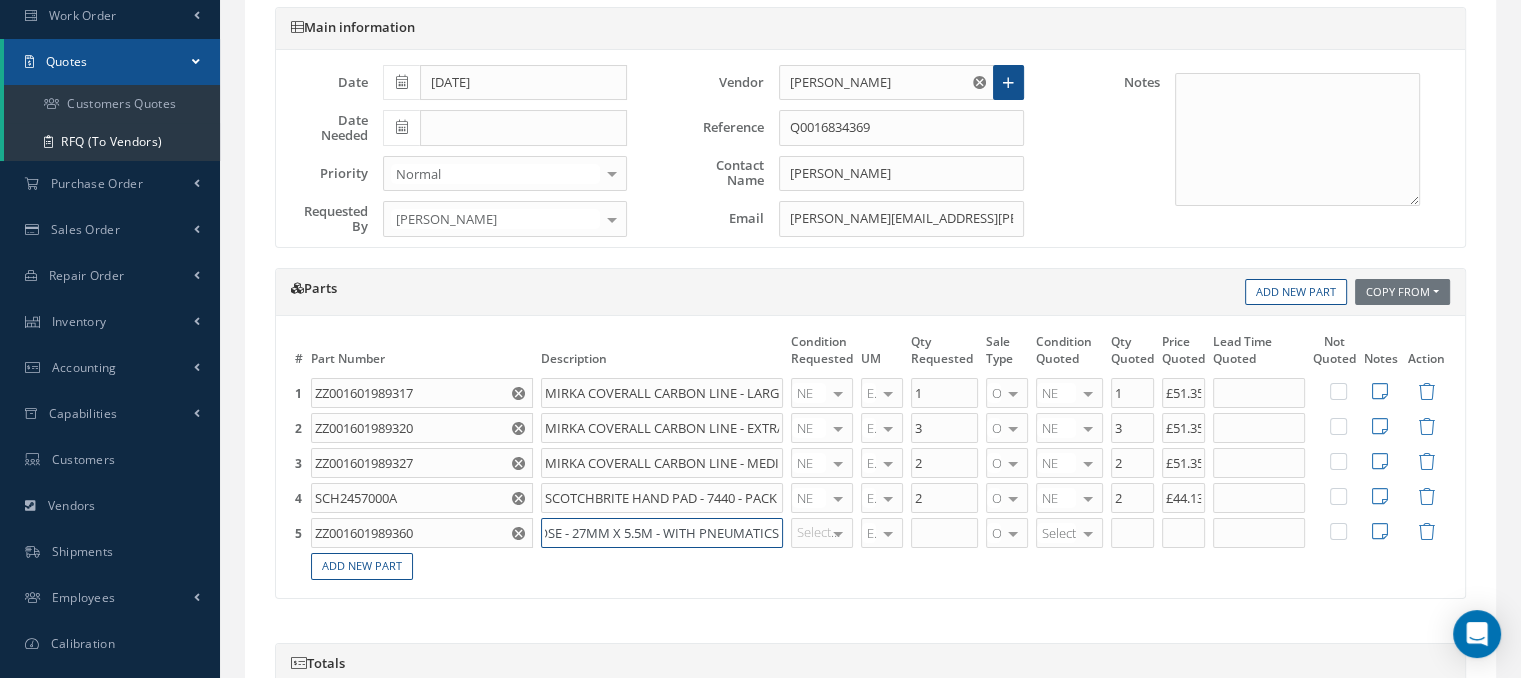 scroll, scrollTop: 0, scrollLeft: 23, axis: horizontal 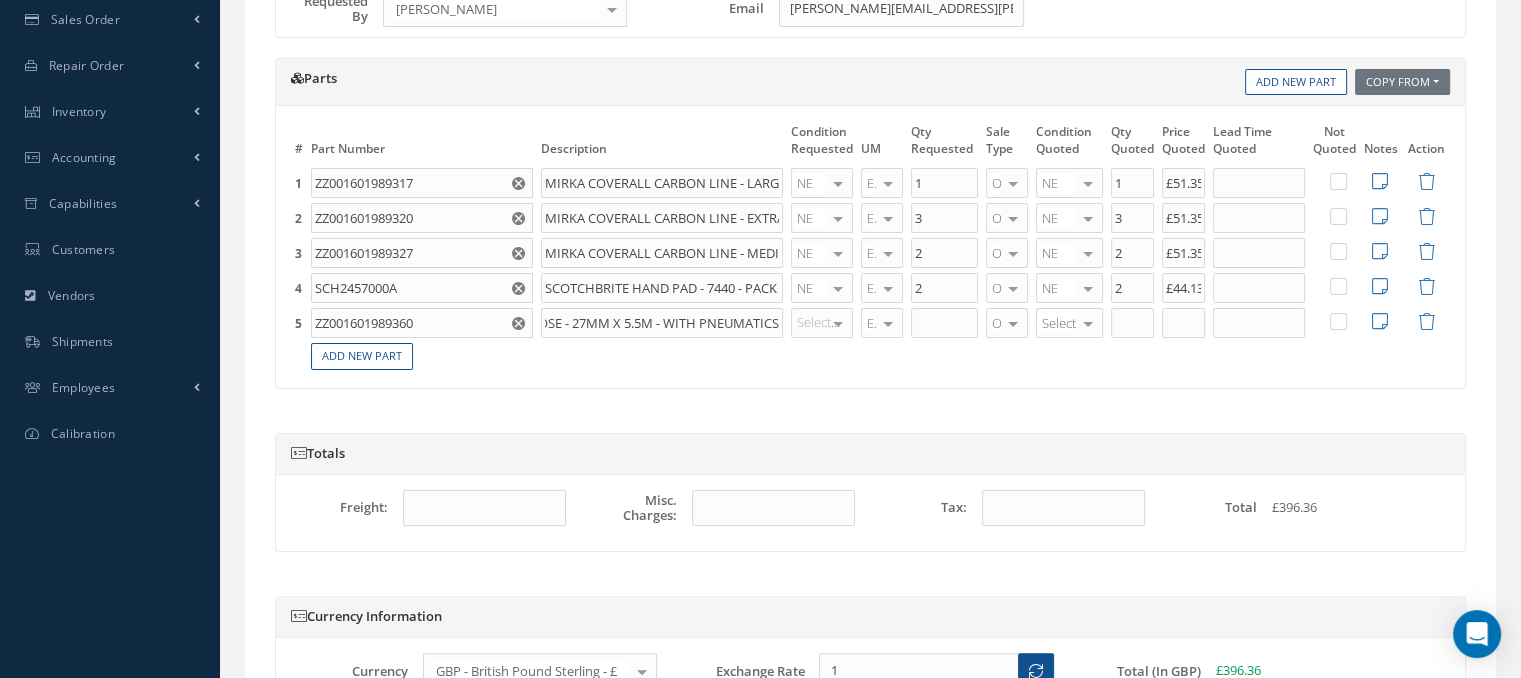 type on "HOSE - 27MM X 5.5M - WITH PNEUMATICS" 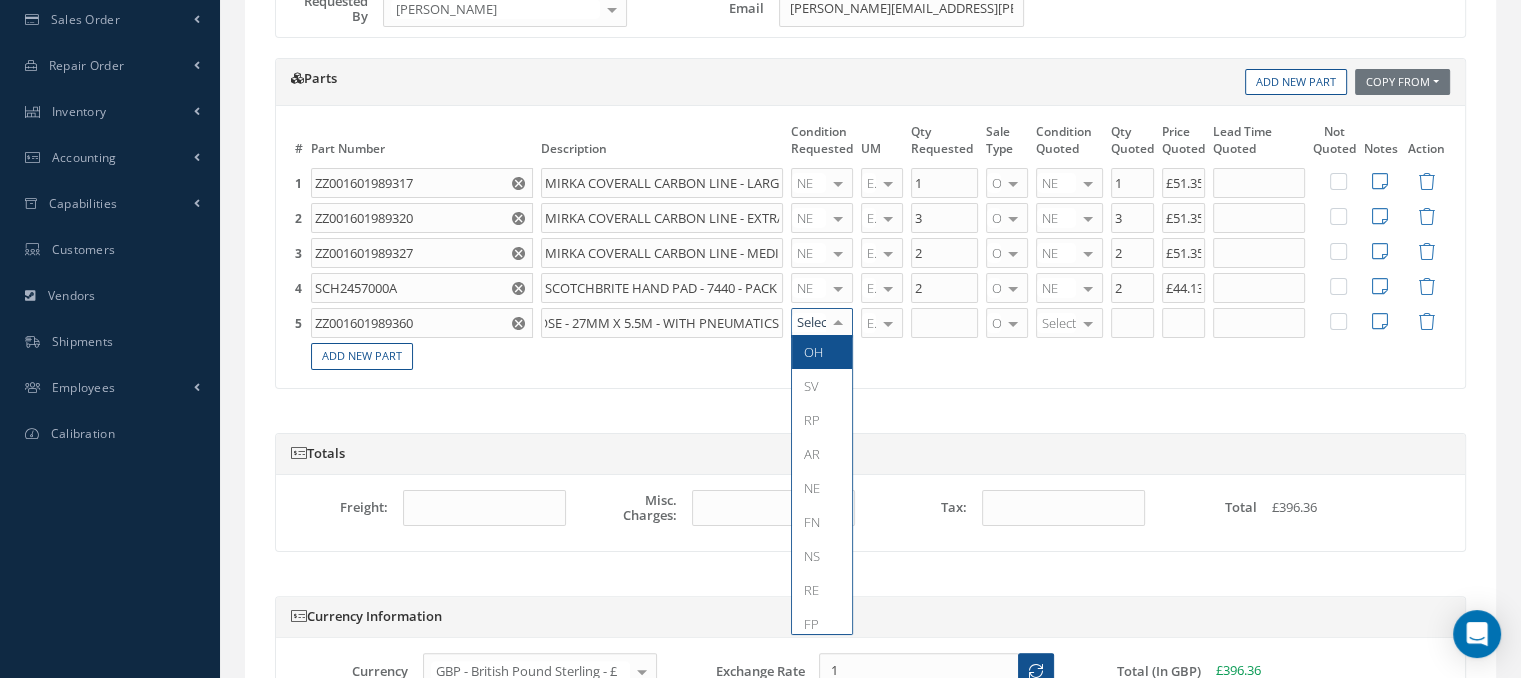 scroll, scrollTop: 0, scrollLeft: 0, axis: both 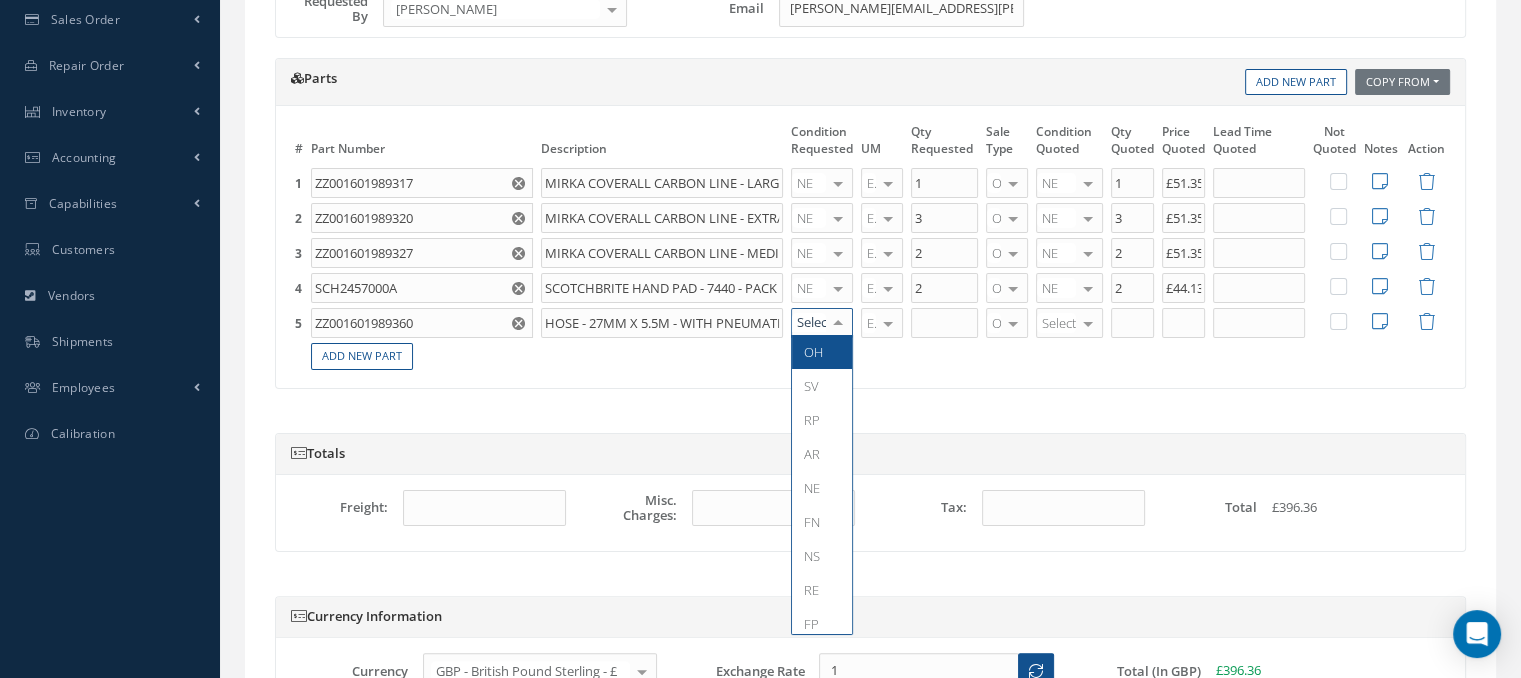 click at bounding box center (838, 323) 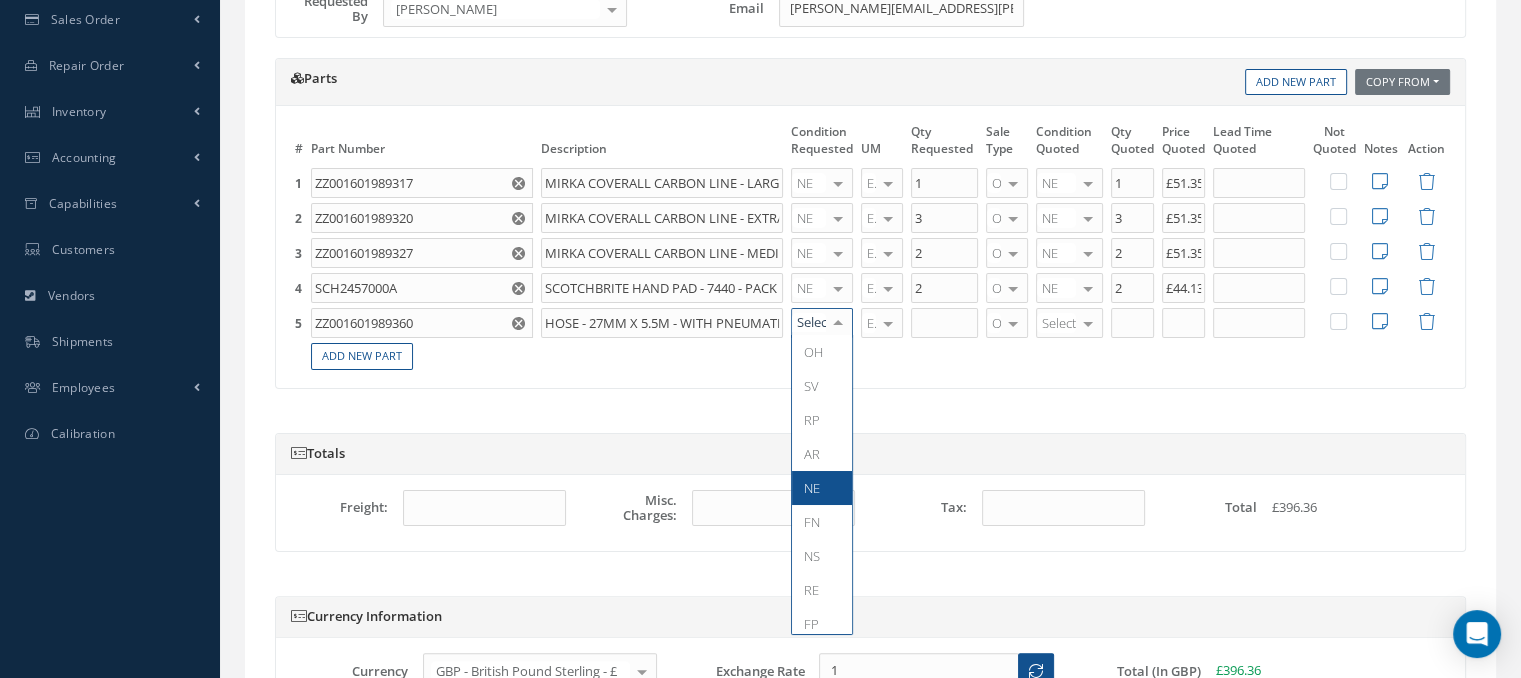 click on "NE" at bounding box center [822, 488] 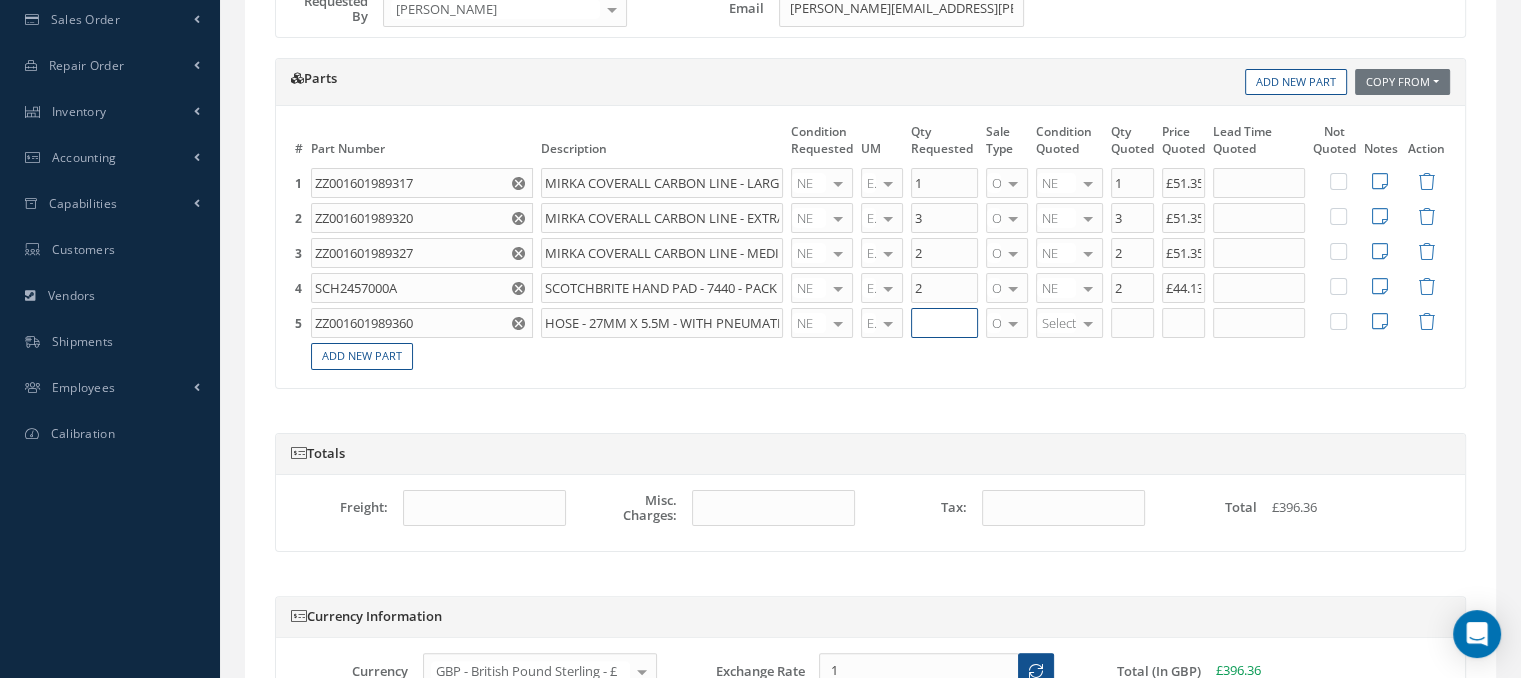 click at bounding box center (944, 323) 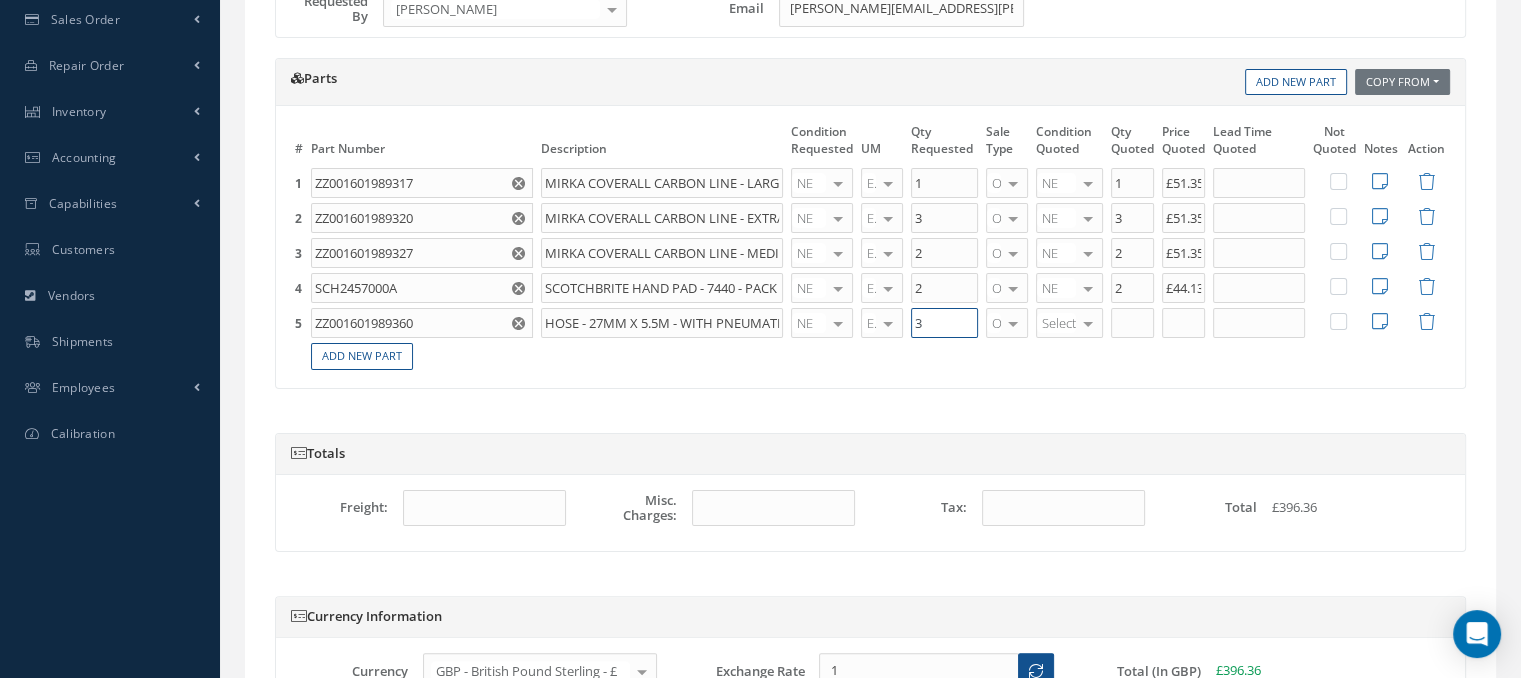 type on "3" 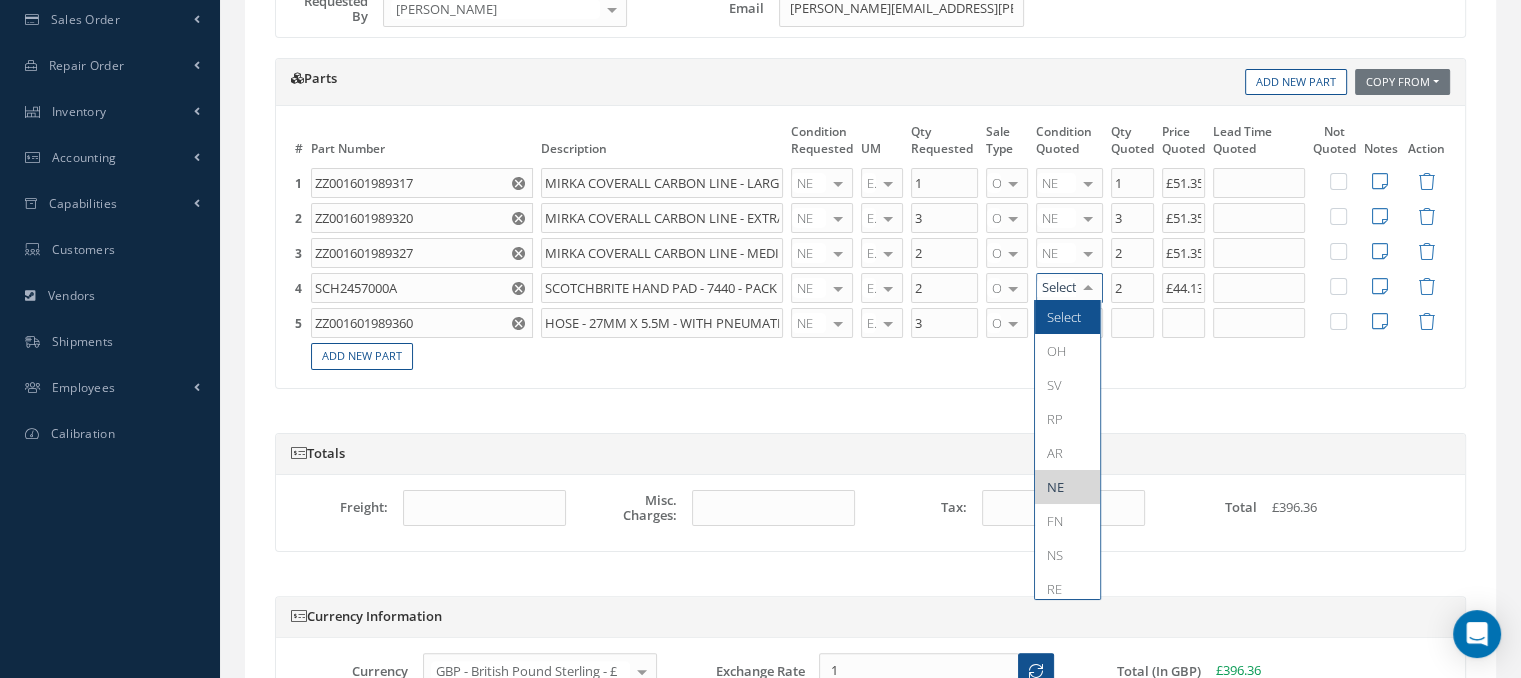 click on "Select   OH   SV   RP   AR   NE   FN   NS   RE   FP   BER   N/A   INSP   BC   AI   MD   RF   SCR   TS   USE   TL   SP   NU   AS   US   PM
No elements found.
List is empty." at bounding box center (1069, 288) 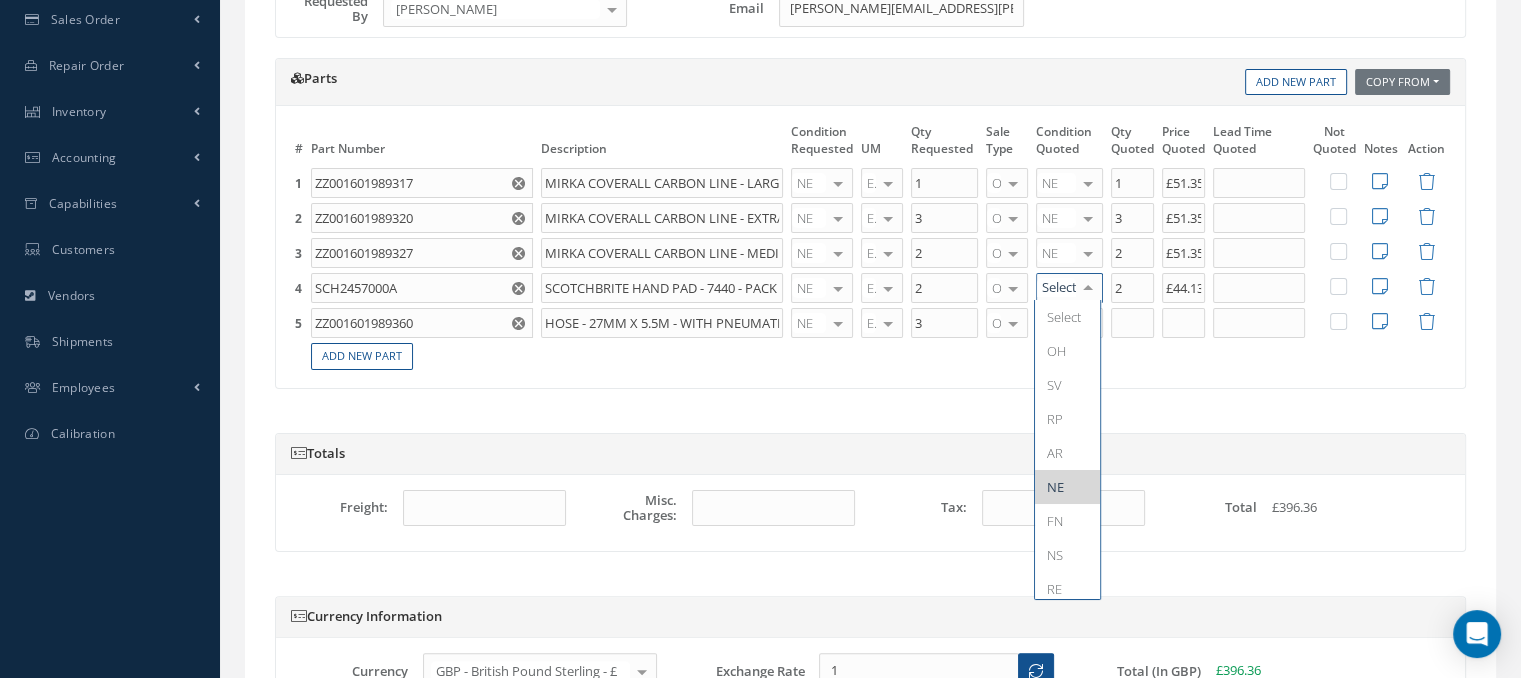 click on "NE" at bounding box center (1067, 487) 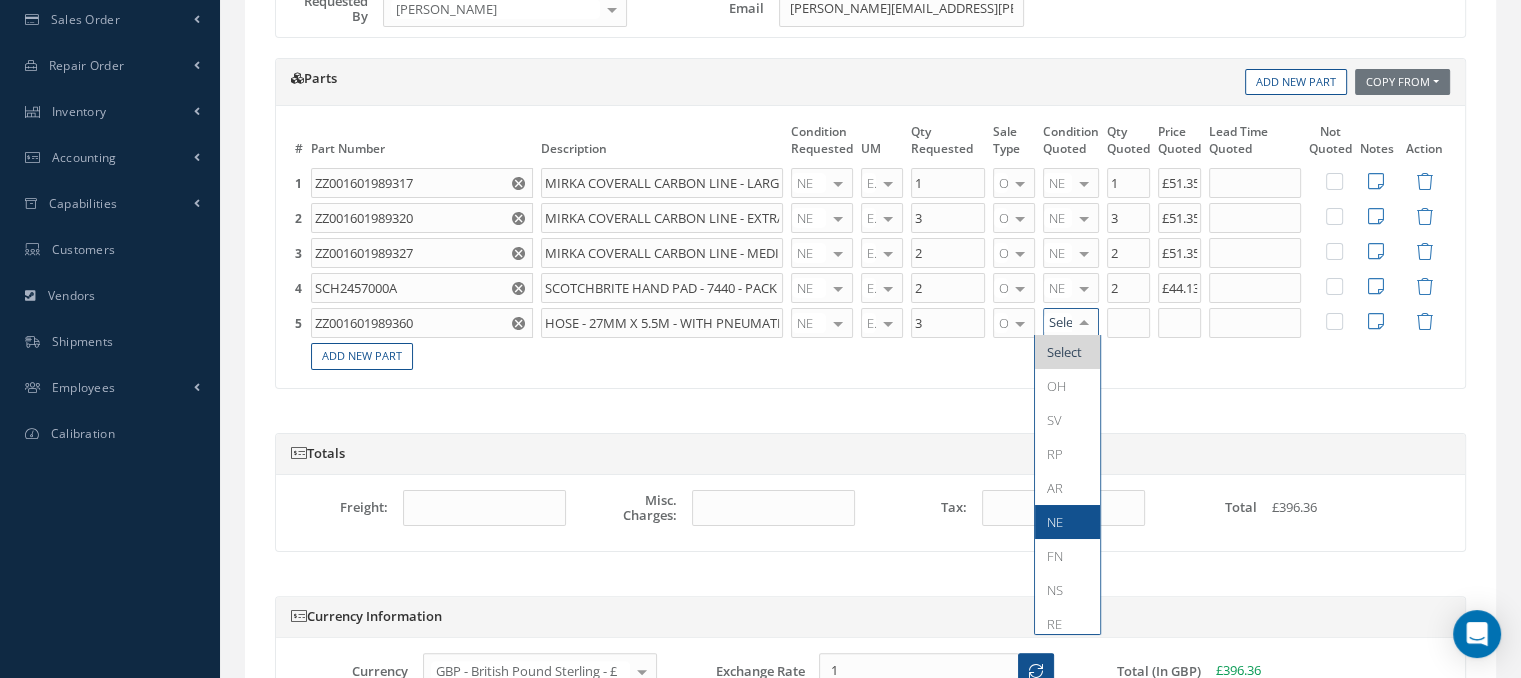 click on "NE" at bounding box center [1067, 522] 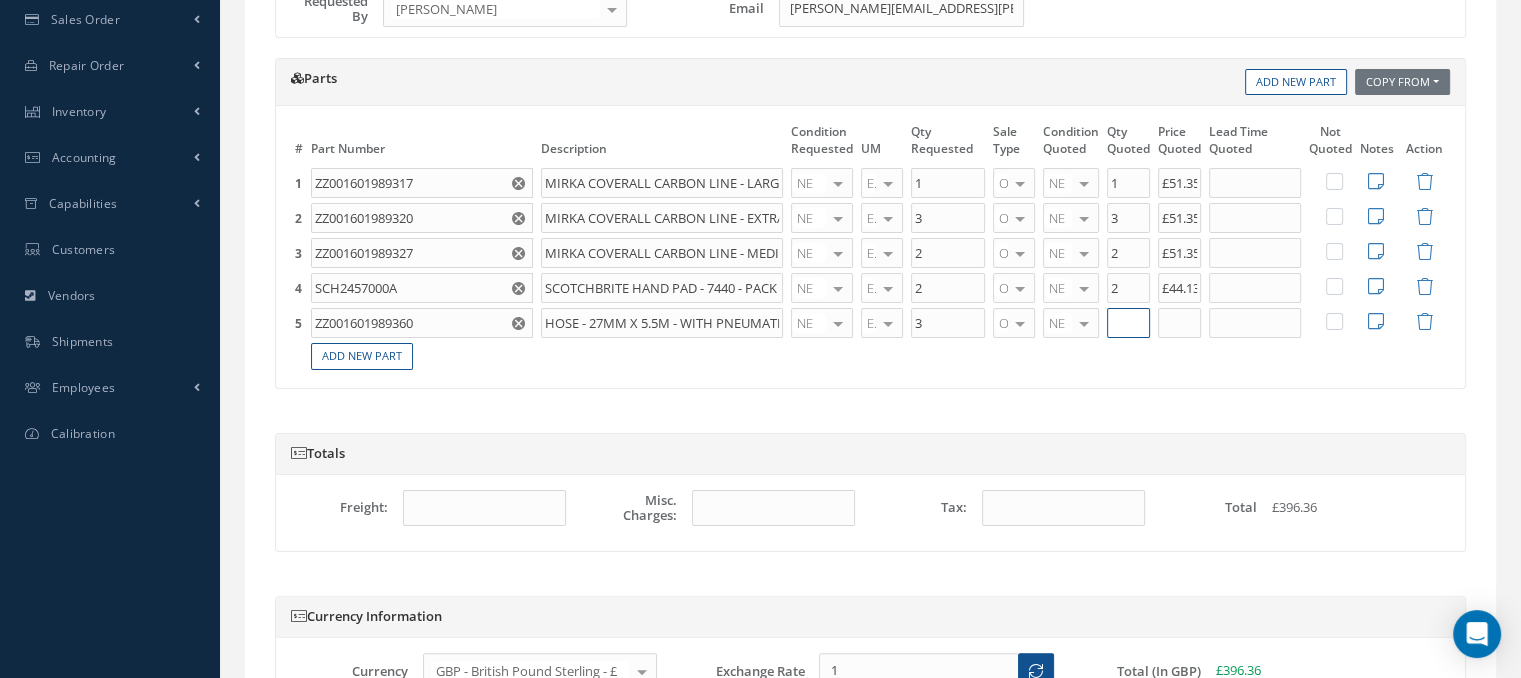 type on "3" 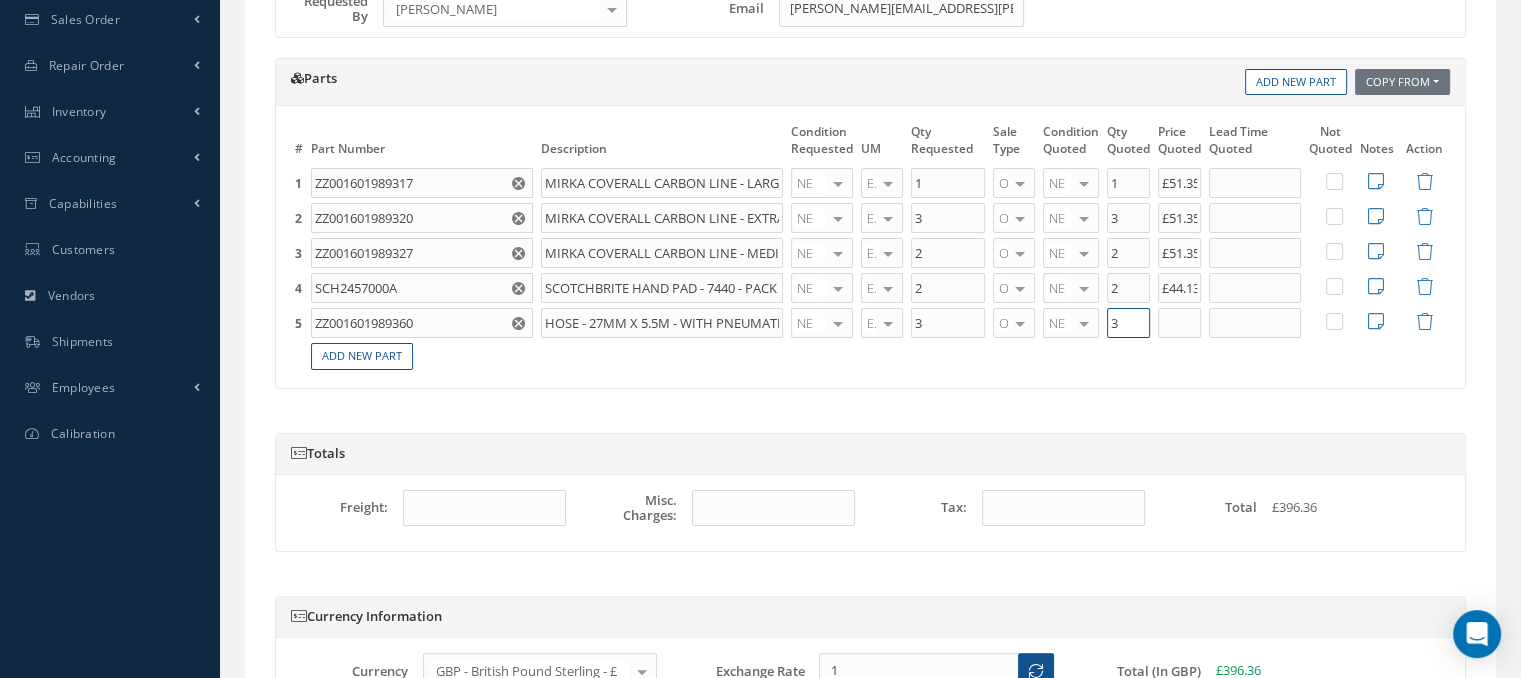 click on "3" at bounding box center [1128, 323] 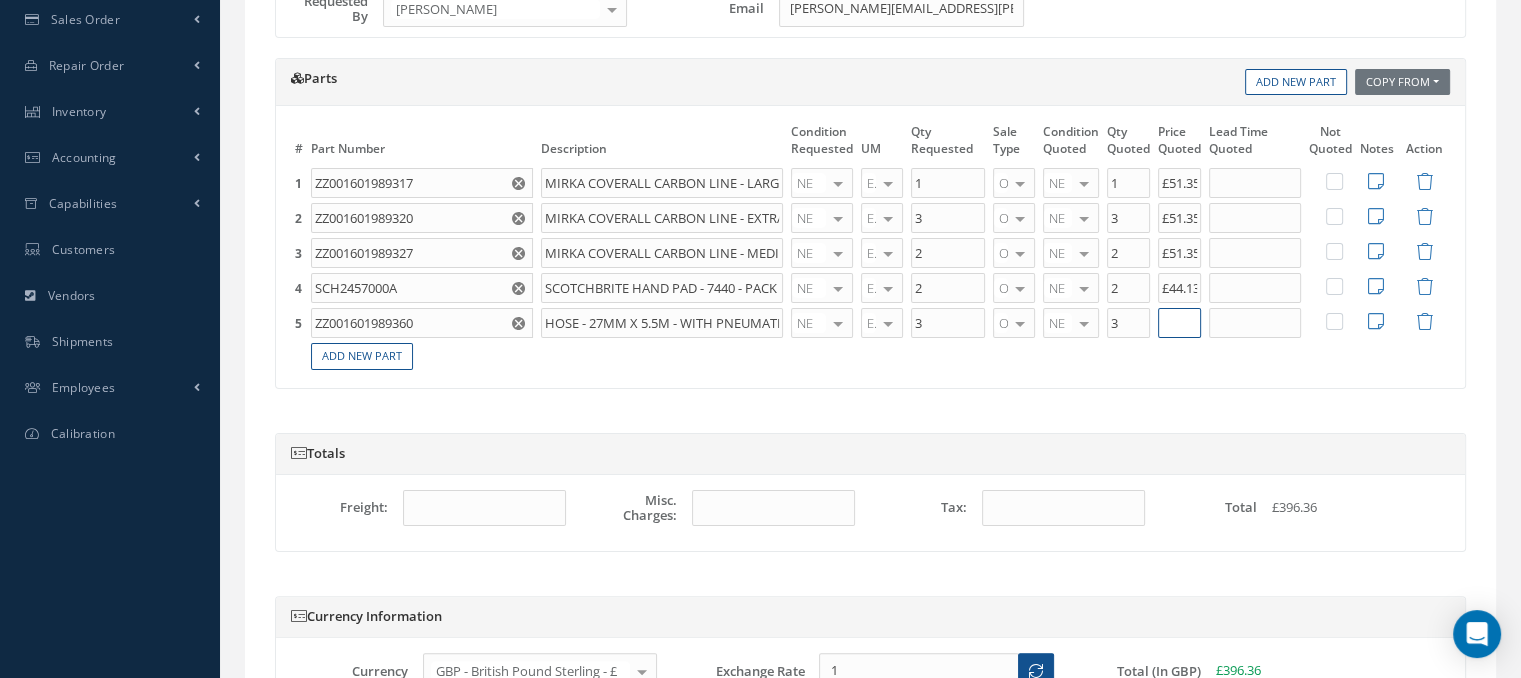 click at bounding box center [1179, 323] 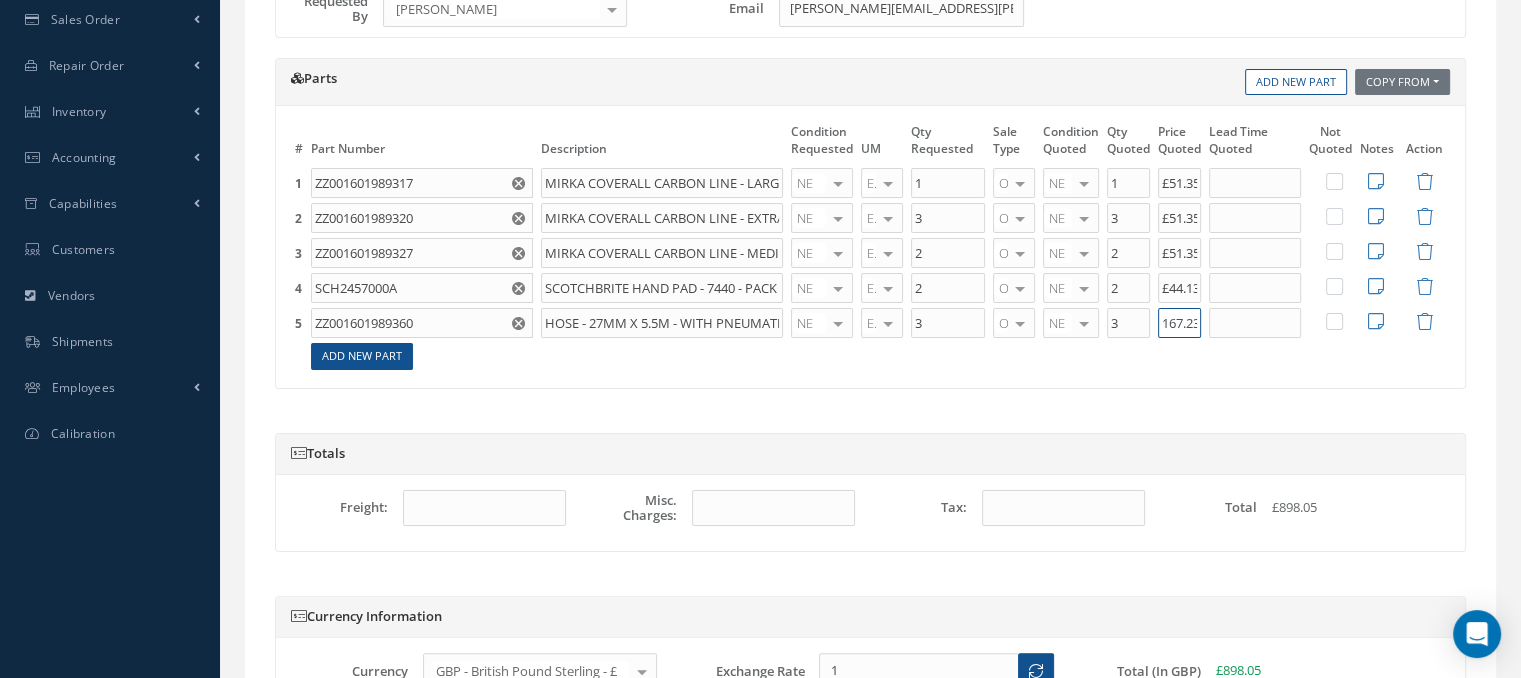 scroll, scrollTop: 0, scrollLeft: 0, axis: both 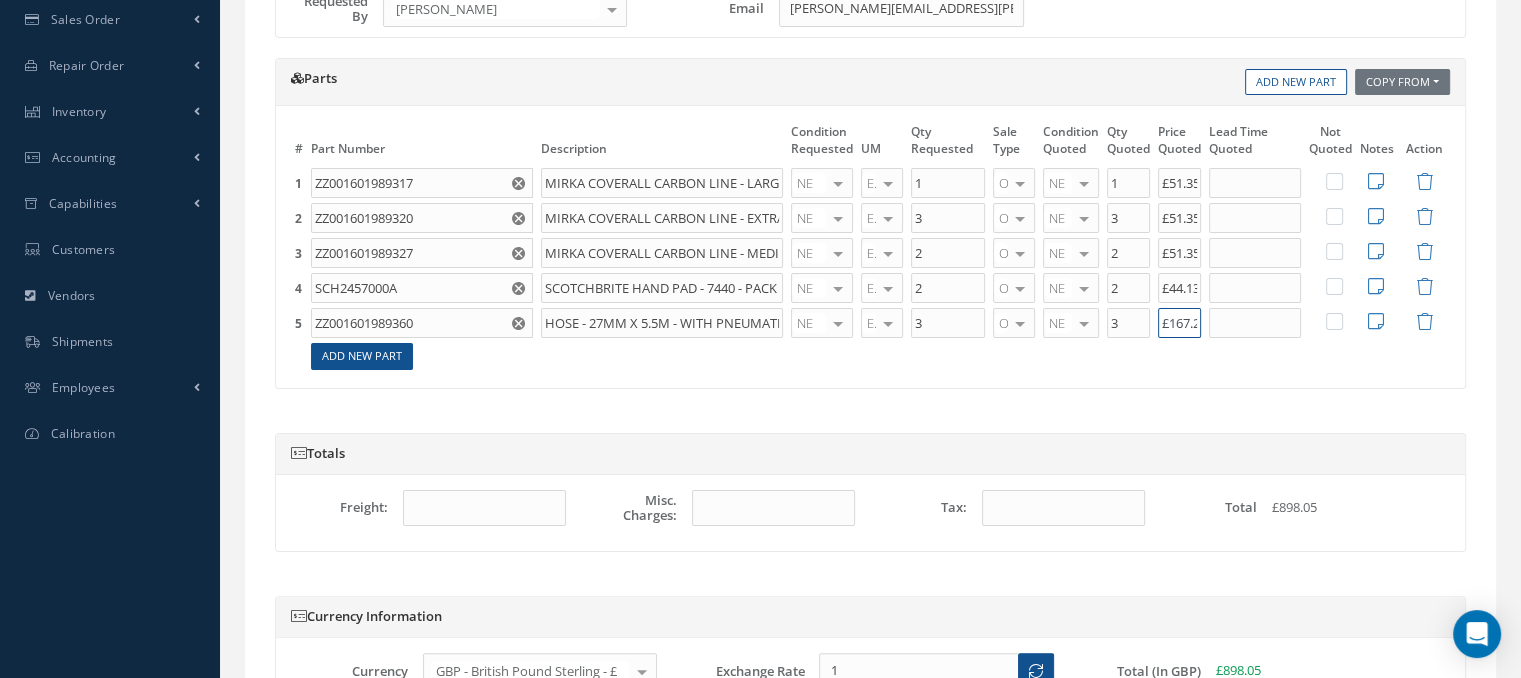 type on "£167.23" 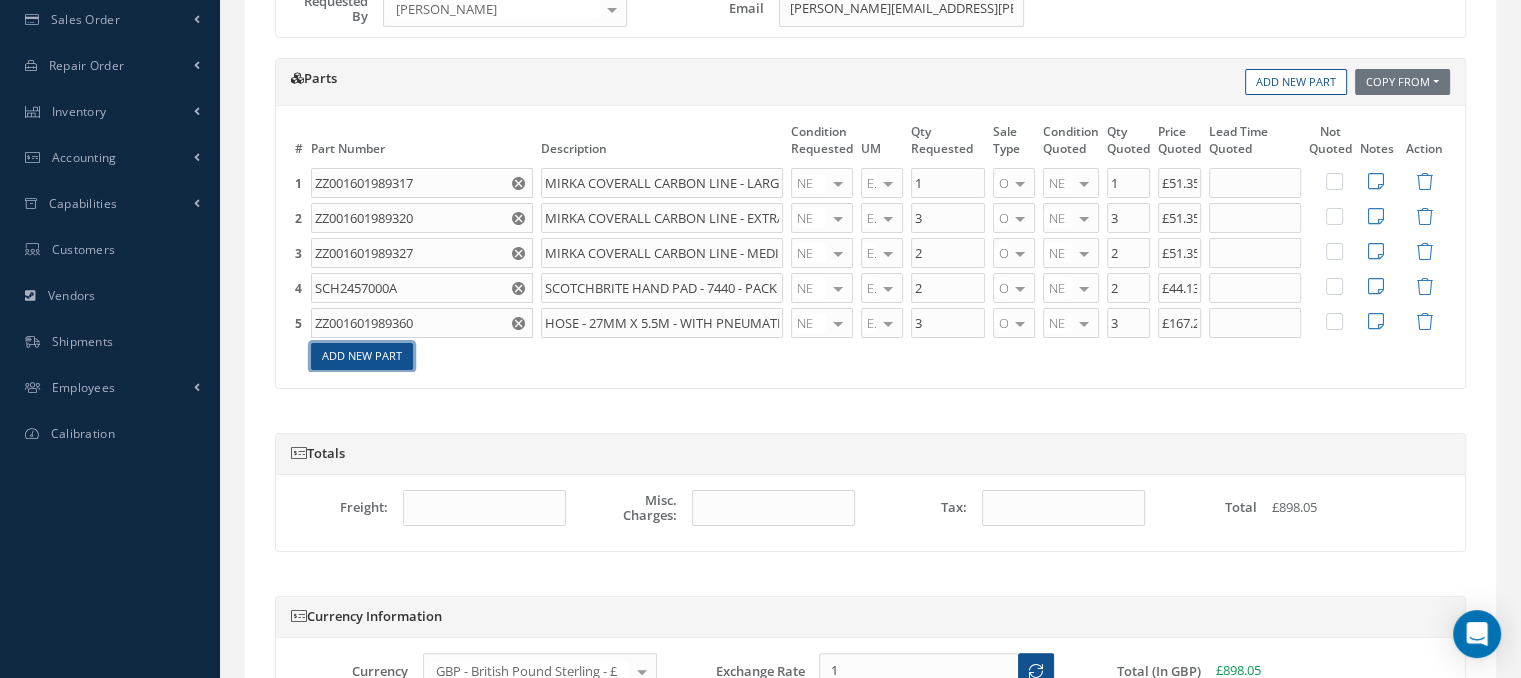 click on "Add New Part" at bounding box center (362, 356) 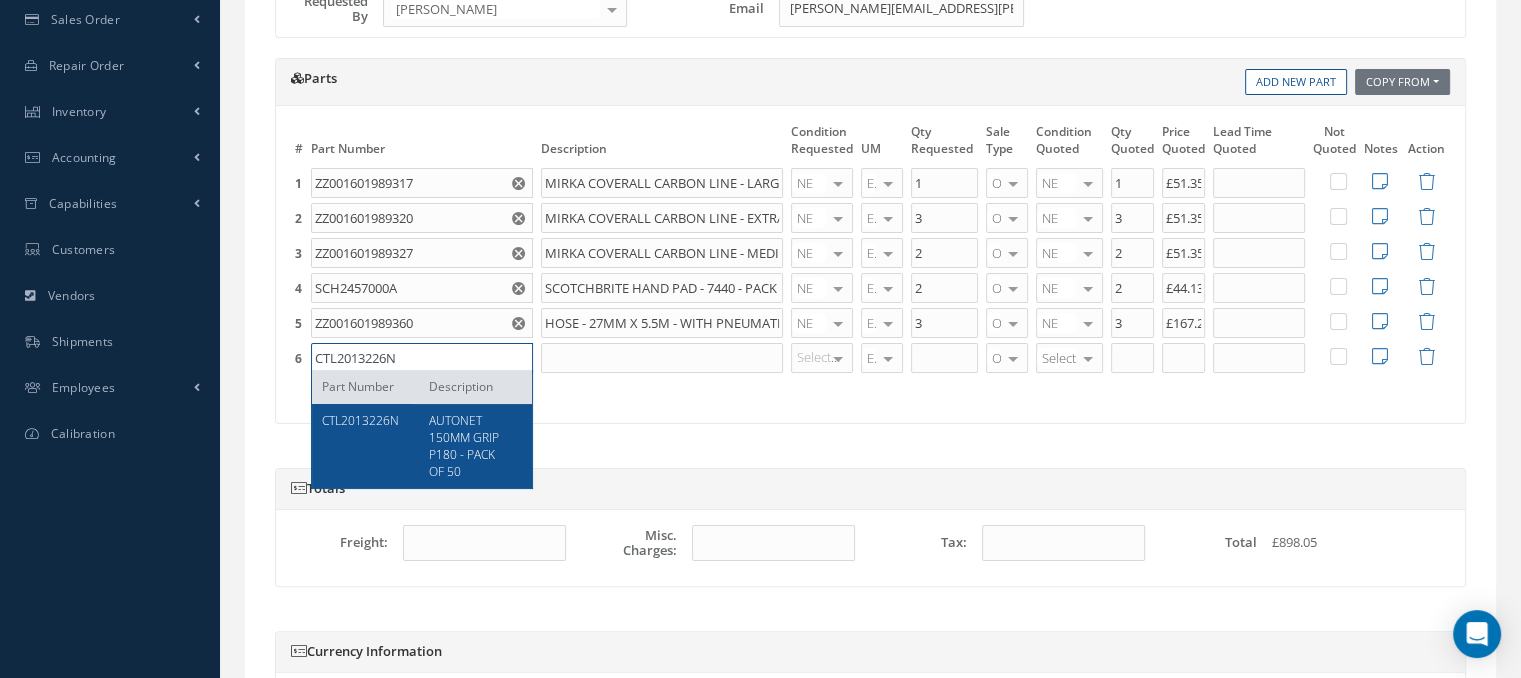 type on "CTL2013226N" 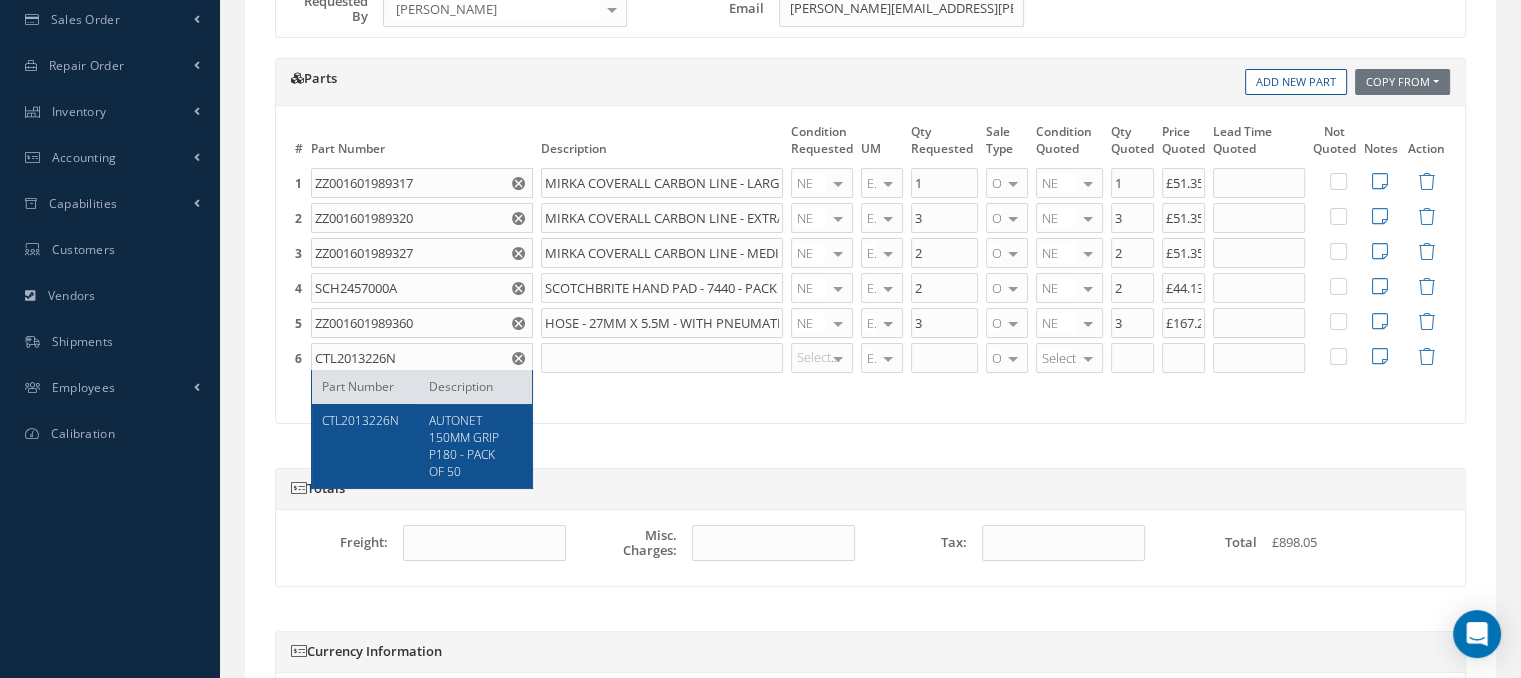 click on "Parts
Copy From
Work Orders
Add New Part
#
Part Number
Description
Condition Requested
UM
Qty Requested
Sale Type
Condition Quoted
Qty Quoted
Price Quoted
Lead Time Quoted
Action" at bounding box center (870, 251) 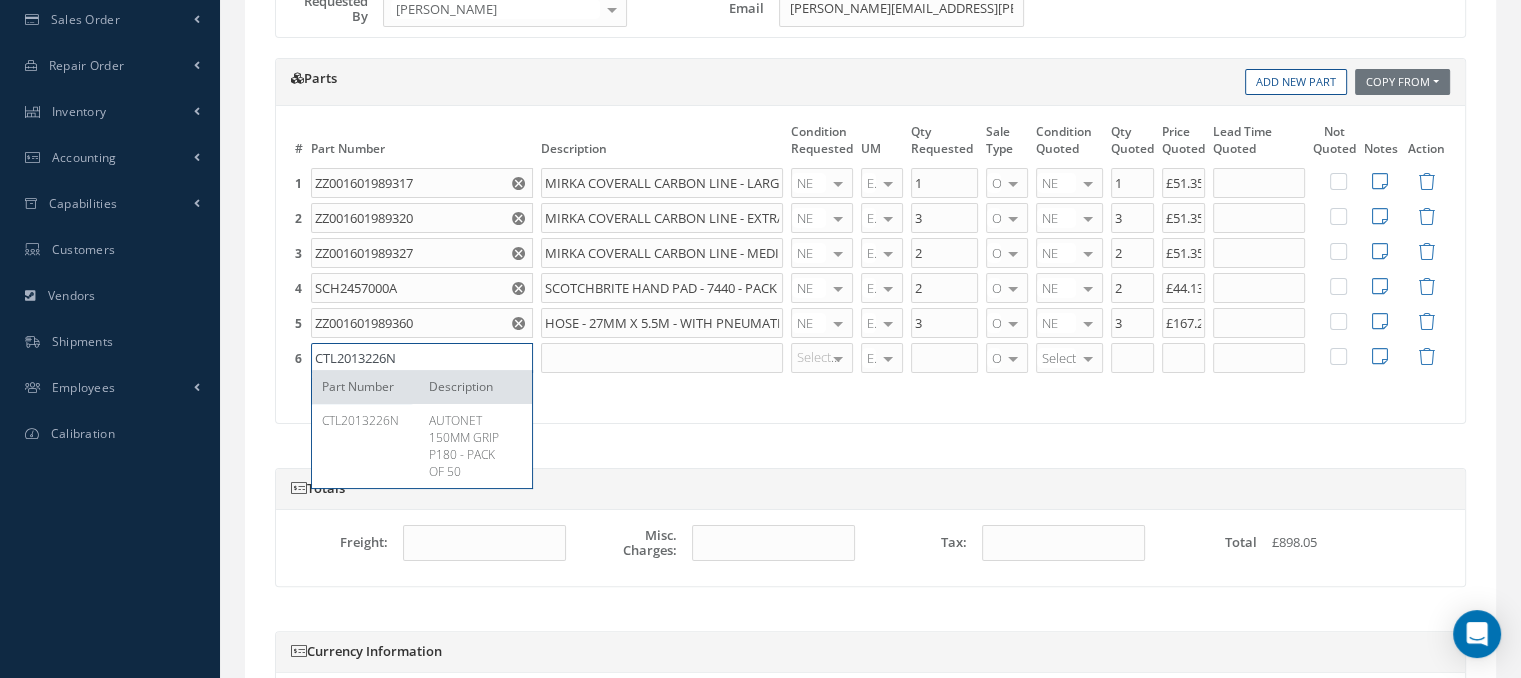click on "CTL2013226N" at bounding box center (422, 358) 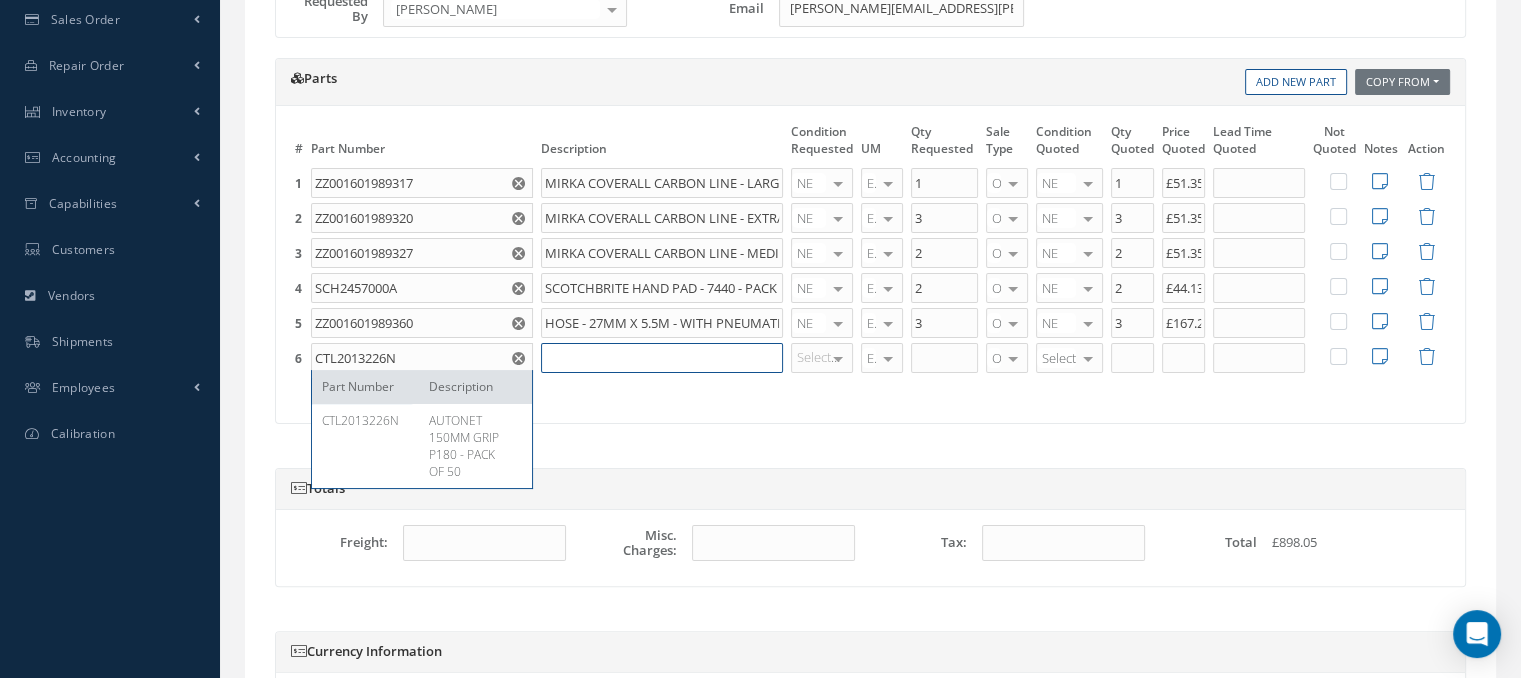 click at bounding box center [662, 358] 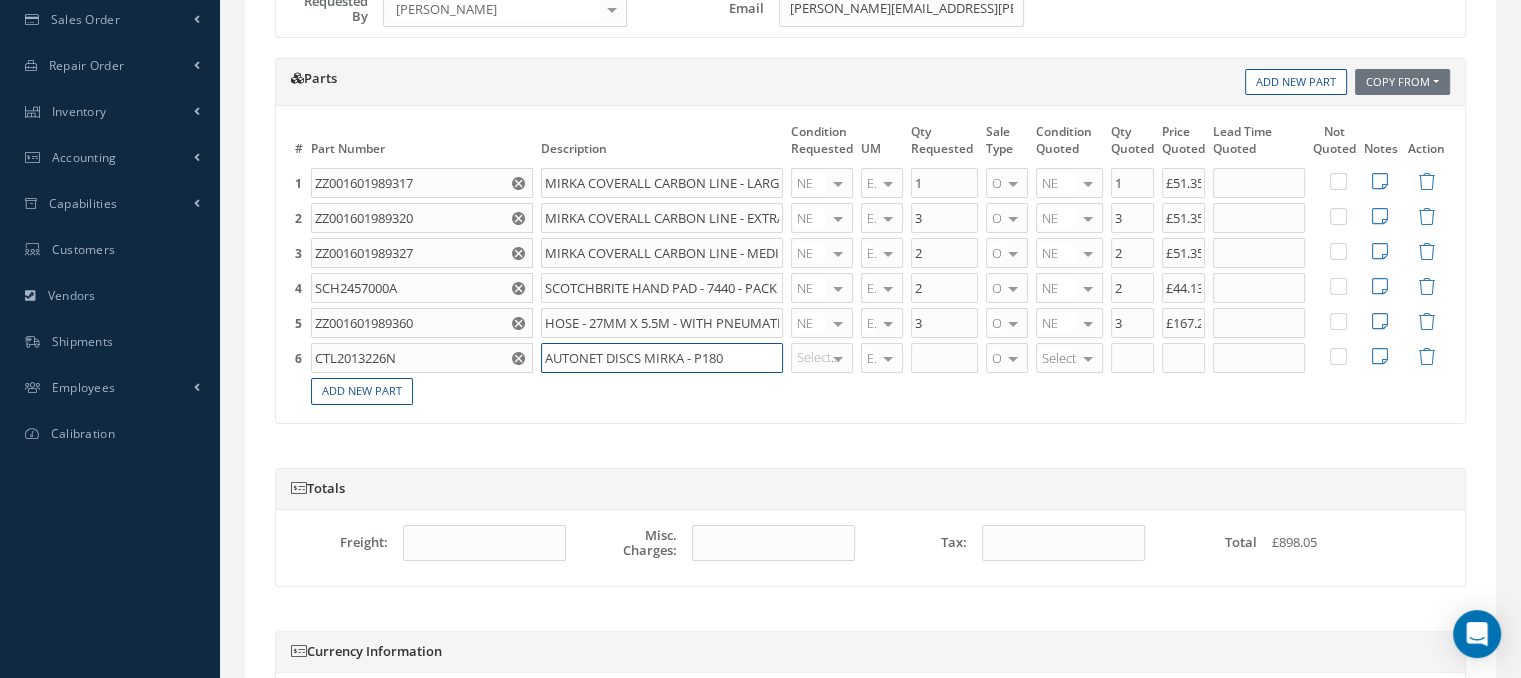 type on "AUTONET DISCS MIRKA - P180" 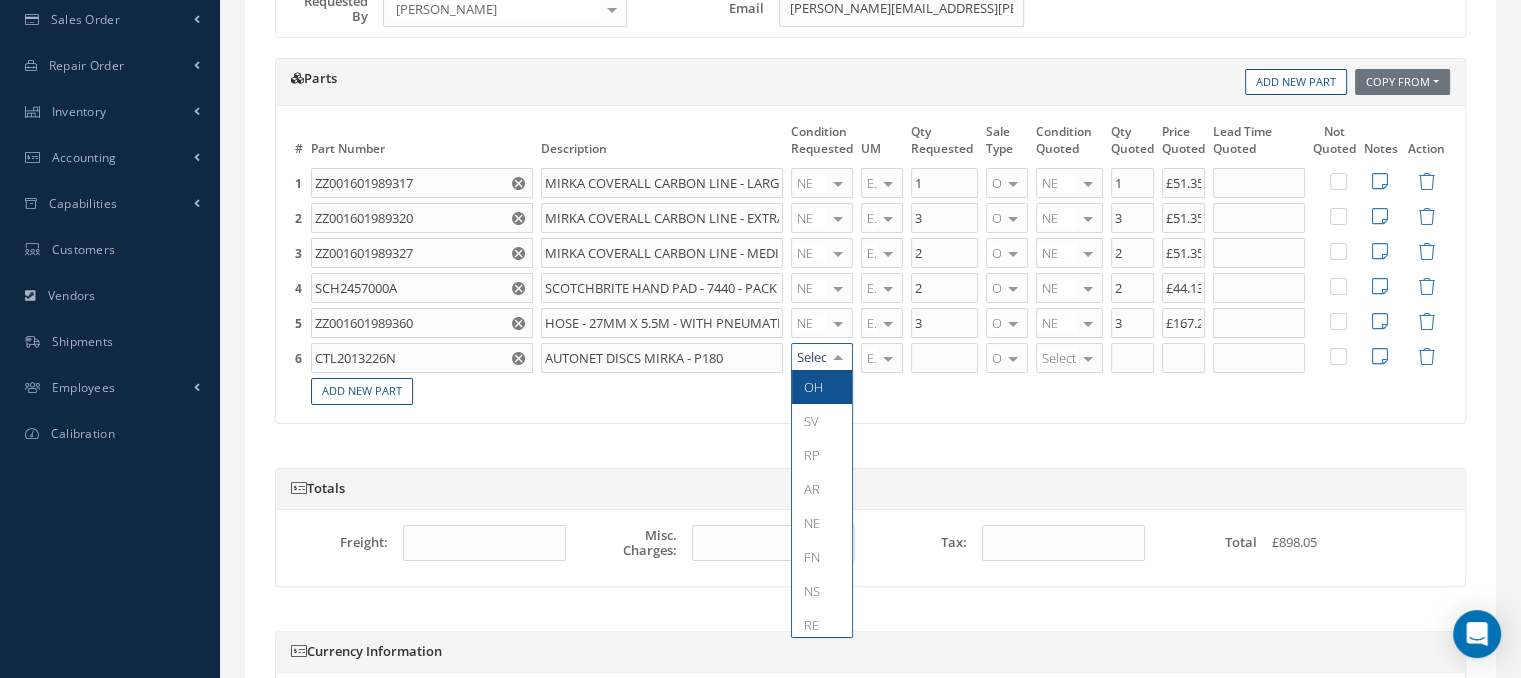 click at bounding box center [822, 358] 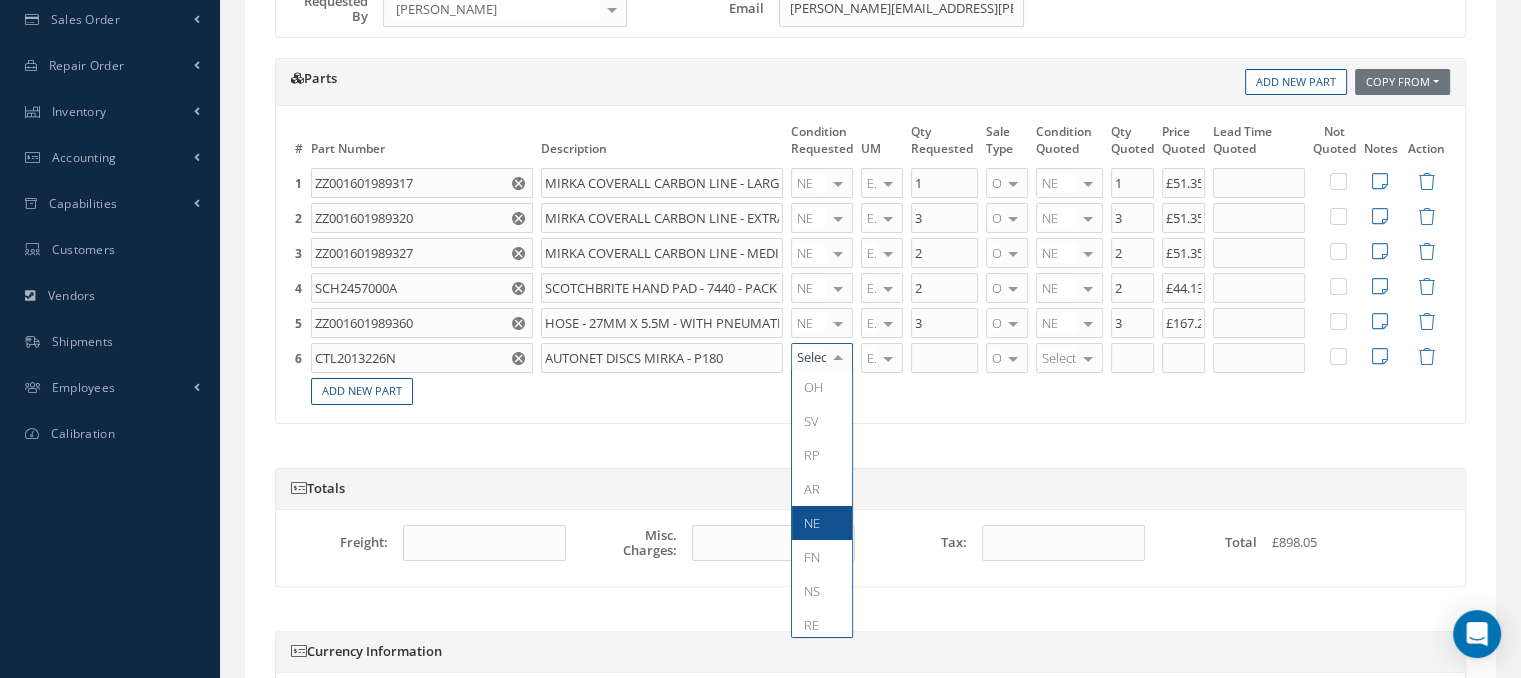 click on "NE" at bounding box center (822, 523) 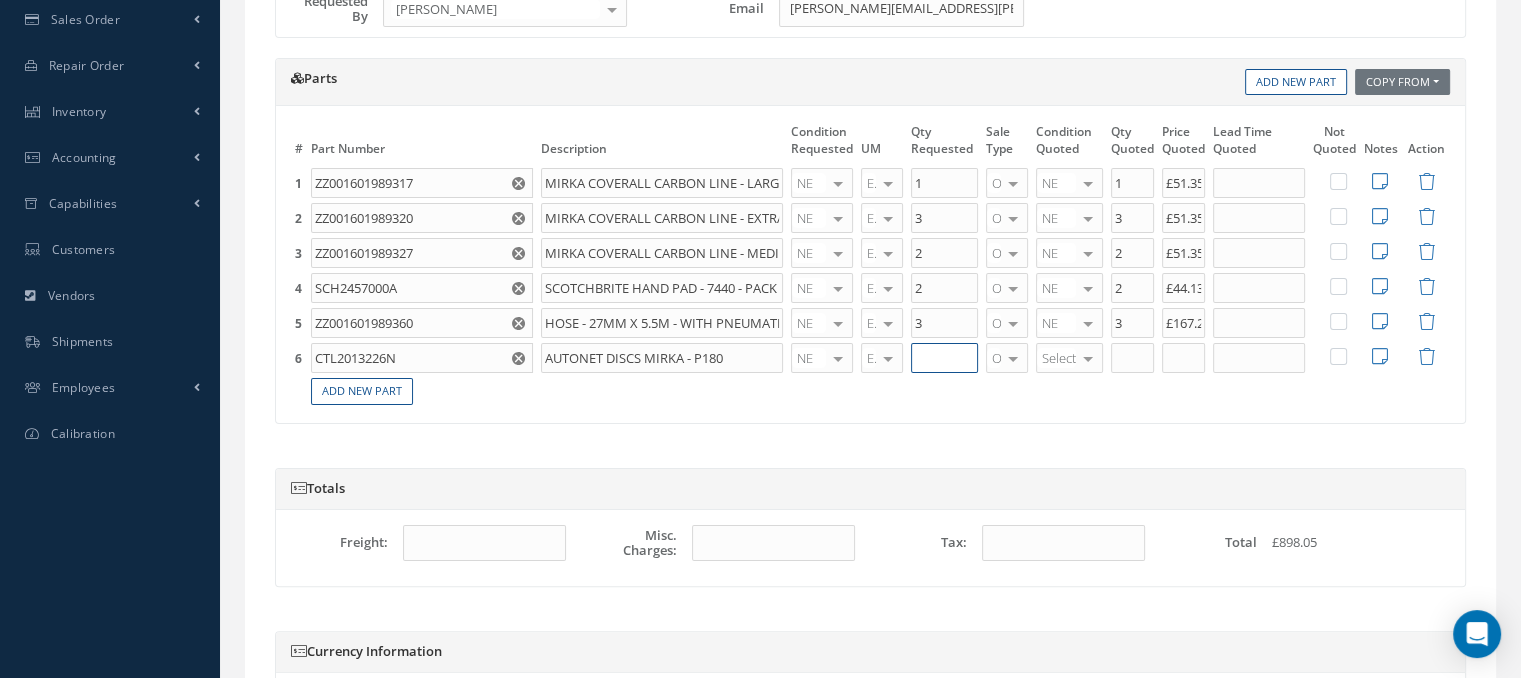 click at bounding box center (944, 358) 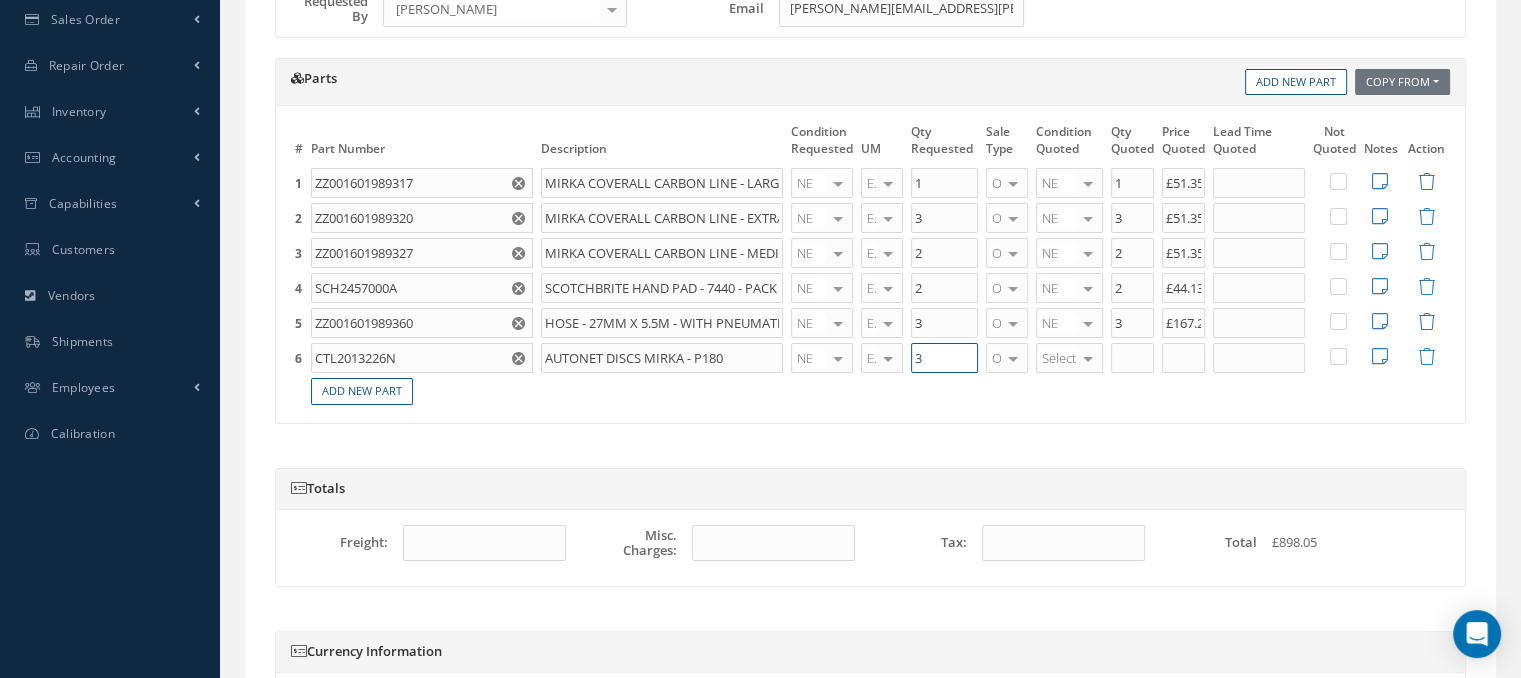 type on "3" 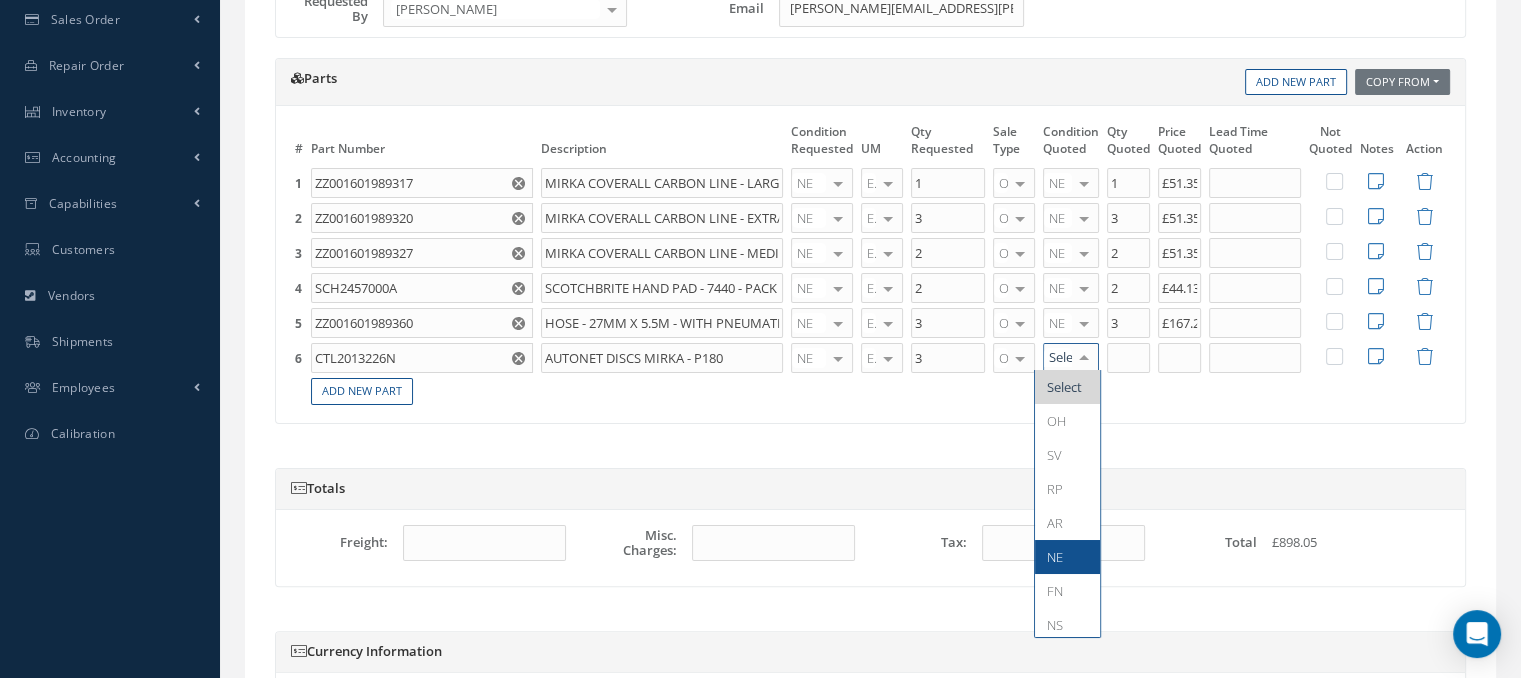 click on "NE" at bounding box center [1055, 557] 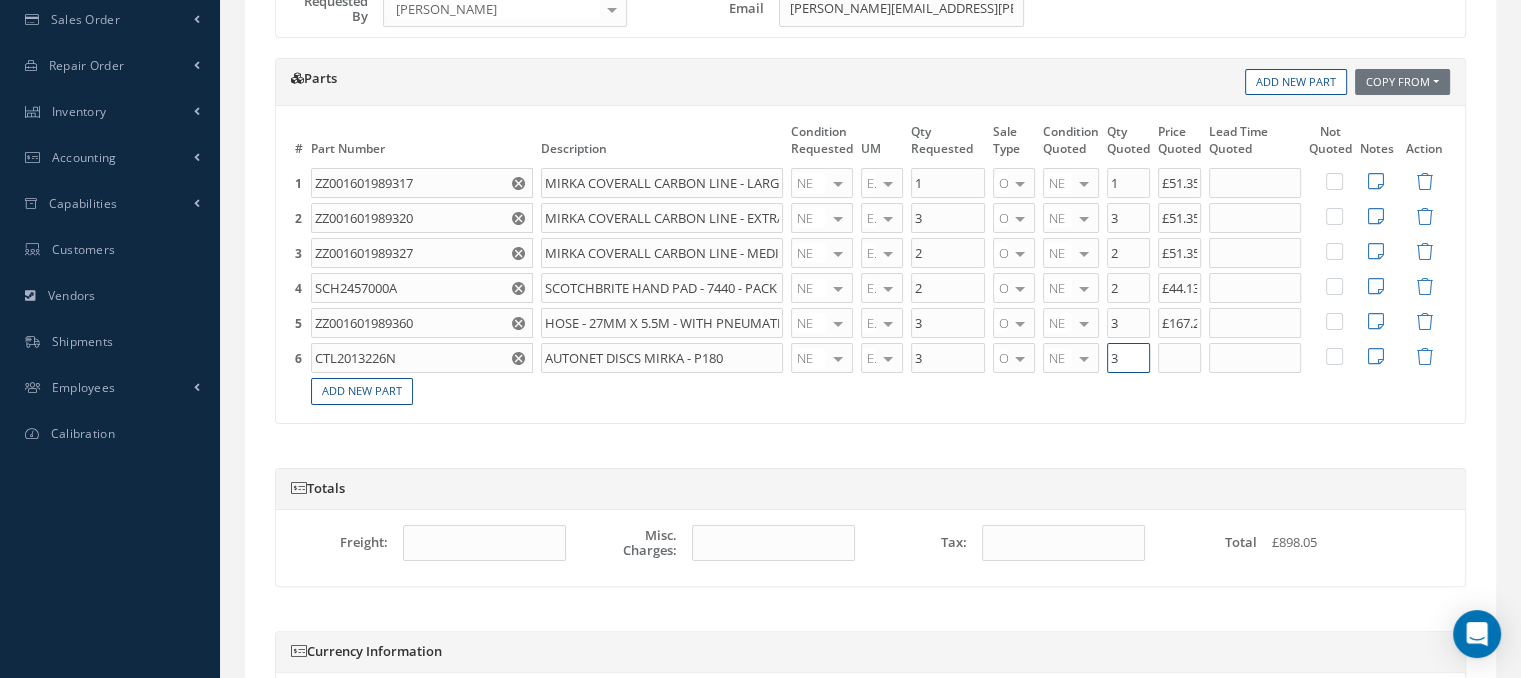 click on "3" at bounding box center [1128, 358] 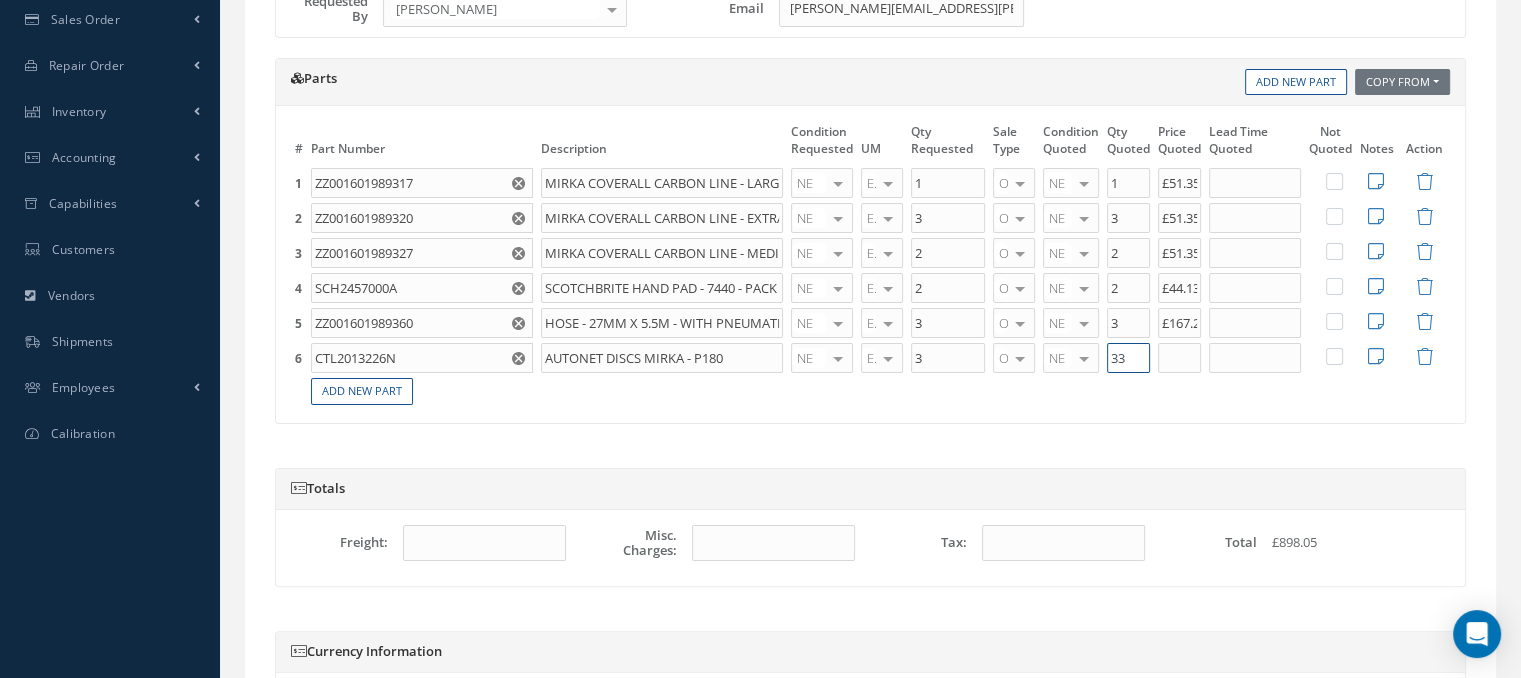 type on "3" 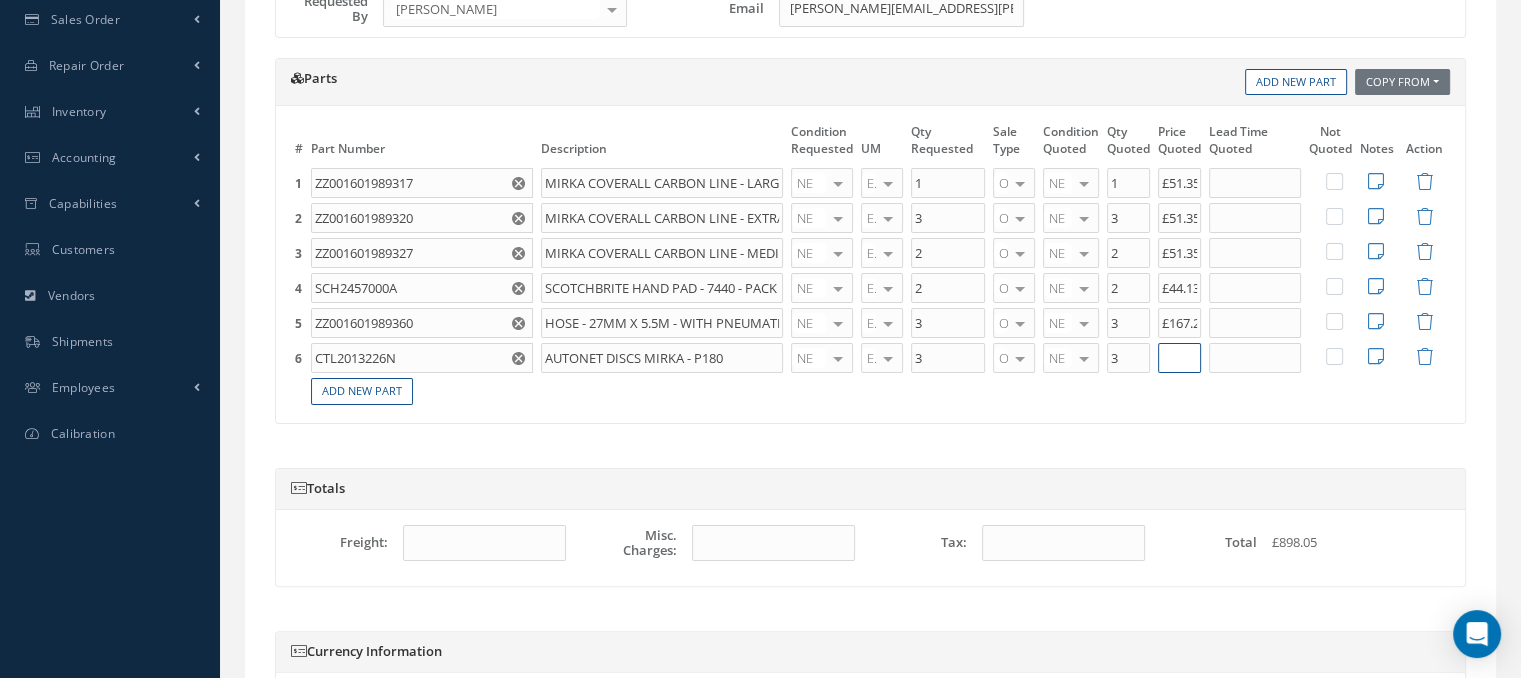 click at bounding box center (1179, 358) 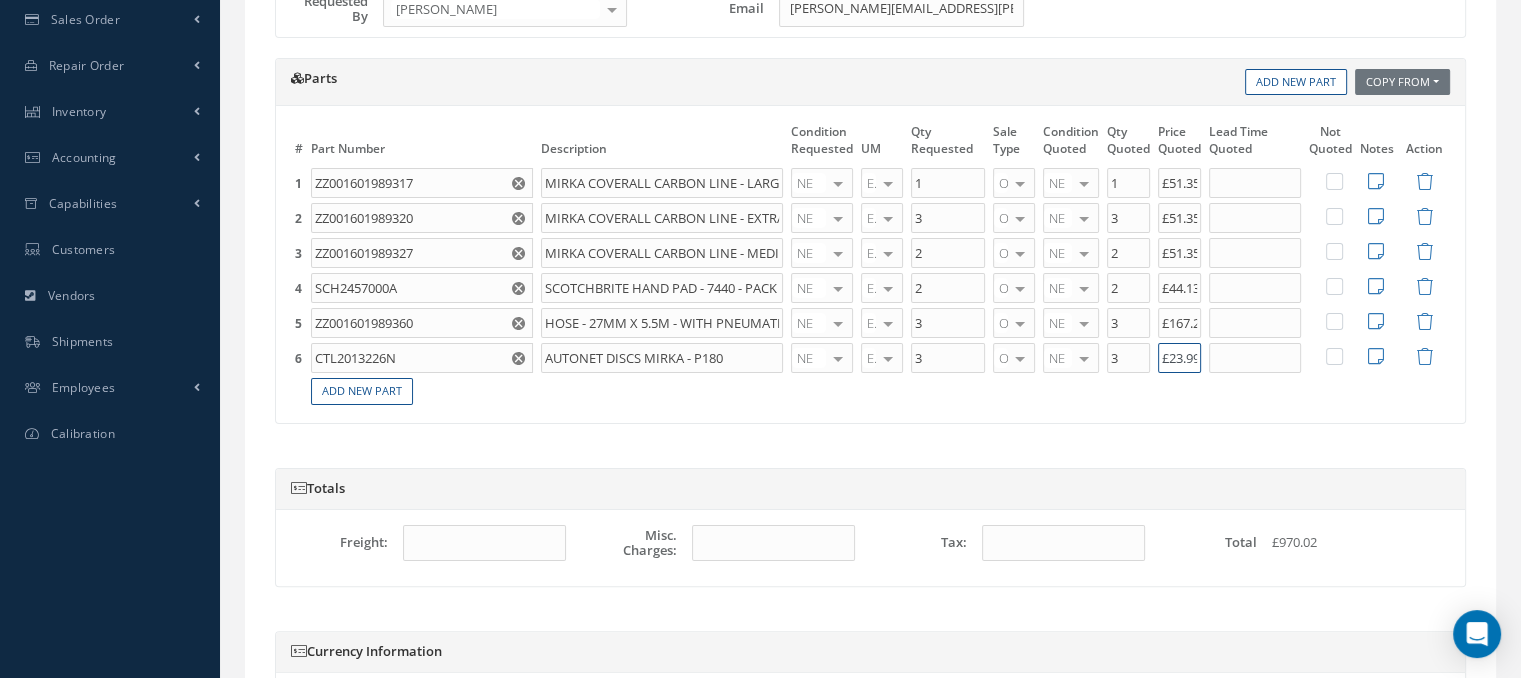 scroll, scrollTop: 0, scrollLeft: 4, axis: horizontal 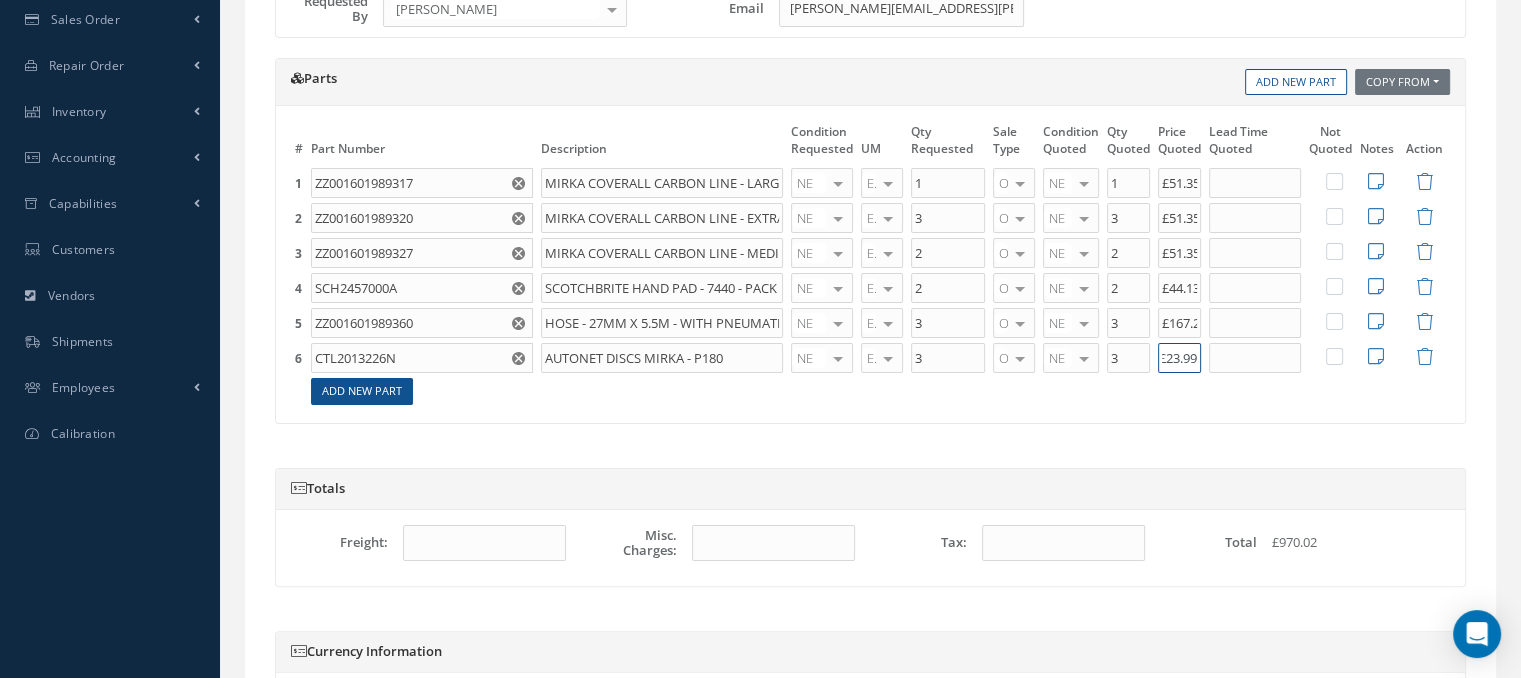 type on "£23.99" 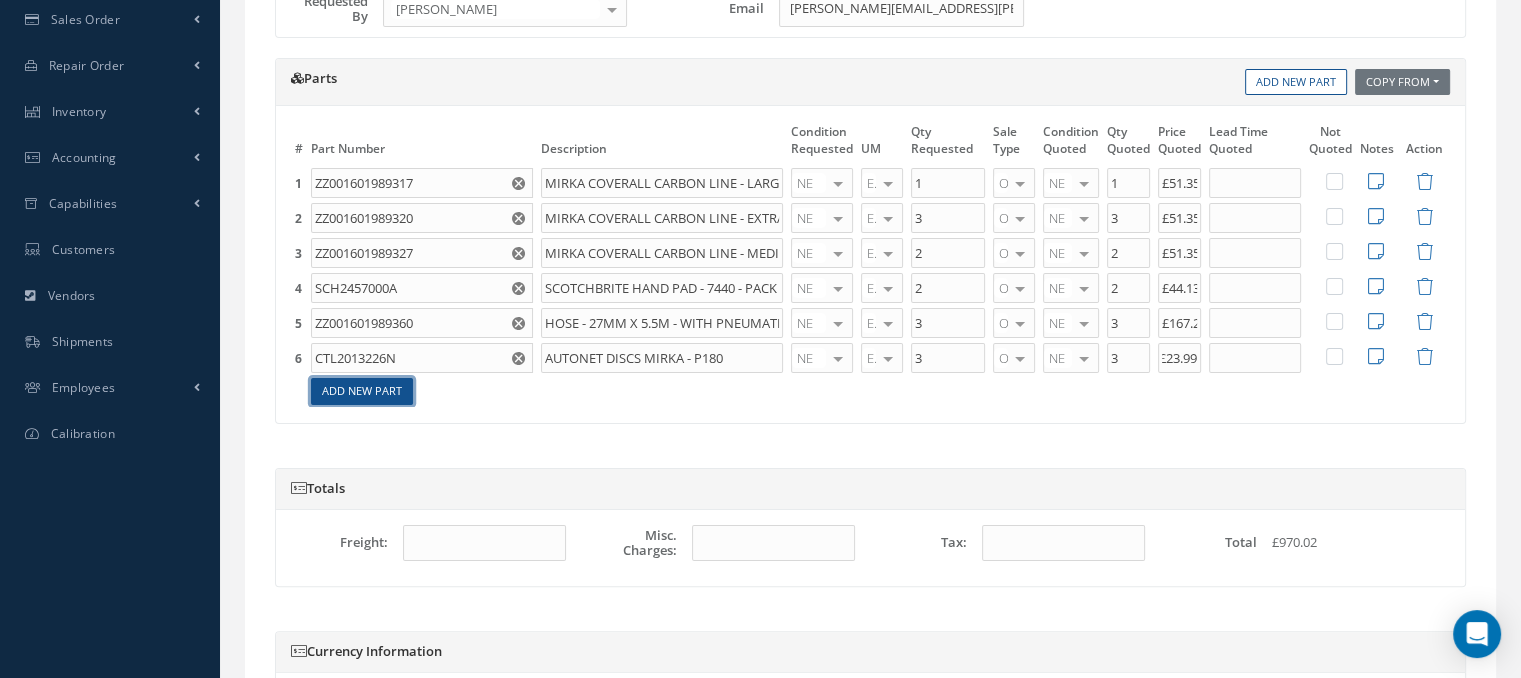 scroll, scrollTop: 0, scrollLeft: 0, axis: both 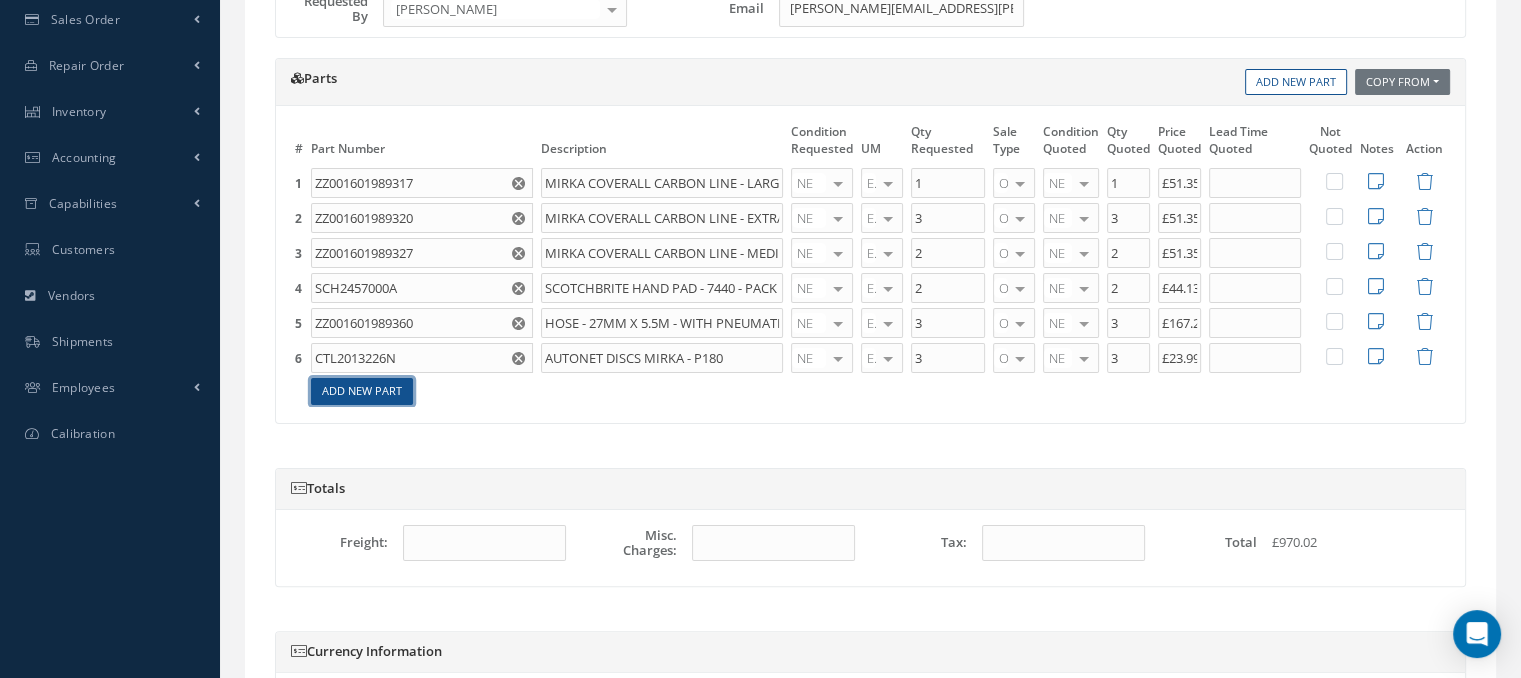 click on "Add New Part" at bounding box center [362, 391] 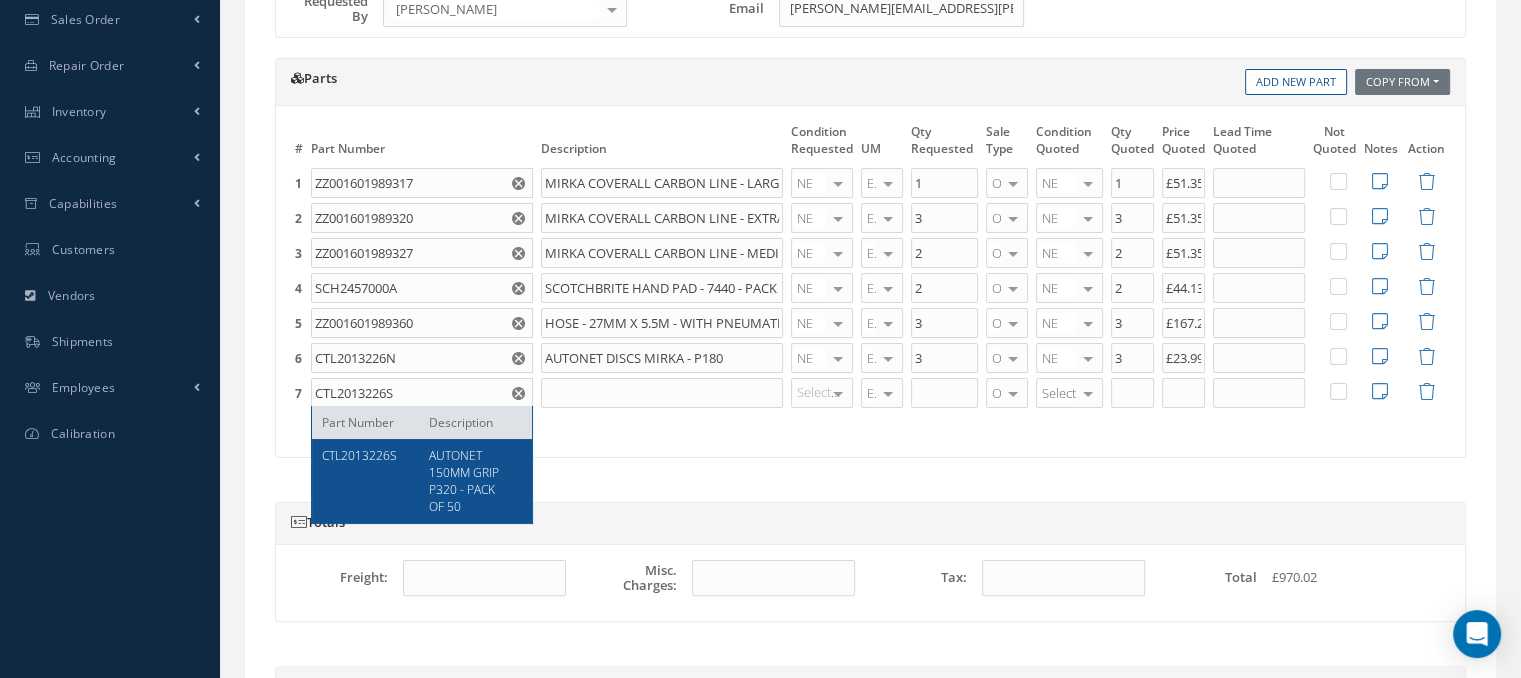 type on "CTL2013226S" 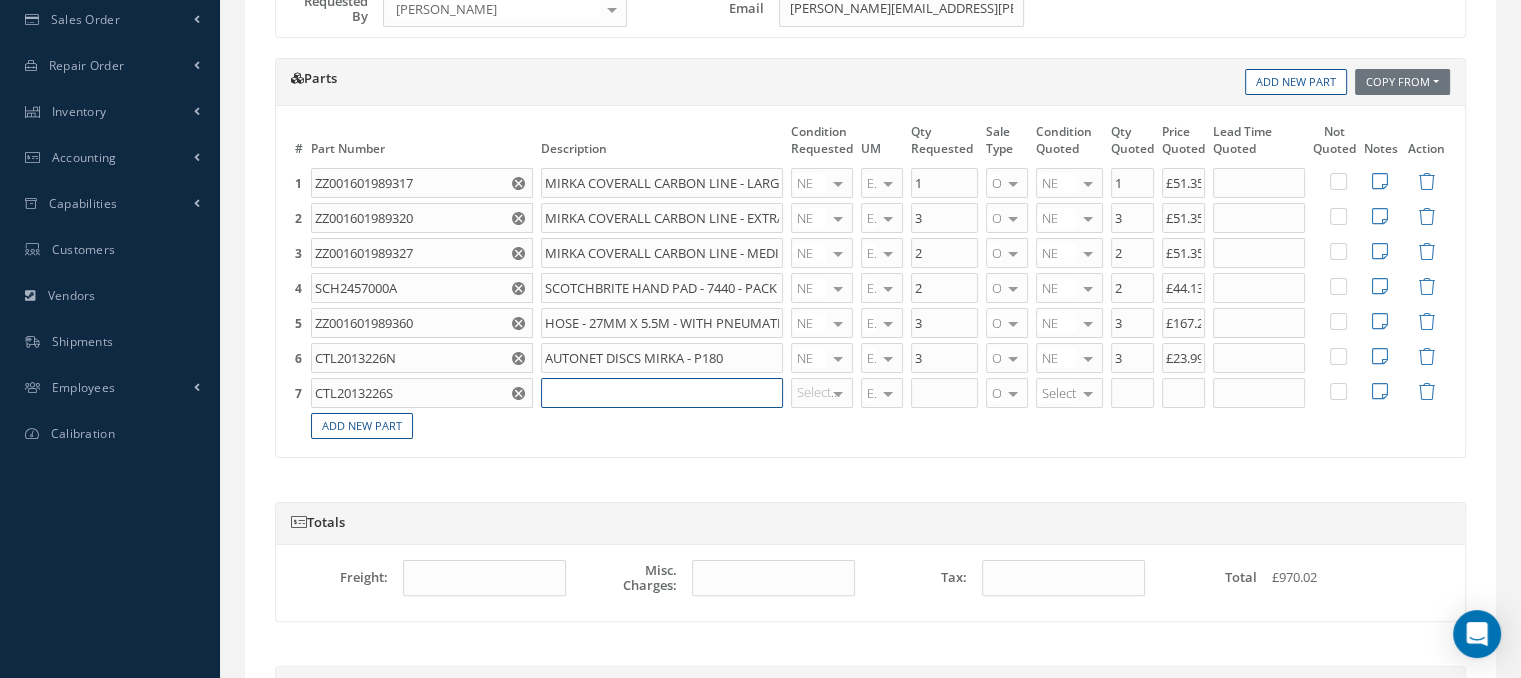 click at bounding box center (662, 393) 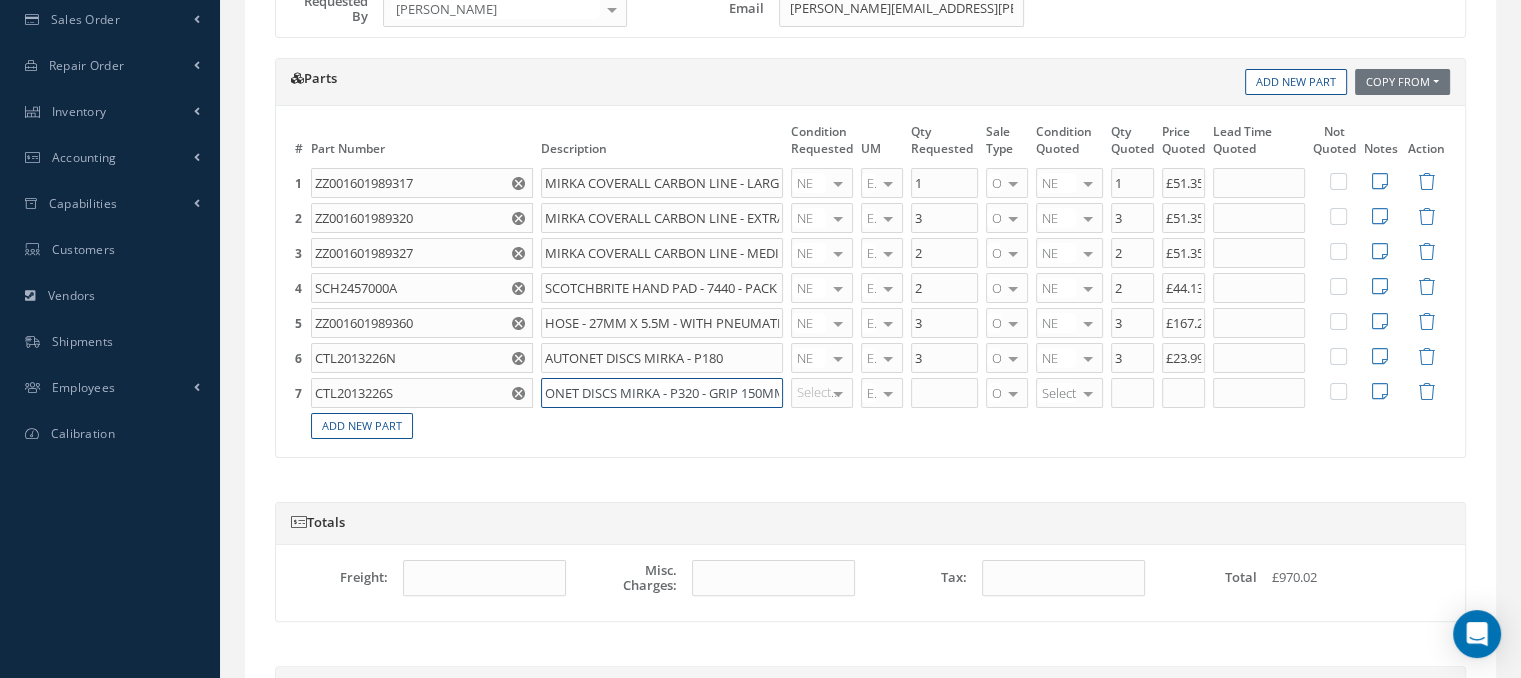 scroll, scrollTop: 0, scrollLeft: 36, axis: horizontal 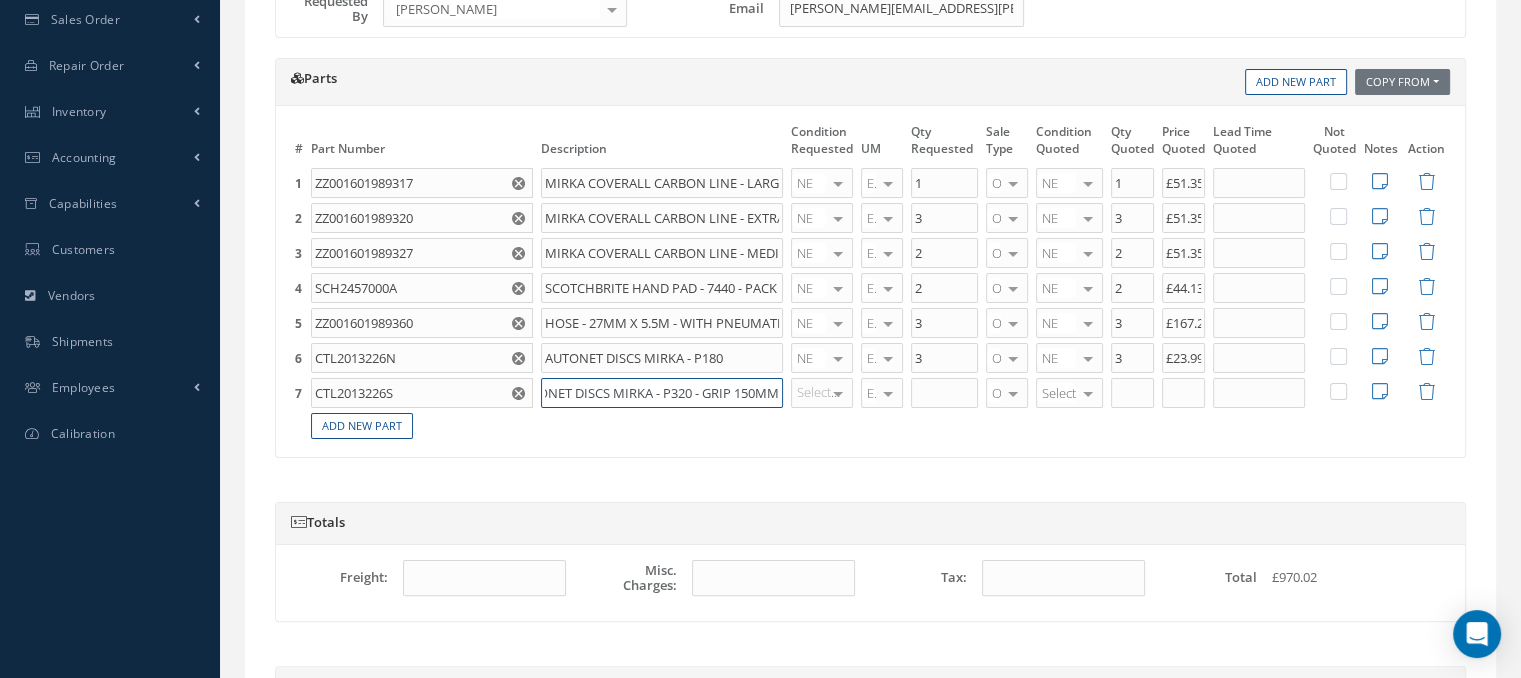 type on "AUTONET DISCS MIRKA - P320 - GRIP 150MM" 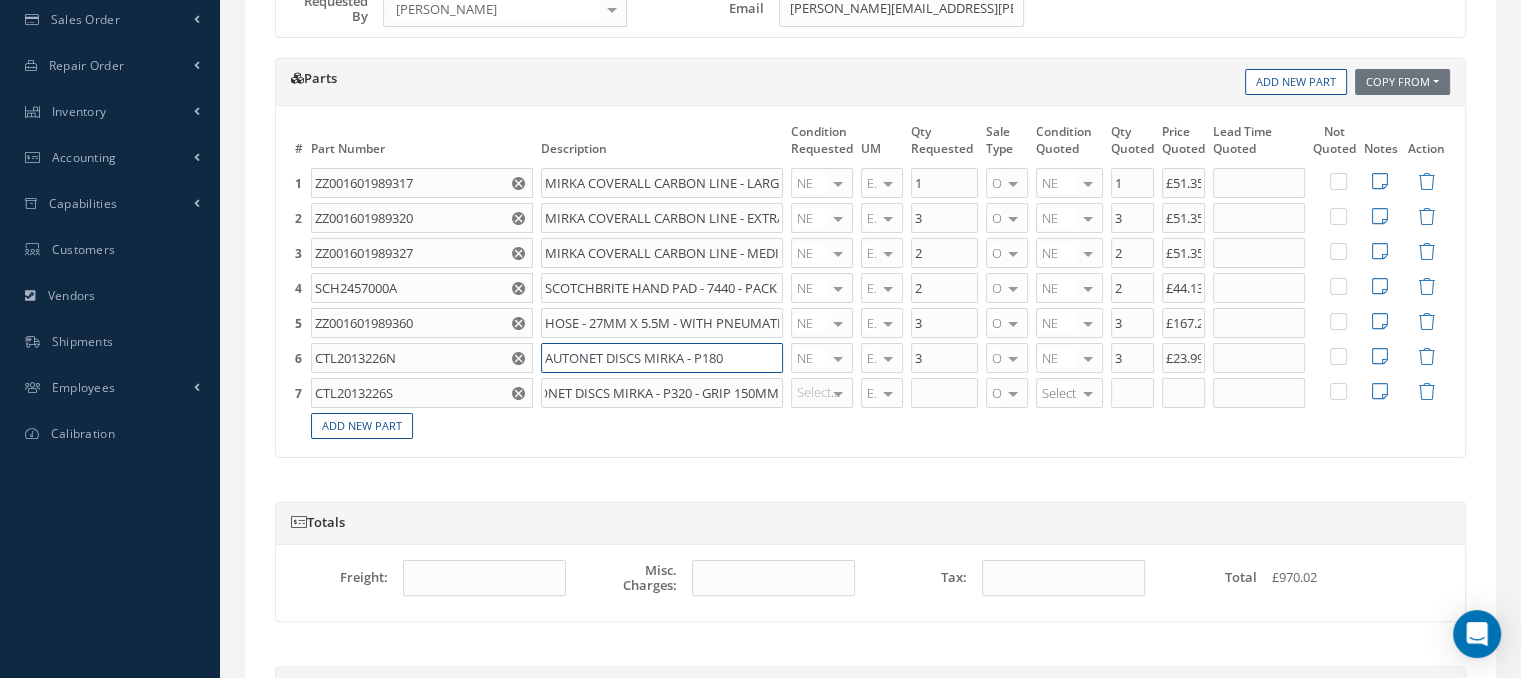 scroll, scrollTop: 0, scrollLeft: 0, axis: both 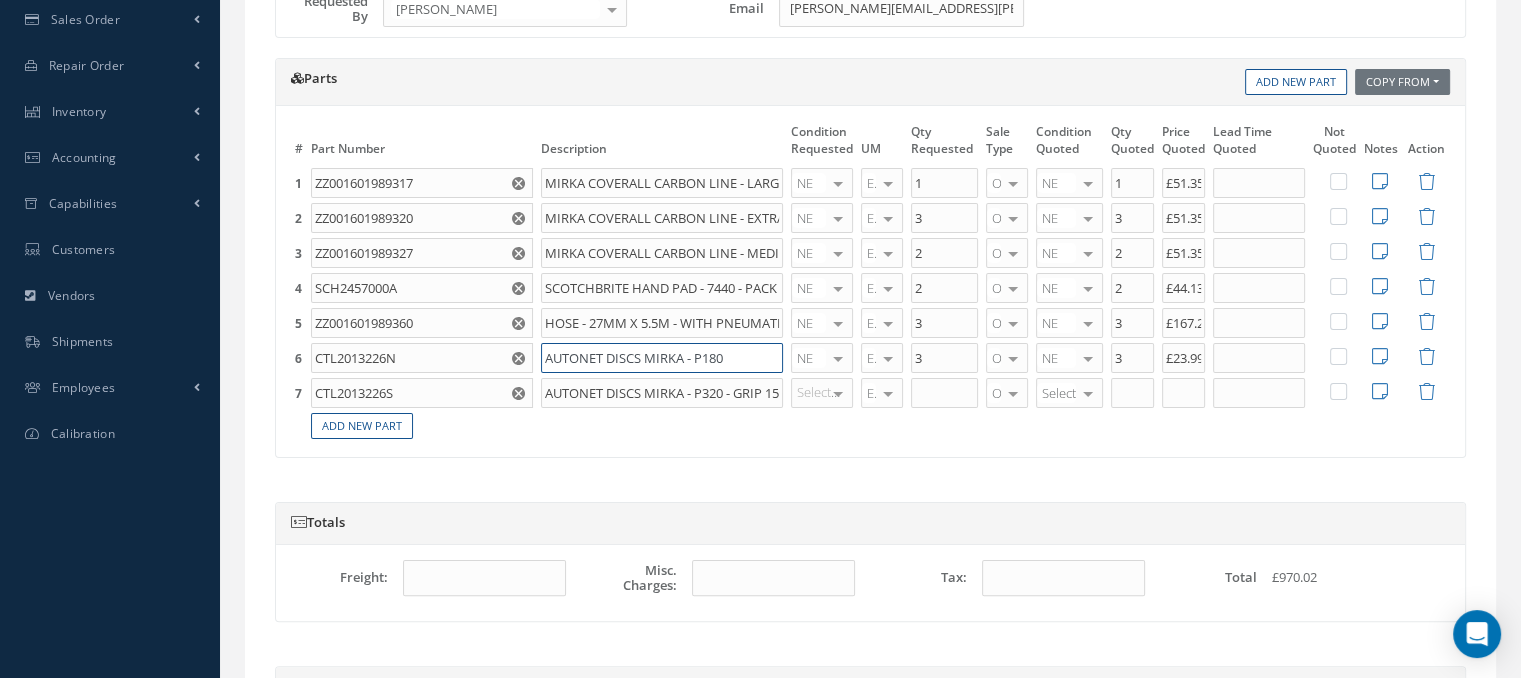 click on "AUTONET DISCS MIRKA - P180" at bounding box center (662, 358) 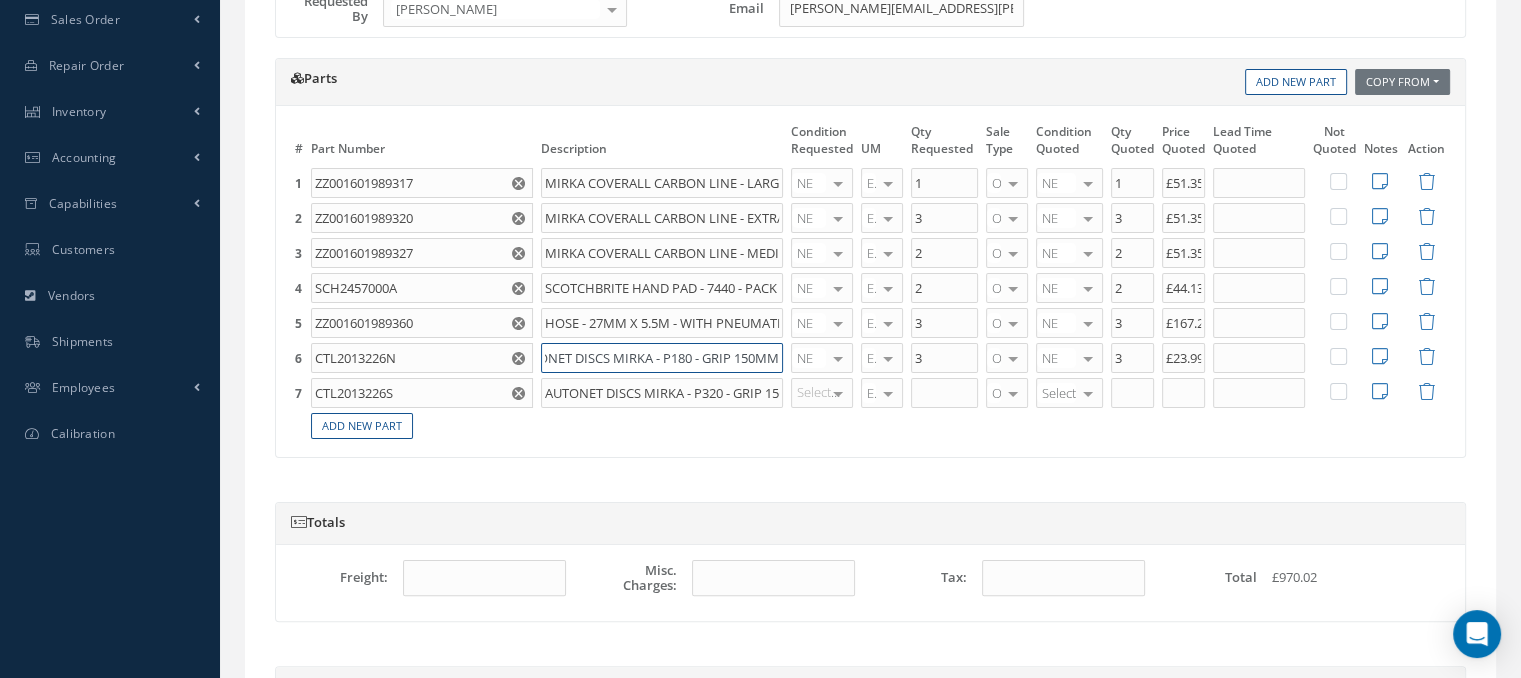 scroll, scrollTop: 0, scrollLeft: 40, axis: horizontal 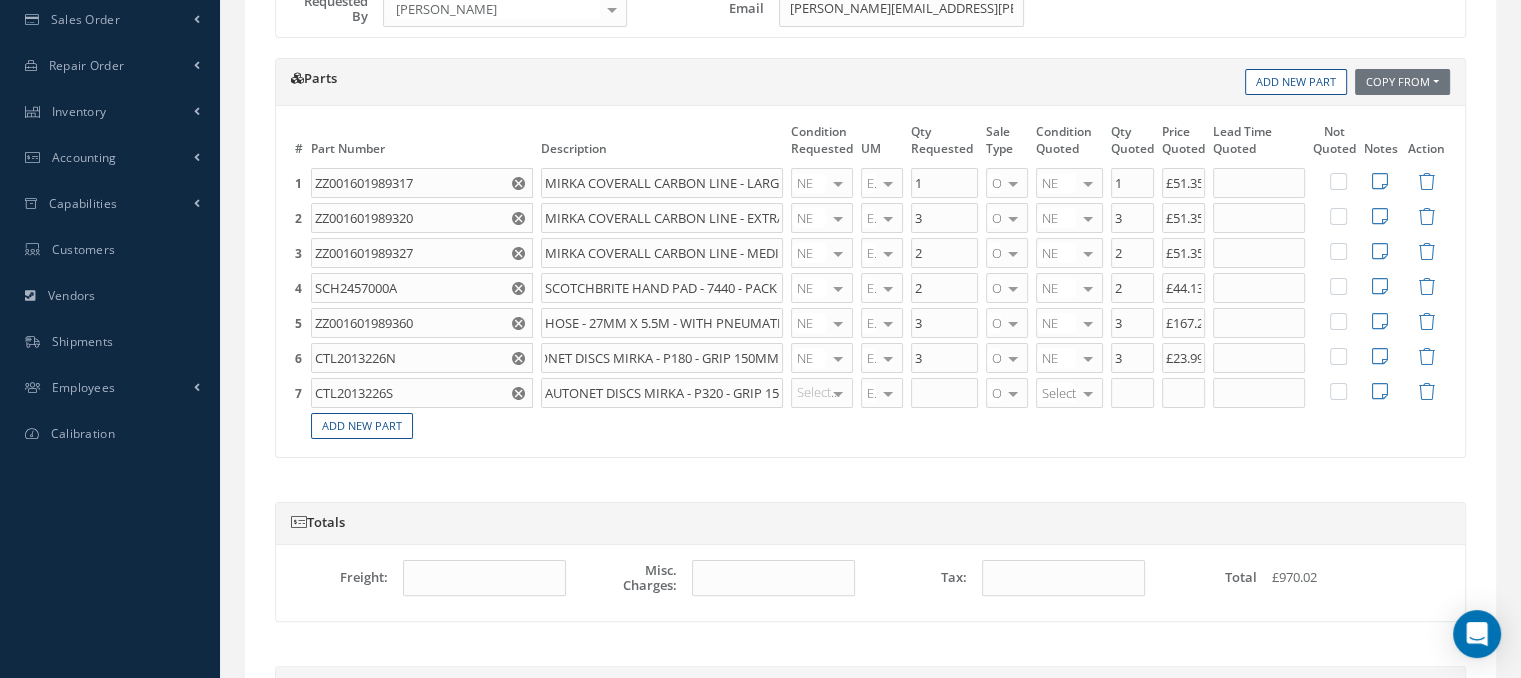 type on "AUTONET DISCS MIRKA - P180 - GRIP 150MM" 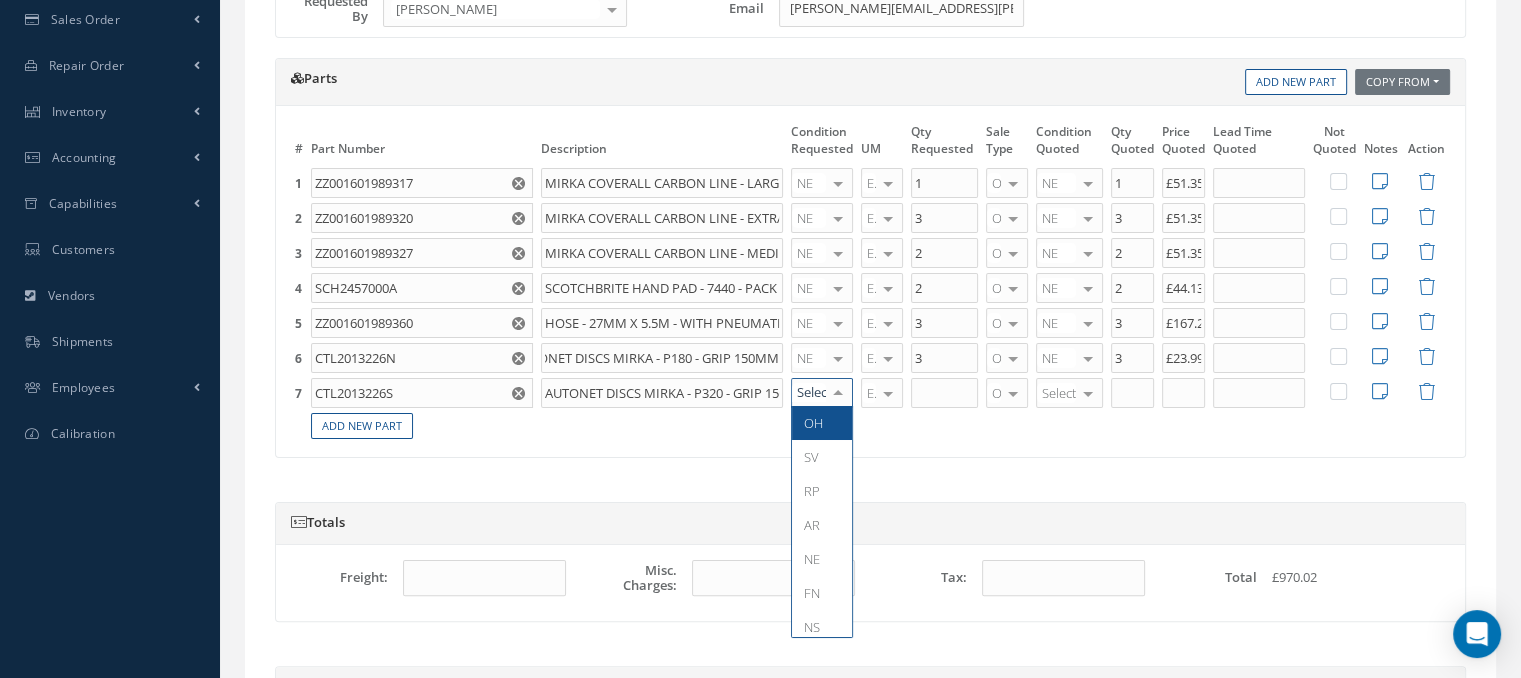 scroll, scrollTop: 0, scrollLeft: 0, axis: both 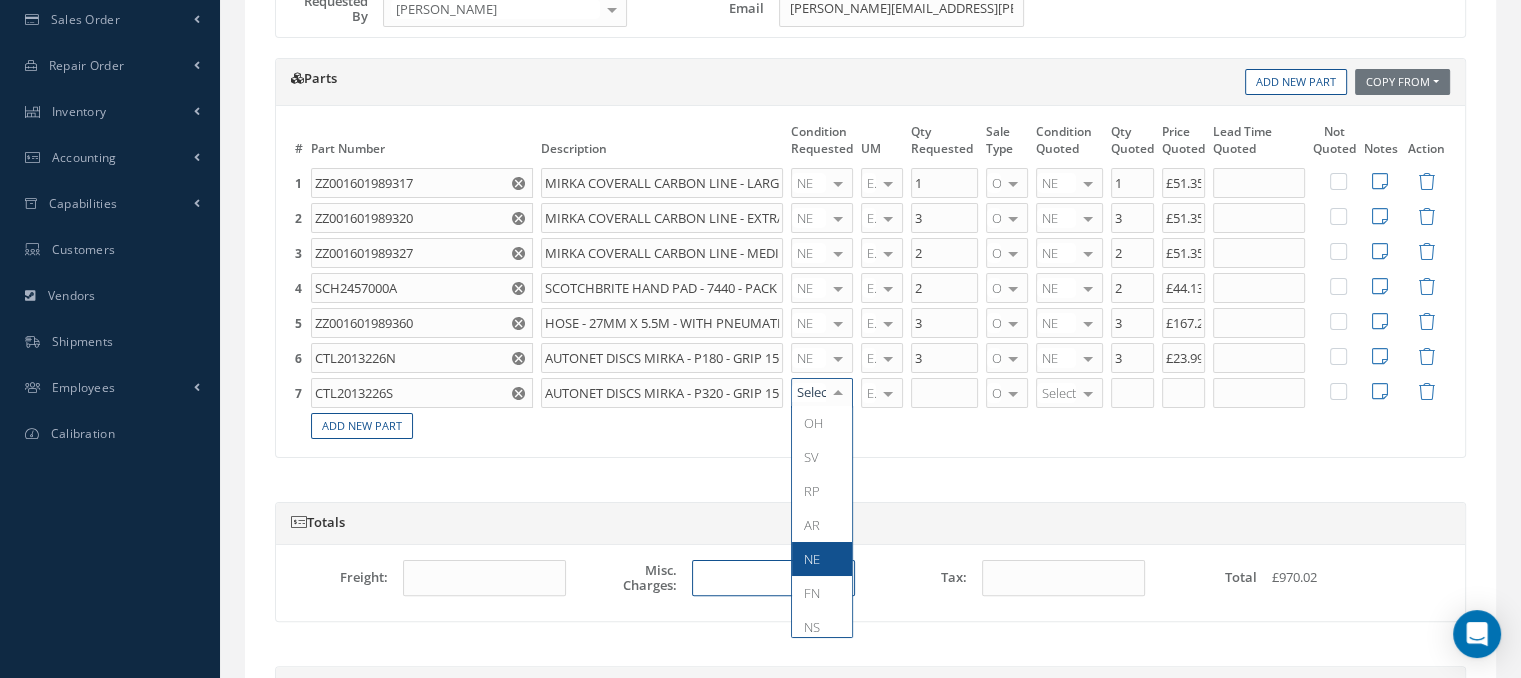 click at bounding box center (773, 578) 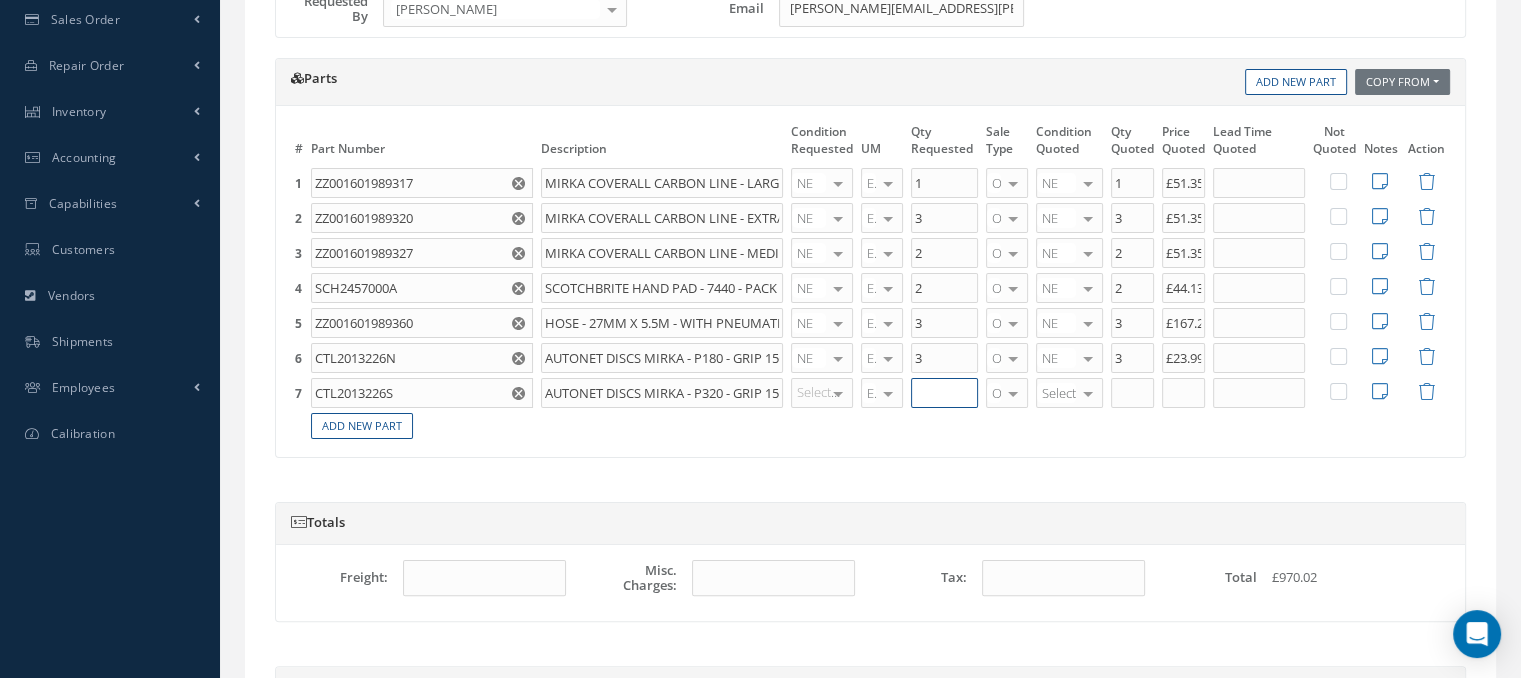 click at bounding box center (944, 393) 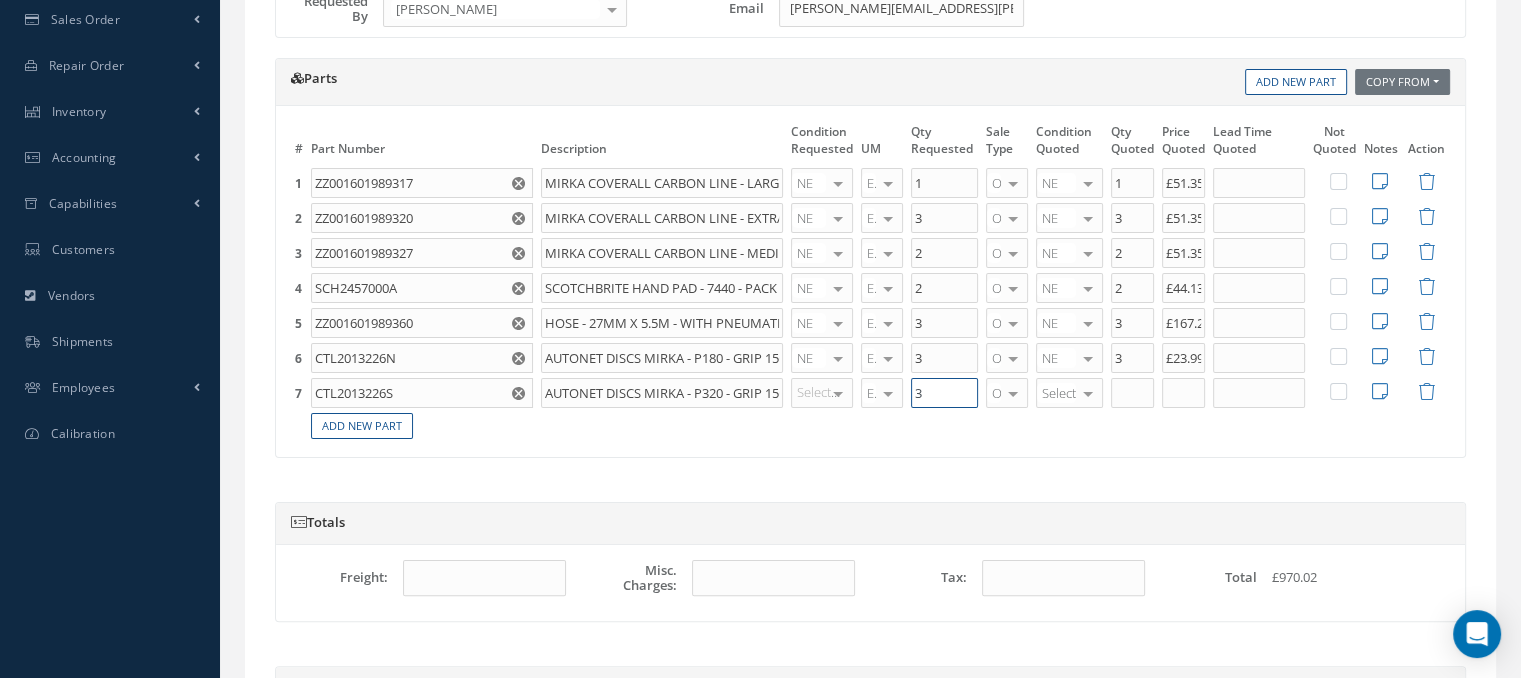 type on "3" 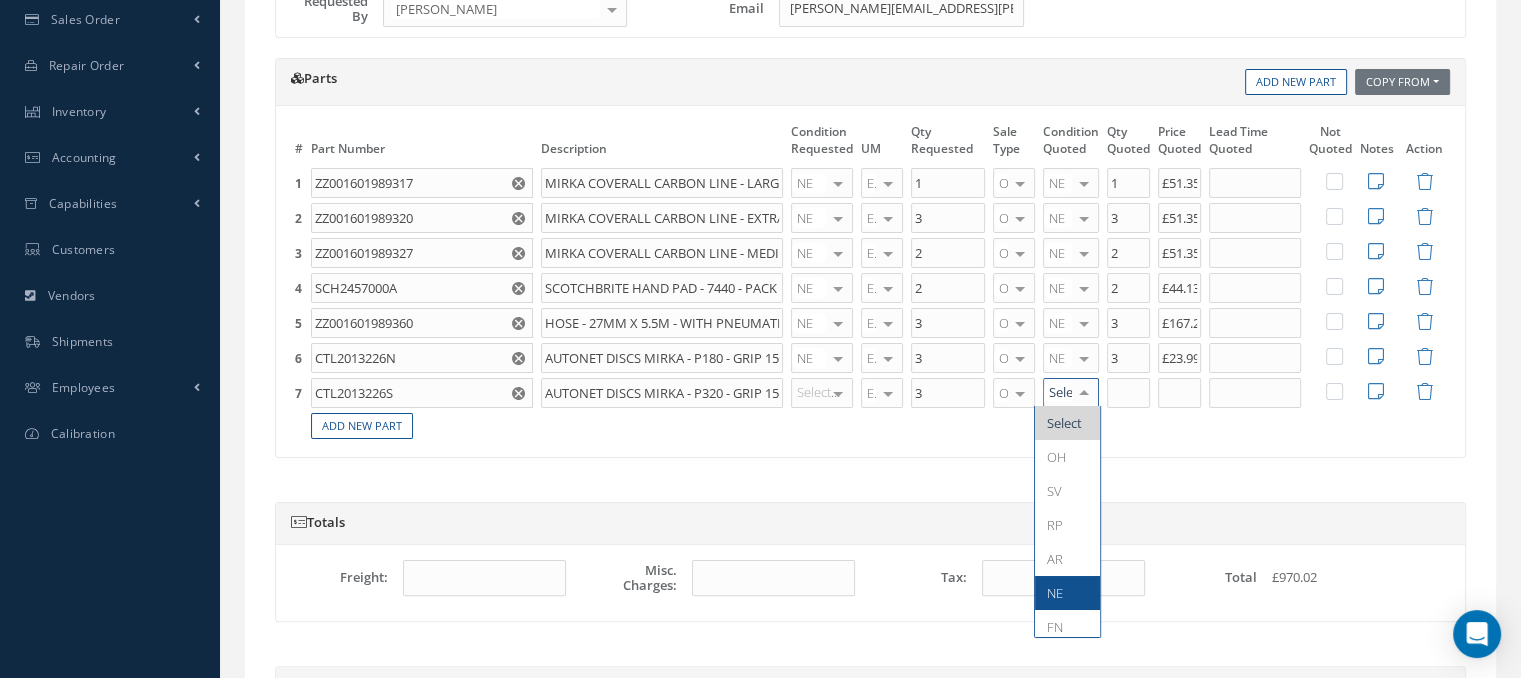 click on "NE" at bounding box center (1055, 593) 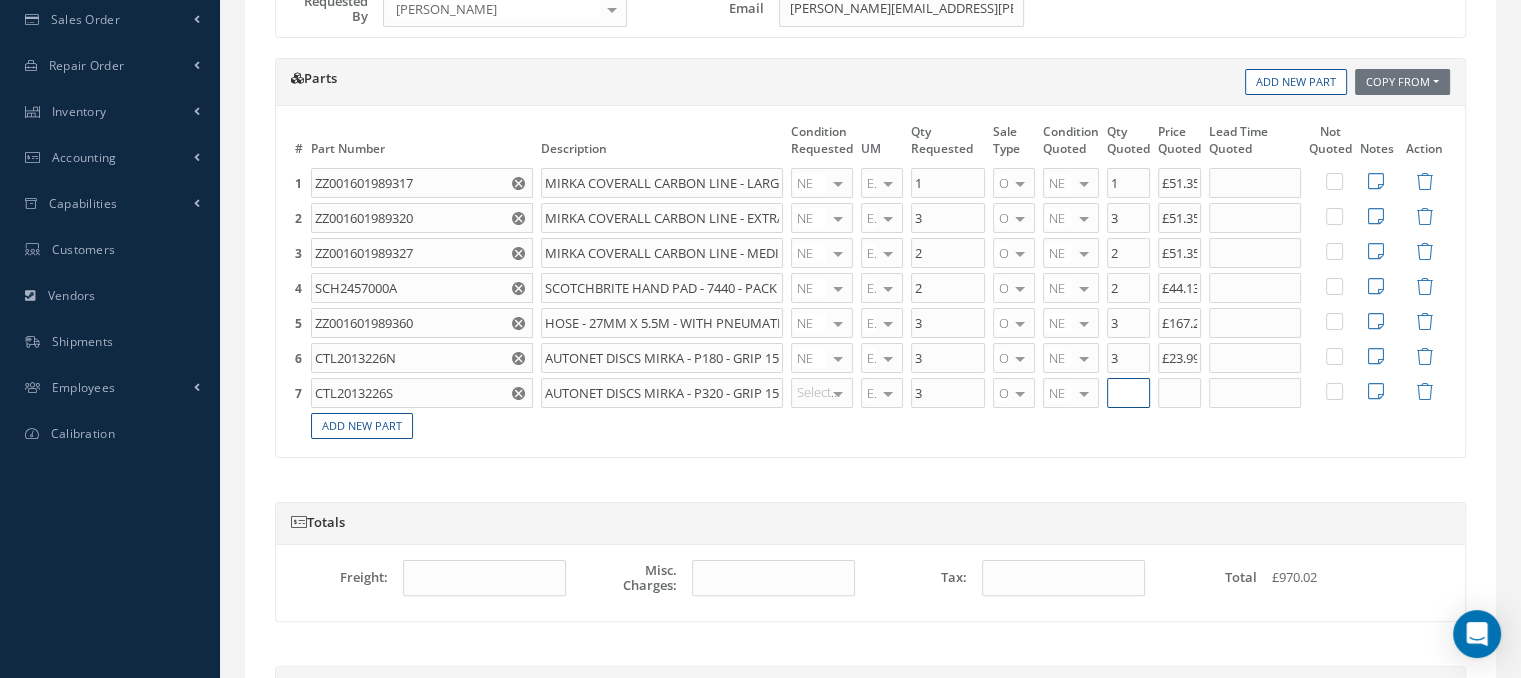 type on "3" 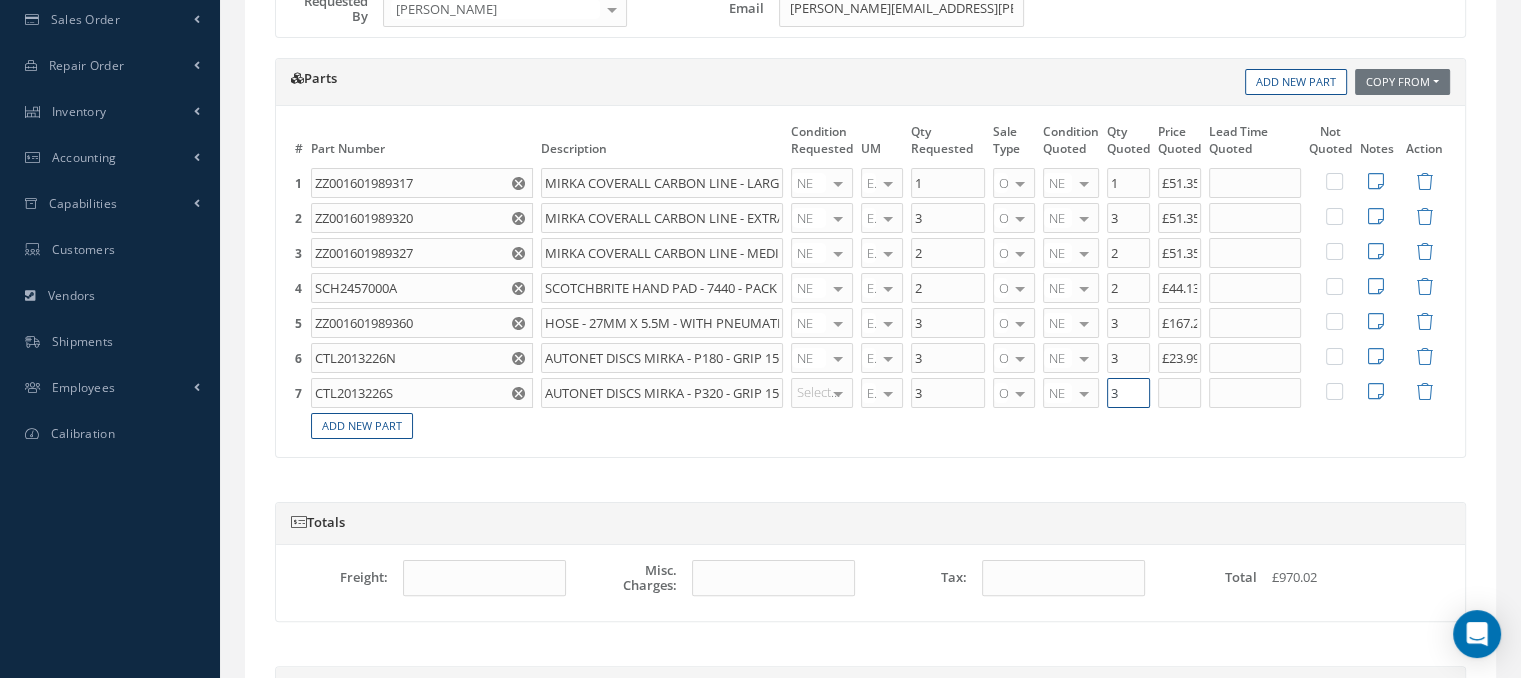 click on "3" at bounding box center [1128, 393] 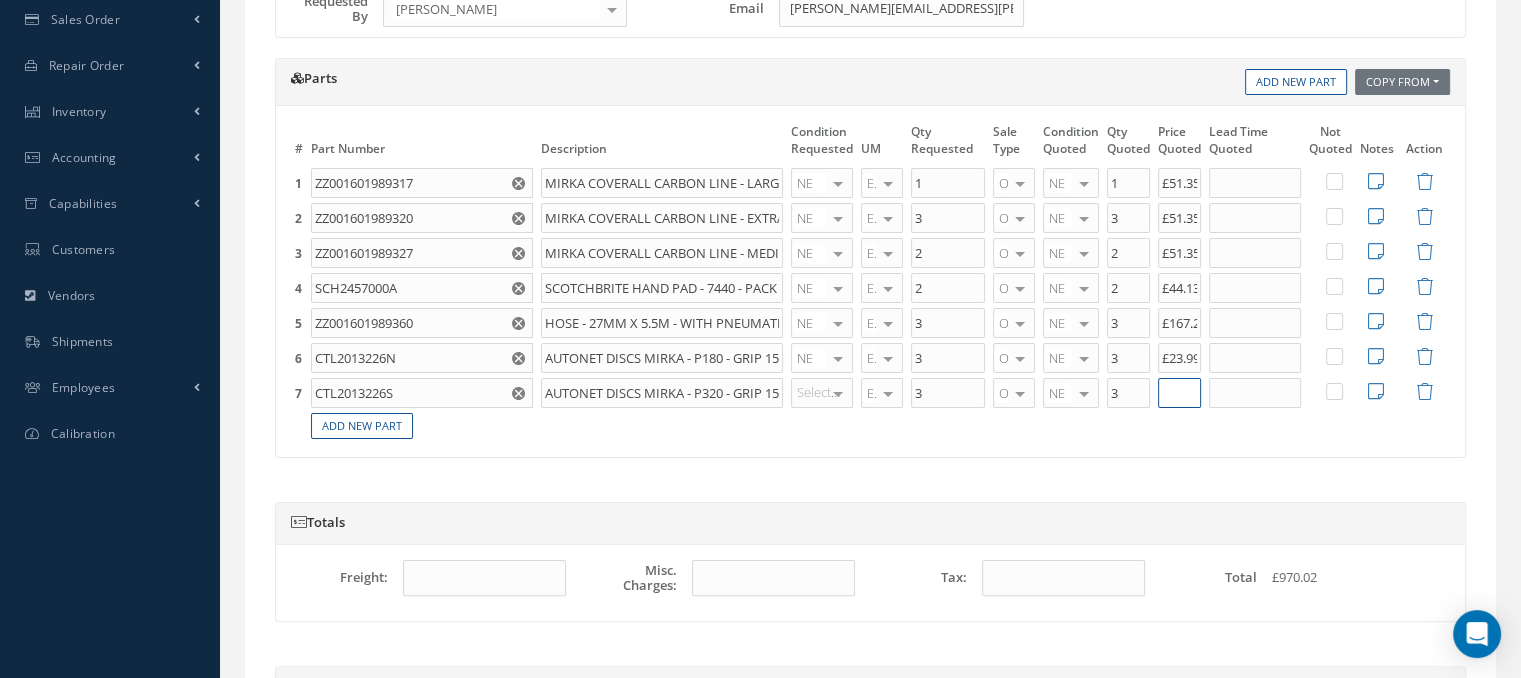 click at bounding box center [1179, 393] 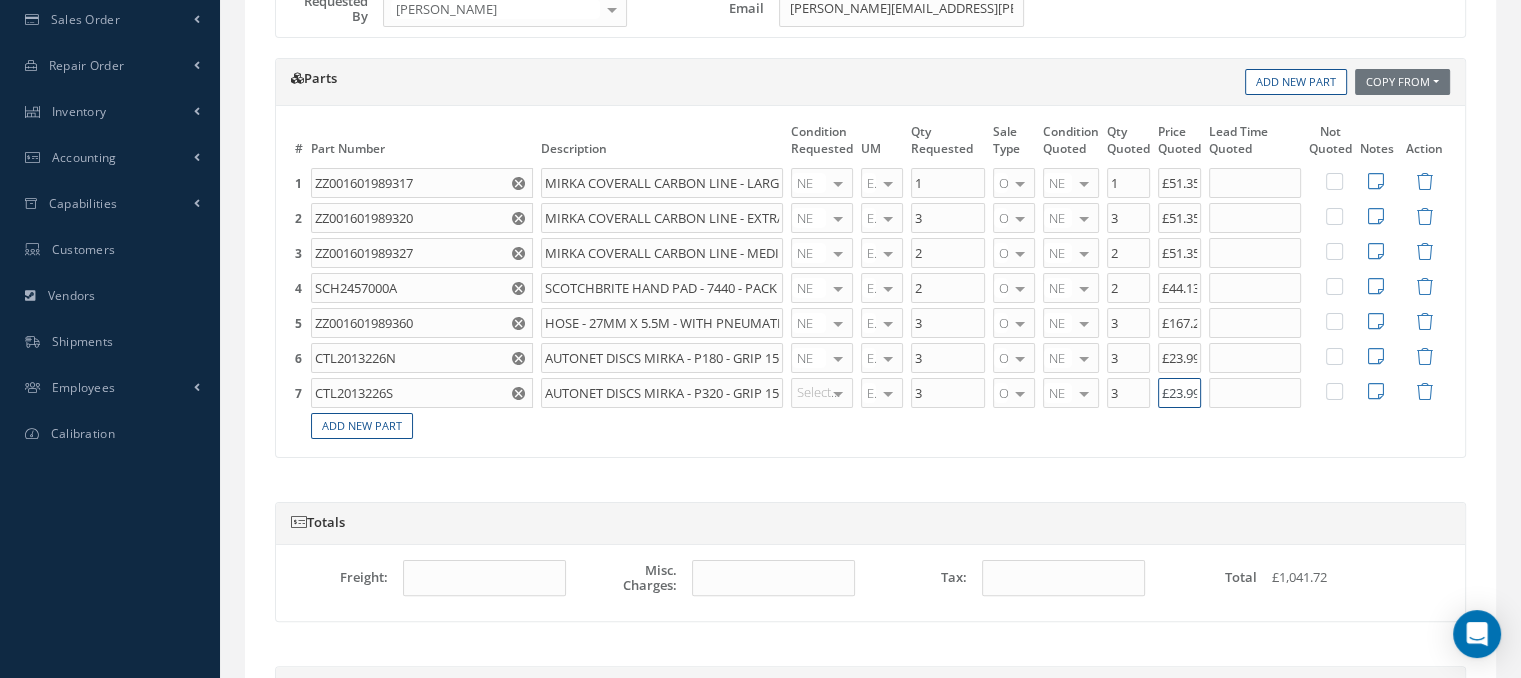 scroll, scrollTop: 0, scrollLeft: 4, axis: horizontal 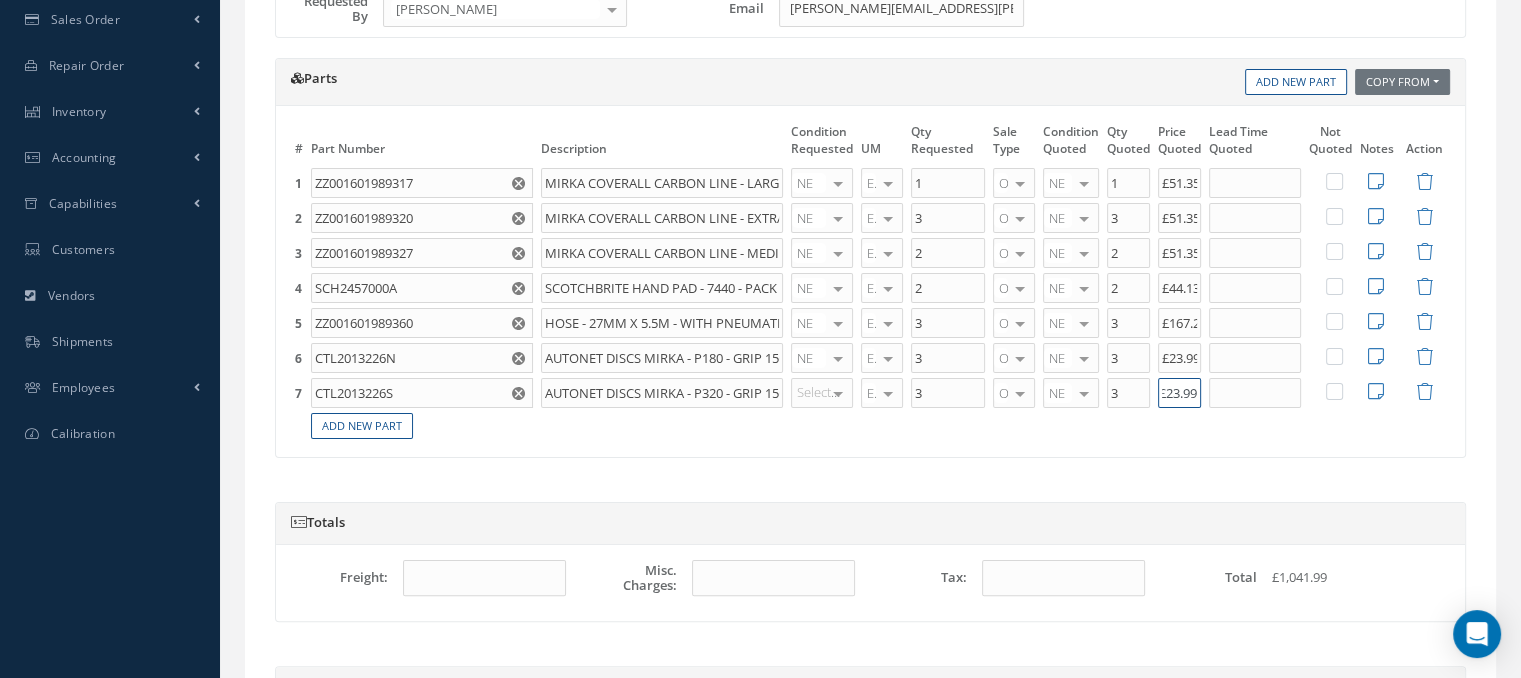 type on "£23.99" 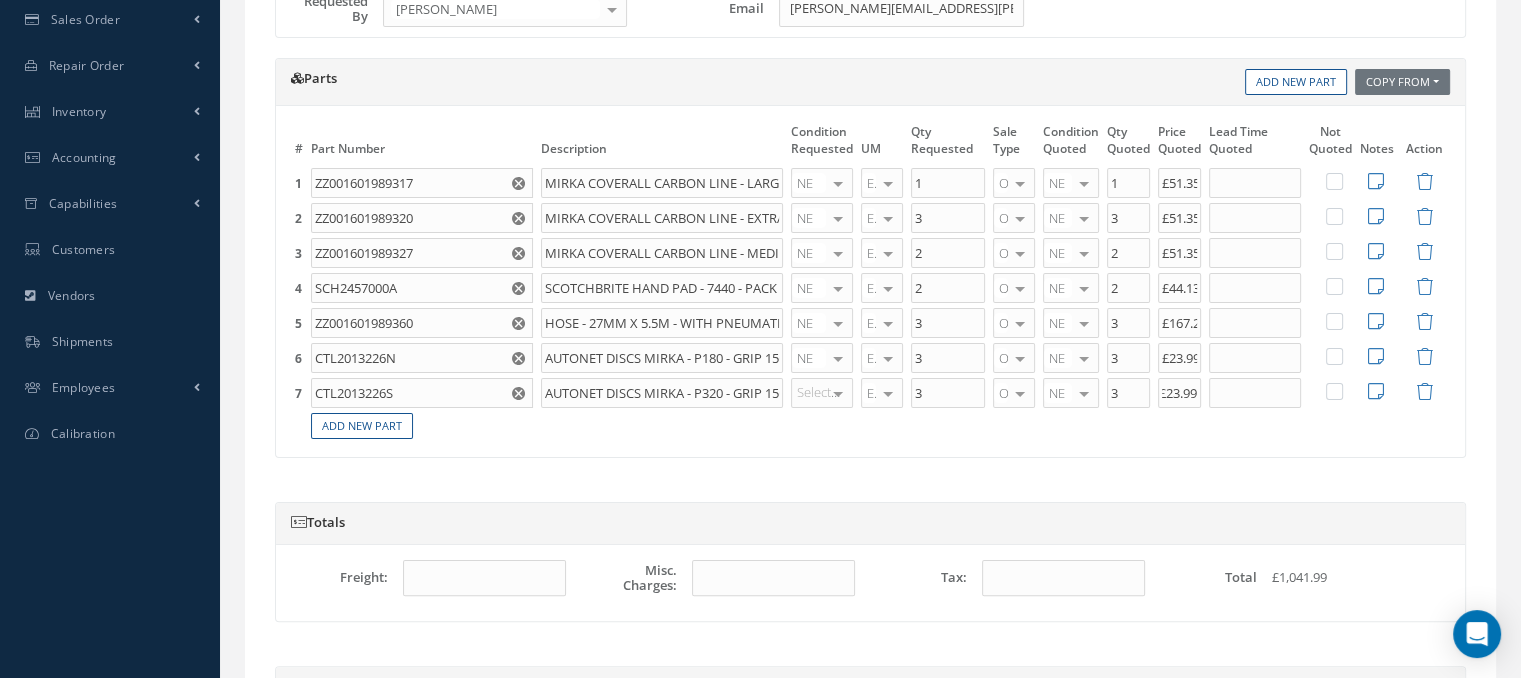 click on "Add New Part" at bounding box center (422, 426) 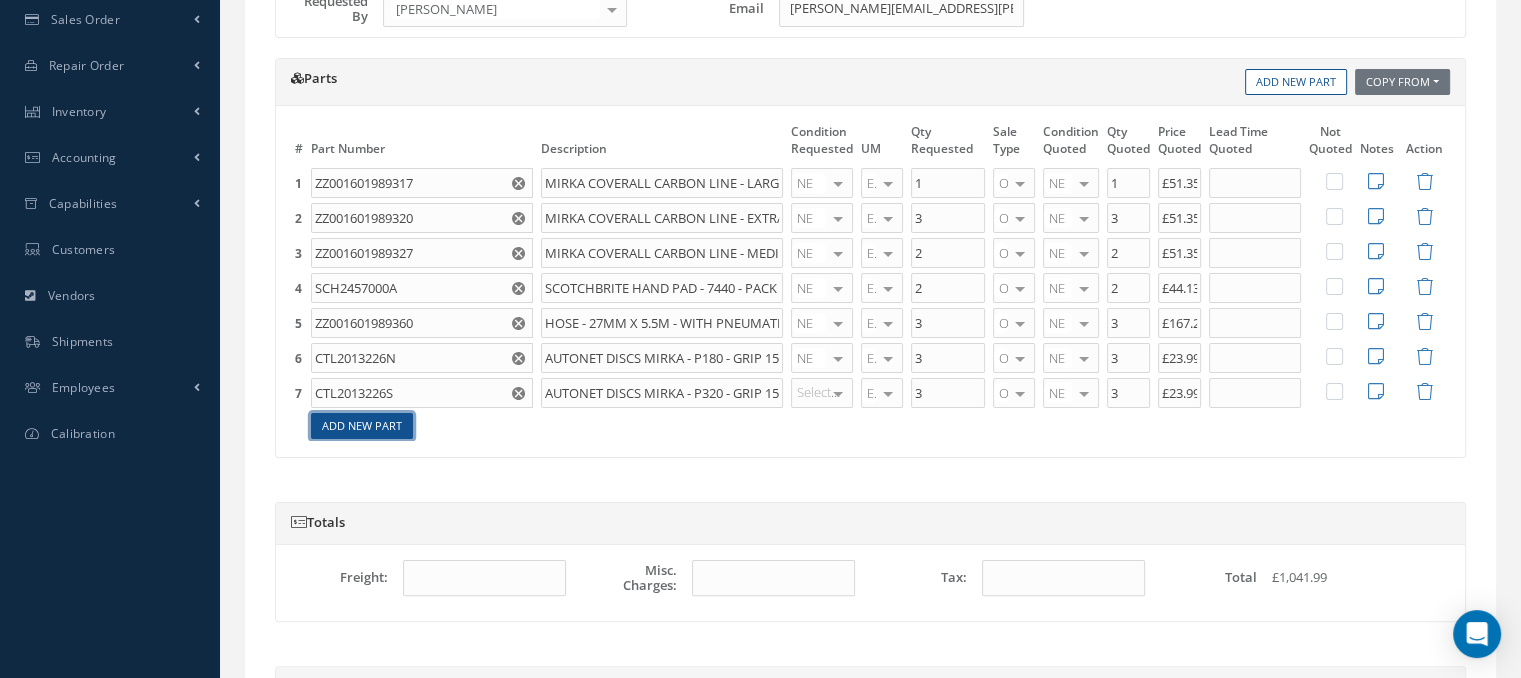 click on "Add New Part" at bounding box center [362, 426] 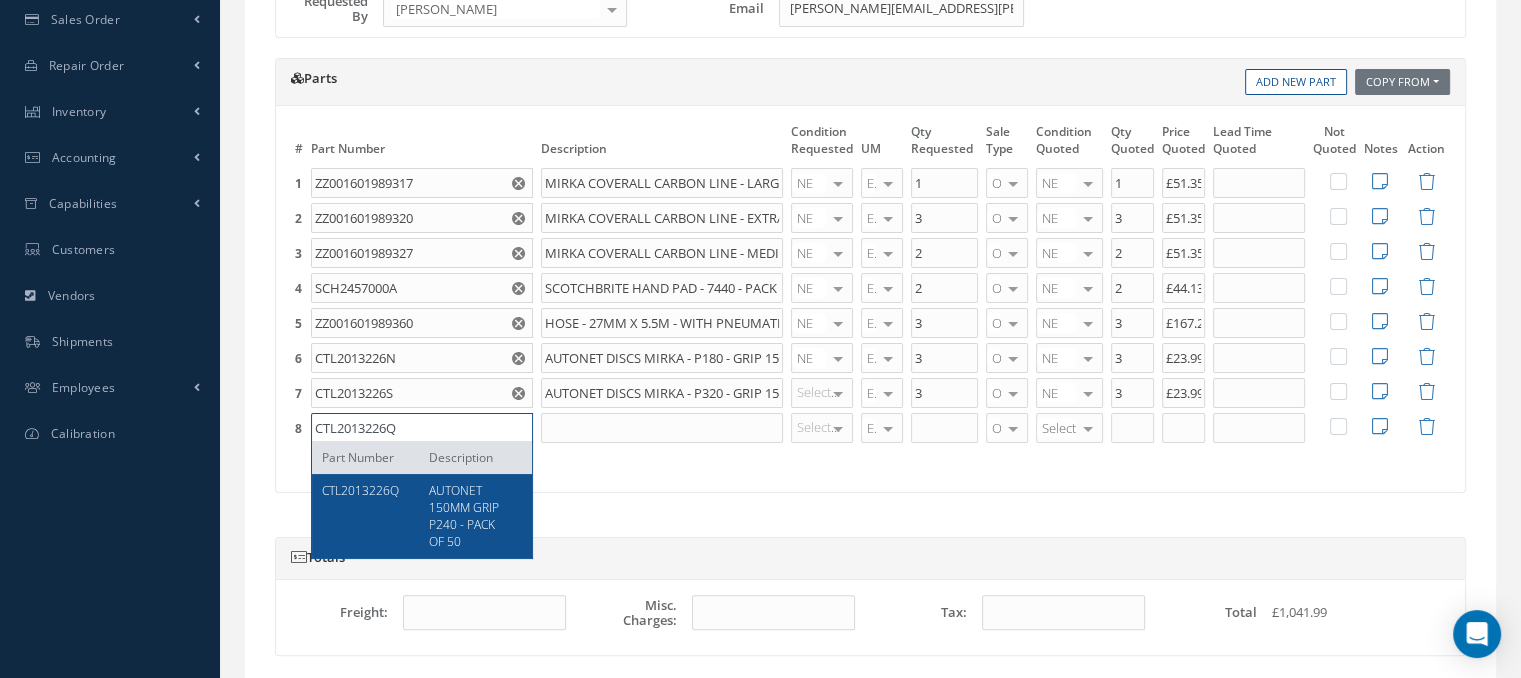 type on "CTL2013226Q" 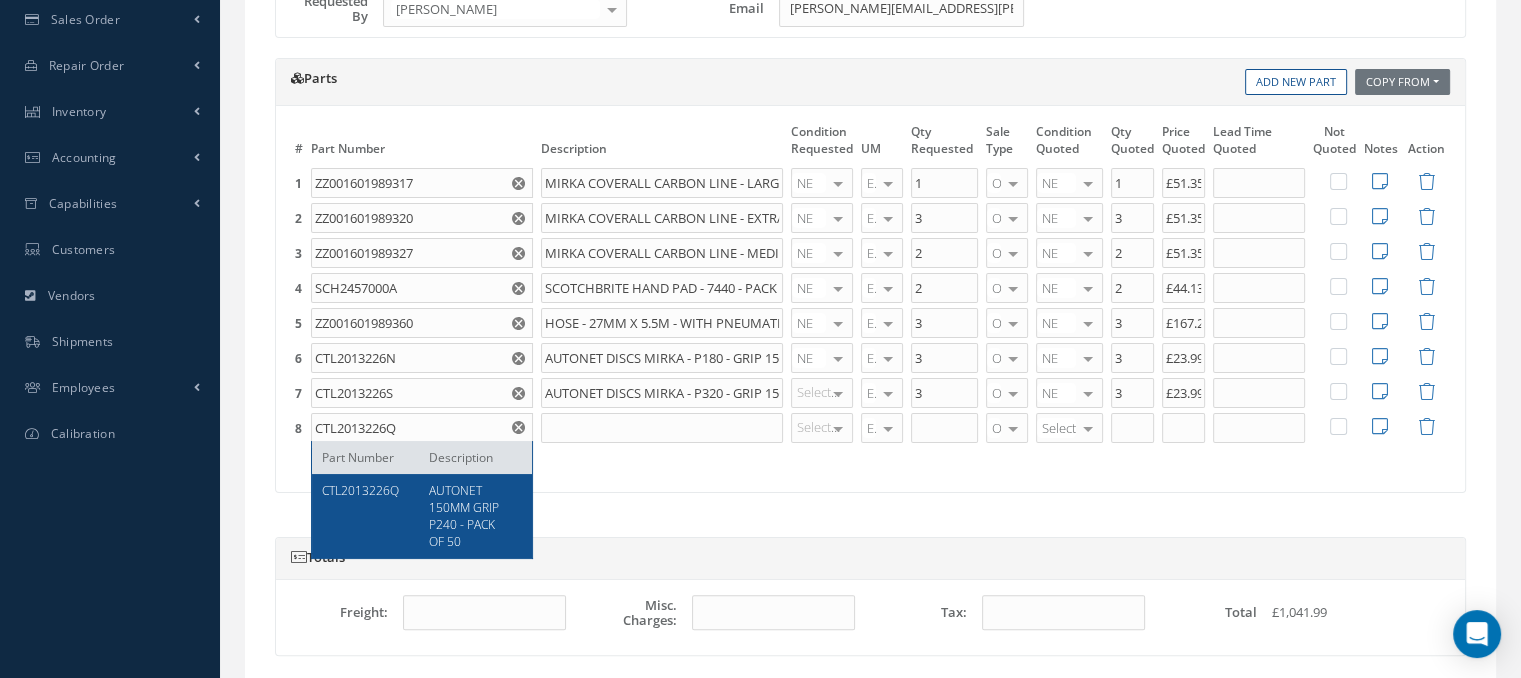click on "AUTONET 150MM GRIP P240 -  PACK OF 50" at bounding box center [468, 516] 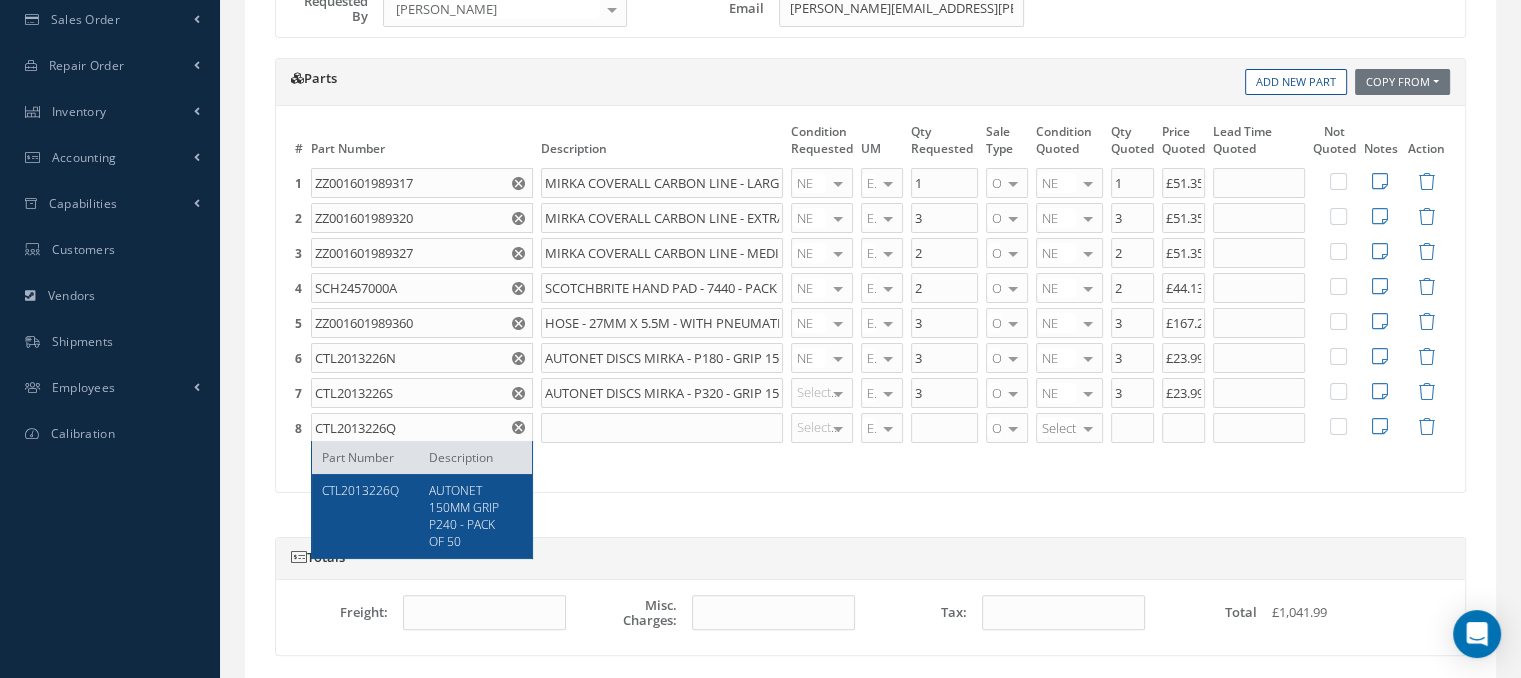 type on "AUTONET 150MM GRIP P240 -  PACK OF 50" 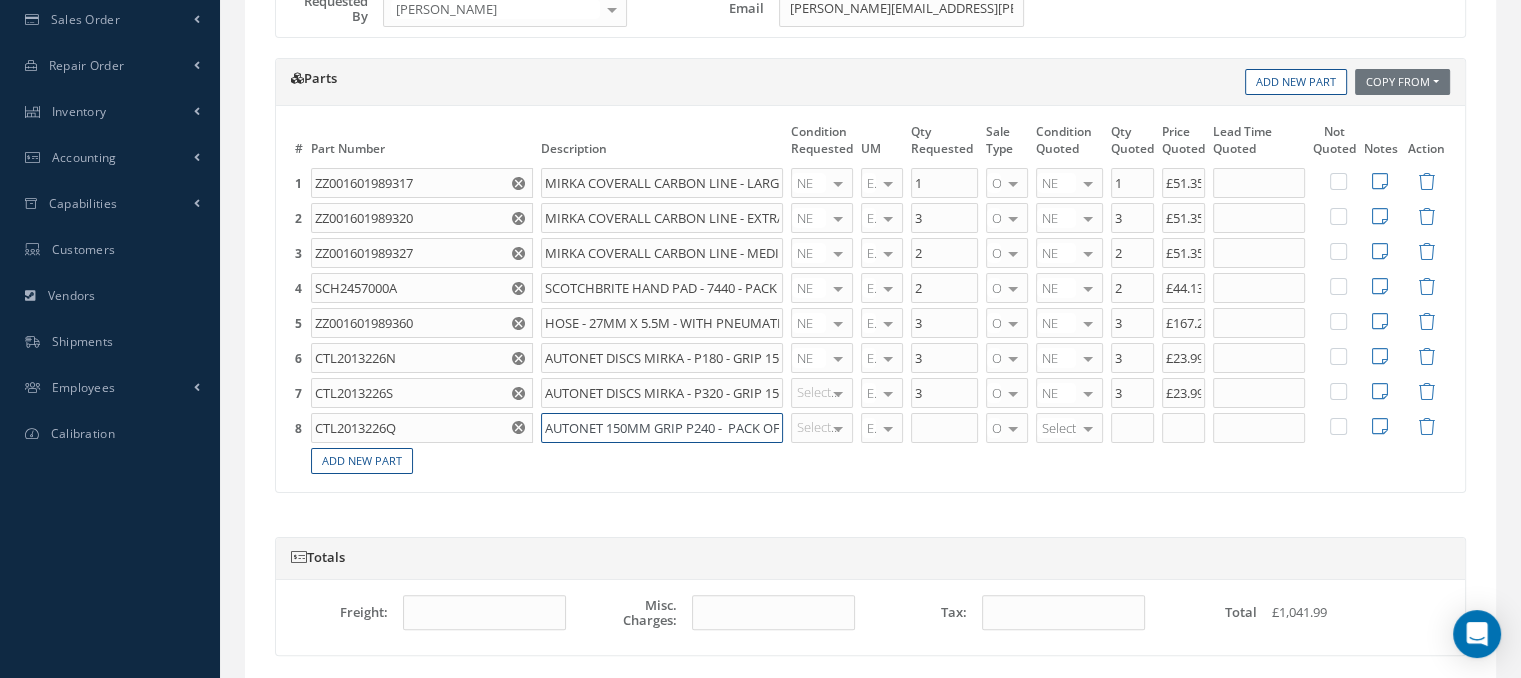 click on "AUTONET 150MM GRIP P240 -  PACK OF 50" at bounding box center (662, 428) 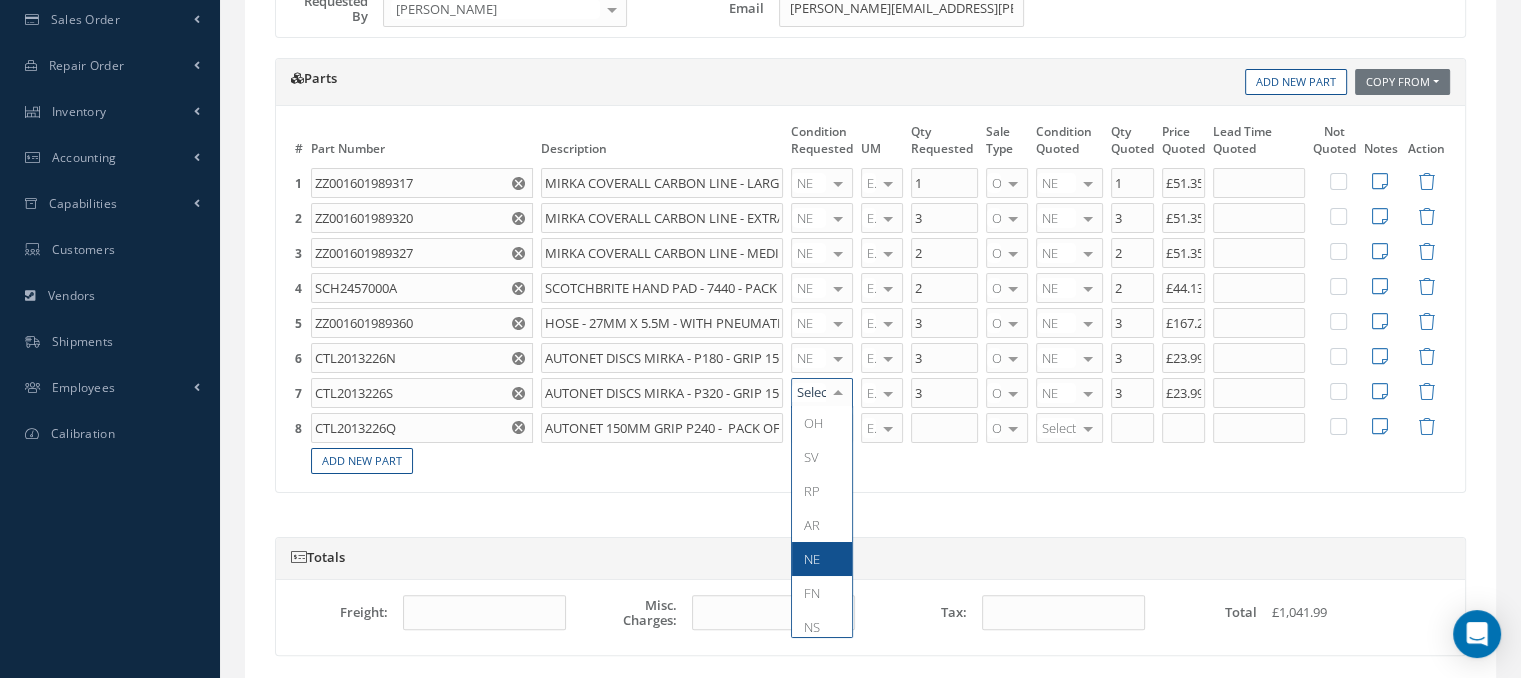 click on "NE" at bounding box center (812, 559) 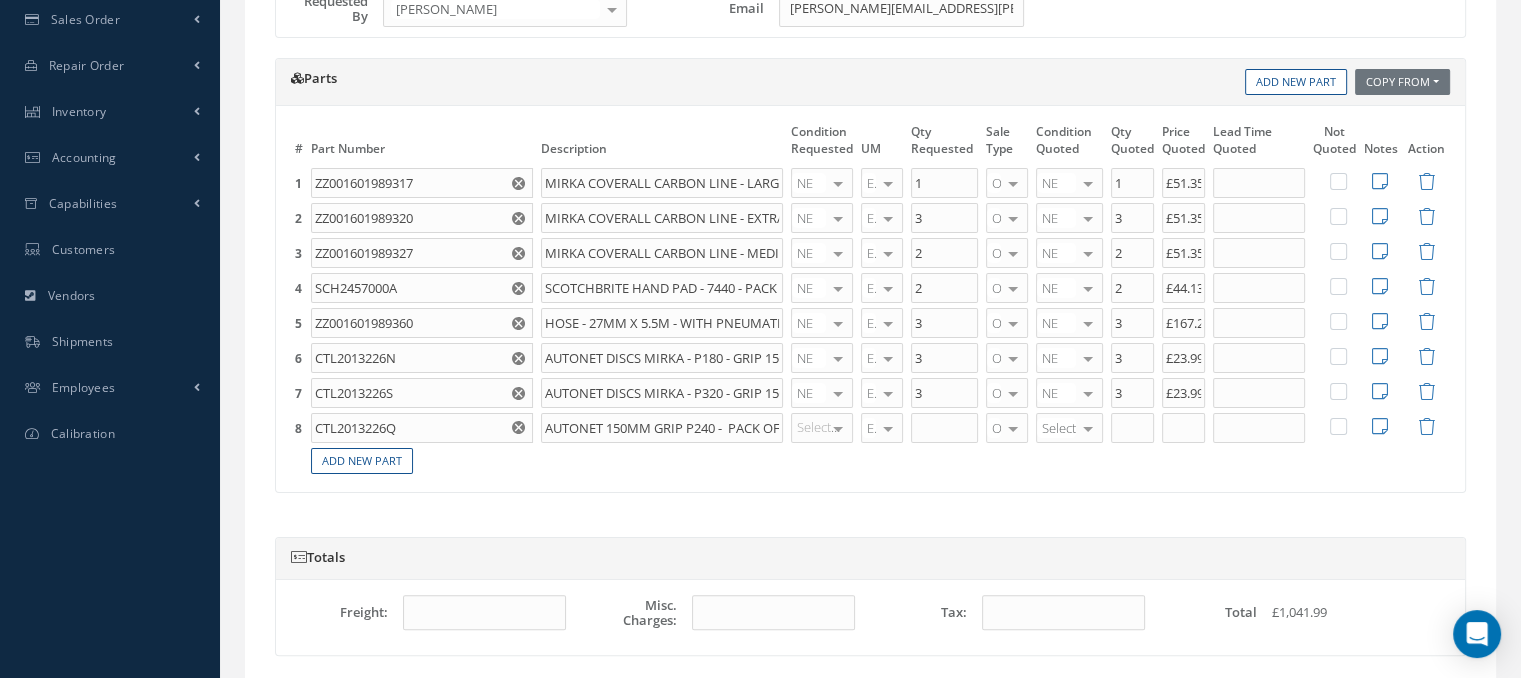 click at bounding box center [838, 428] 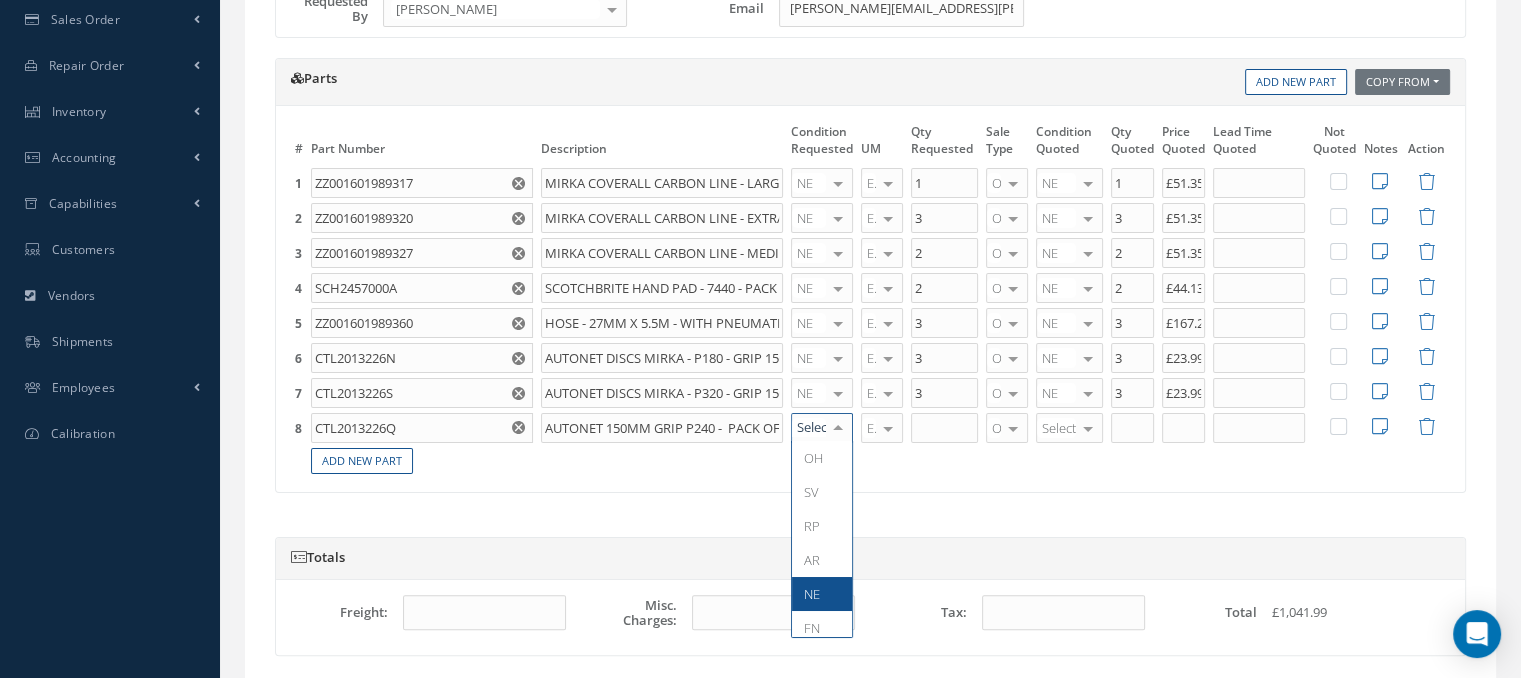 click on "NE" at bounding box center [822, 594] 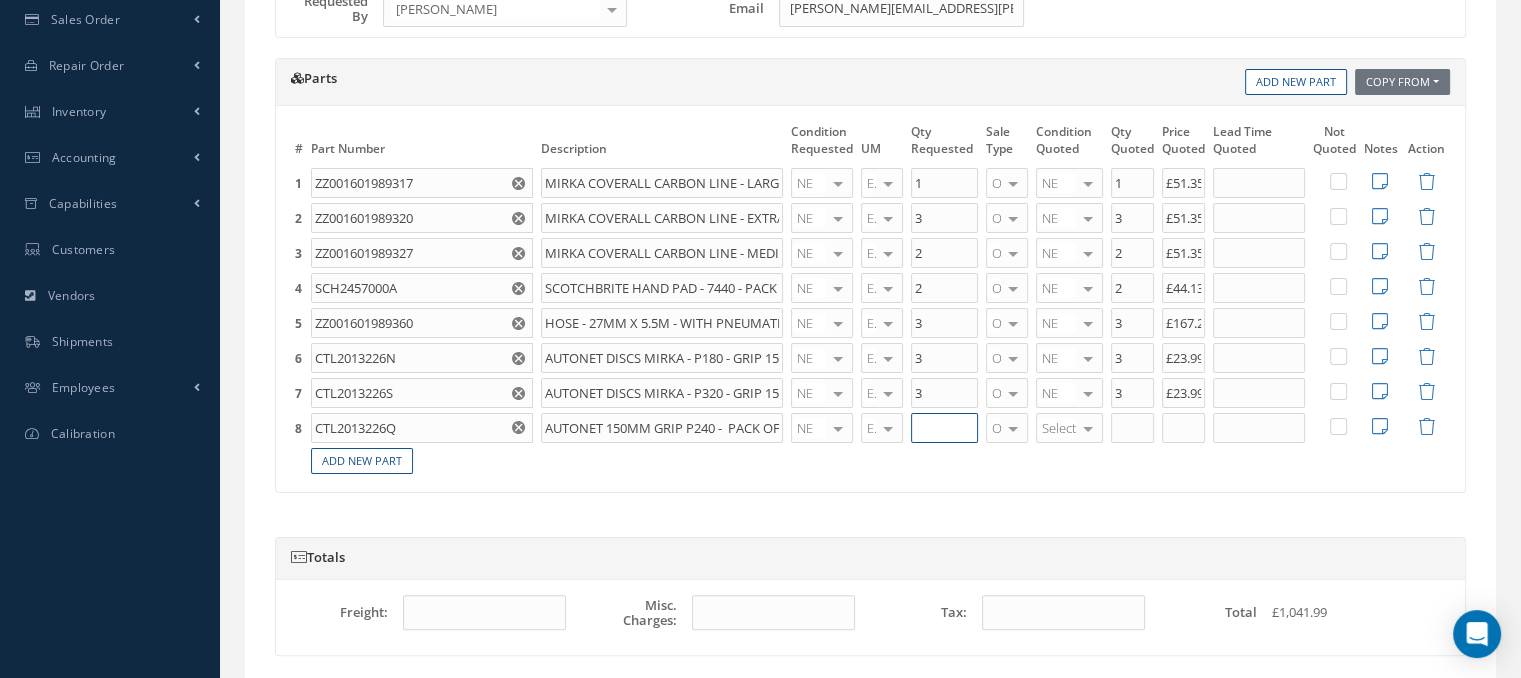 click at bounding box center [944, 428] 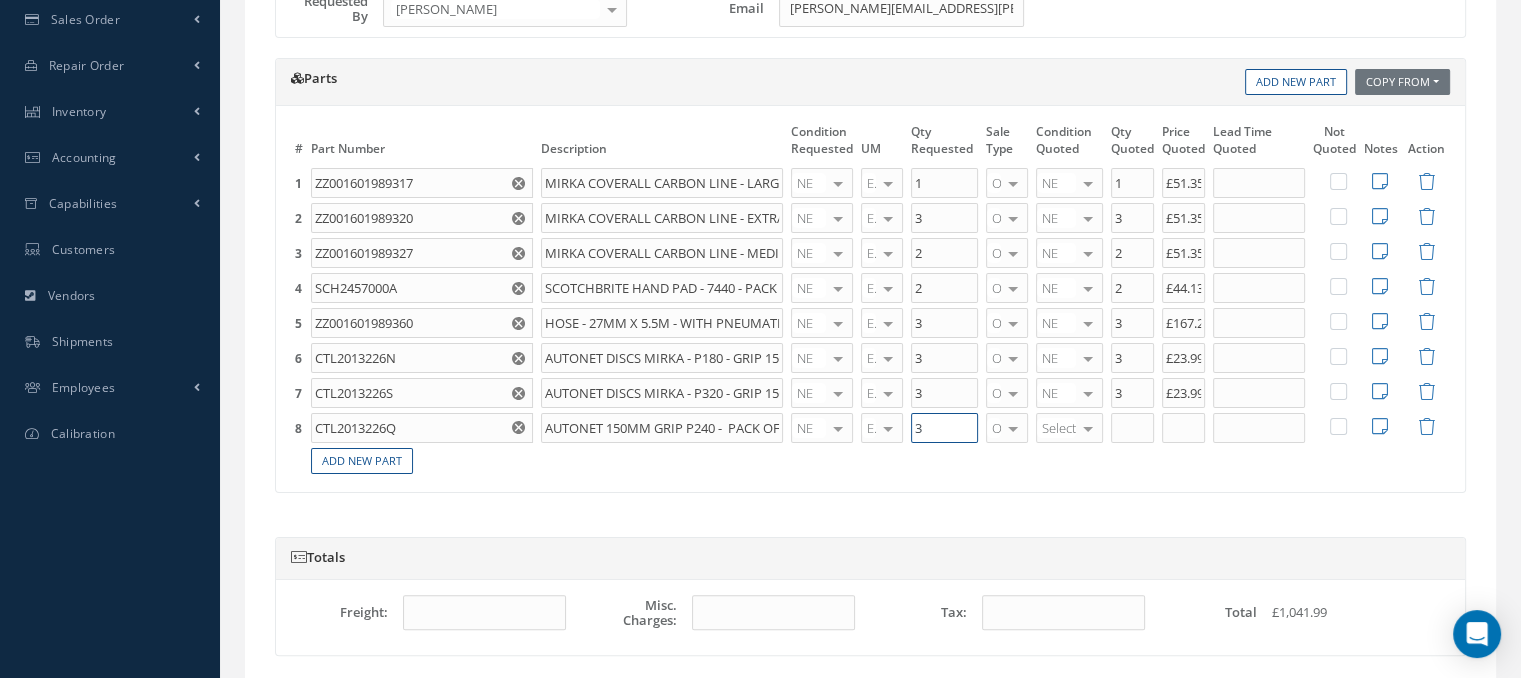 type on "3" 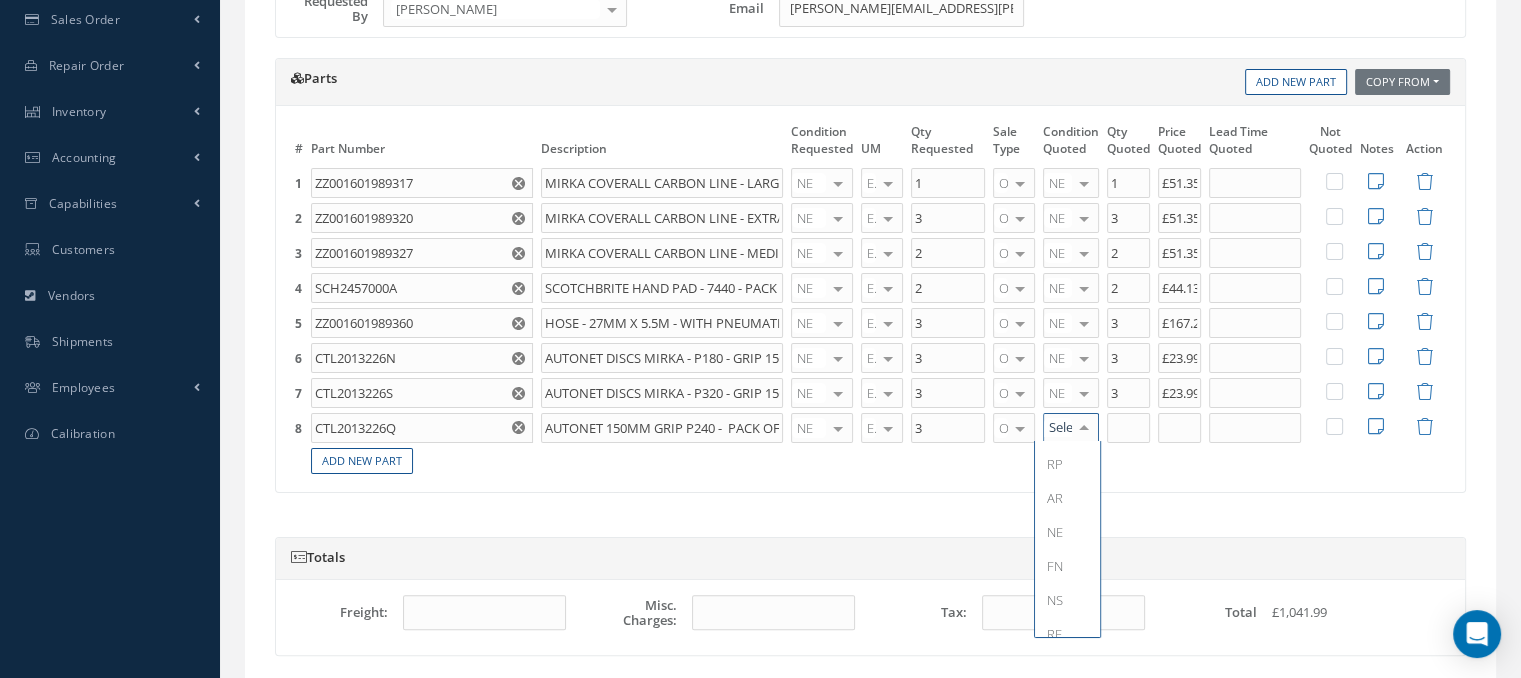 scroll, scrollTop: 77, scrollLeft: 0, axis: vertical 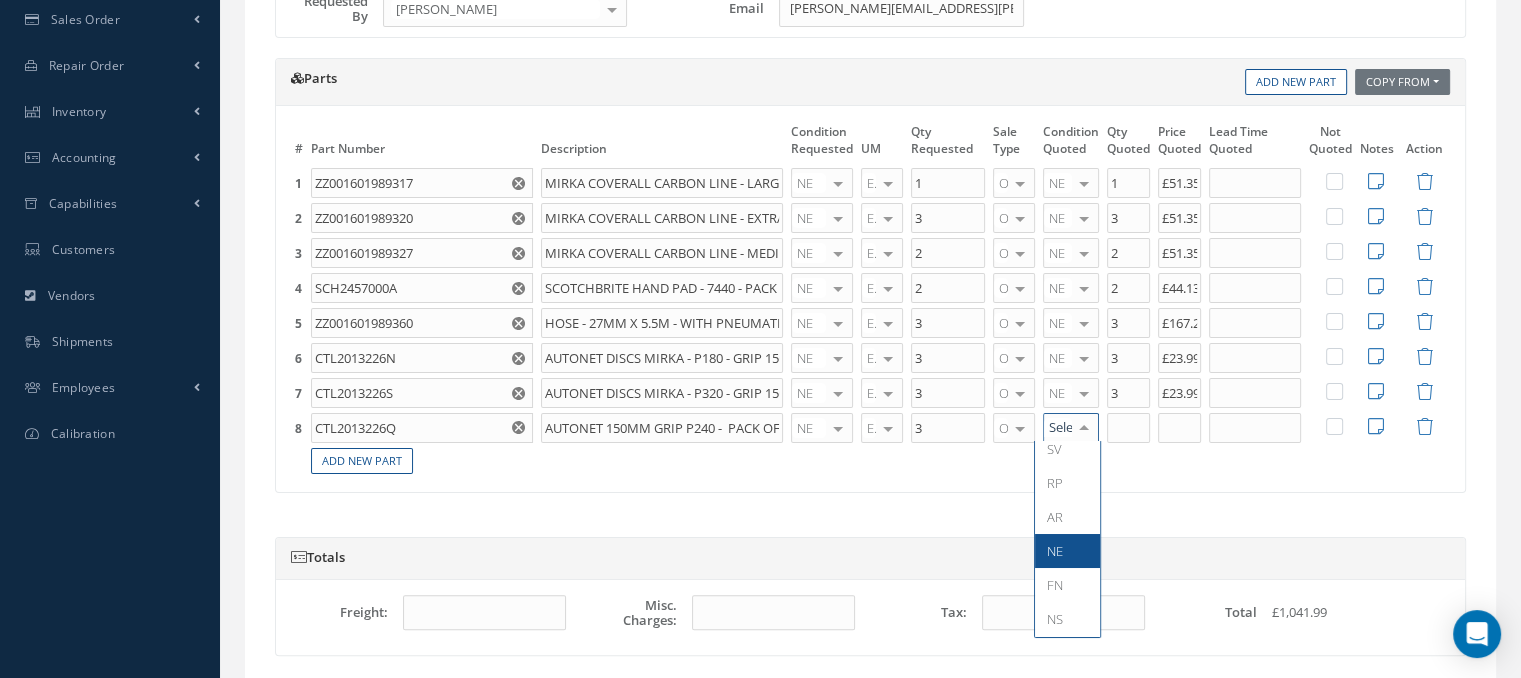 click on "NE" at bounding box center (1055, 551) 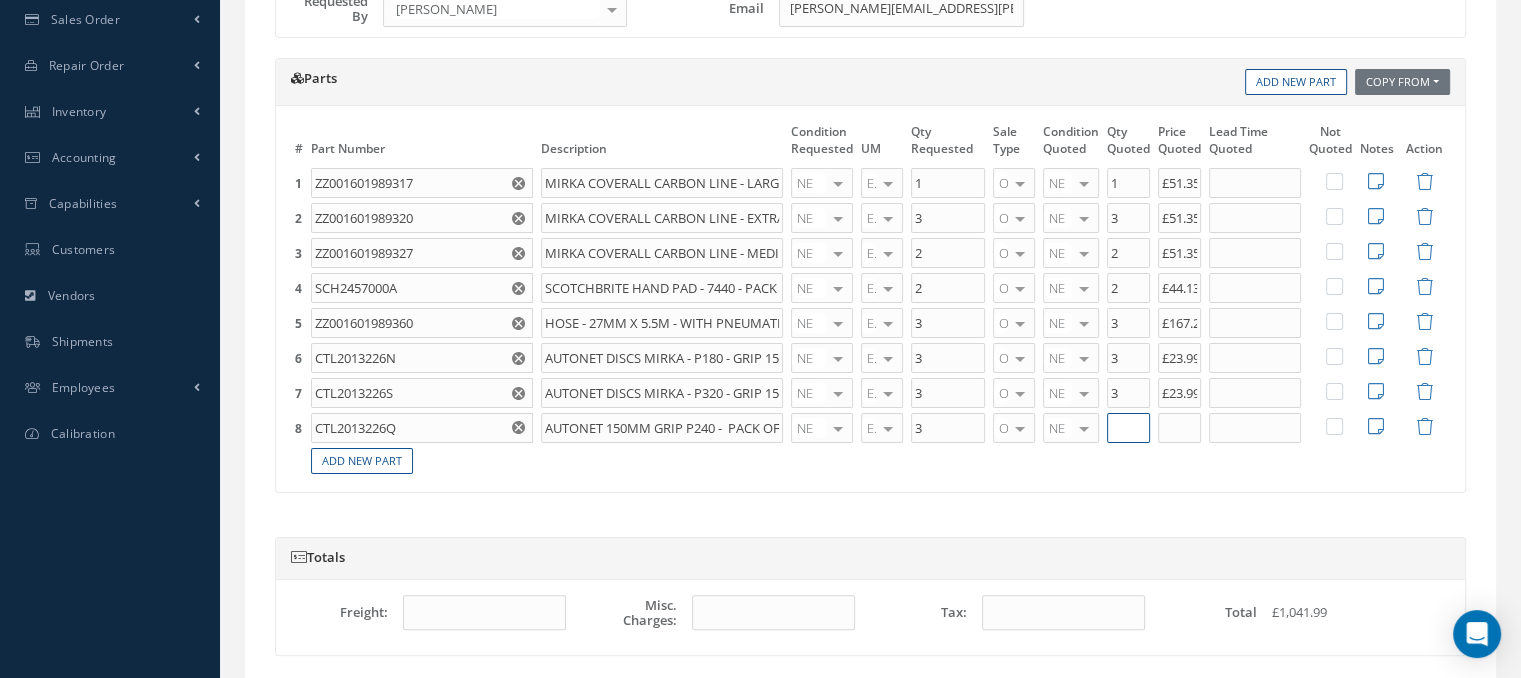 type on "3" 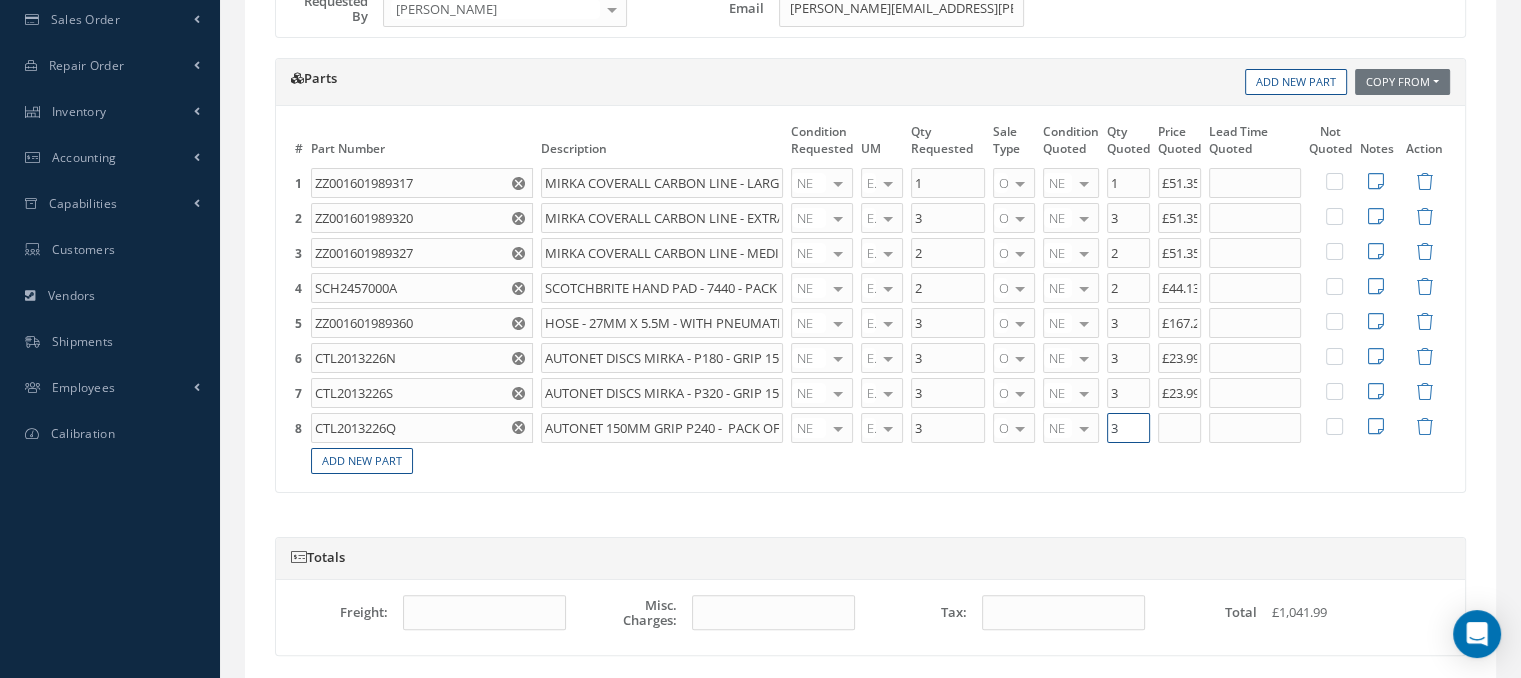 click on "3" at bounding box center (1128, 428) 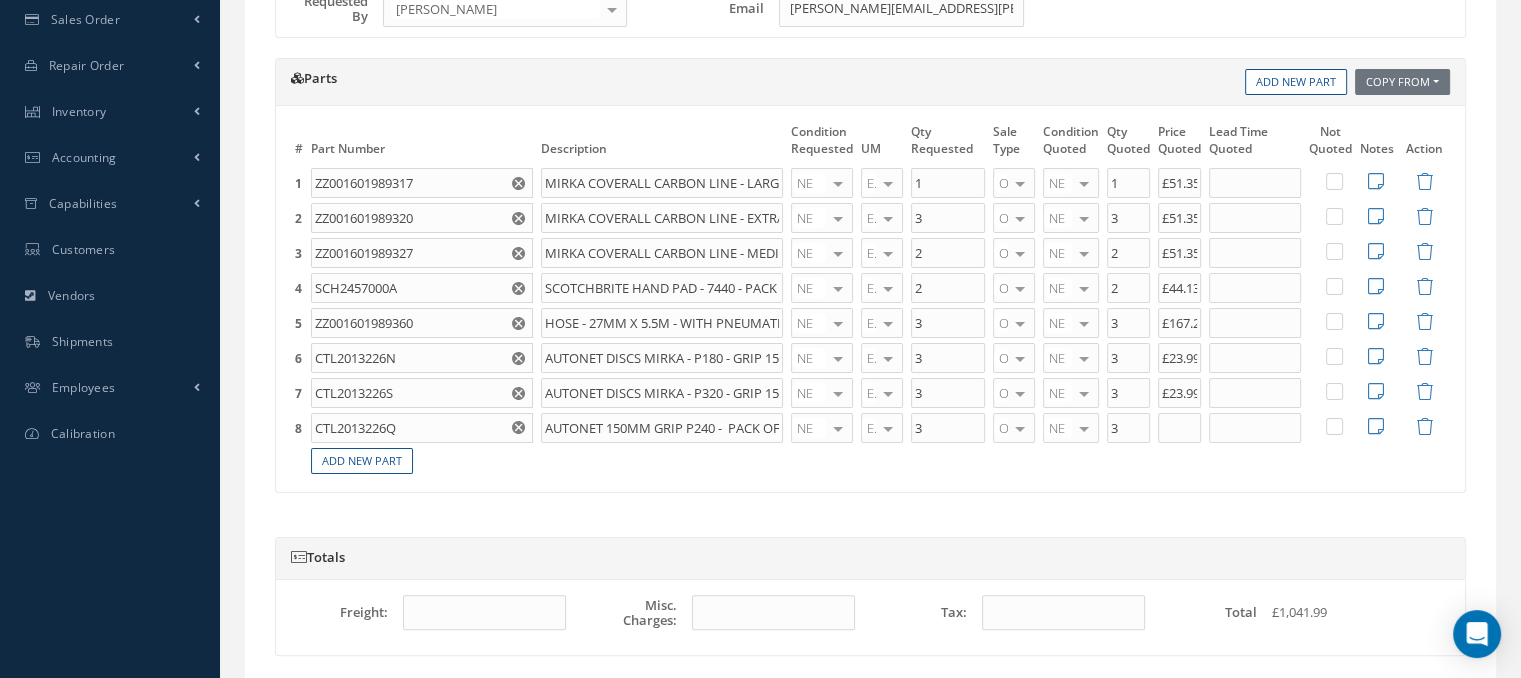 drag, startPoint x: 1163, startPoint y: 423, endPoint x: 1166, endPoint y: 445, distance: 22.203604 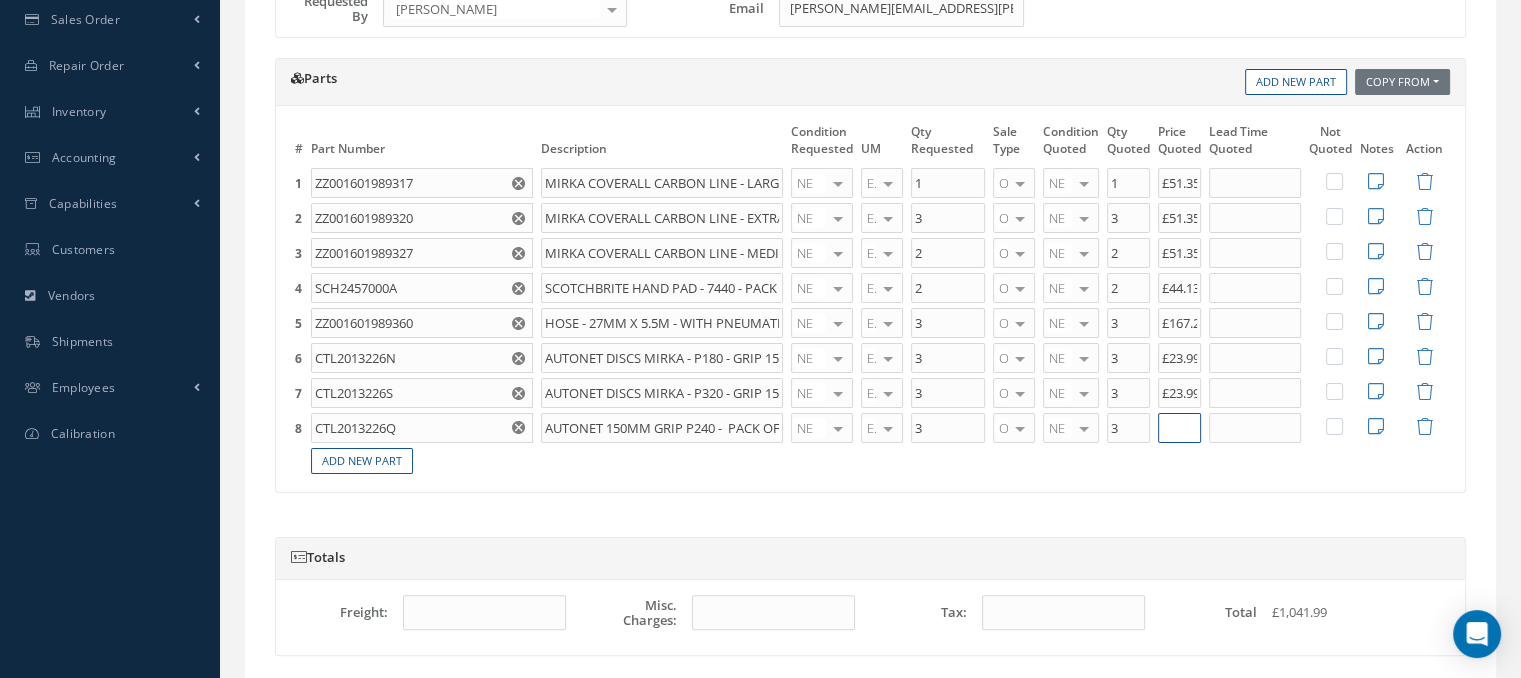 click at bounding box center [1179, 428] 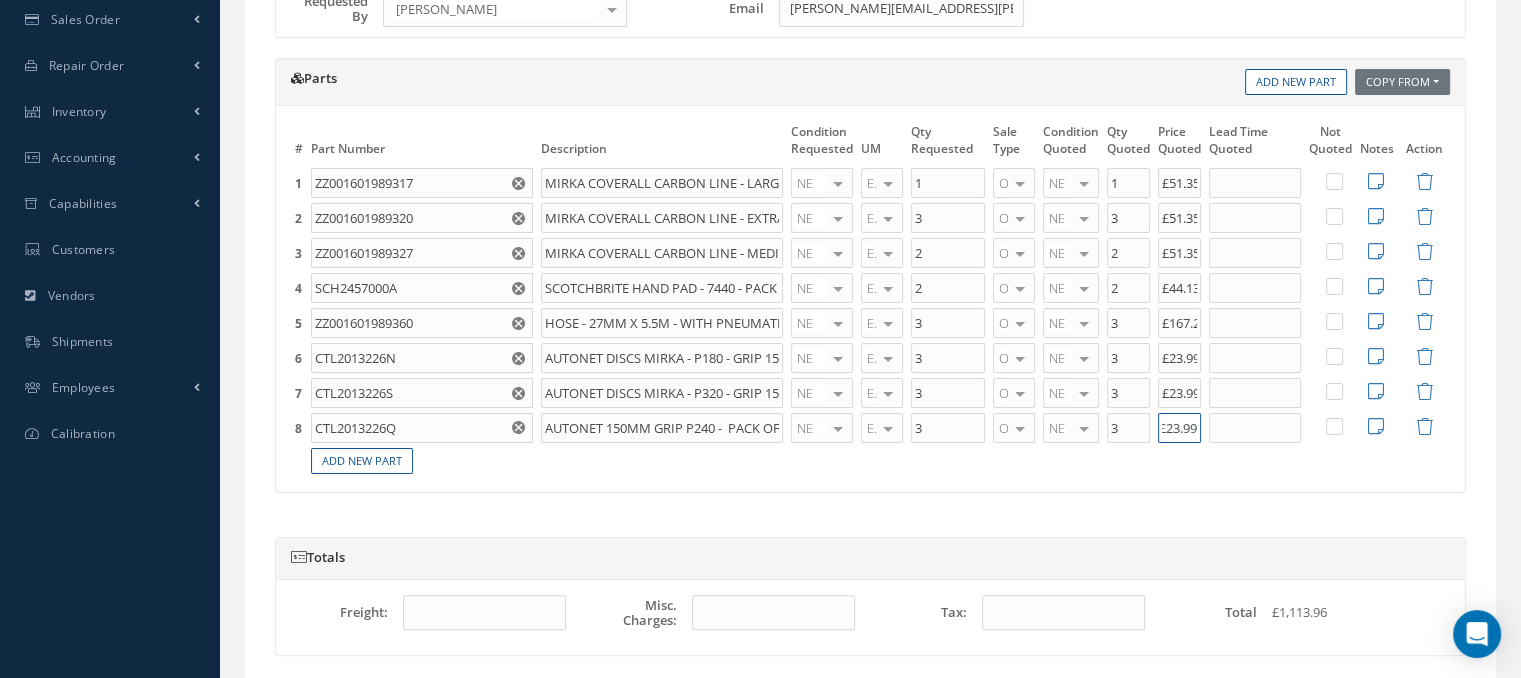 scroll, scrollTop: 0, scrollLeft: 0, axis: both 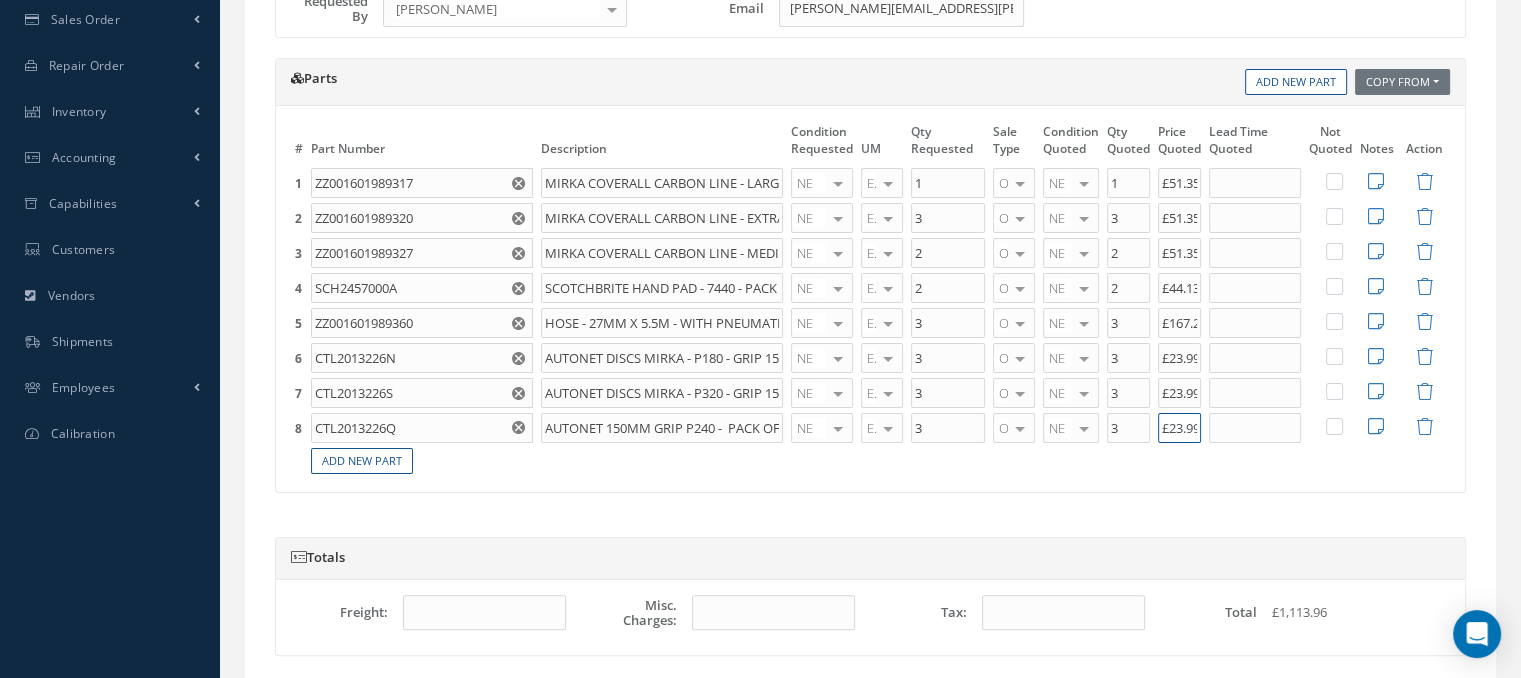 type on "£23.99" 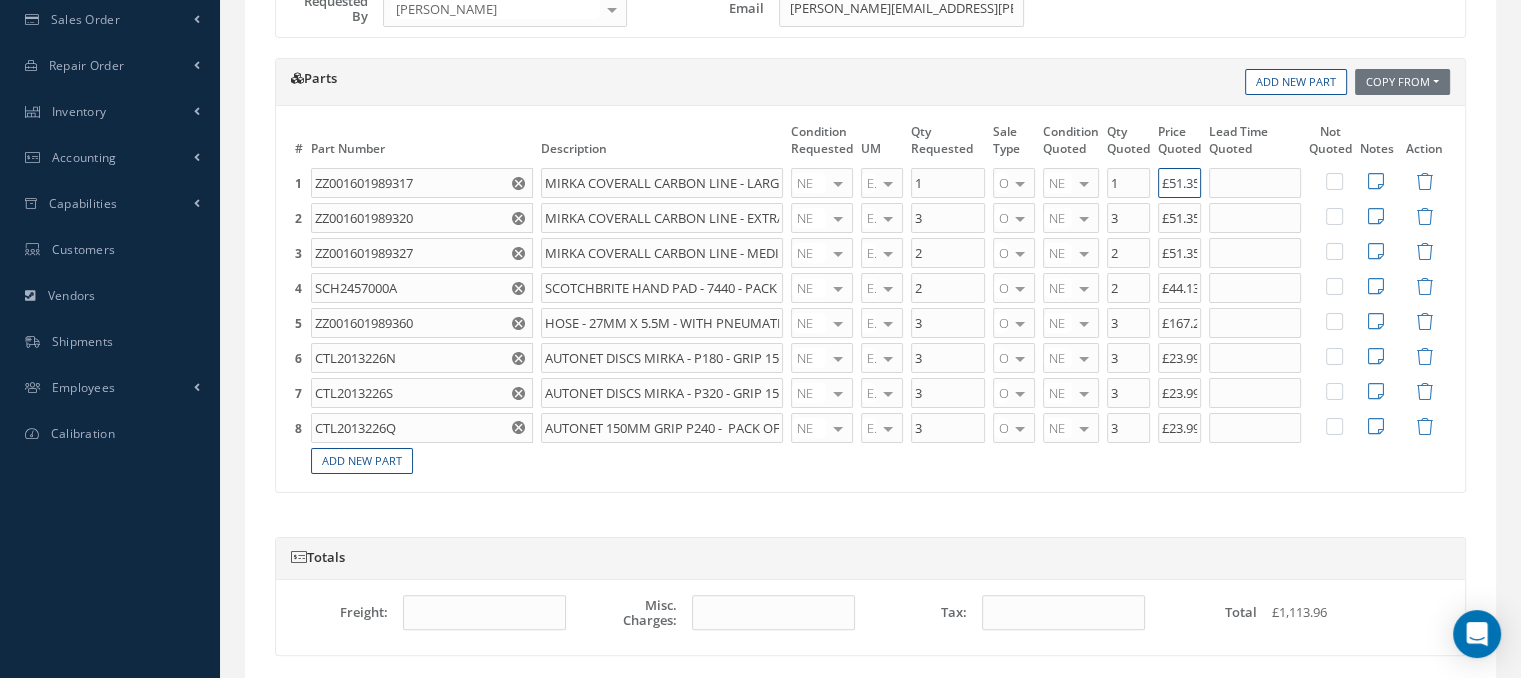 click on "£51.35" at bounding box center [1179, 183] 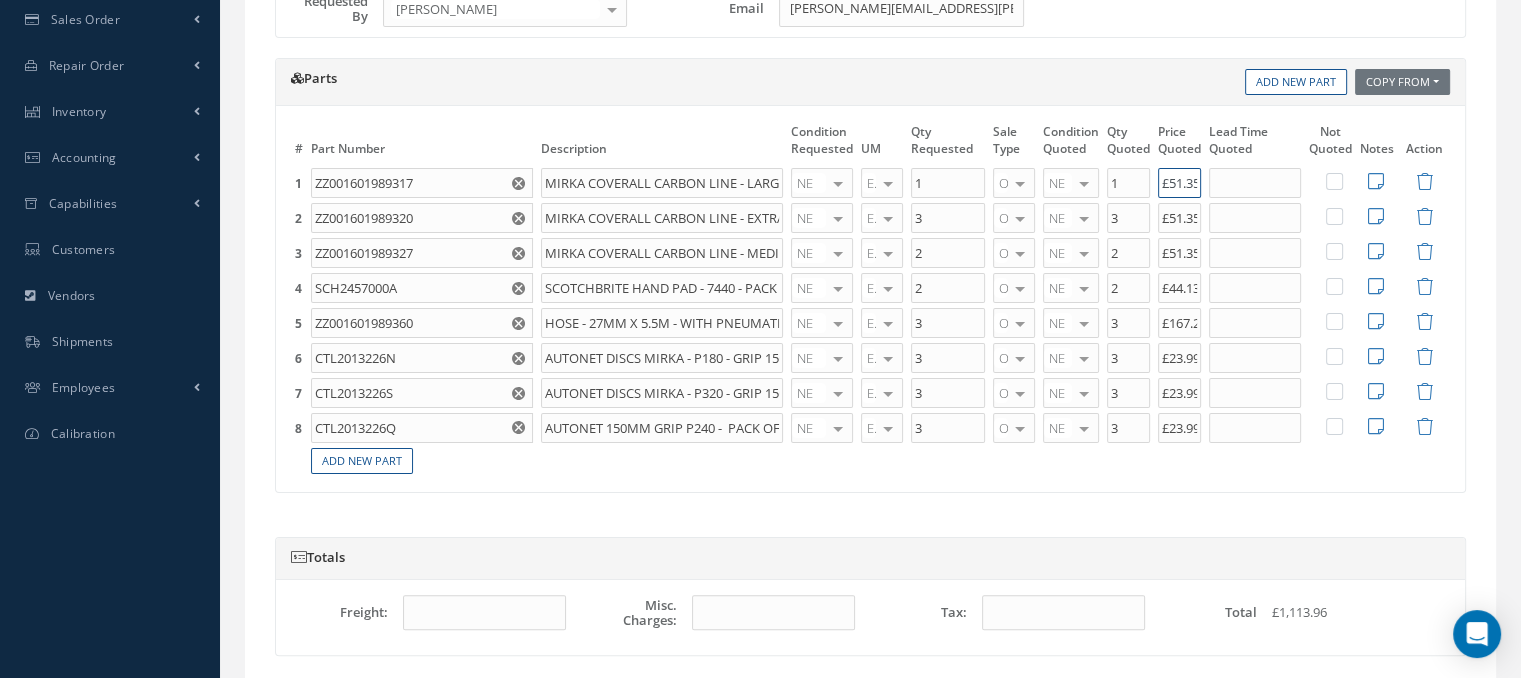 scroll, scrollTop: 0, scrollLeft: 4, axis: horizontal 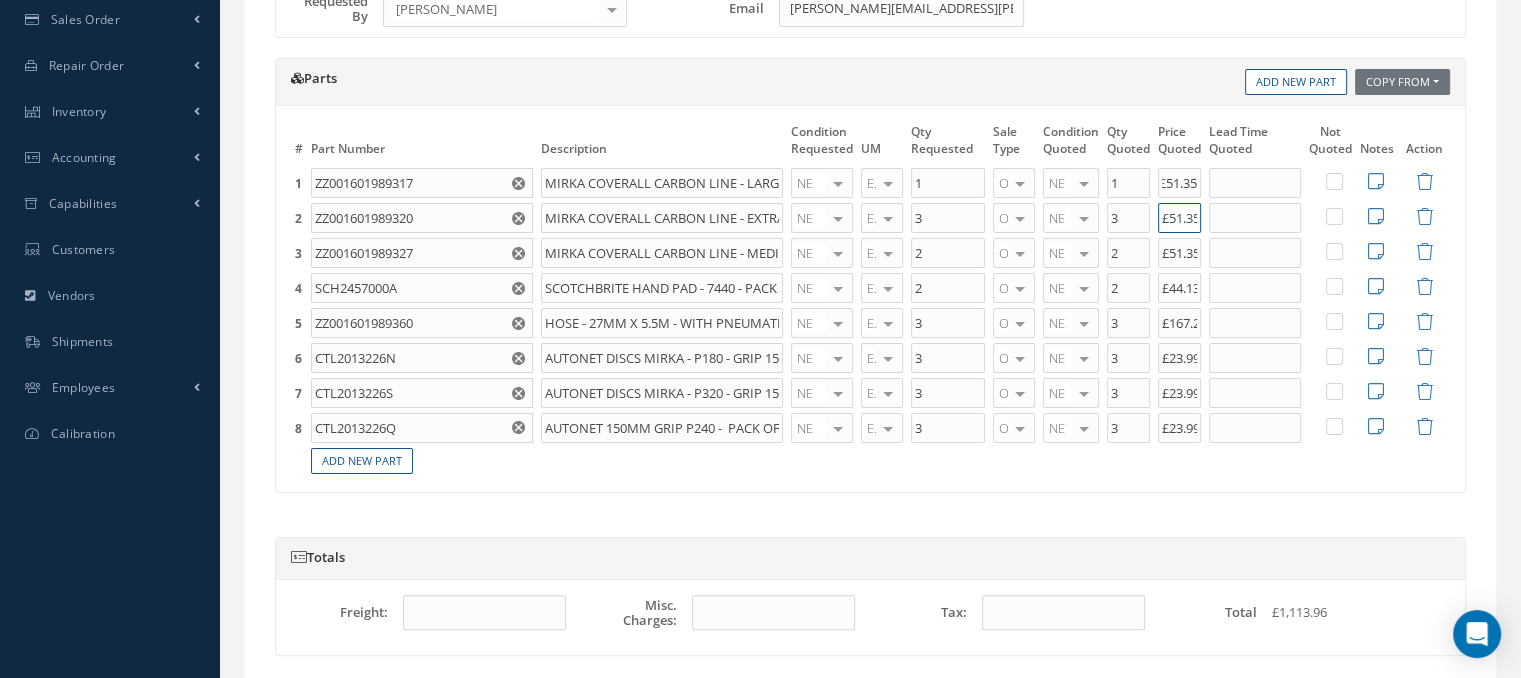 click on "£51.35" at bounding box center [1179, 218] 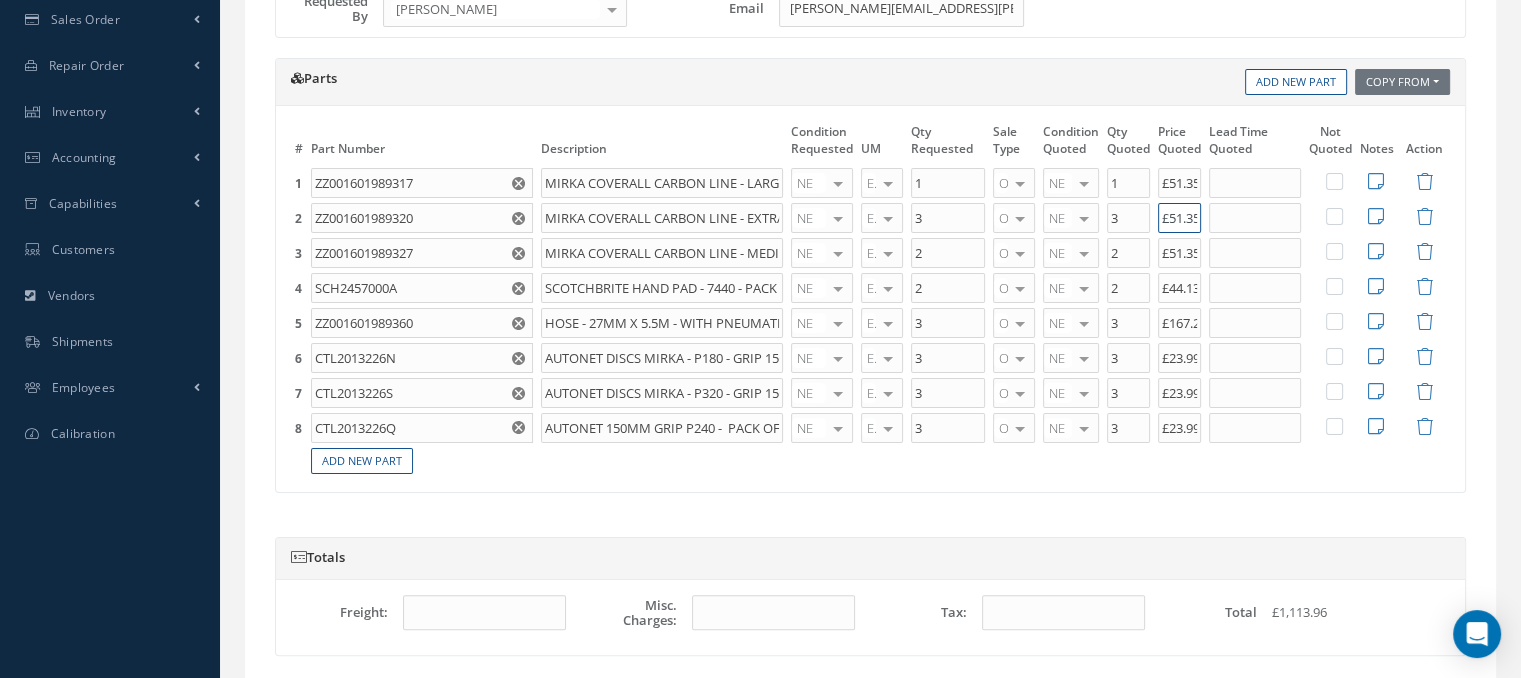 scroll, scrollTop: 0, scrollLeft: 4, axis: horizontal 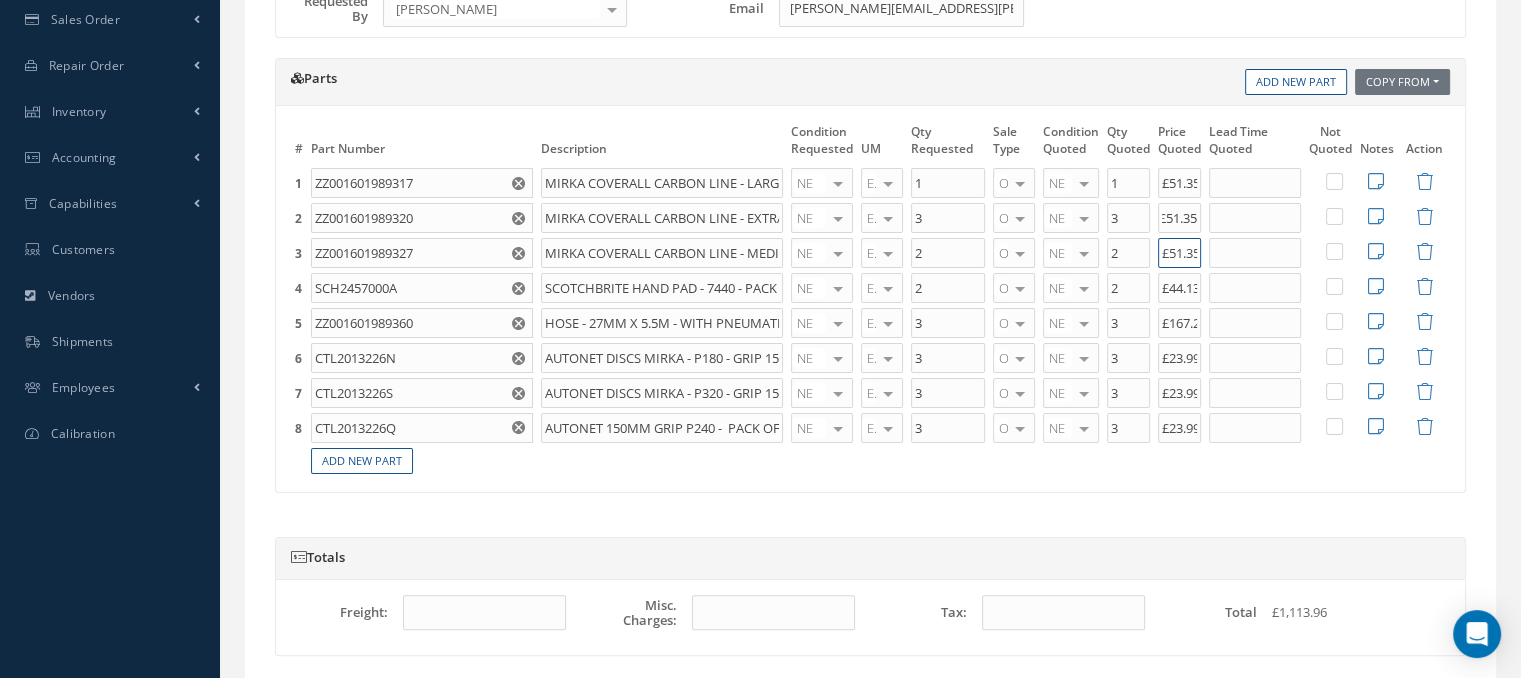 click on "£51.35" at bounding box center [1179, 253] 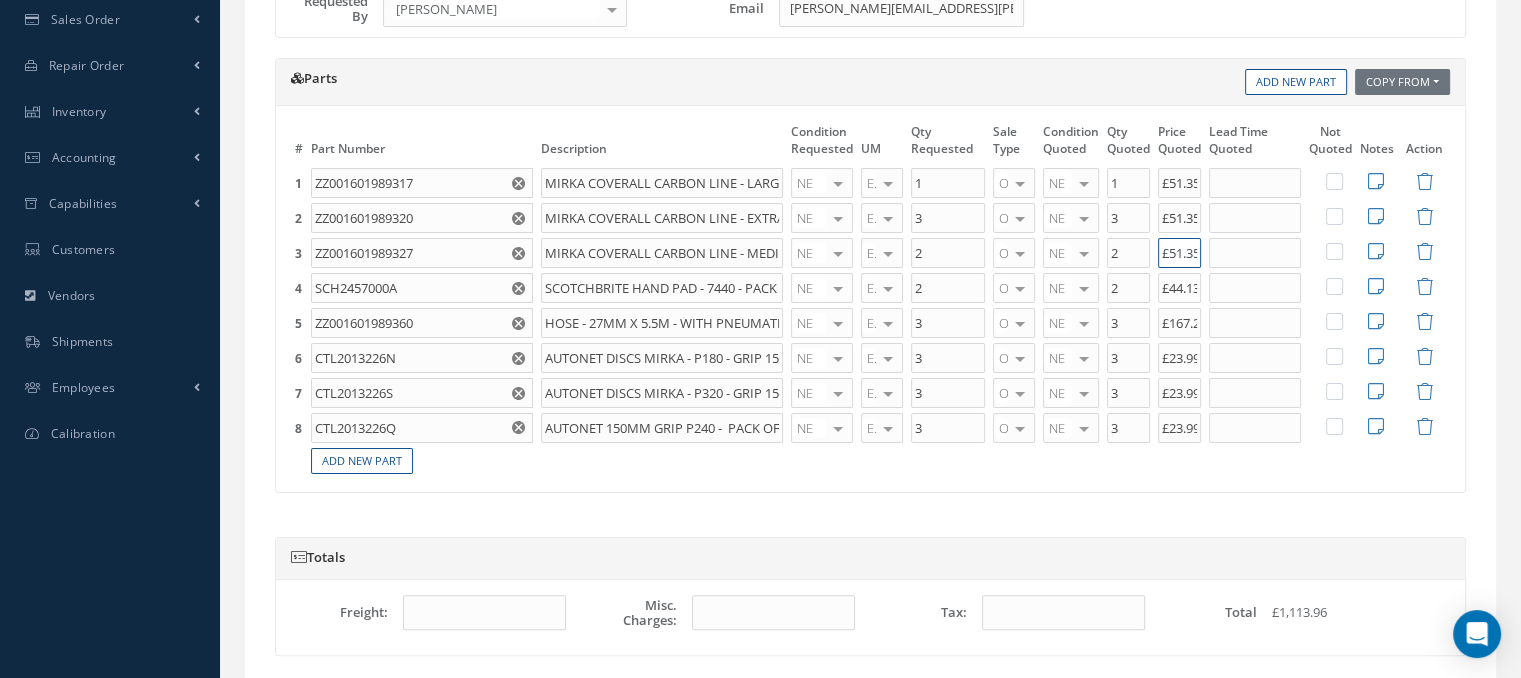 scroll, scrollTop: 0, scrollLeft: 4, axis: horizontal 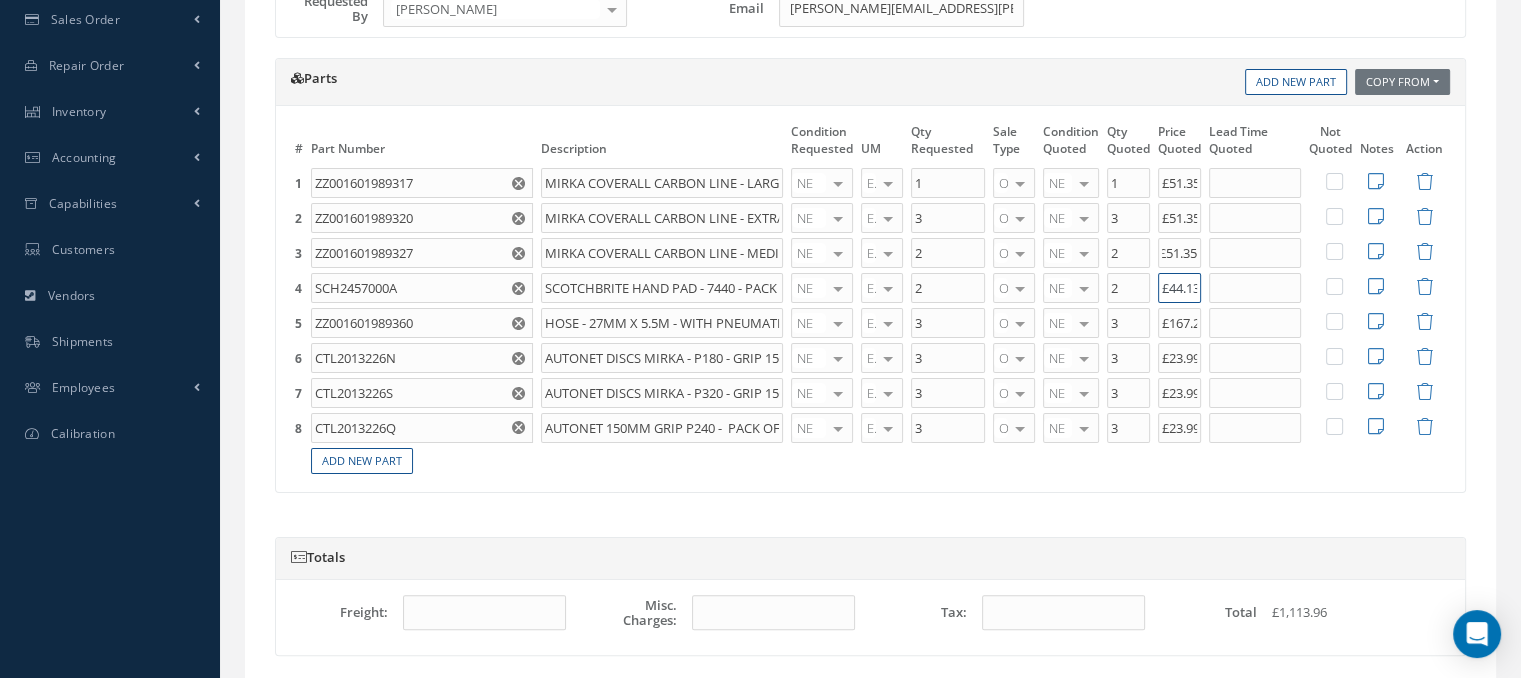 click on "£44.13" at bounding box center (1179, 288) 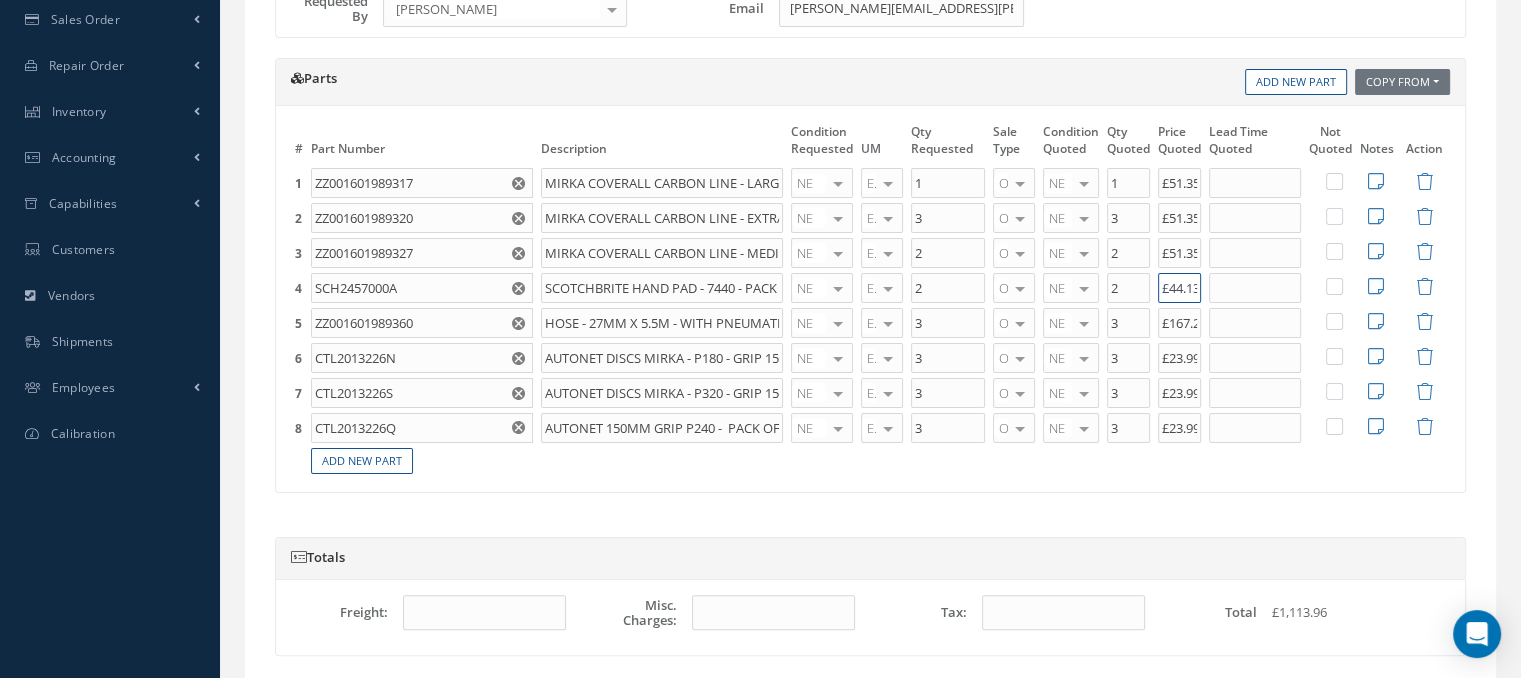 scroll, scrollTop: 0, scrollLeft: 4, axis: horizontal 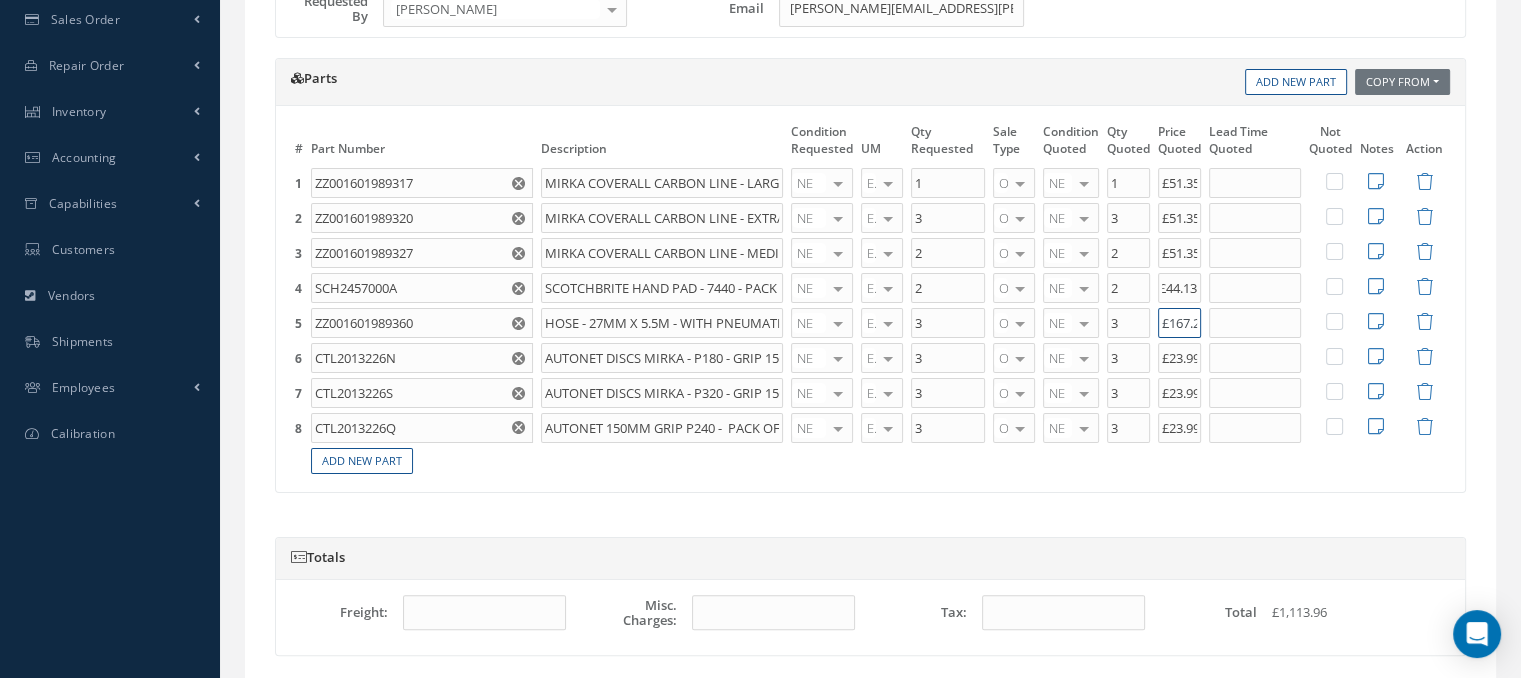 click on "£167.23" at bounding box center [1179, 323] 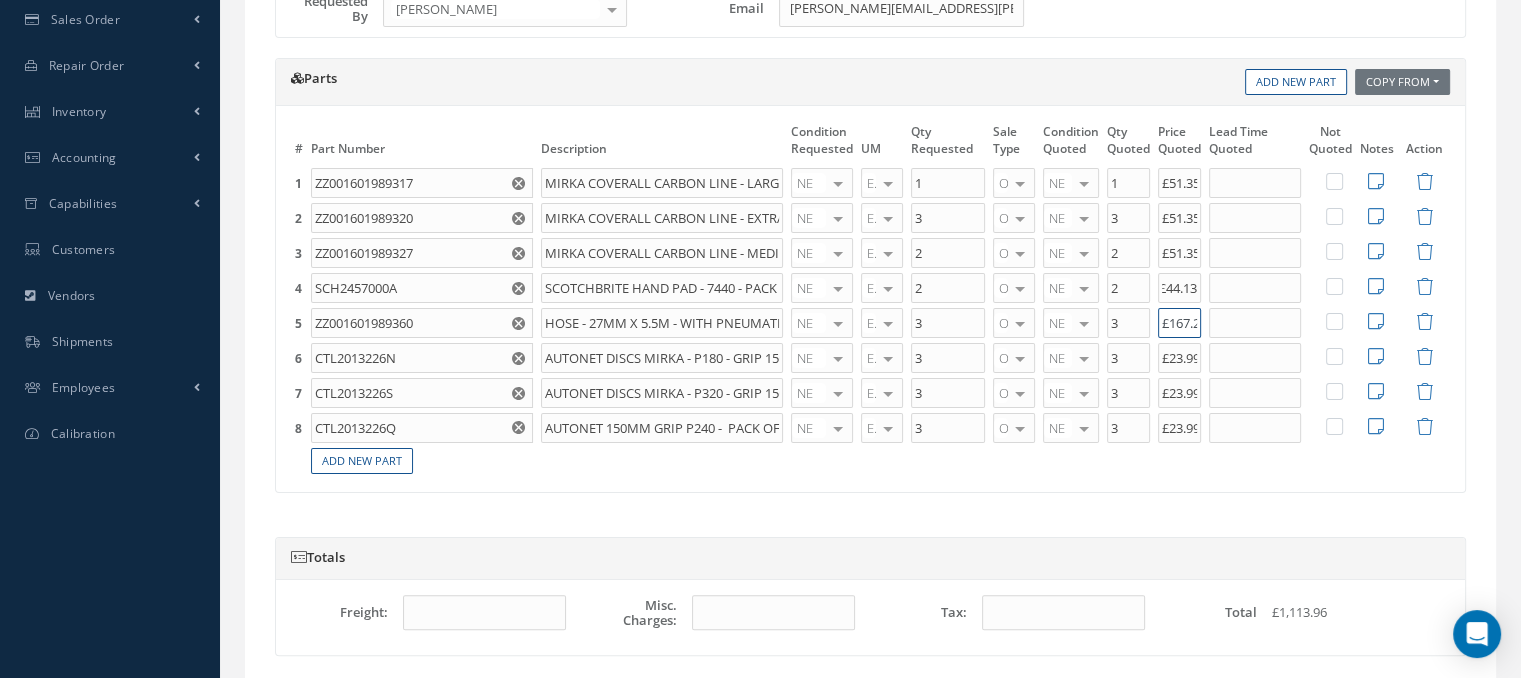 scroll, scrollTop: 0, scrollLeft: 0, axis: both 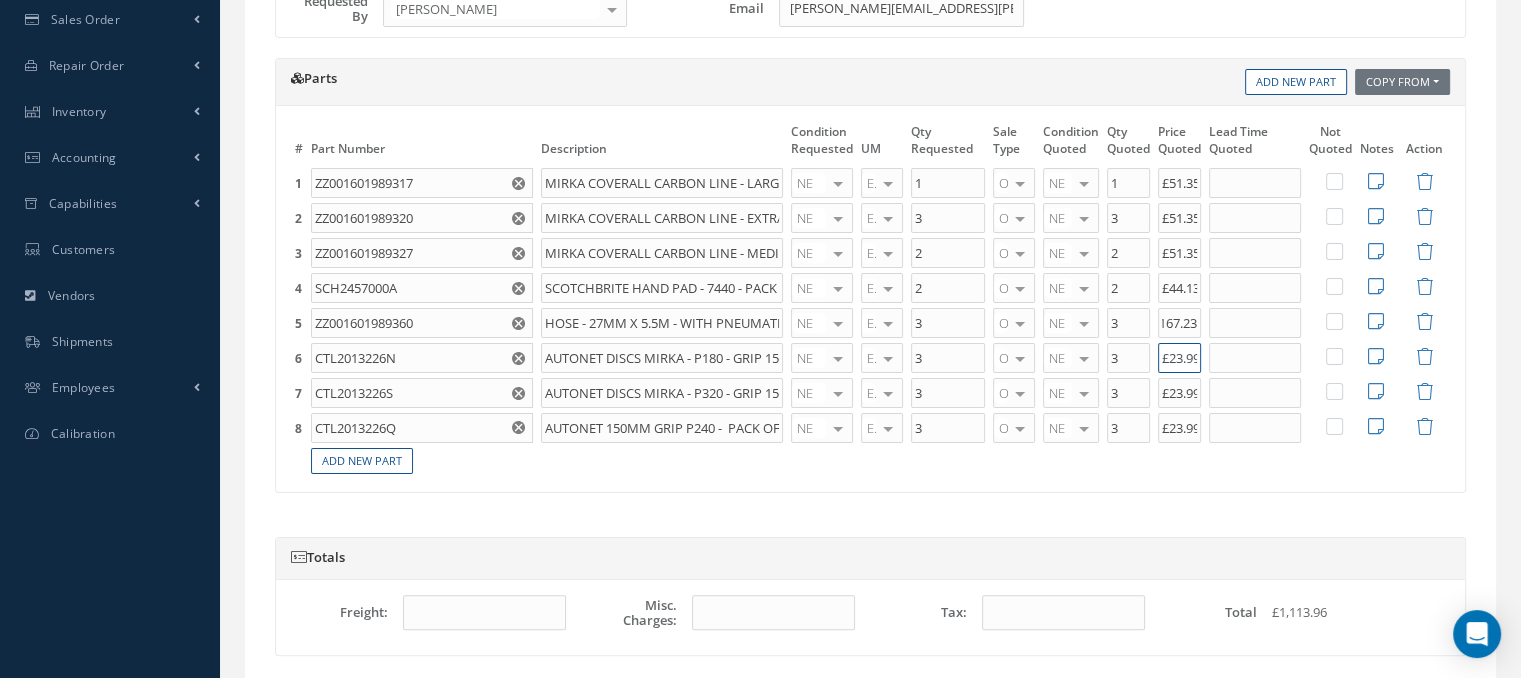 click on "£23.99" at bounding box center (1179, 358) 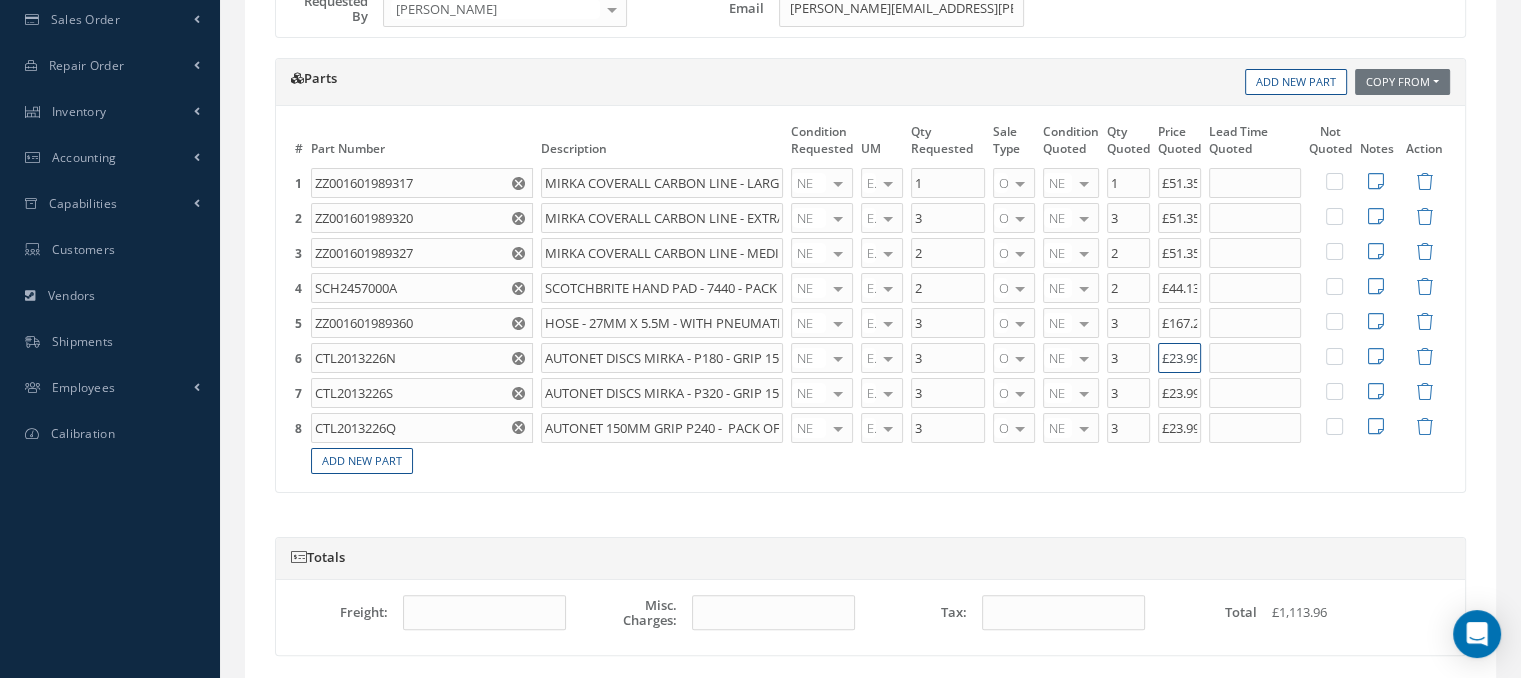 scroll, scrollTop: 0, scrollLeft: 4, axis: horizontal 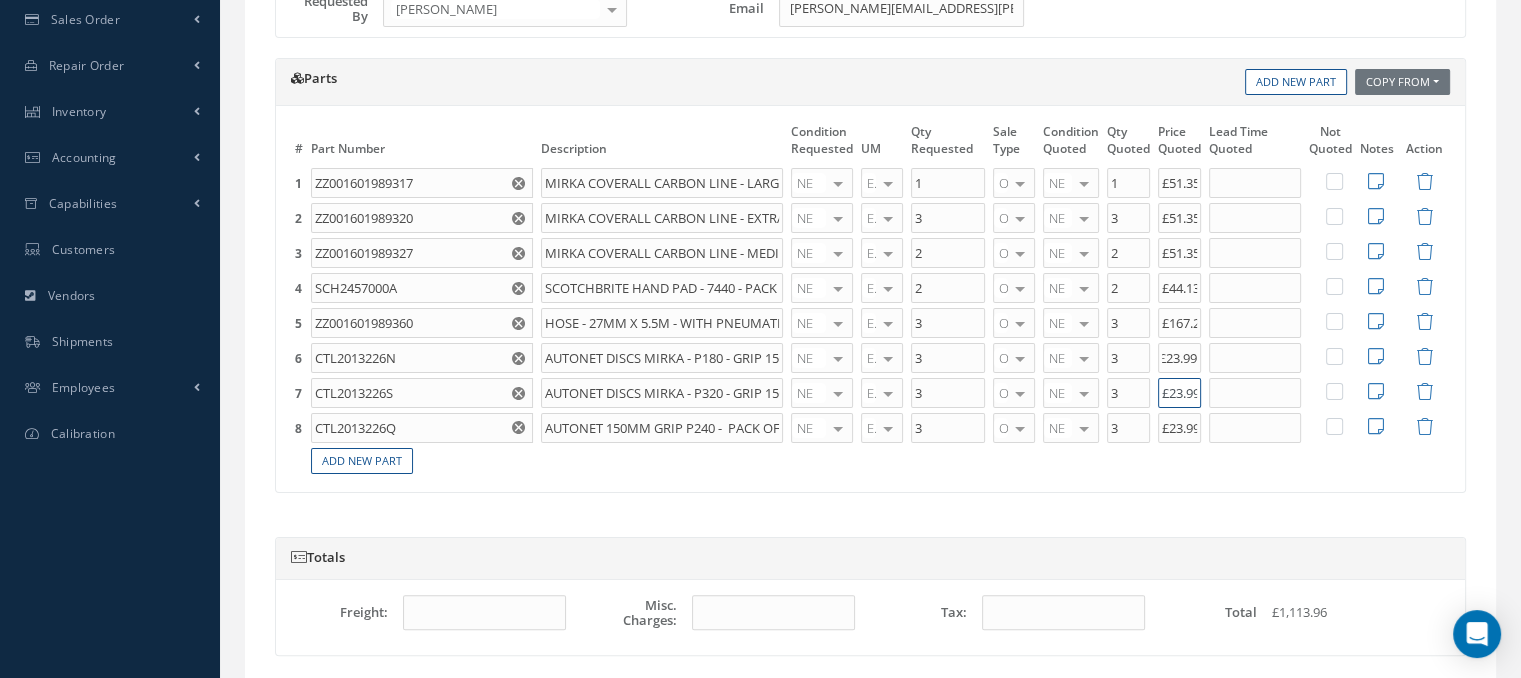 click on "£23.99" at bounding box center [1179, 393] 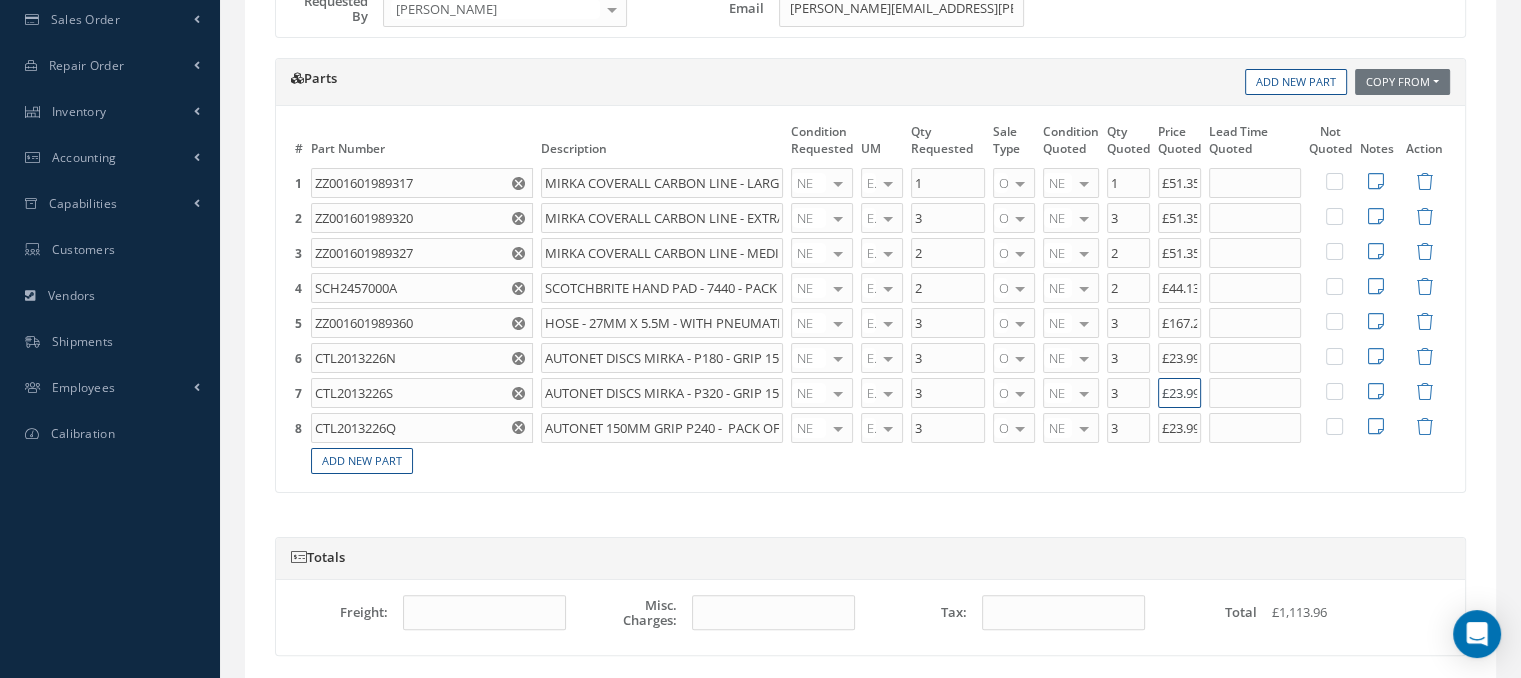 scroll, scrollTop: 0, scrollLeft: 4, axis: horizontal 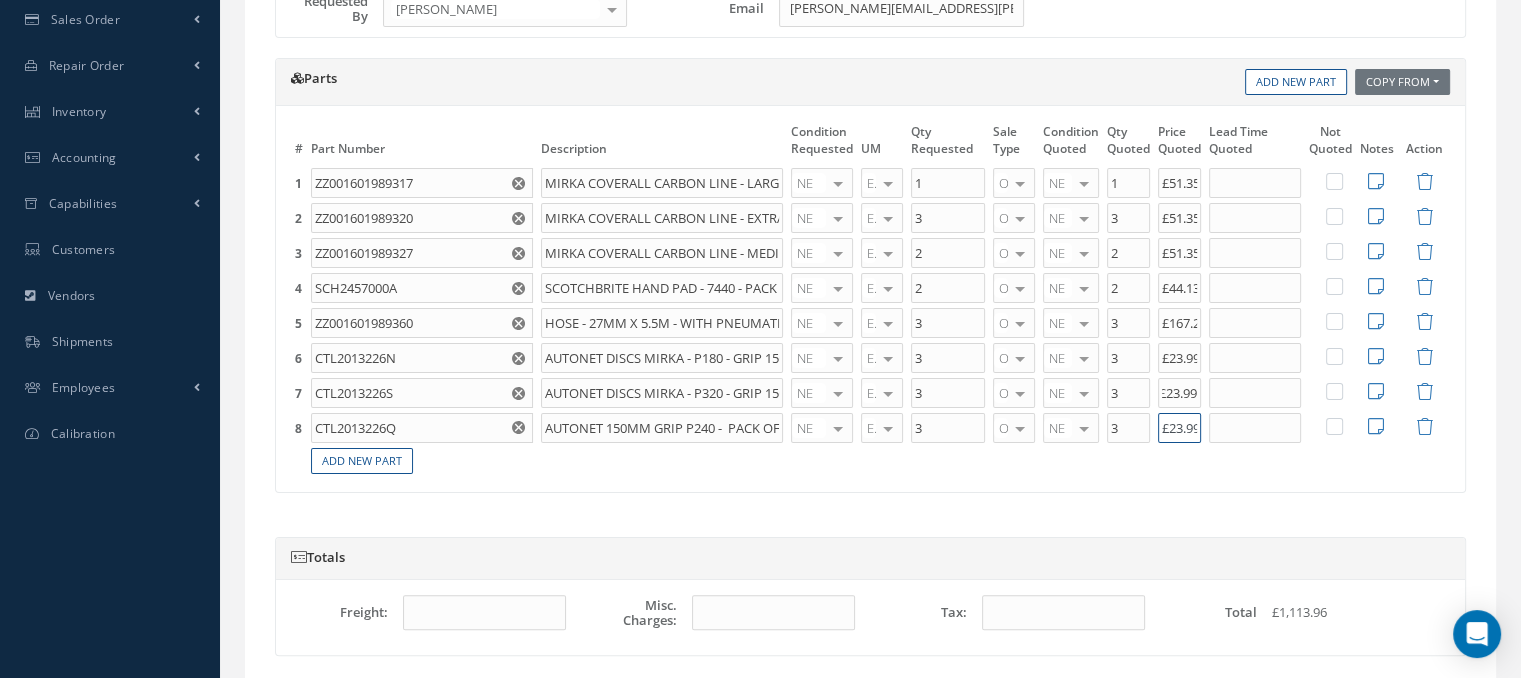 click on "£23.99" at bounding box center (1179, 428) 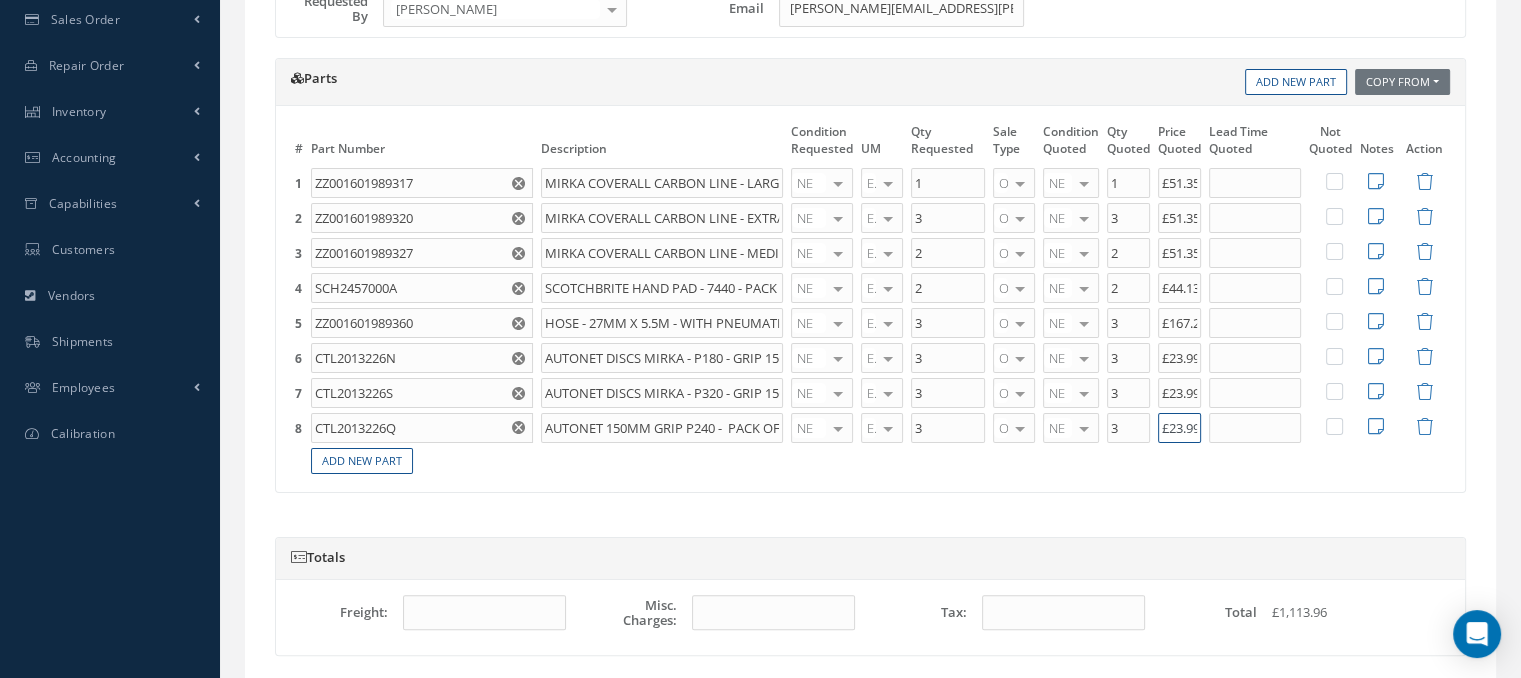 scroll, scrollTop: 0, scrollLeft: 4, axis: horizontal 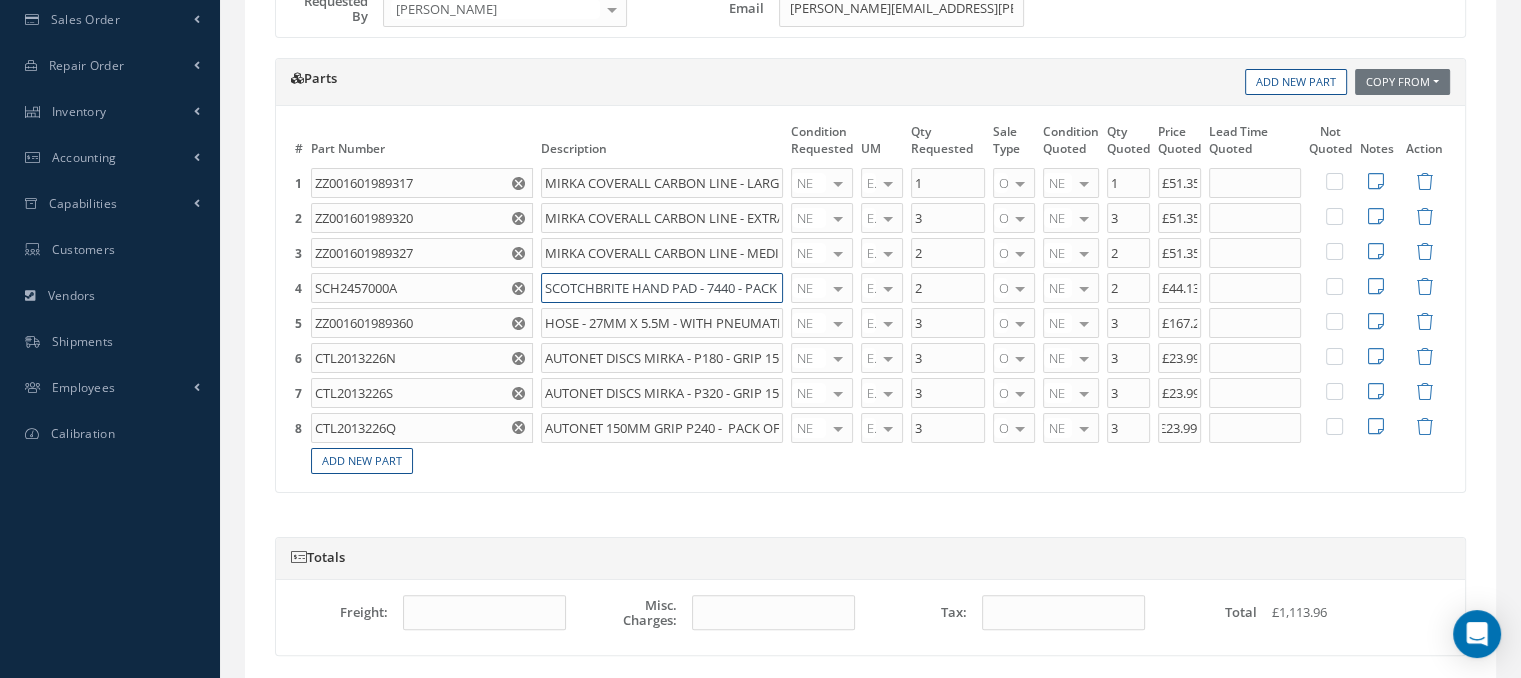 click on "SCOTCHBRITE HAND PAD - 7440 - PACK OF 10" at bounding box center [662, 288] 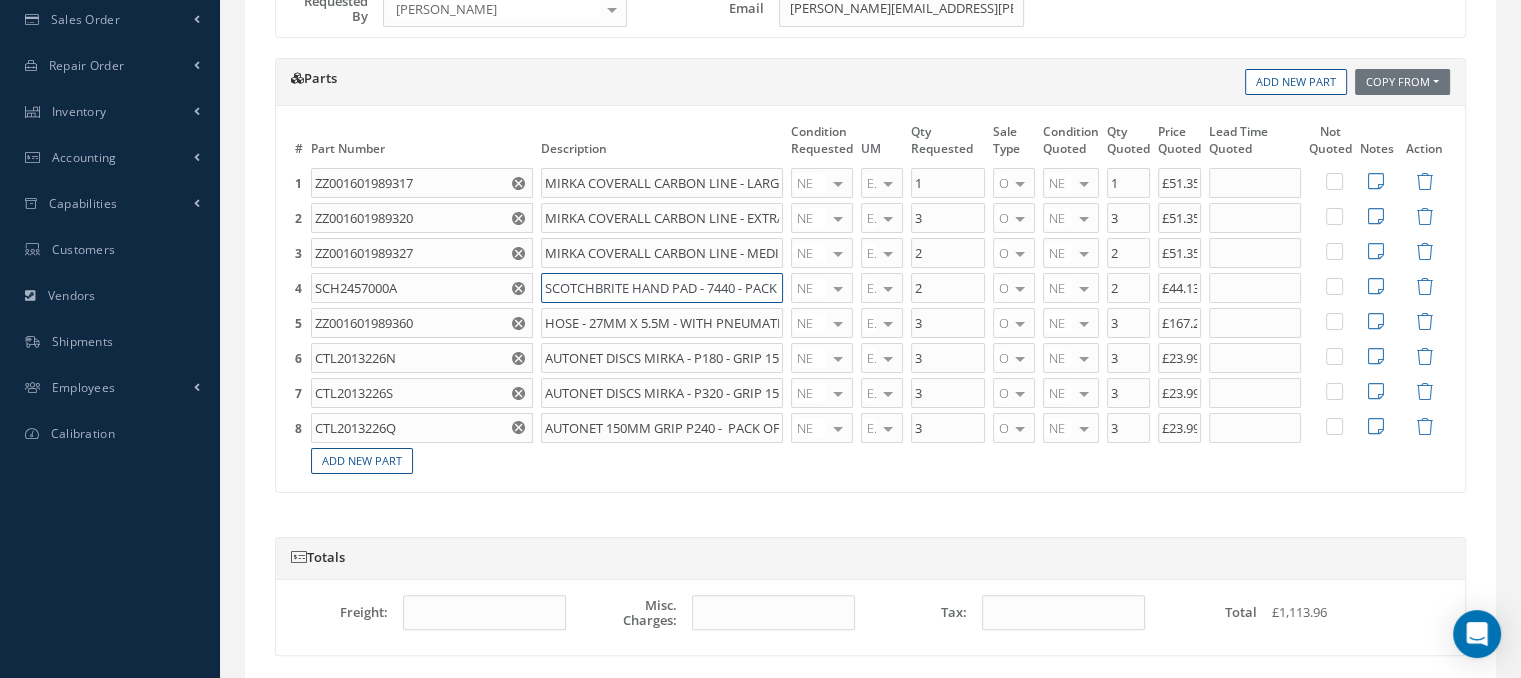scroll, scrollTop: 0, scrollLeft: 21, axis: horizontal 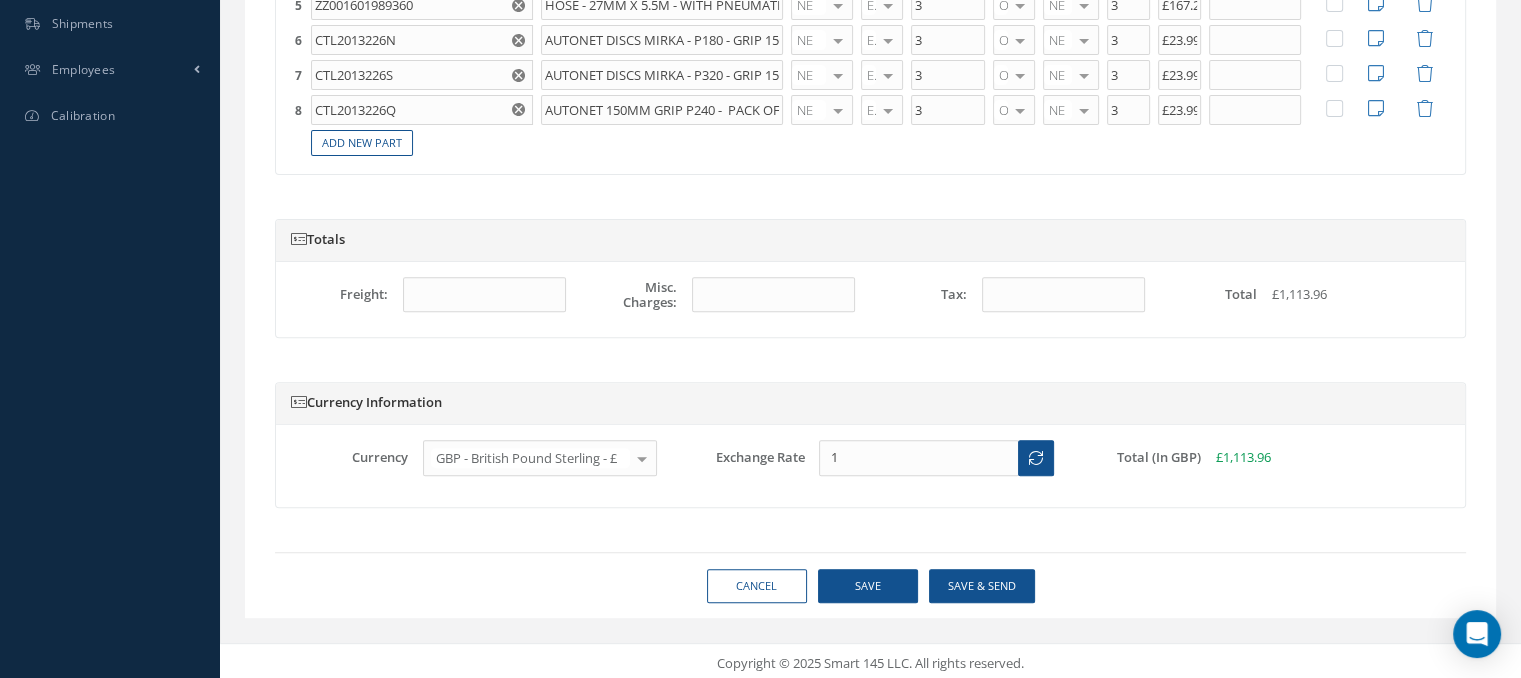 type on "SCOTCHBRITE HAND PAD - 7440 - PACK 10" 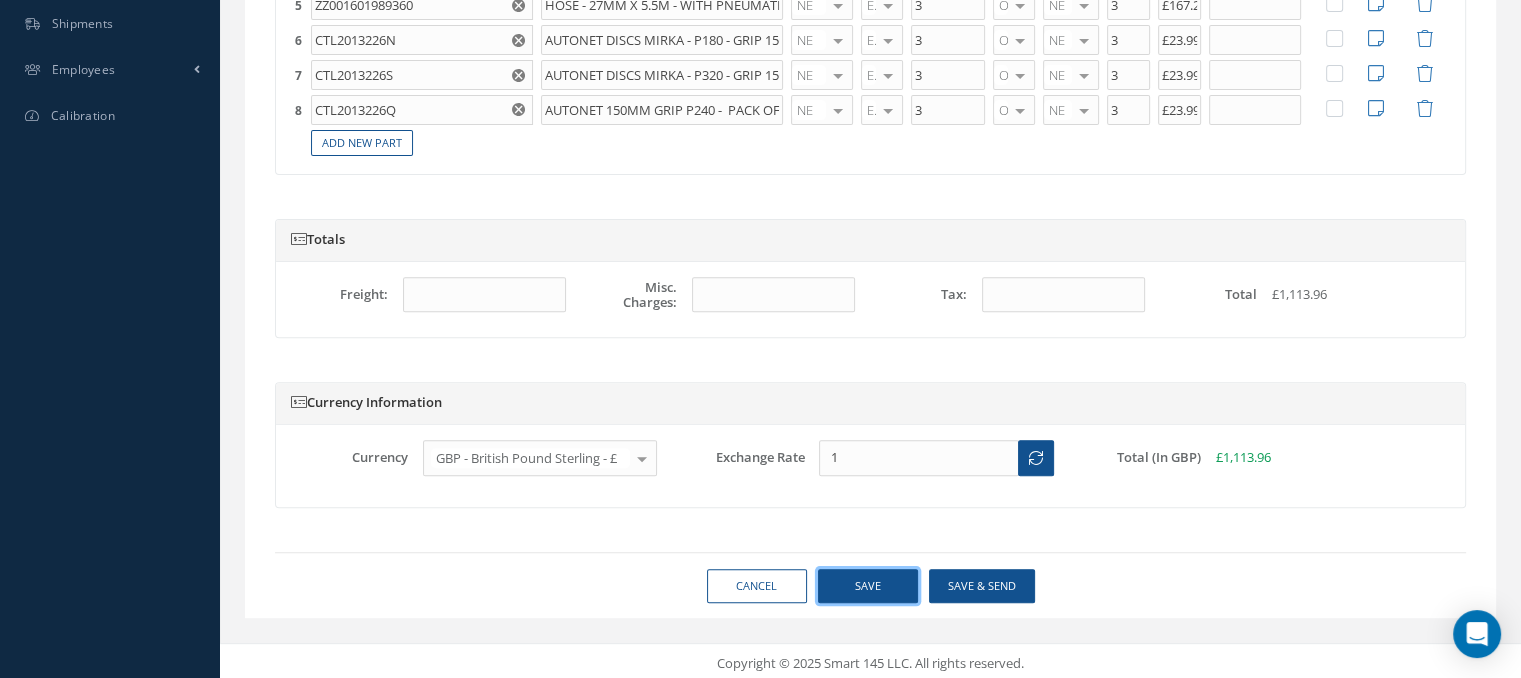scroll, scrollTop: 0, scrollLeft: 0, axis: both 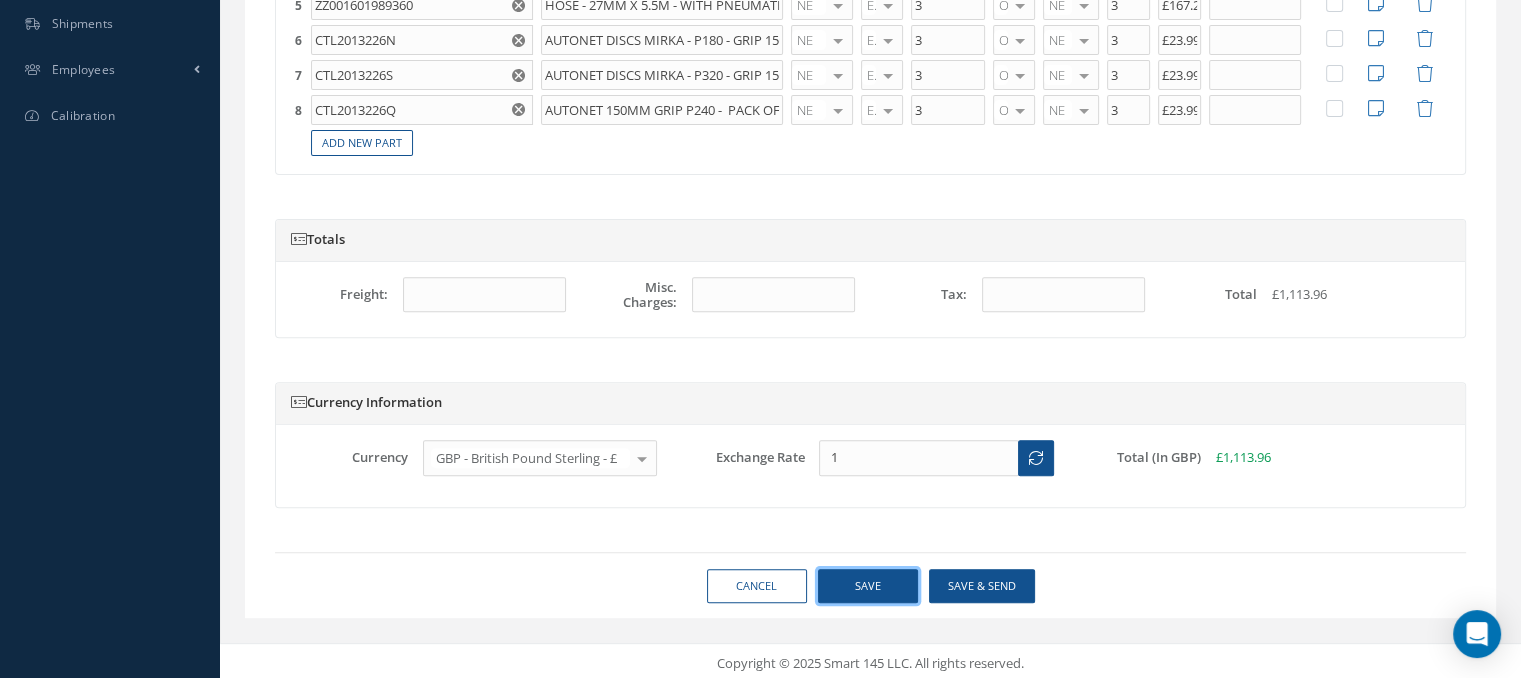 click on "Save" at bounding box center (868, 586) 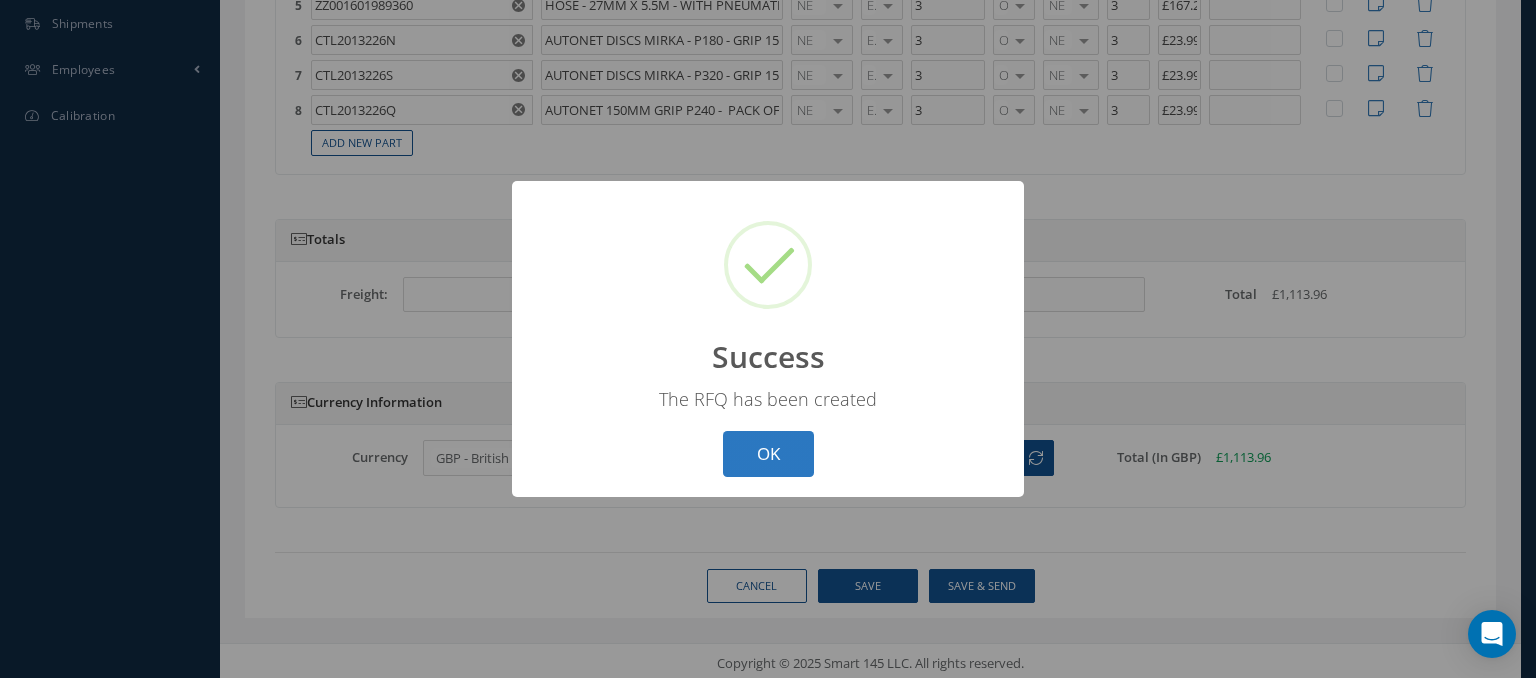 click on "OK" at bounding box center [768, 454] 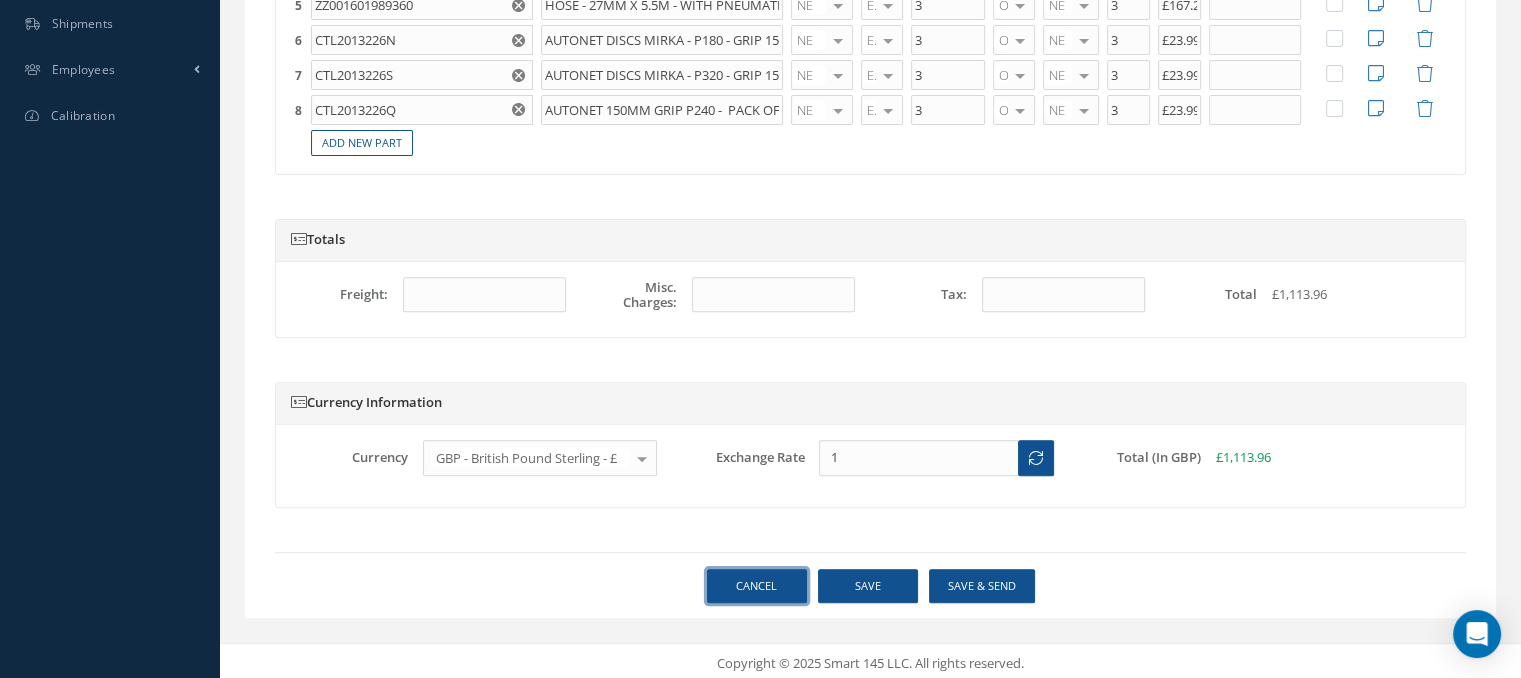 click on "Cancel" at bounding box center [757, 586] 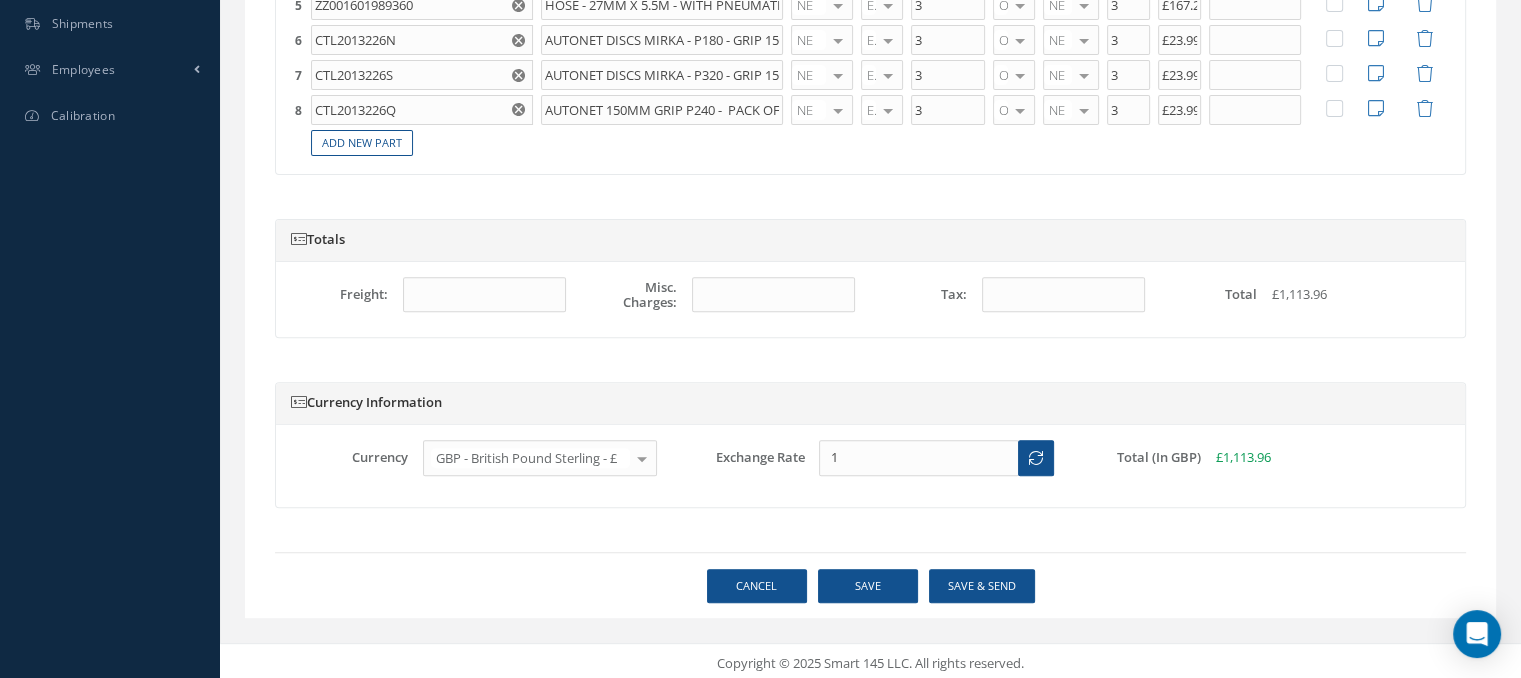 scroll, scrollTop: 0, scrollLeft: 0, axis: both 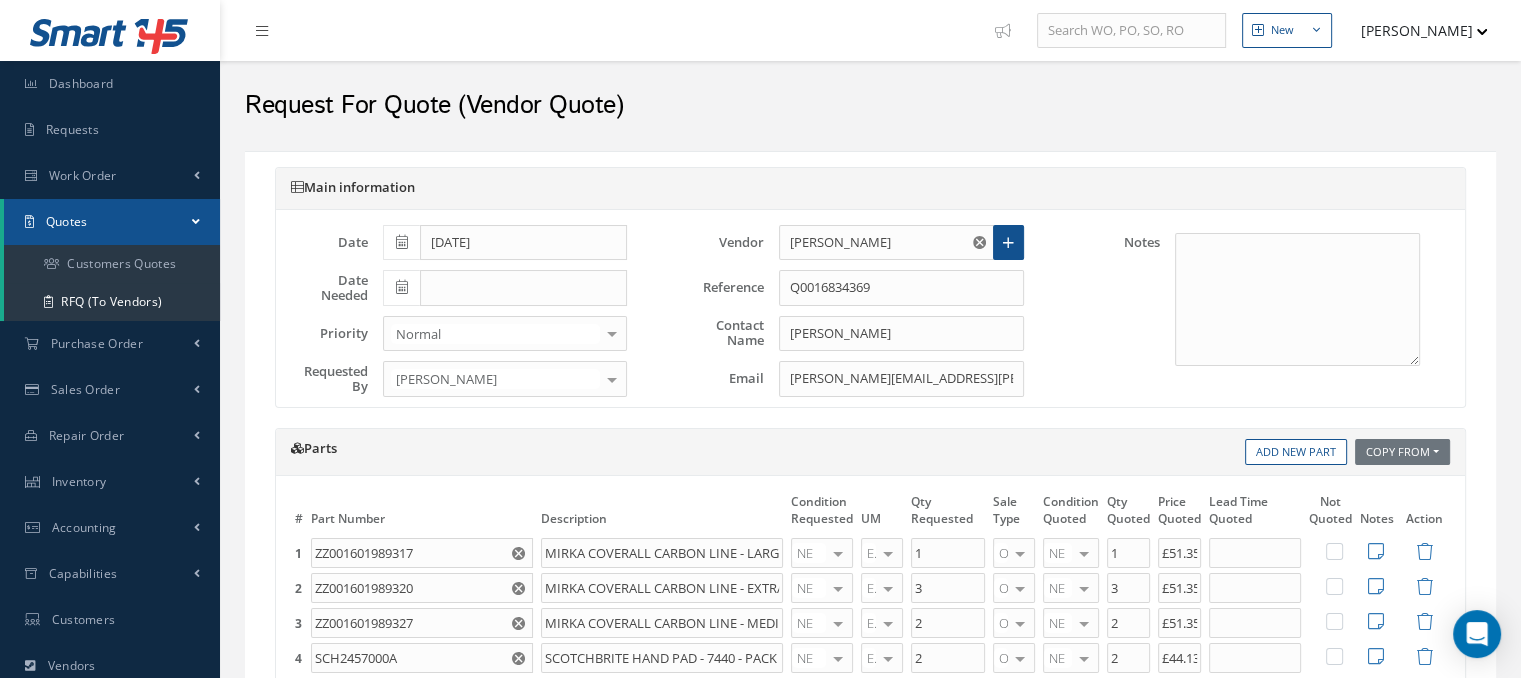 select on "25" 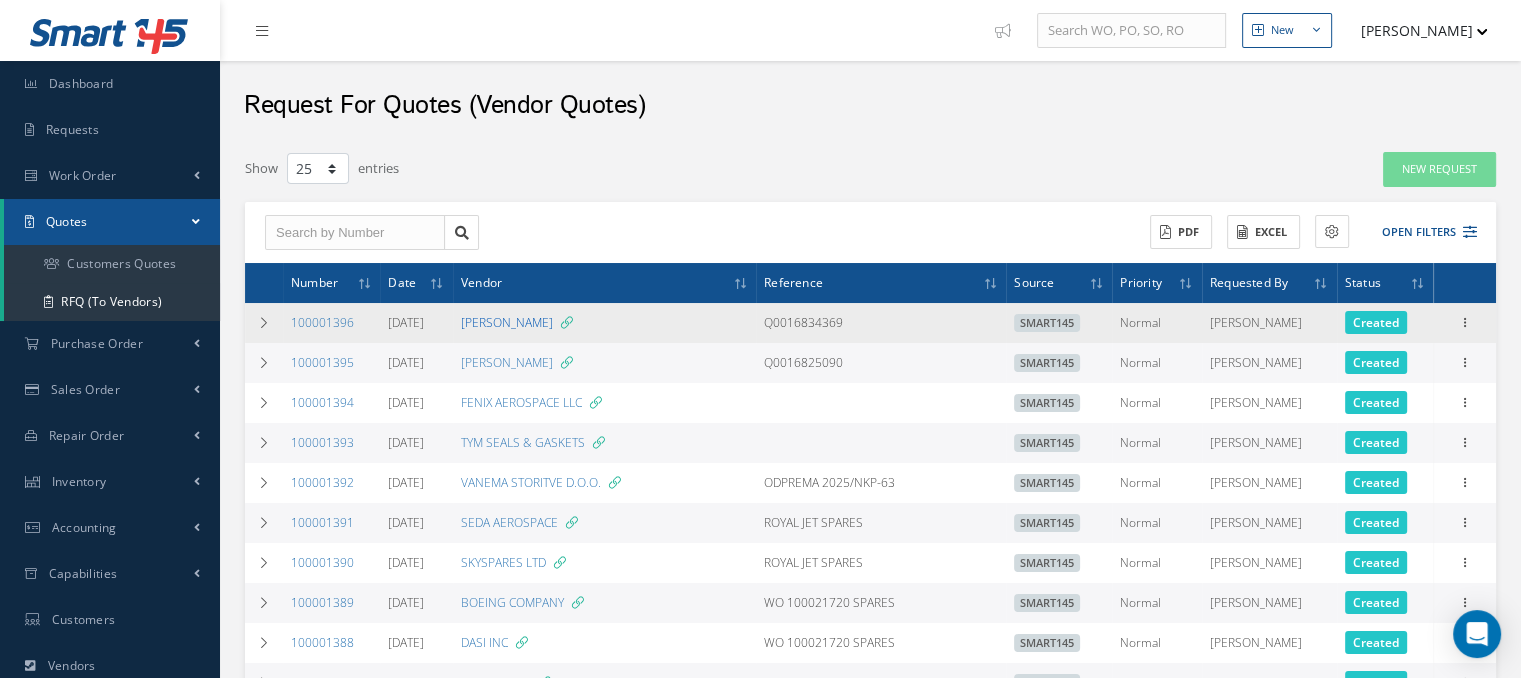 click on "CROMWELL" at bounding box center [507, 322] 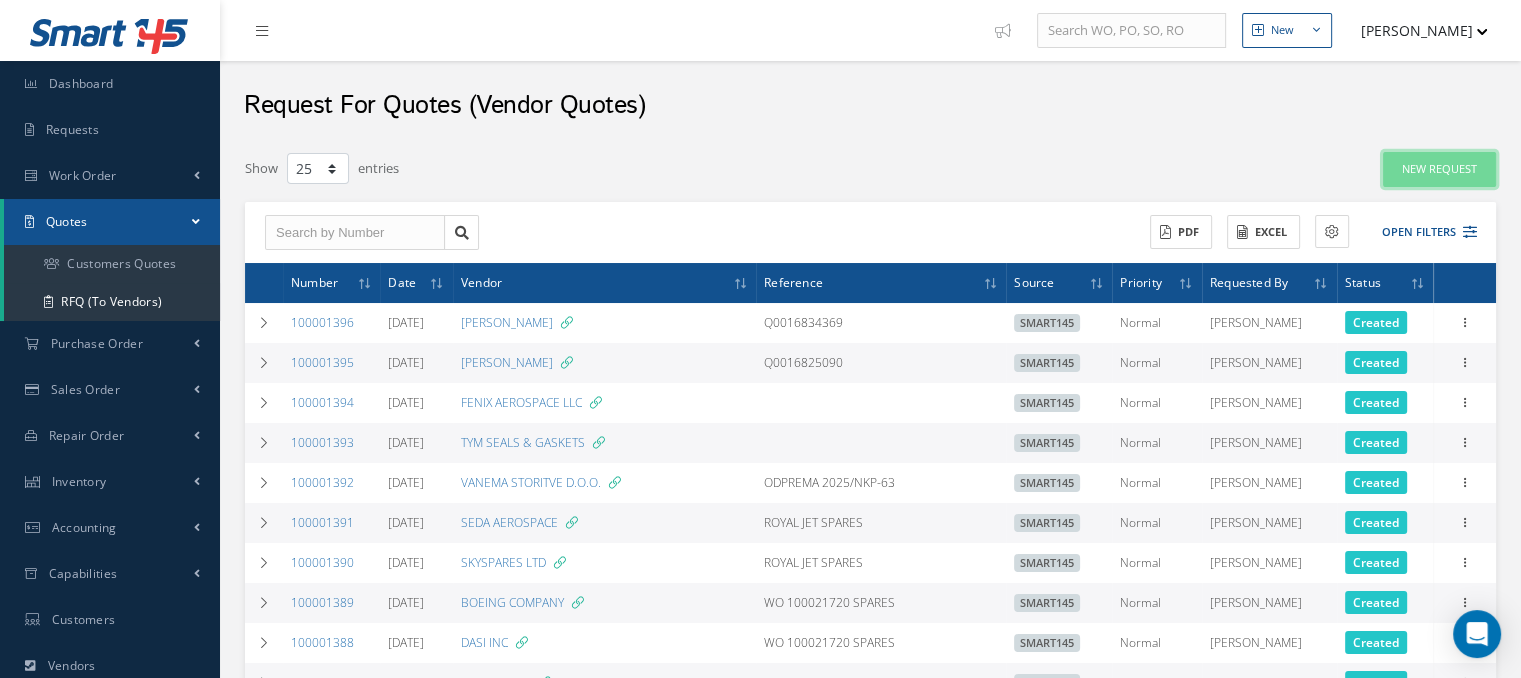 click on "New Request" at bounding box center (1439, 169) 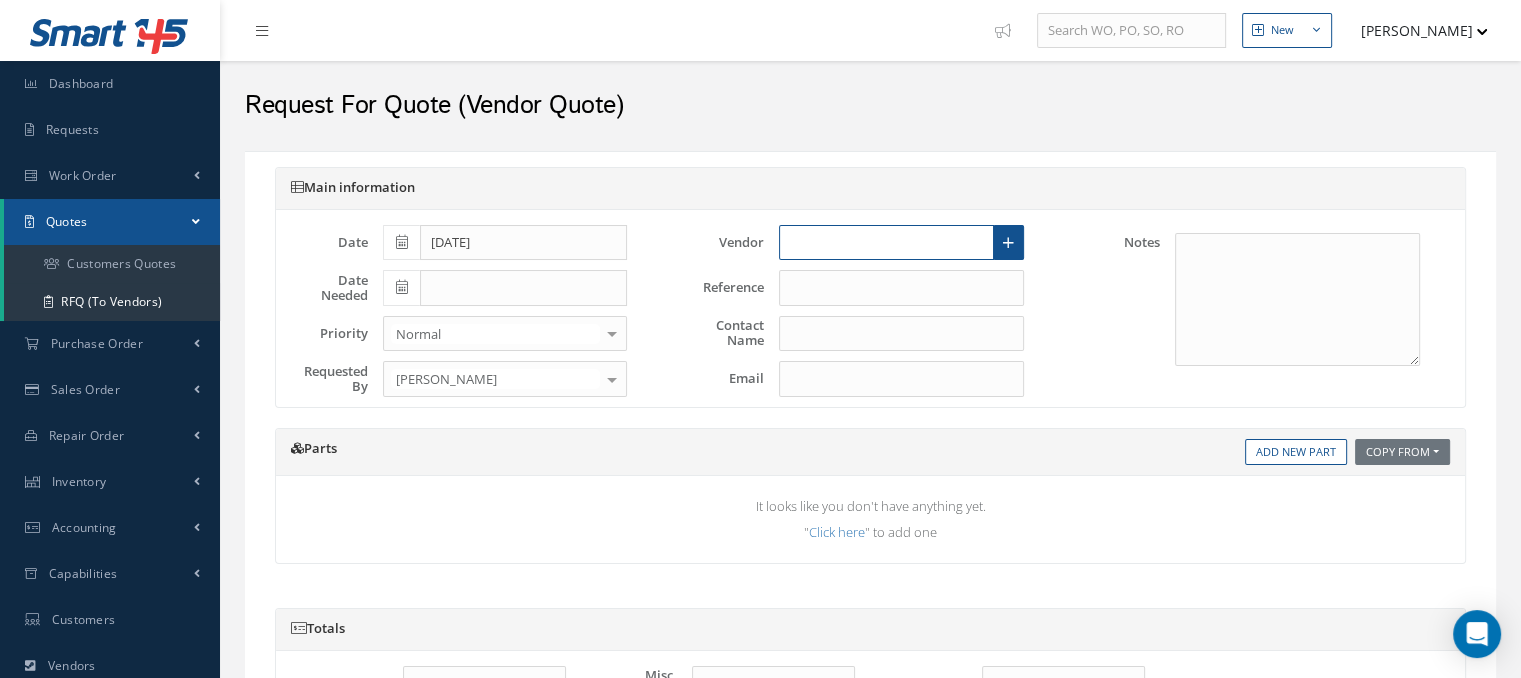 click at bounding box center [886, 243] 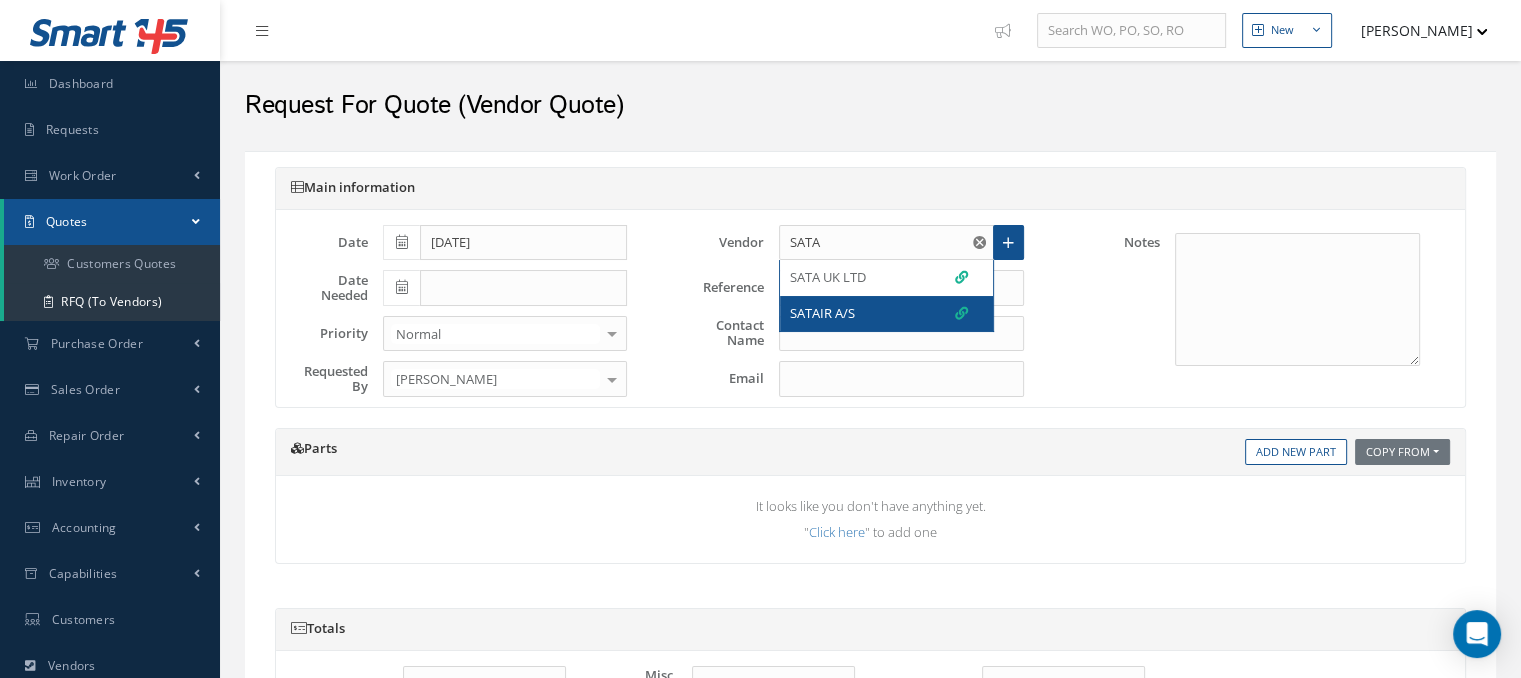 click on "SATAIR A/S" at bounding box center [886, 314] 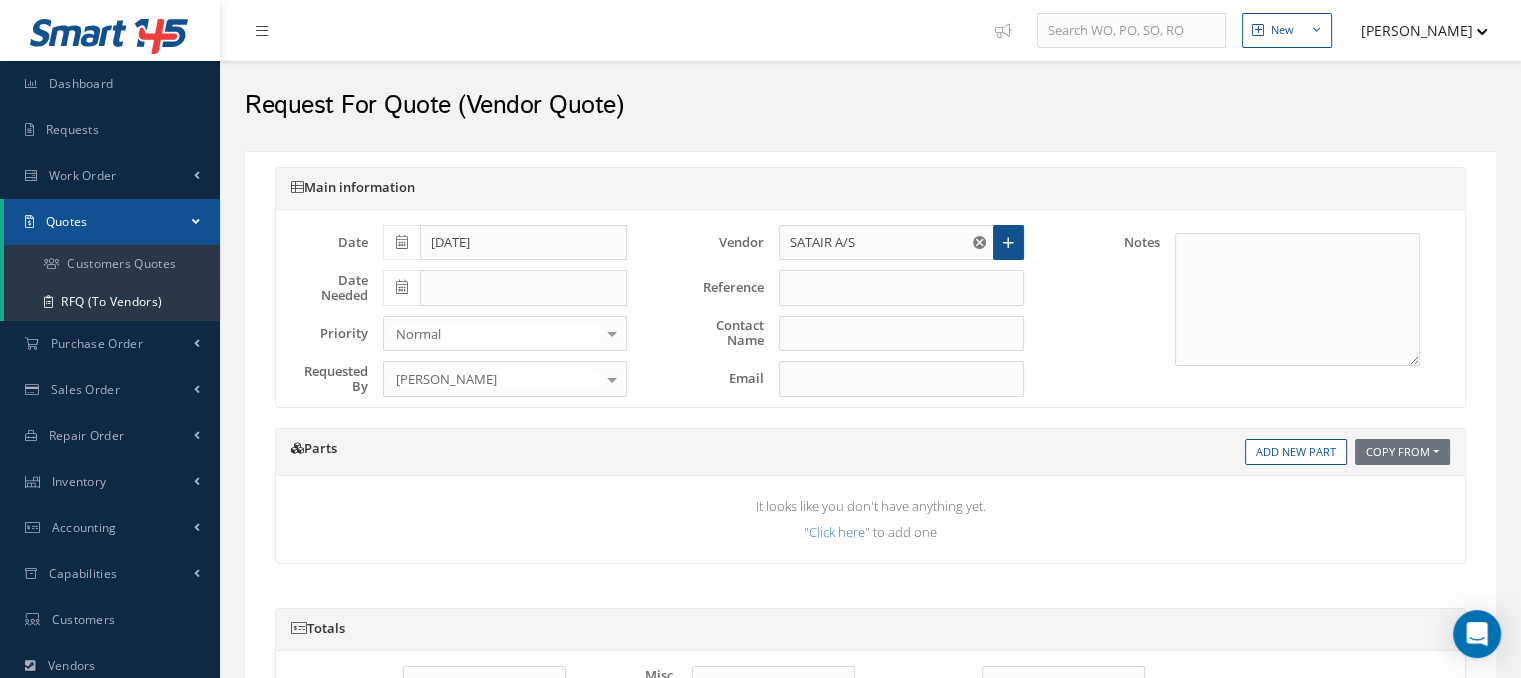 type on "TREVOR JOHN REYNOLDS" 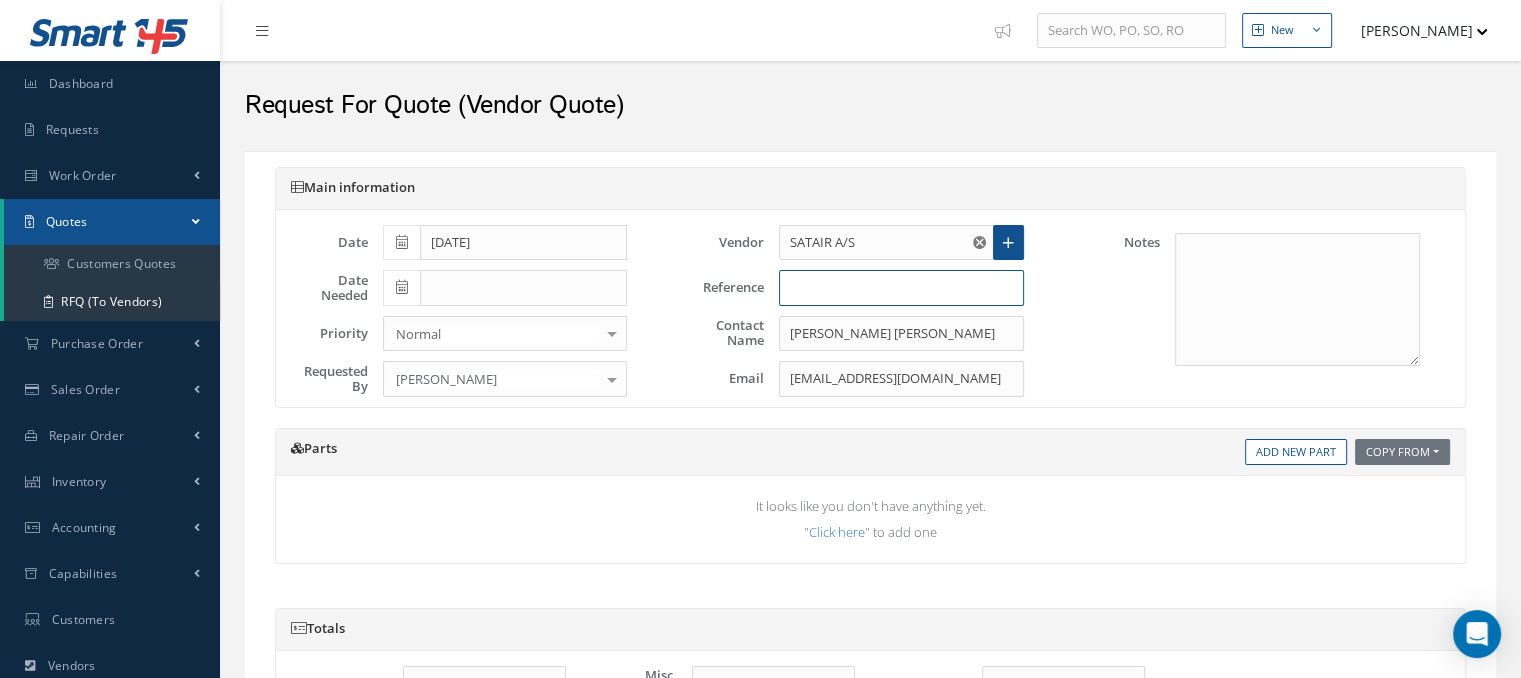 click at bounding box center (901, 288) 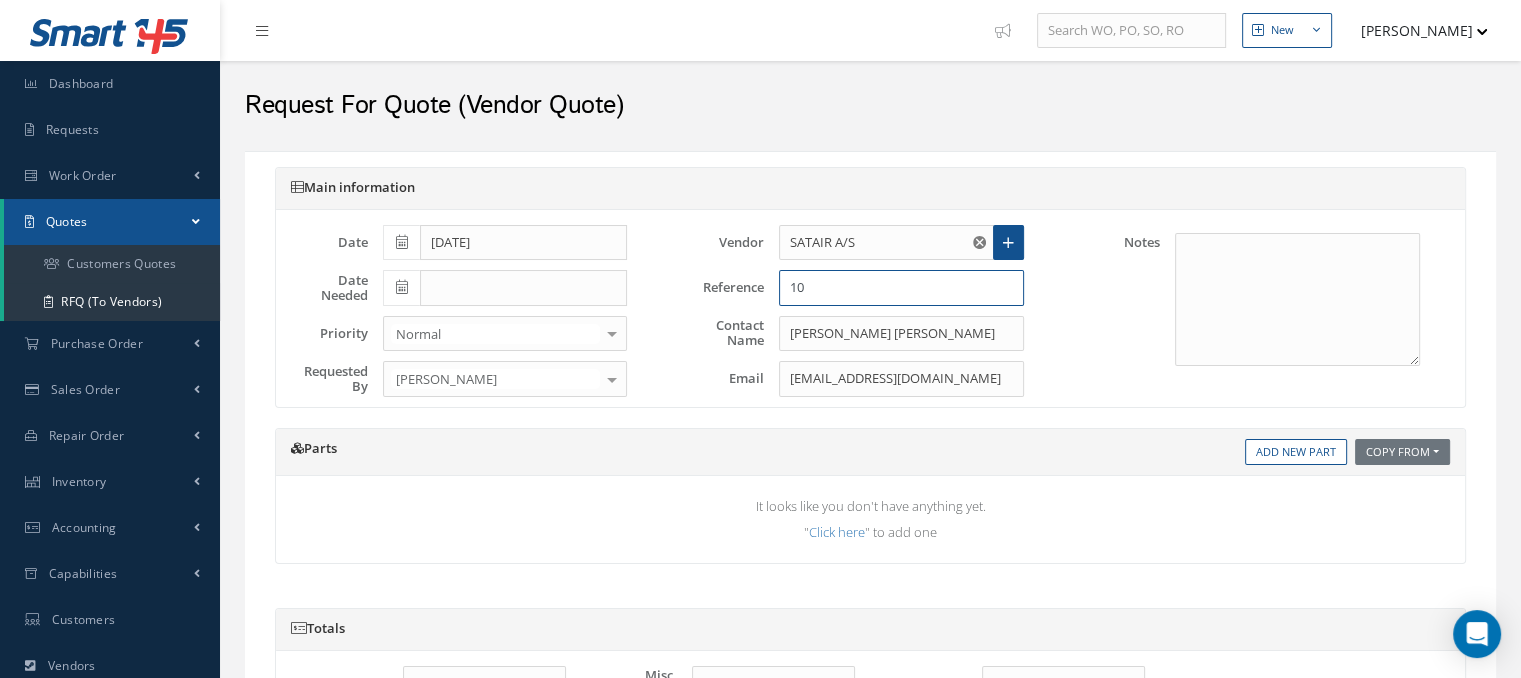 type on "1" 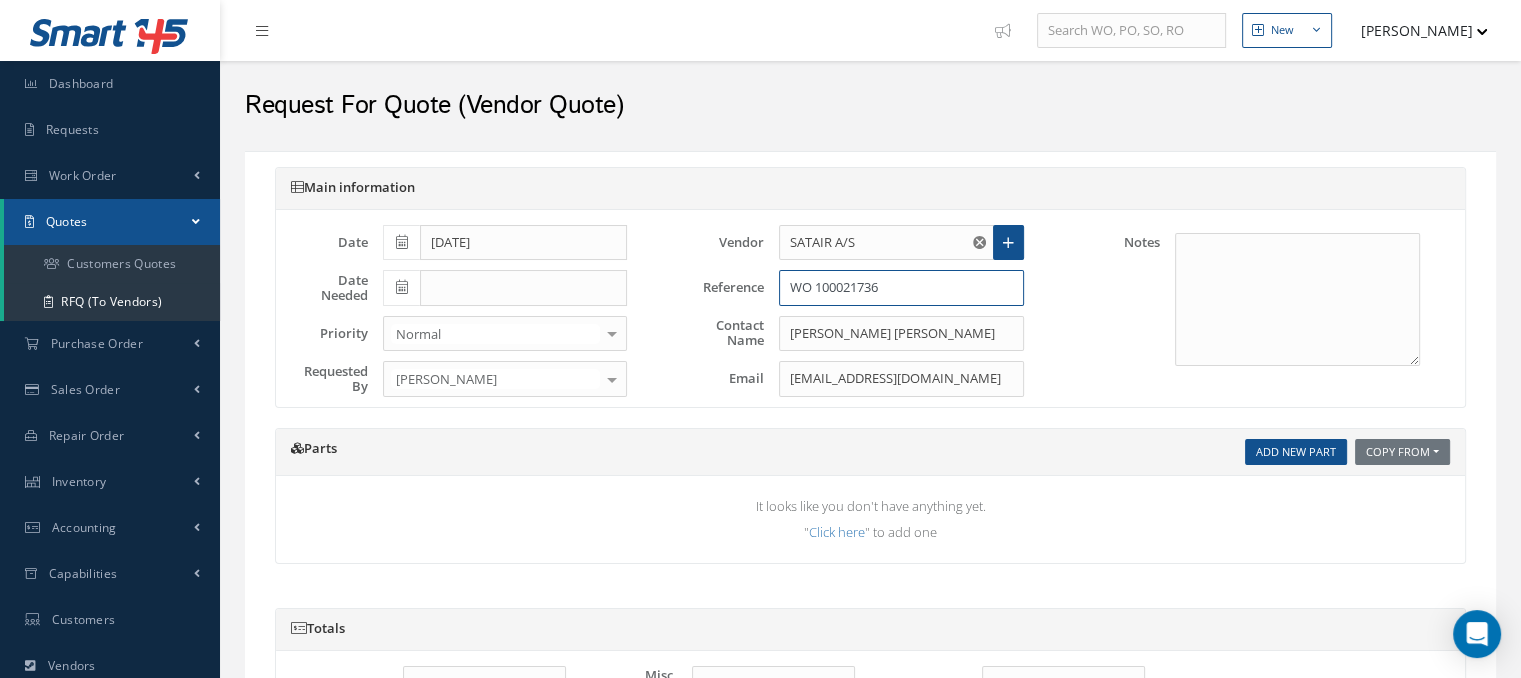 type on "WO 100021736" 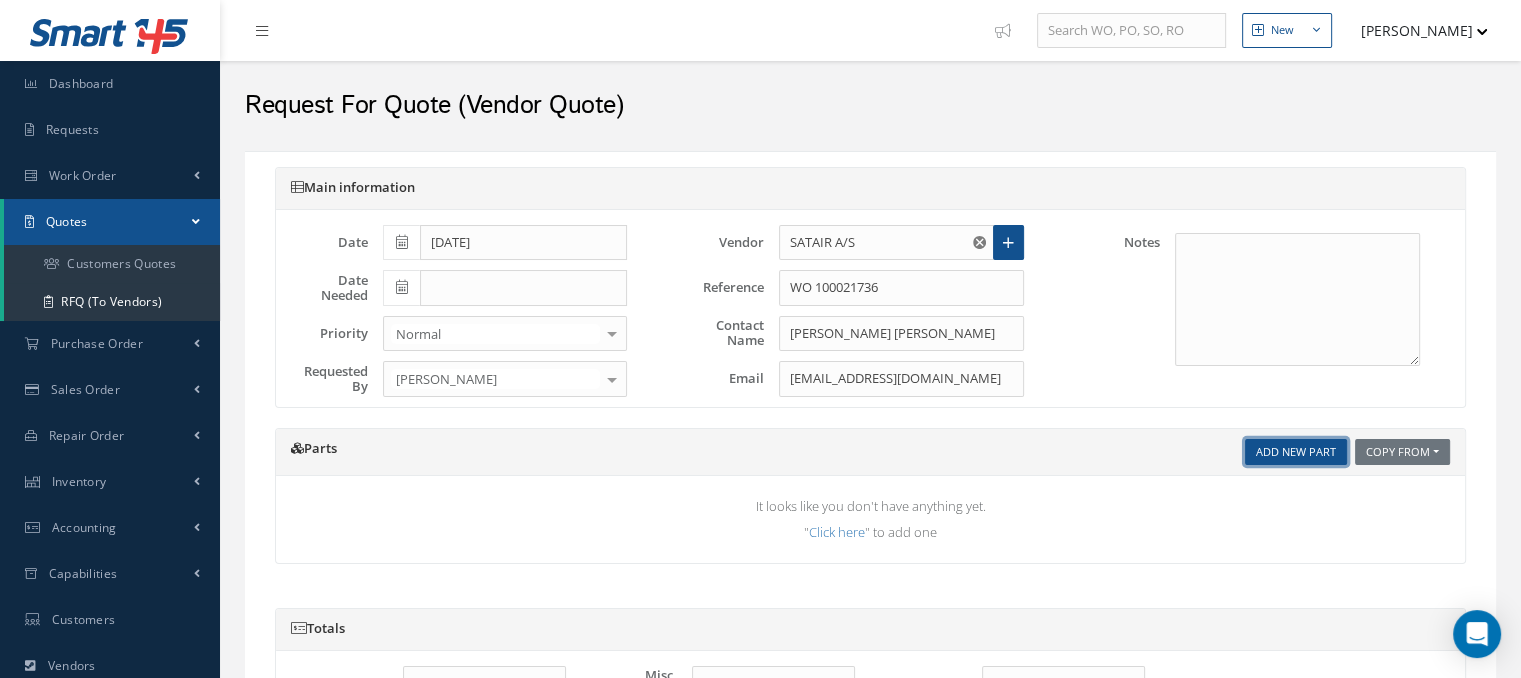 click on "Add New Part" at bounding box center [1296, 452] 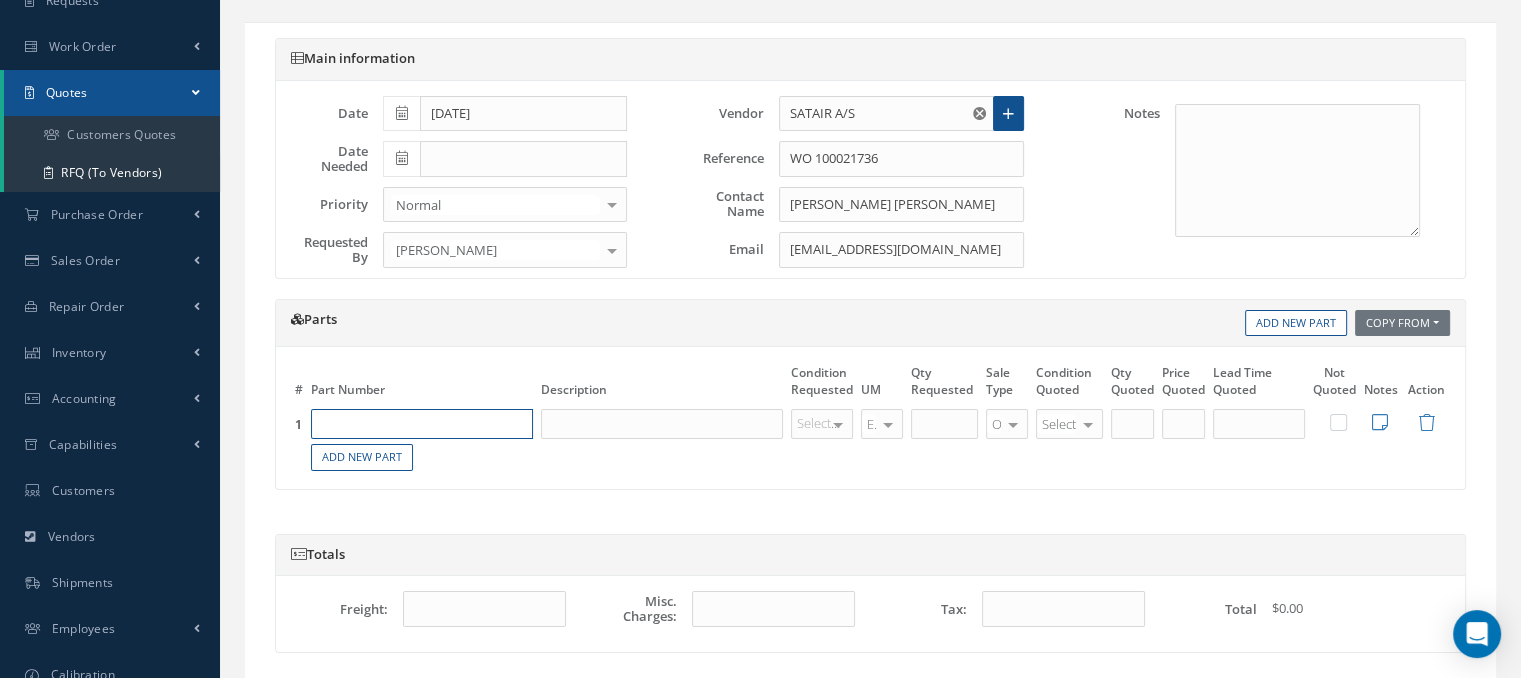 scroll, scrollTop: 166, scrollLeft: 0, axis: vertical 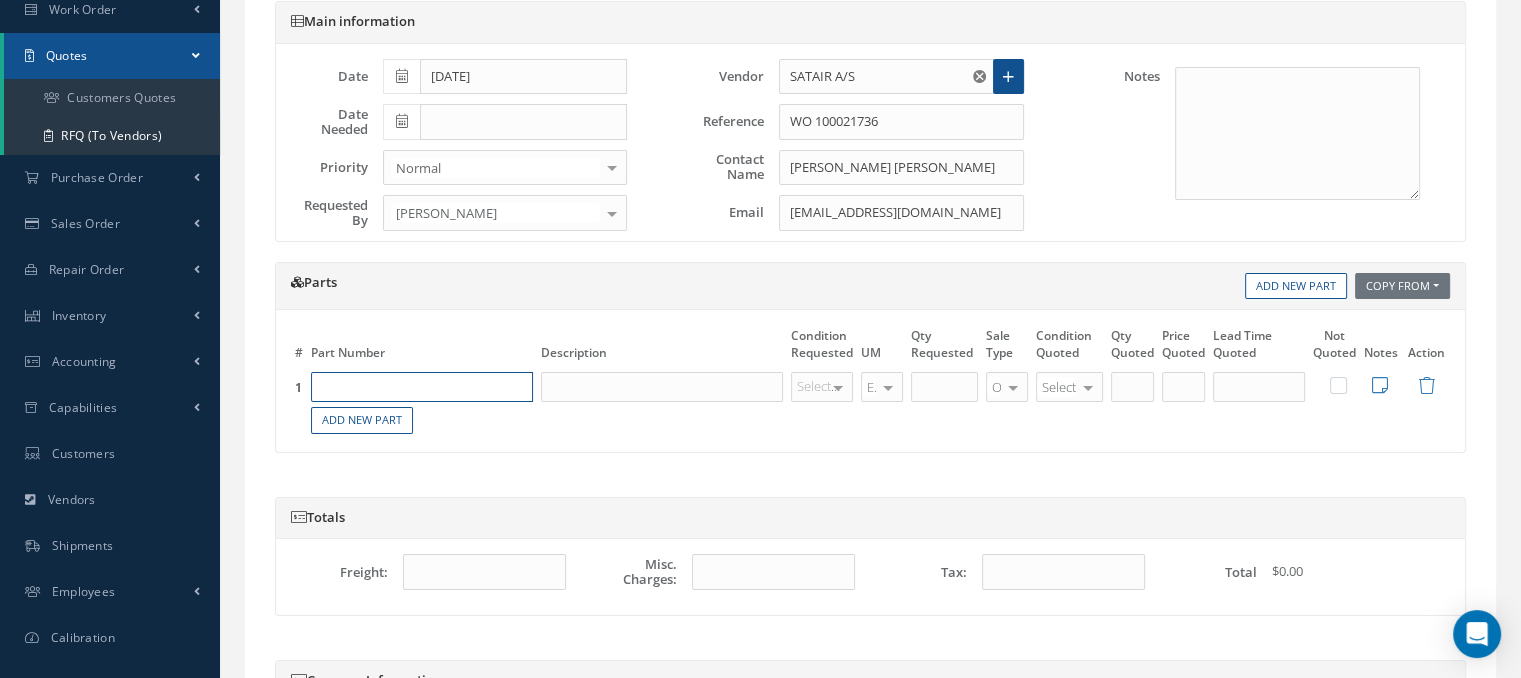 click at bounding box center [422, 387] 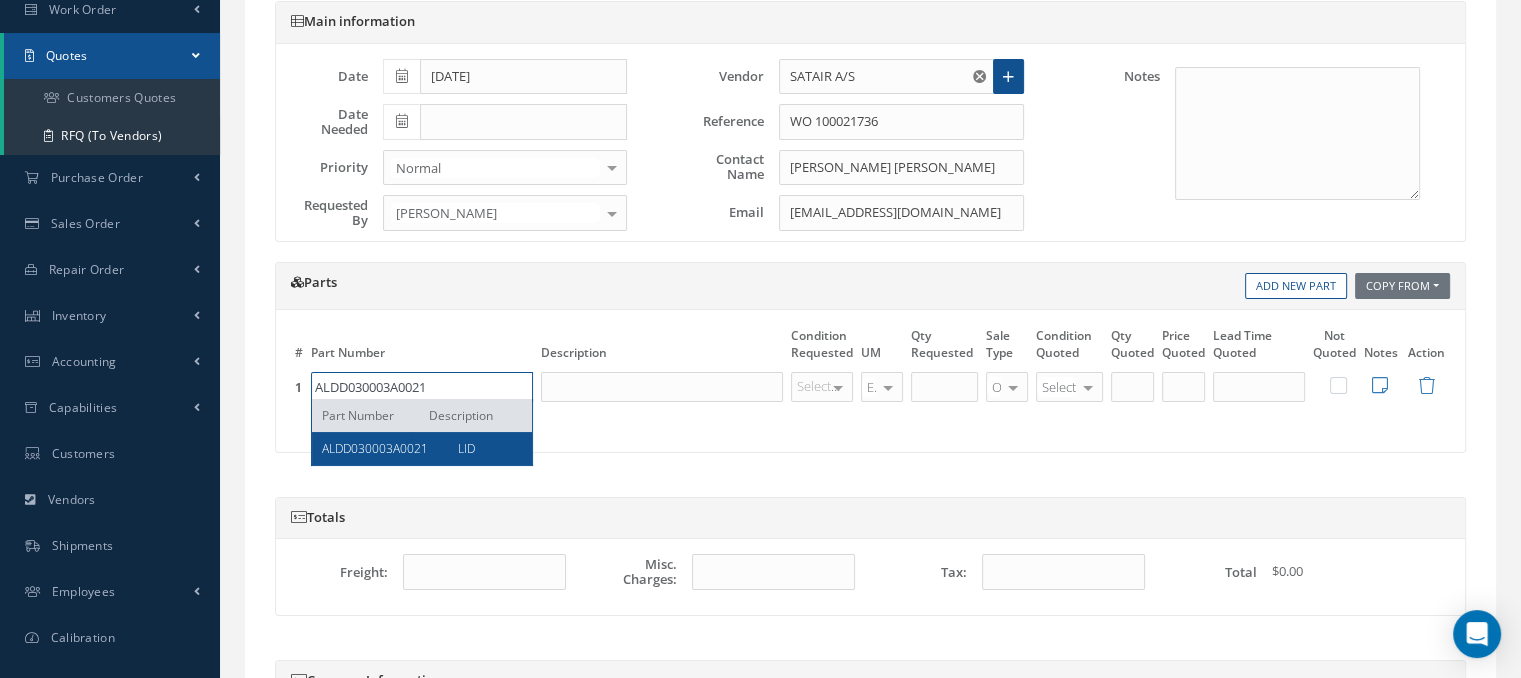 type on "ALDD030003A0021" 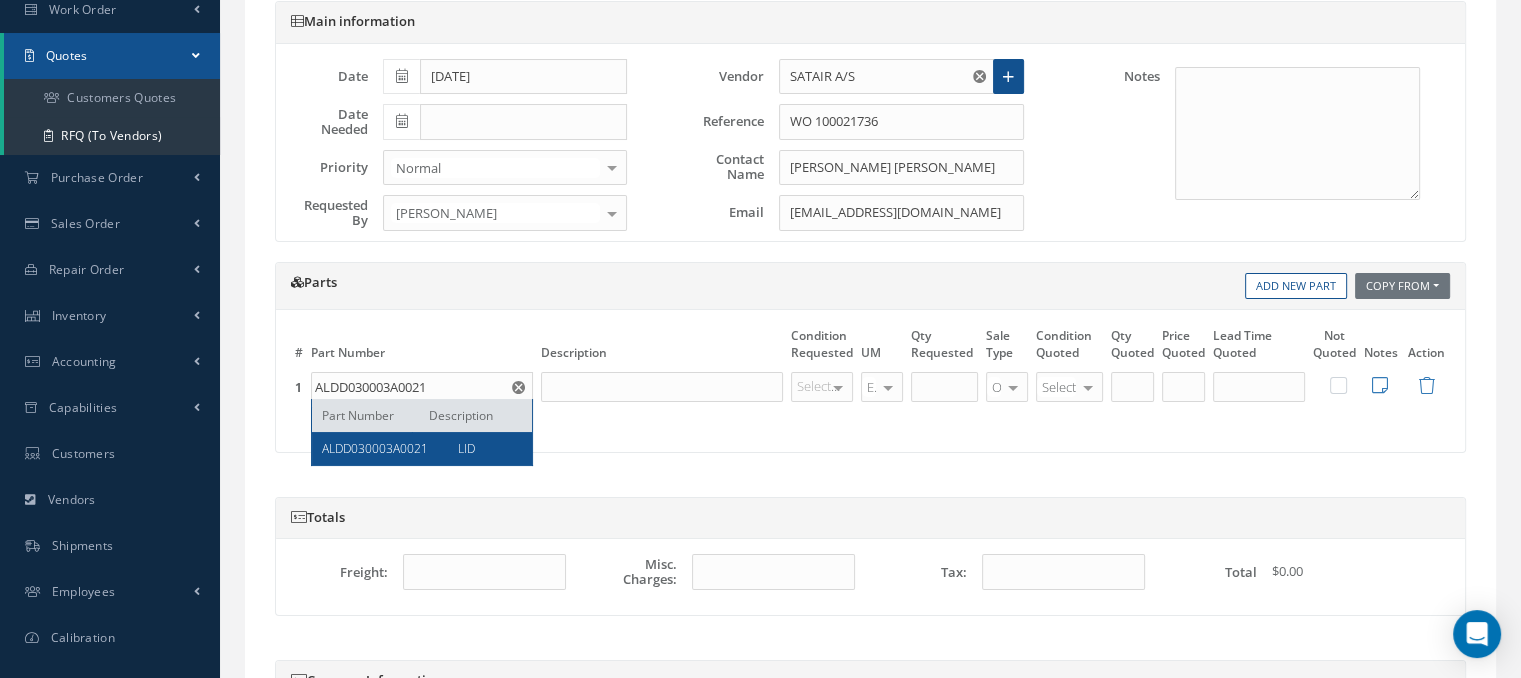 click on "ALDD030003A0021
LID" at bounding box center (422, 448) 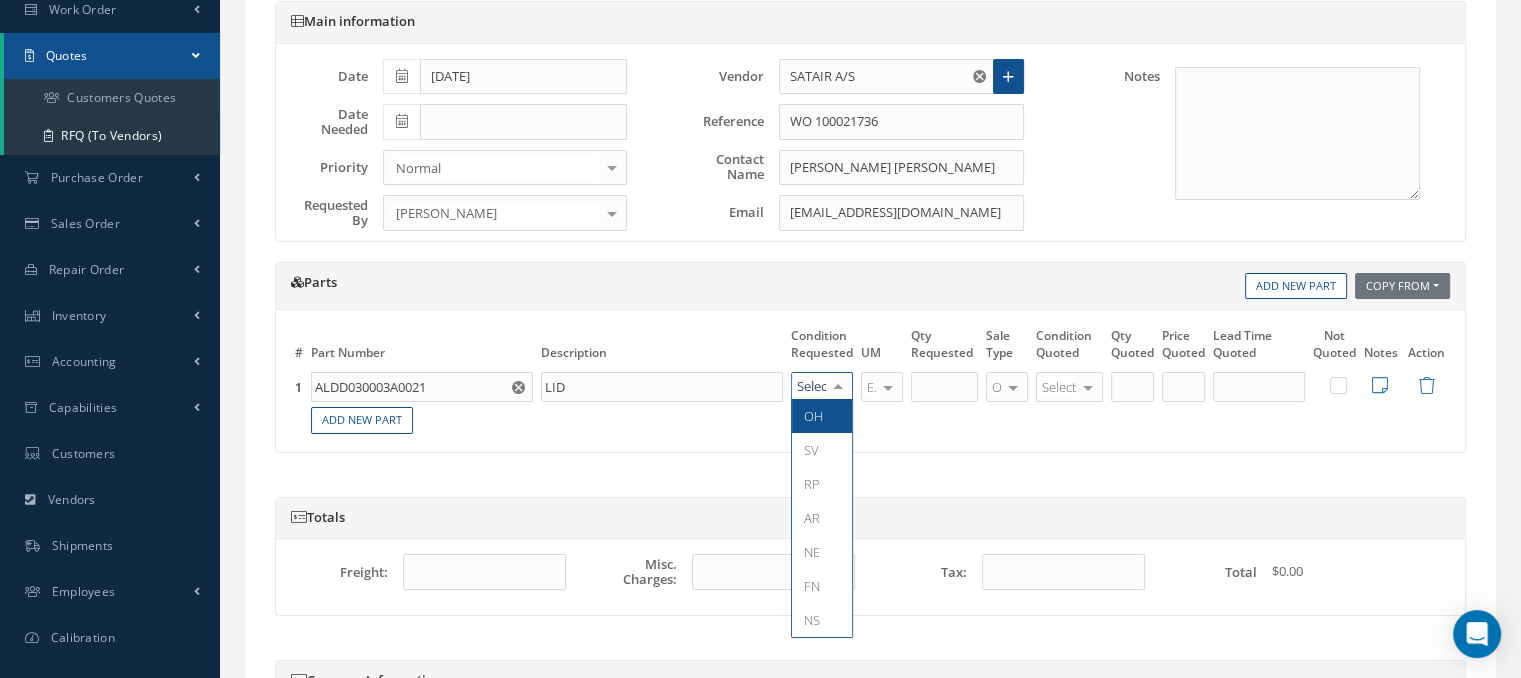 click at bounding box center [822, 387] 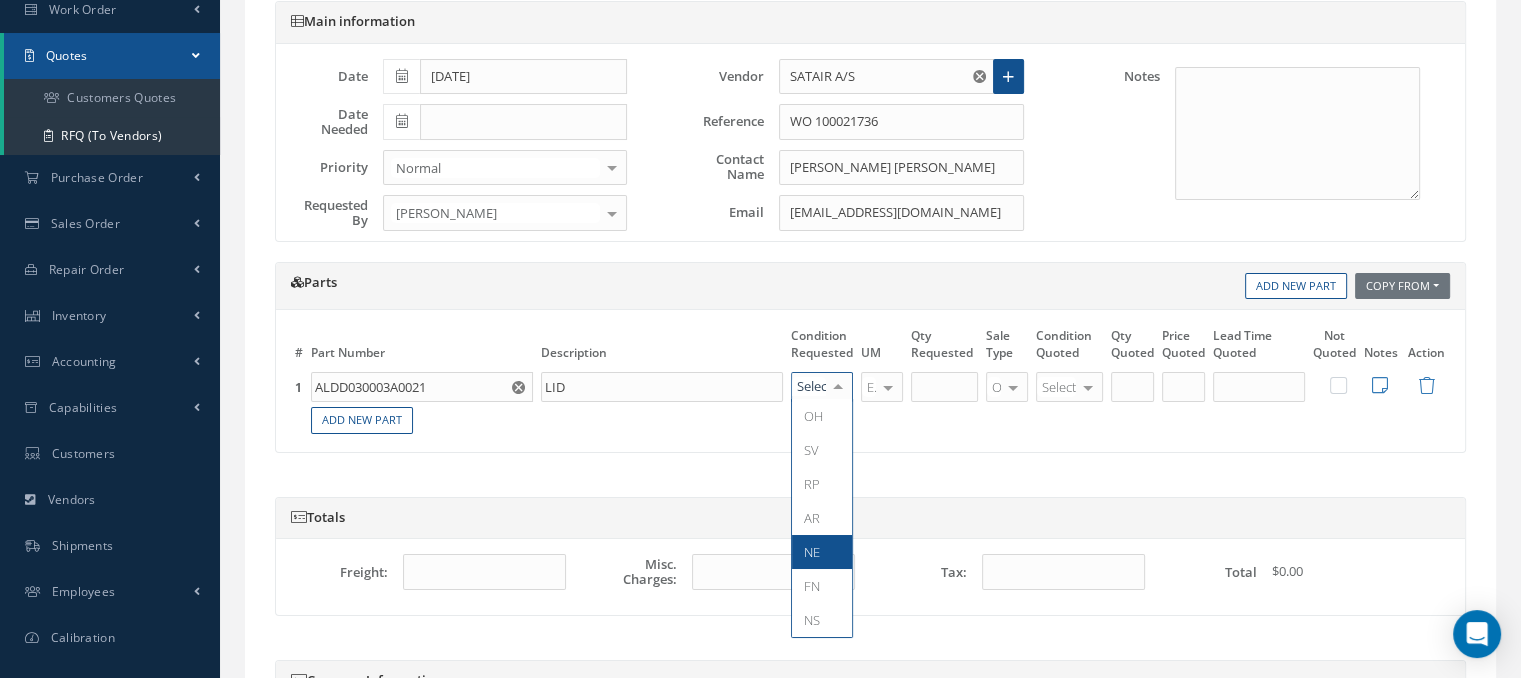 click on "NE" at bounding box center [822, 552] 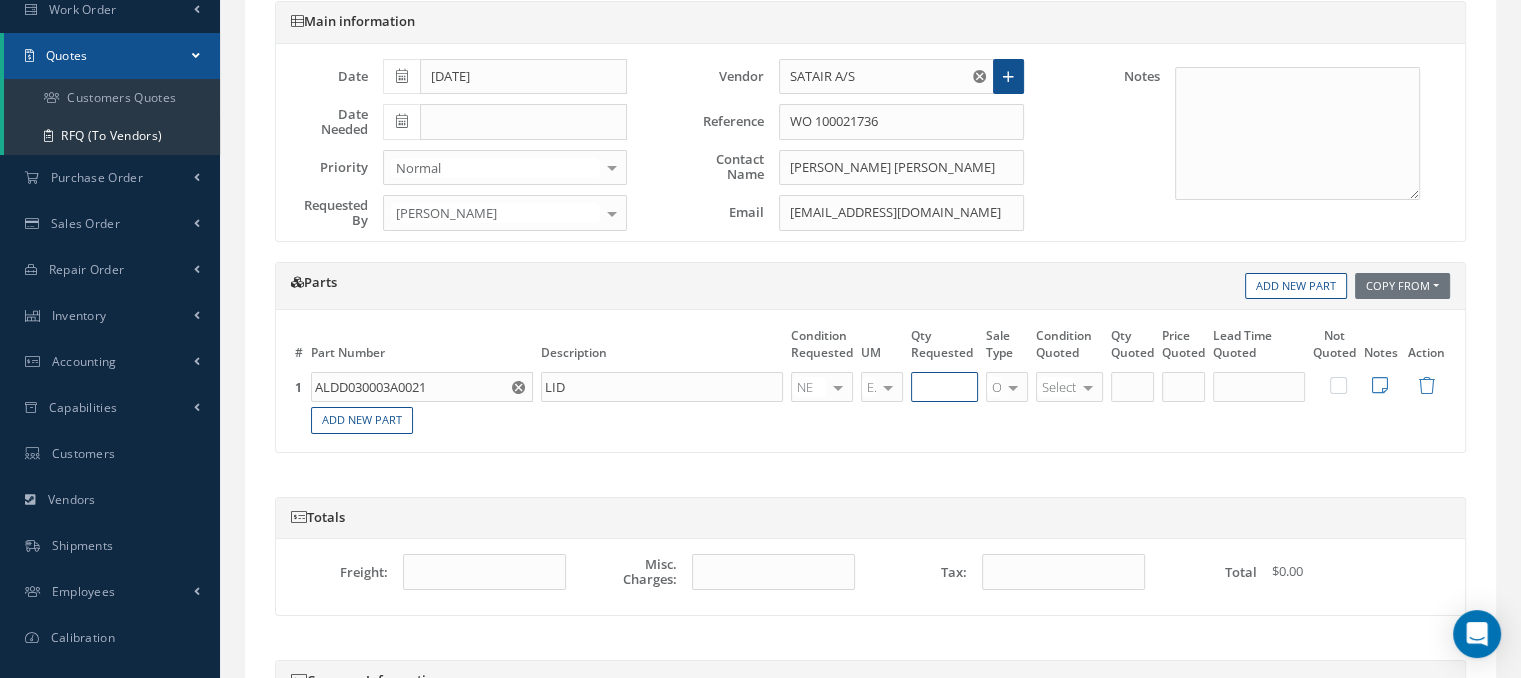 click at bounding box center [944, 387] 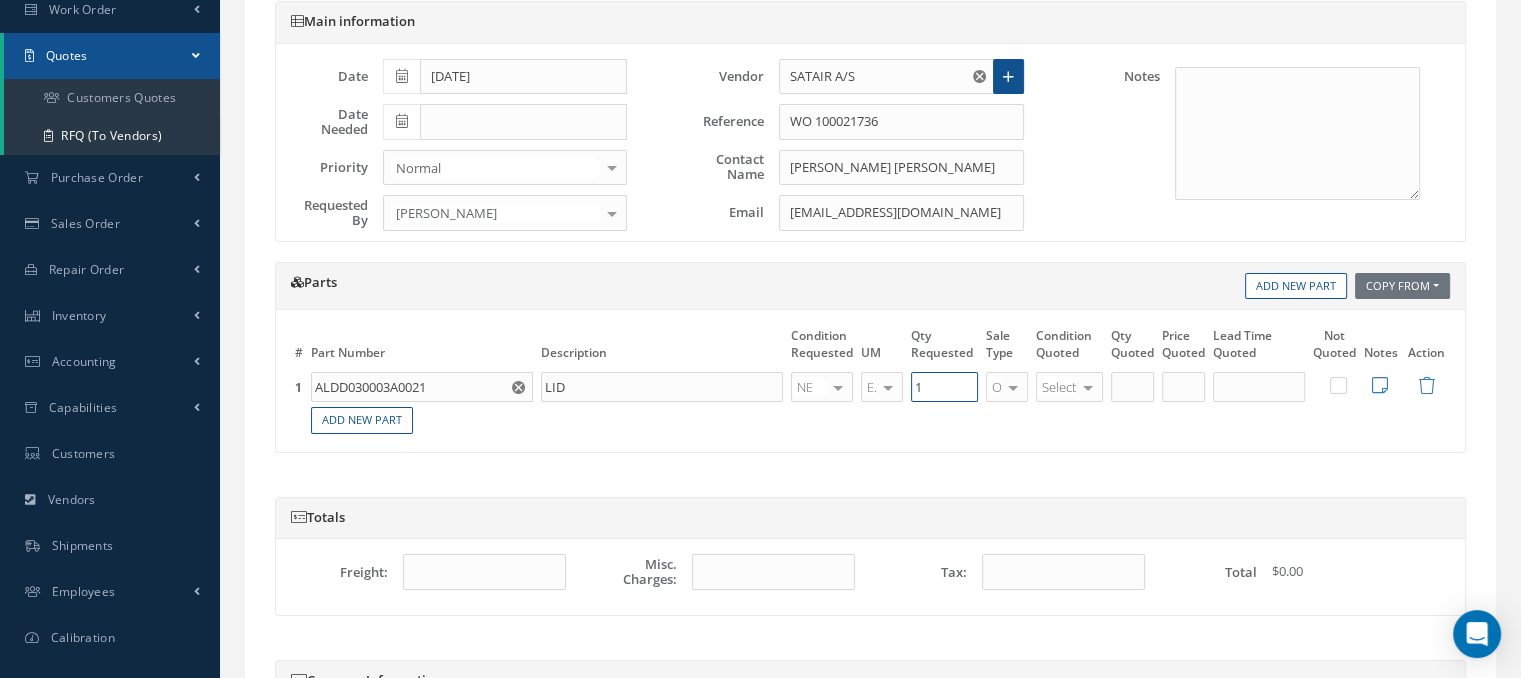 type on "1" 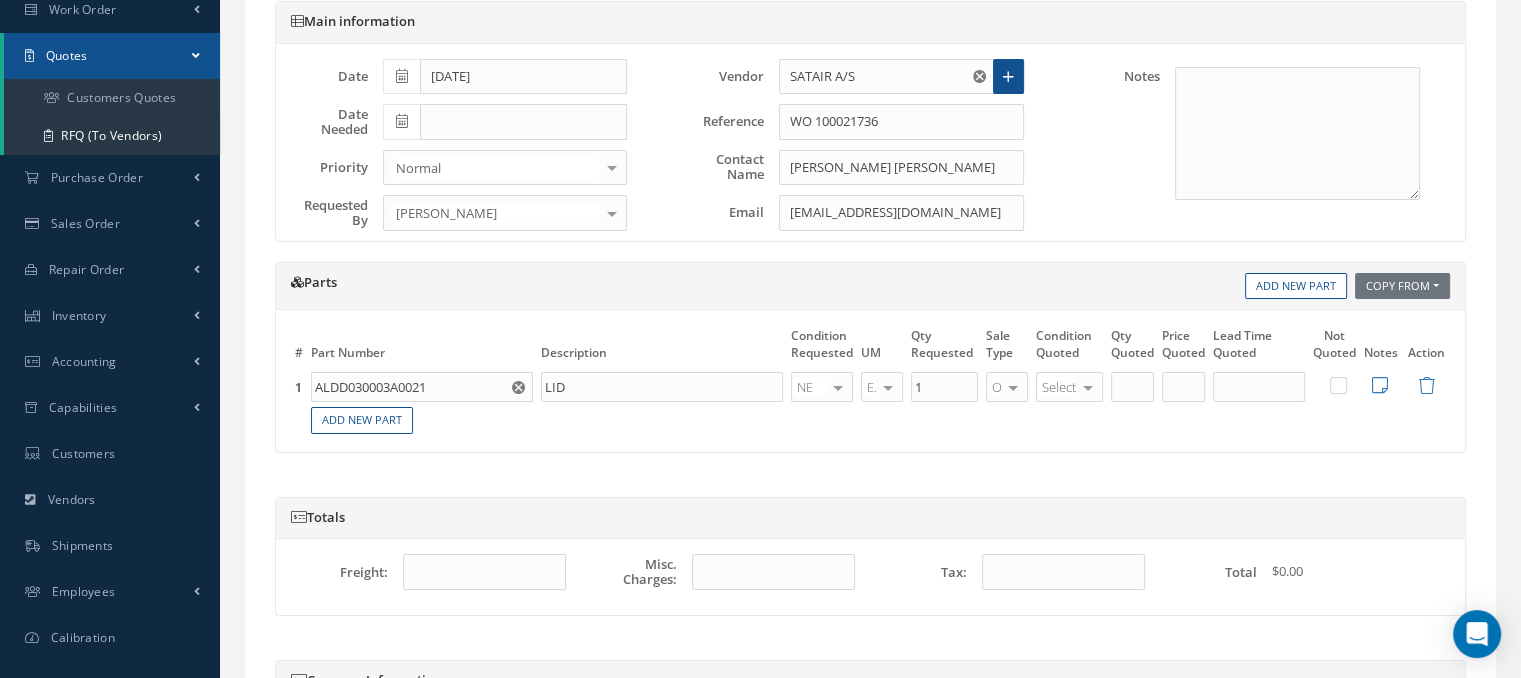 click at bounding box center [1088, 387] 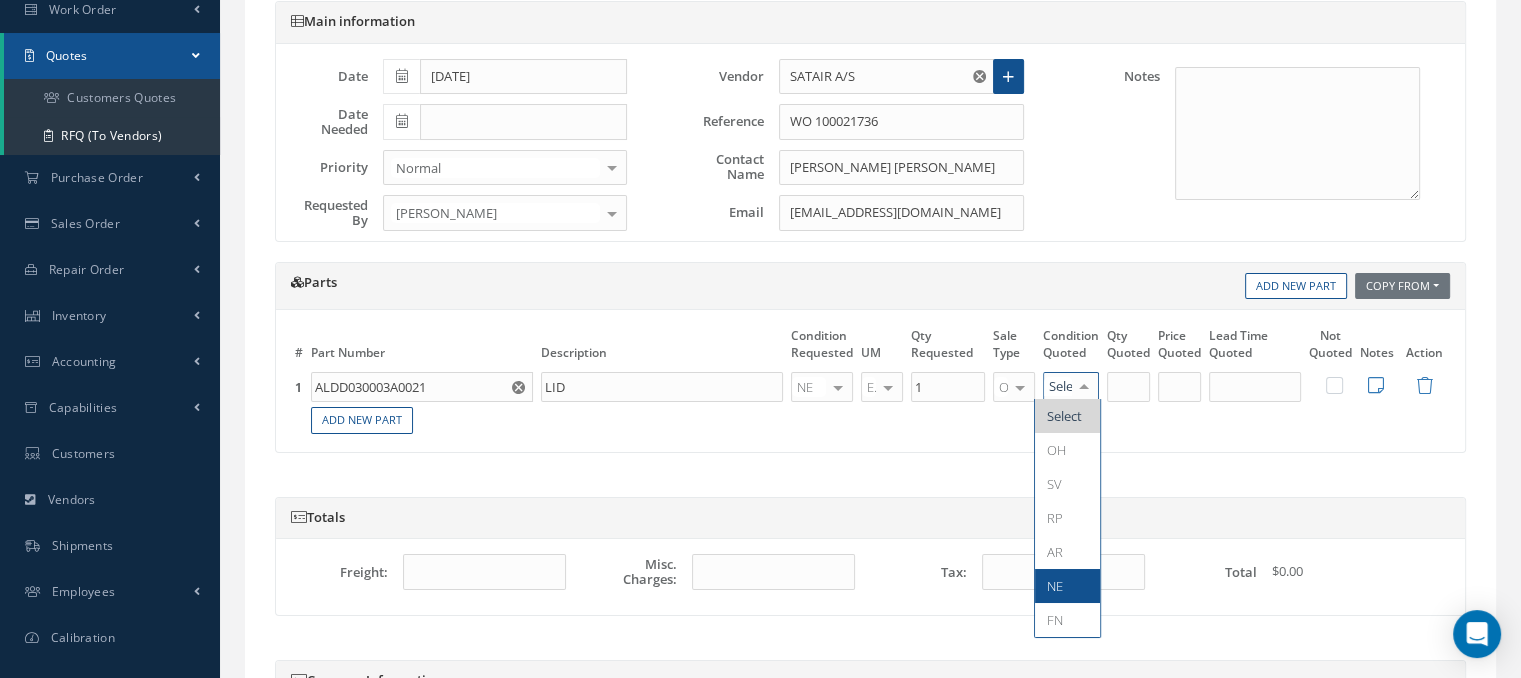 click on "NE" at bounding box center (1067, 586) 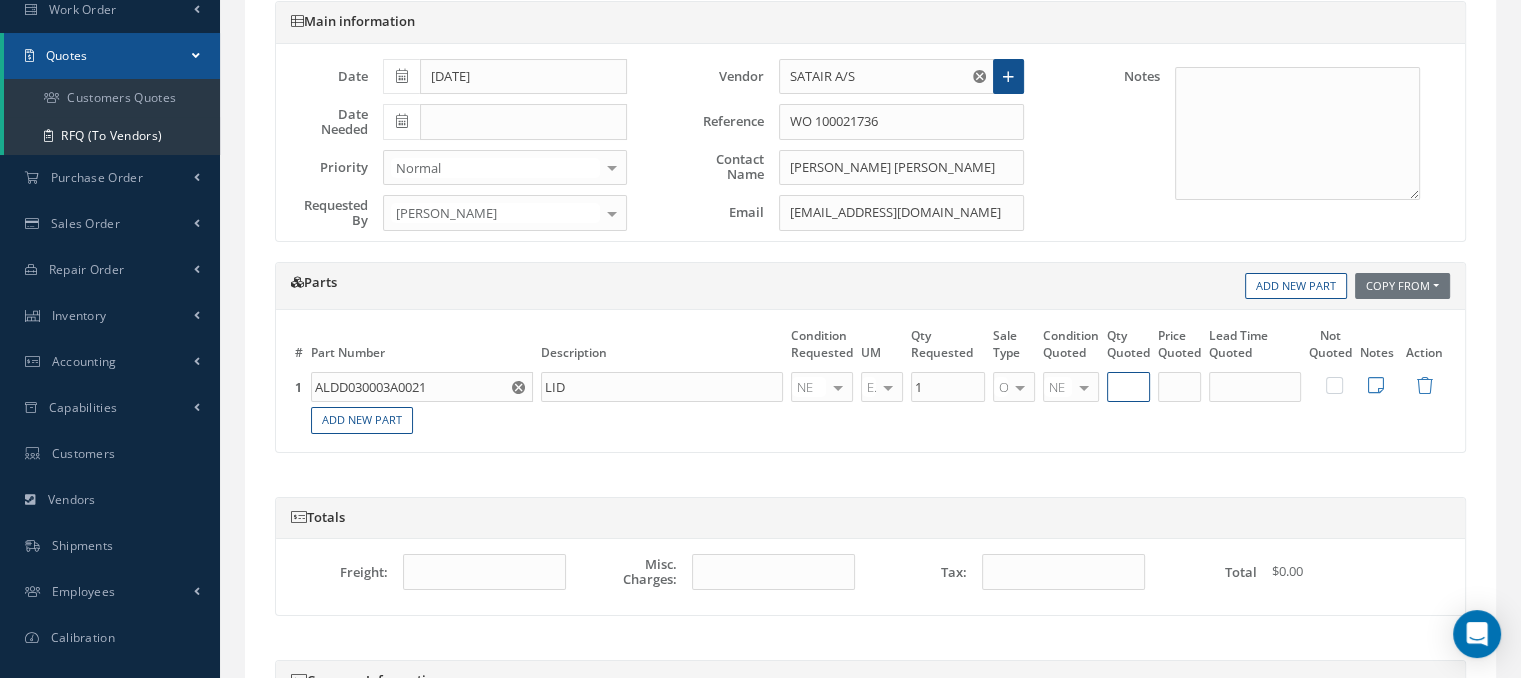type on "1" 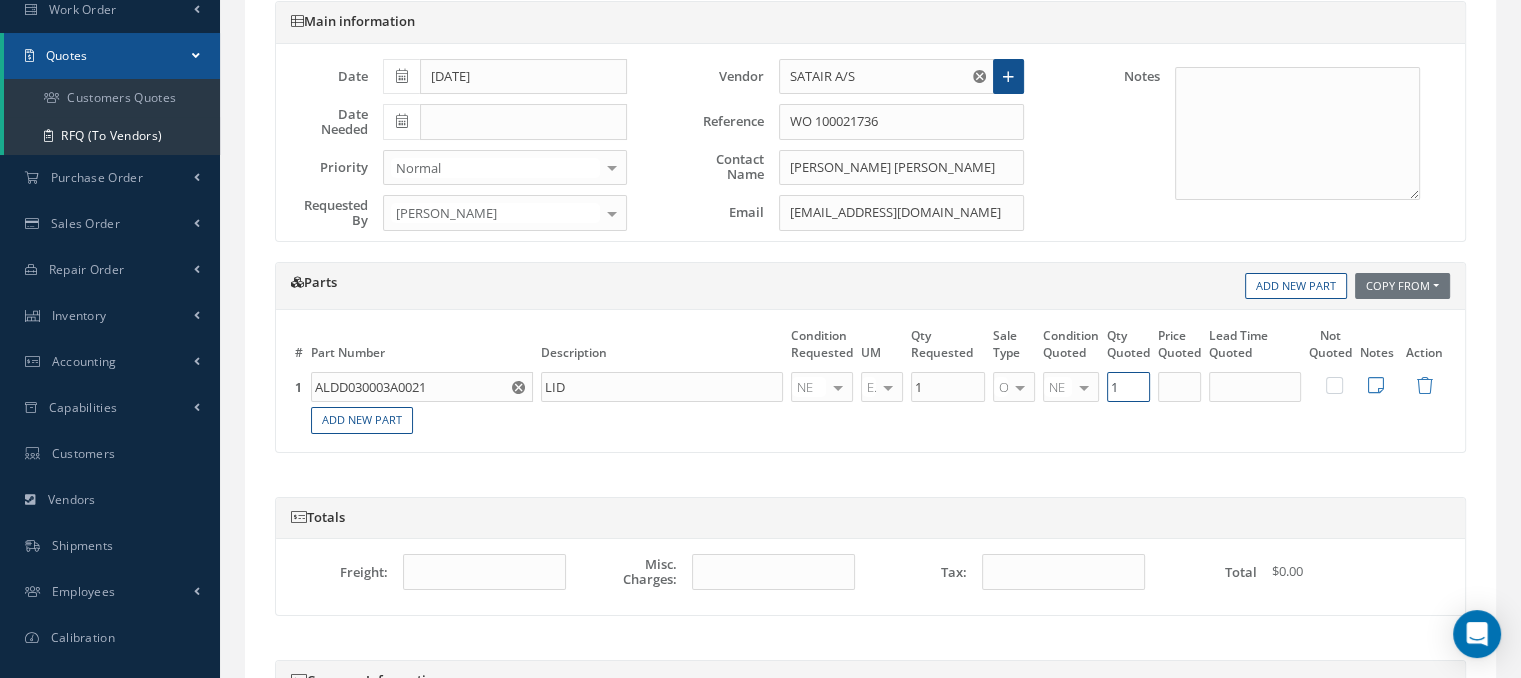 click on "1" at bounding box center (1128, 387) 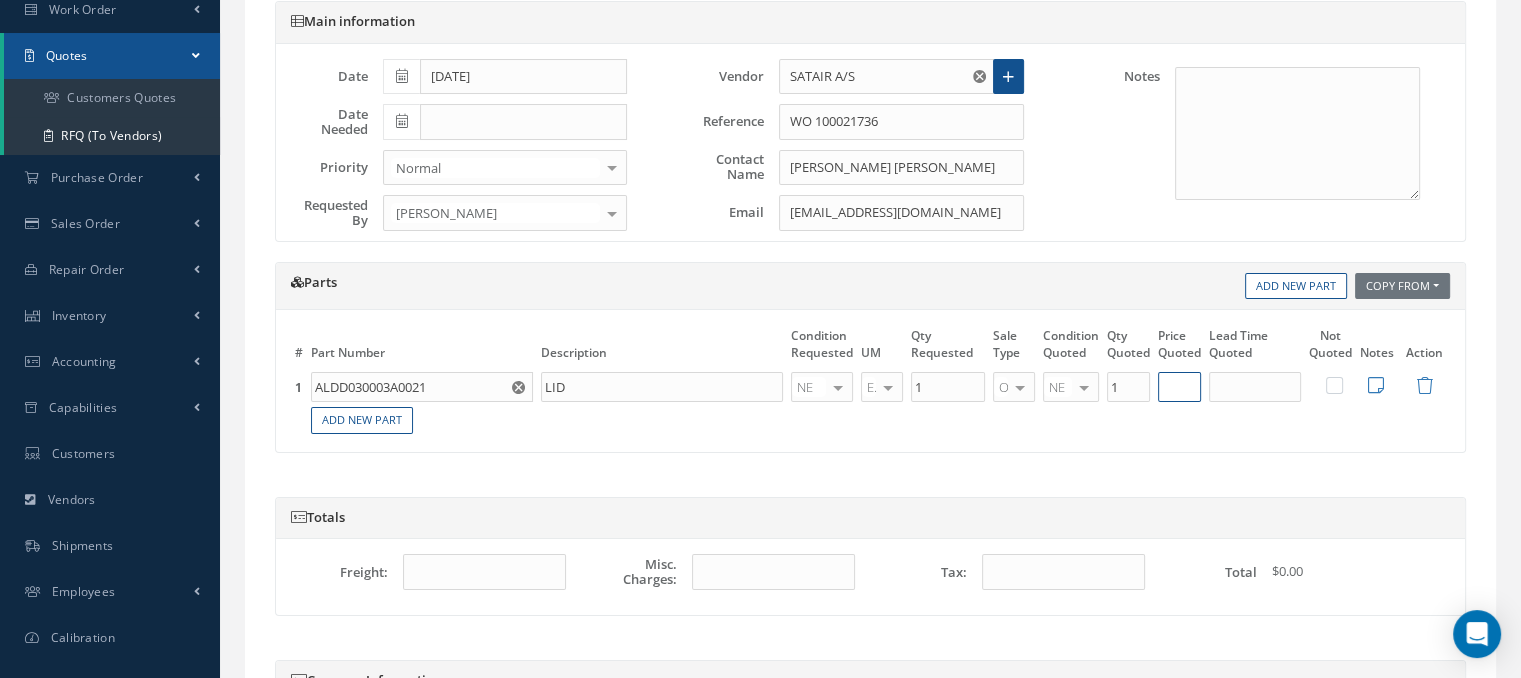 click at bounding box center (1179, 387) 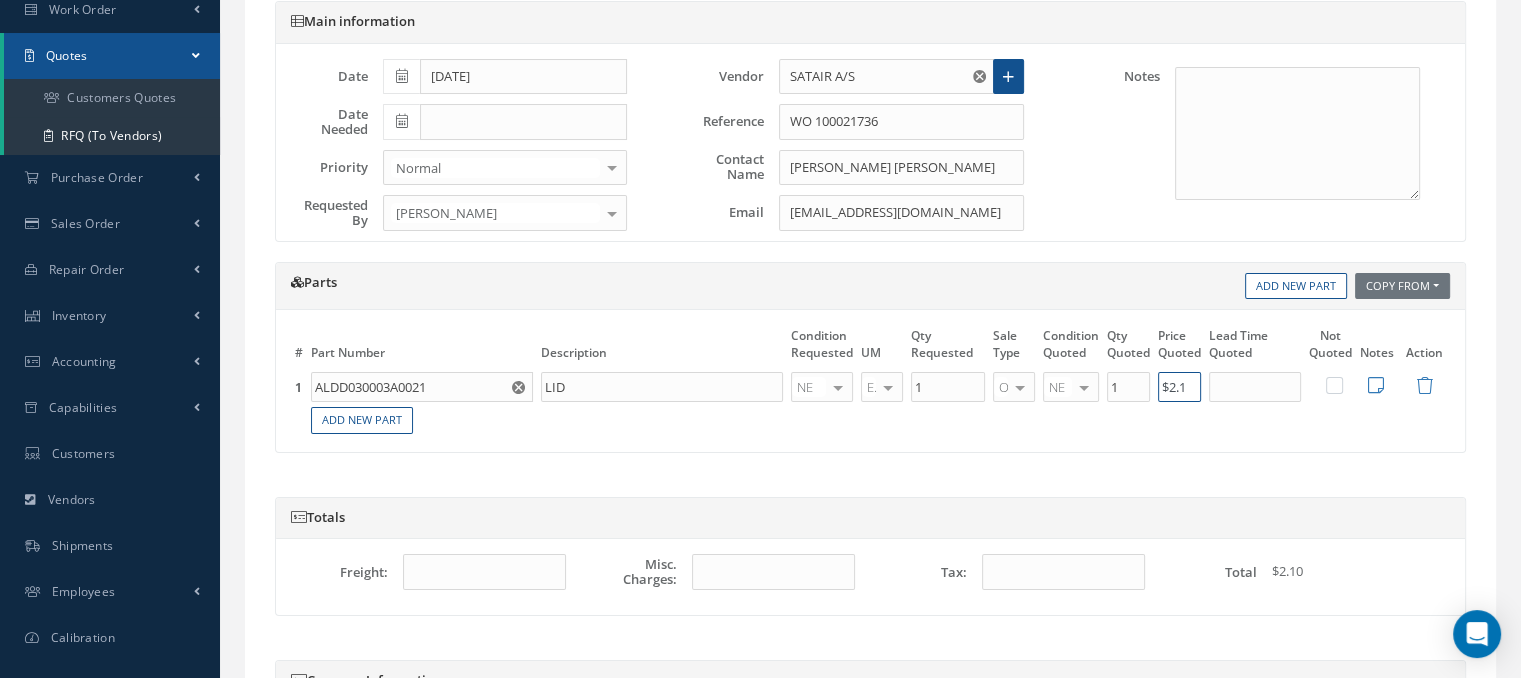 type on "$2" 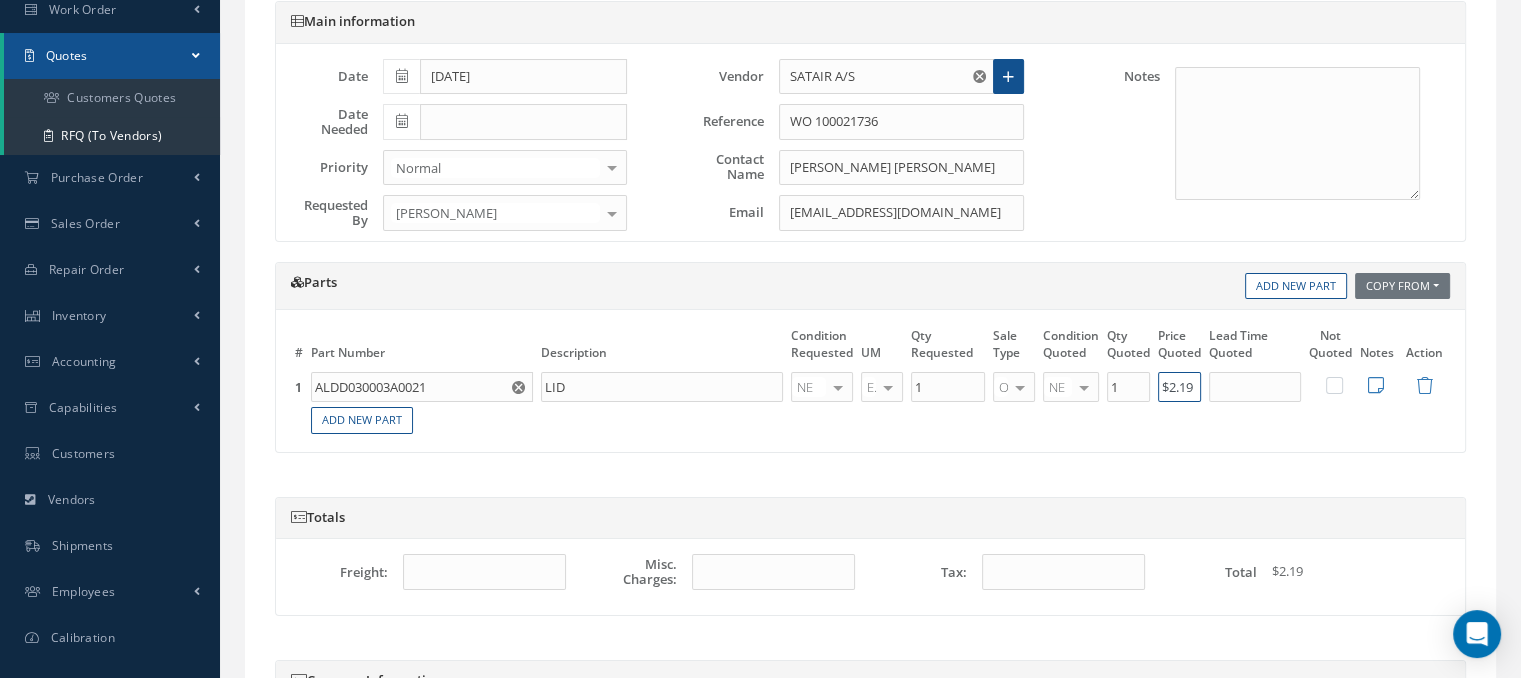 scroll, scrollTop: 0, scrollLeft: 0, axis: both 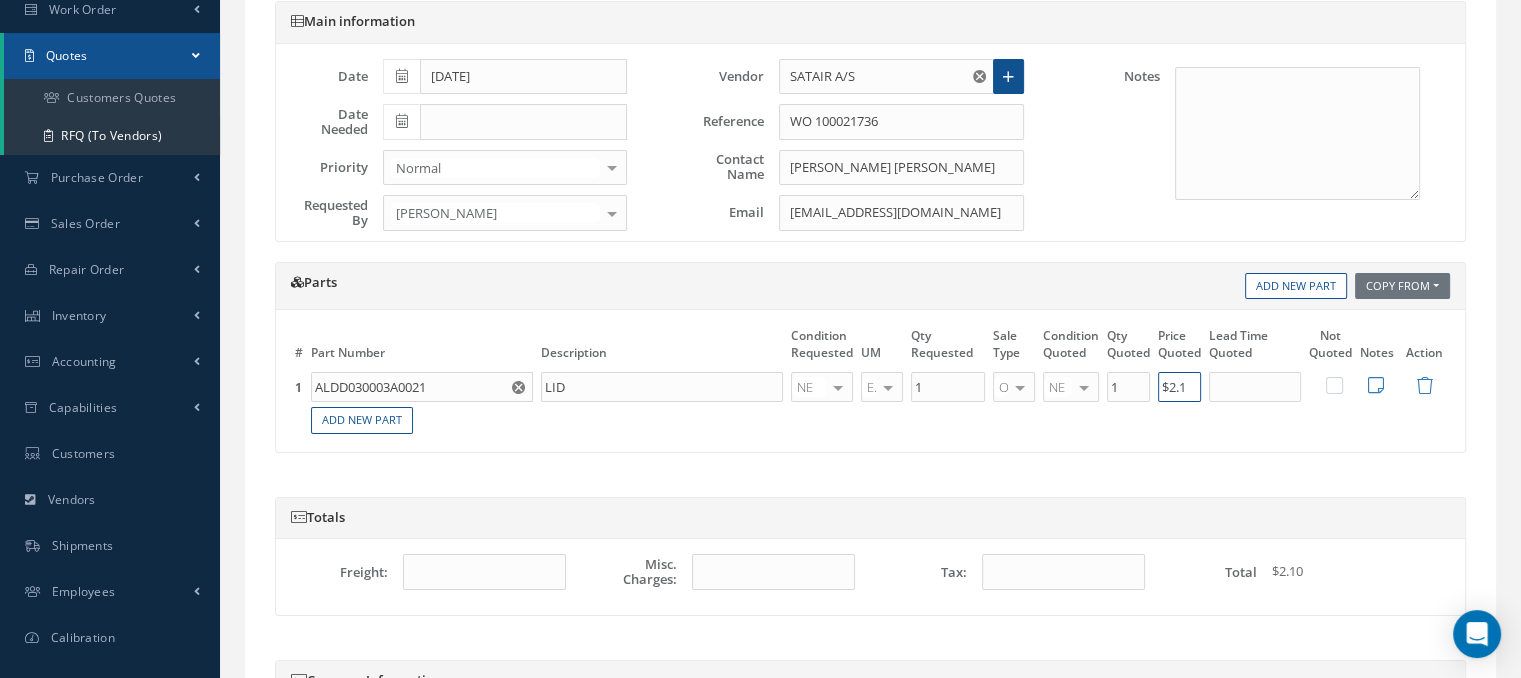 type on "$2" 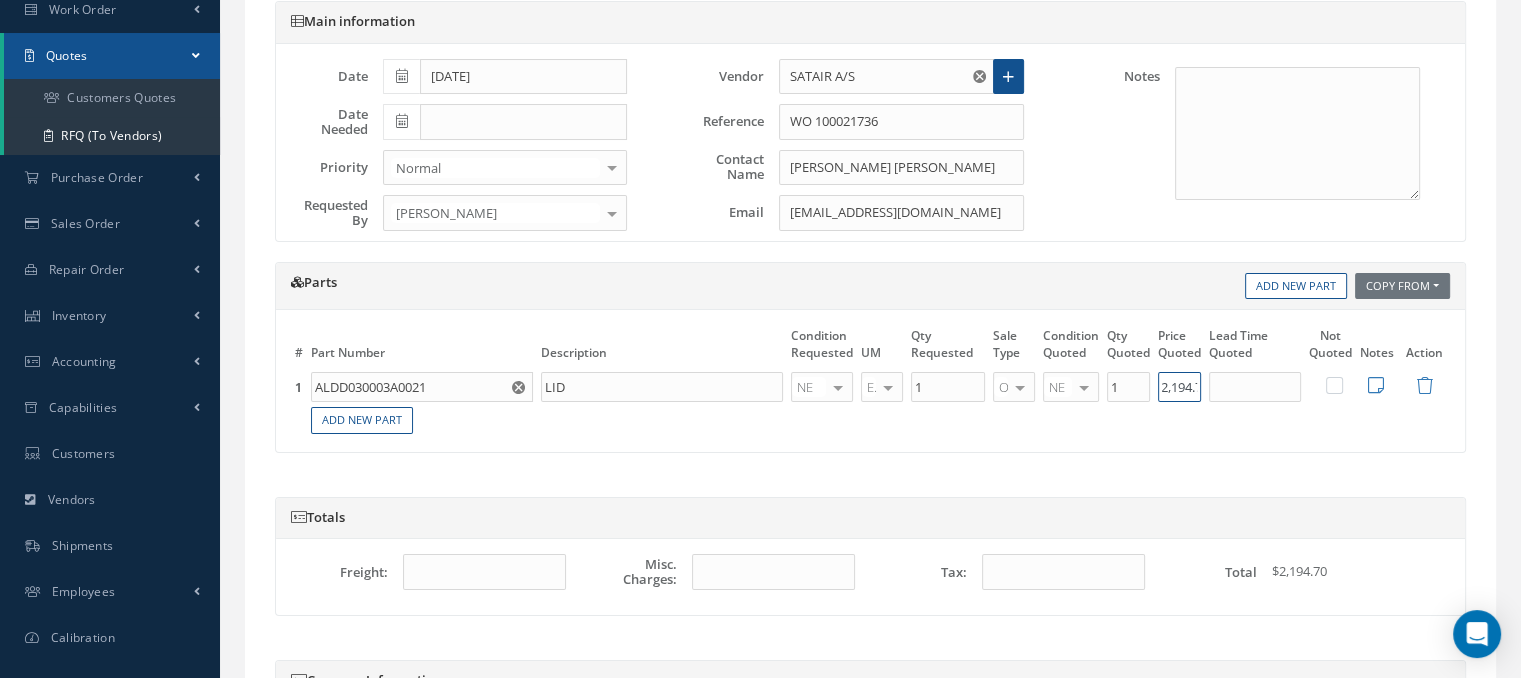 scroll, scrollTop: 0, scrollLeft: 23, axis: horizontal 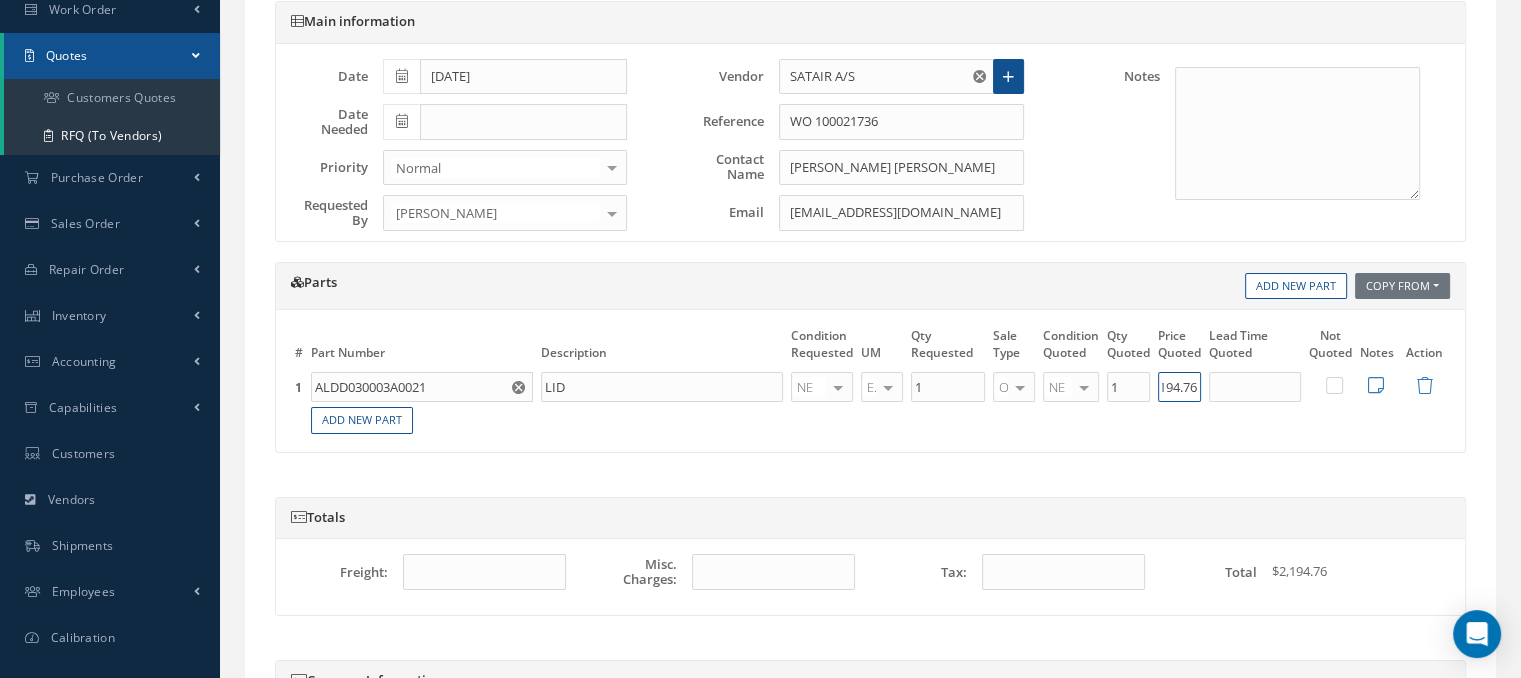type on "$2,194.76" 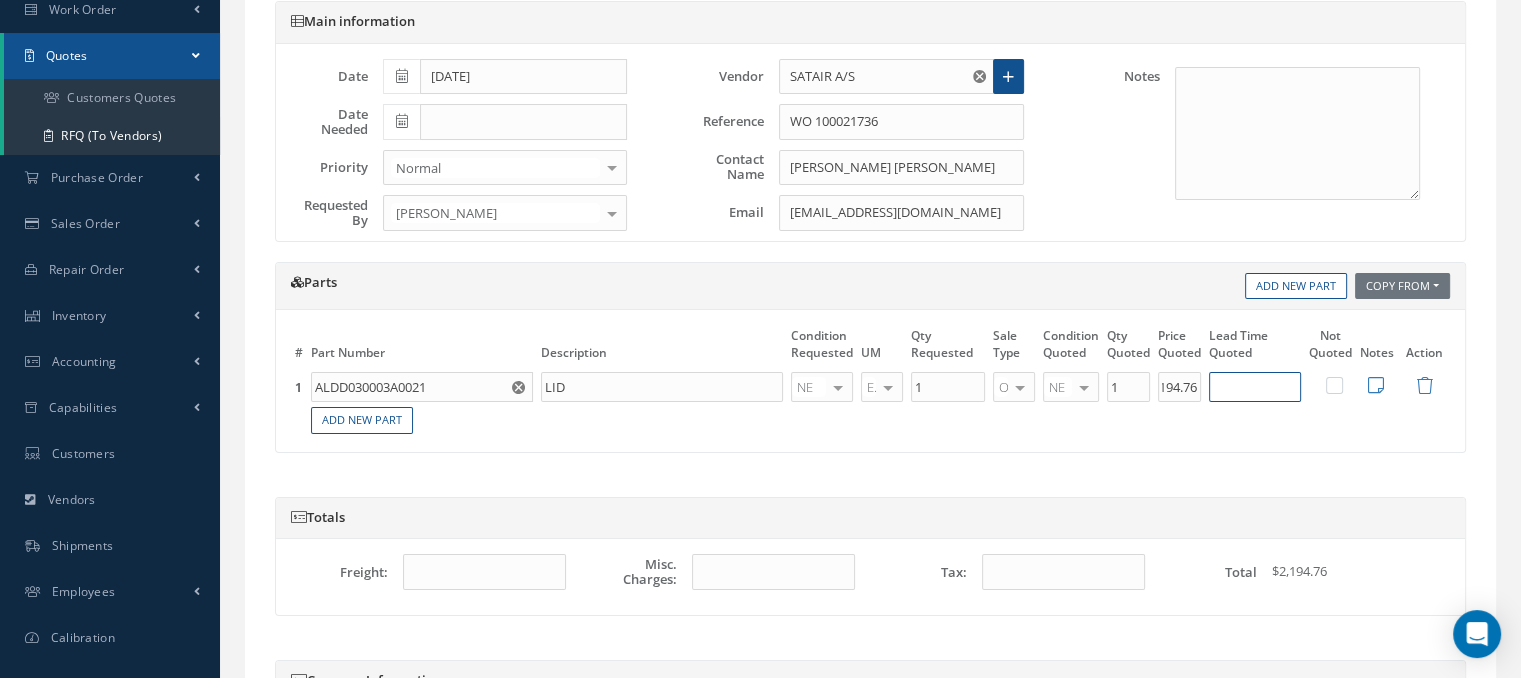 click at bounding box center [1255, 387] 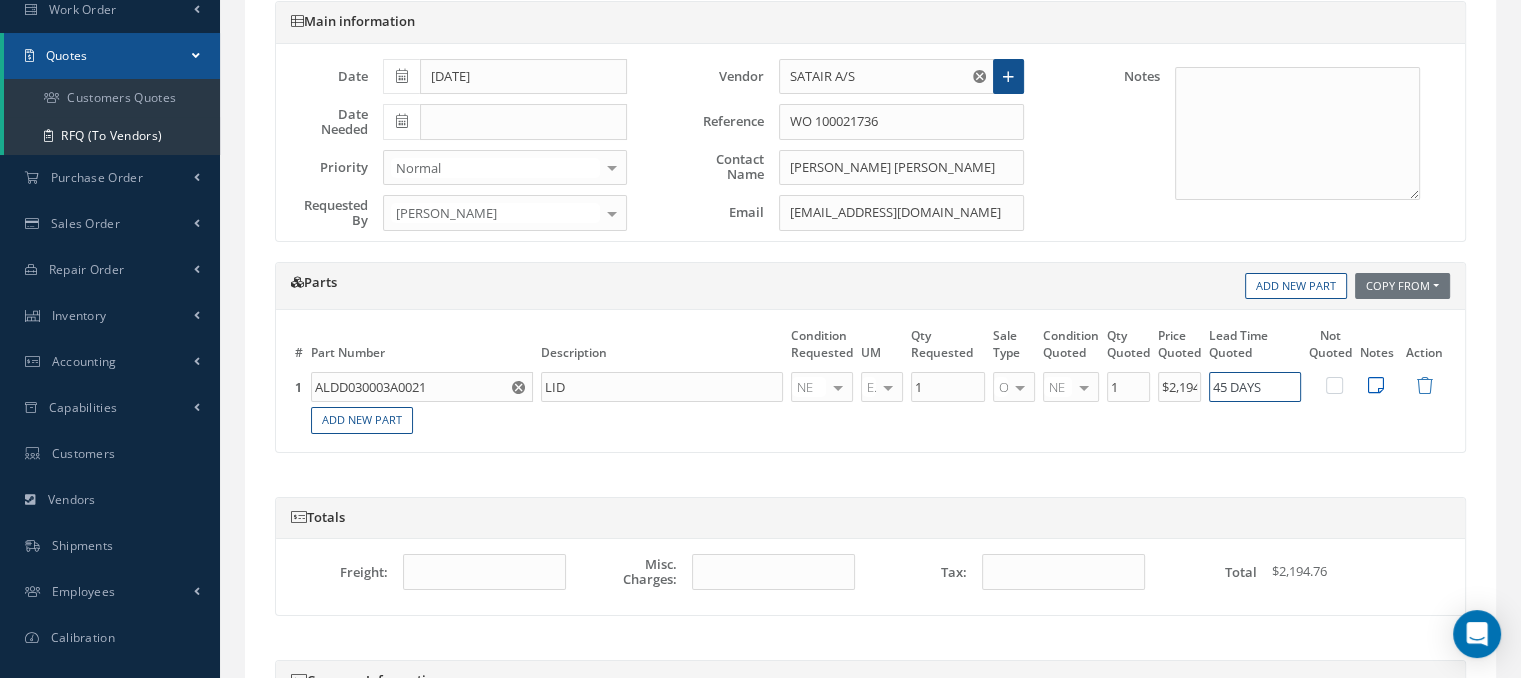 type on "45 DAYS" 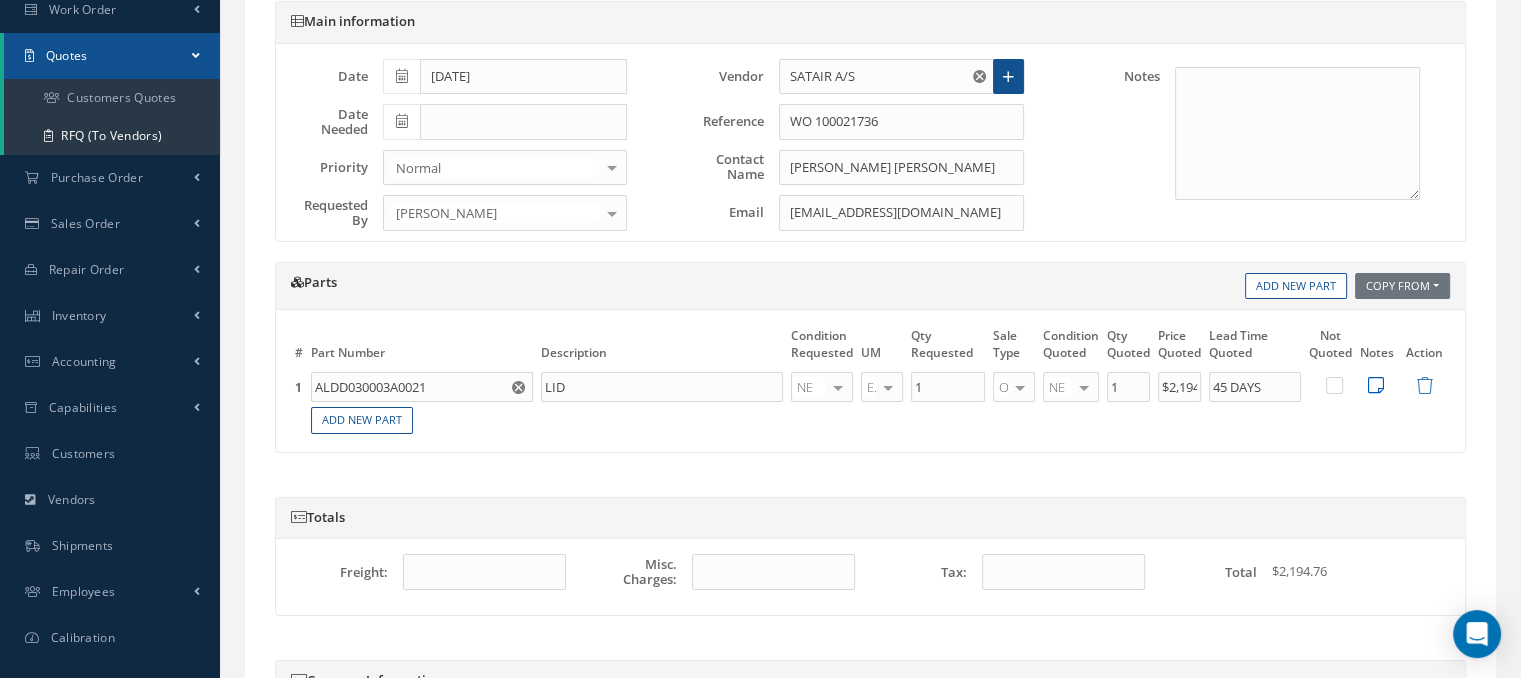 click at bounding box center (1376, 385) 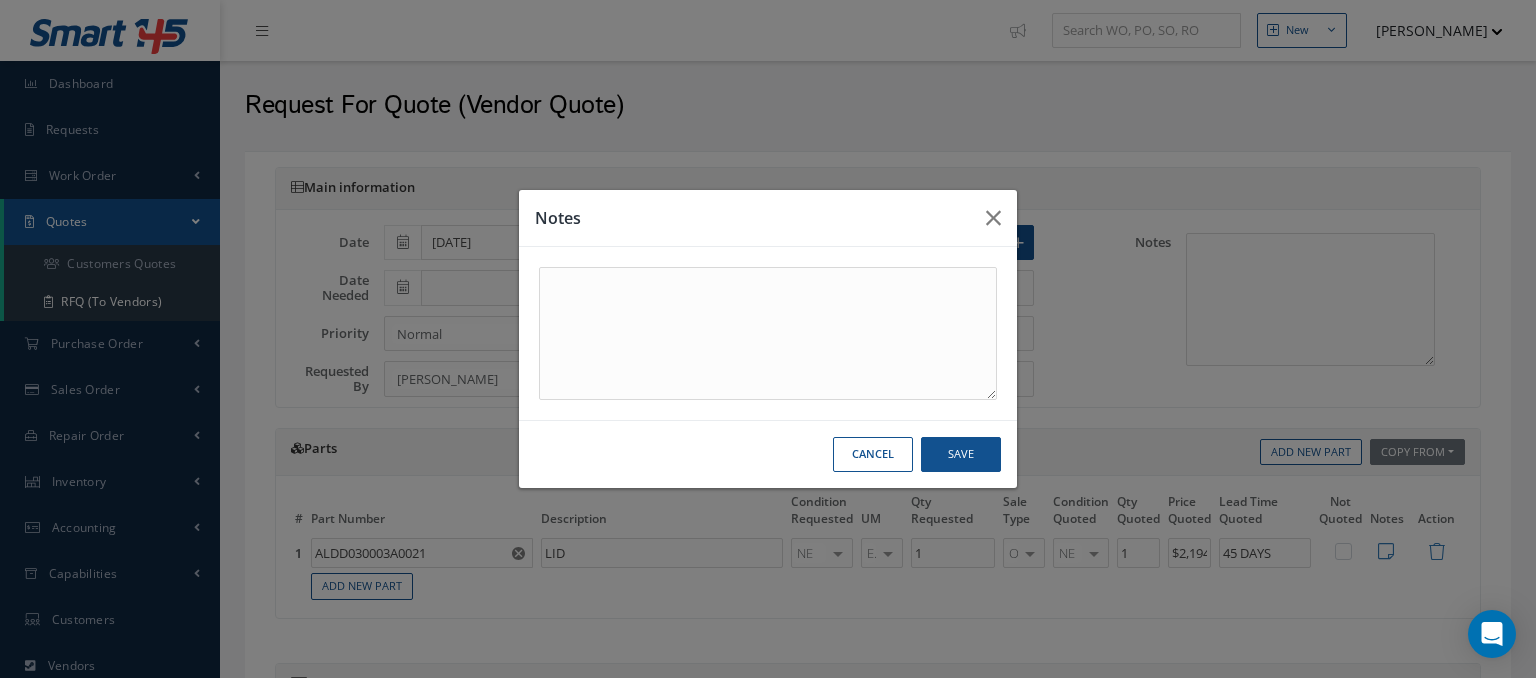 click at bounding box center (0, 0) 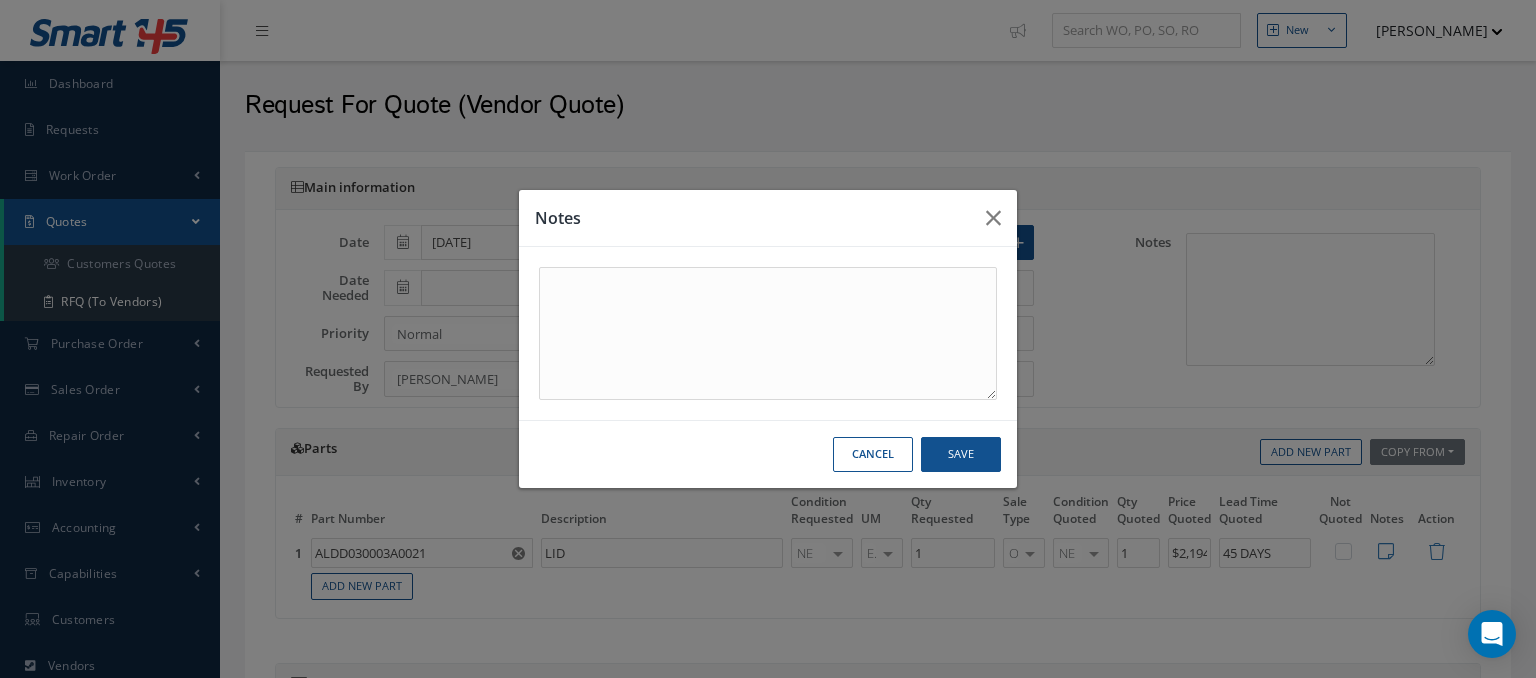 click at bounding box center (768, 333) 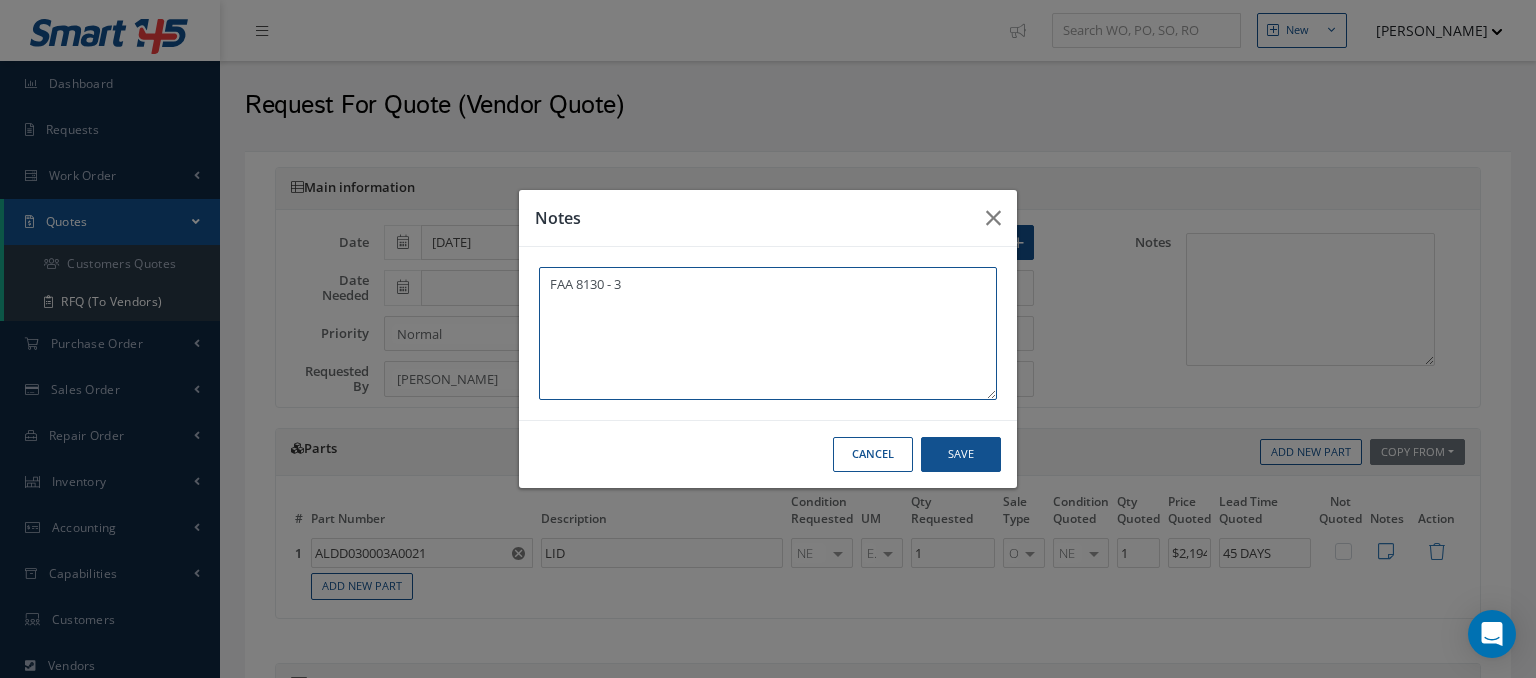 type on "FAA 8130 - 3" 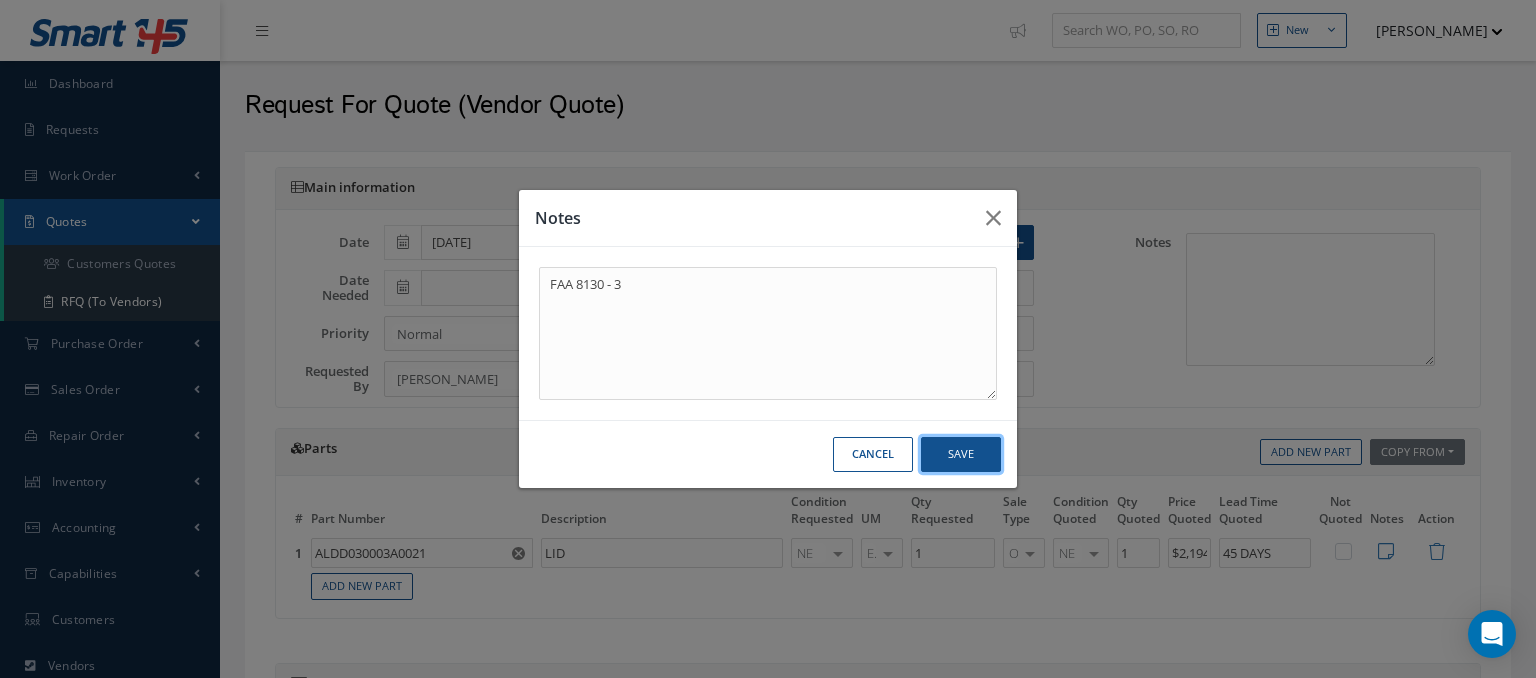 click on "Save" at bounding box center (0, 0) 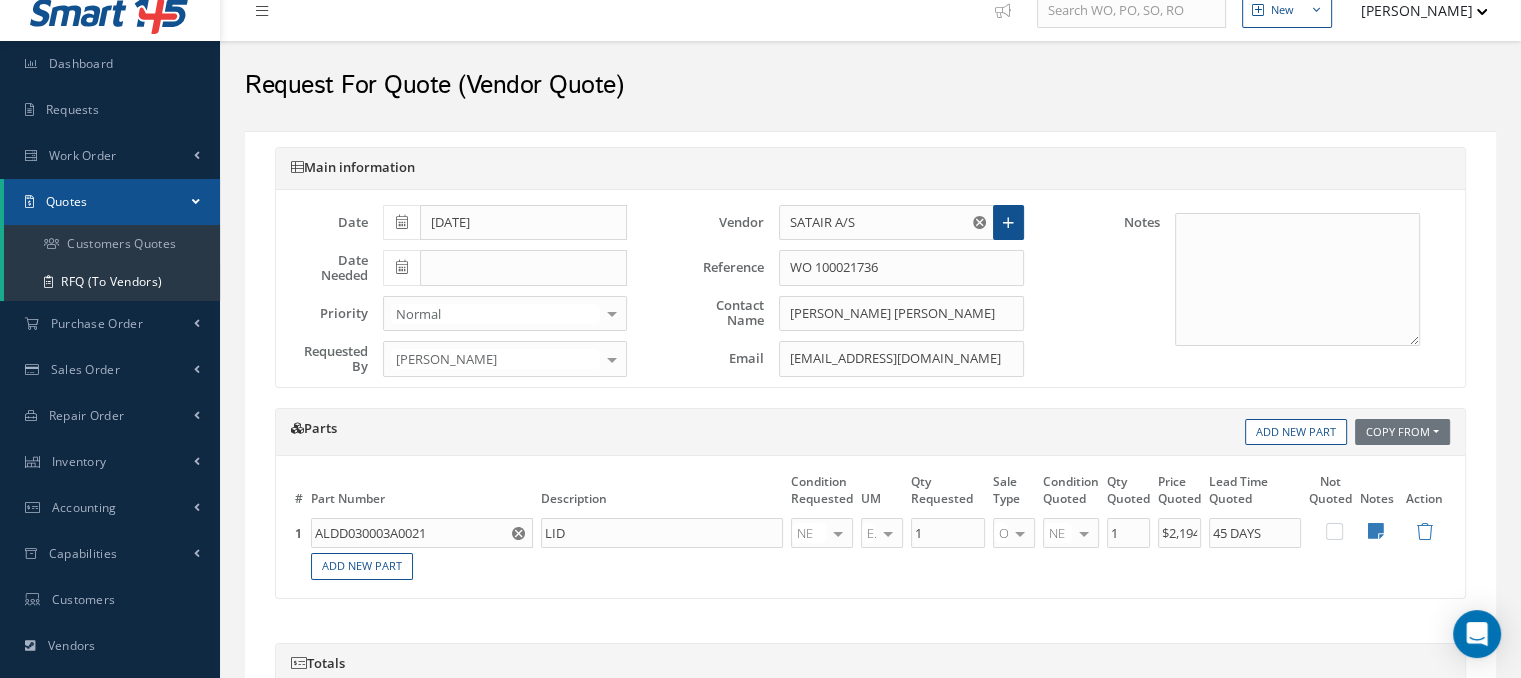 scroll, scrollTop: 0, scrollLeft: 0, axis: both 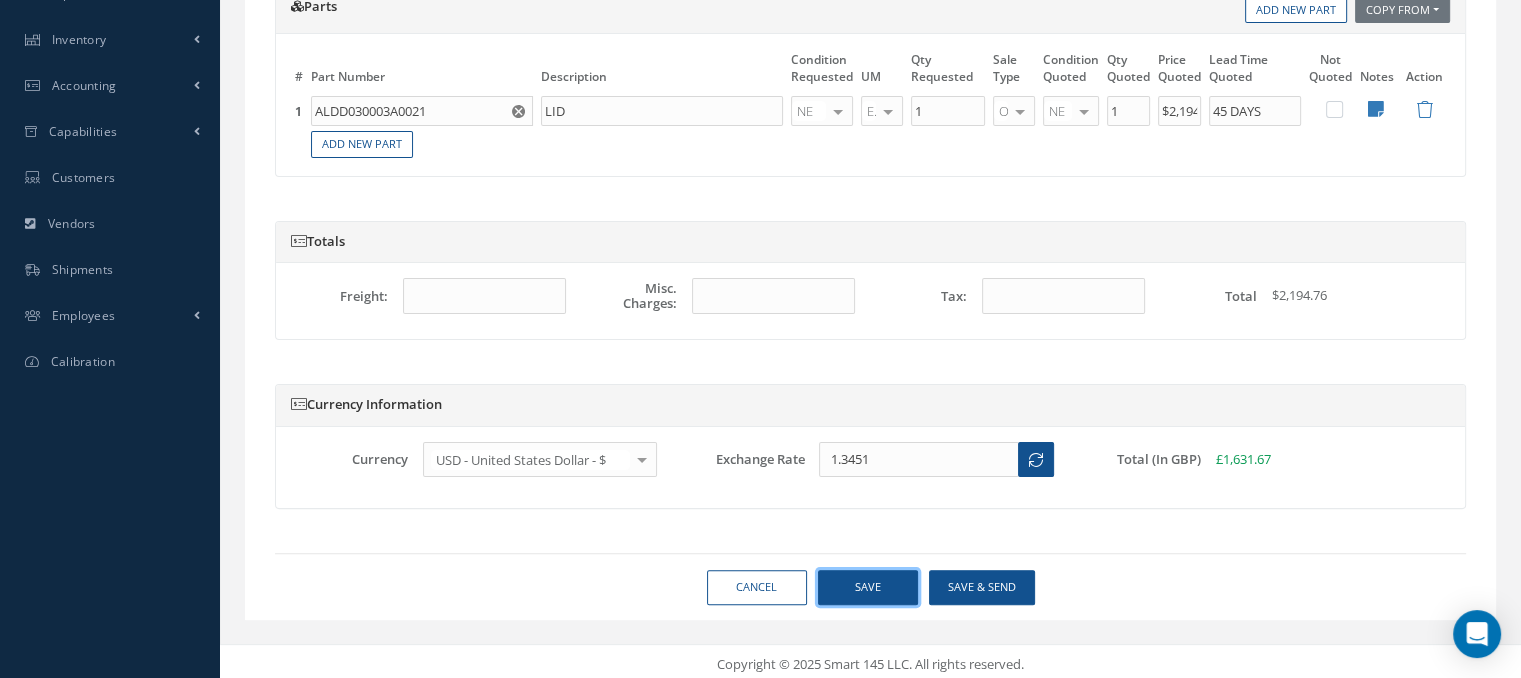 click on "Save" at bounding box center (868, 587) 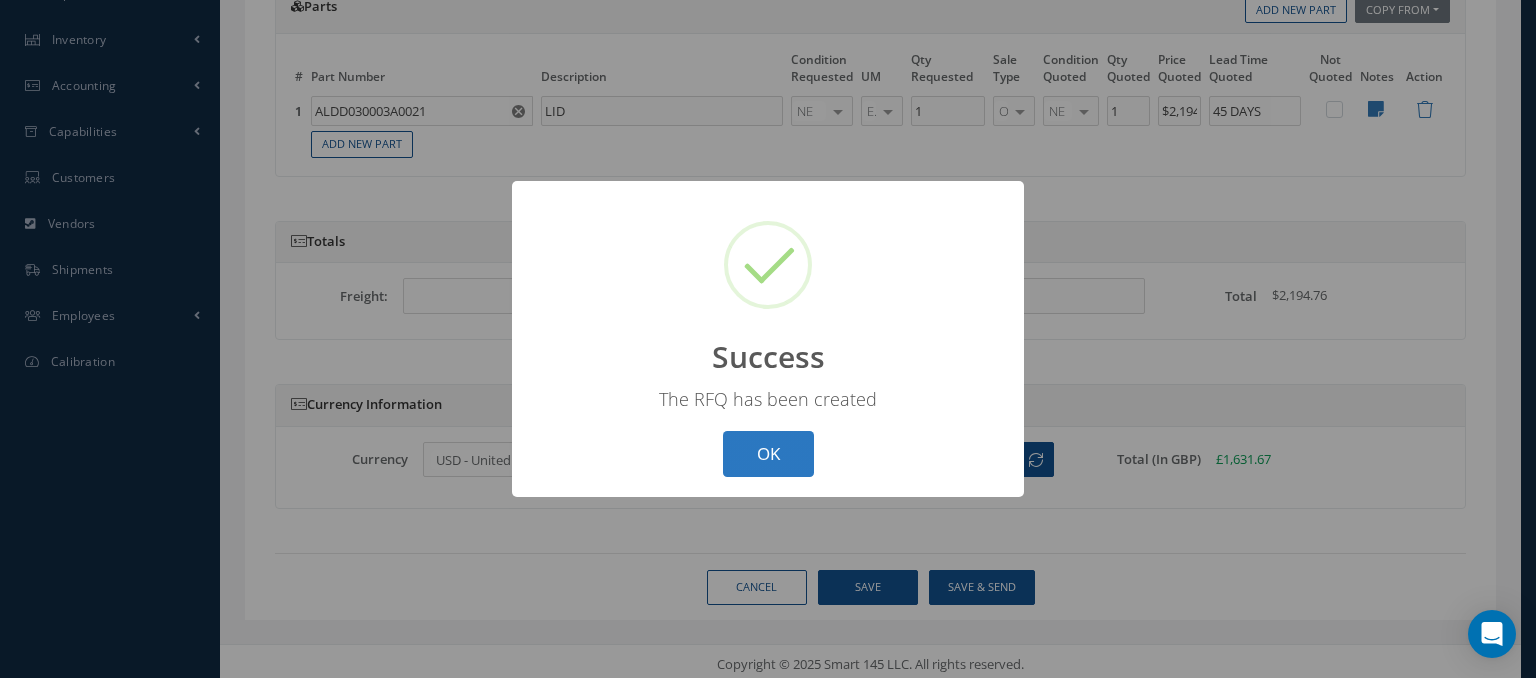 click on "OK" at bounding box center (768, 454) 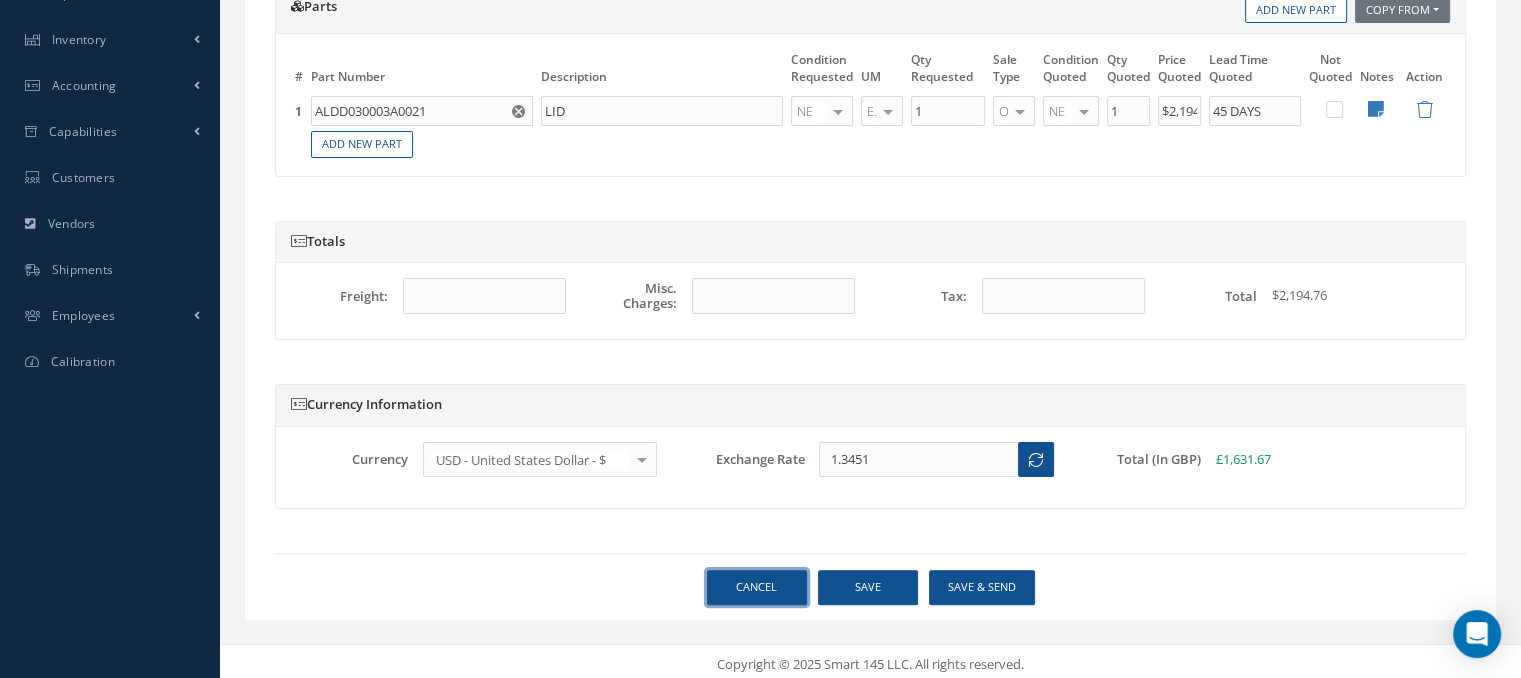 click on "Cancel" at bounding box center [757, 587] 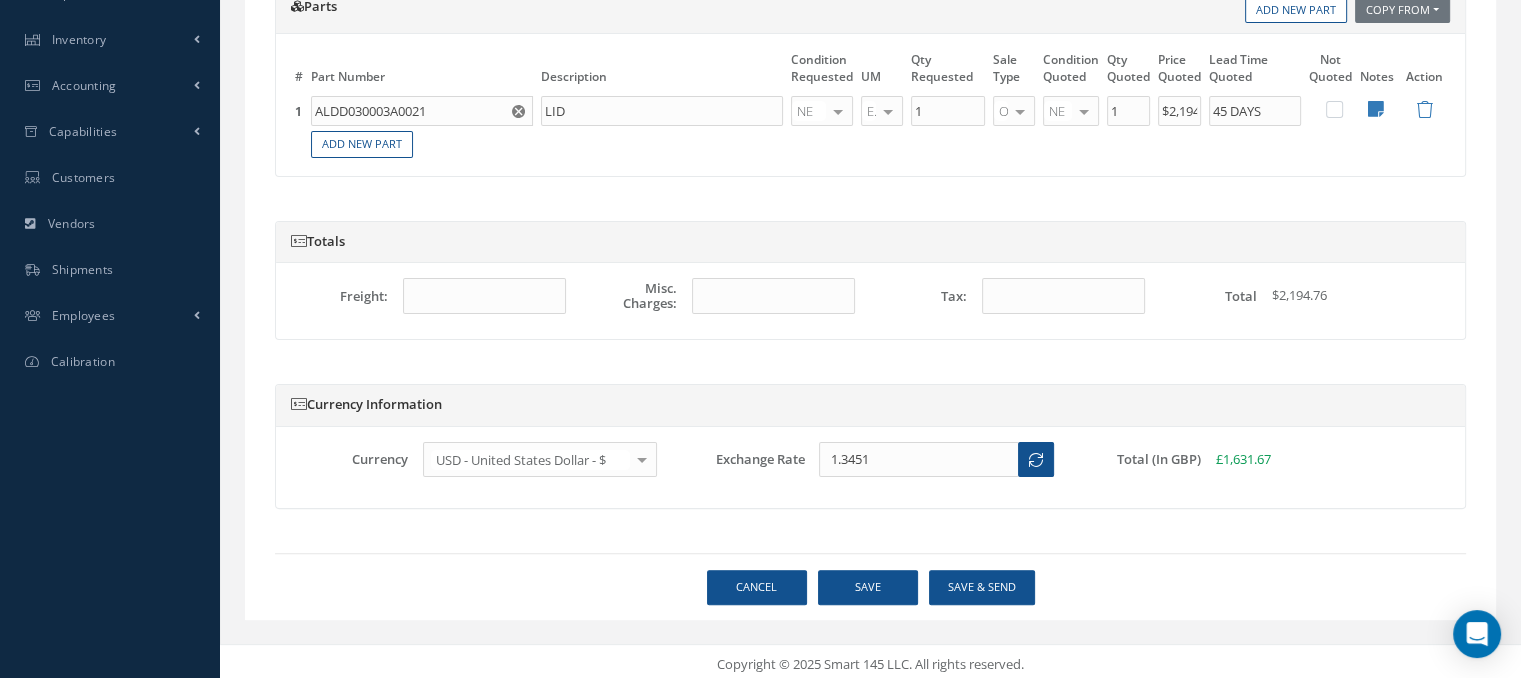 select on "25" 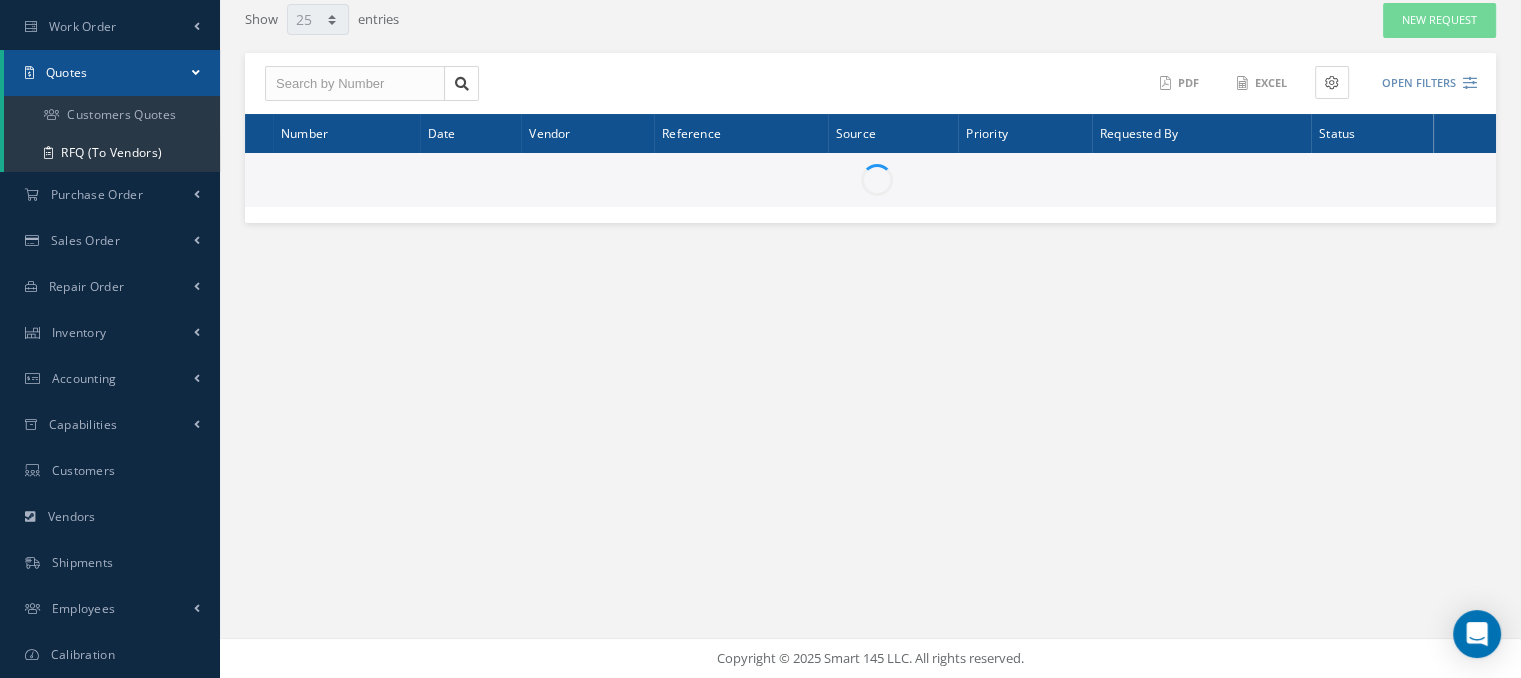 scroll, scrollTop: 0, scrollLeft: 0, axis: both 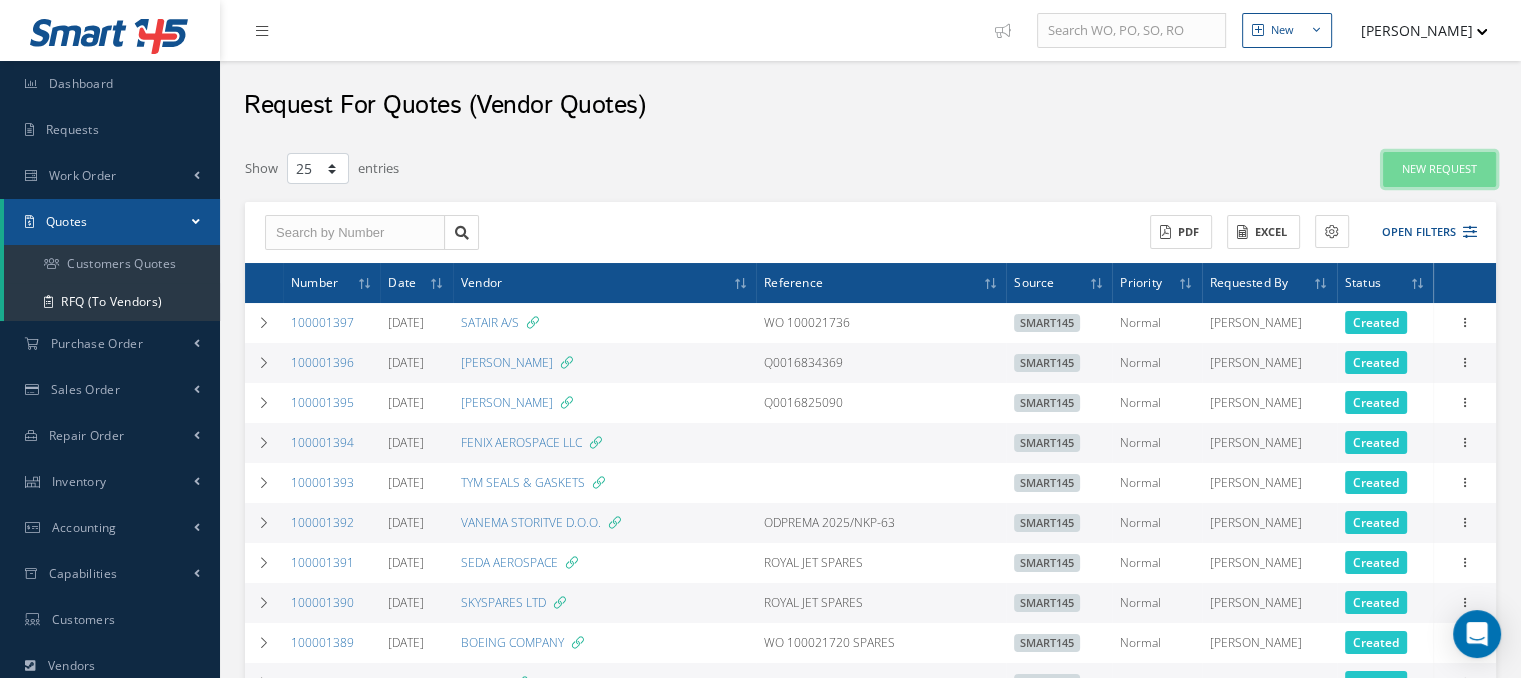 click on "New Request" at bounding box center (1439, 169) 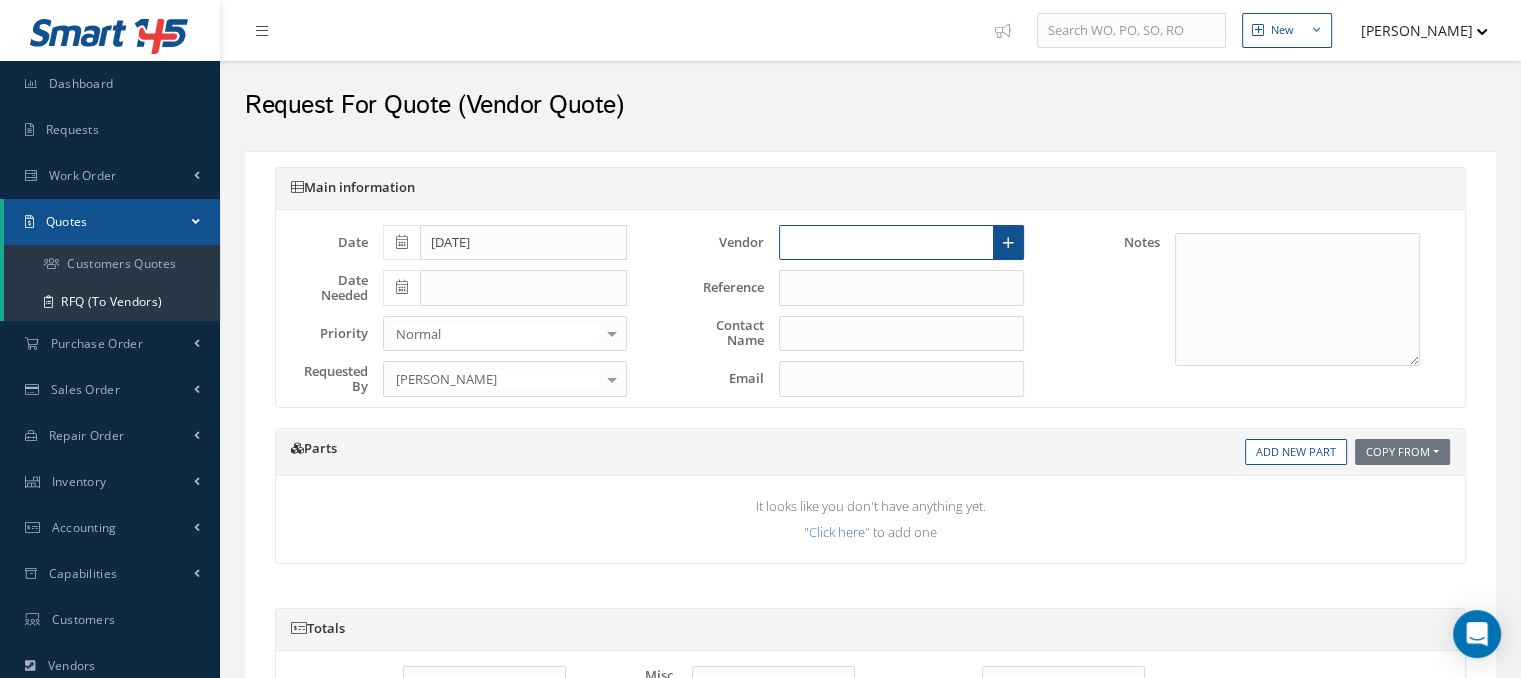click at bounding box center [886, 243] 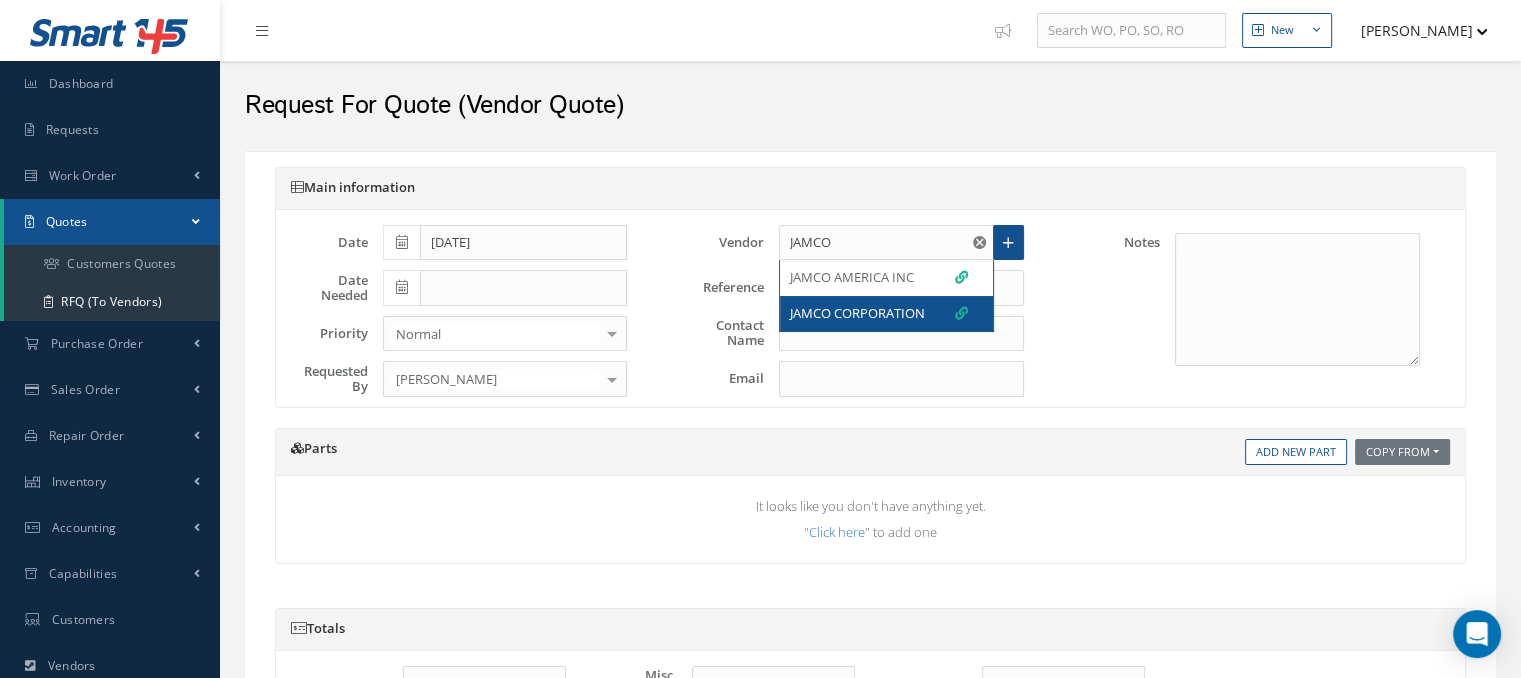 click on "JAMCO CORPORATION" at bounding box center [857, 314] 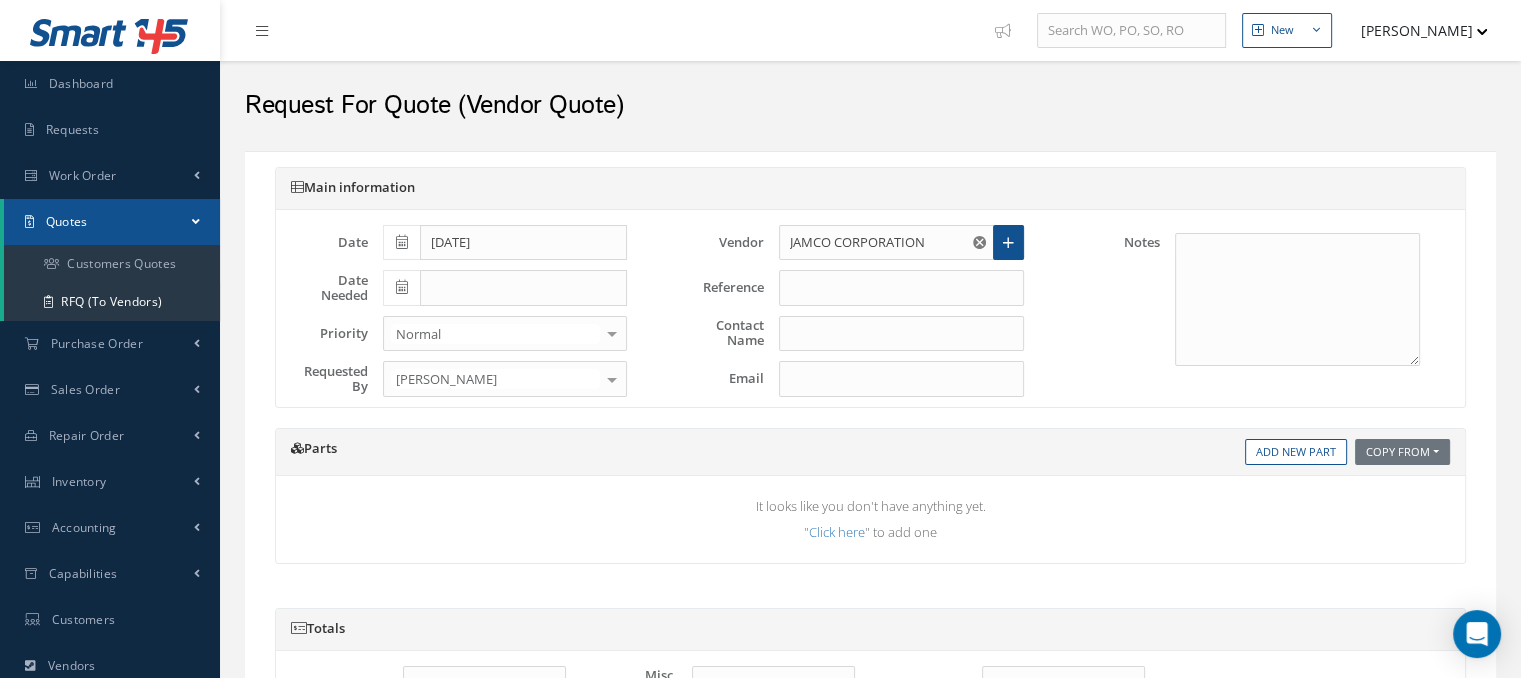 type on "CUSTOMER  SUPPORT" 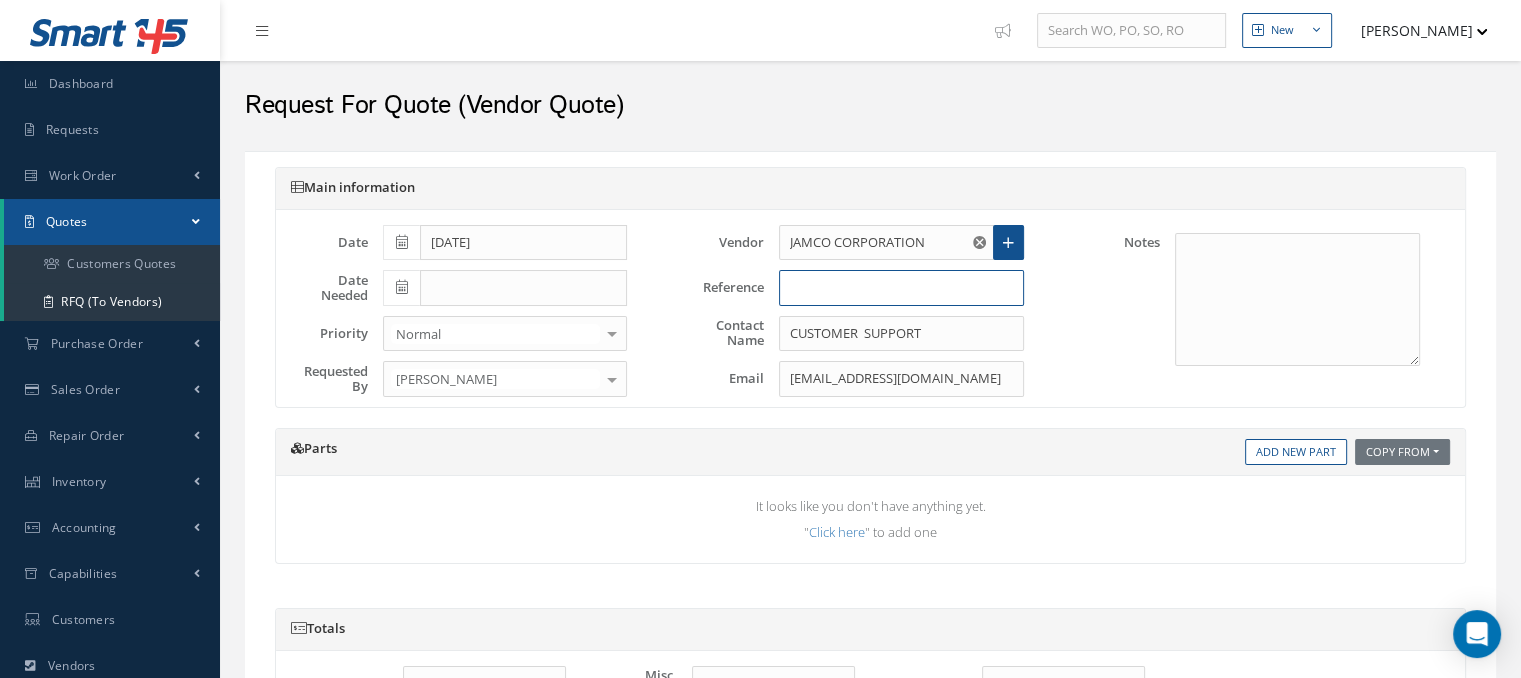click at bounding box center [901, 288] 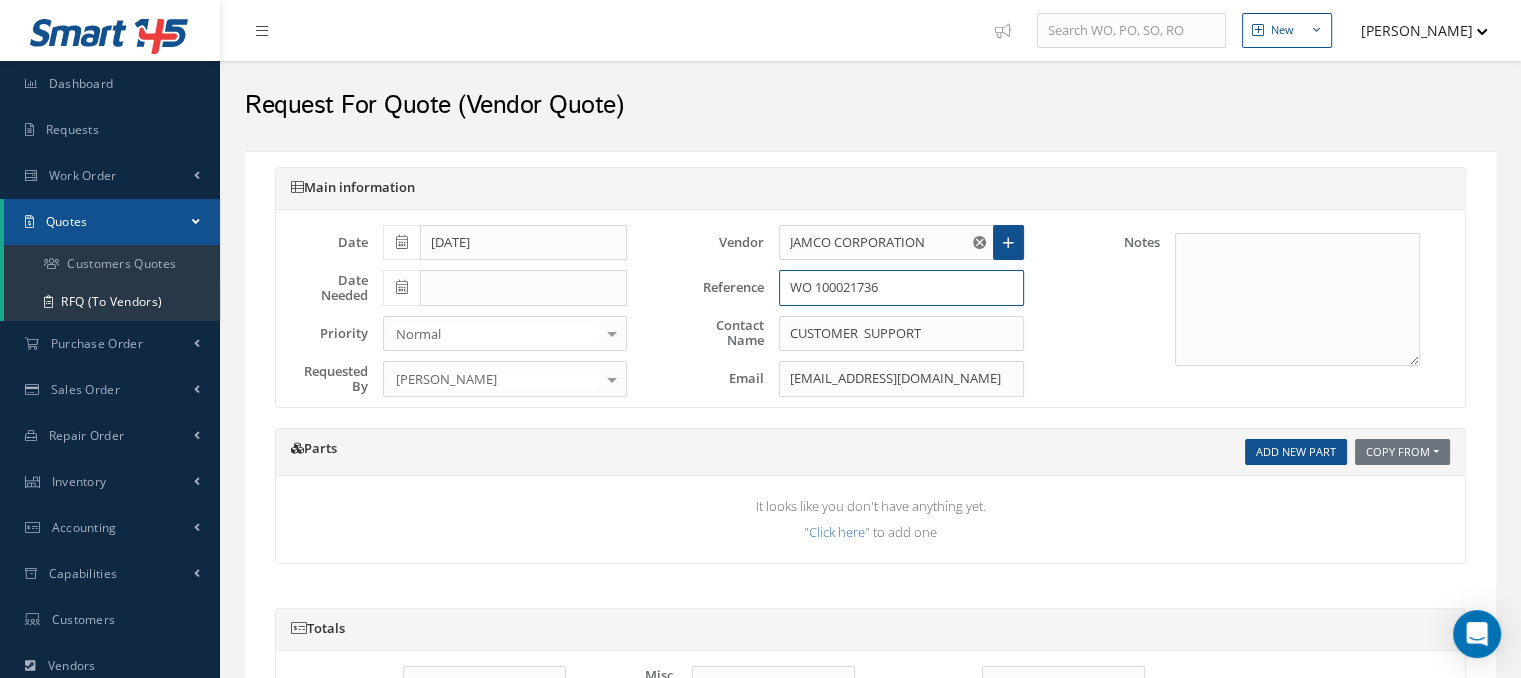type on "WO 100021736" 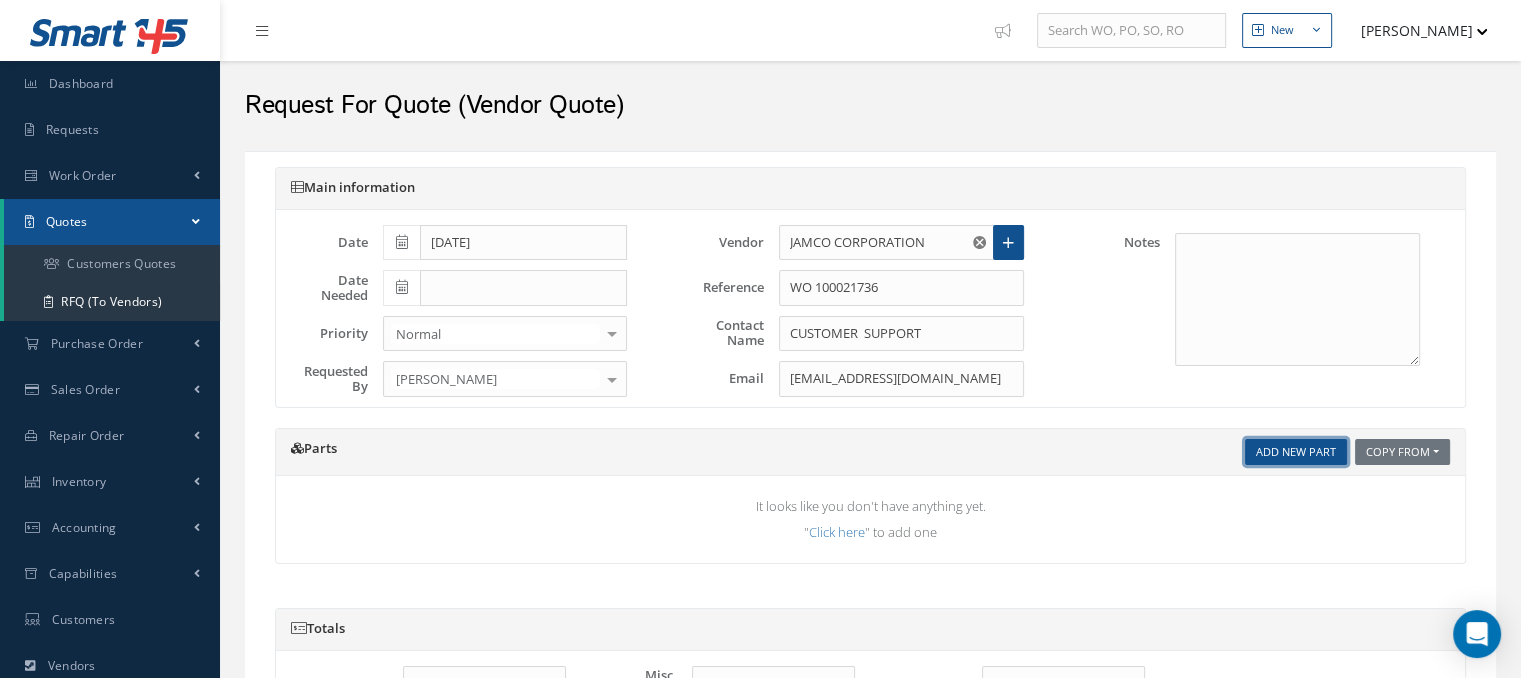 click on "Add New Part" at bounding box center (1296, 452) 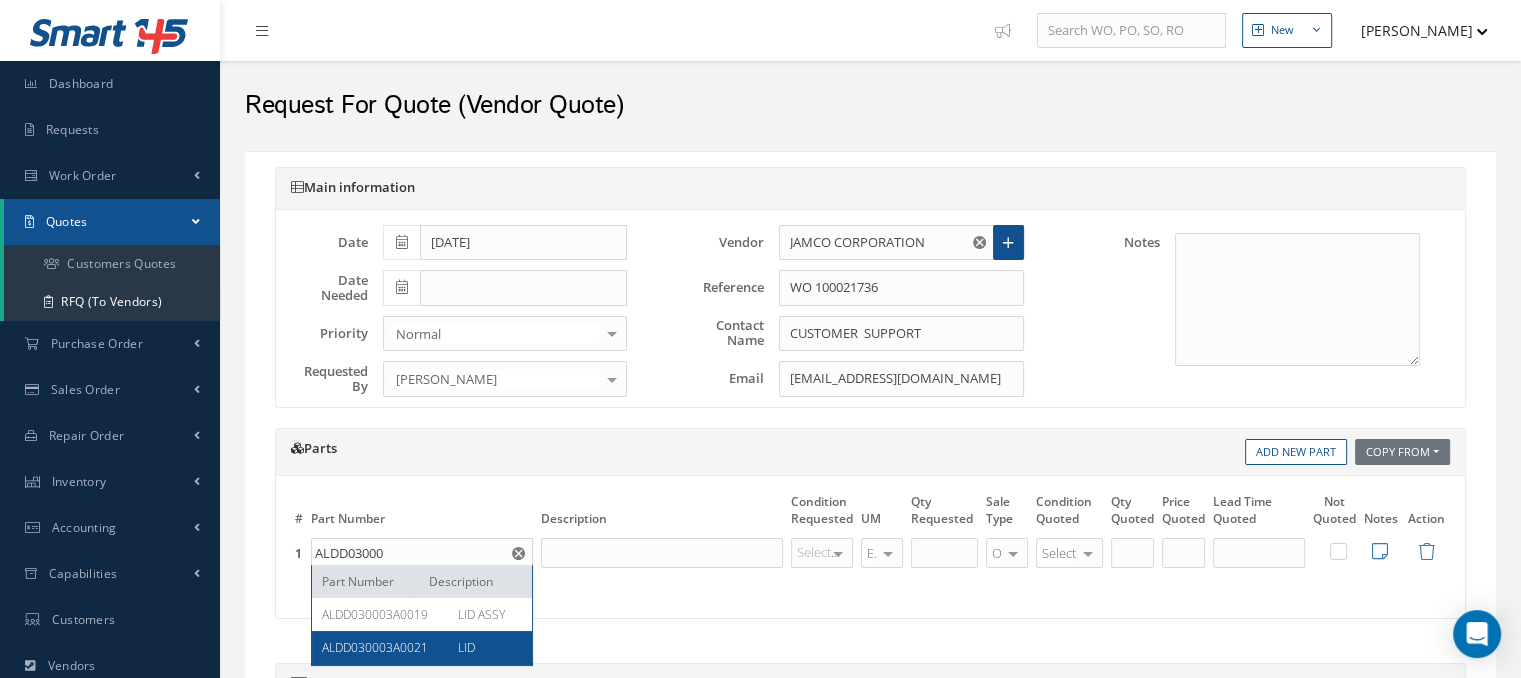 click on "ALDD030003A0021
LID" at bounding box center [422, 647] 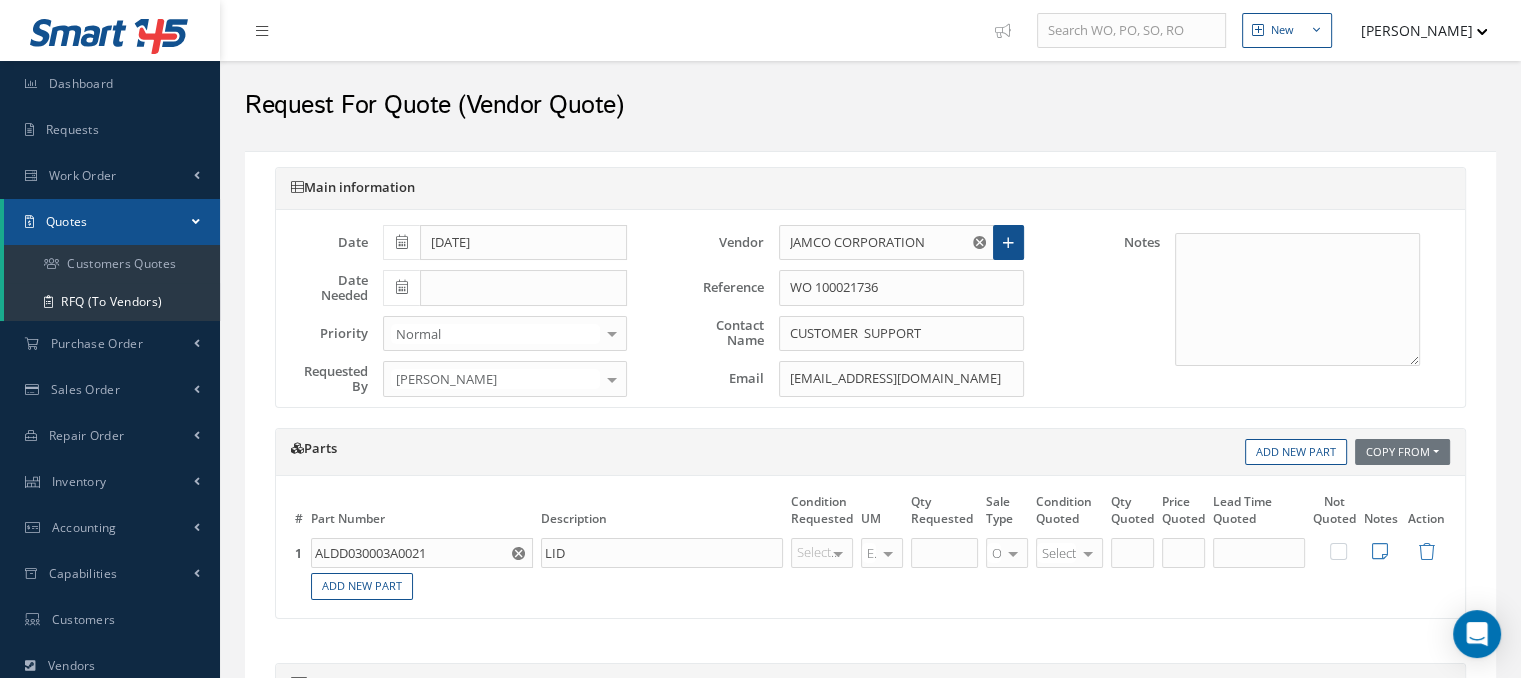 click on "Select" at bounding box center [822, 553] 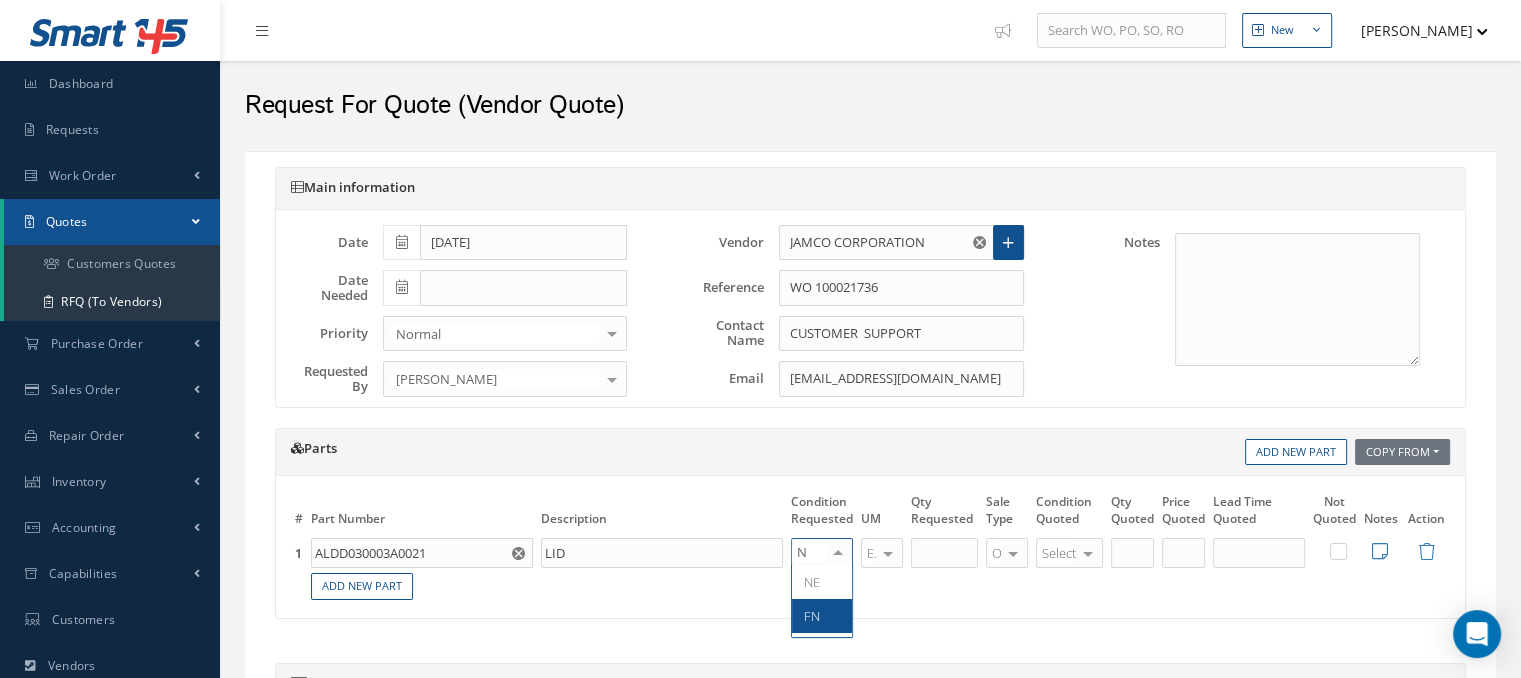 type on "NE" 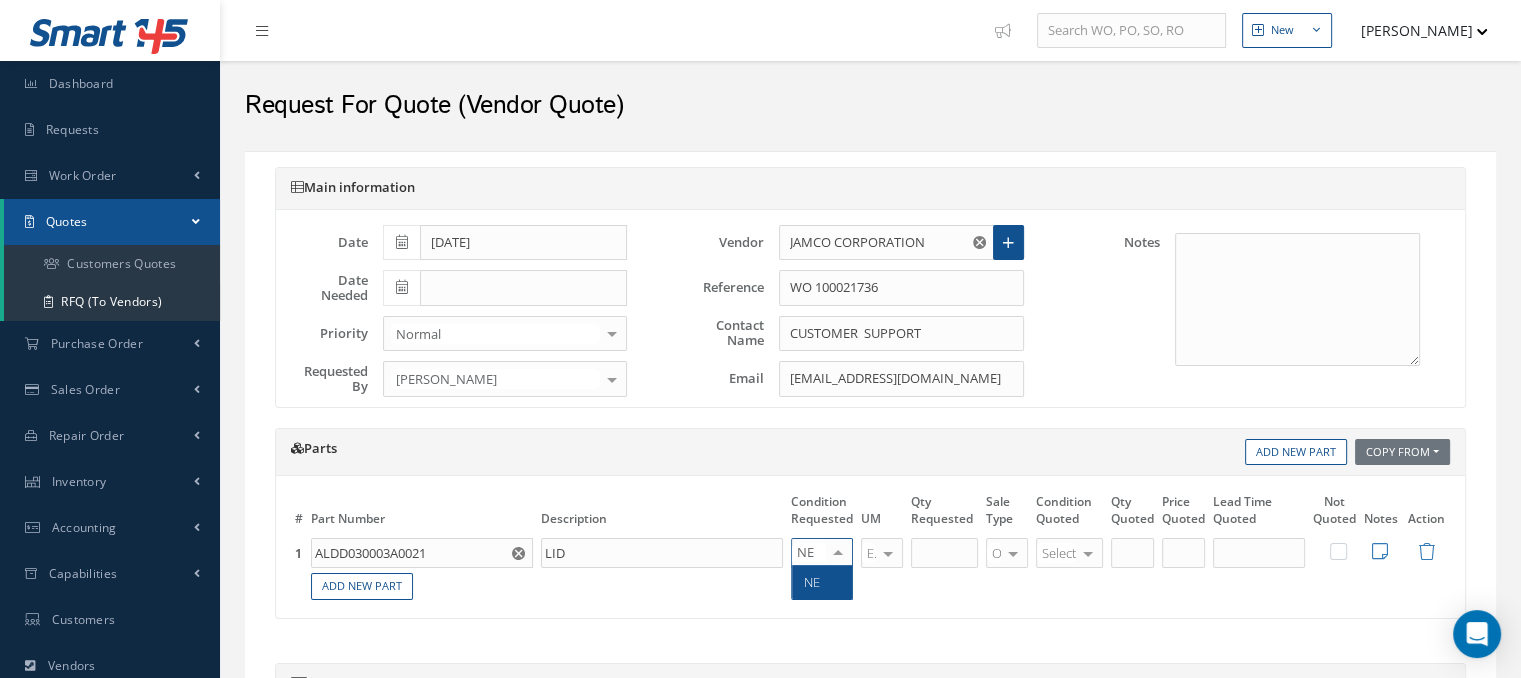 click on "NE" at bounding box center (822, 582) 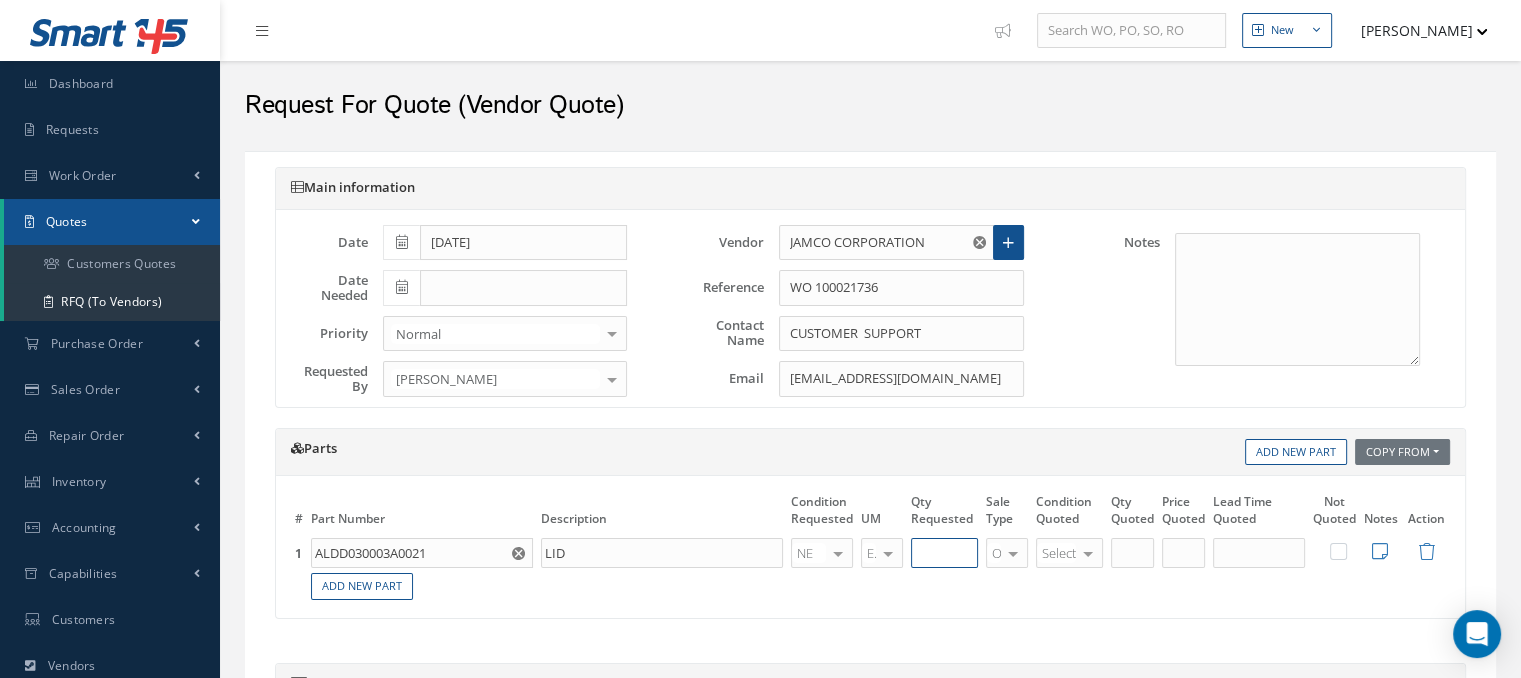 click at bounding box center (944, 553) 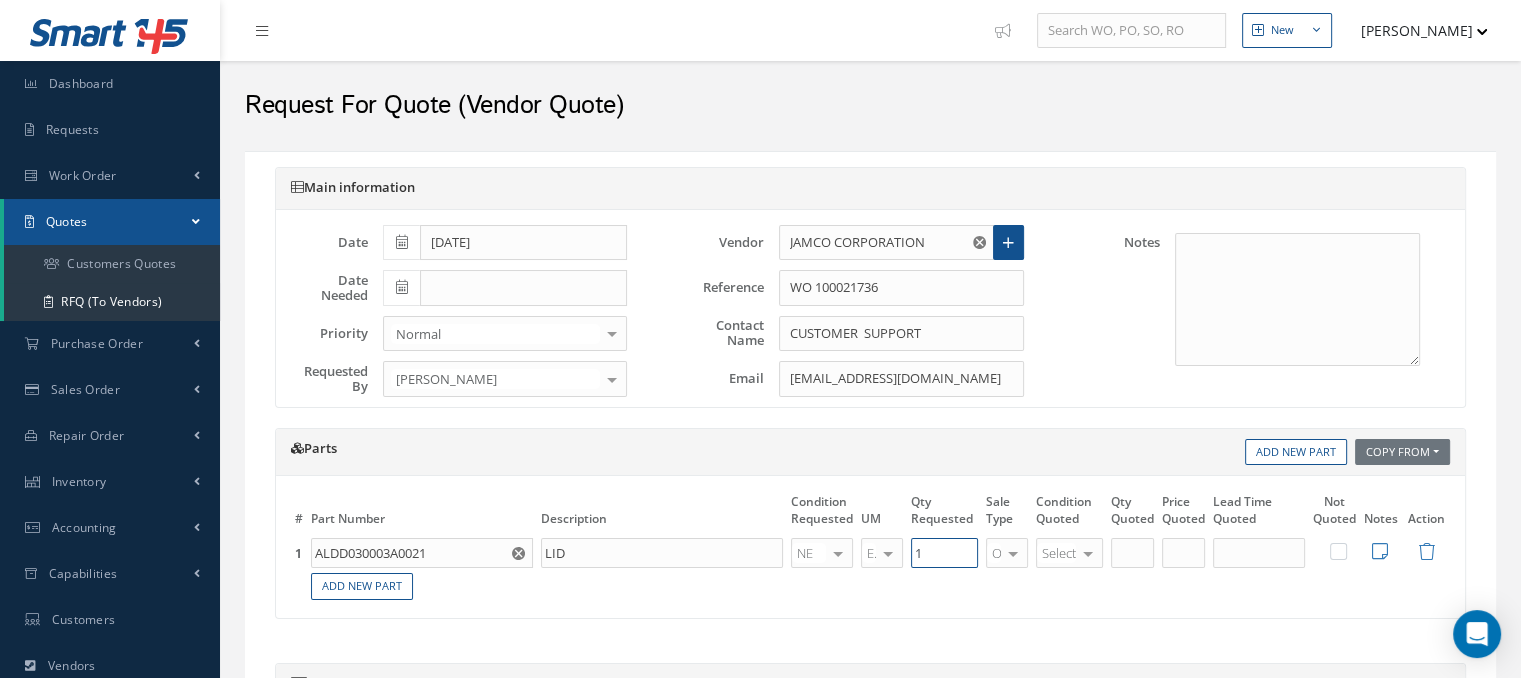 type on "1" 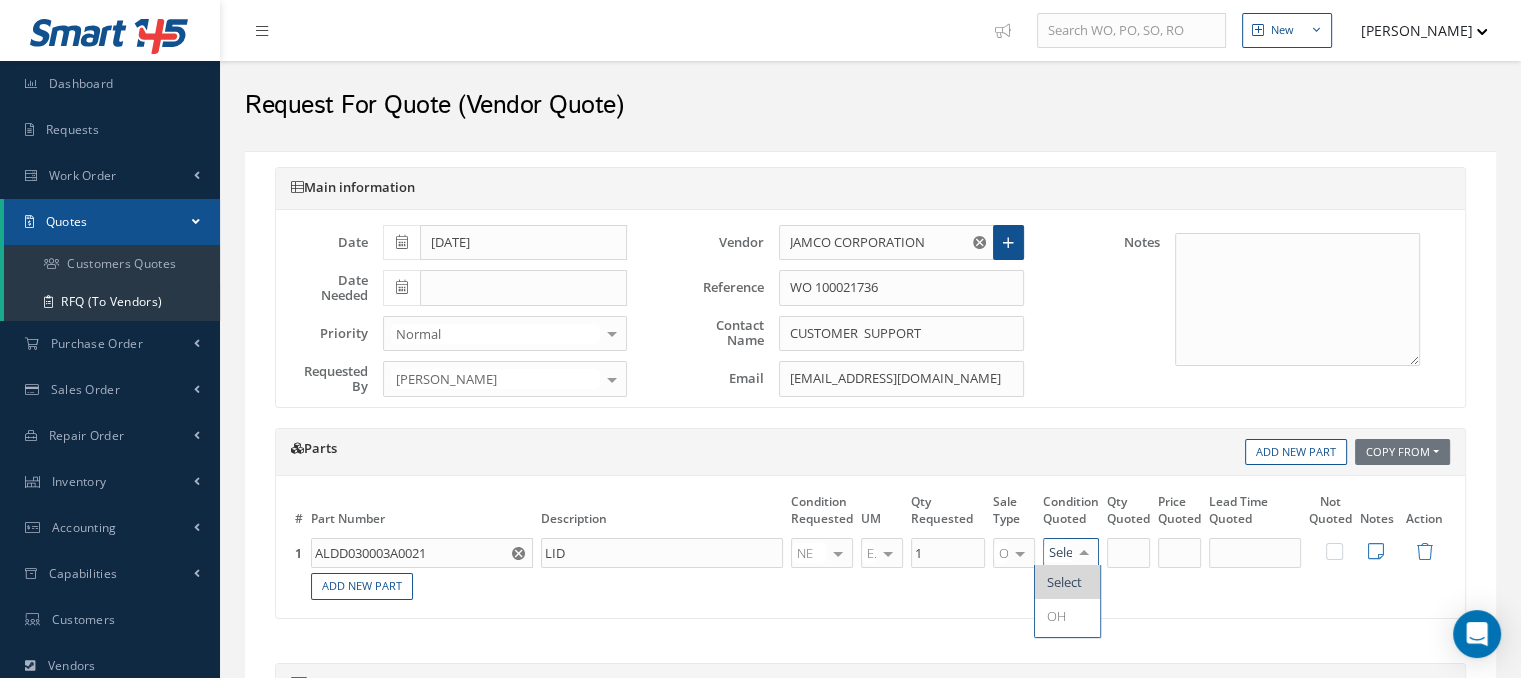 click at bounding box center (1084, 553) 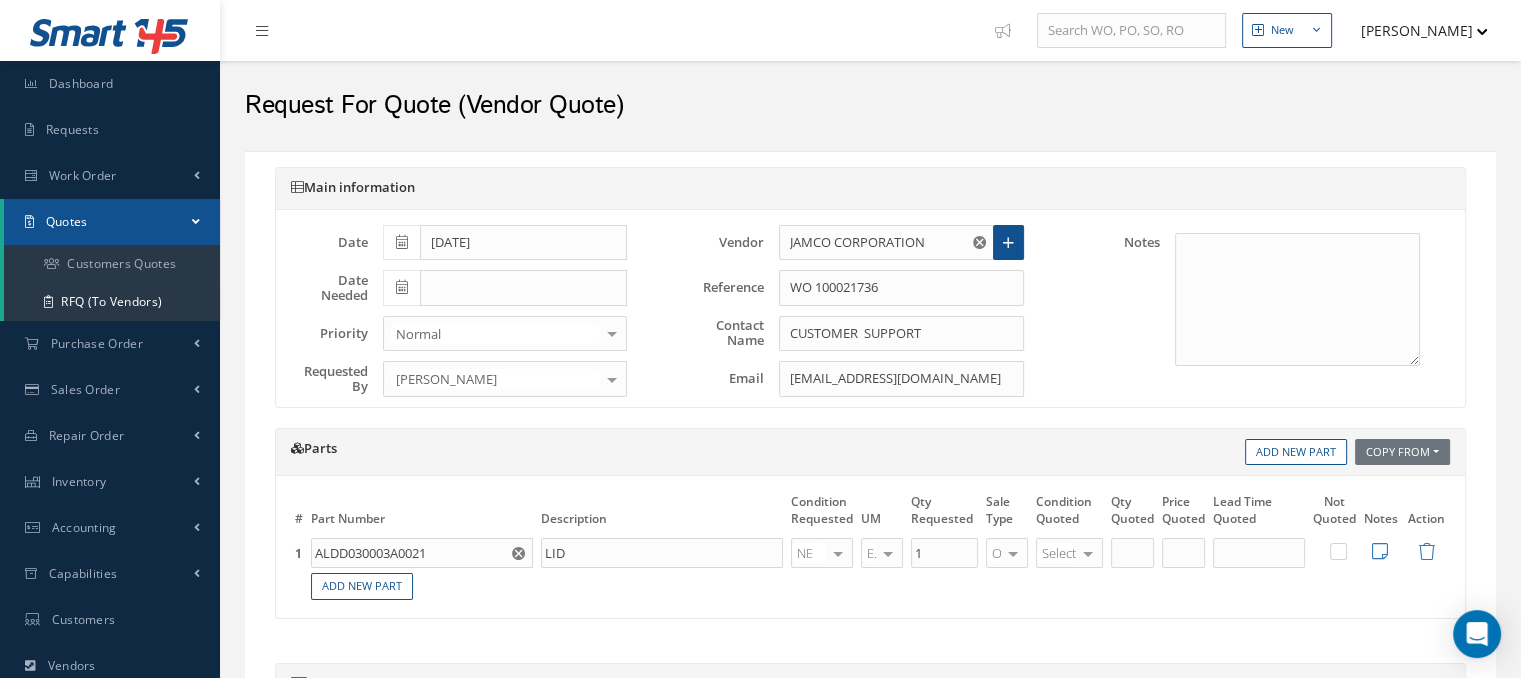 click at bounding box center [1348, 550] 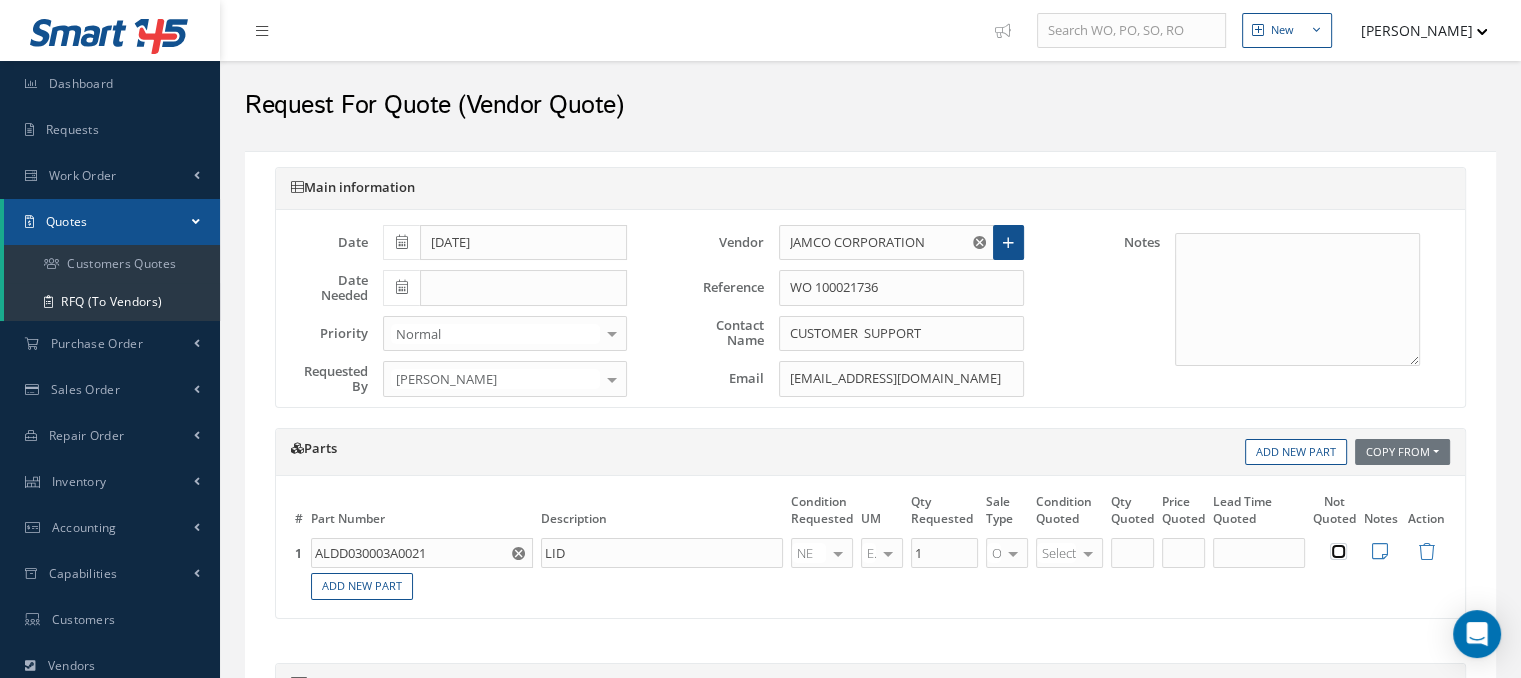 click at bounding box center [1339, 553] 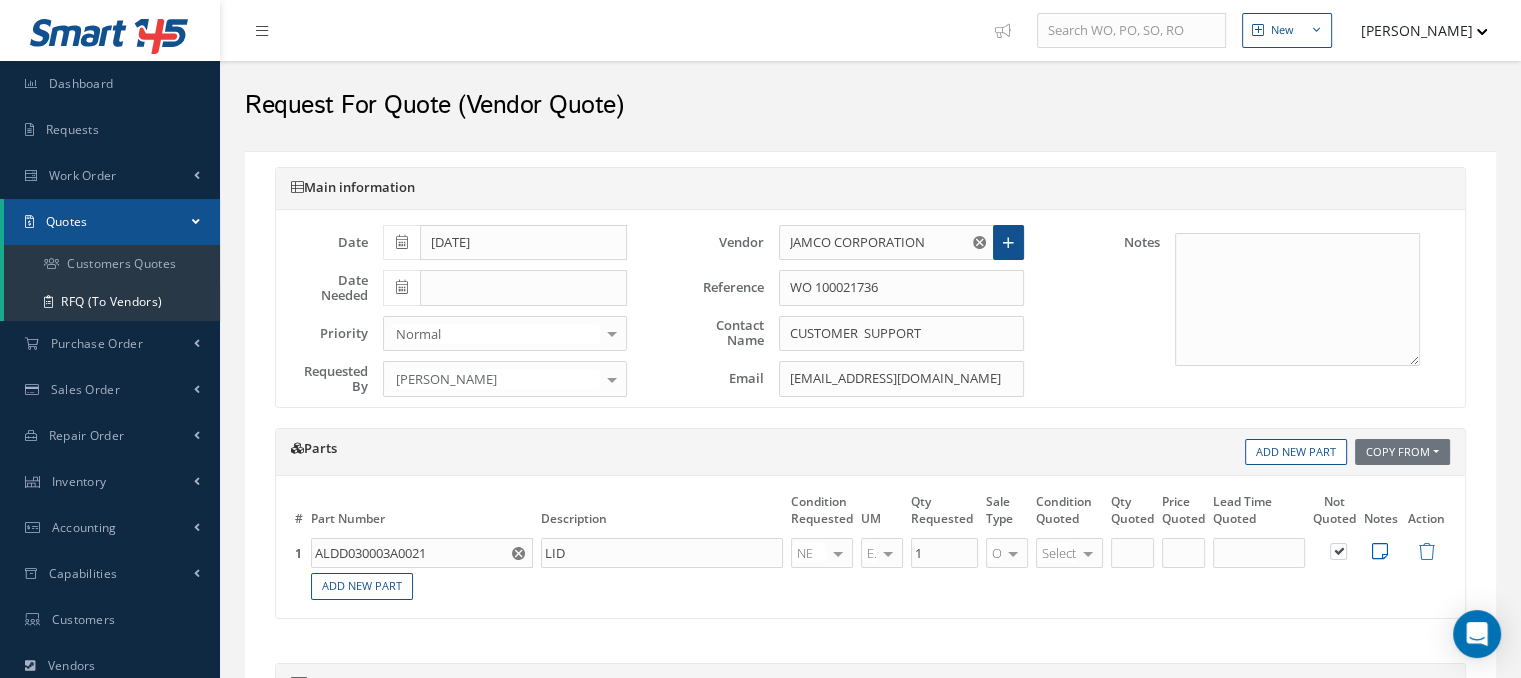 click at bounding box center (1380, 551) 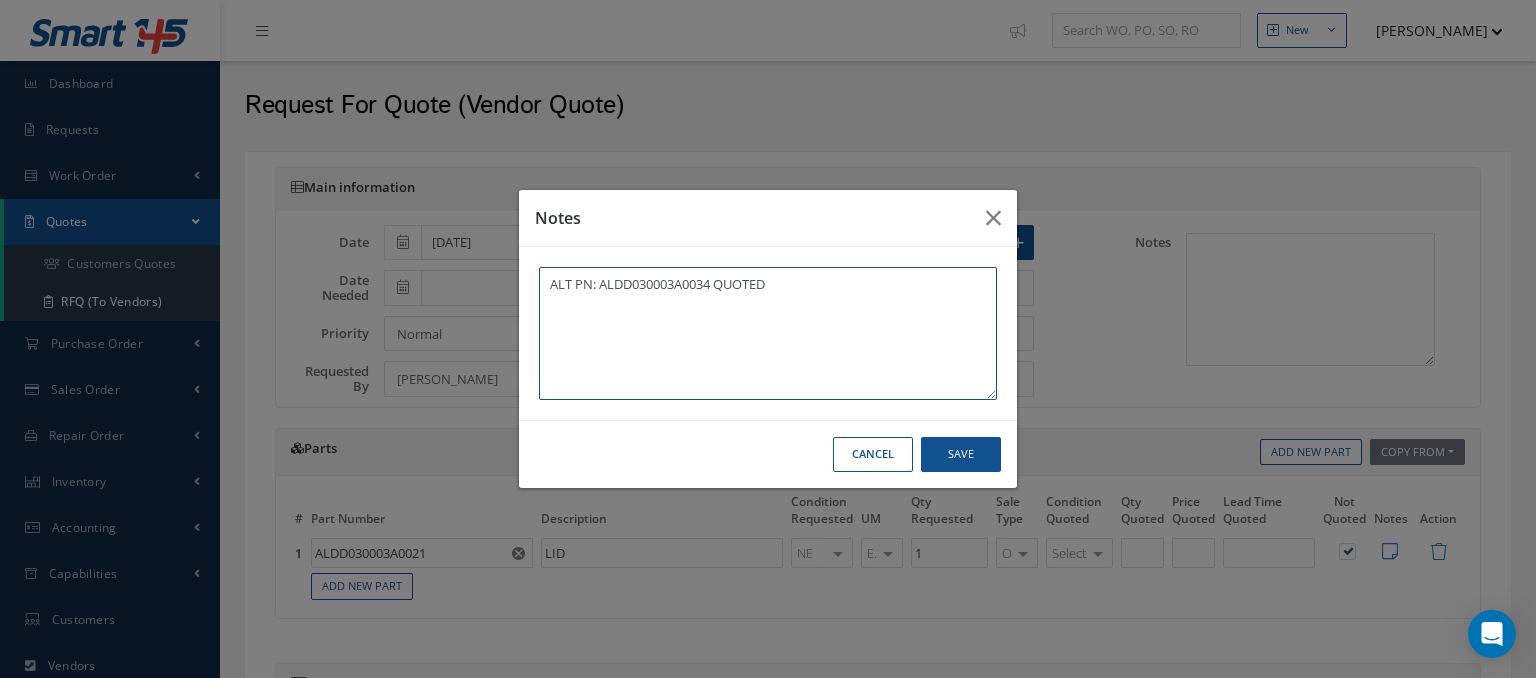 type on "ALT PN: ALDD030003A0034 QUOTED" 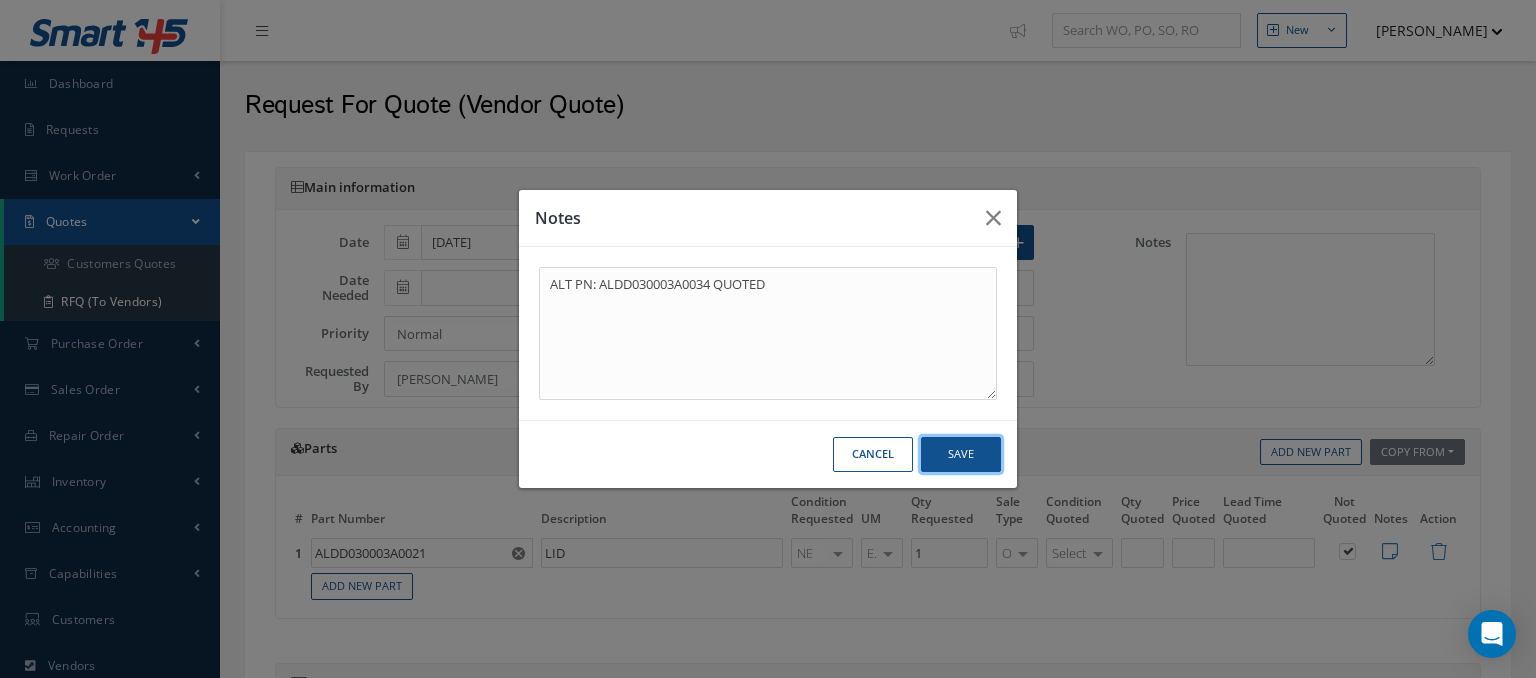 click on "Save" at bounding box center [0, 0] 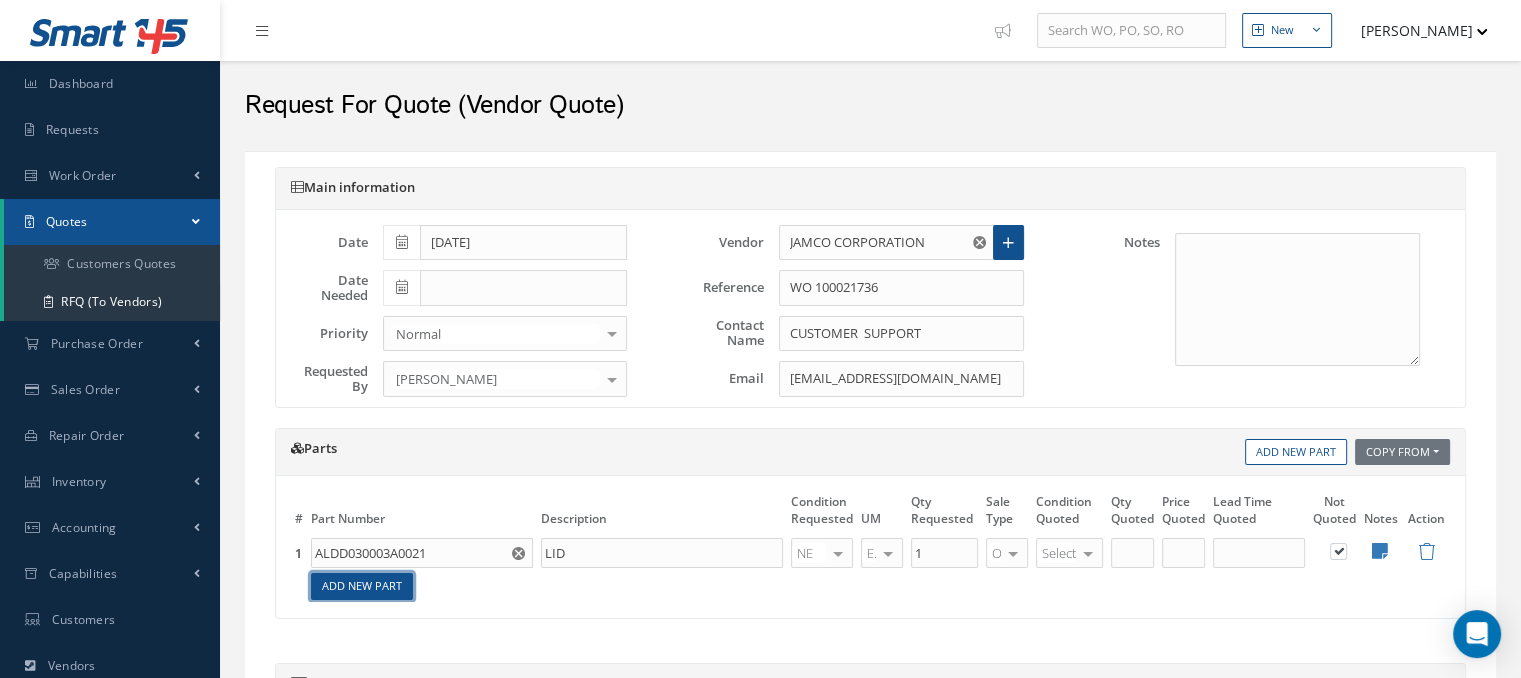 click on "Add New Part" at bounding box center [362, 586] 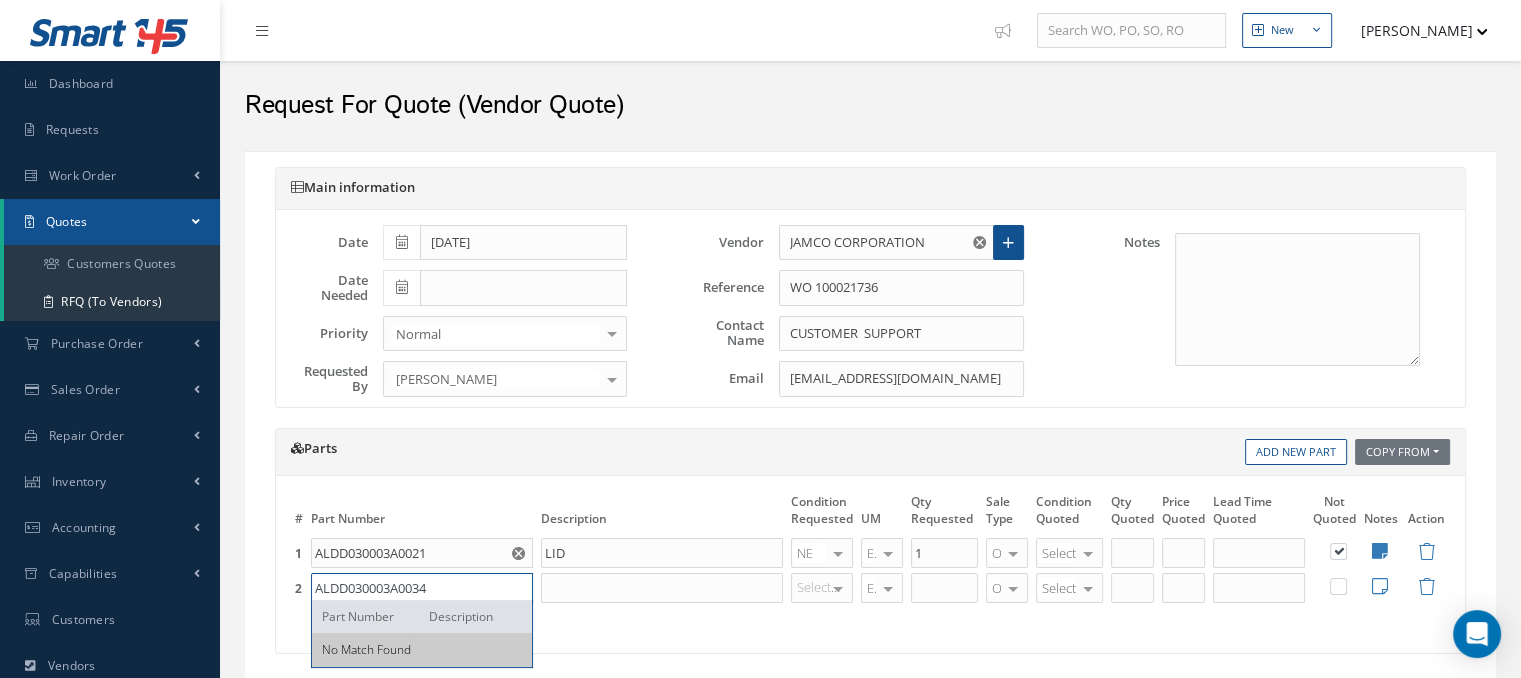 type on "ALDD030003A0034" 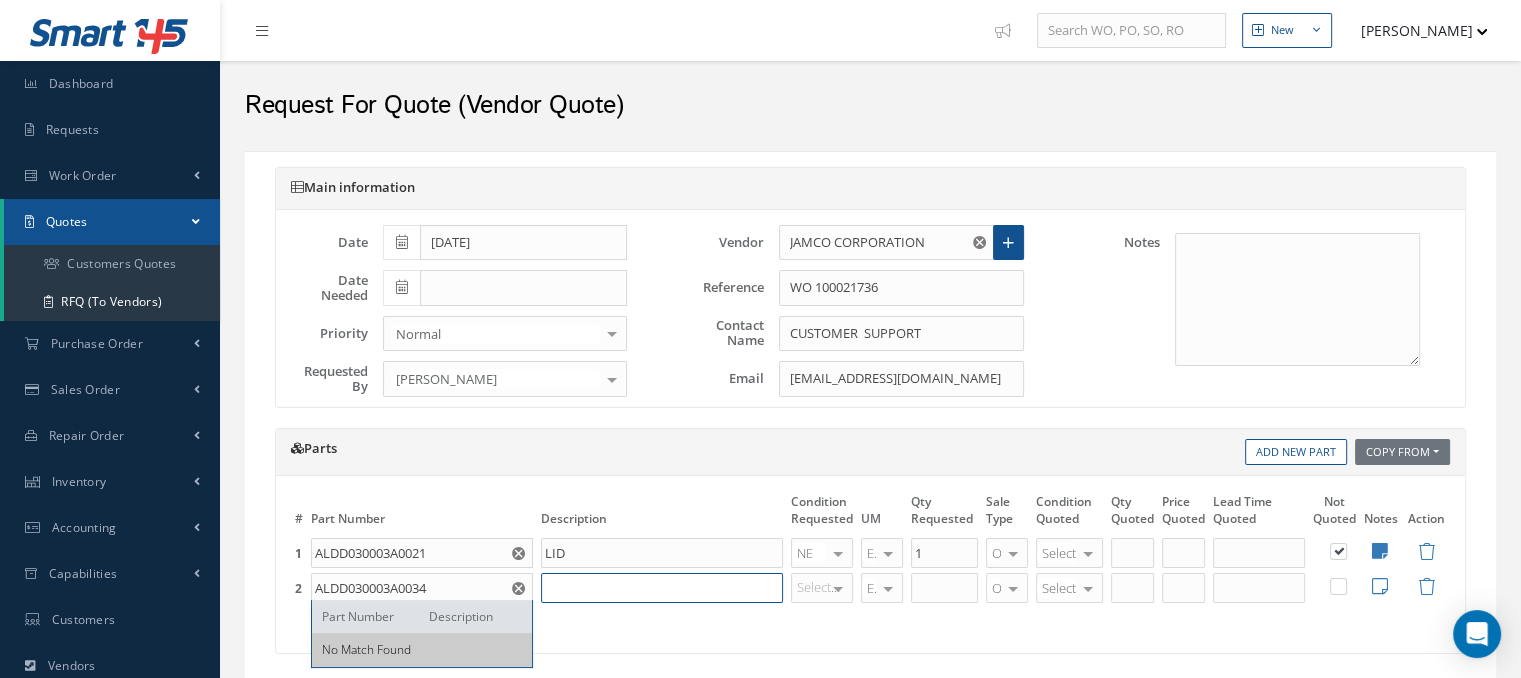 click at bounding box center [662, 588] 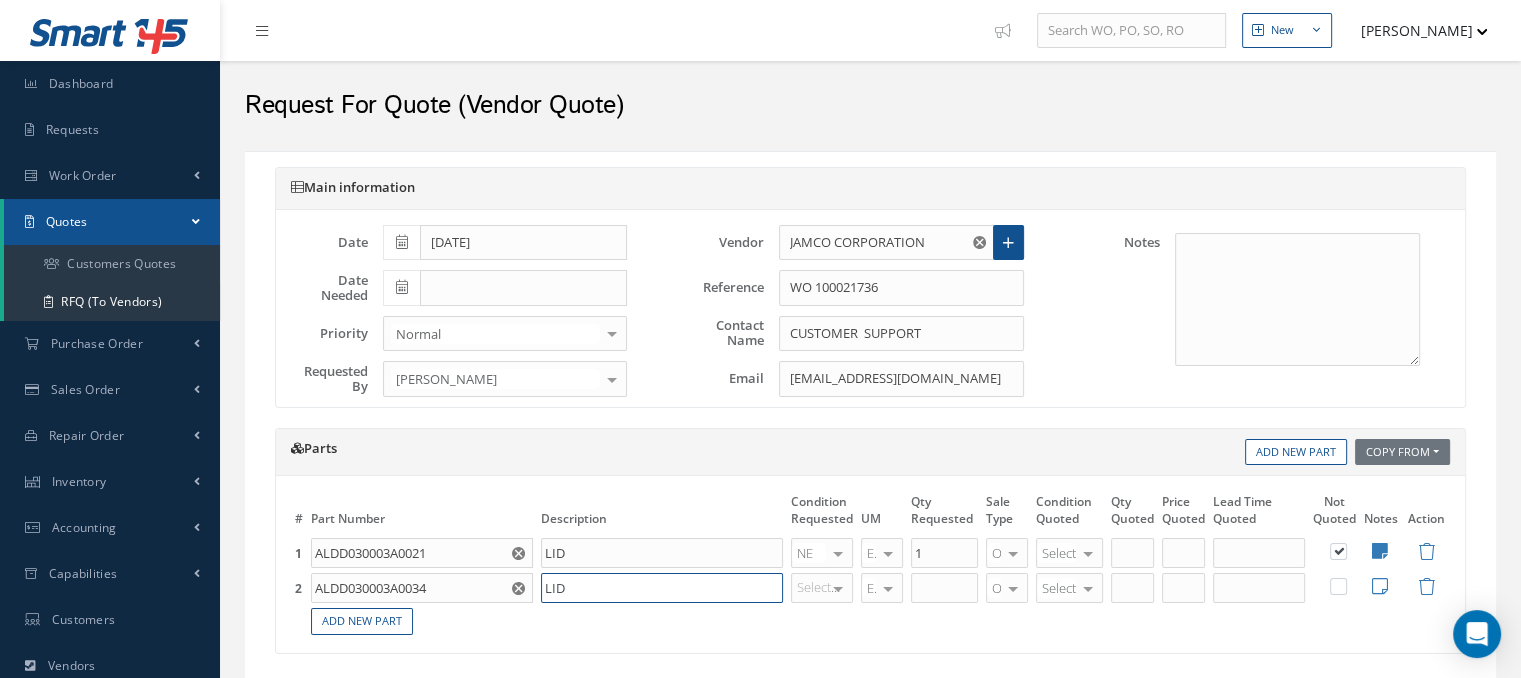 type on "LID" 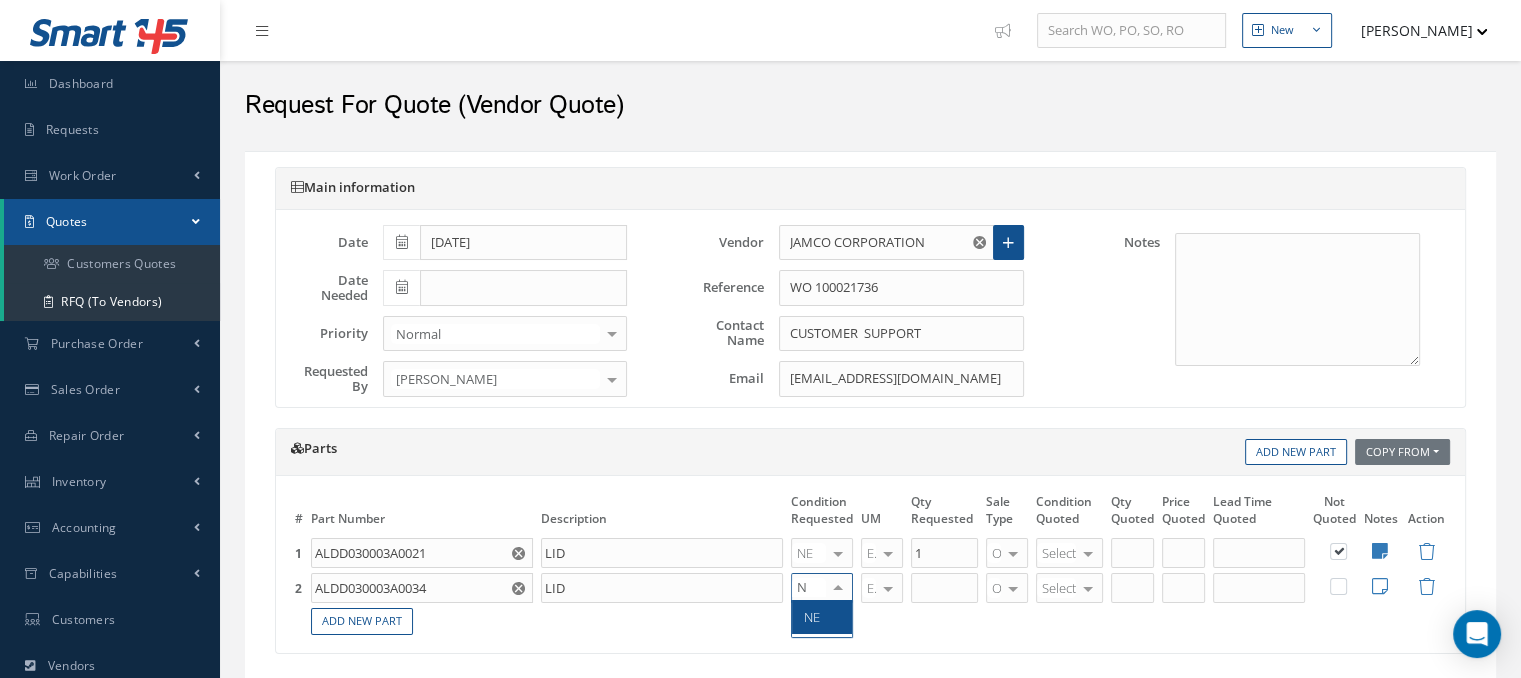 type on "NE" 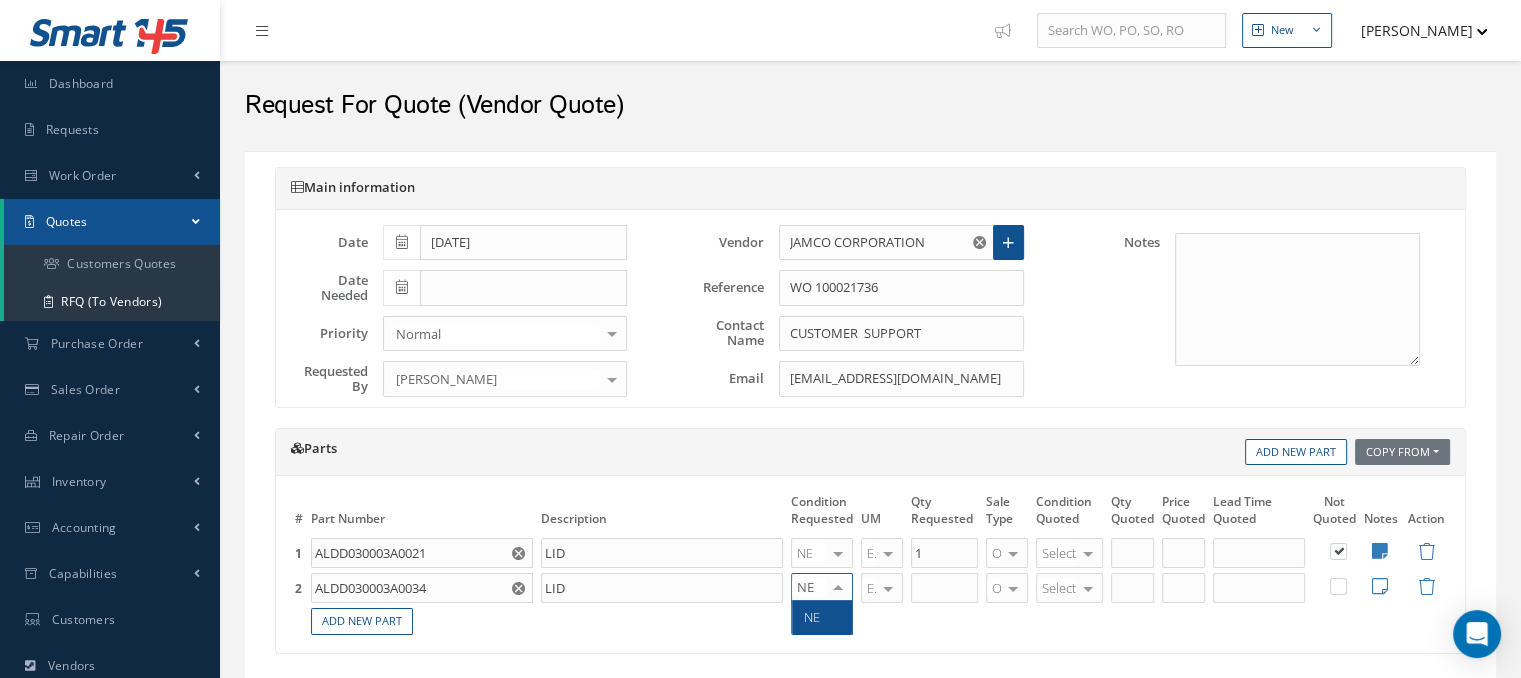 click on "NE" at bounding box center (822, 617) 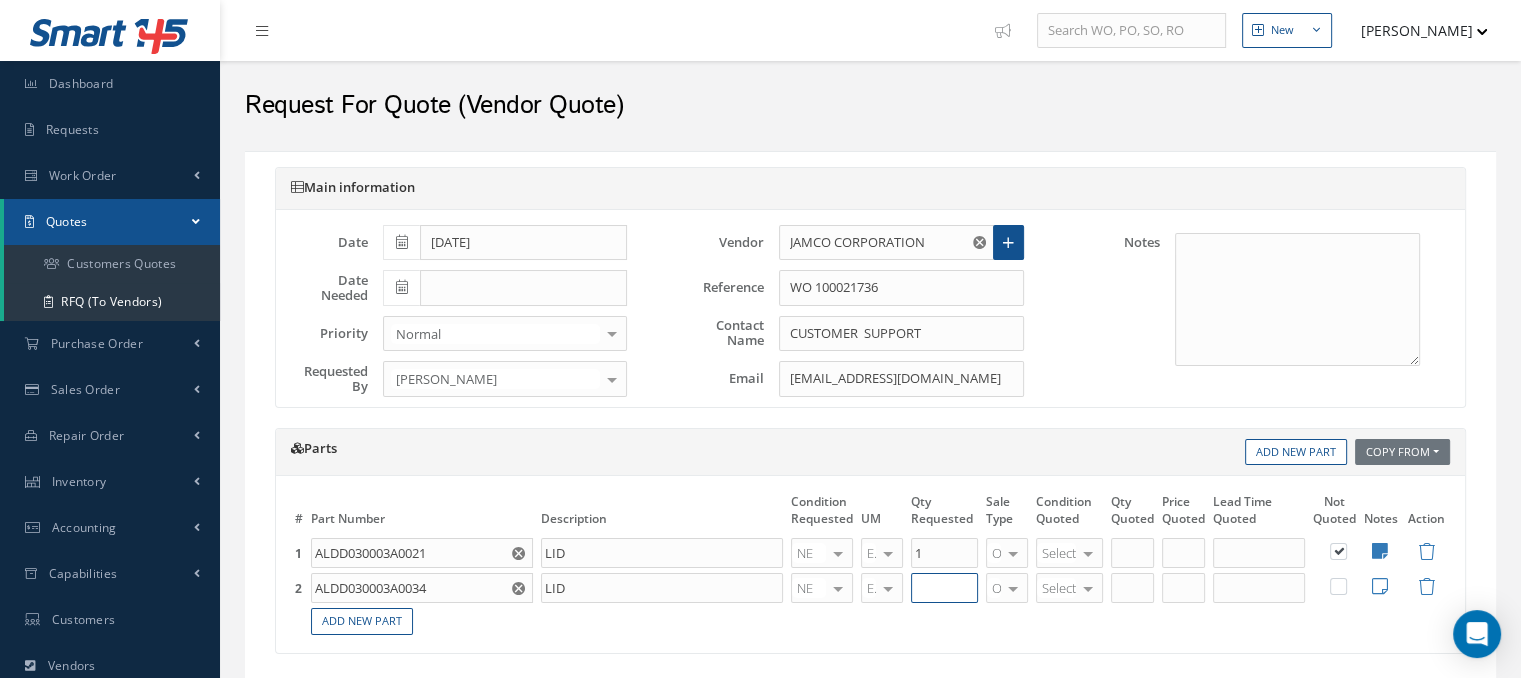 click at bounding box center (944, 588) 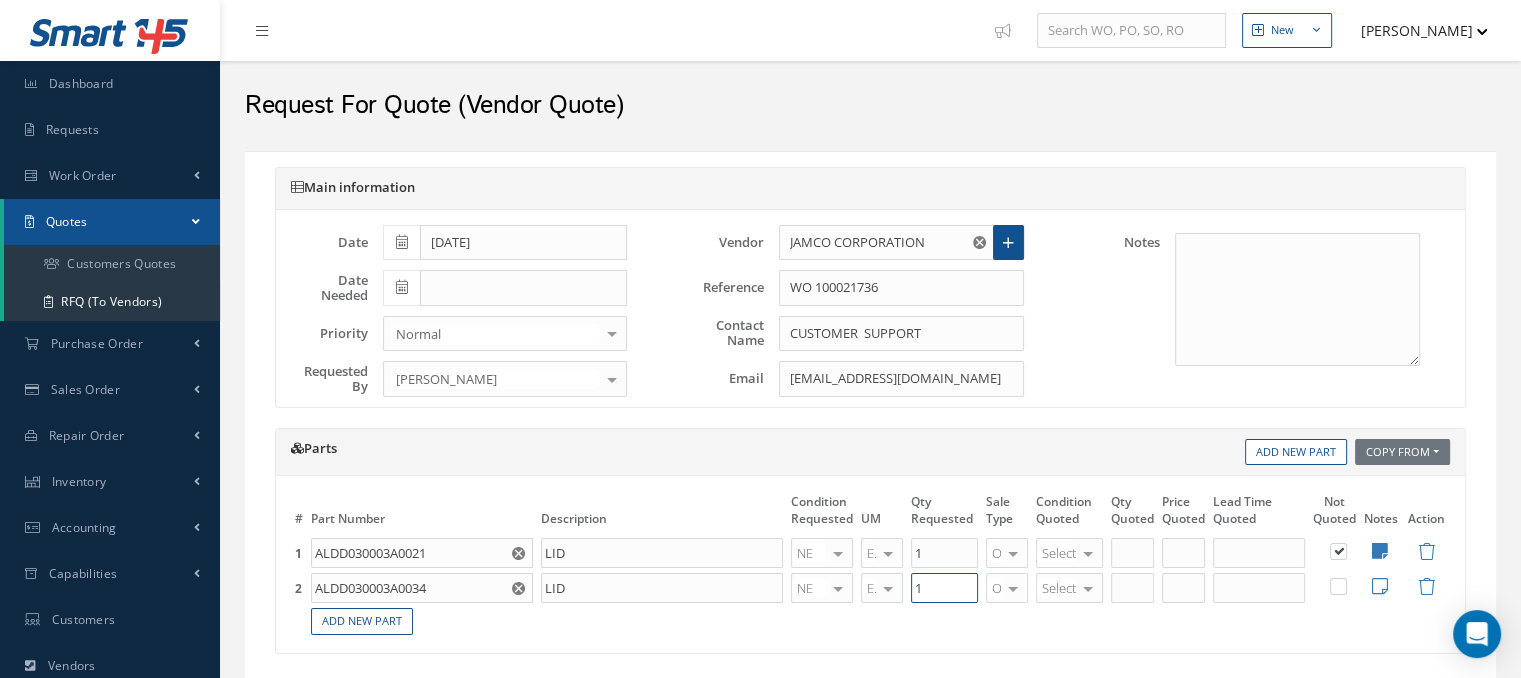 type on "1" 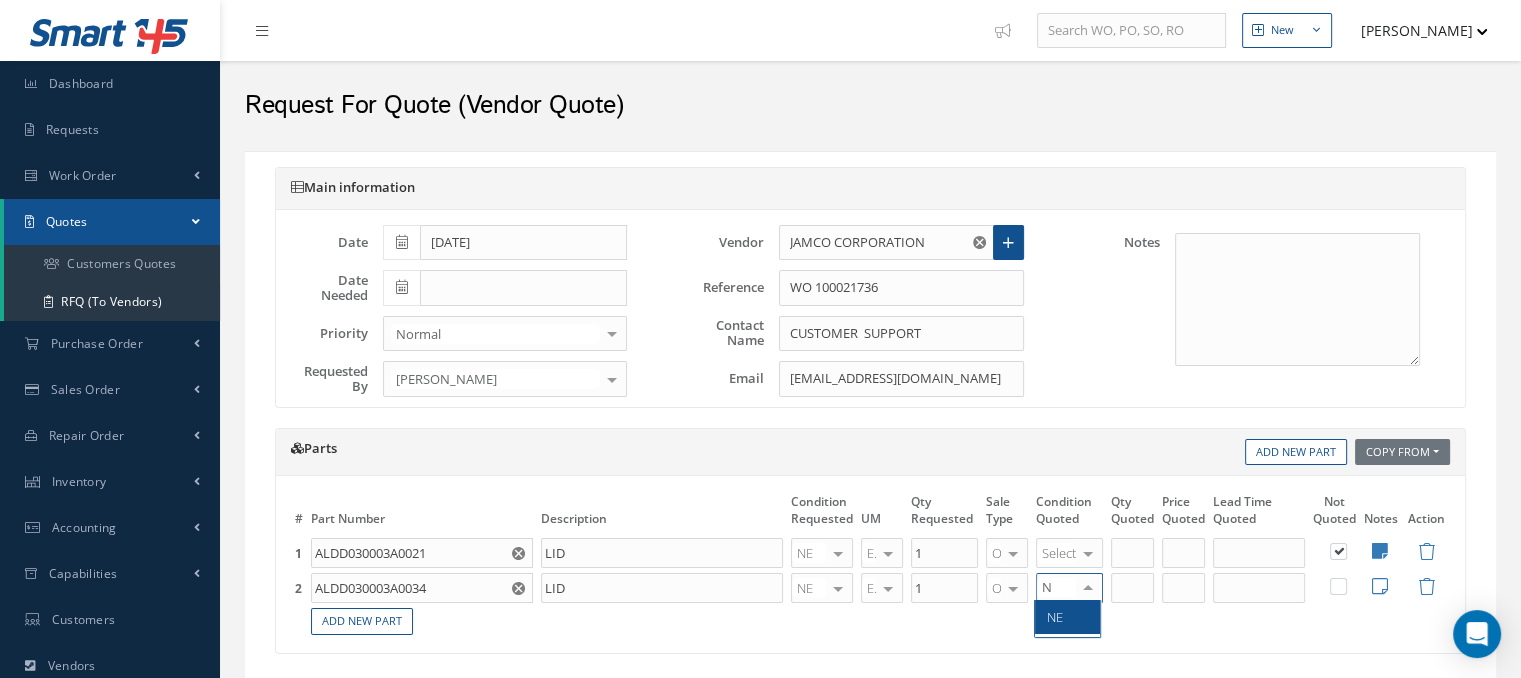 type on "NE" 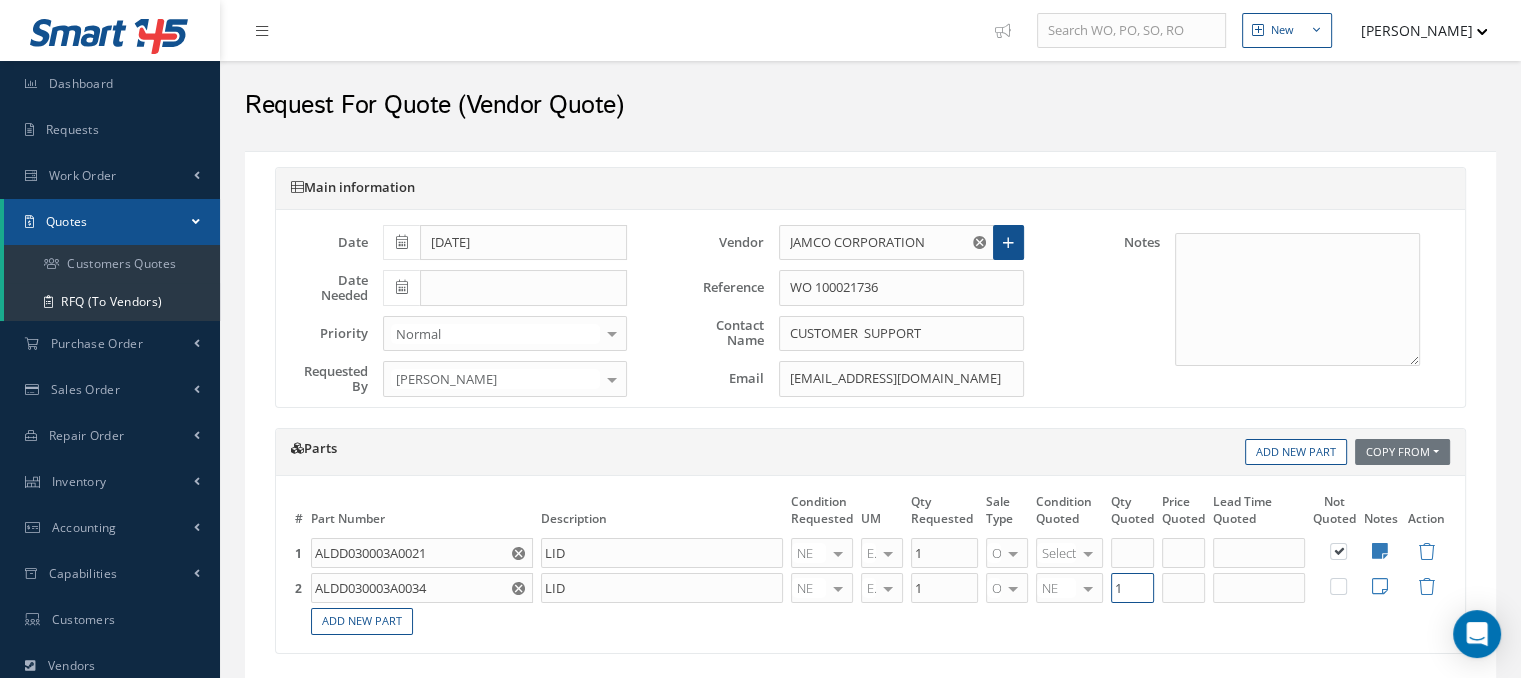 click on "1" at bounding box center (1132, 588) 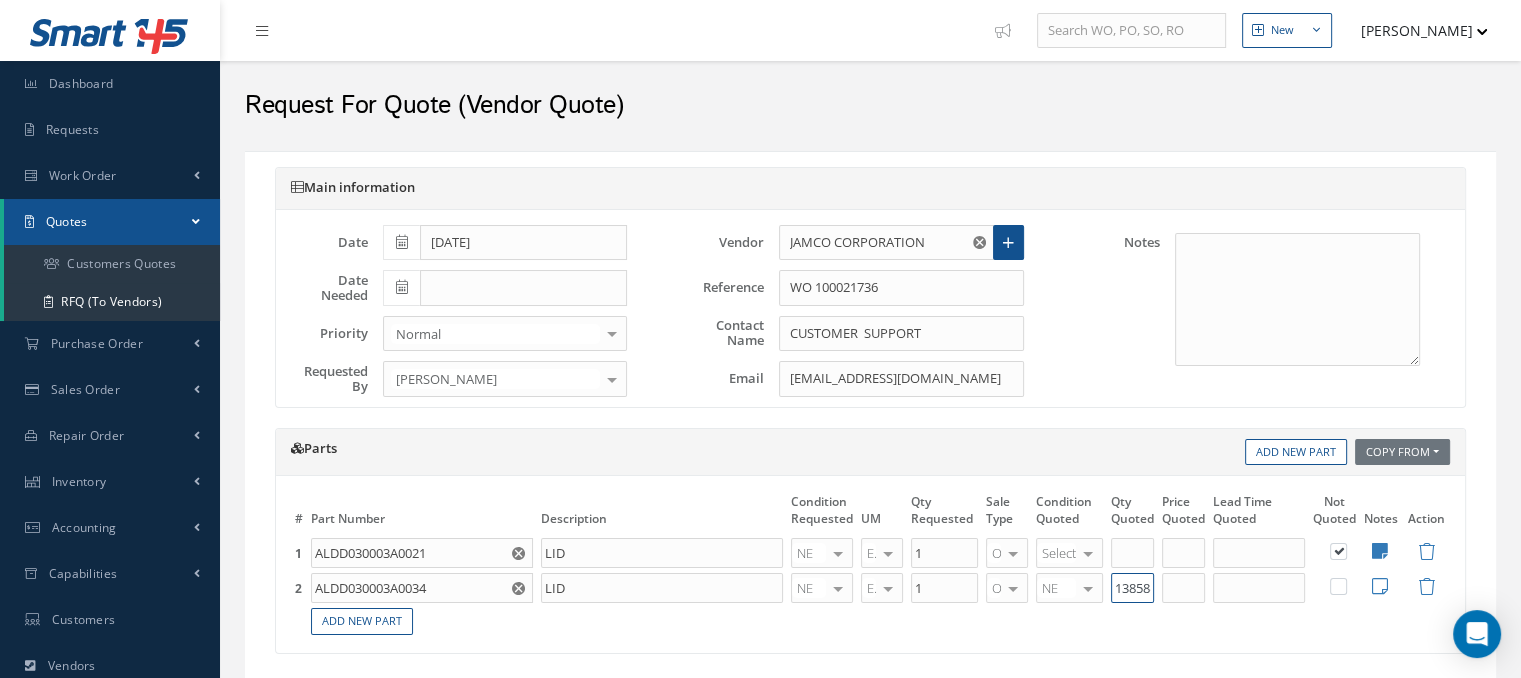 scroll, scrollTop: 0, scrollLeft: 8, axis: horizontal 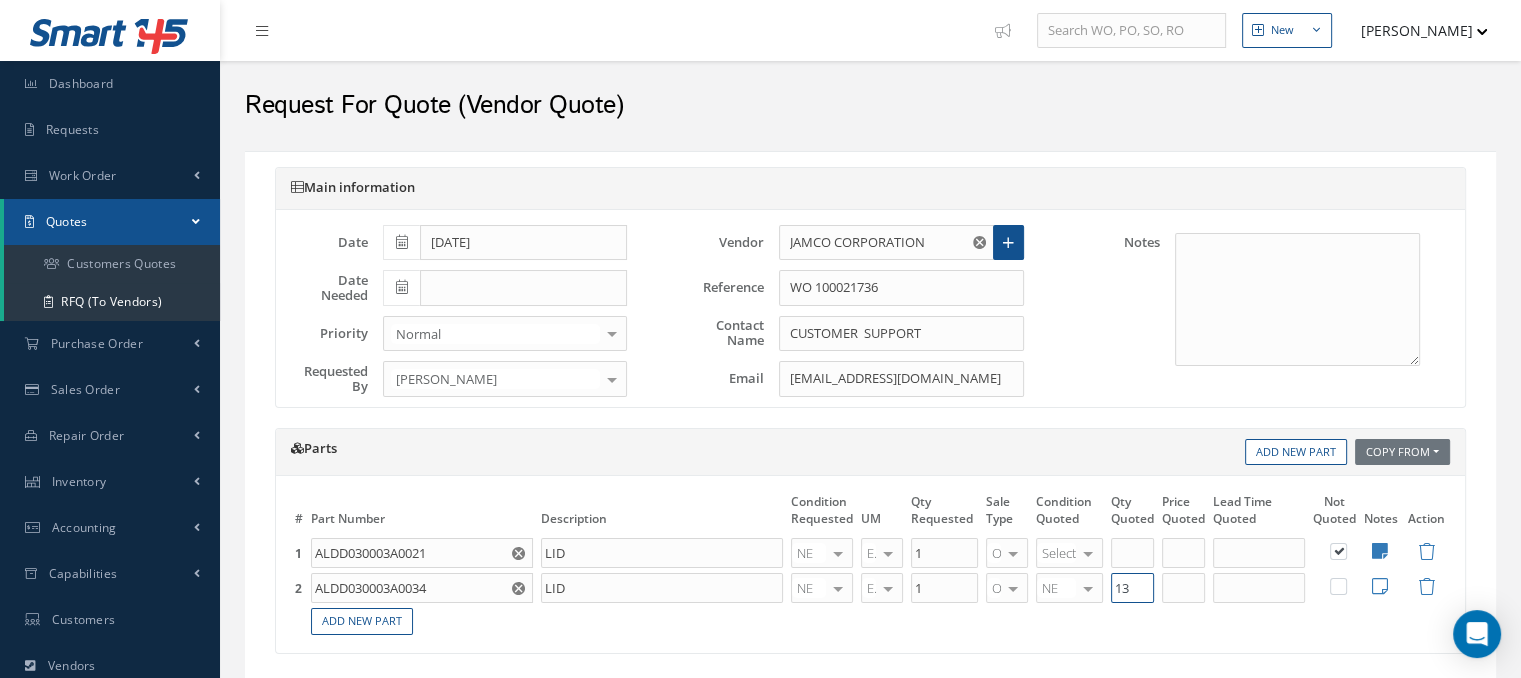 type on "1" 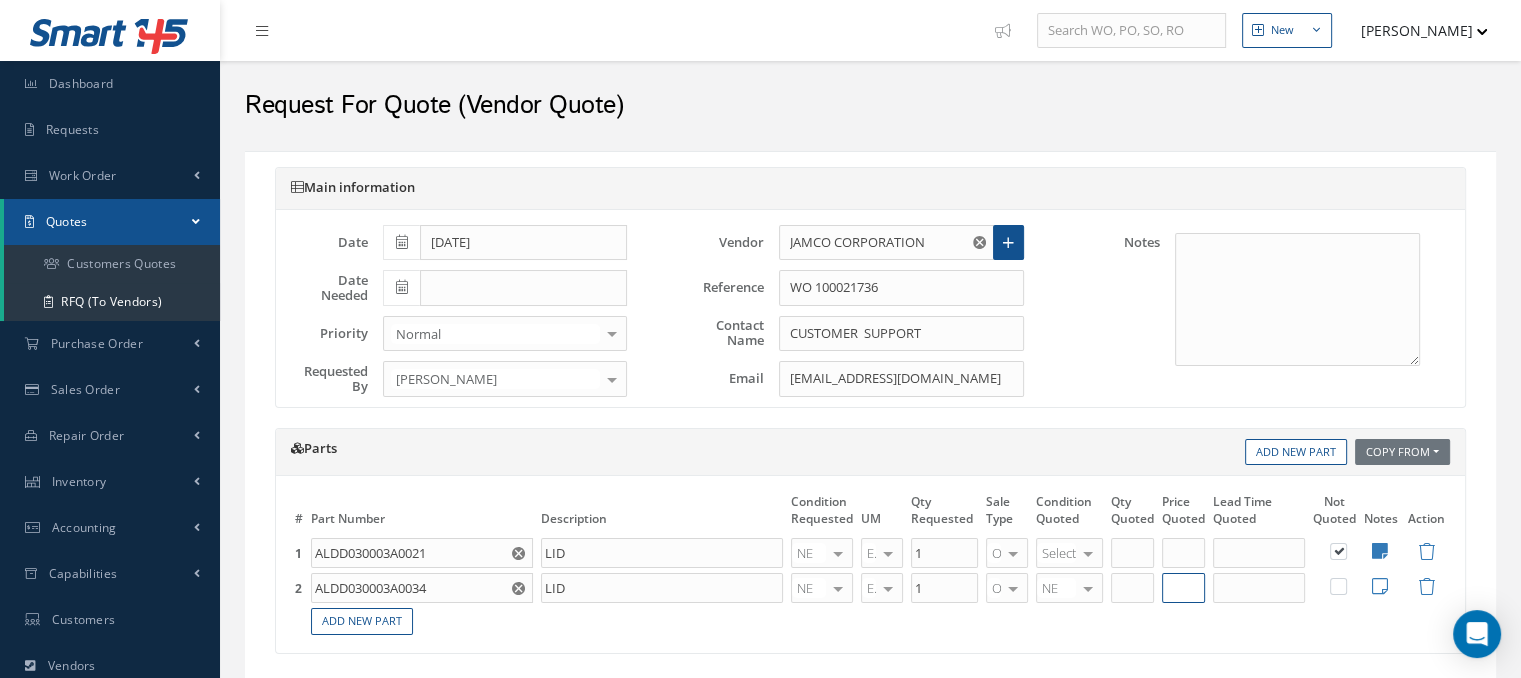 click at bounding box center [1183, 588] 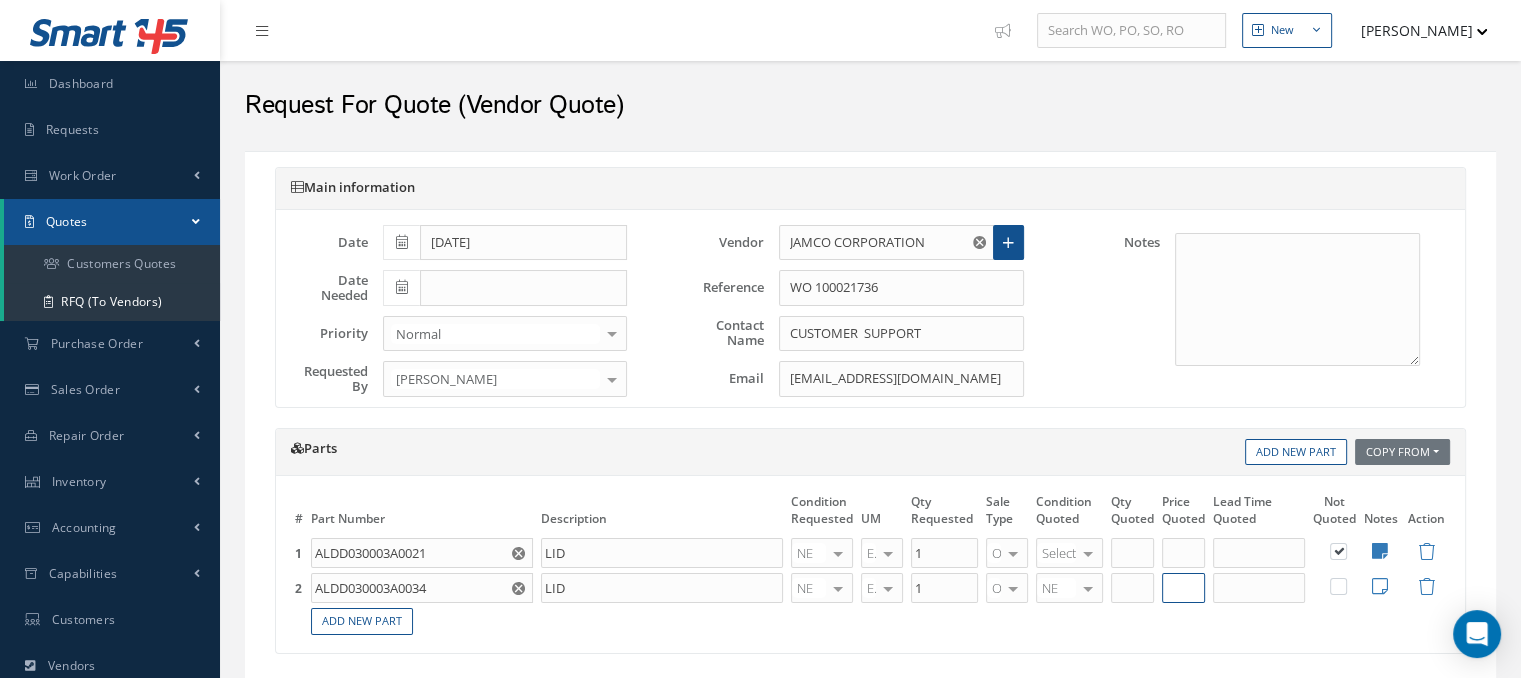 type on "1" 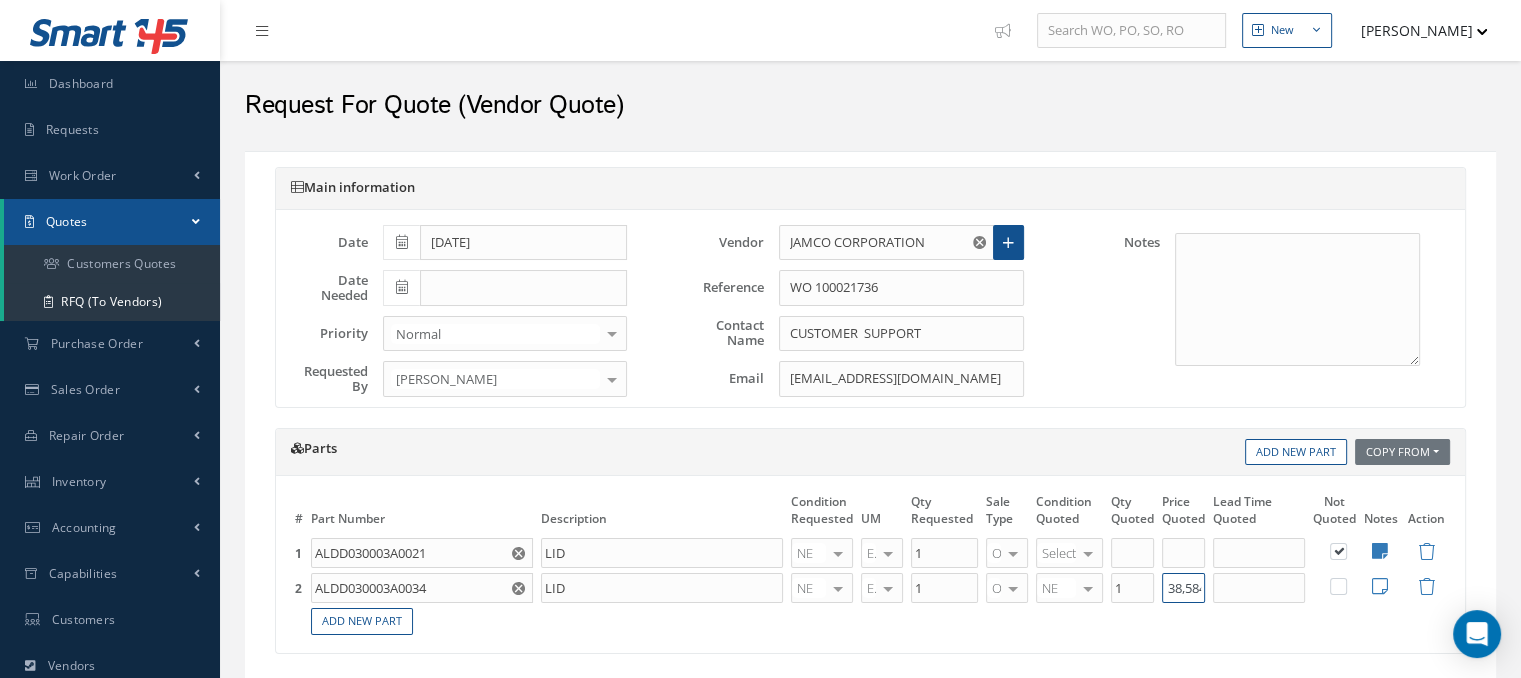 scroll, scrollTop: 0, scrollLeft: 19, axis: horizontal 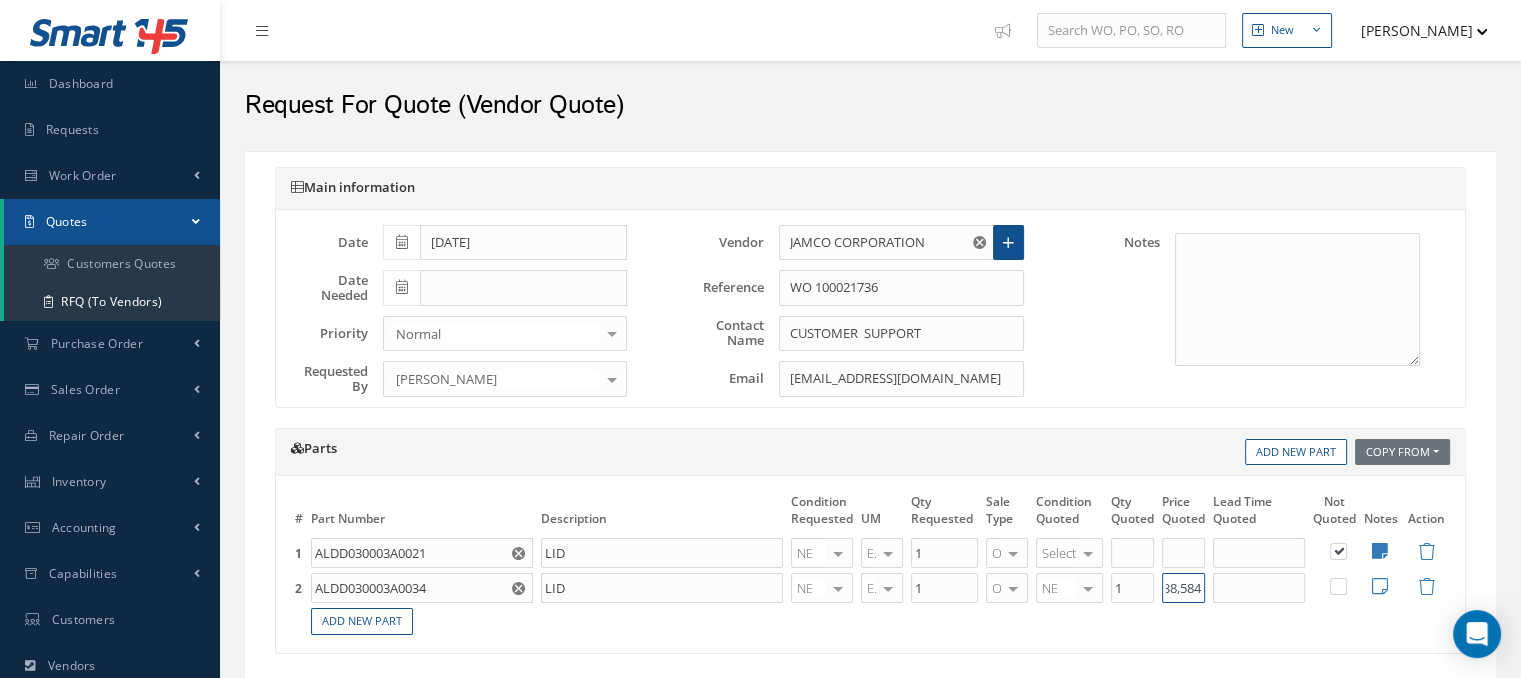 type on "¥138,584" 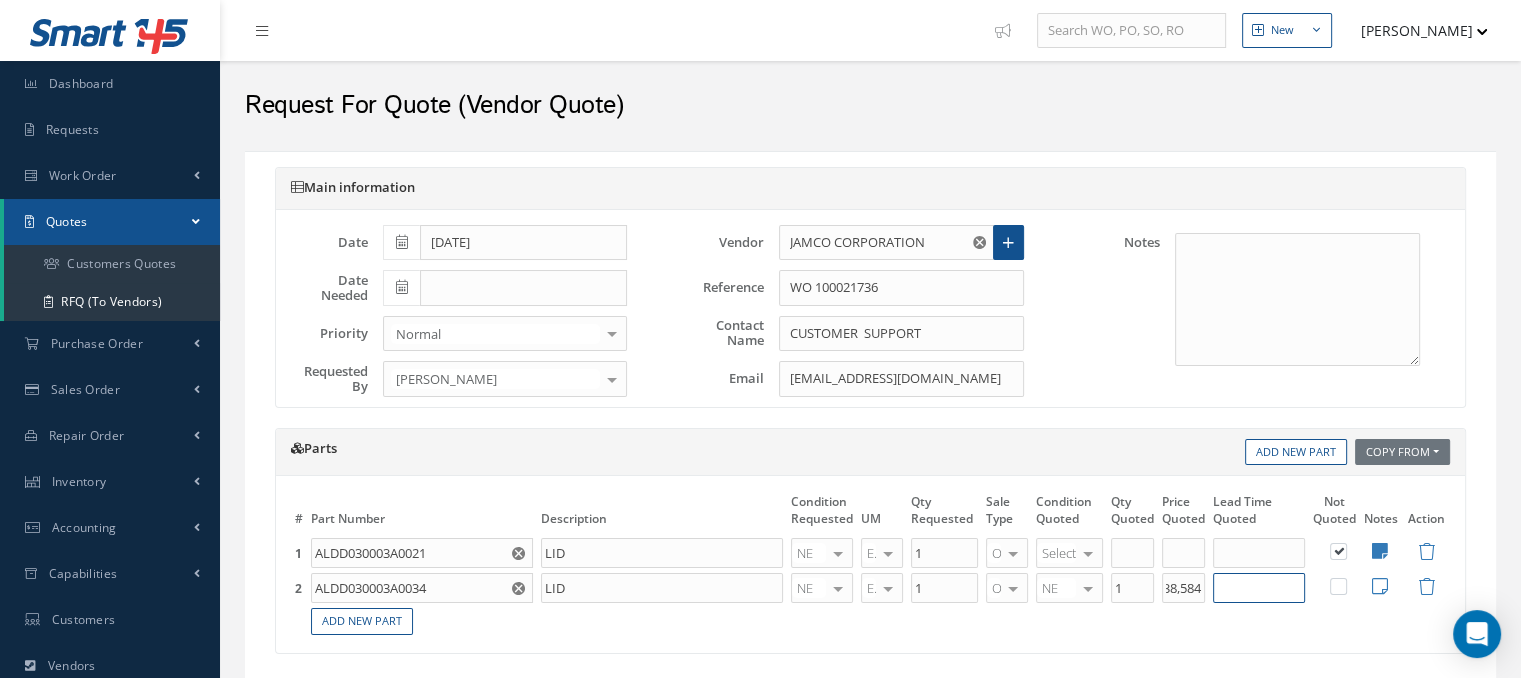 scroll, scrollTop: 0, scrollLeft: 0, axis: both 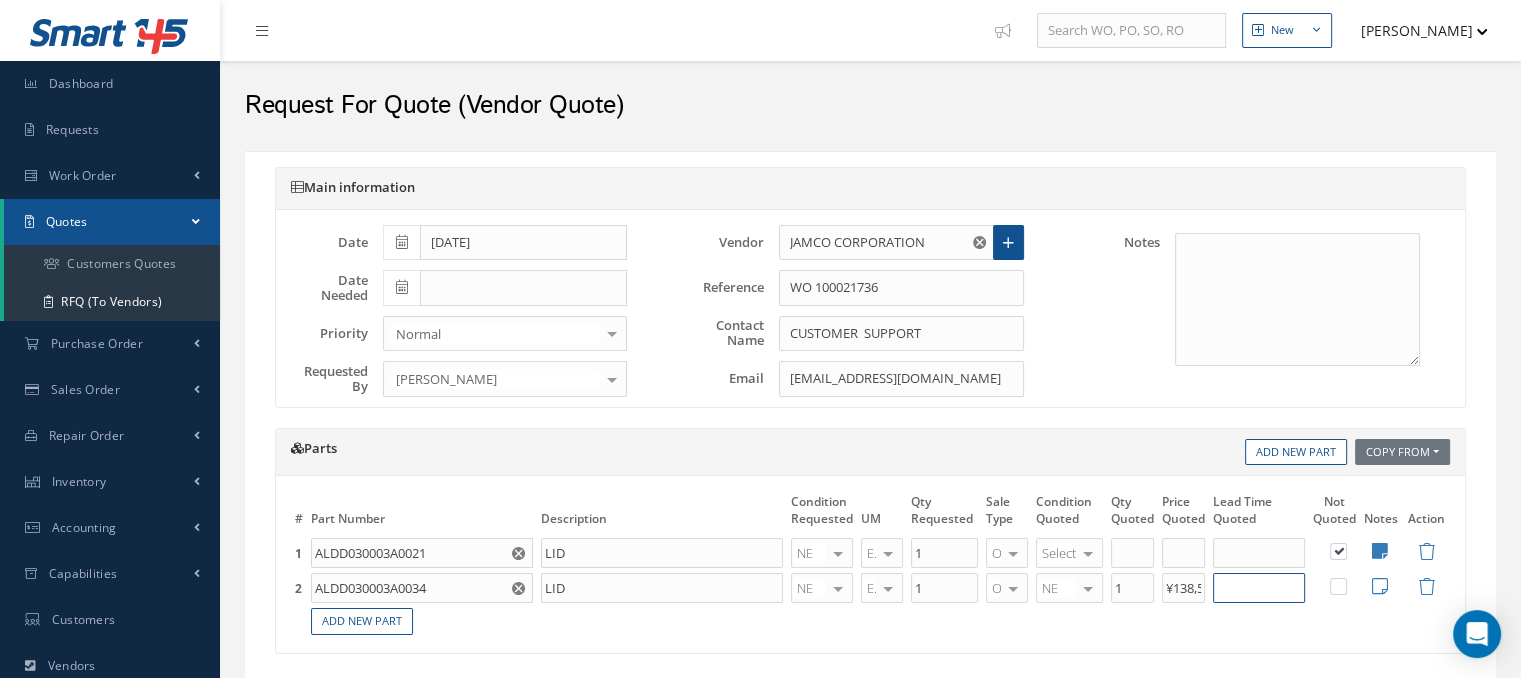 click at bounding box center [1259, 588] 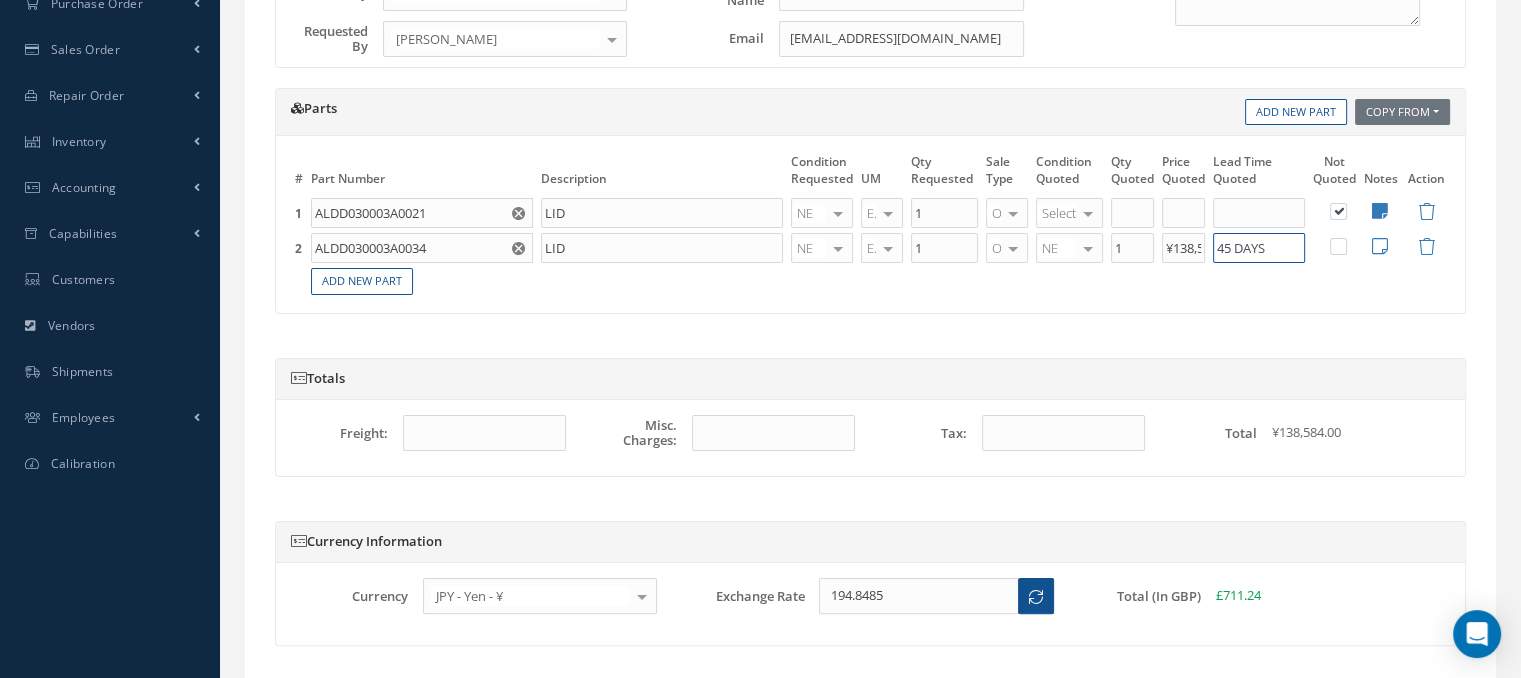 scroll, scrollTop: 344, scrollLeft: 0, axis: vertical 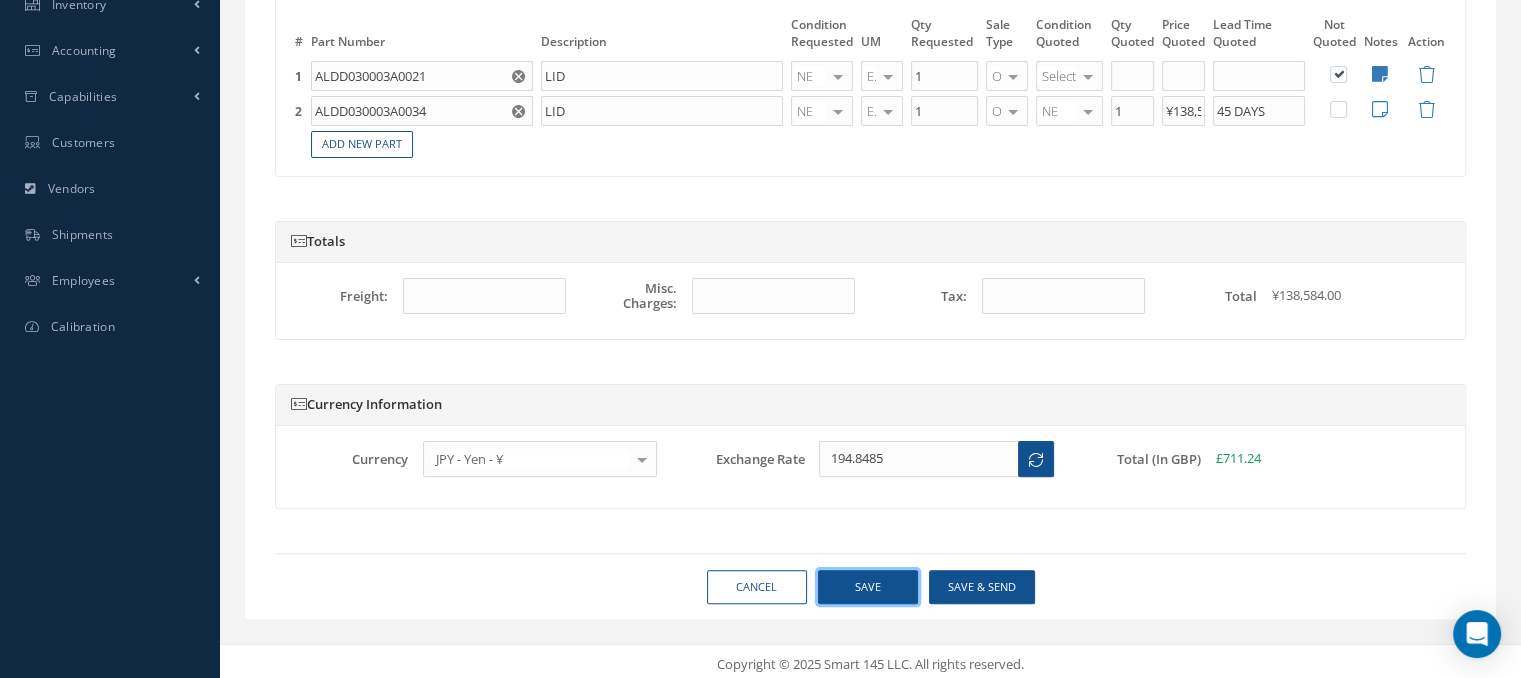 type on "45 DAYS" 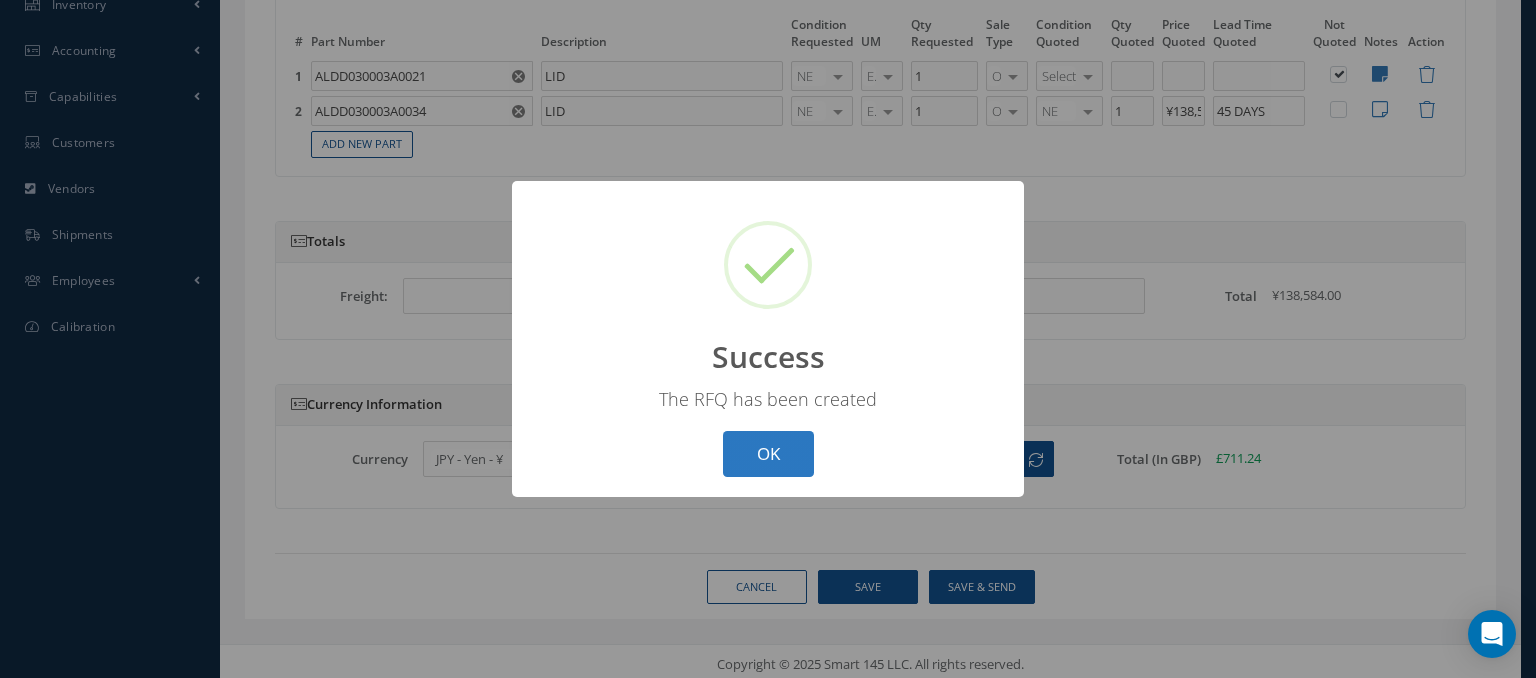 click on "OK" at bounding box center (768, 454) 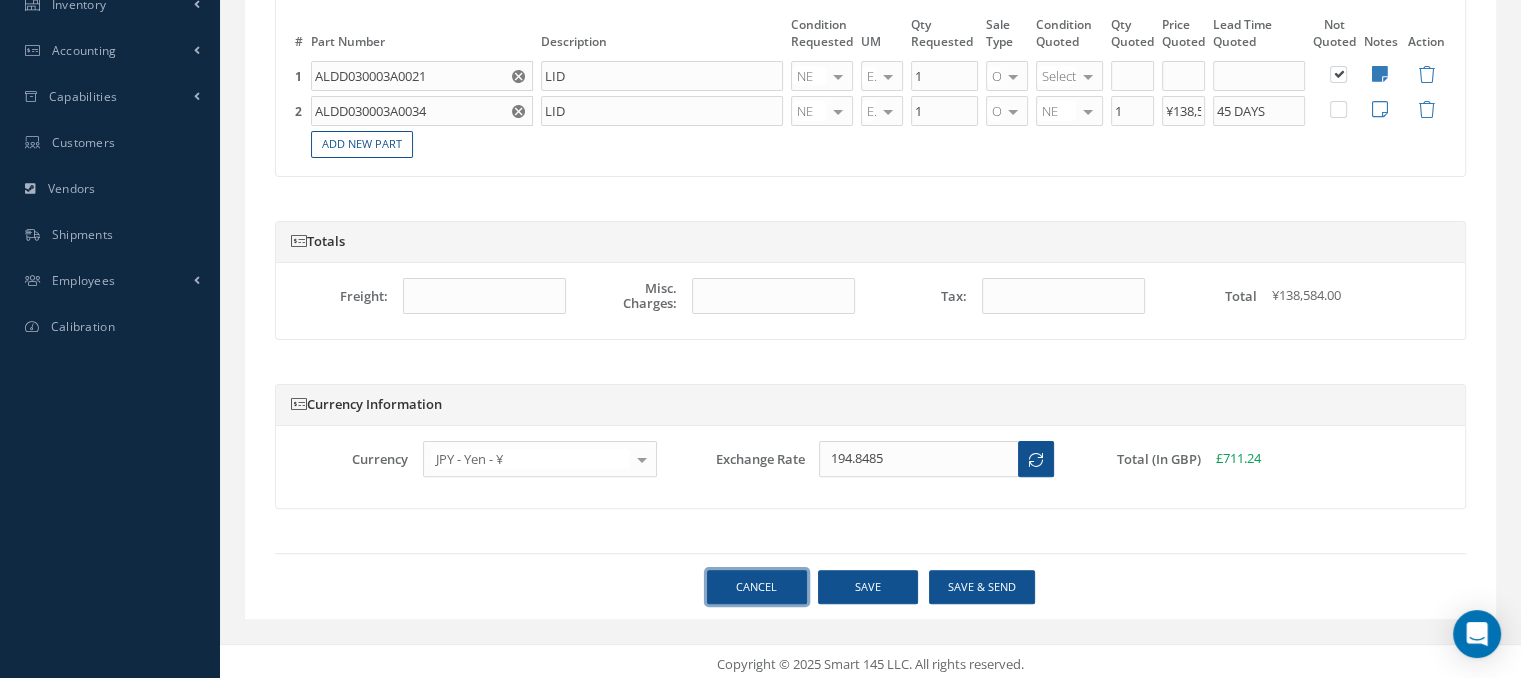 click on "Cancel" at bounding box center (757, 587) 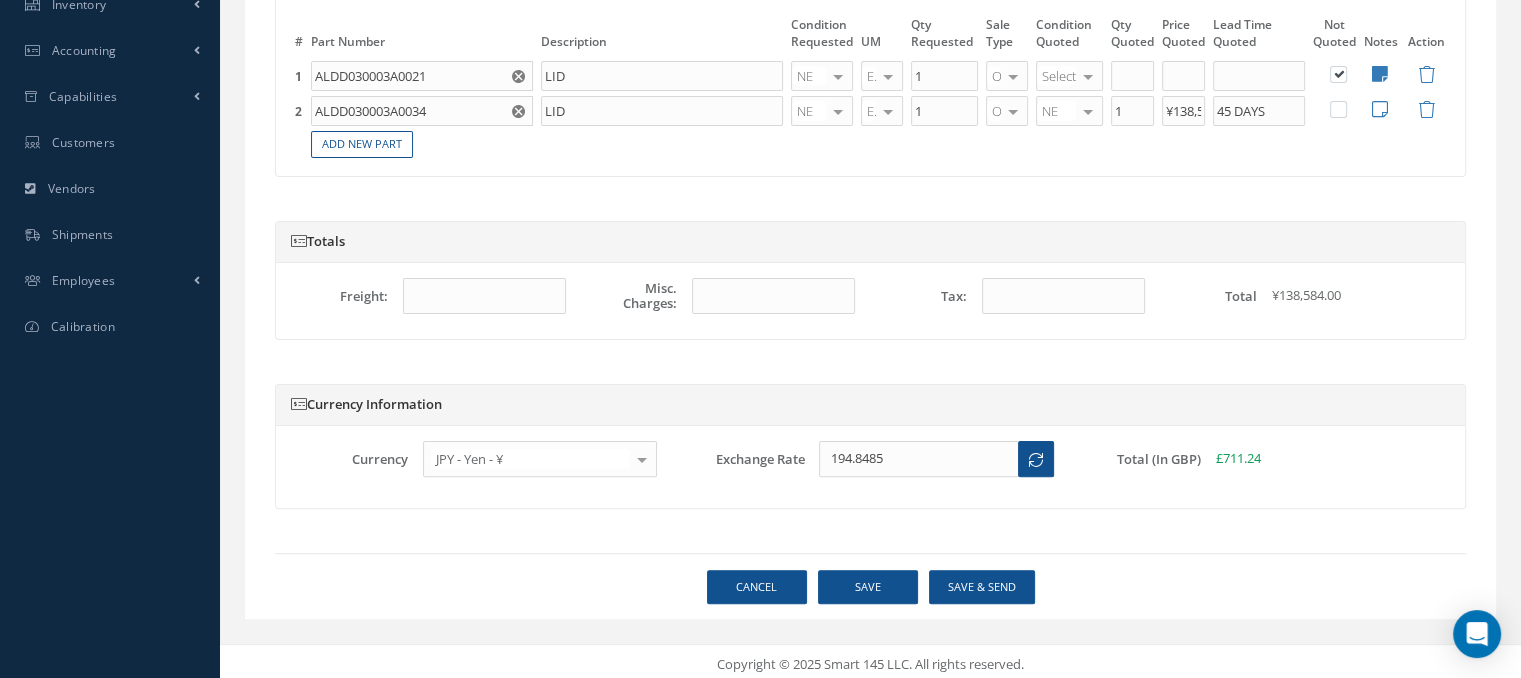 select on "25" 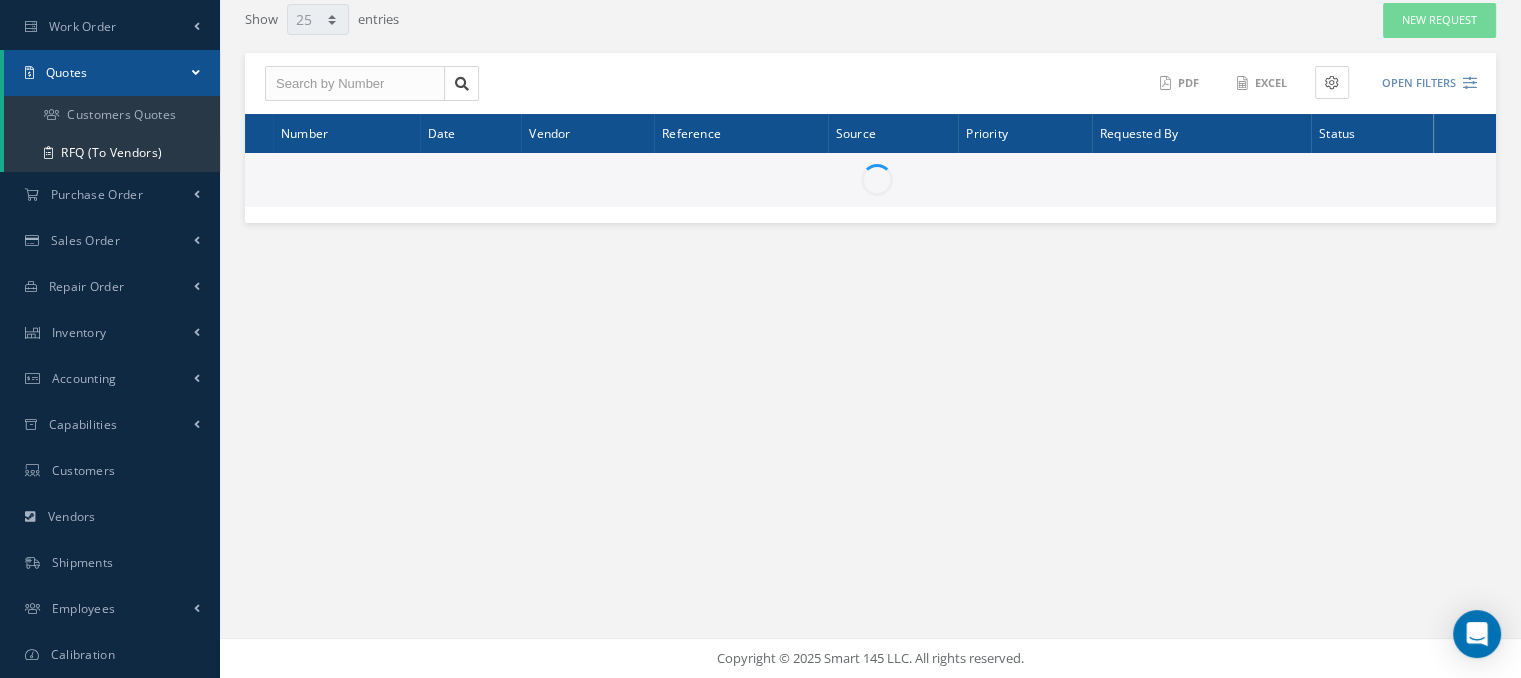 scroll, scrollTop: 0, scrollLeft: 0, axis: both 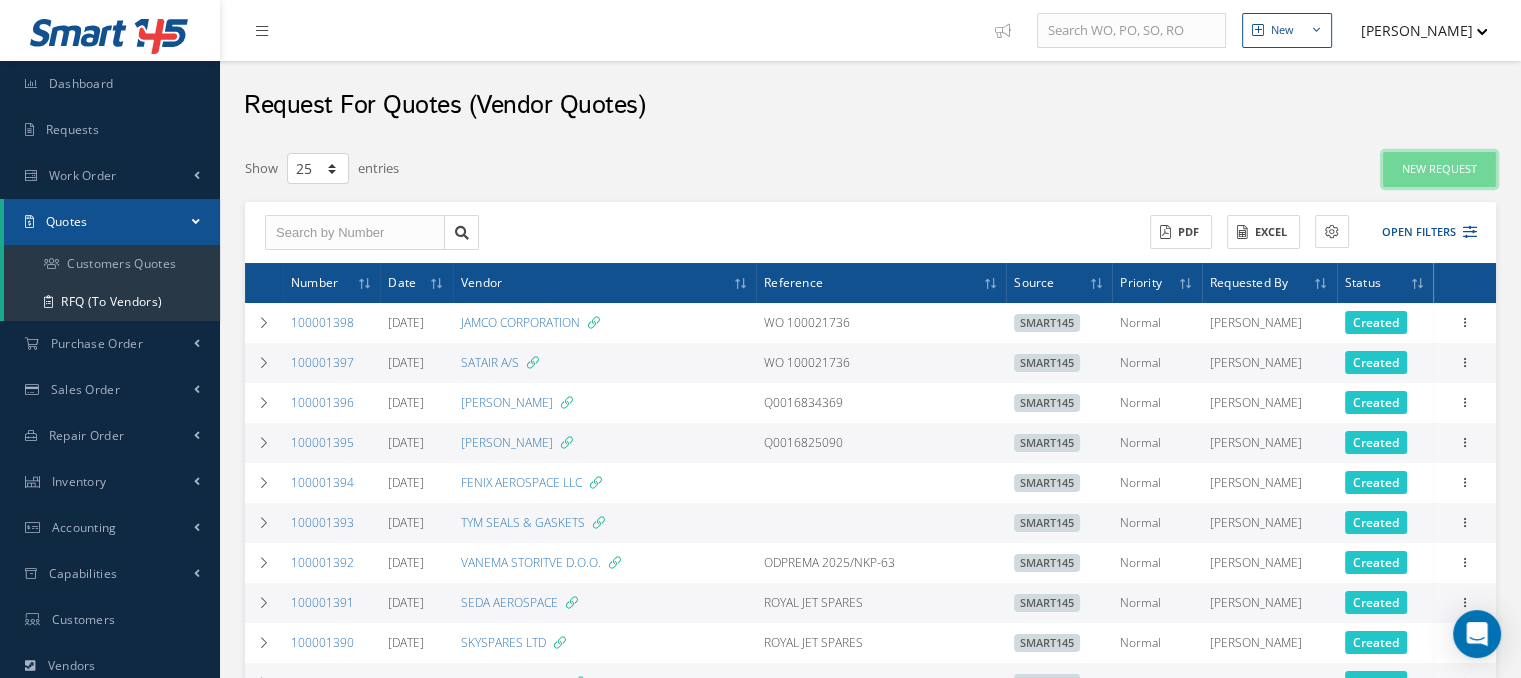 click on "New Request" at bounding box center (1439, 169) 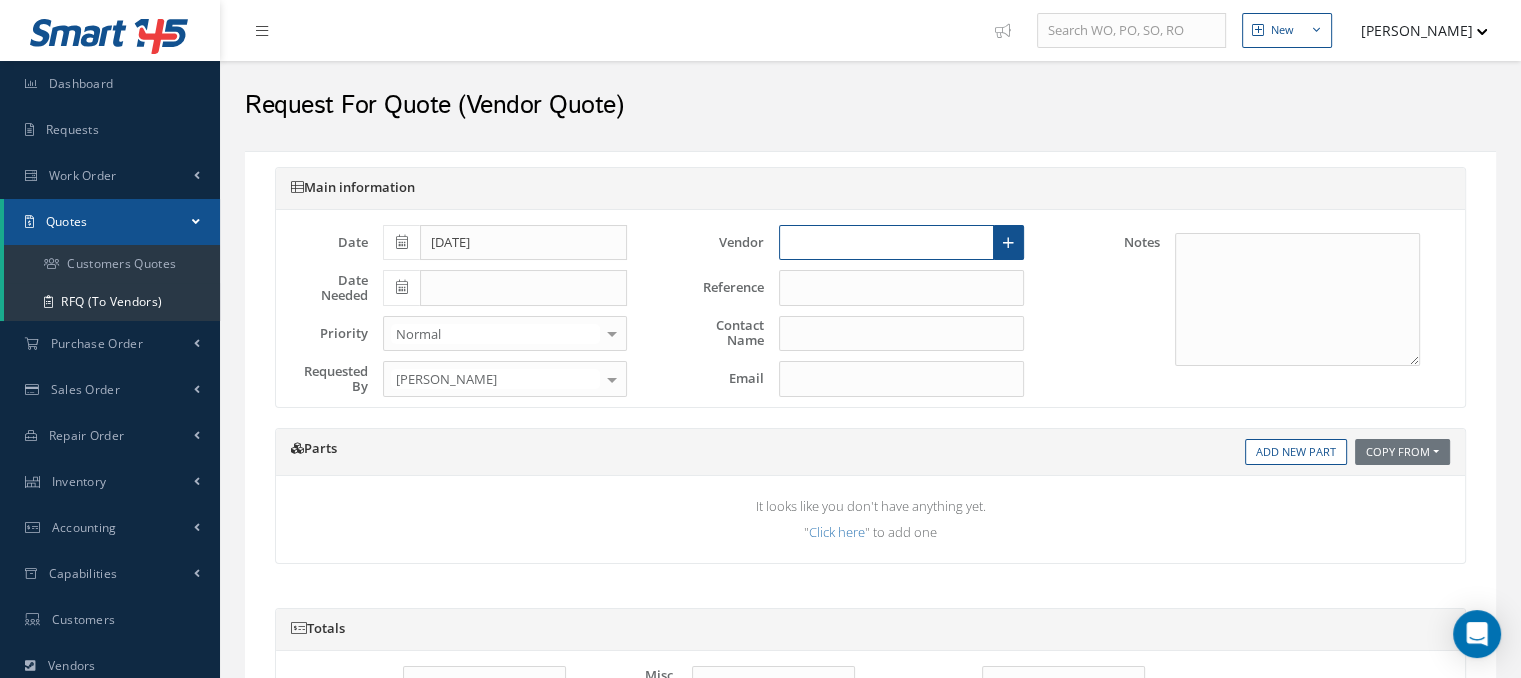 click at bounding box center (886, 243) 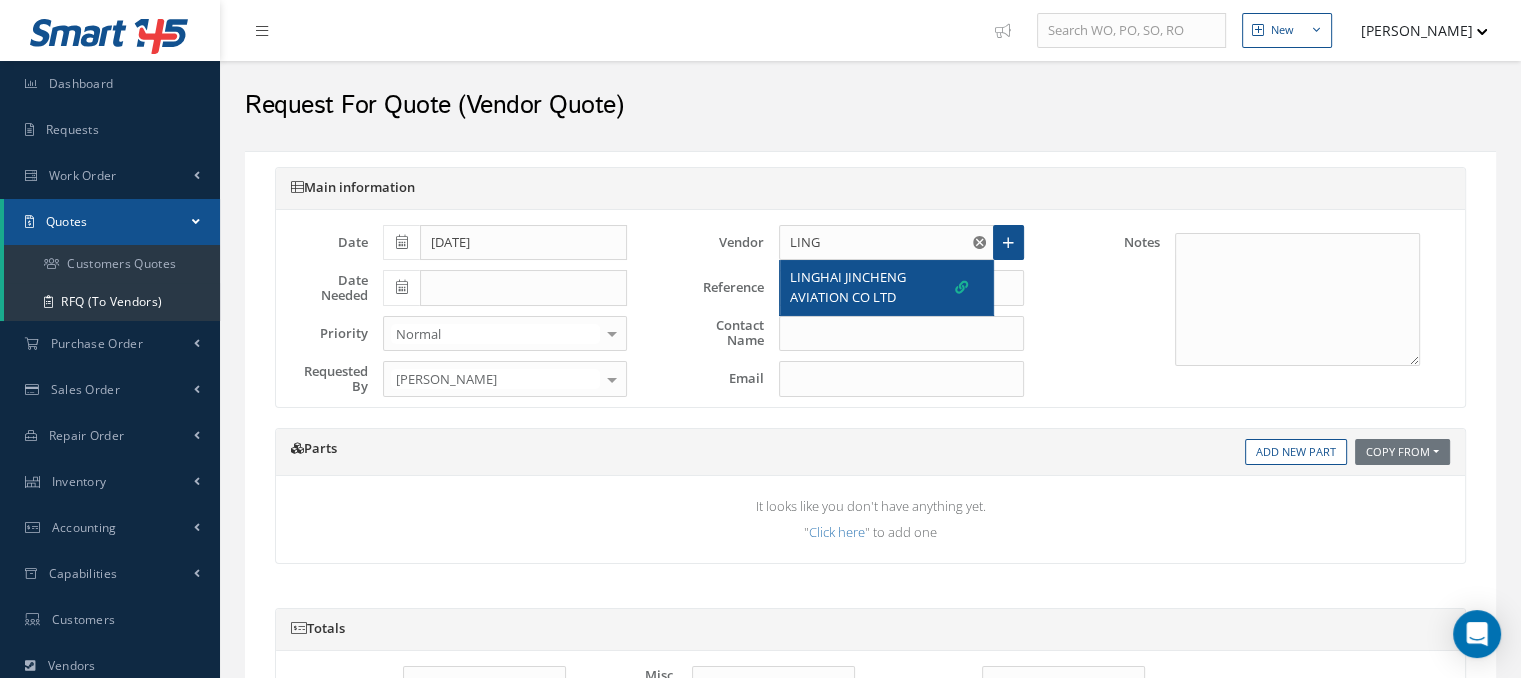 click on "LINGHAI JINCHENG AVIATION CO LTD" at bounding box center (872, 287) 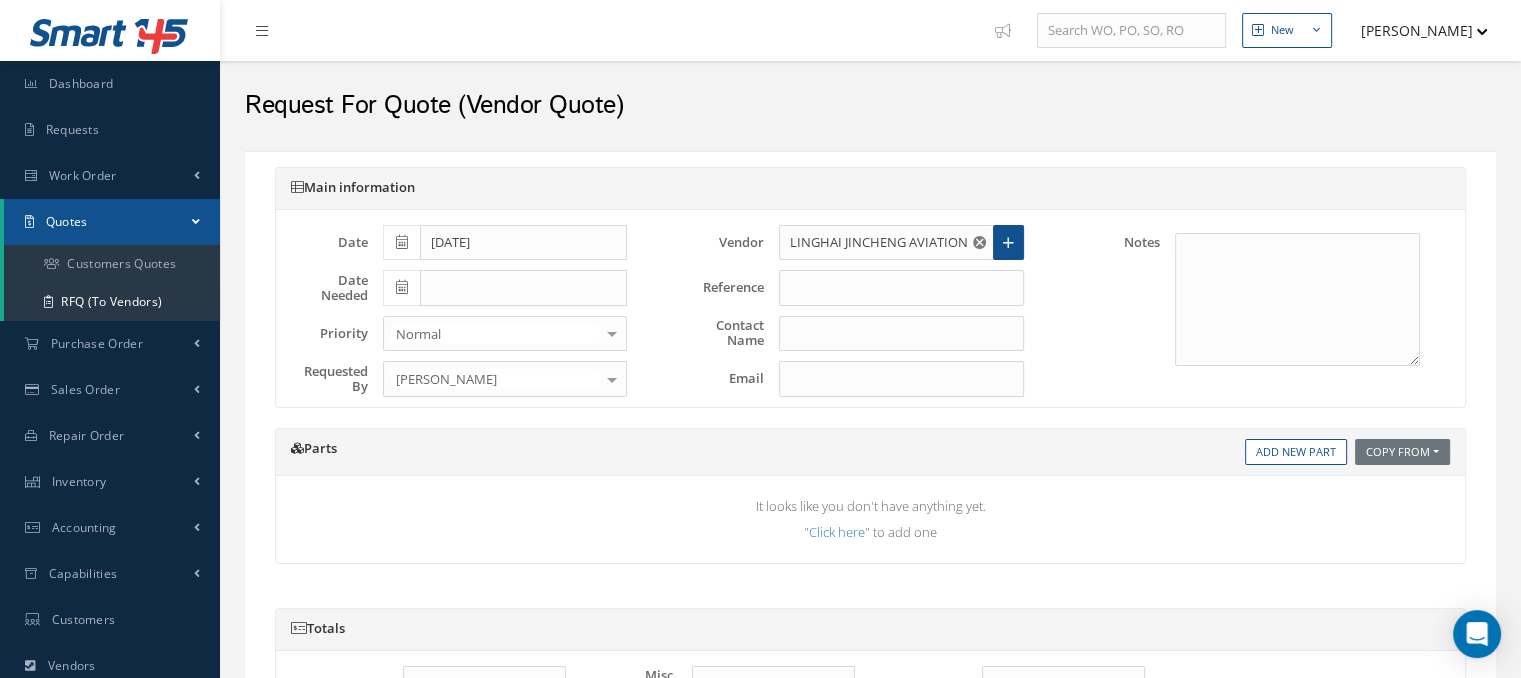 type on "STEPHEN CHOI" 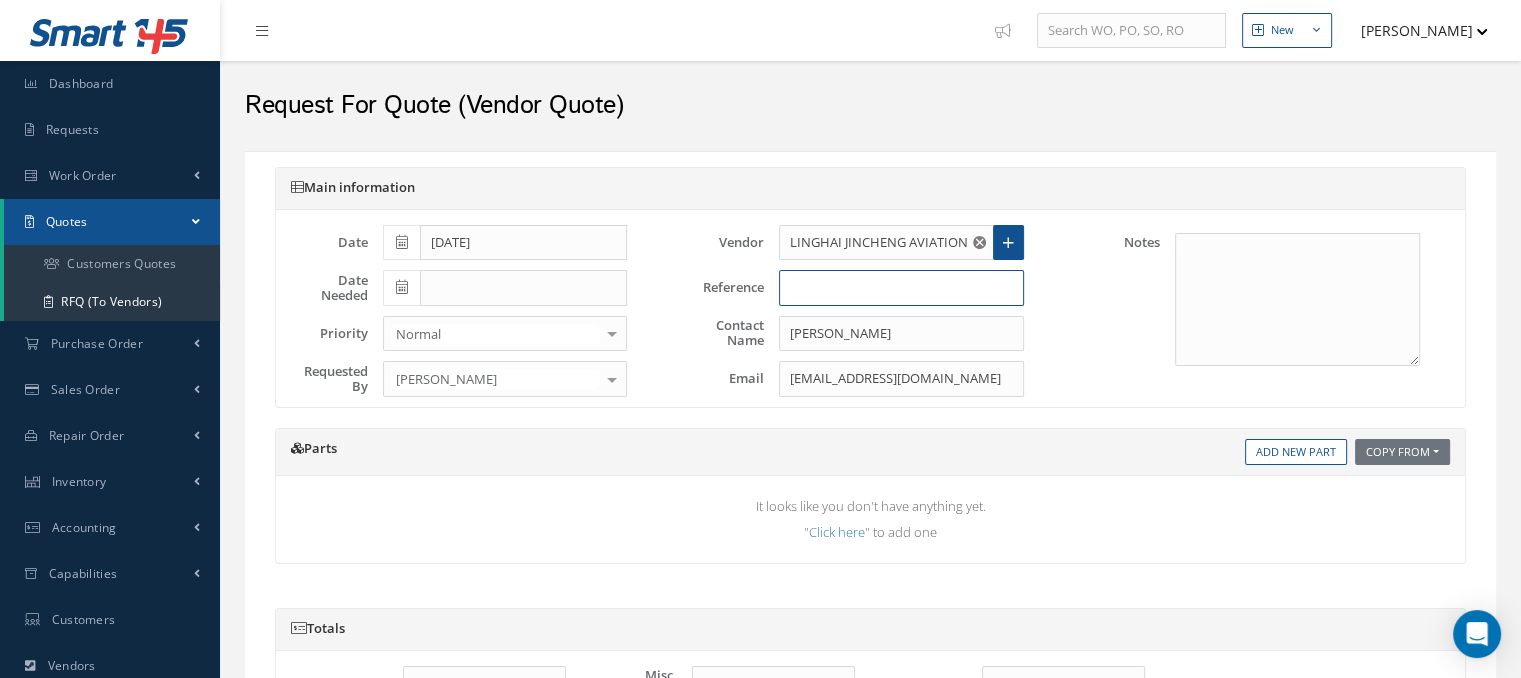 click at bounding box center [901, 288] 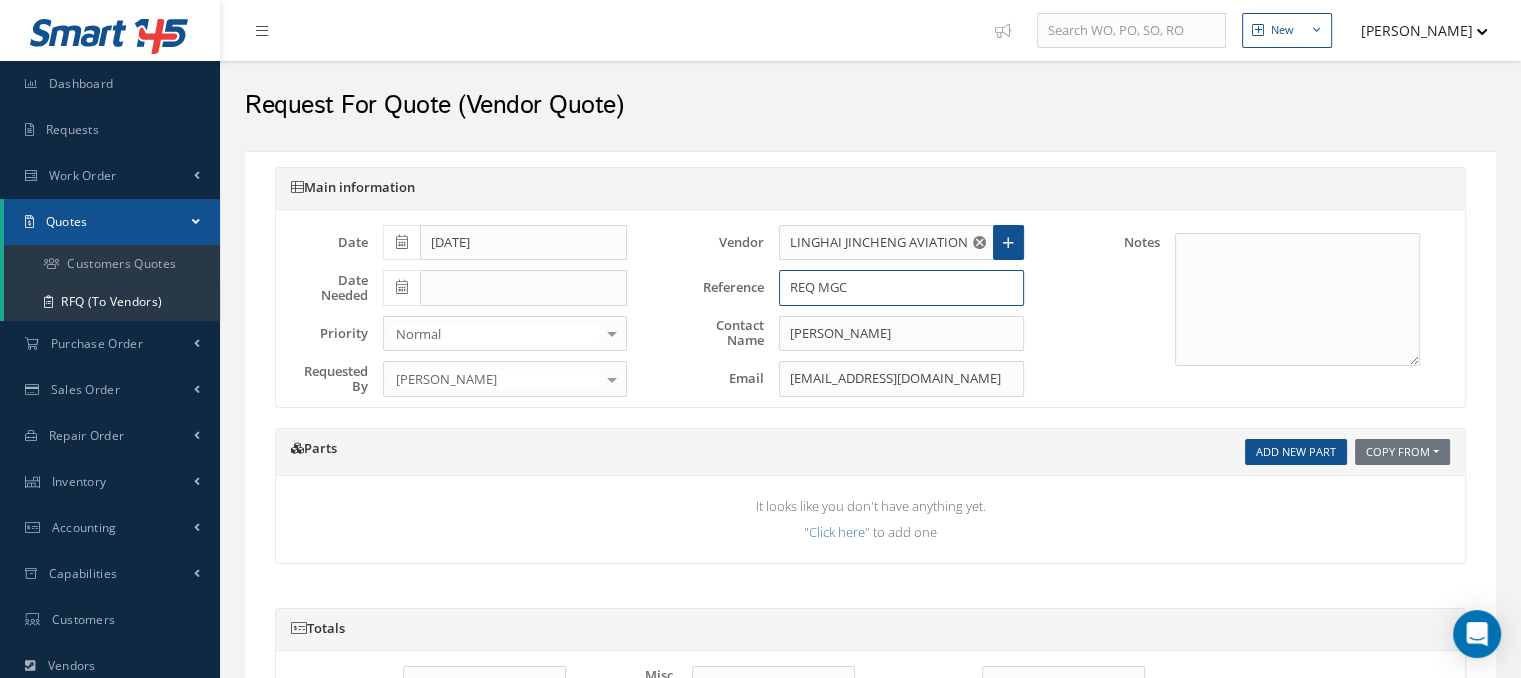 type on "REQ MGC" 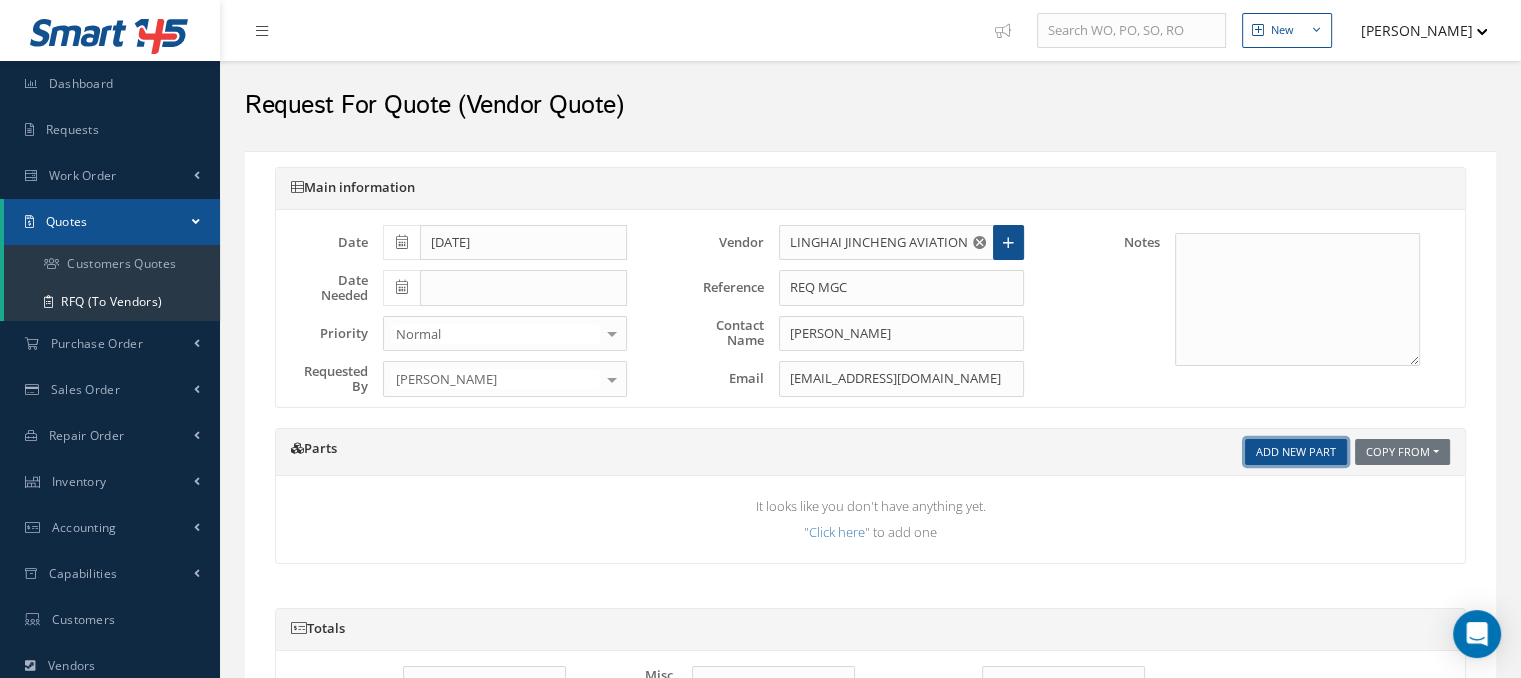 click on "Add New Part" at bounding box center (1296, 452) 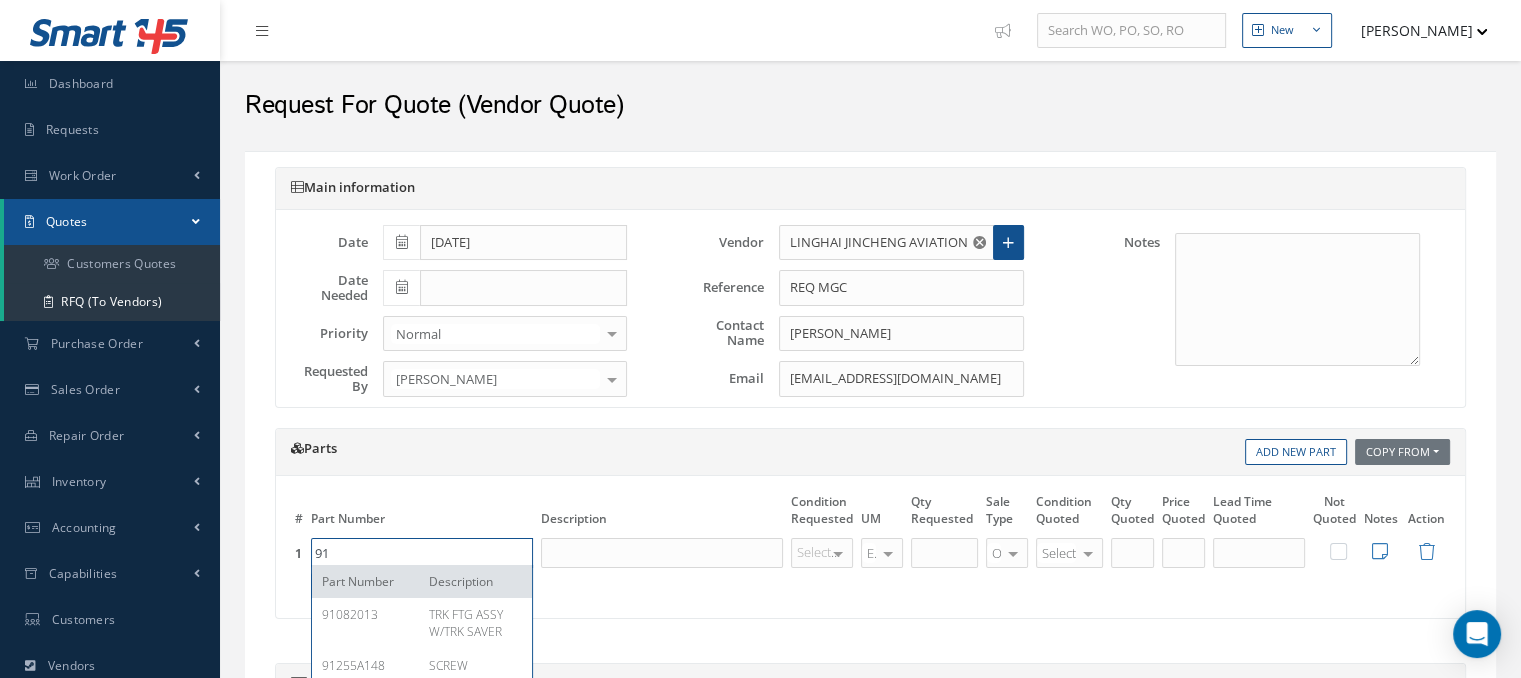type on "9" 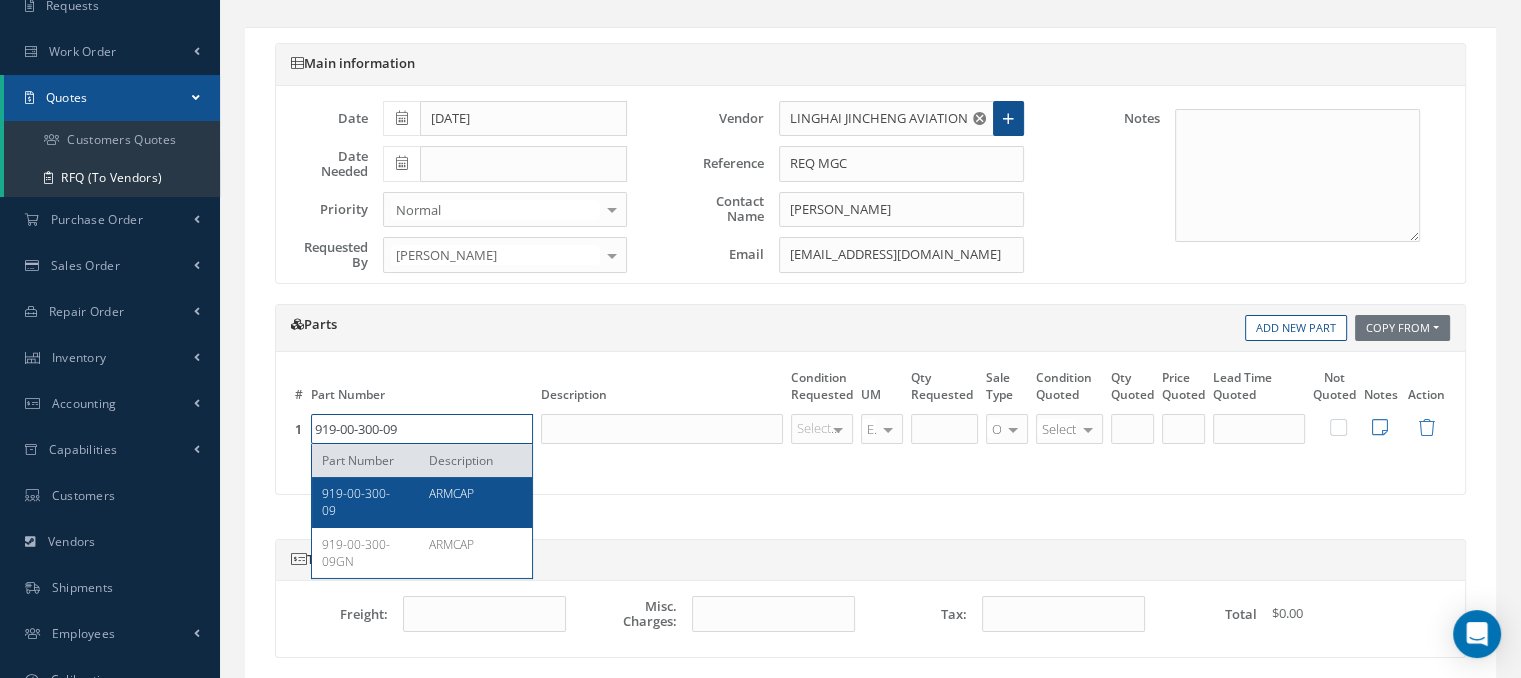 scroll, scrollTop: 123, scrollLeft: 0, axis: vertical 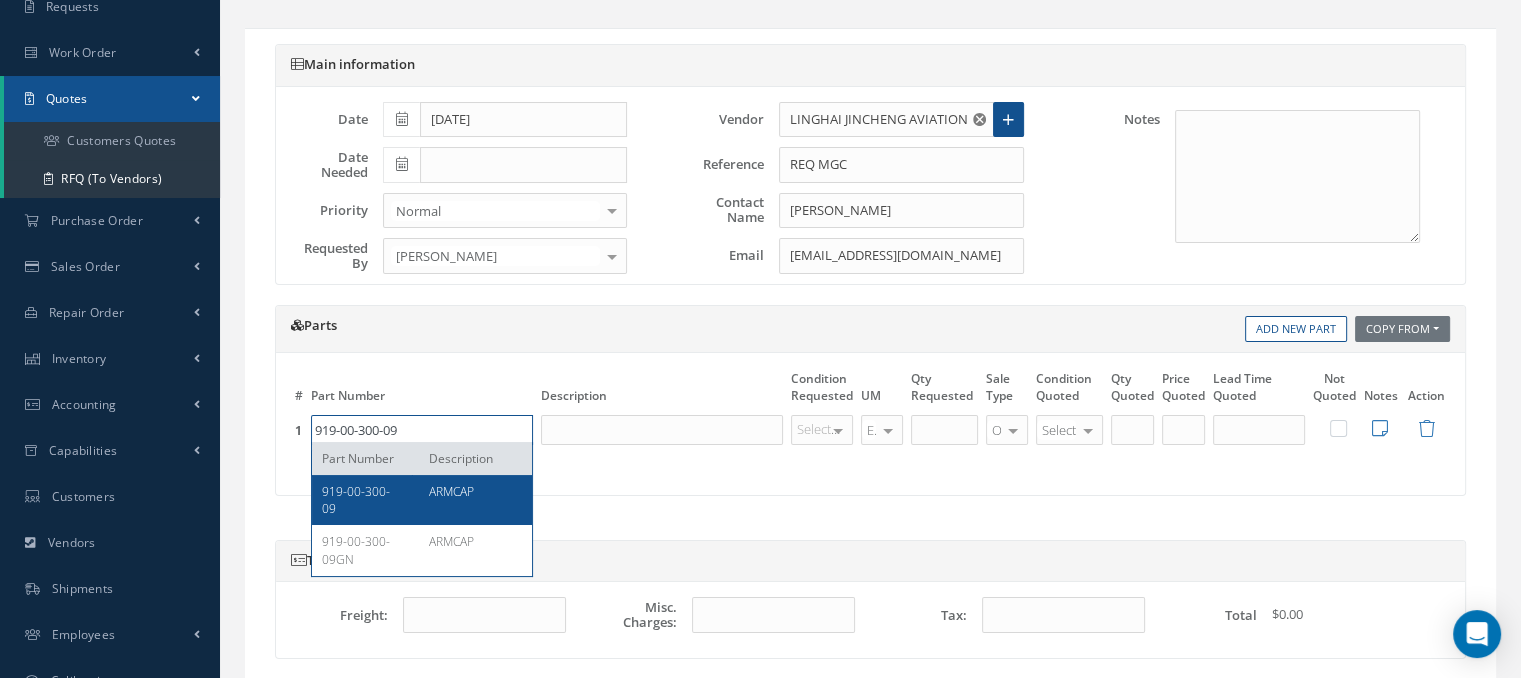 type on "919-00-300-09" 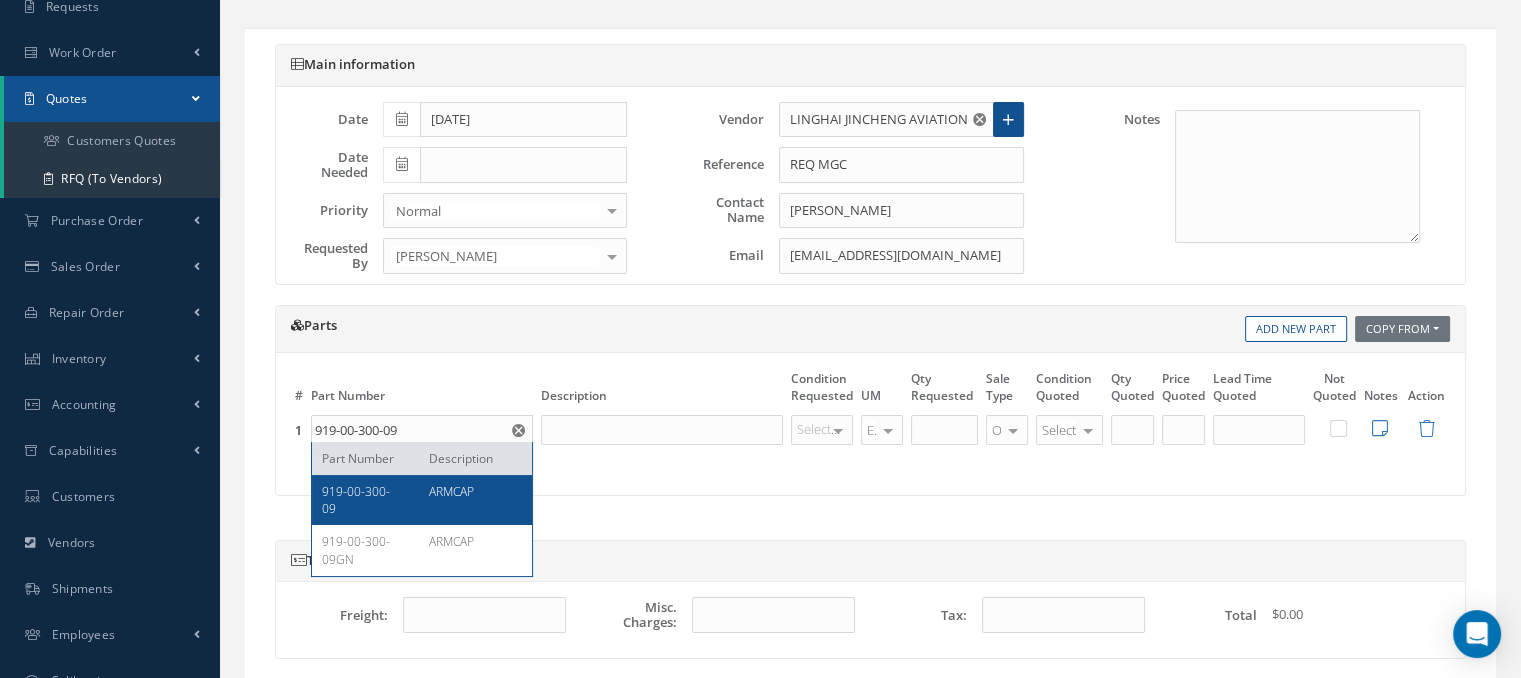 click on "ARMCAP" at bounding box center (468, 500) 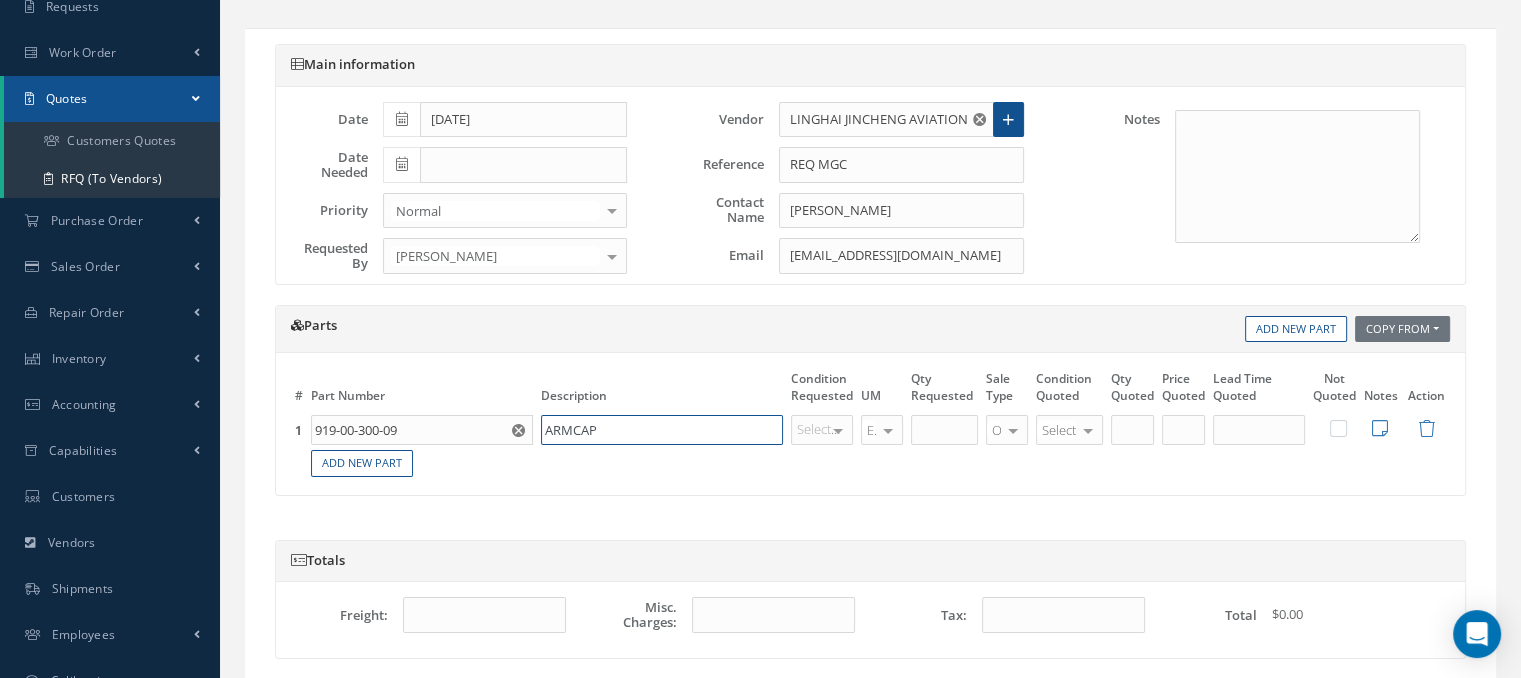 click on "ARMCAP" at bounding box center (662, 430) 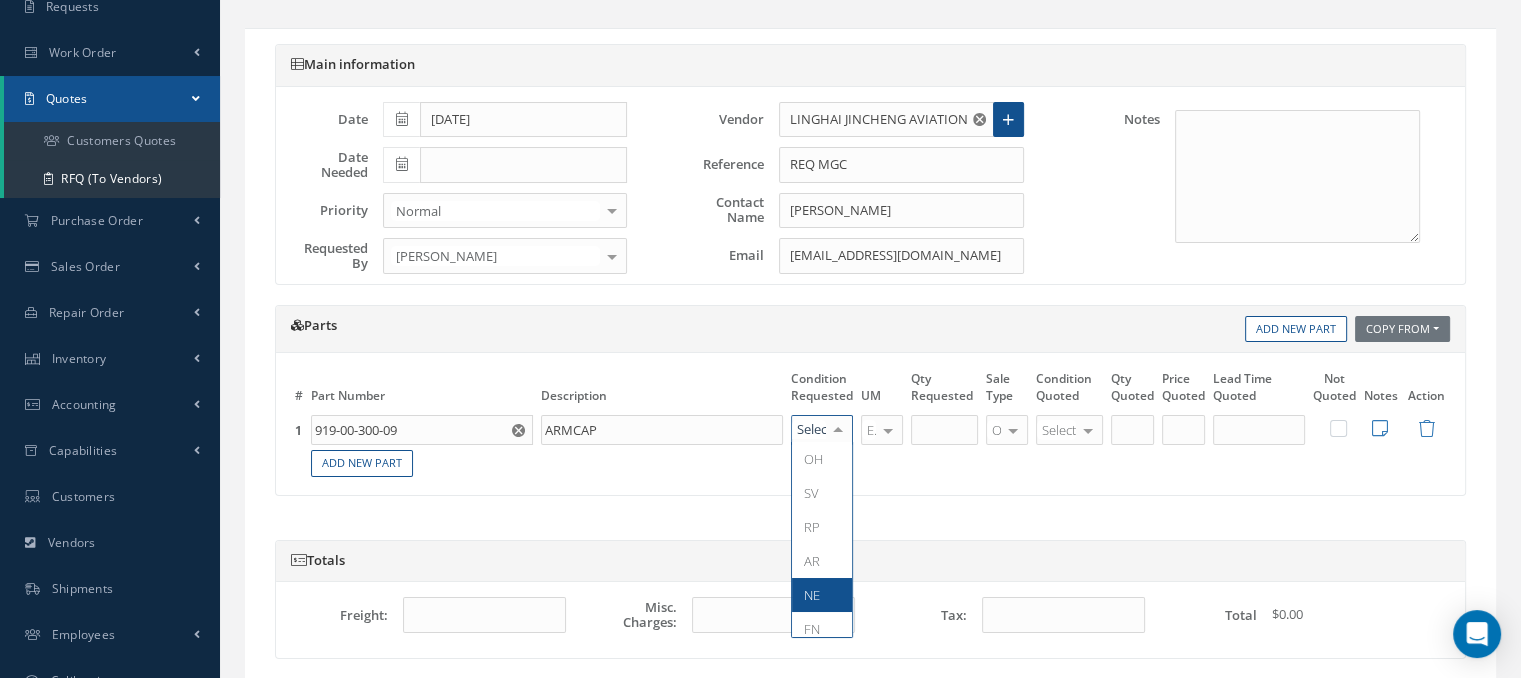 click on "NE" at bounding box center [822, 595] 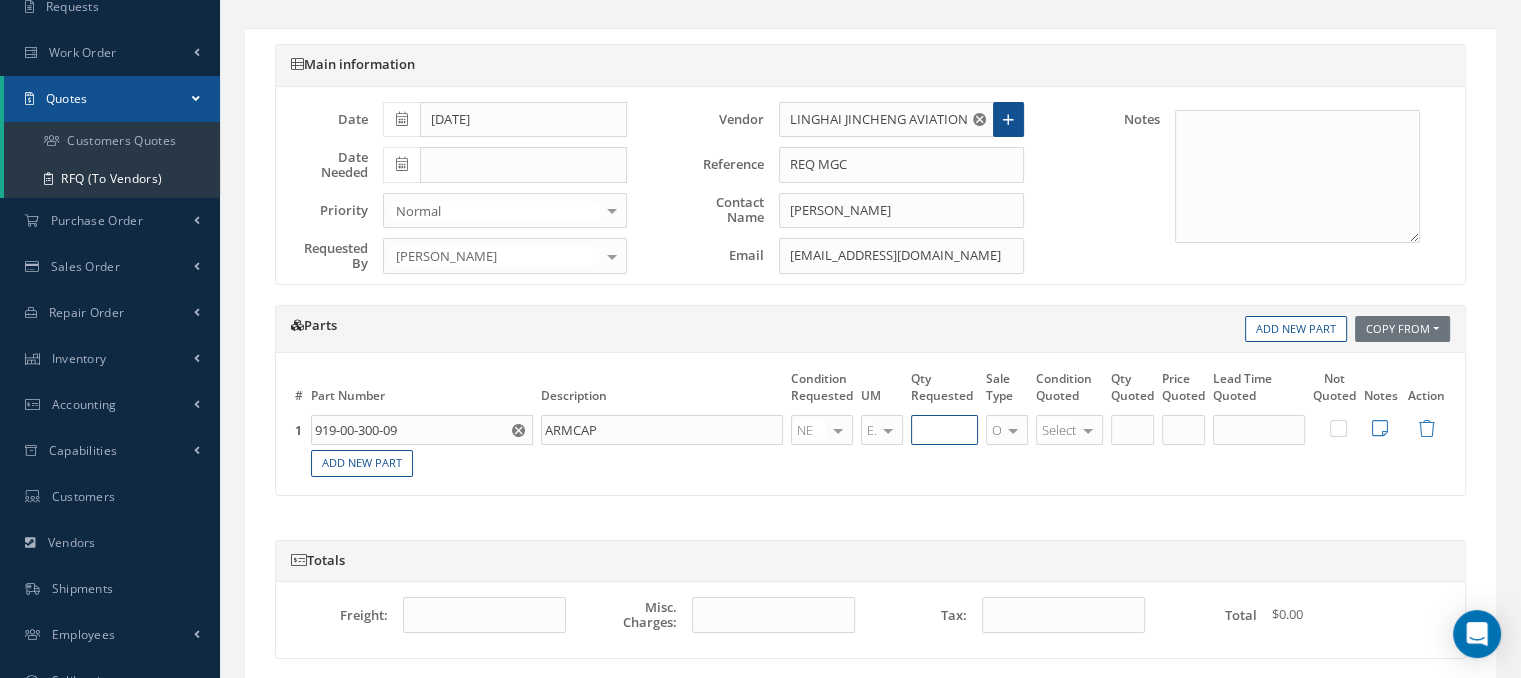 click at bounding box center [944, 430] 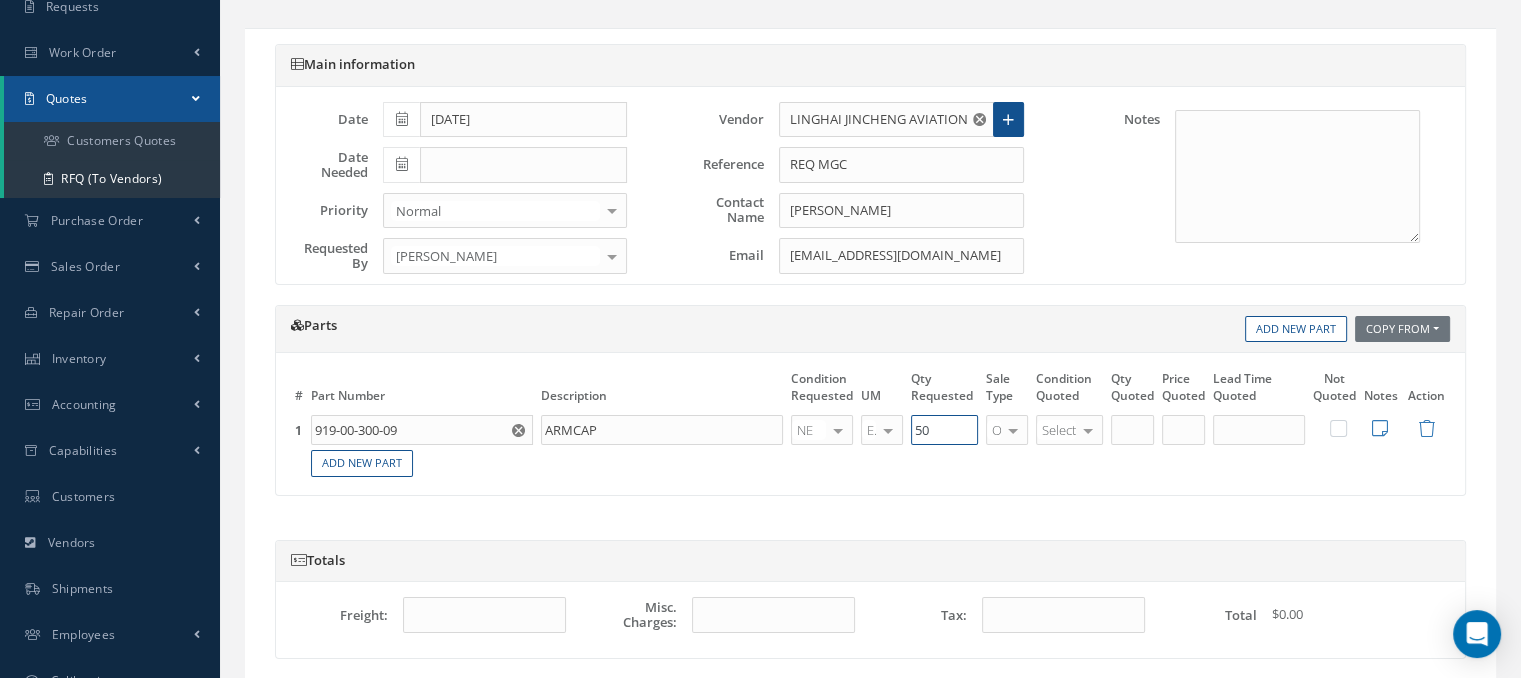 type on "50" 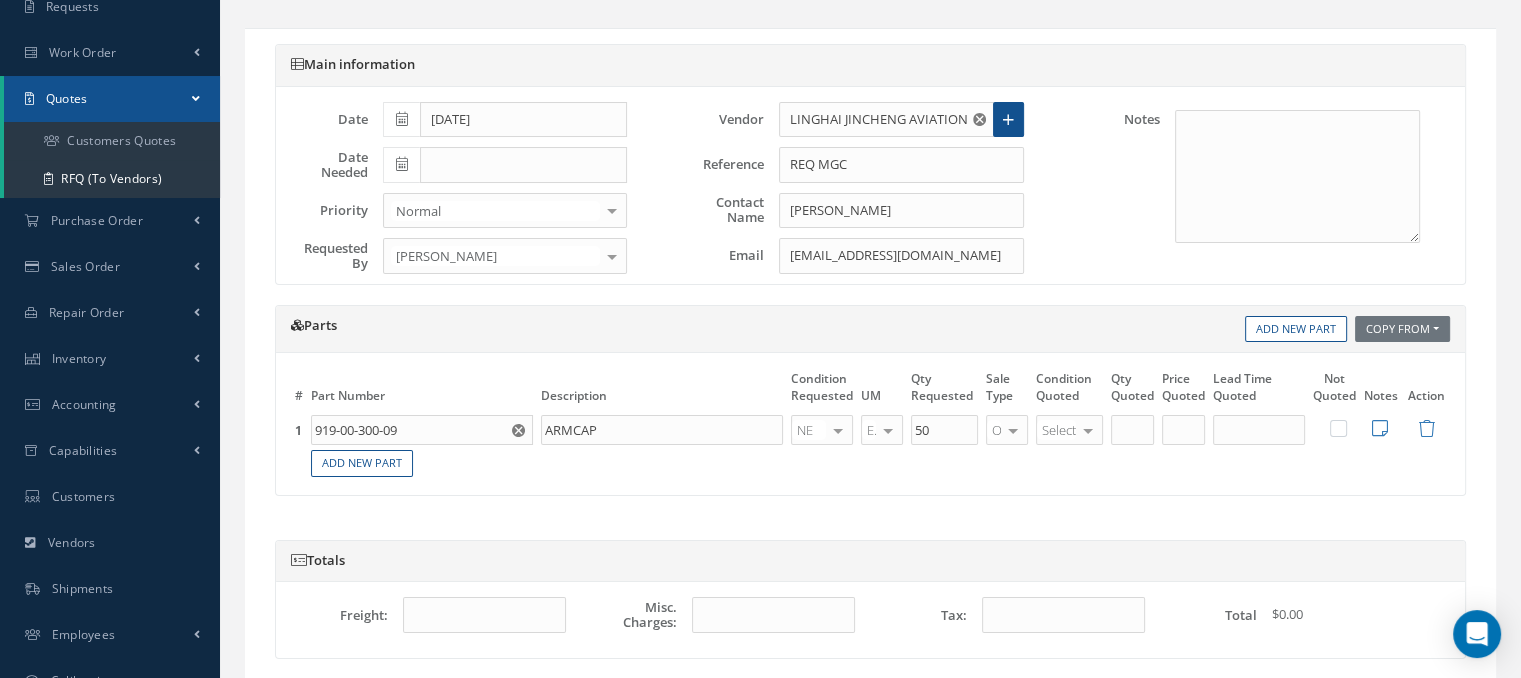 click at bounding box center [1348, 427] 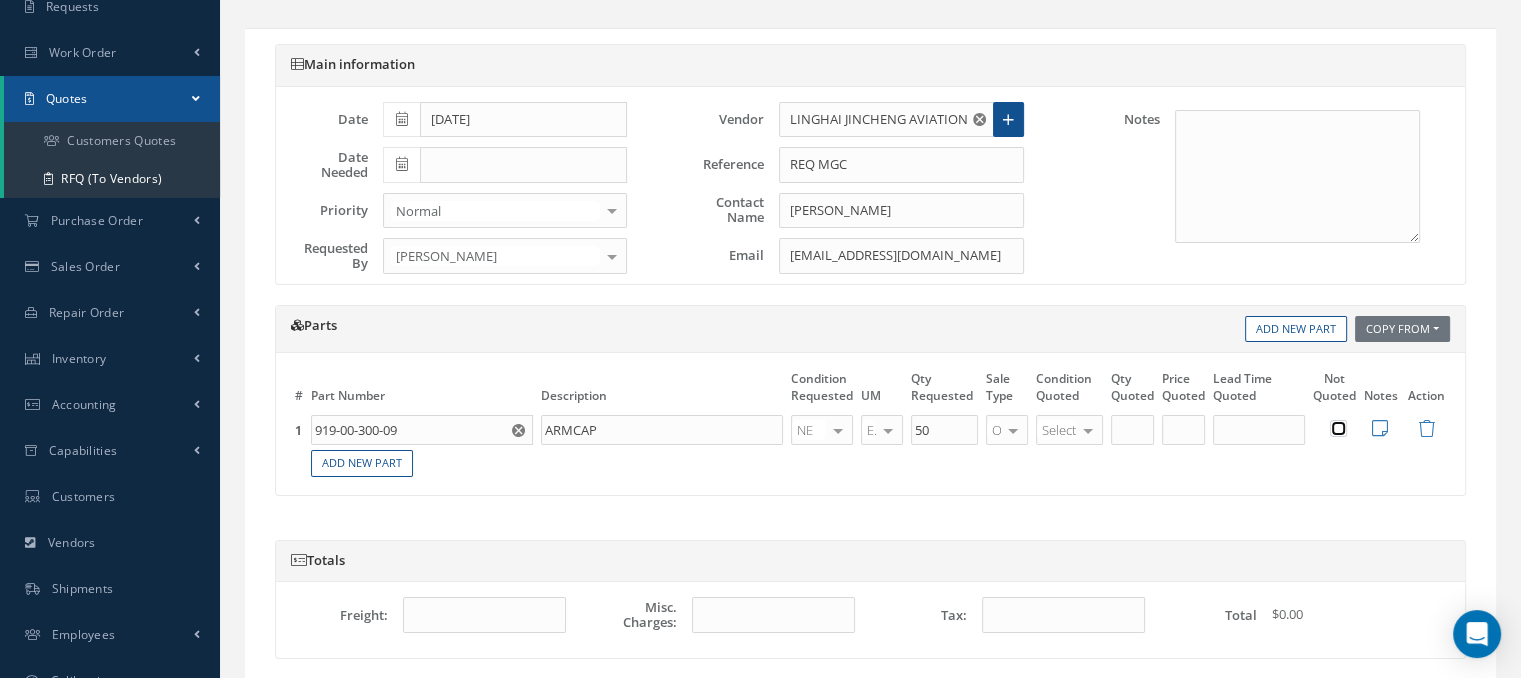 click at bounding box center [1339, 430] 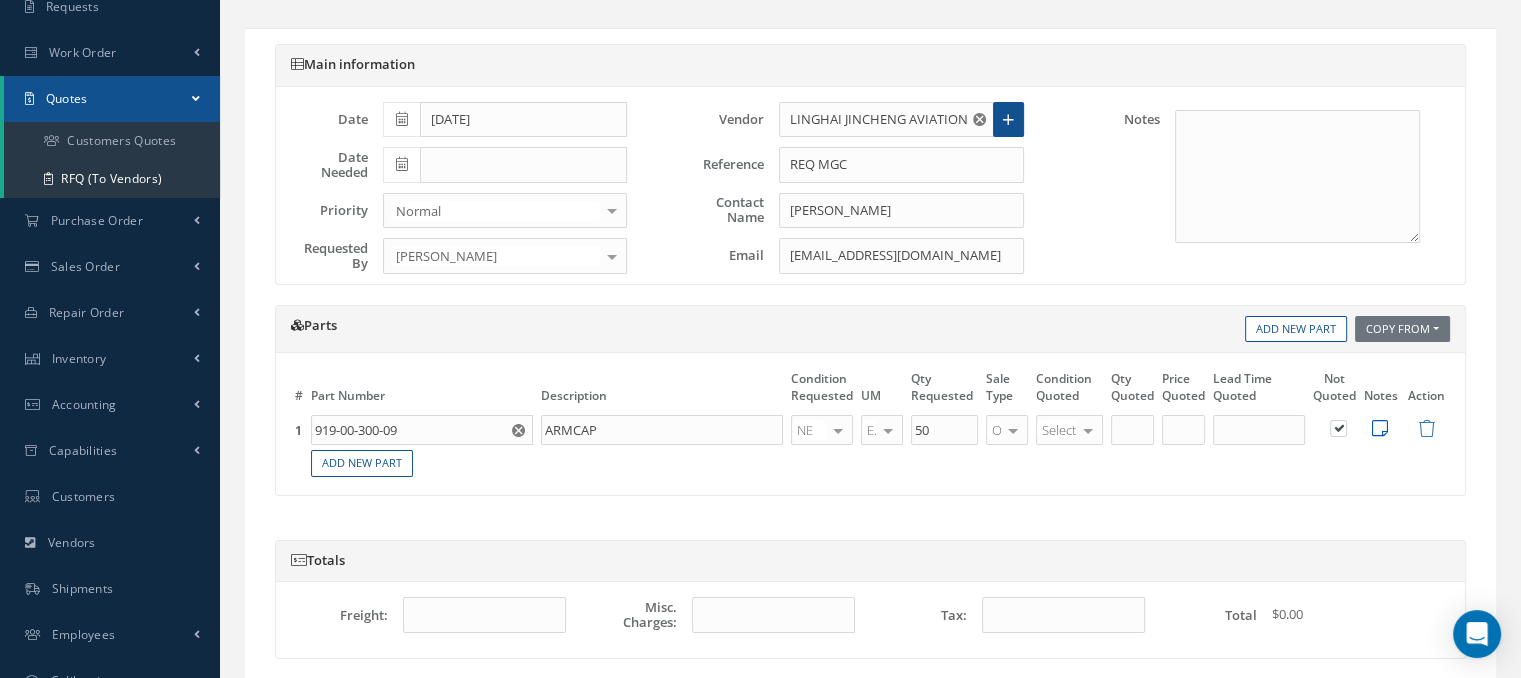 click at bounding box center (1380, 428) 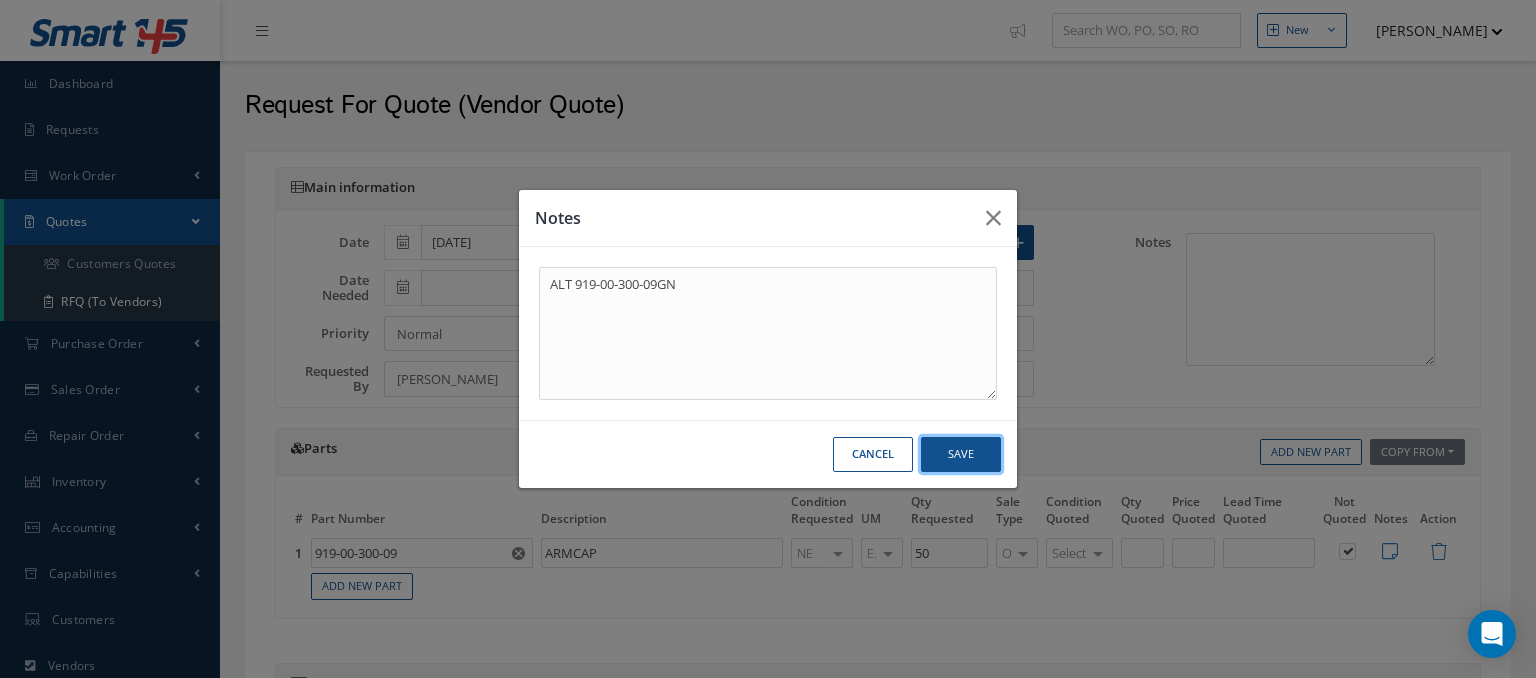 click on "Save" at bounding box center (0, 0) 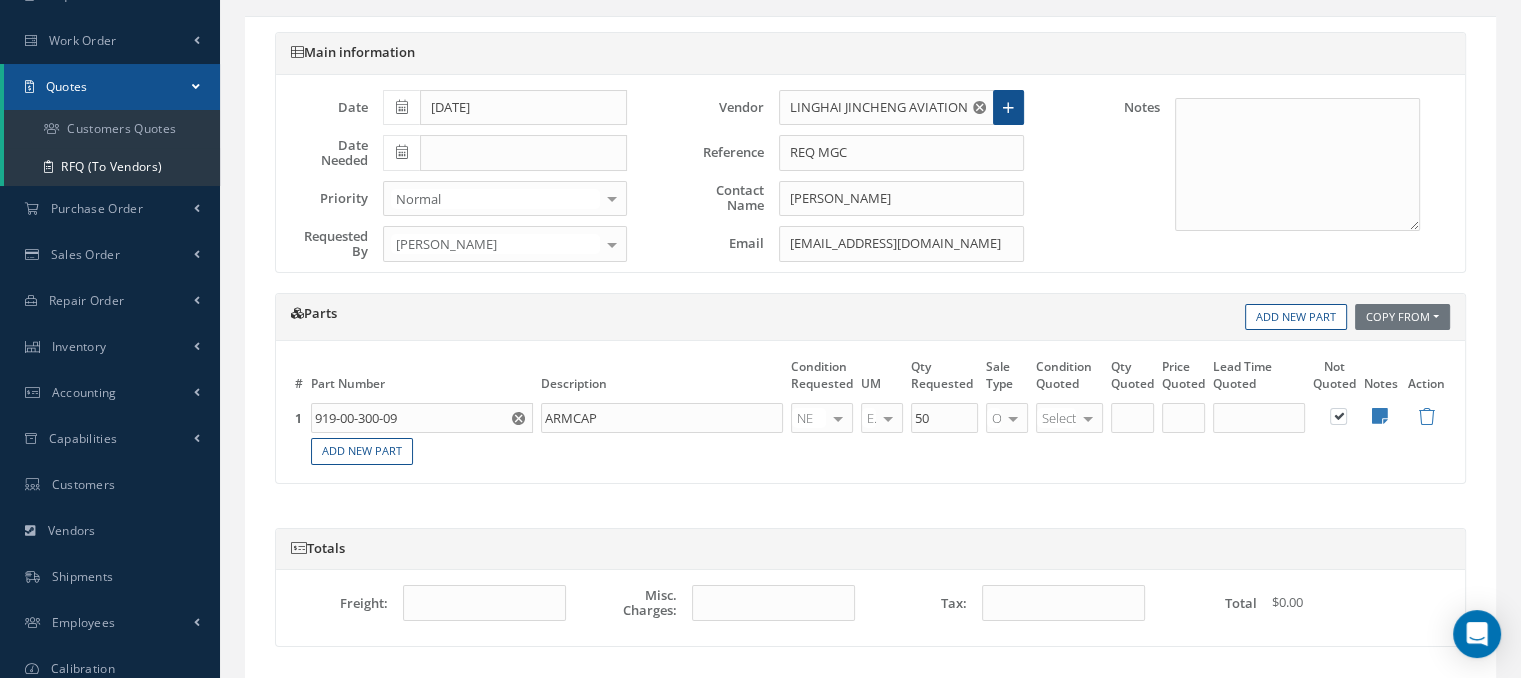 scroll, scrollTop: 0, scrollLeft: 0, axis: both 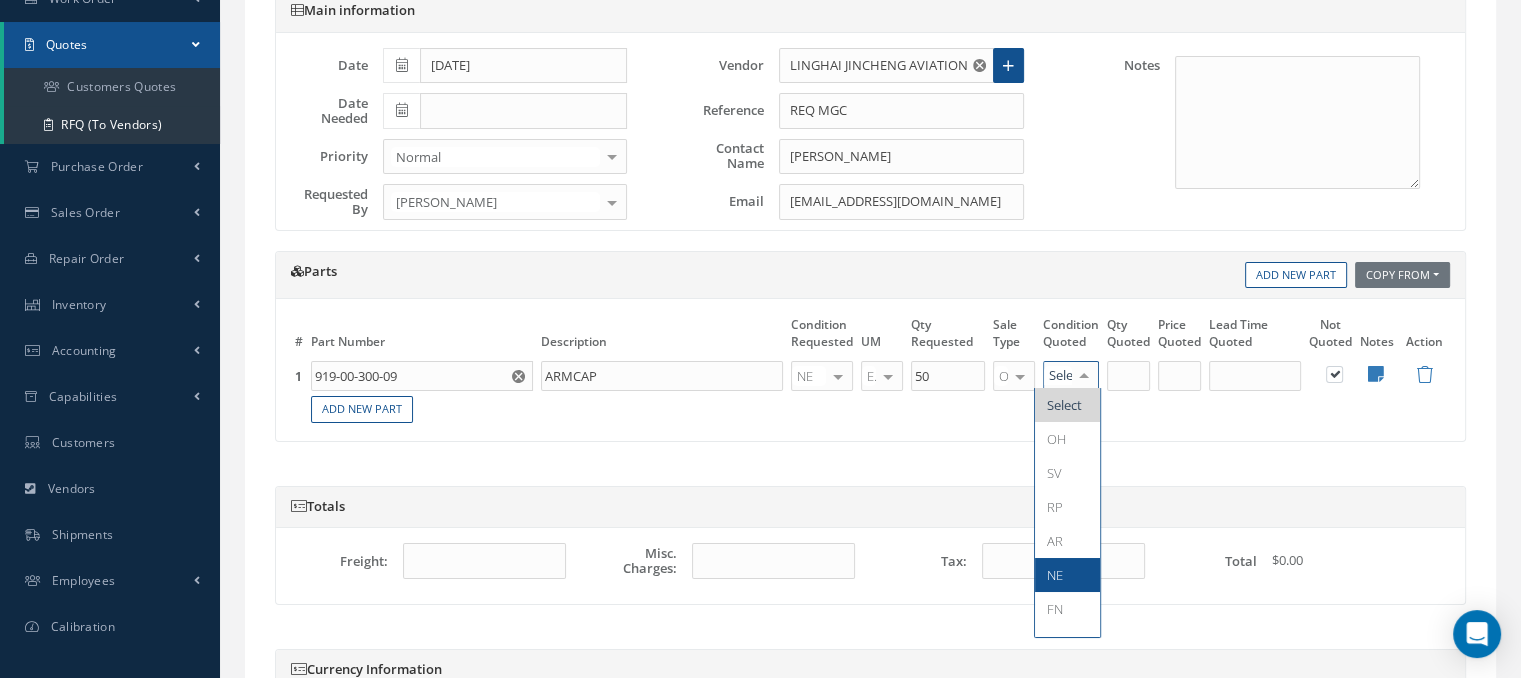 click on "NE" at bounding box center (1067, 575) 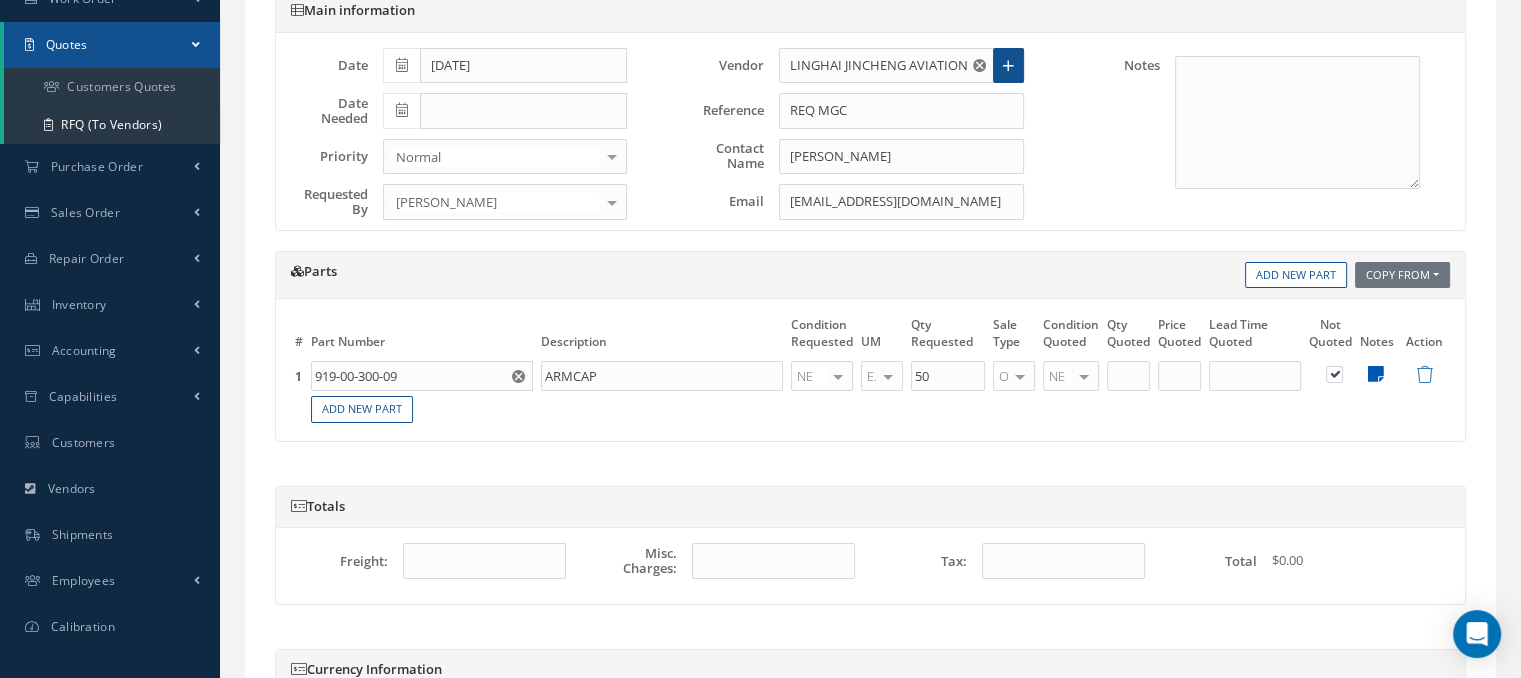click at bounding box center [1372, 376] 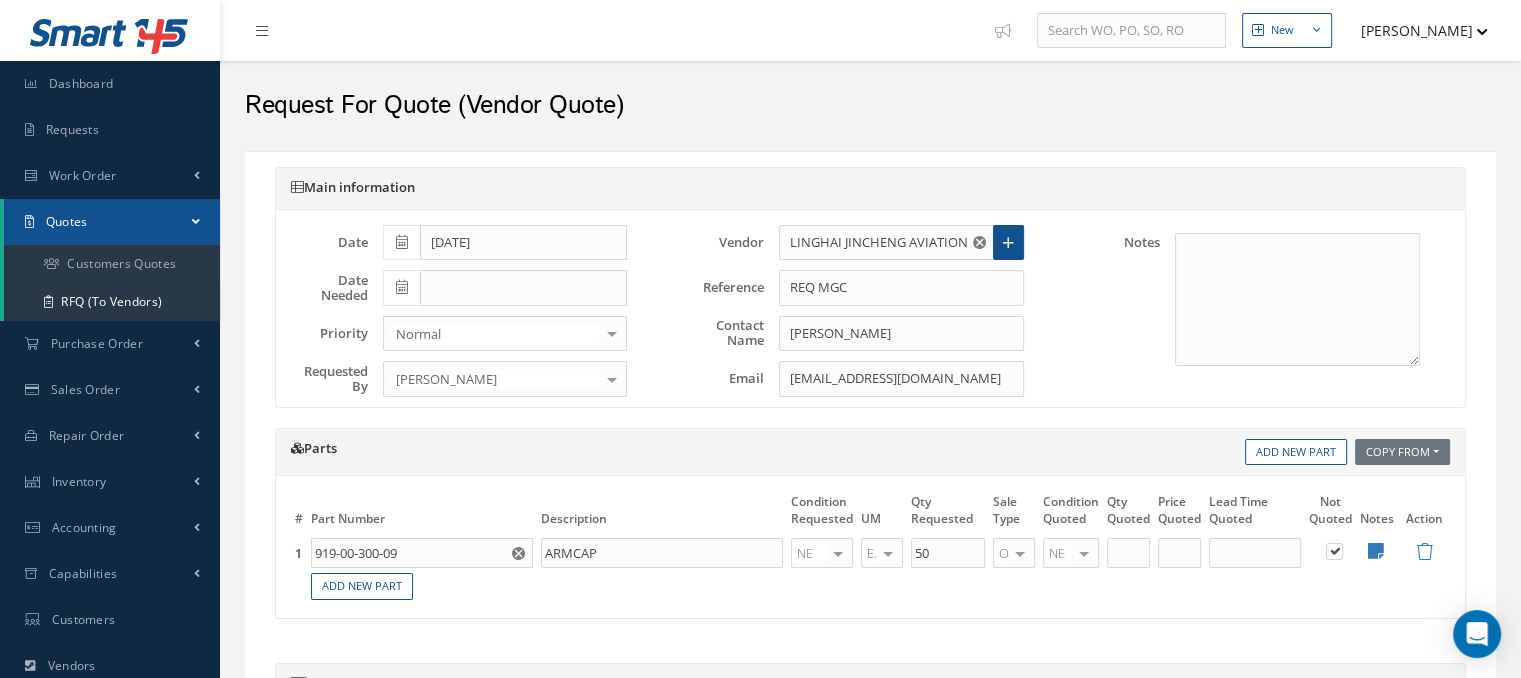 drag, startPoint x: 1517, startPoint y: 345, endPoint x: 1513, endPoint y: 385, distance: 40.1995 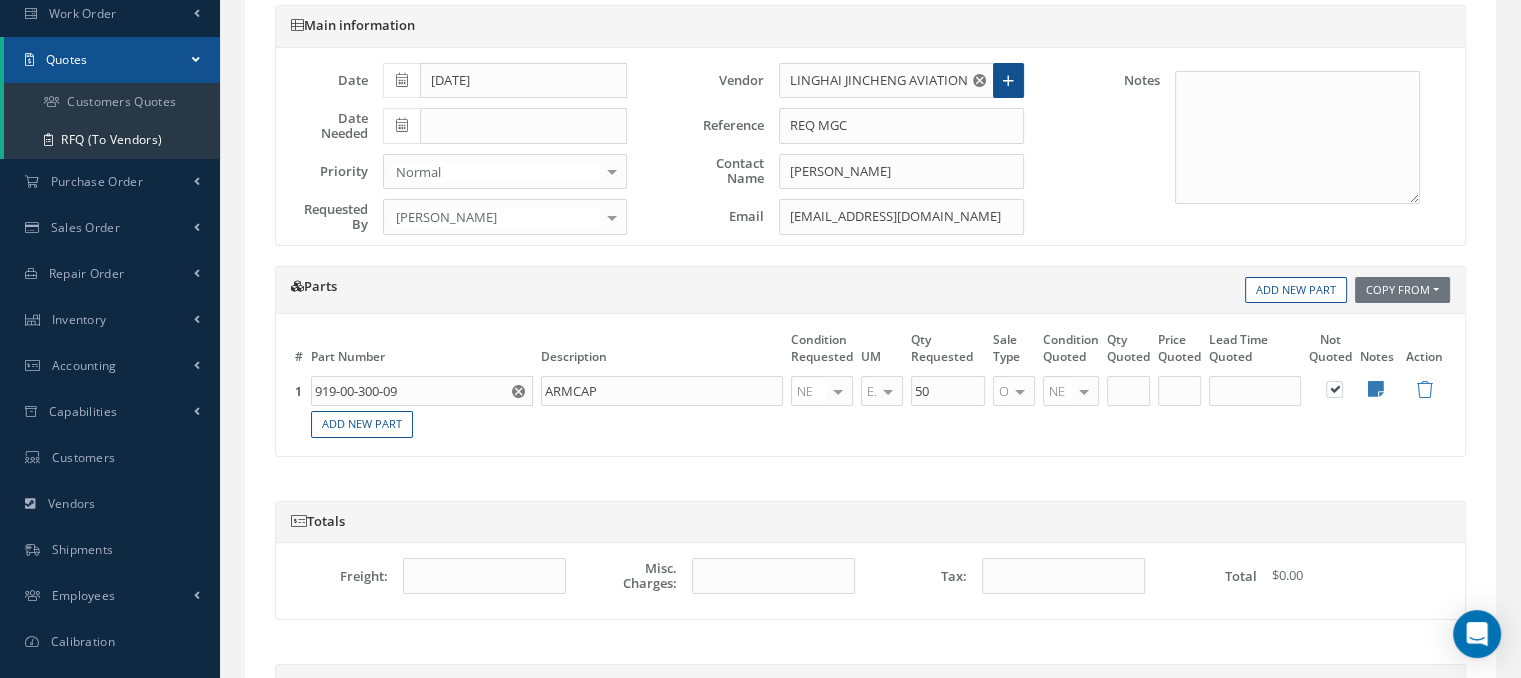 scroll, scrollTop: 155, scrollLeft: 0, axis: vertical 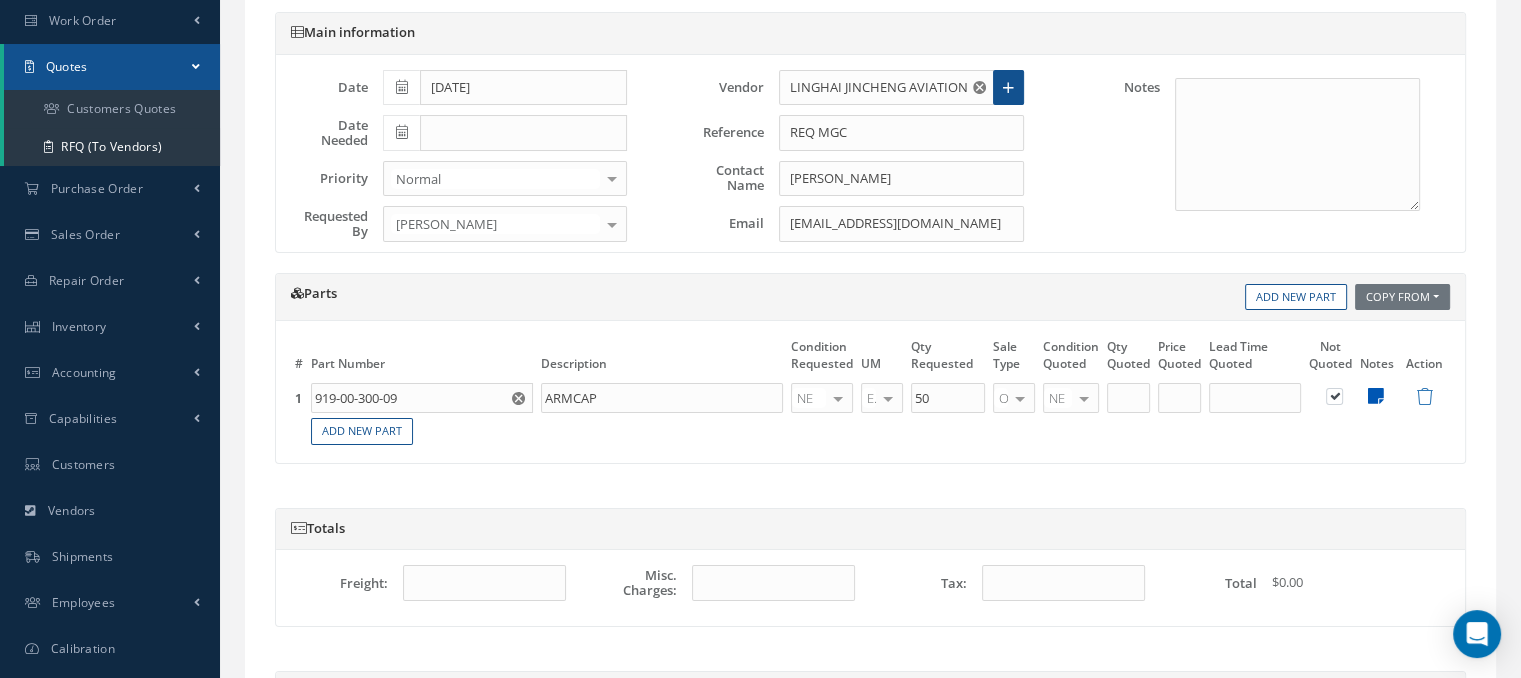 click at bounding box center [1376, 396] 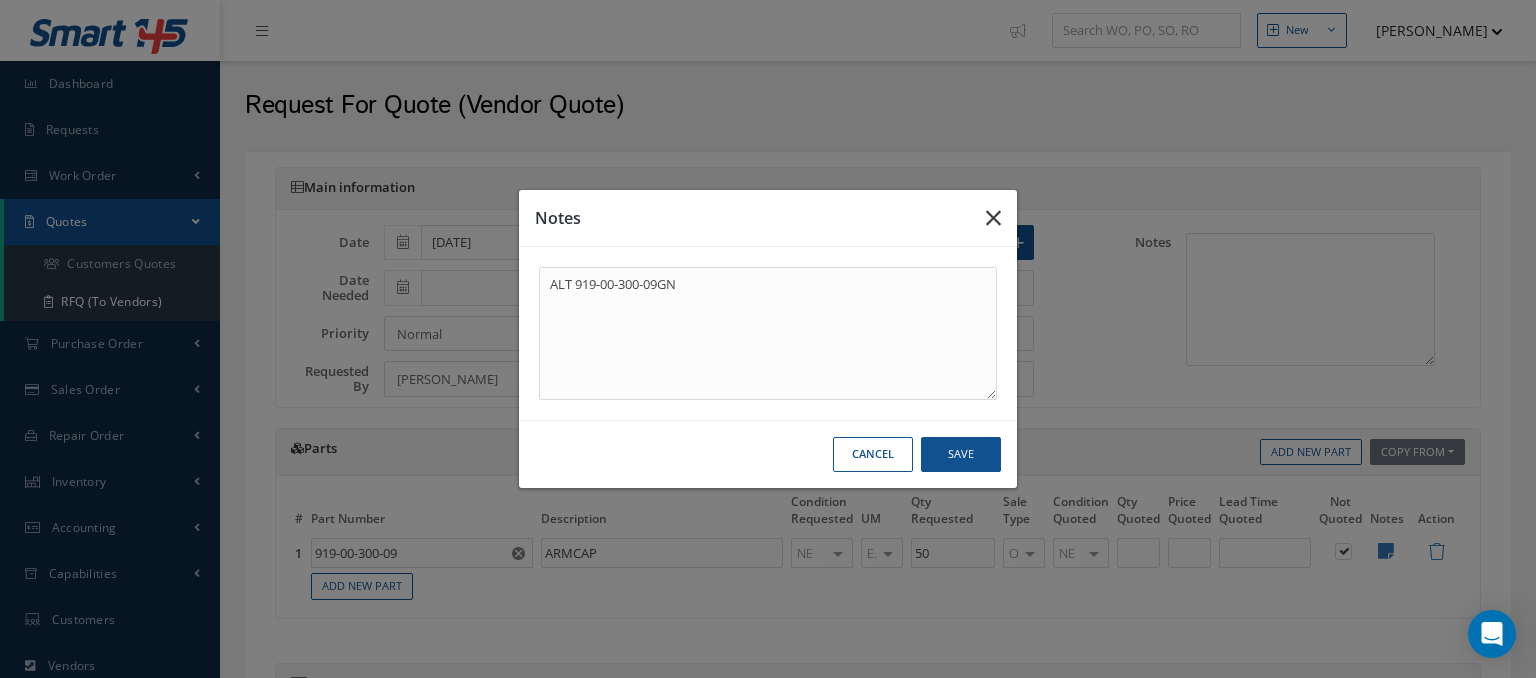 click at bounding box center [0, 0] 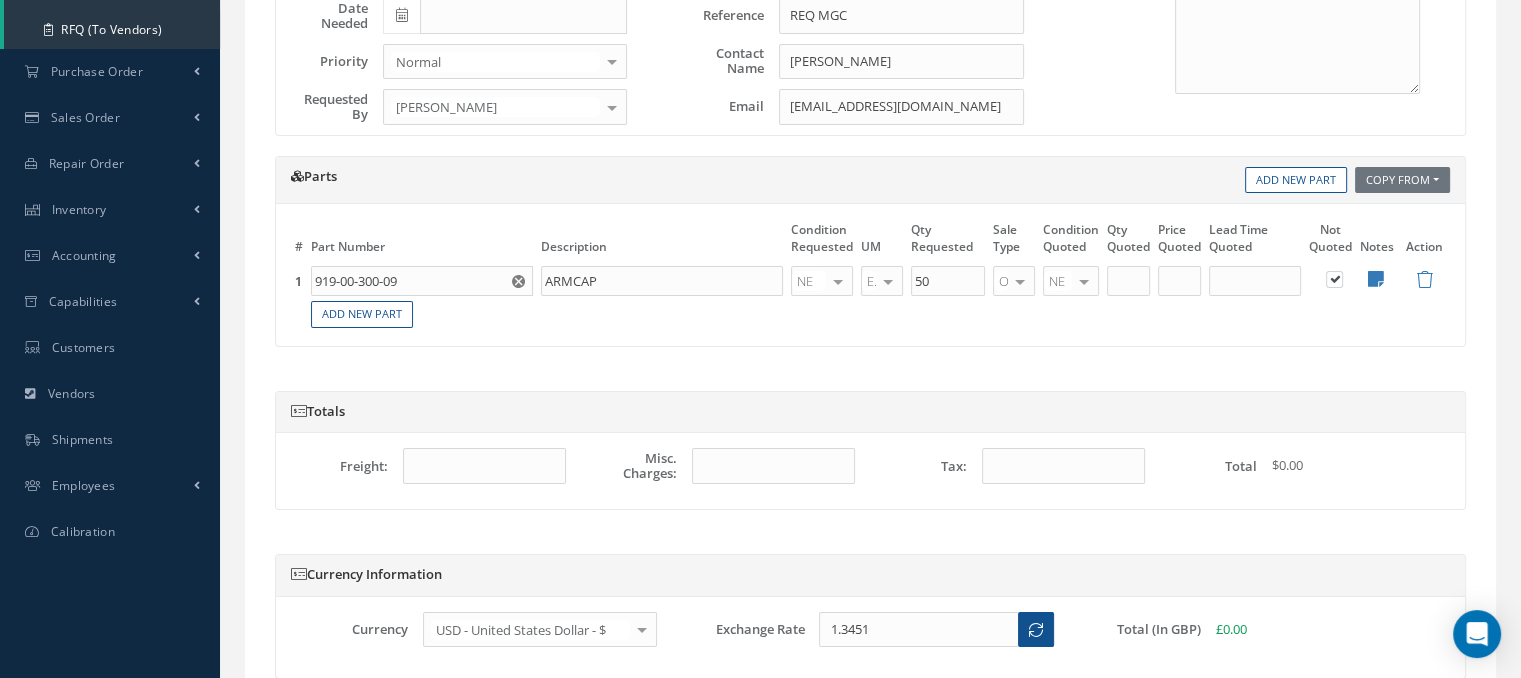 scroll, scrollTop: 267, scrollLeft: 0, axis: vertical 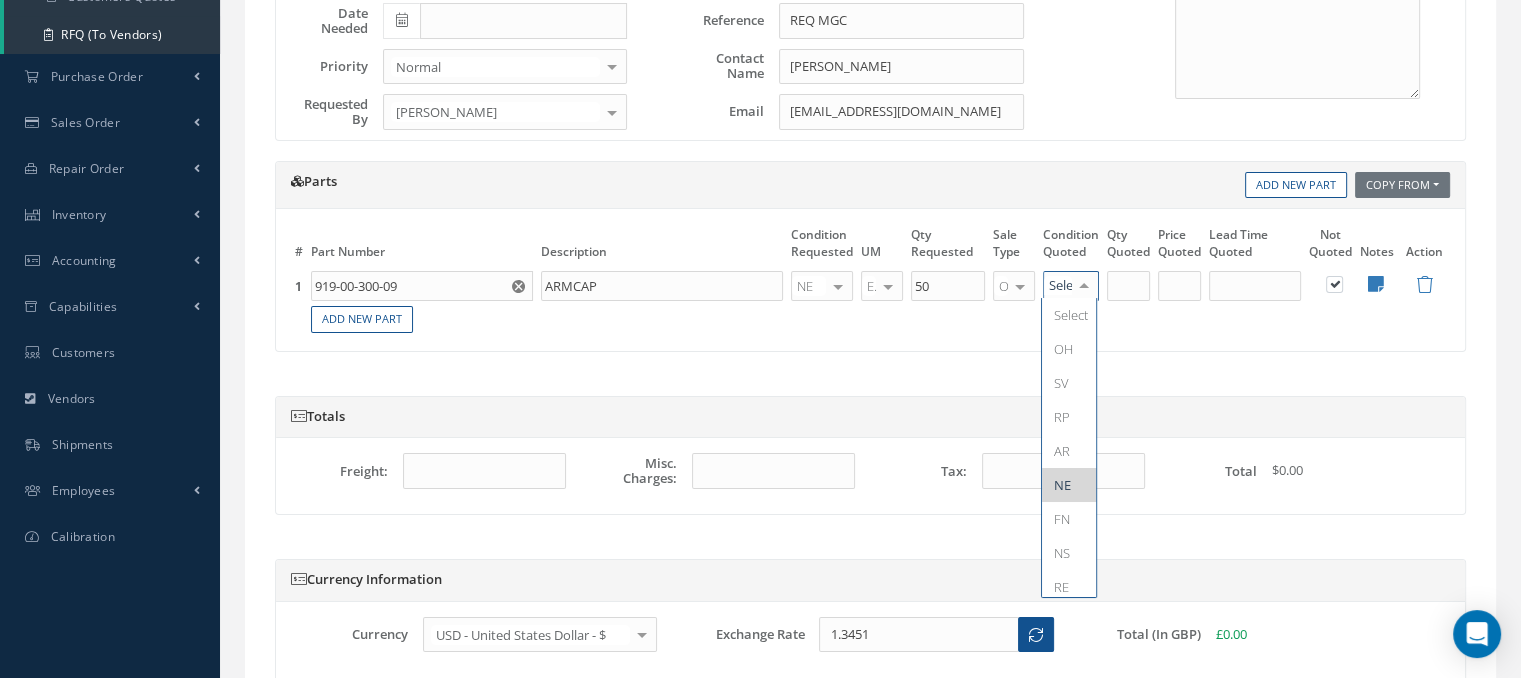 click at bounding box center [1084, 286] 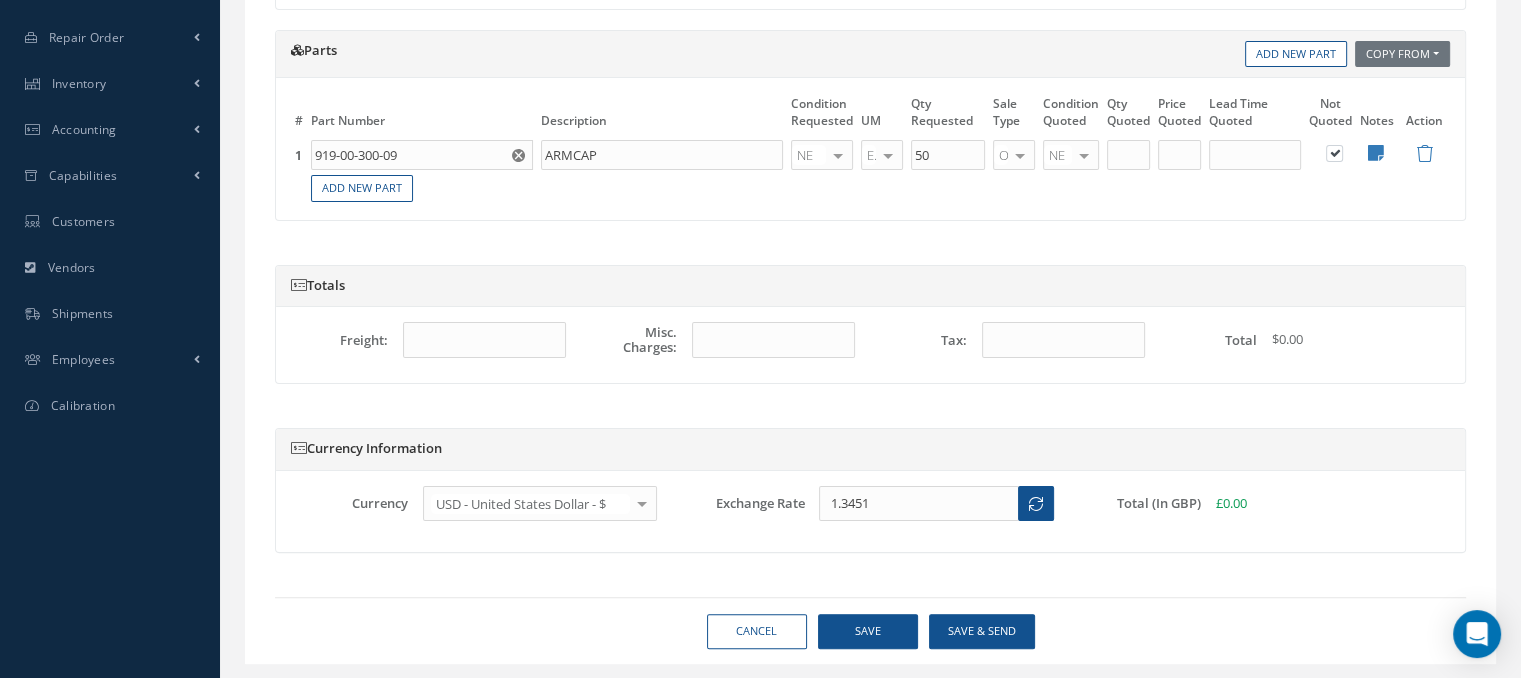 scroll, scrollTop: 442, scrollLeft: 0, axis: vertical 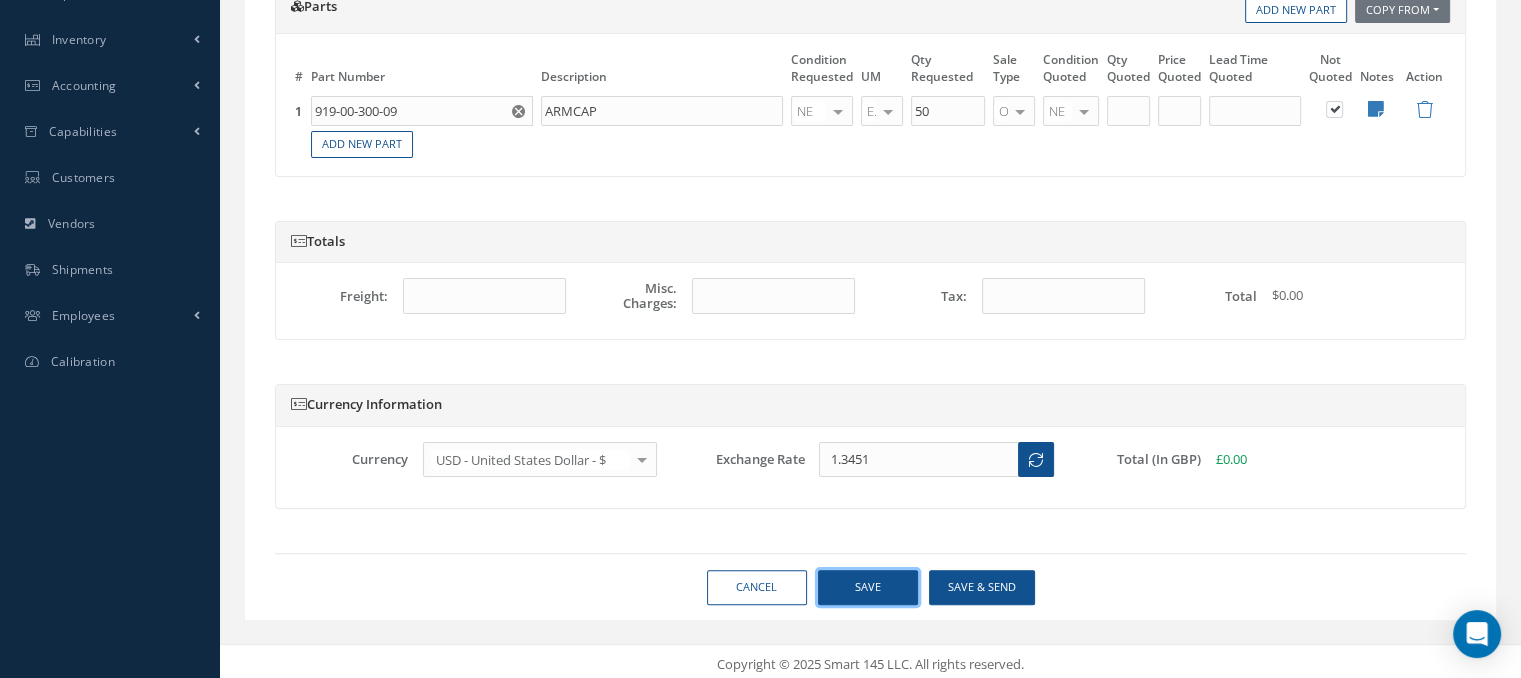 click on "Save" at bounding box center (868, 587) 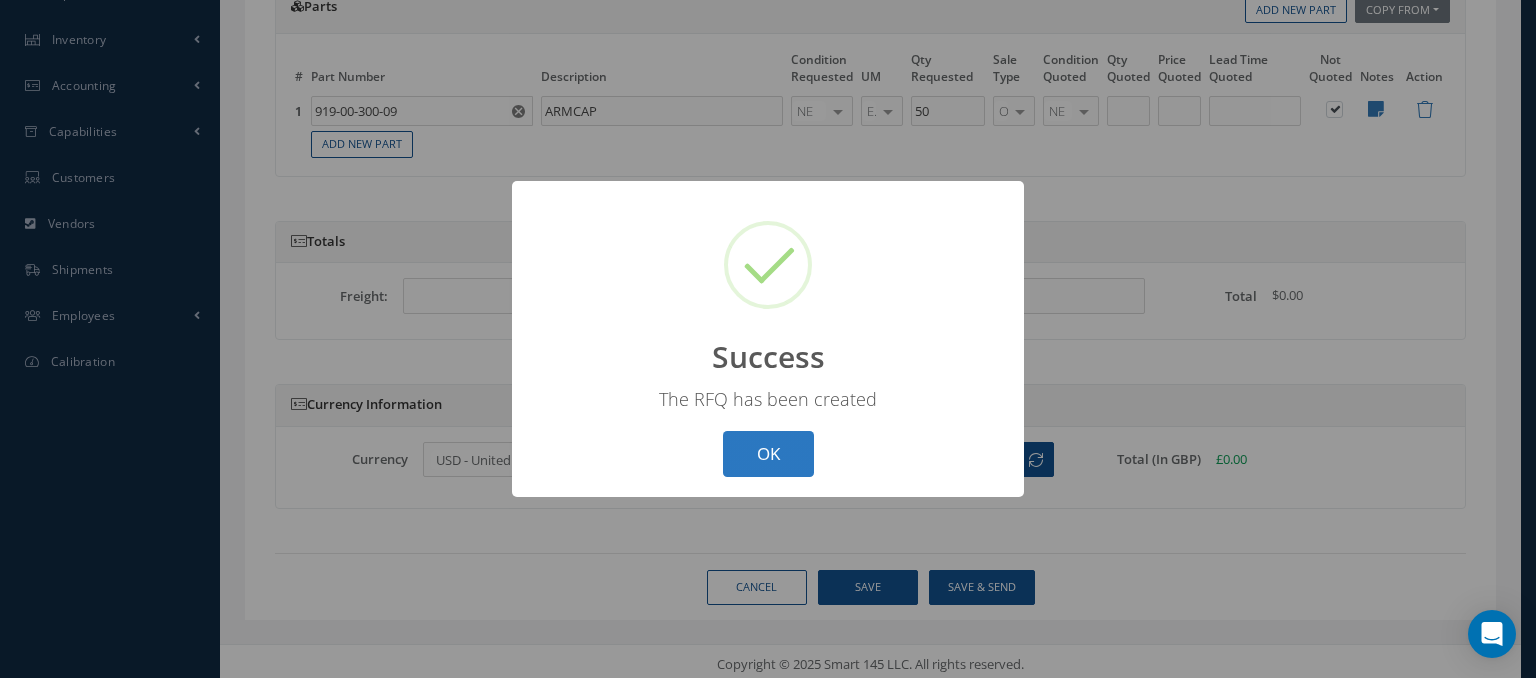 click on "OK" at bounding box center (768, 454) 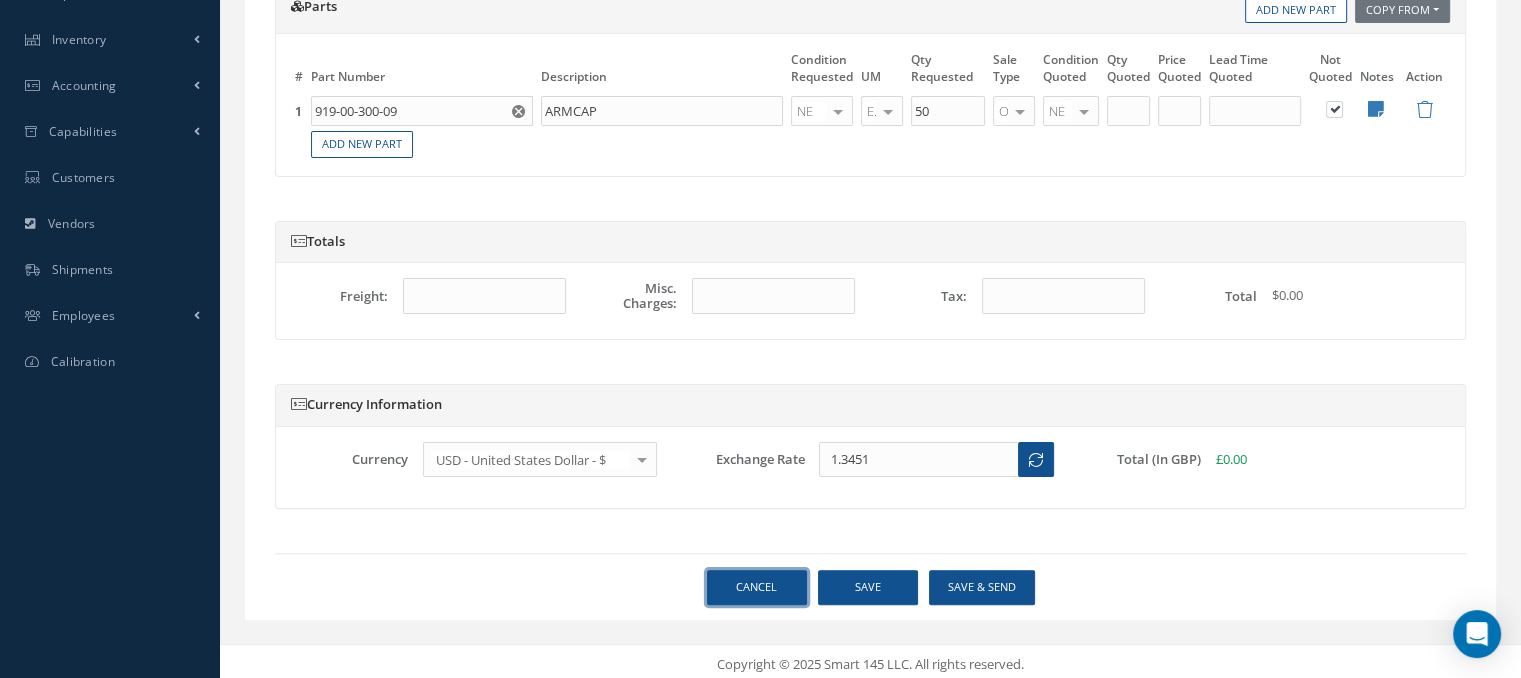 click on "Cancel" at bounding box center [757, 587] 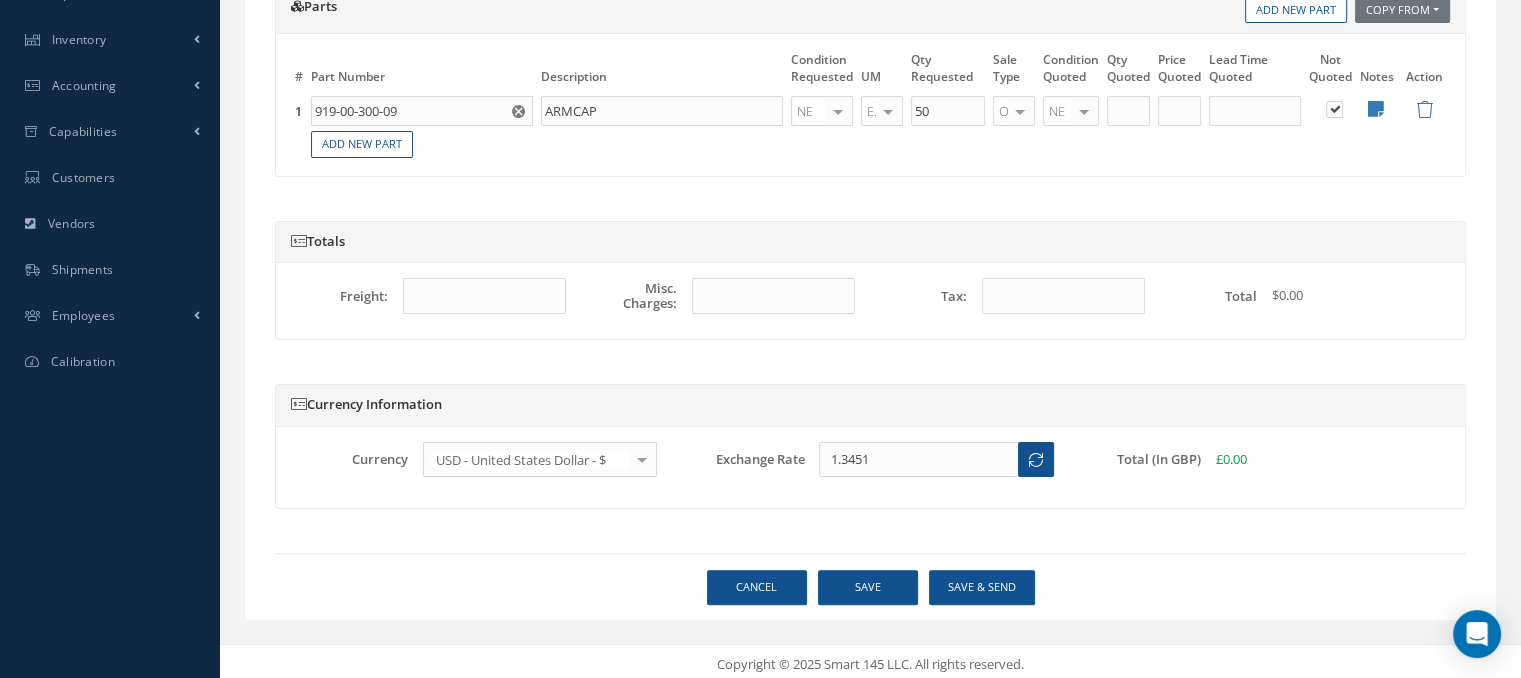 select on "25" 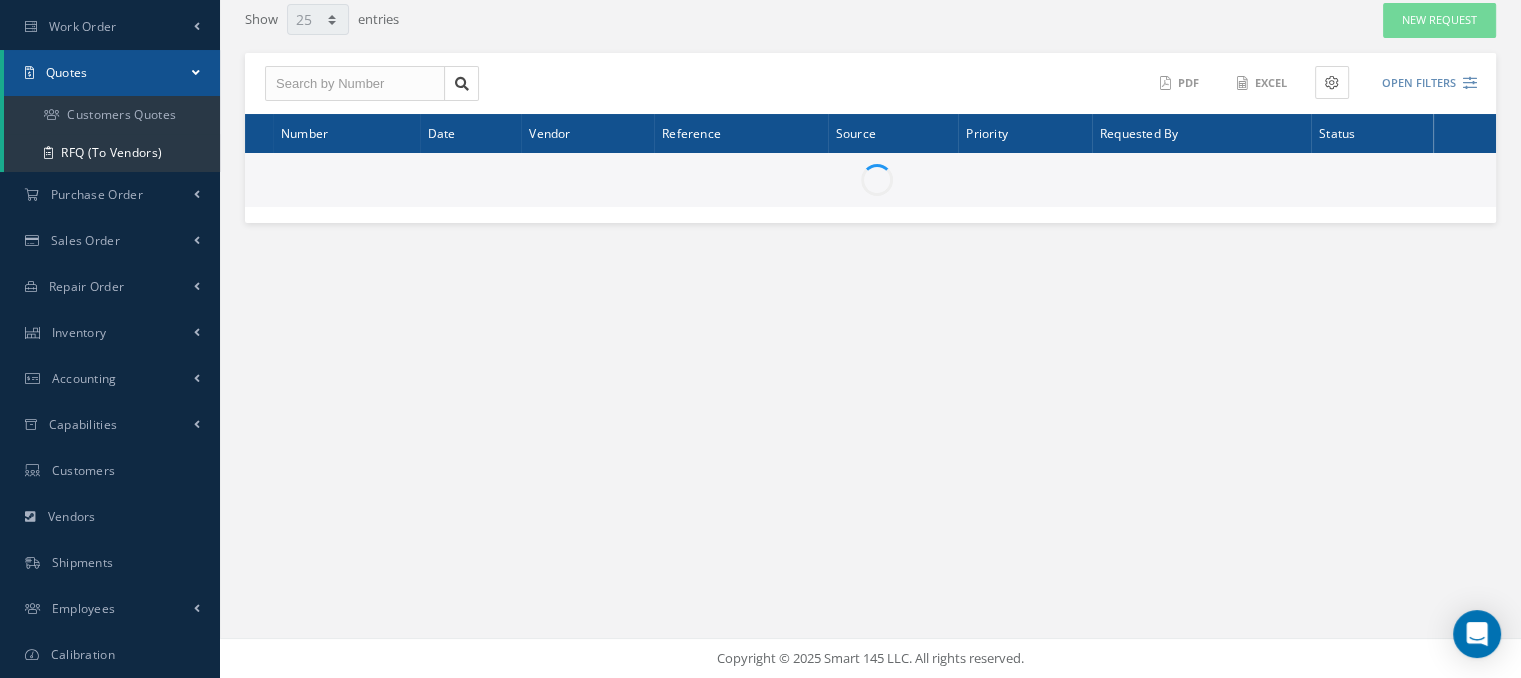 scroll, scrollTop: 0, scrollLeft: 0, axis: both 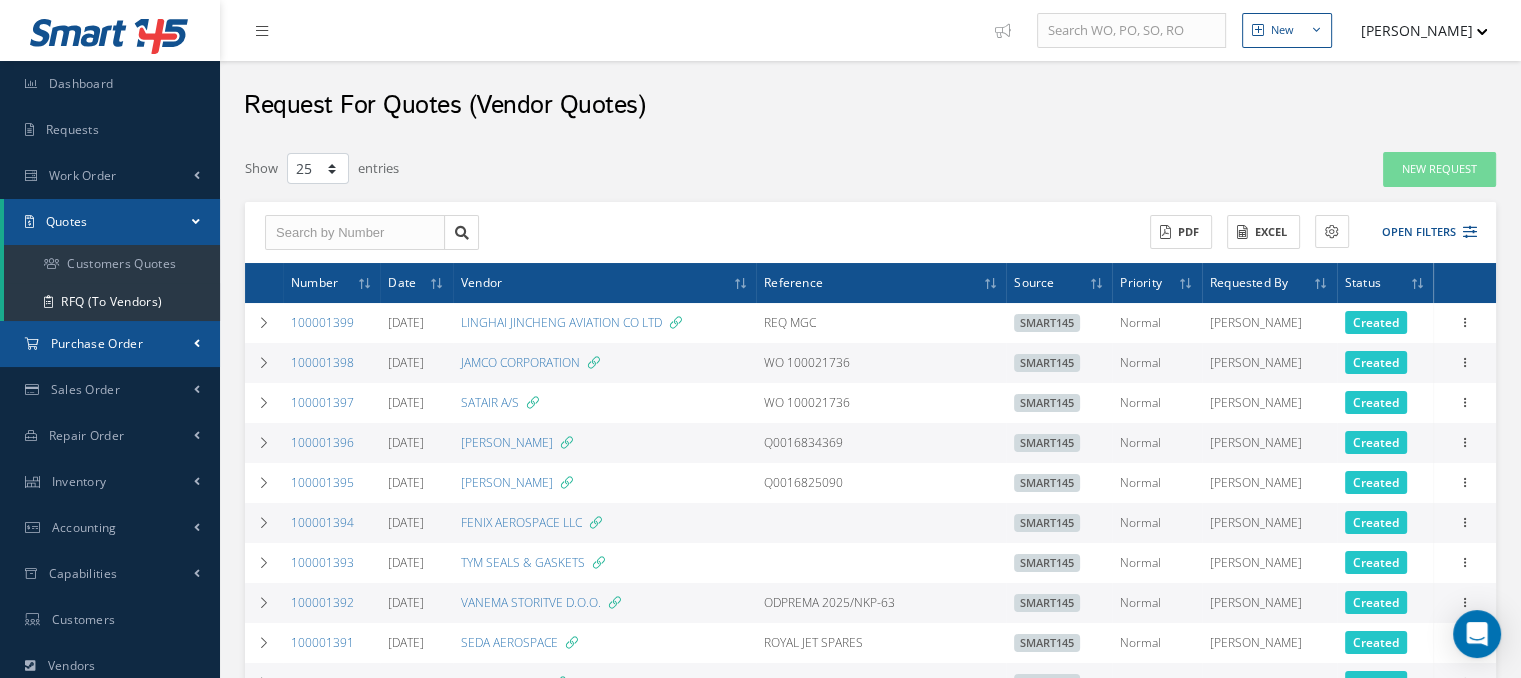 click on "Purchase Order" at bounding box center [97, 343] 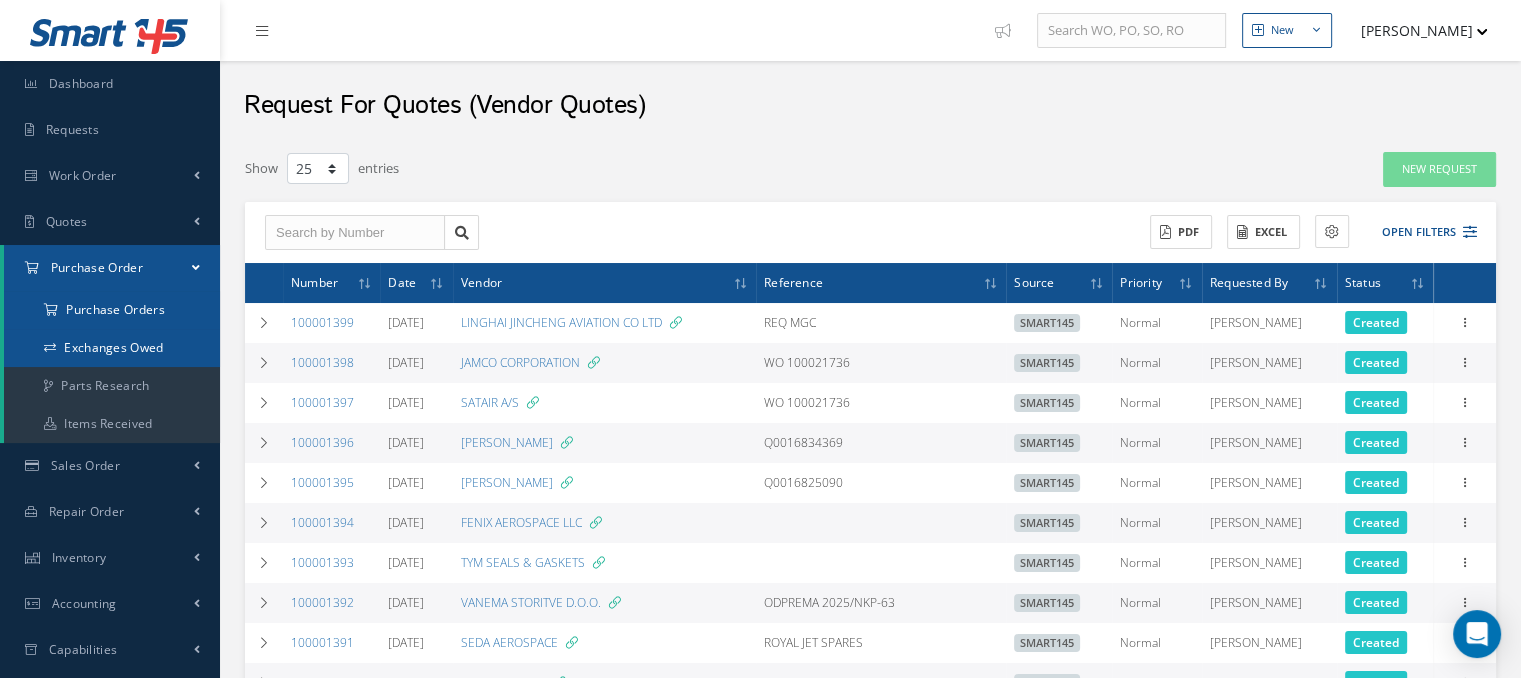 drag, startPoint x: 136, startPoint y: 332, endPoint x: 148, endPoint y: 295, distance: 38.8973 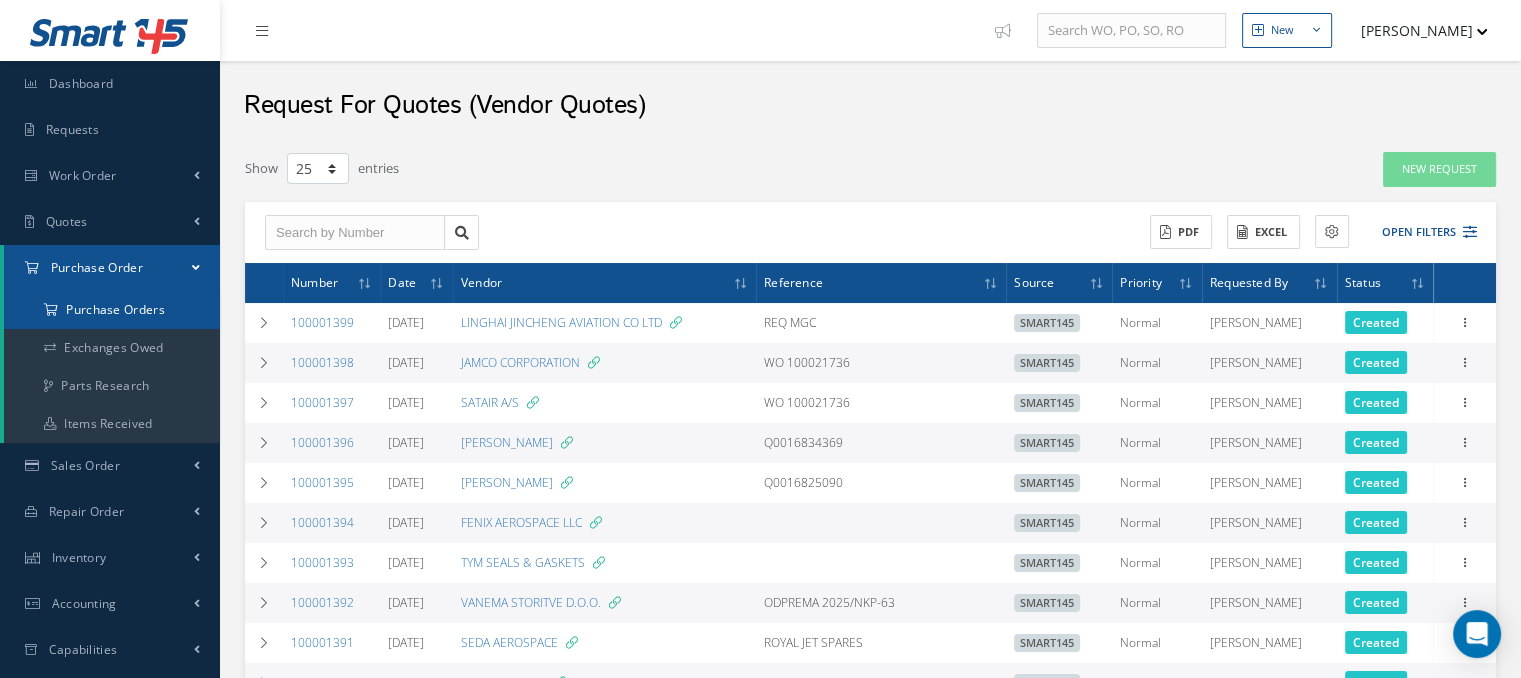 click on "Purchase Orders" at bounding box center [112, 310] 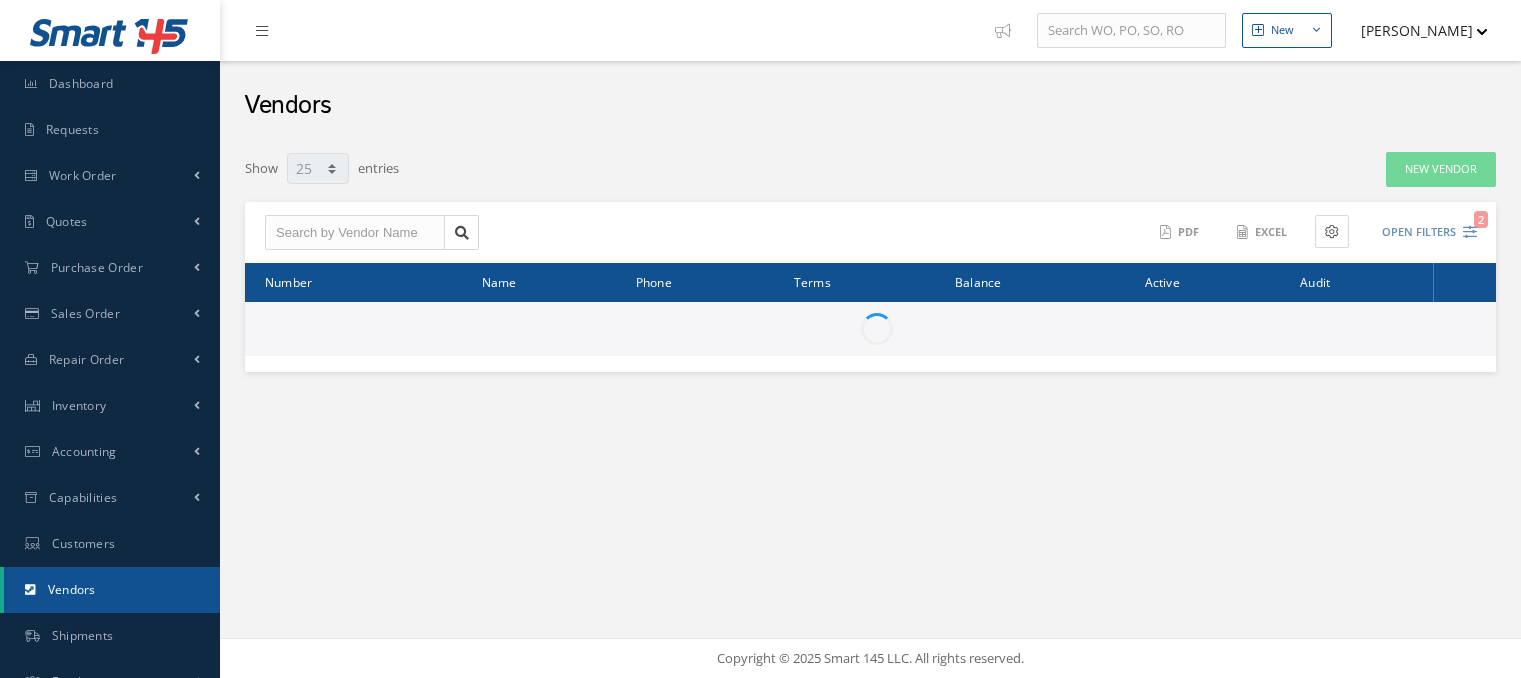 select on "25" 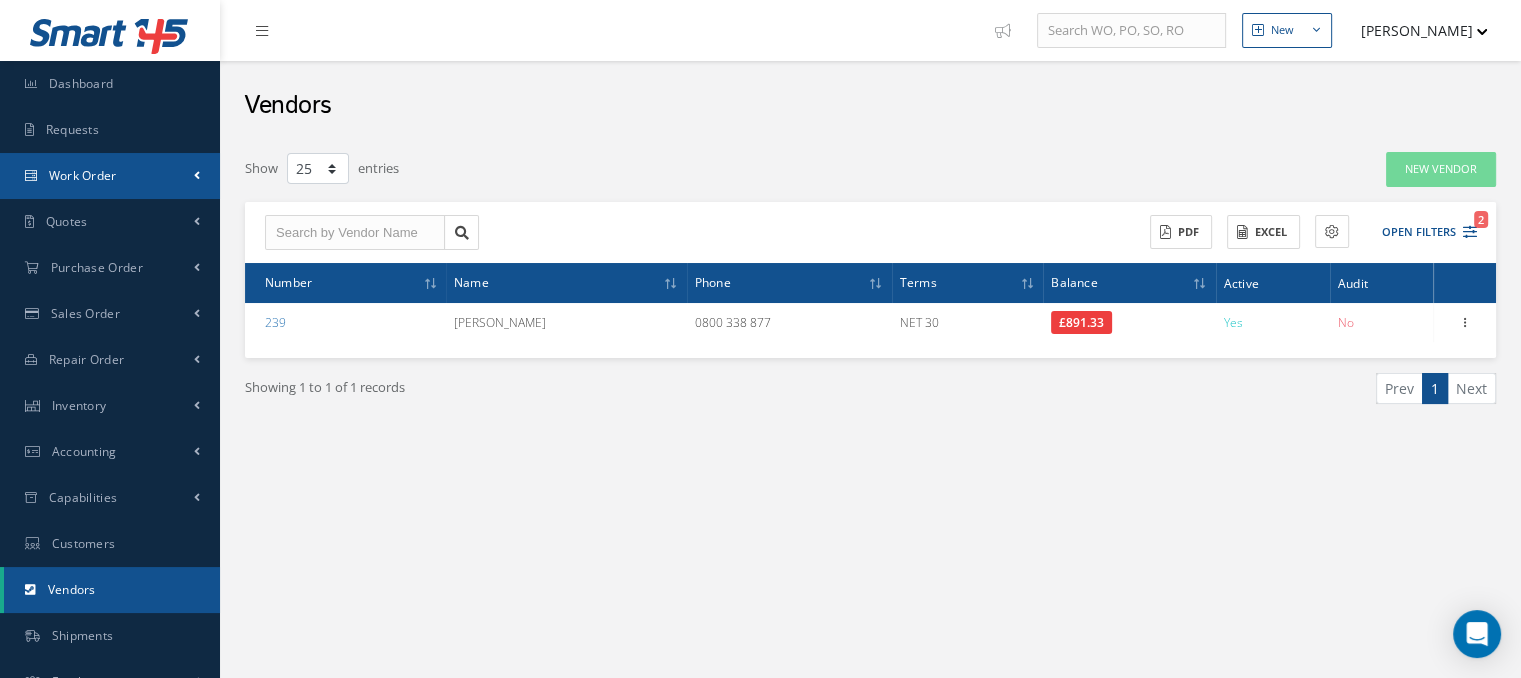 click on "Work Order" at bounding box center [110, 176] 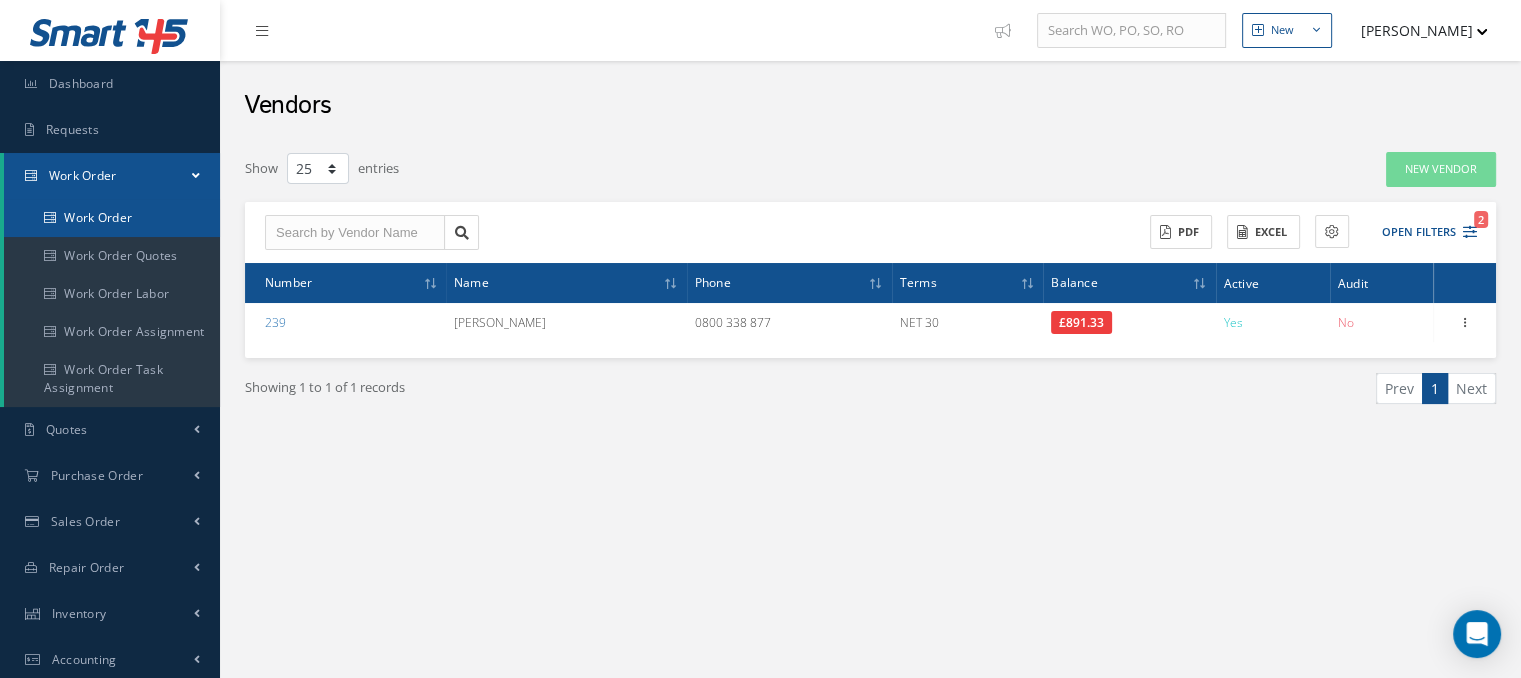 click on "Work Order" at bounding box center (112, 218) 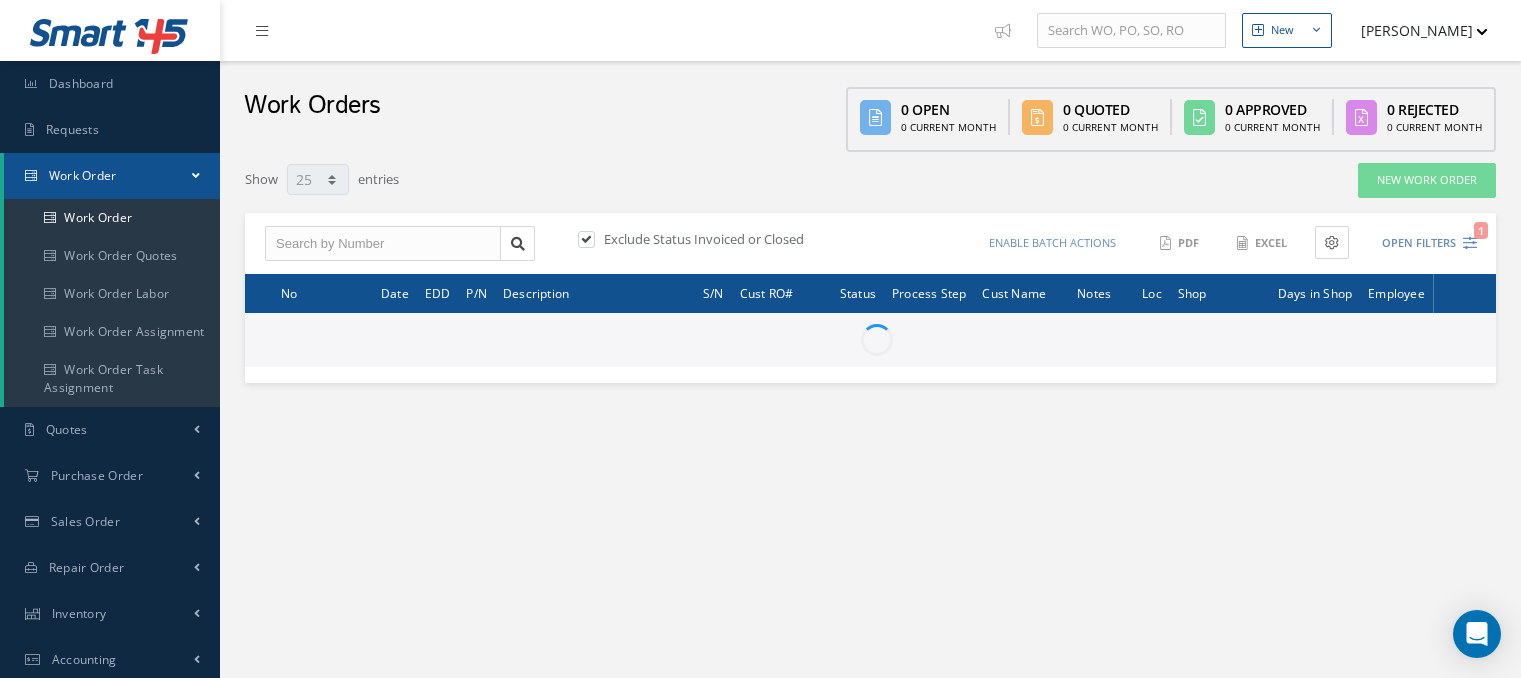 select on "25" 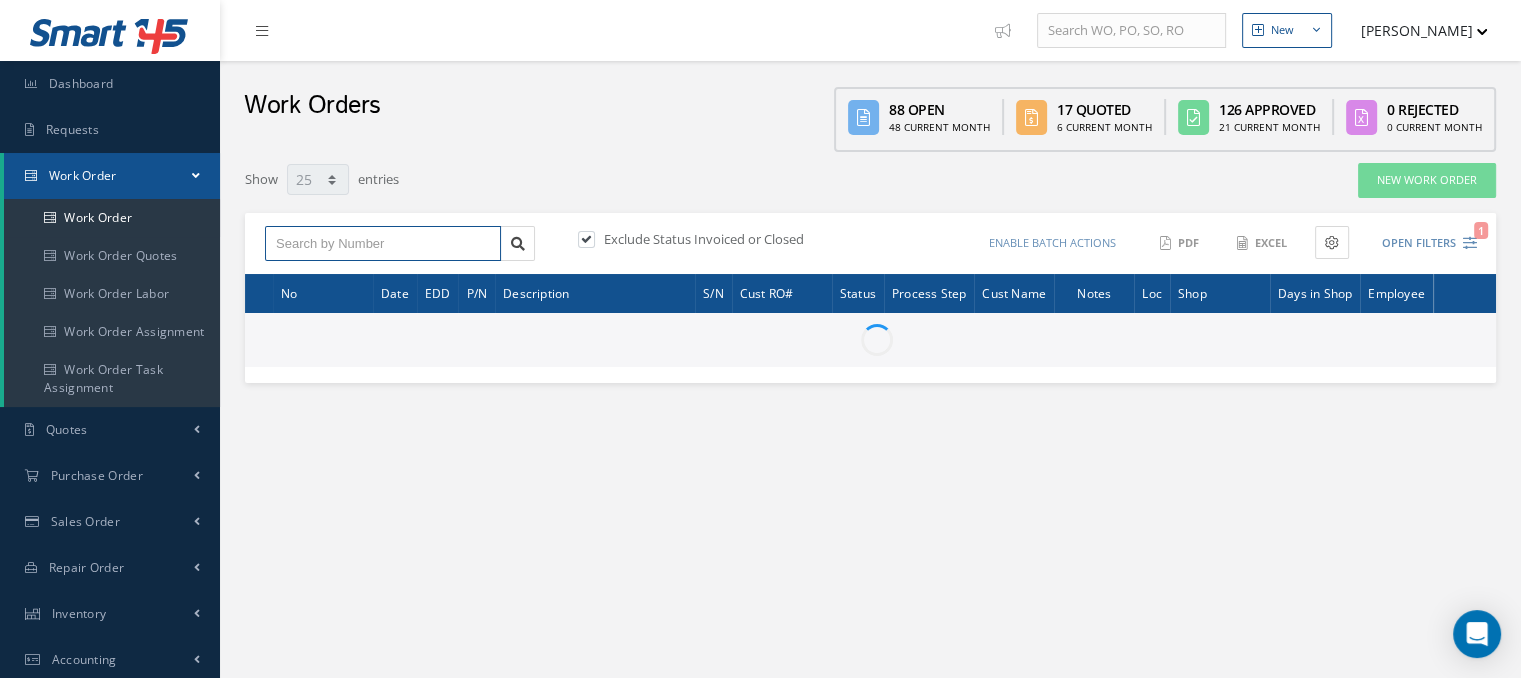 click at bounding box center (383, 244) 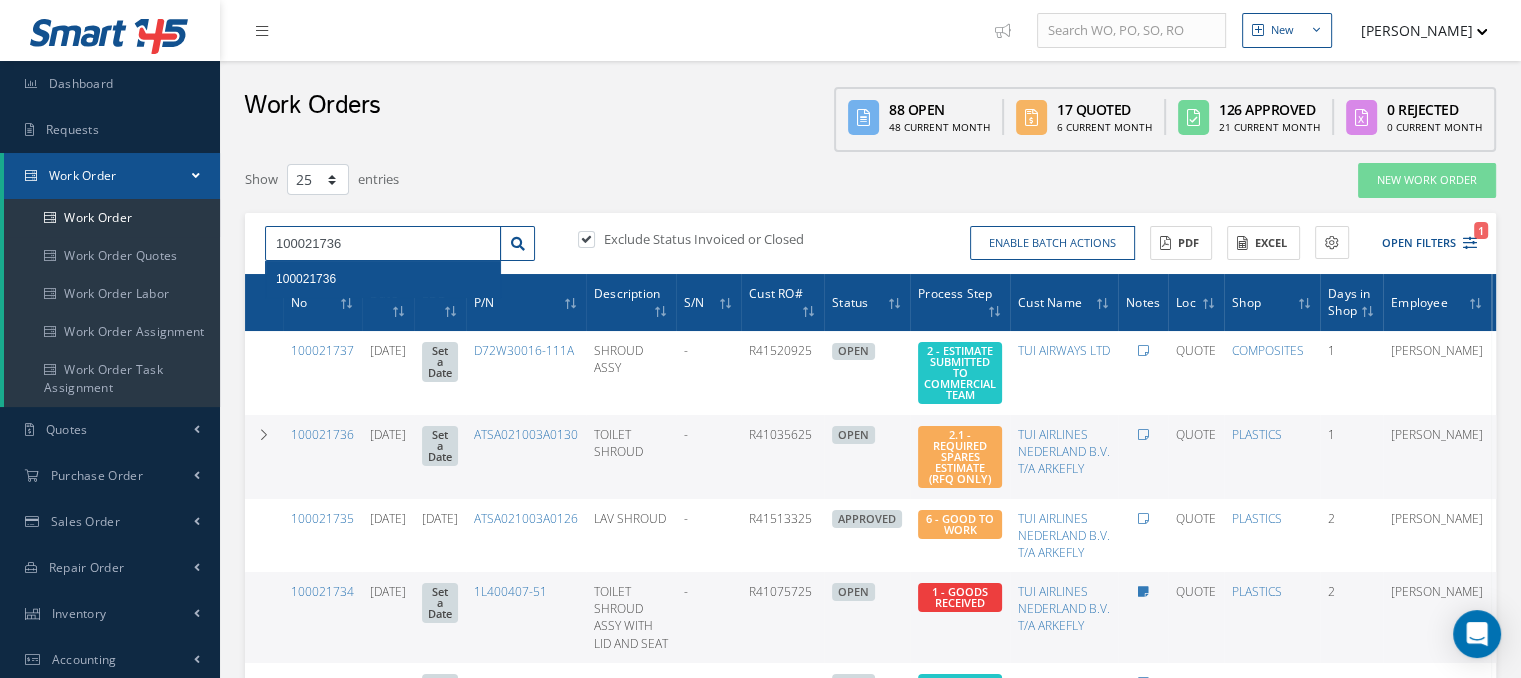 type on "100021736" 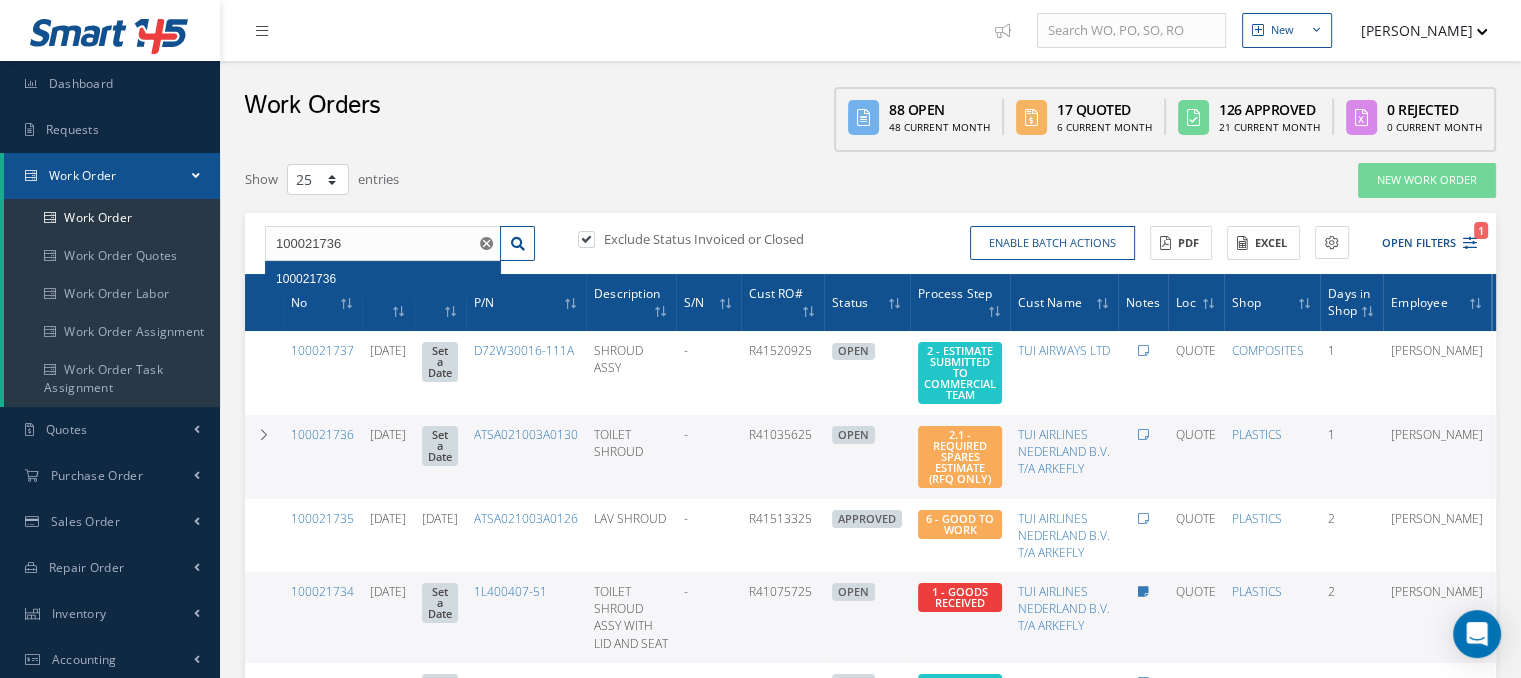 click on "100021736" at bounding box center [383, 279] 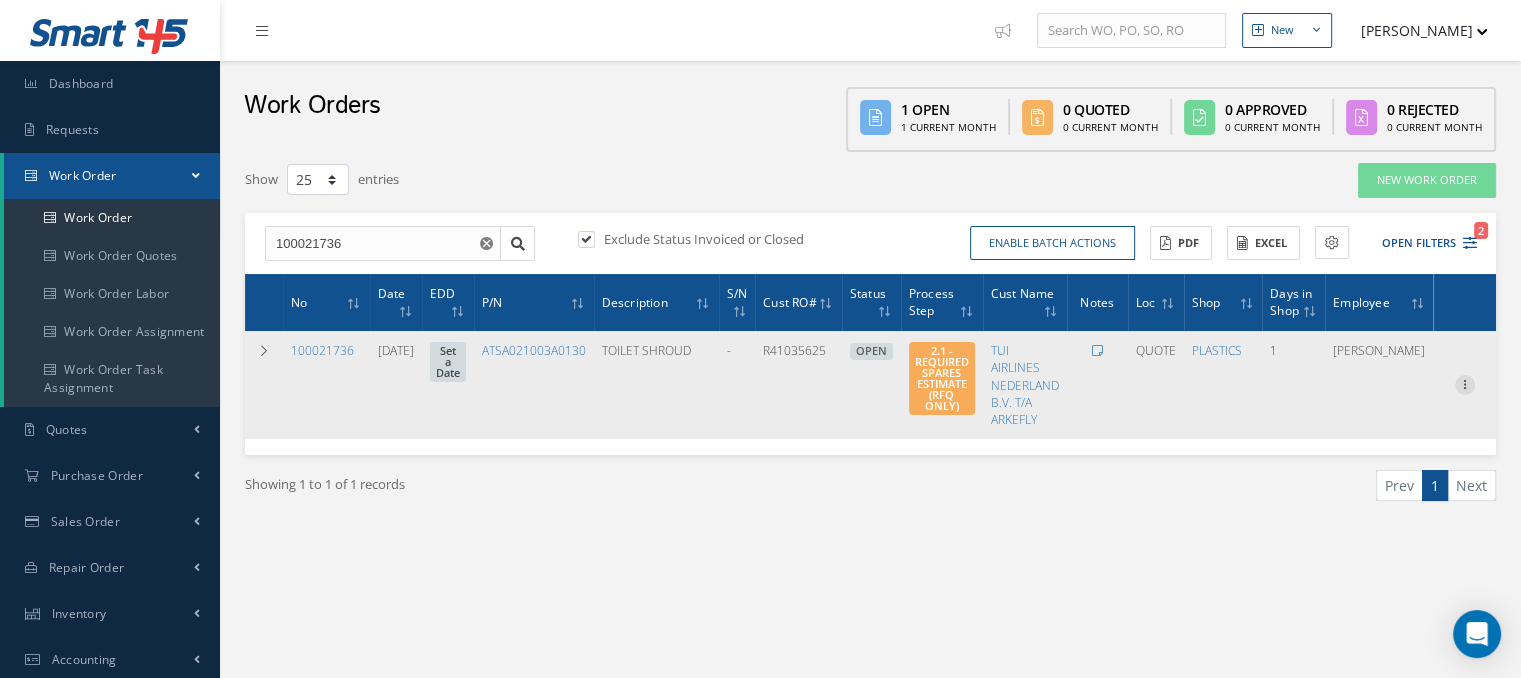 click at bounding box center [1465, 383] 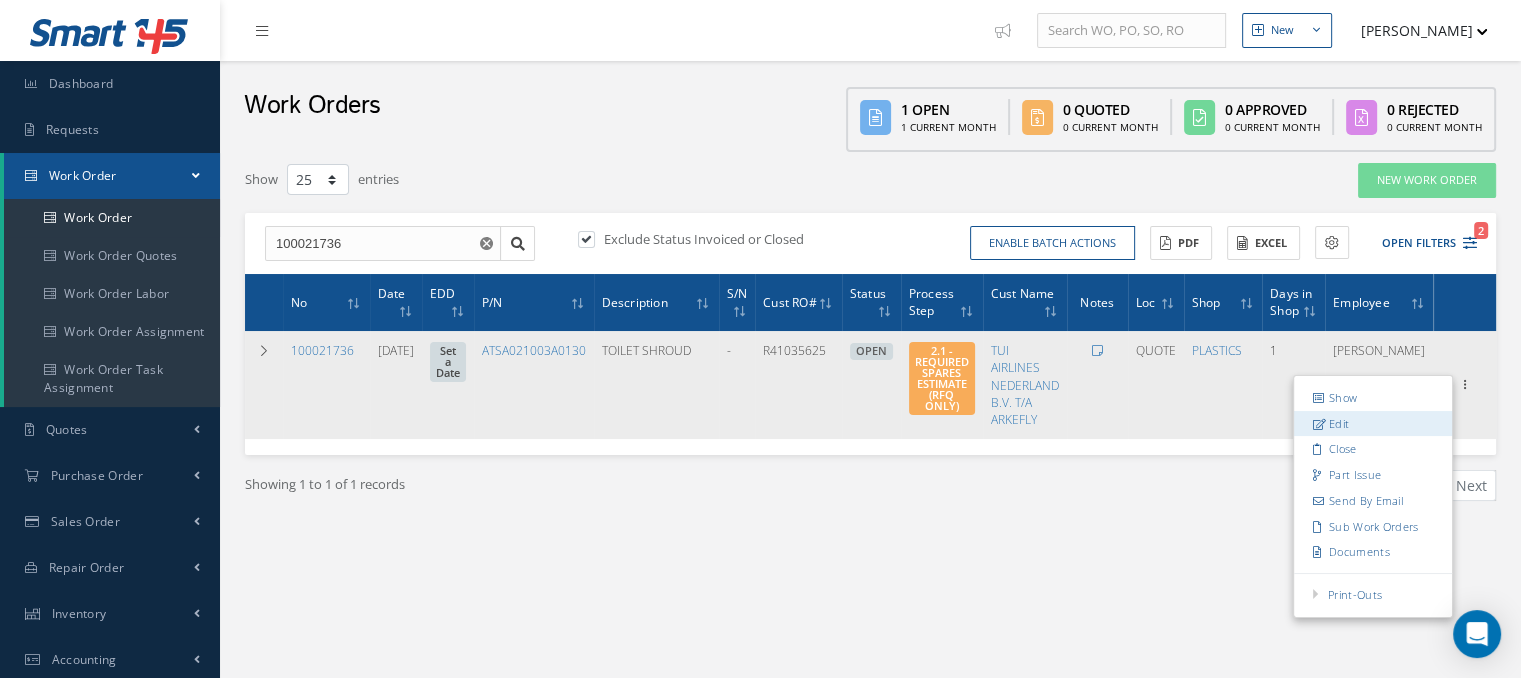 click on "Edit" at bounding box center (1373, 424) 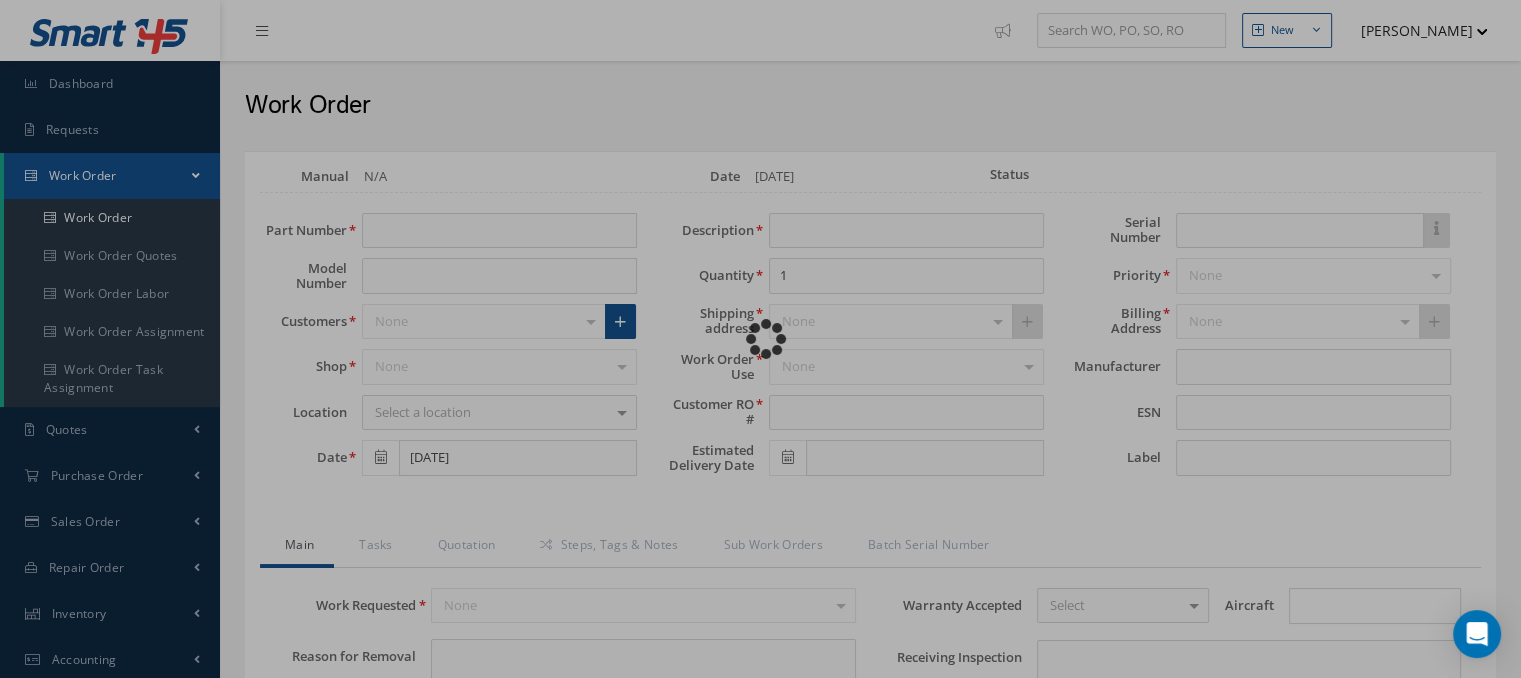 type on "ATSA021003A0130" 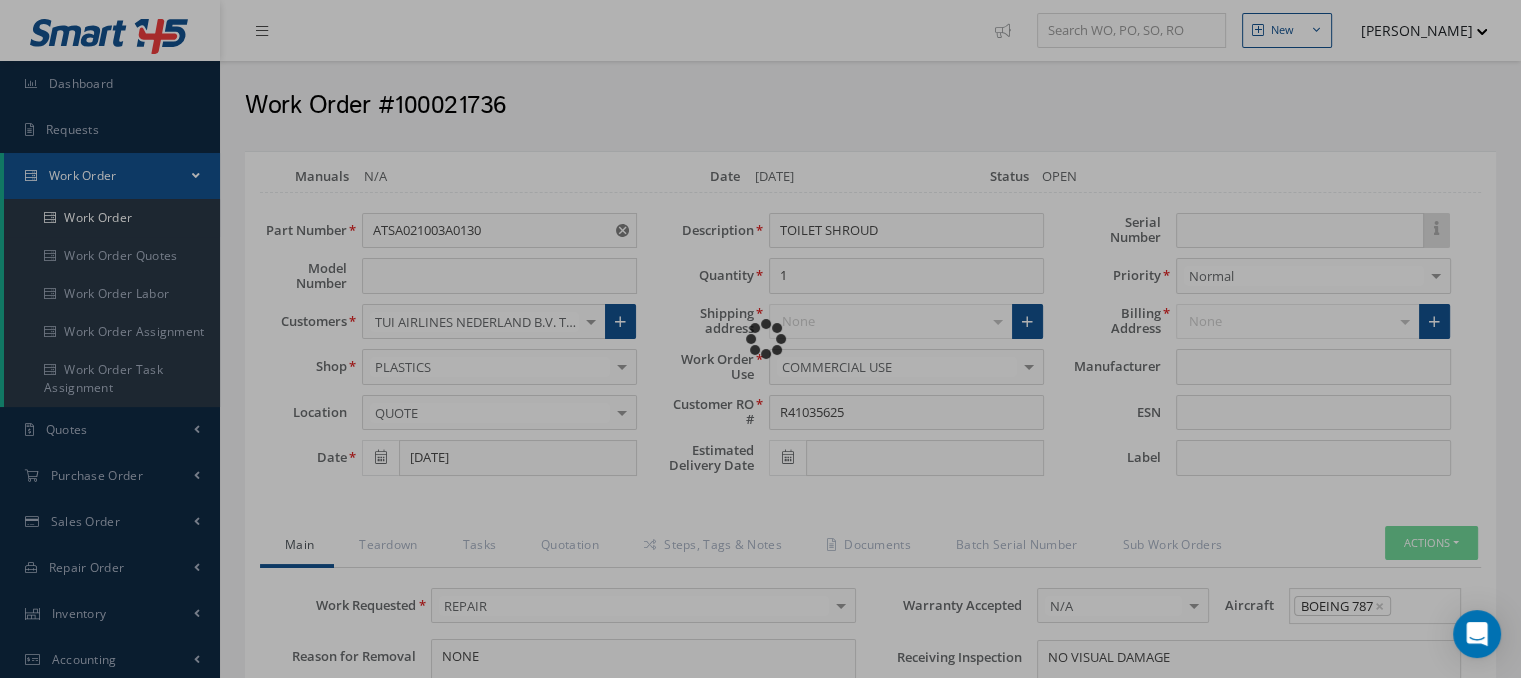 type on "365 AEROSPACE" 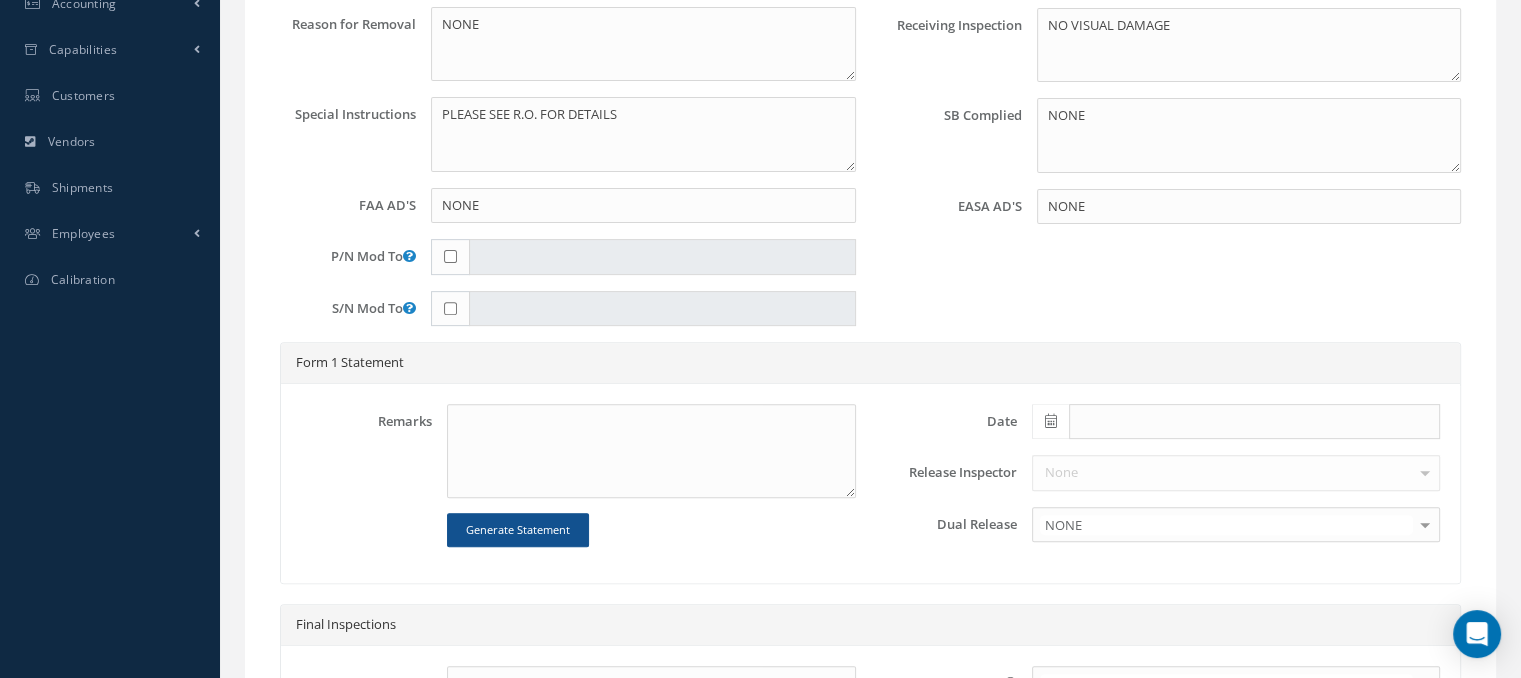 scroll, scrollTop: 666, scrollLeft: 0, axis: vertical 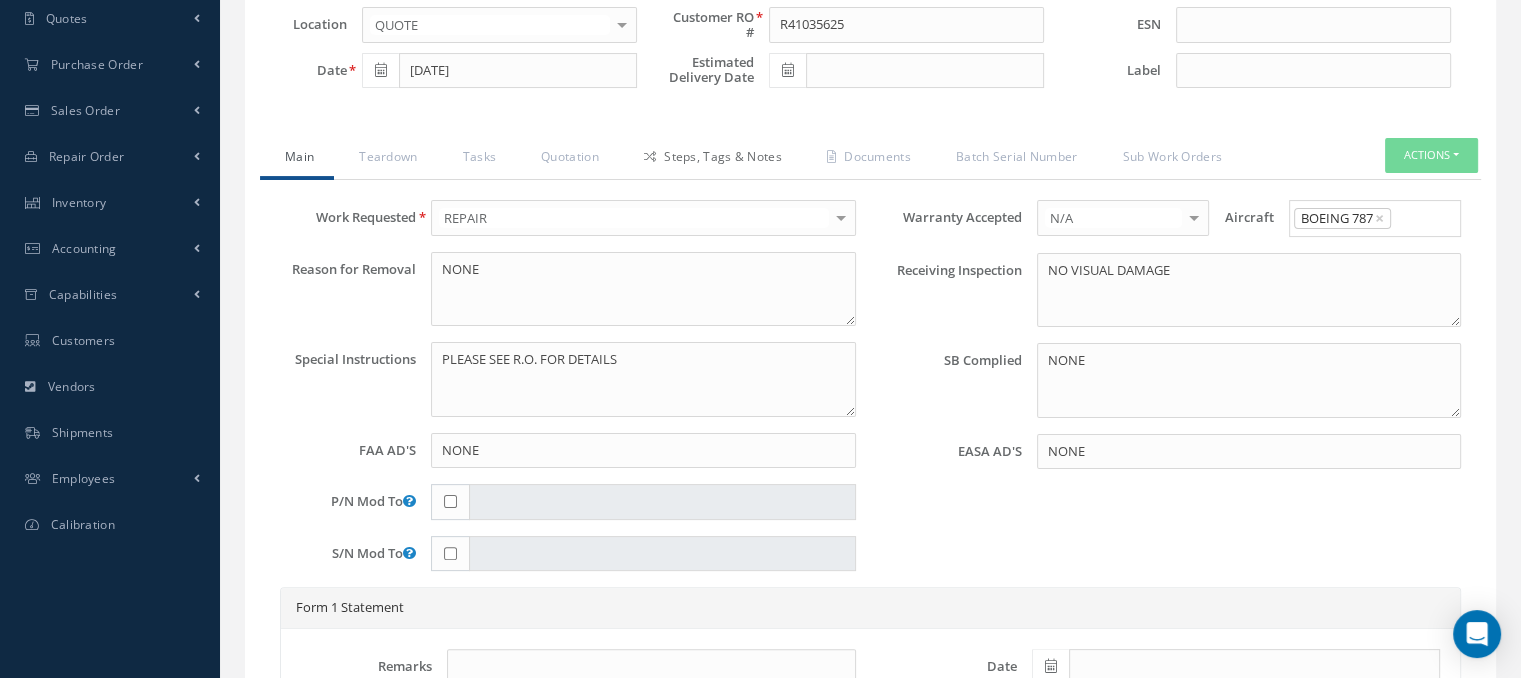 click on "Steps, Tags & Notes" at bounding box center (710, 159) 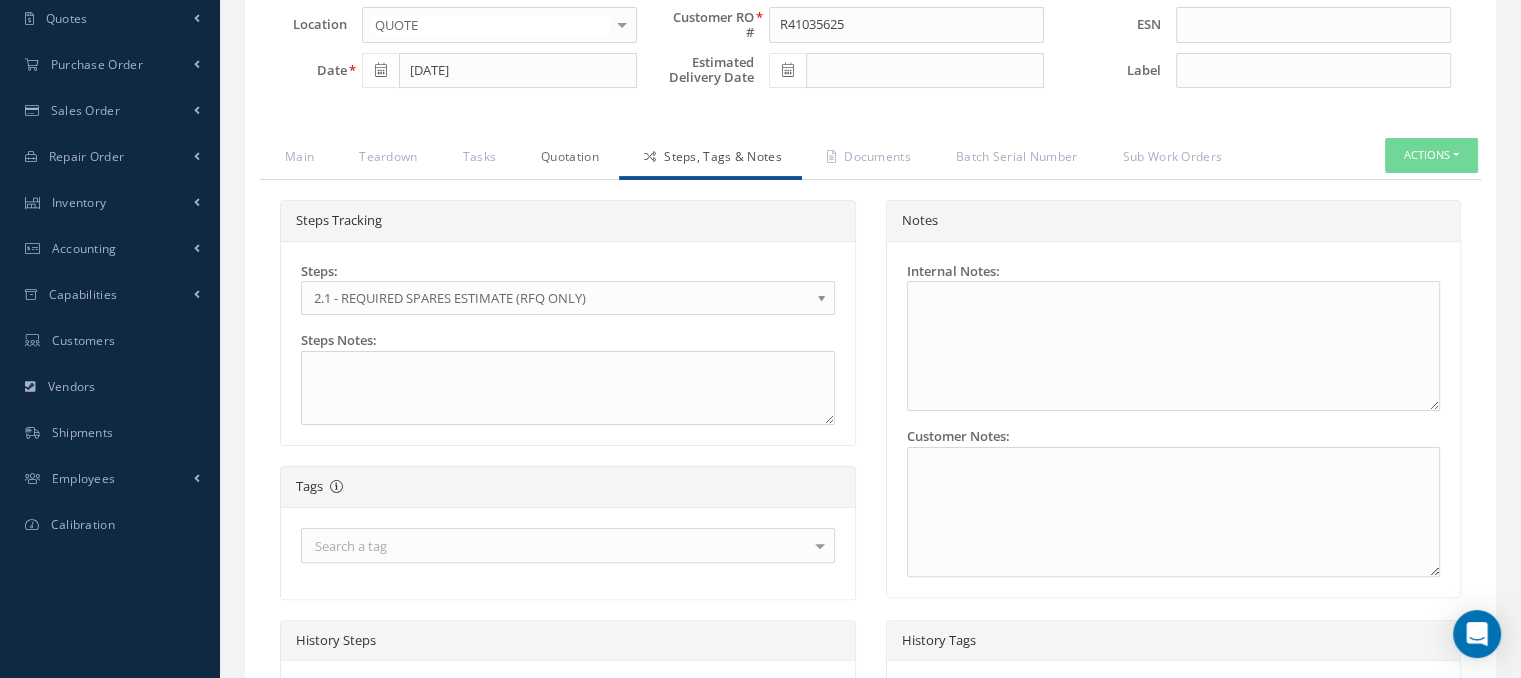 click on "Quotation" at bounding box center [567, 159] 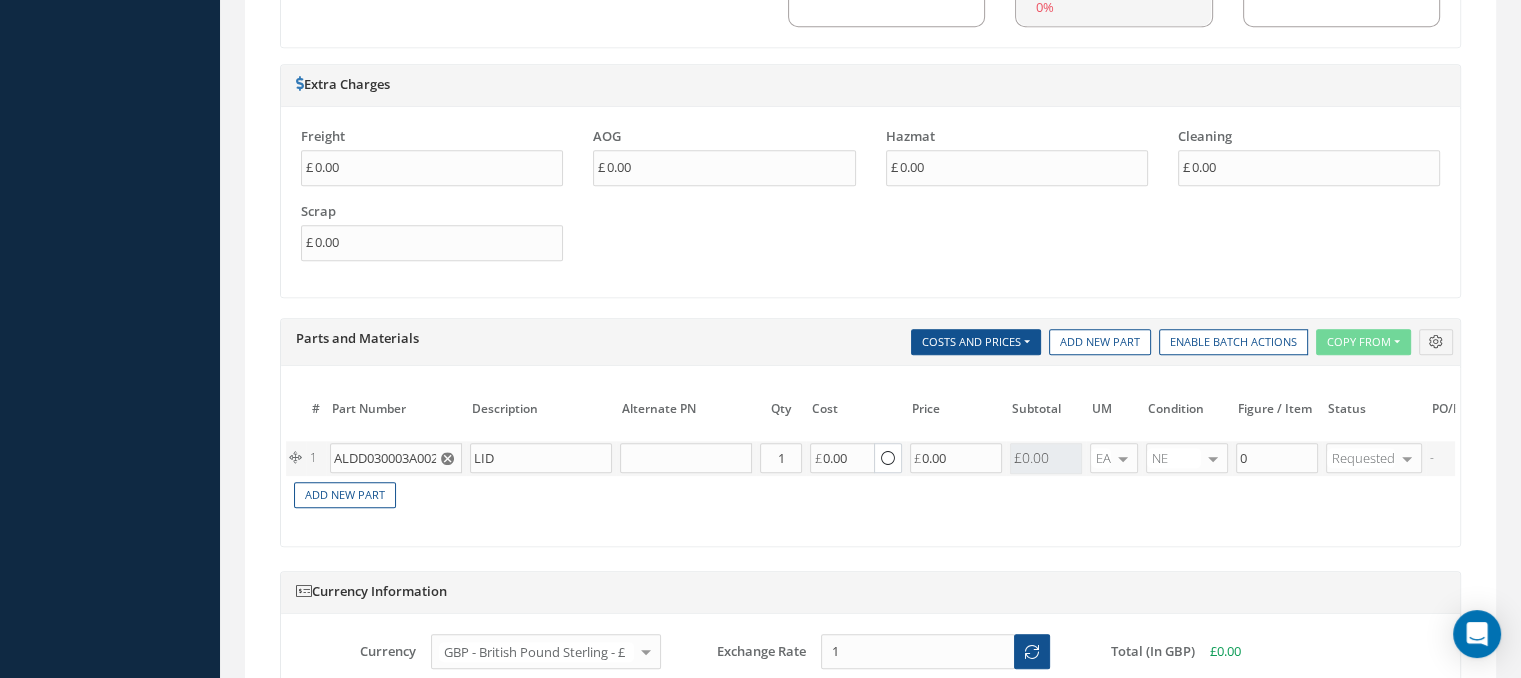 scroll, scrollTop: 1516, scrollLeft: 0, axis: vertical 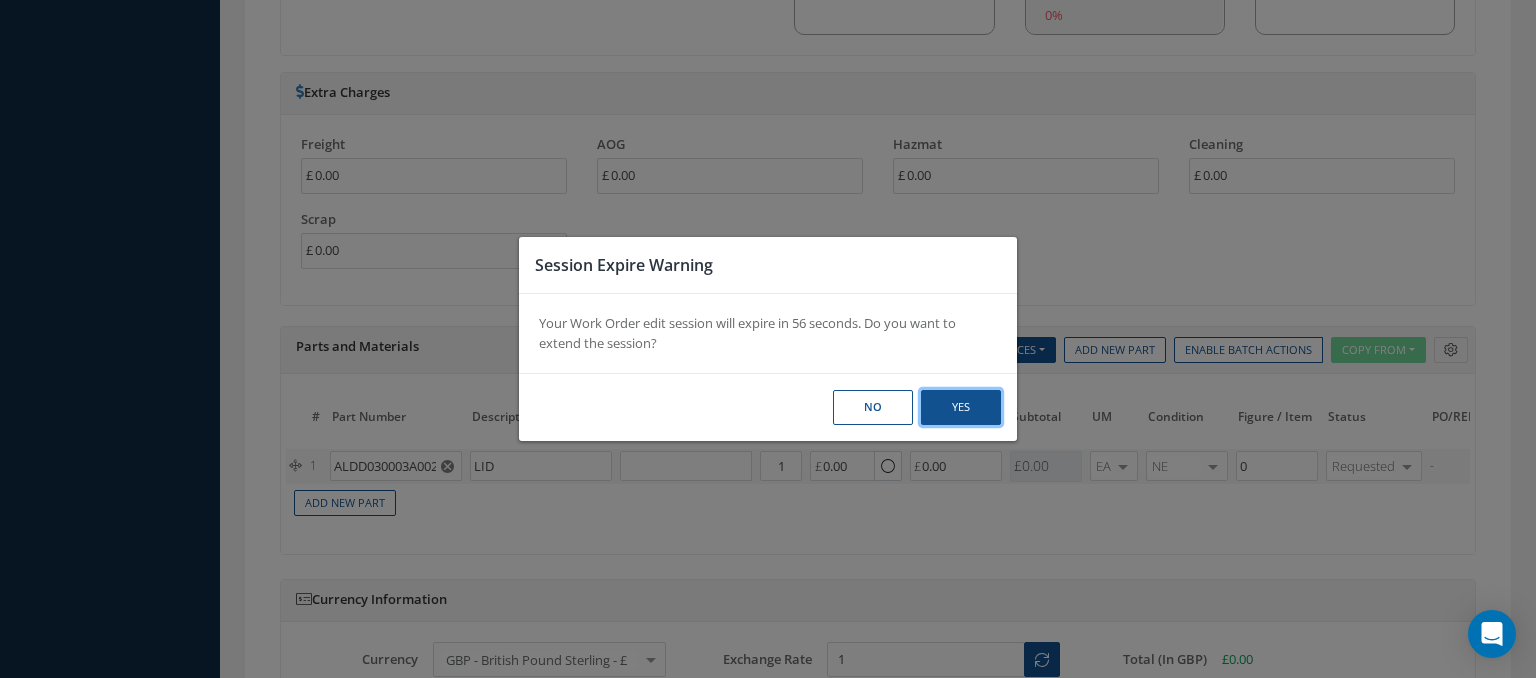 click on "Yes" at bounding box center [0, 0] 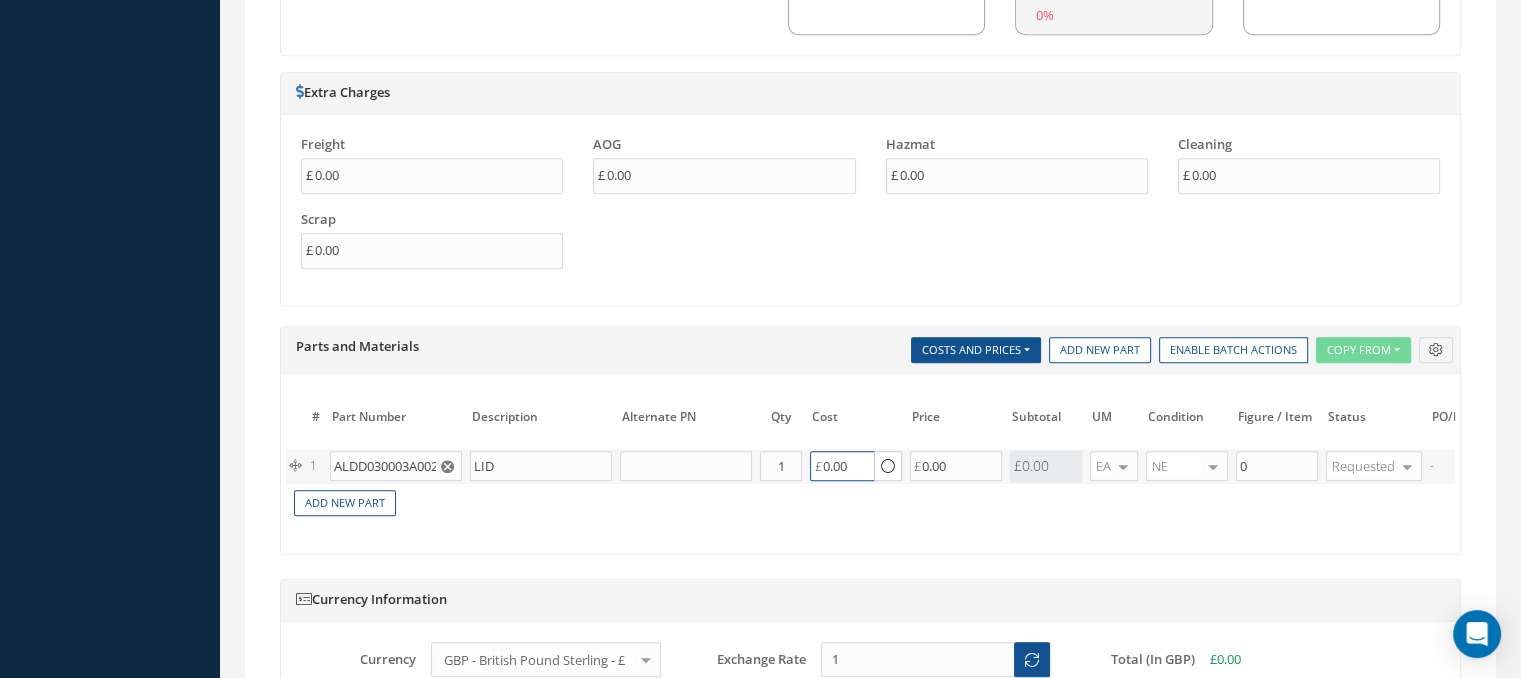 click on "0.00" at bounding box center [842, 466] 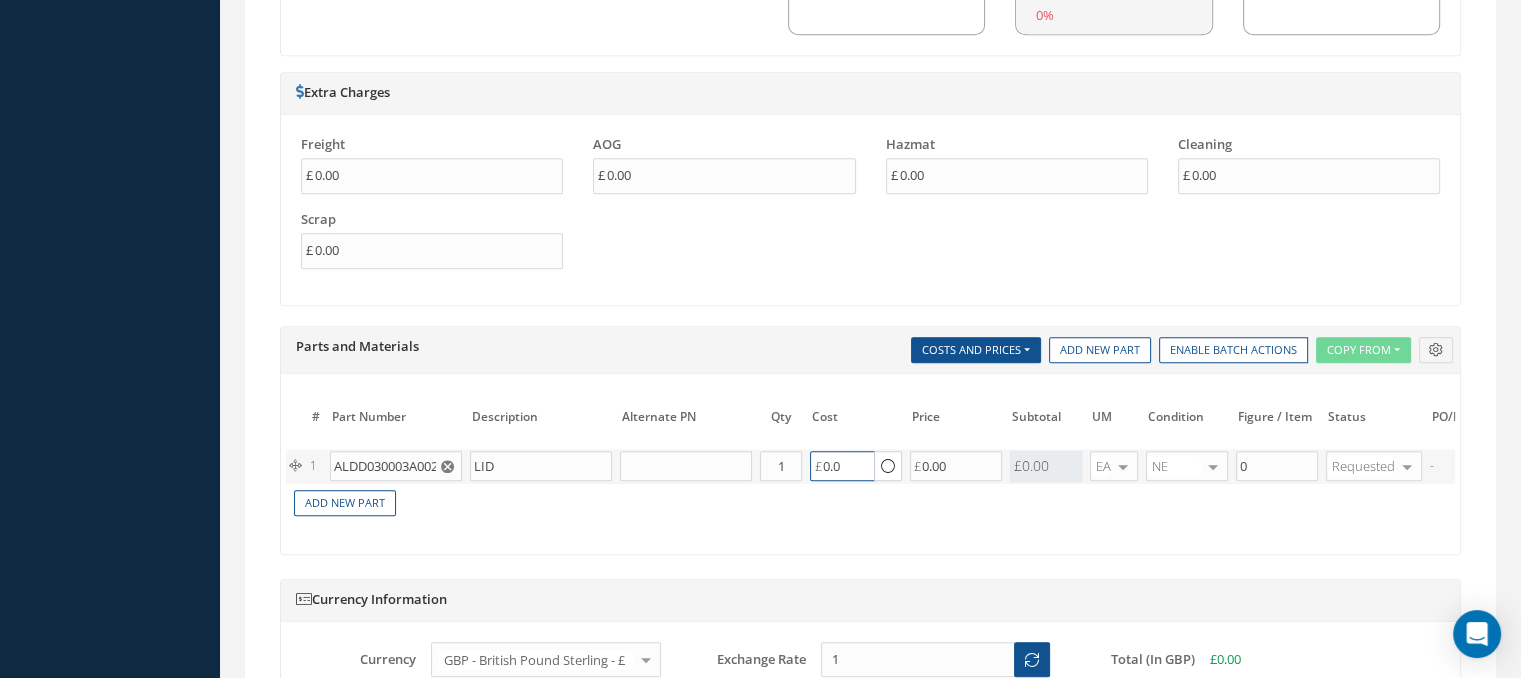 type on "0" 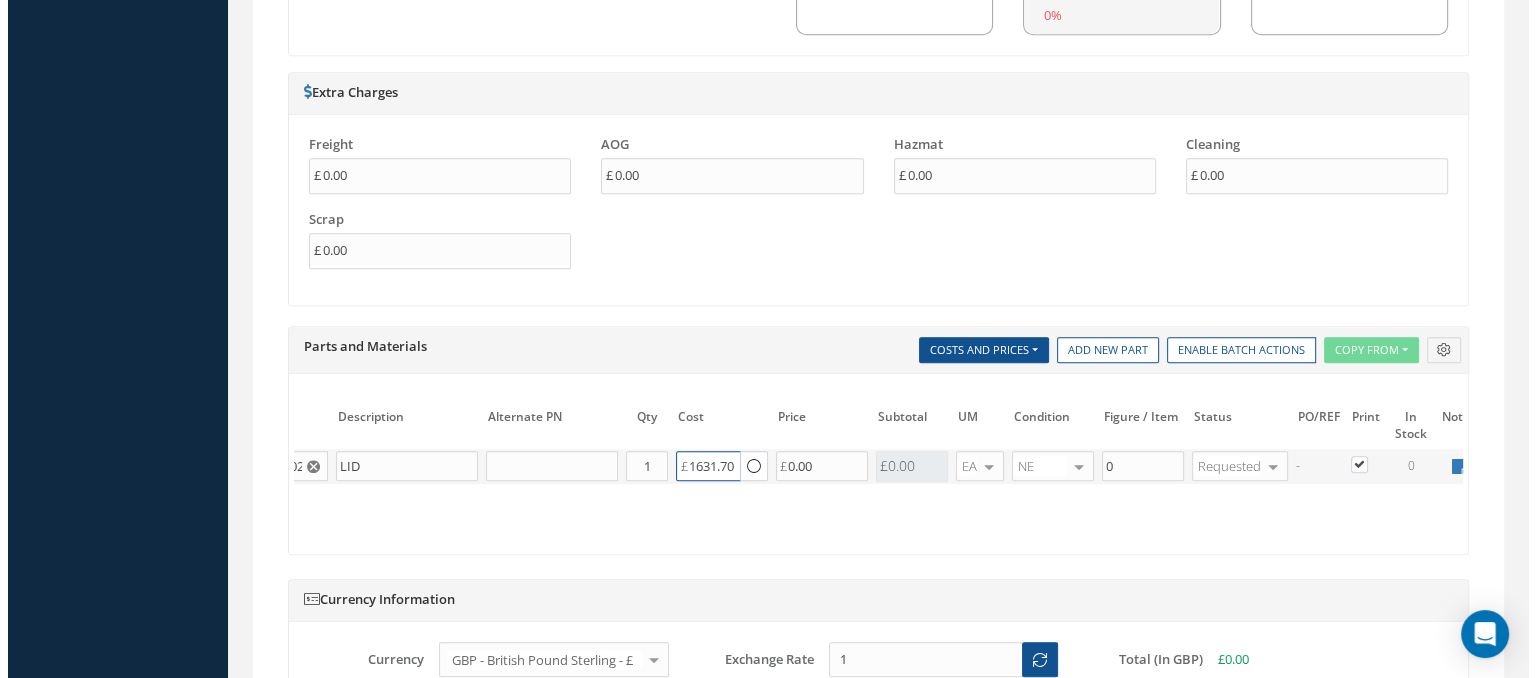 scroll, scrollTop: 0, scrollLeft: 208, axis: horizontal 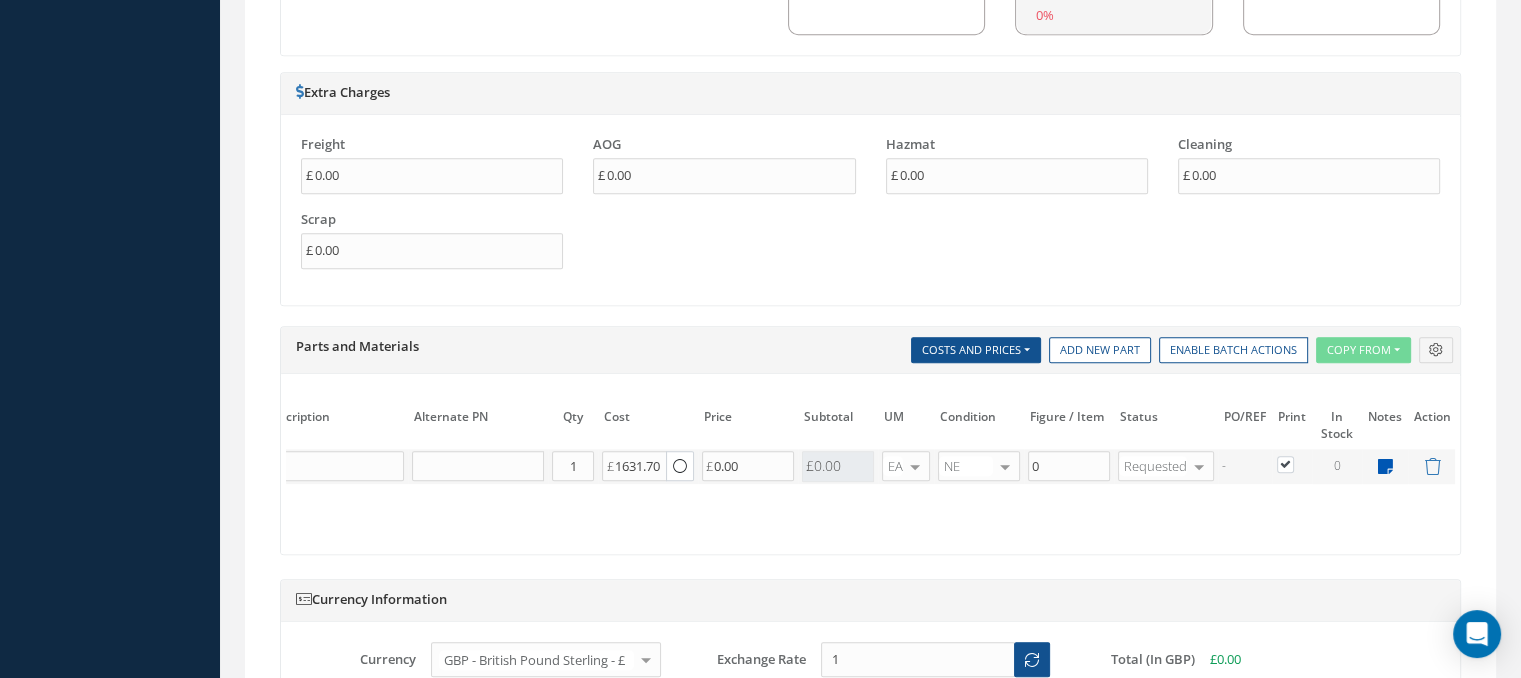 type on "1631.7" 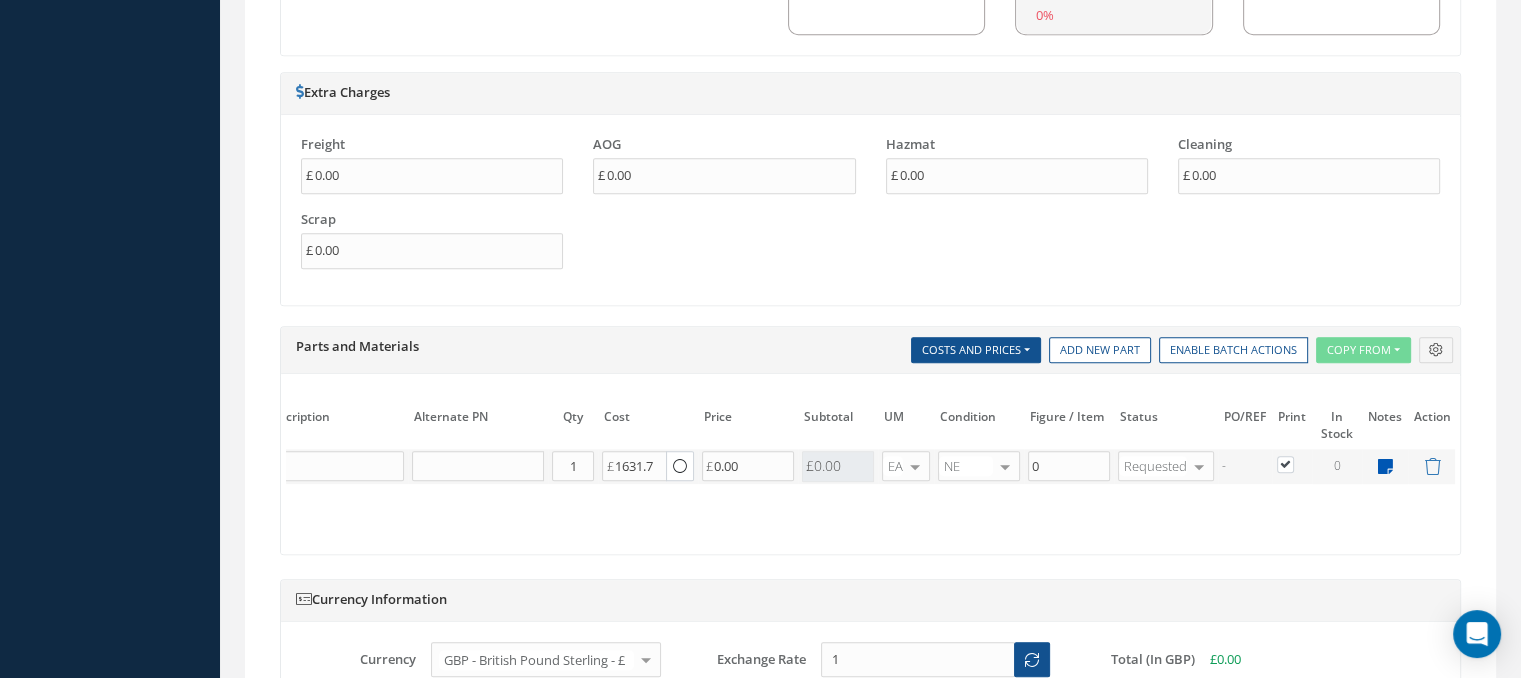 click at bounding box center [1385, 466] 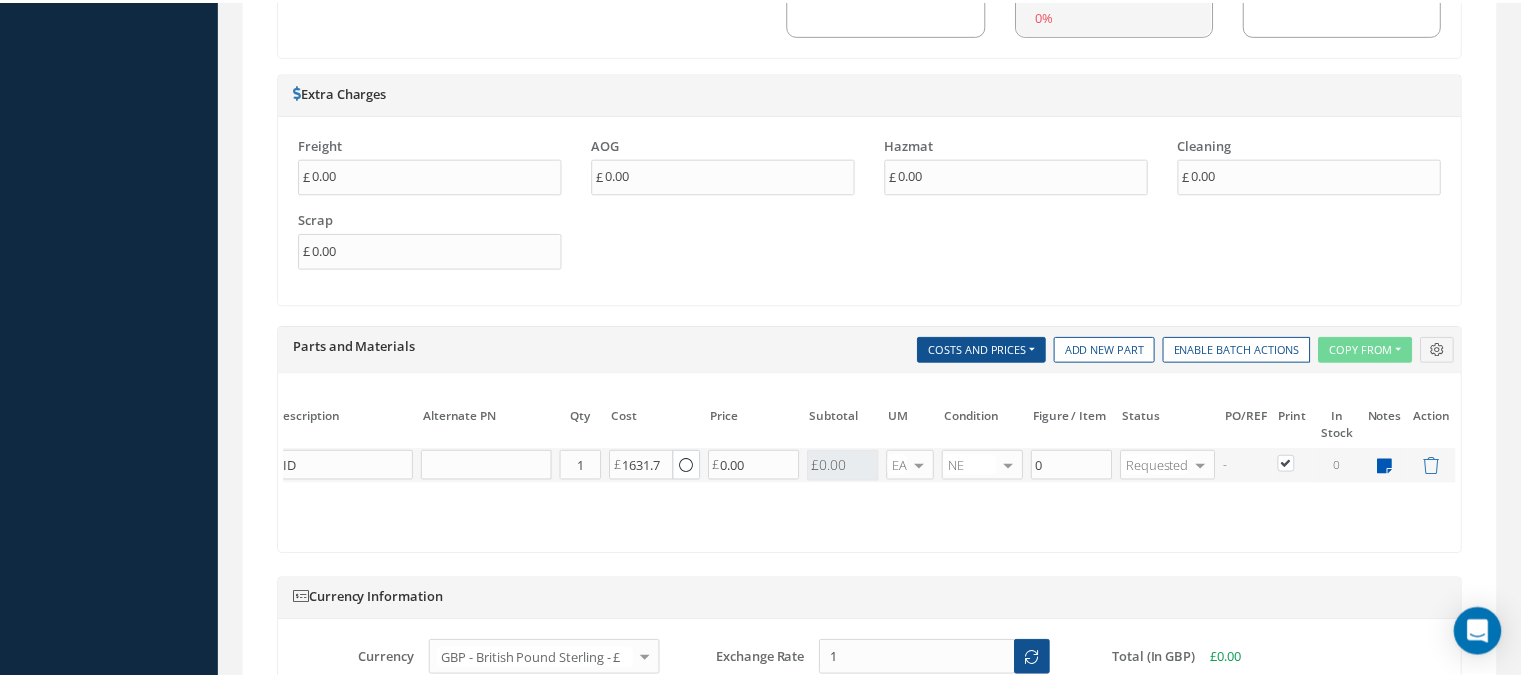 scroll, scrollTop: 0, scrollLeft: 193, axis: horizontal 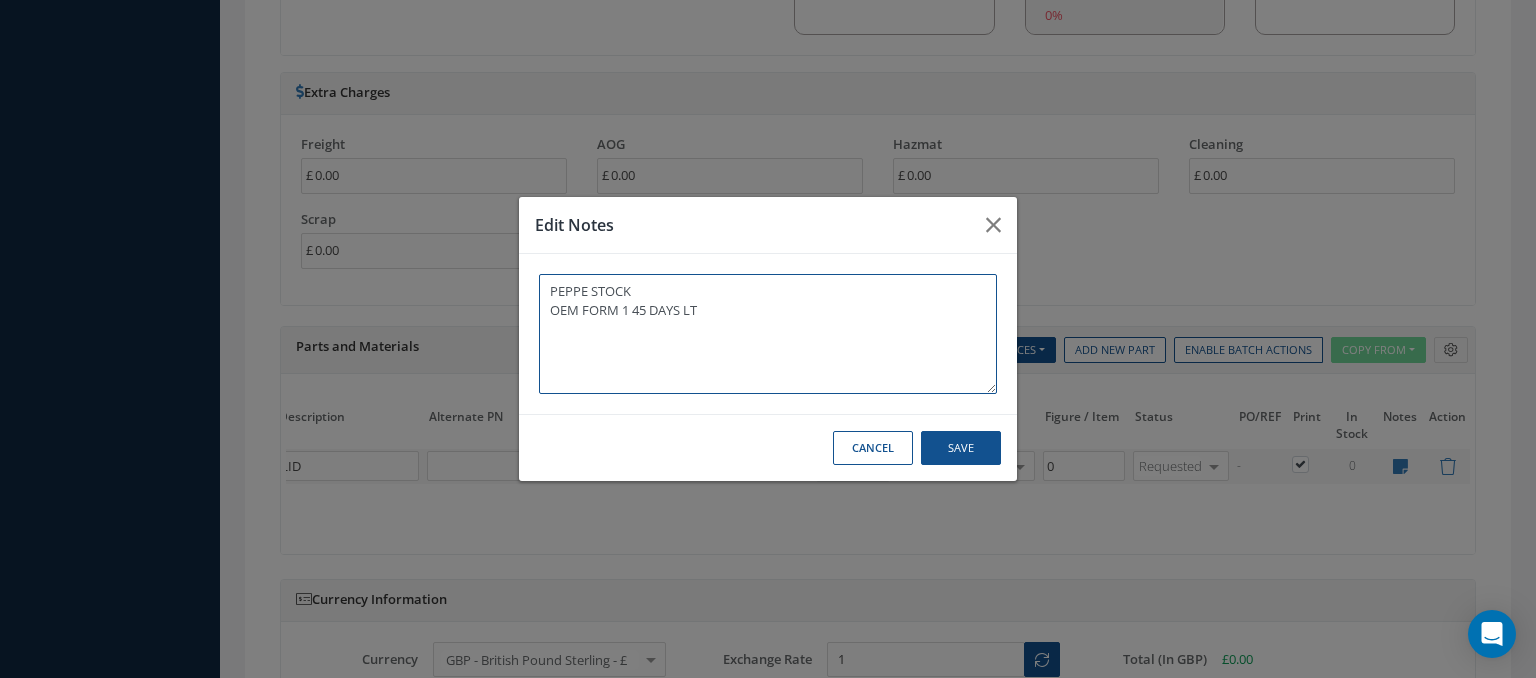 type on "PEPPE STOCK
OEM FORM 1 45 DAYS LT" 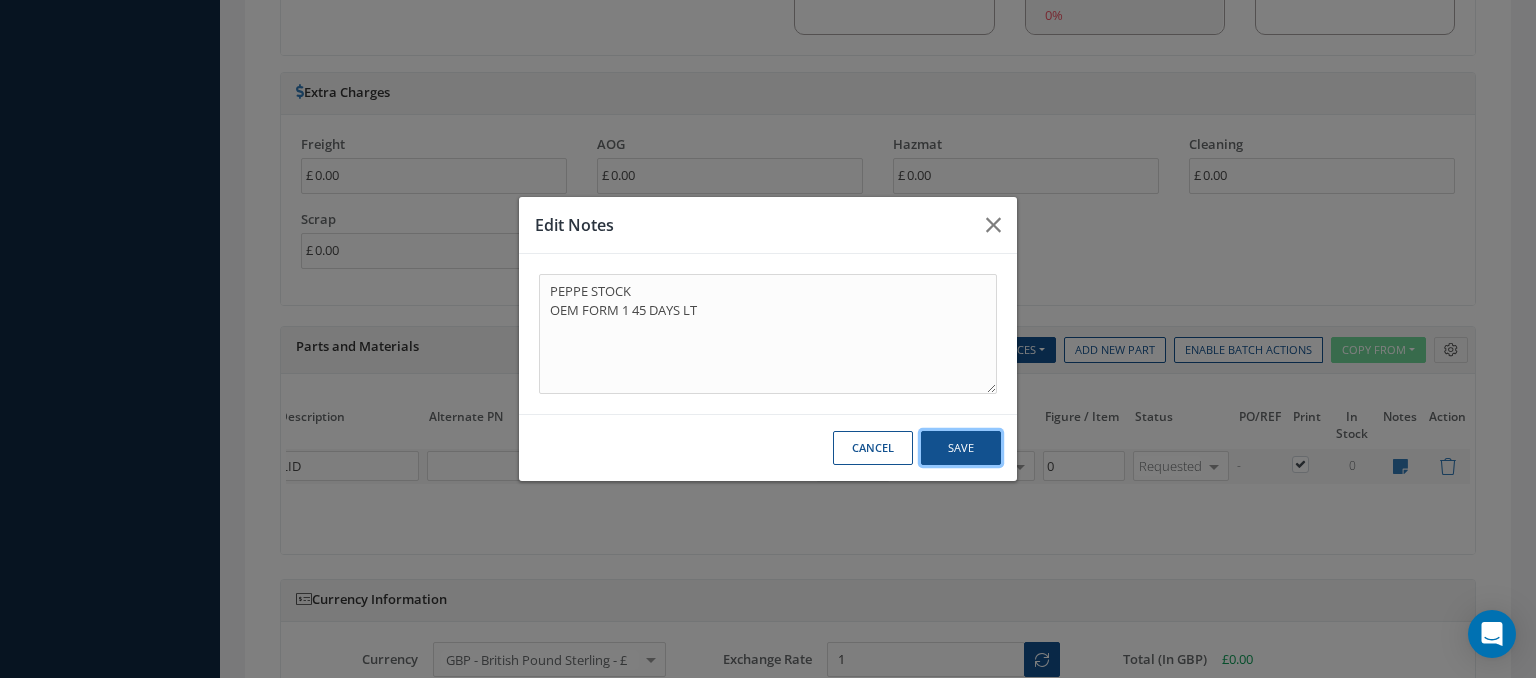 click on "Save" at bounding box center (961, 448) 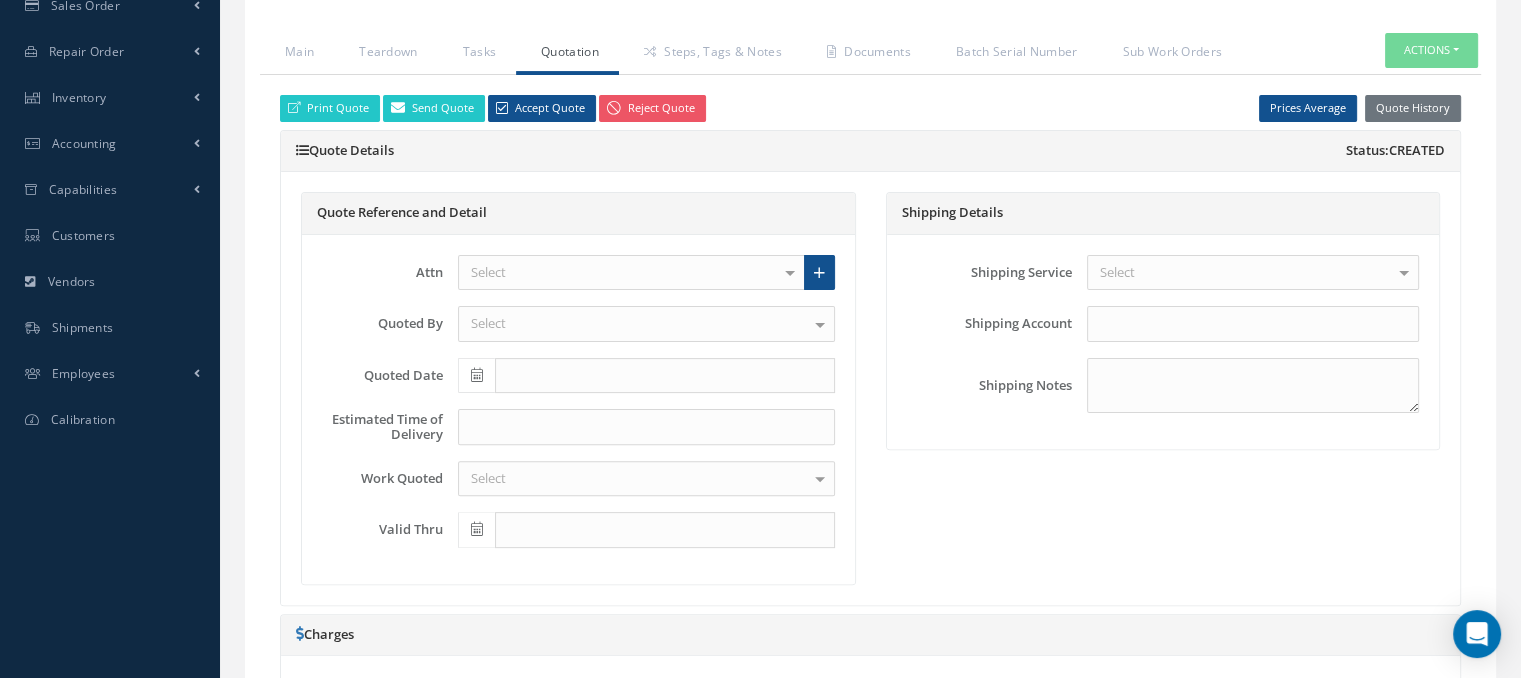 scroll, scrollTop: 533, scrollLeft: 0, axis: vertical 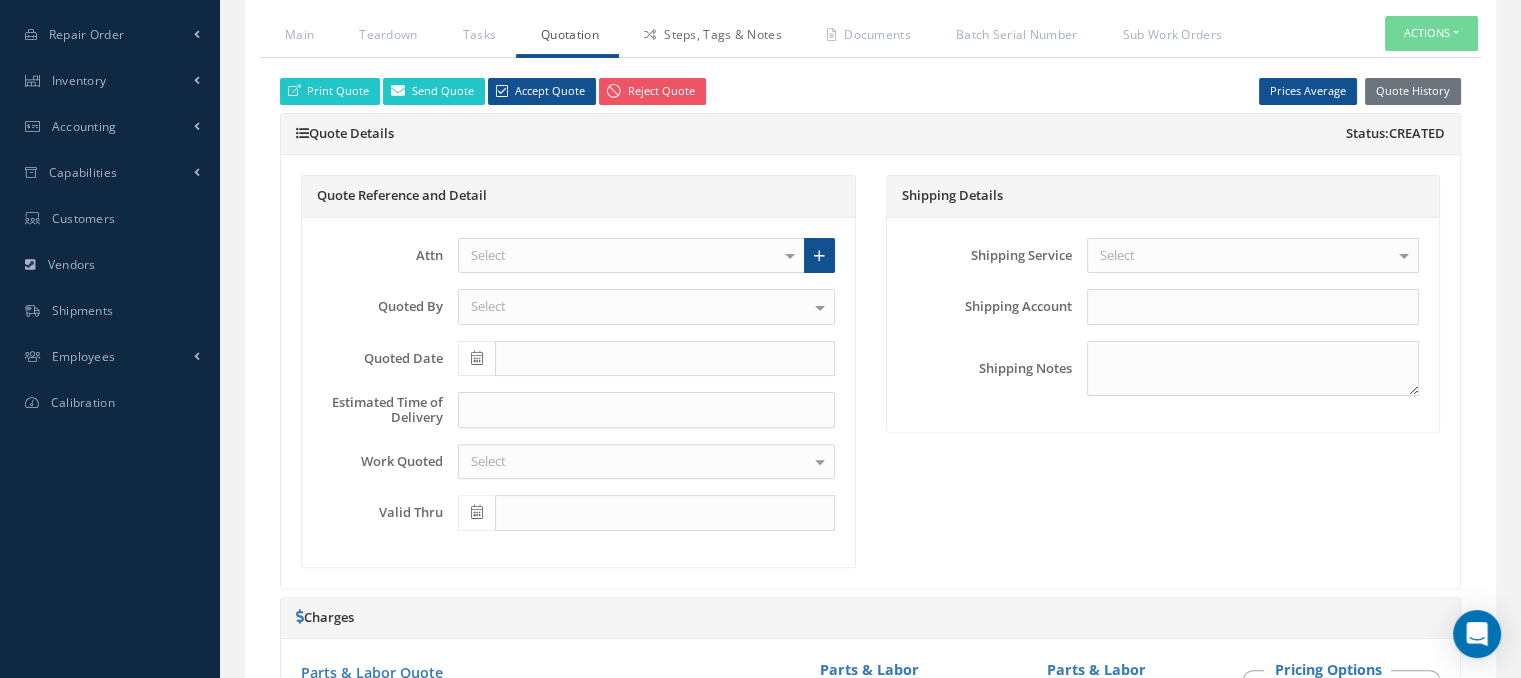 click on "Steps, Tags & Notes" at bounding box center [710, 37] 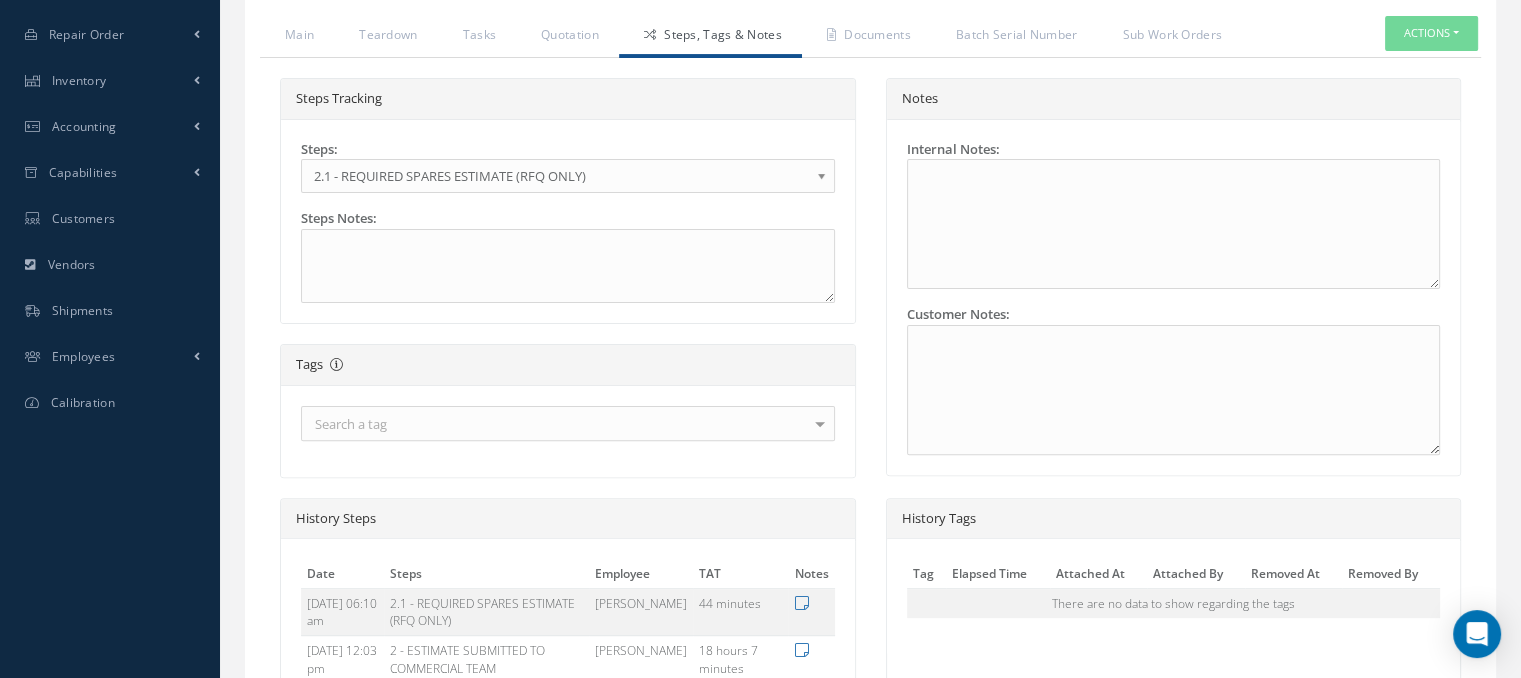 click on "Search a tag" at bounding box center [568, 423] 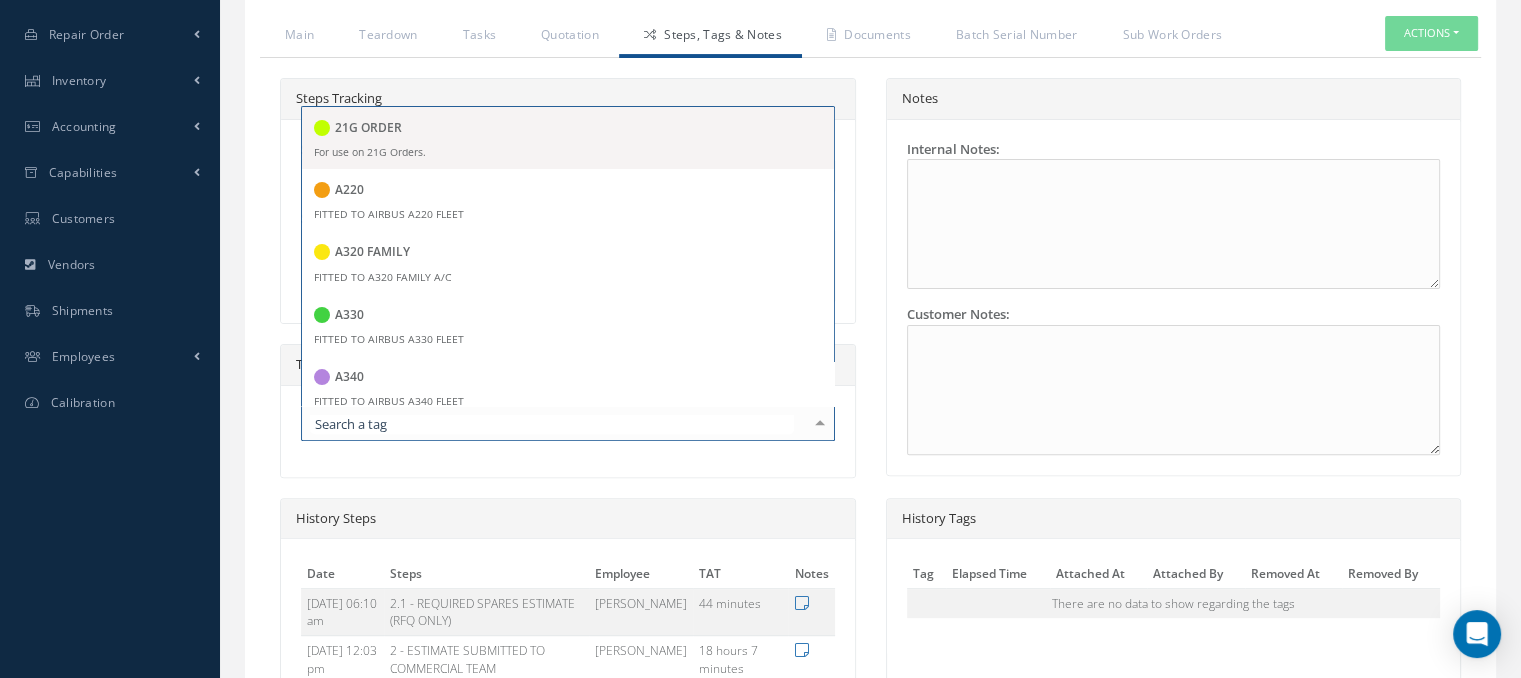 click on "Steps Tracking
Steps:
1 - GOODS RECEIVED
1.1- AWAITING CONTRACT REVIEW
2 - ESTIMATE SUBMITTED TO COMMERCIAL TEAM
2.1 - REQUIRED SPARES ESTIMATE (RFQ ONLY)
3 - QUOTE SUBMITTED TO THE CUSTOMER
4 - QUOTE APPROVED
5 - QUOTE APPROVED, CAB SUPPLY SPARES
5 - QUOTE APPROVED, CUSTOMER SUPPLY SPARES
6 - GOOD TO WORK
7 - IN WORK
7.1 - OUTSIDE REPAIR
8 - REPAIR COMPLETED
9 - FINAL DOCUMENTATION
10 - SHIPPING
11 - INVOICING
12 - INVOICED
INVOICE REVERSED
ON HOLD - CUSTOMER
ON HOLD - INTERNAL
CLOSED
EXCHANGE (SO)
2.1 - REQUIRED SPARES ESTIMATE (RFQ ONLY)" at bounding box center (568, 288) 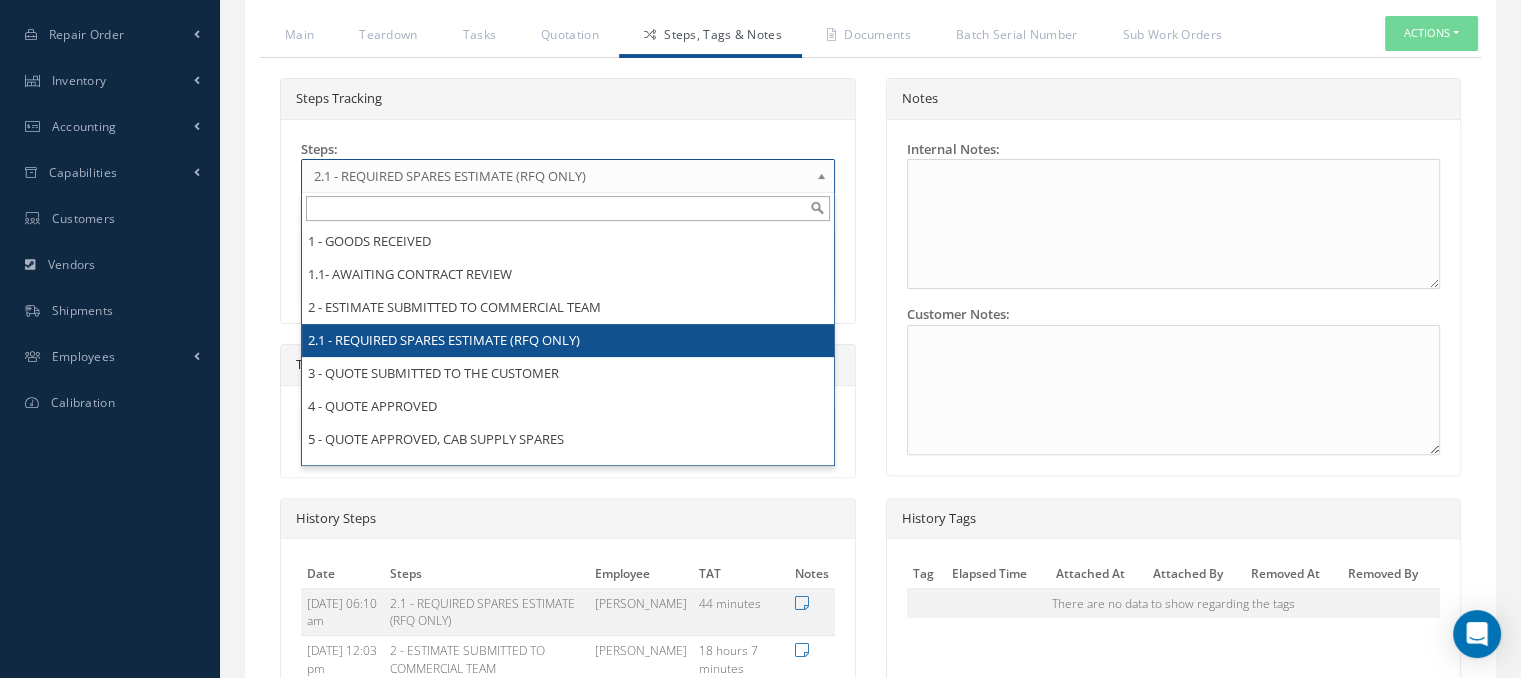 click on "2.1 - REQUIRED SPARES ESTIMATE (RFQ ONLY)" at bounding box center [561, 176] 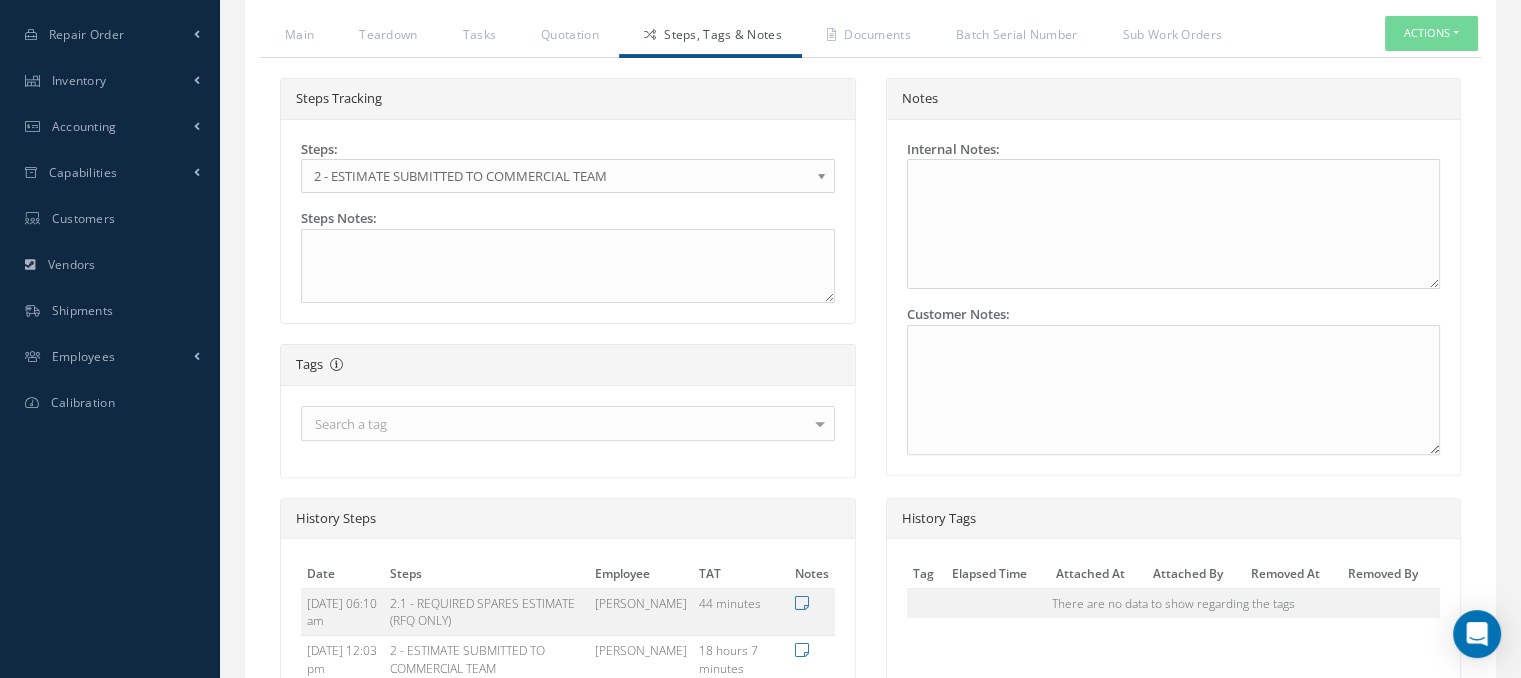 scroll, scrollTop: 796, scrollLeft: 0, axis: vertical 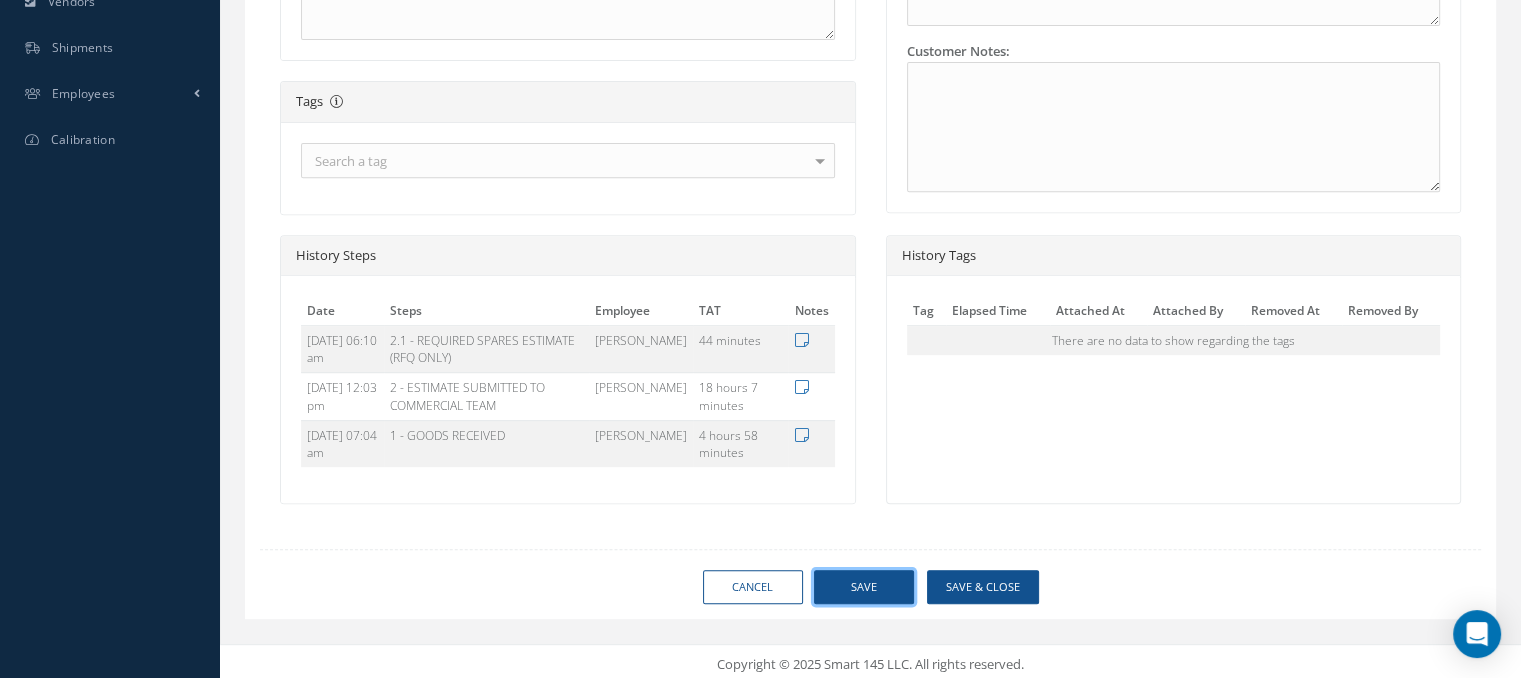 click on "Save" at bounding box center [864, 587] 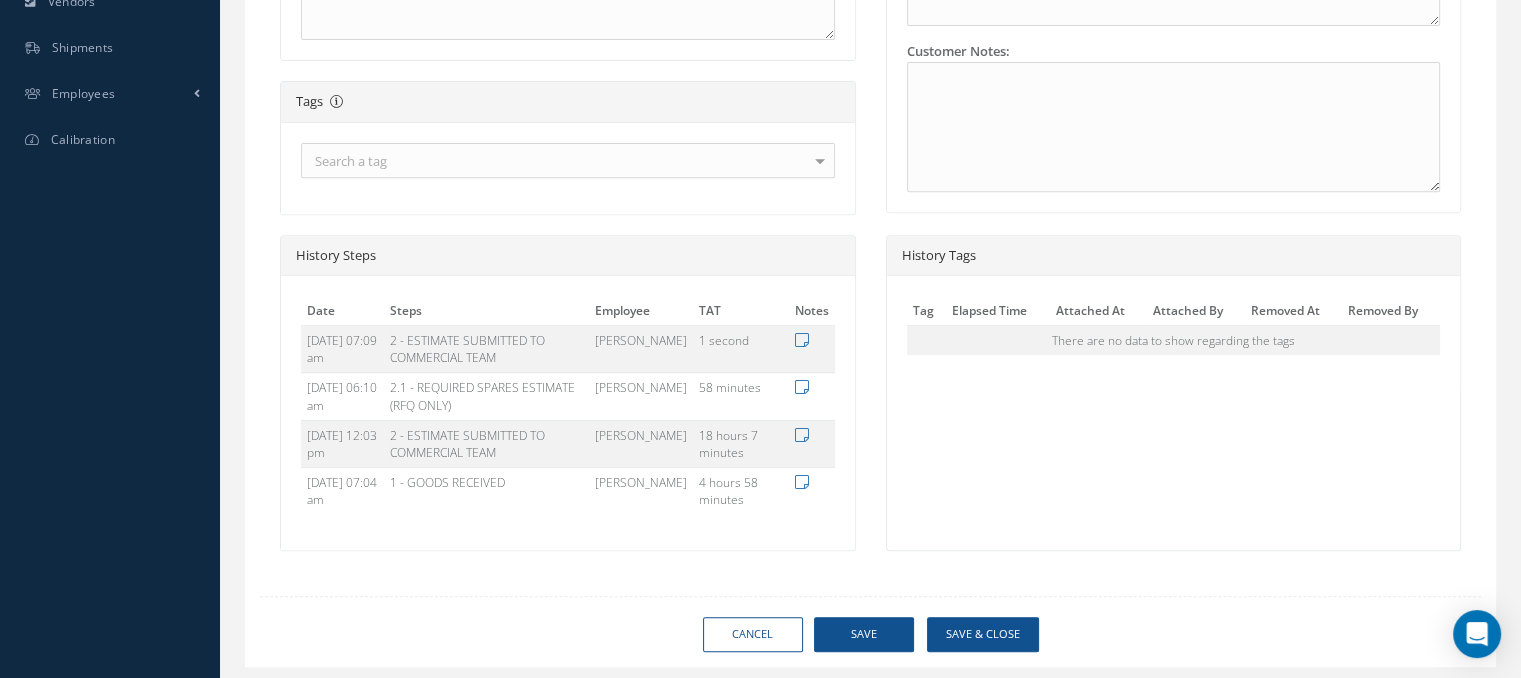 type on "365 AEROSPACE" 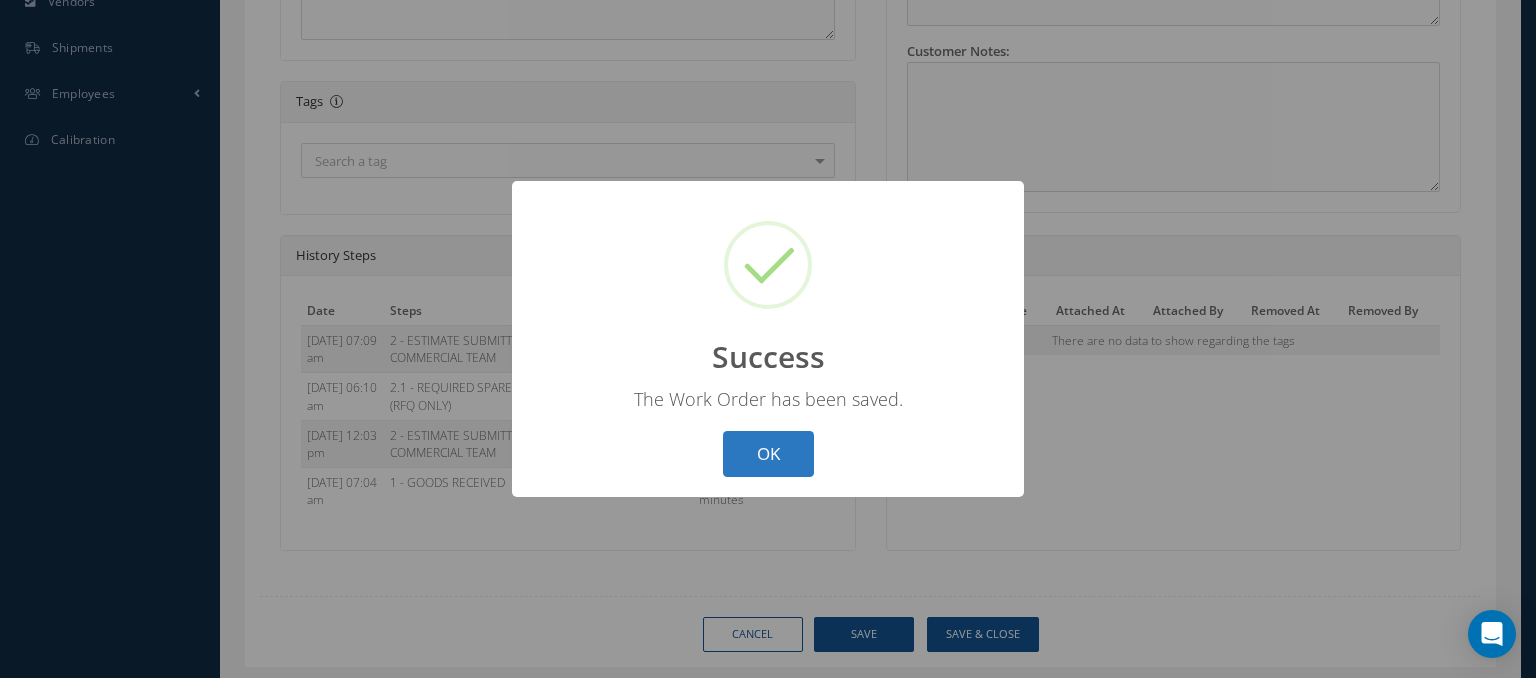 click on "OK" at bounding box center [768, 454] 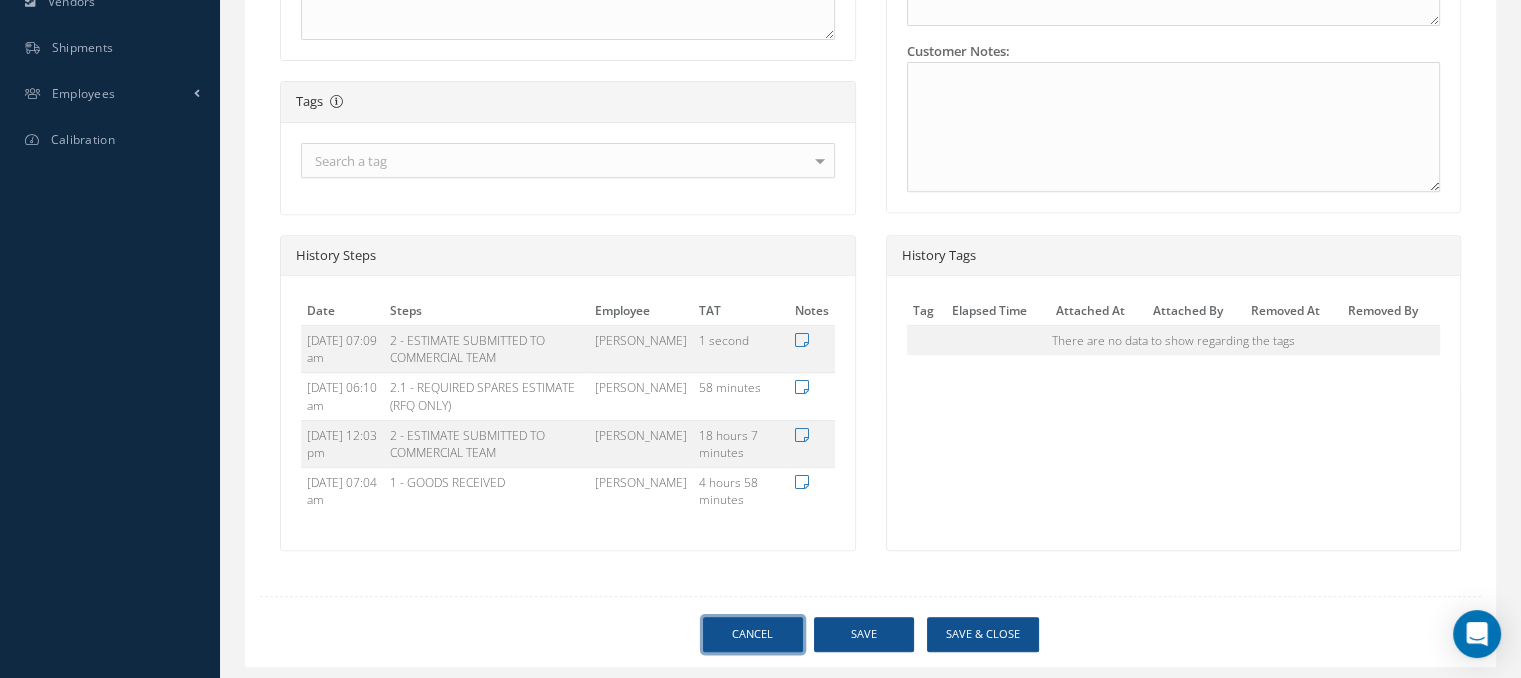 click on "Cancel" at bounding box center (753, 634) 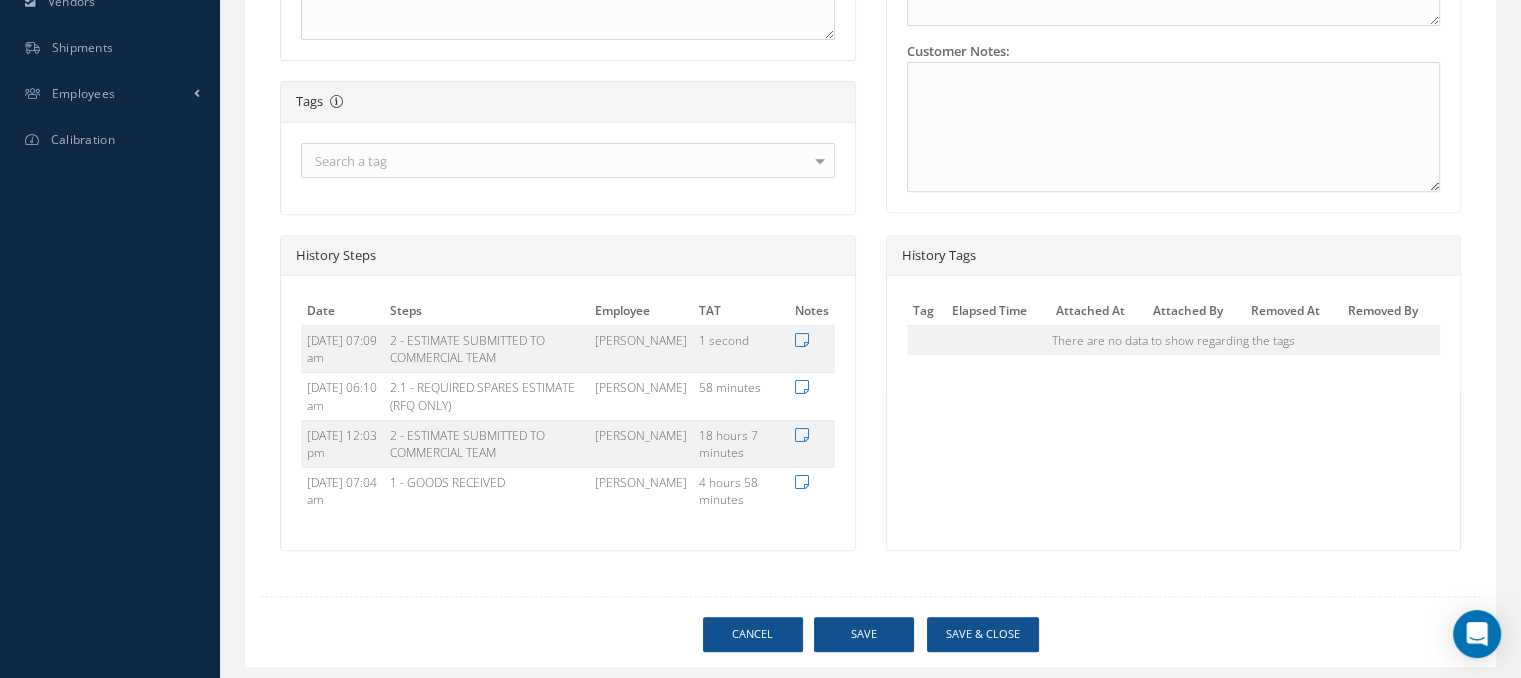 select on "25" 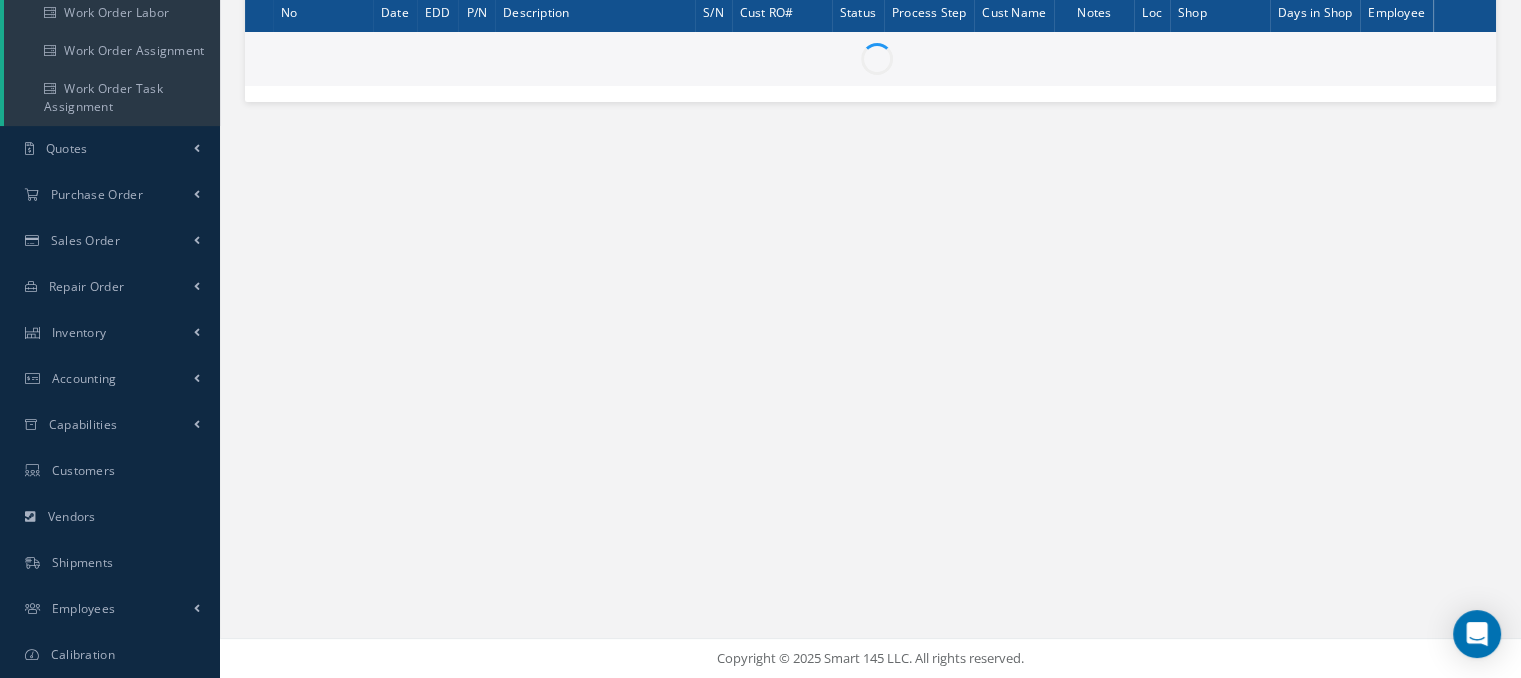 scroll, scrollTop: 0, scrollLeft: 0, axis: both 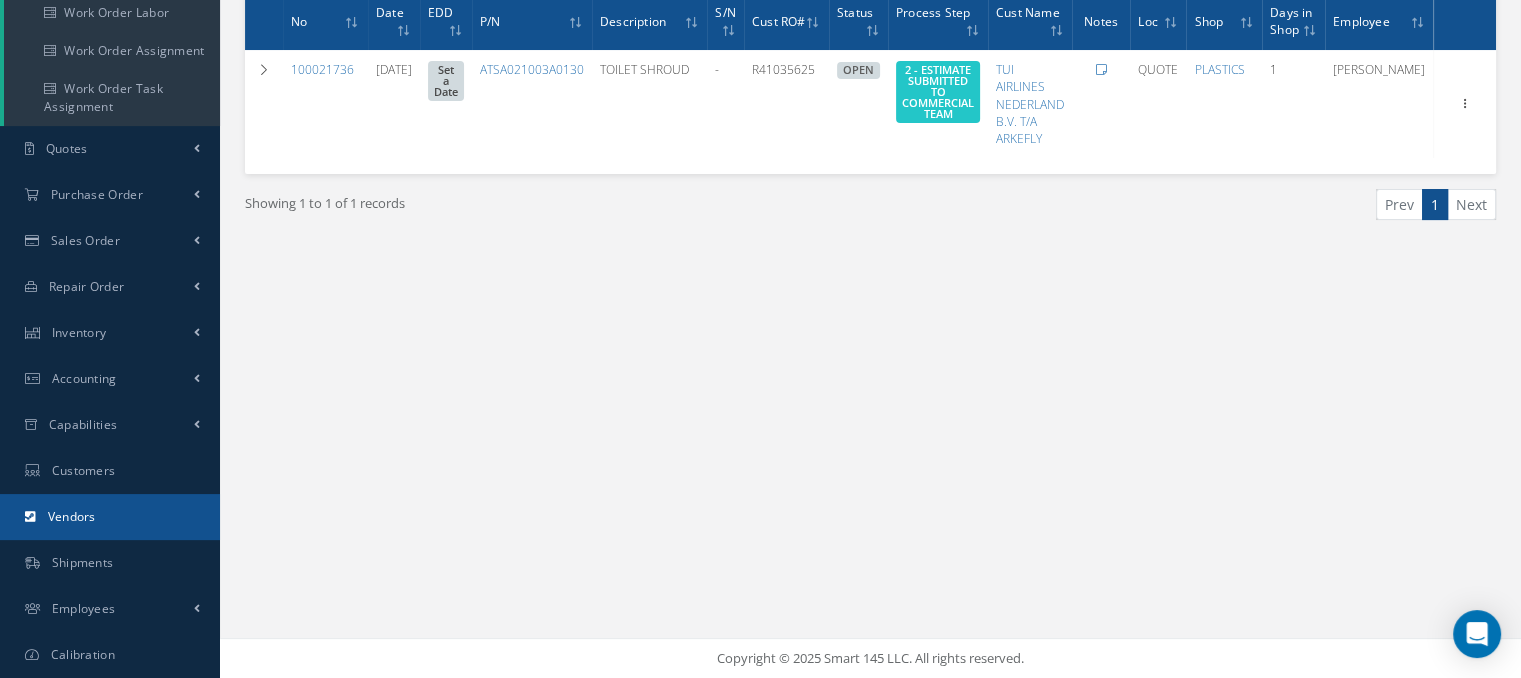 click on "Vendors" at bounding box center (110, 517) 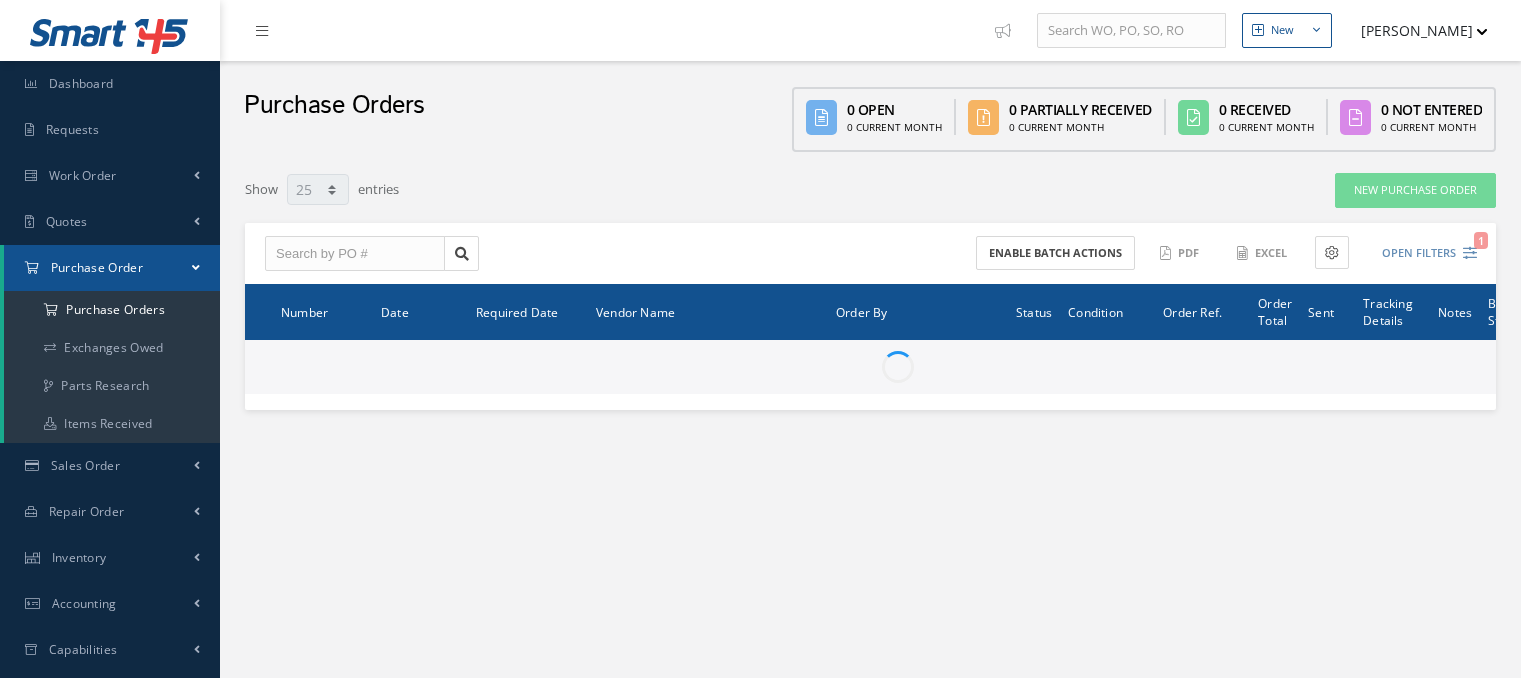 select on "25" 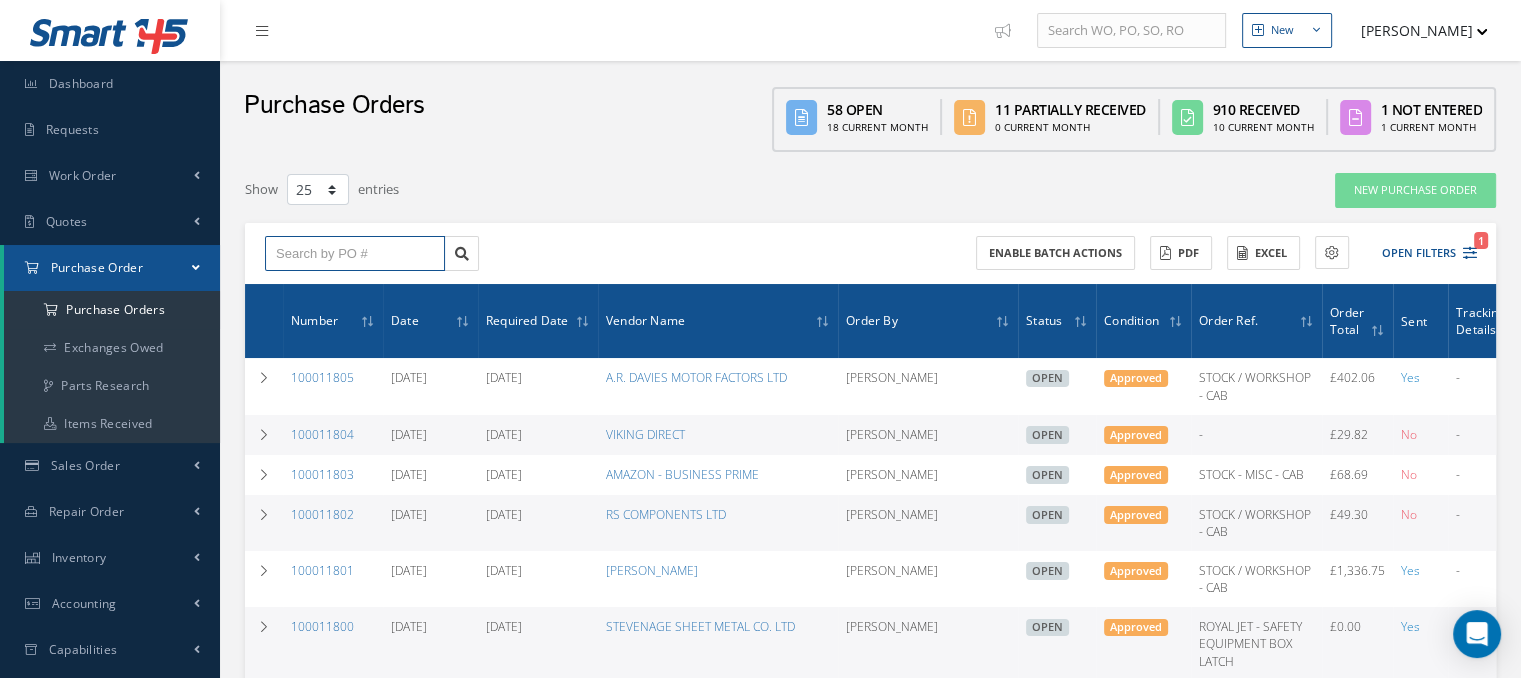 click at bounding box center (355, 254) 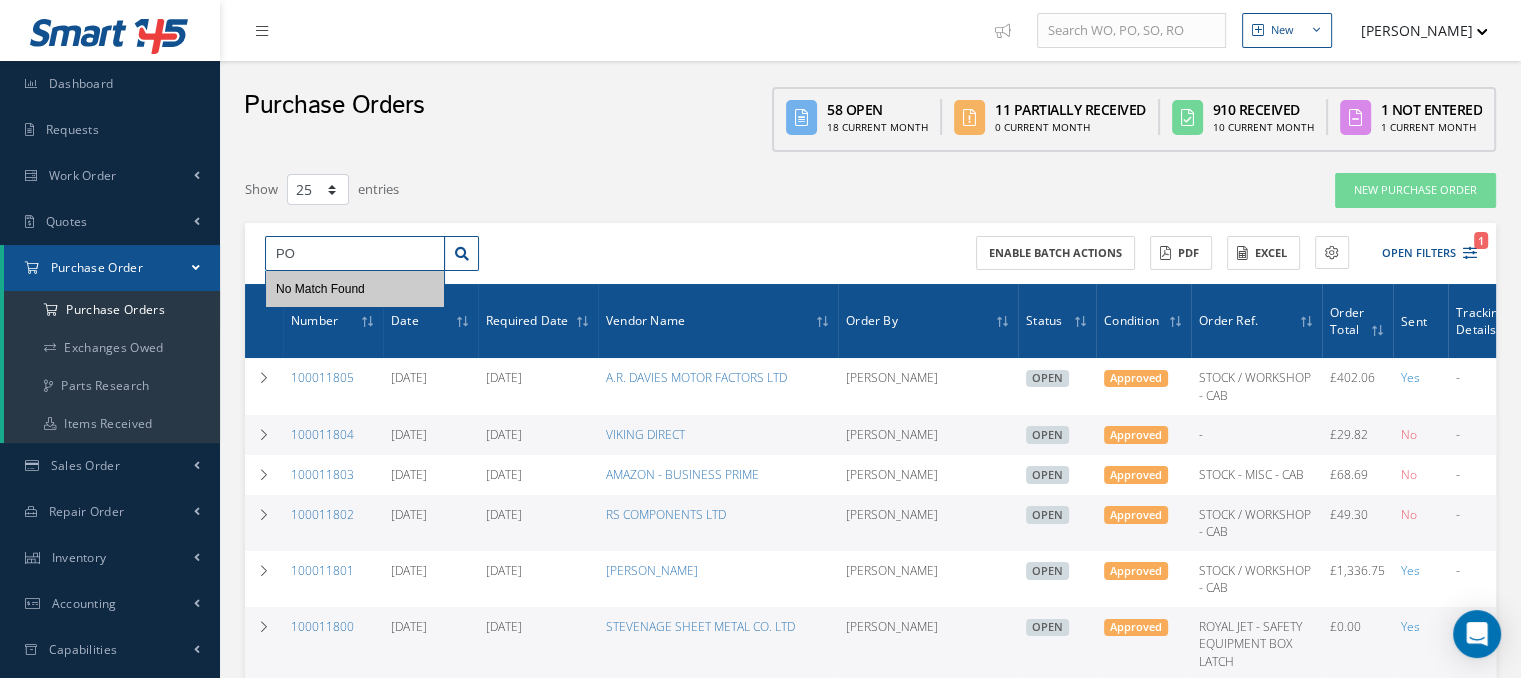 type on "P" 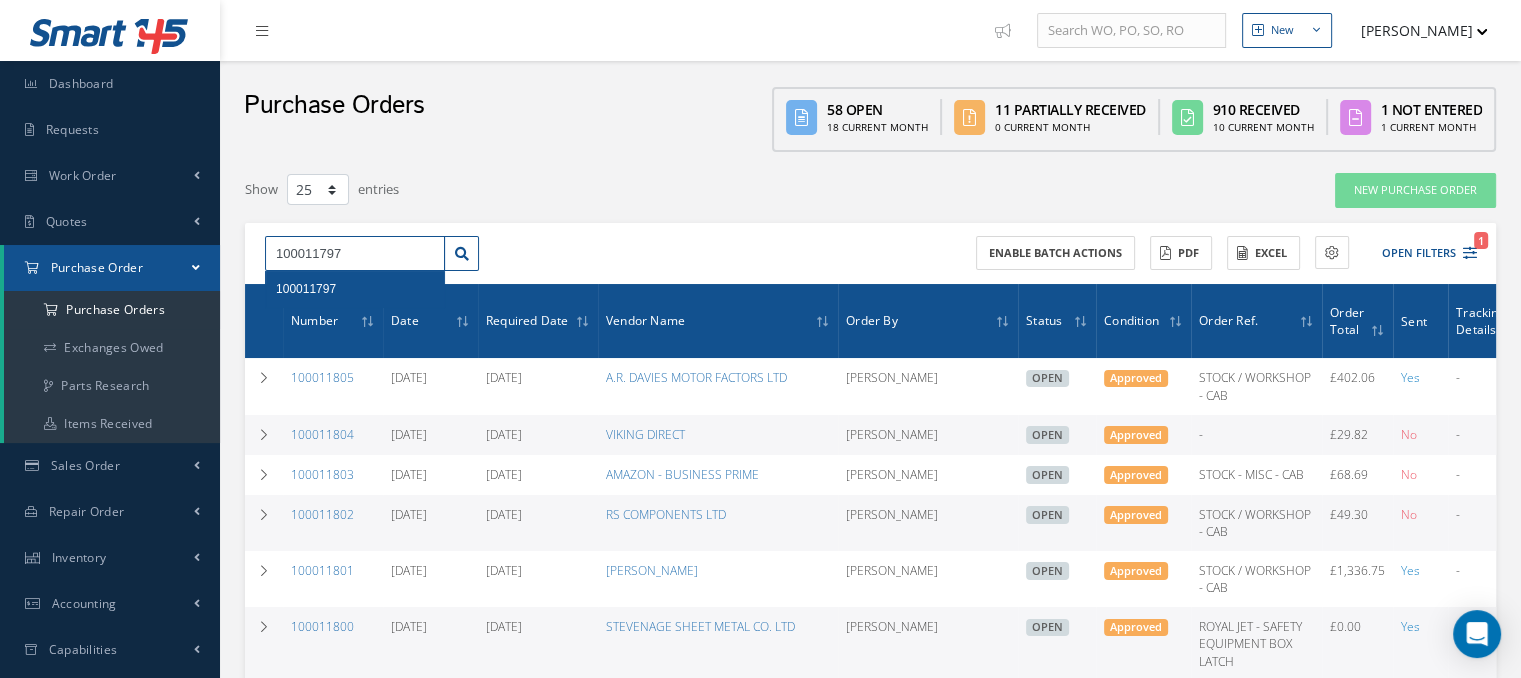 type on "100011797" 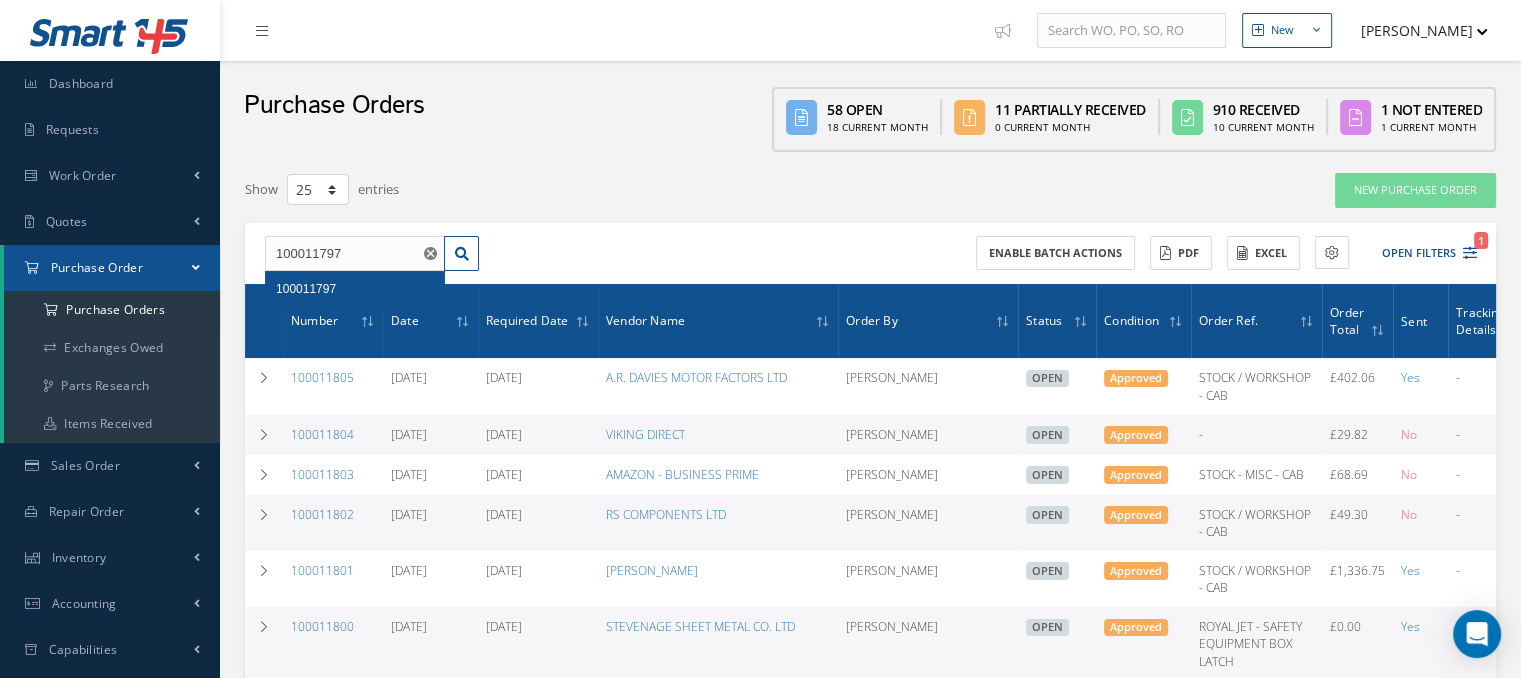 click on "100011797" at bounding box center (355, 289) 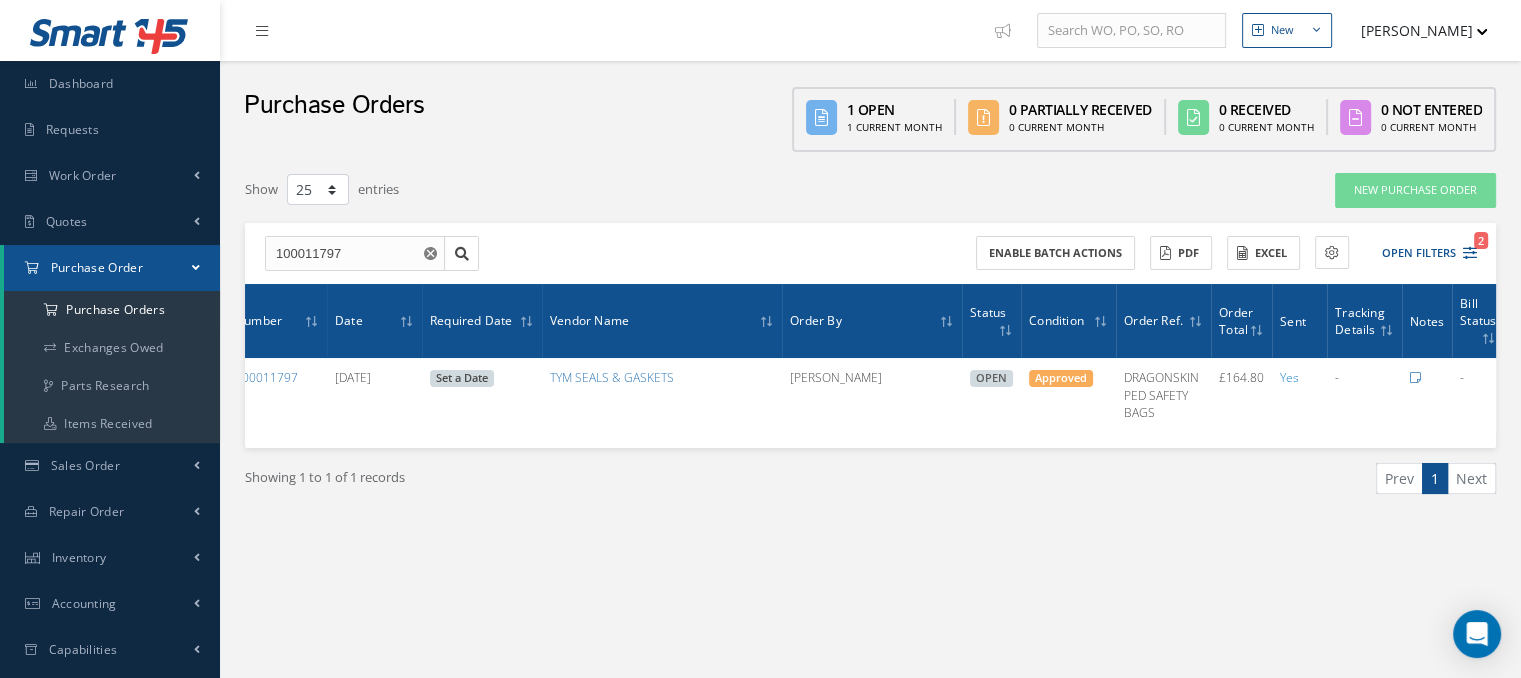 scroll, scrollTop: 0, scrollLeft: 92, axis: horizontal 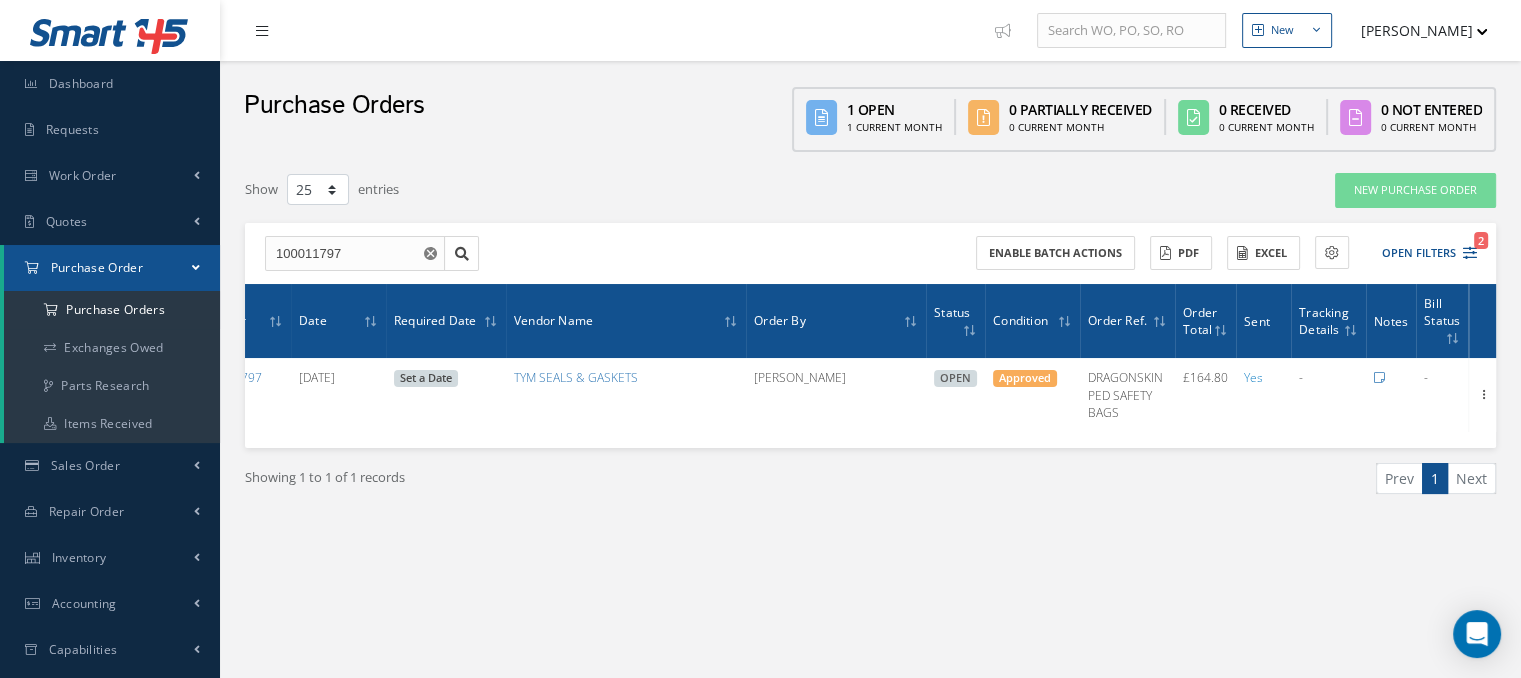click at bounding box center (262, 31) 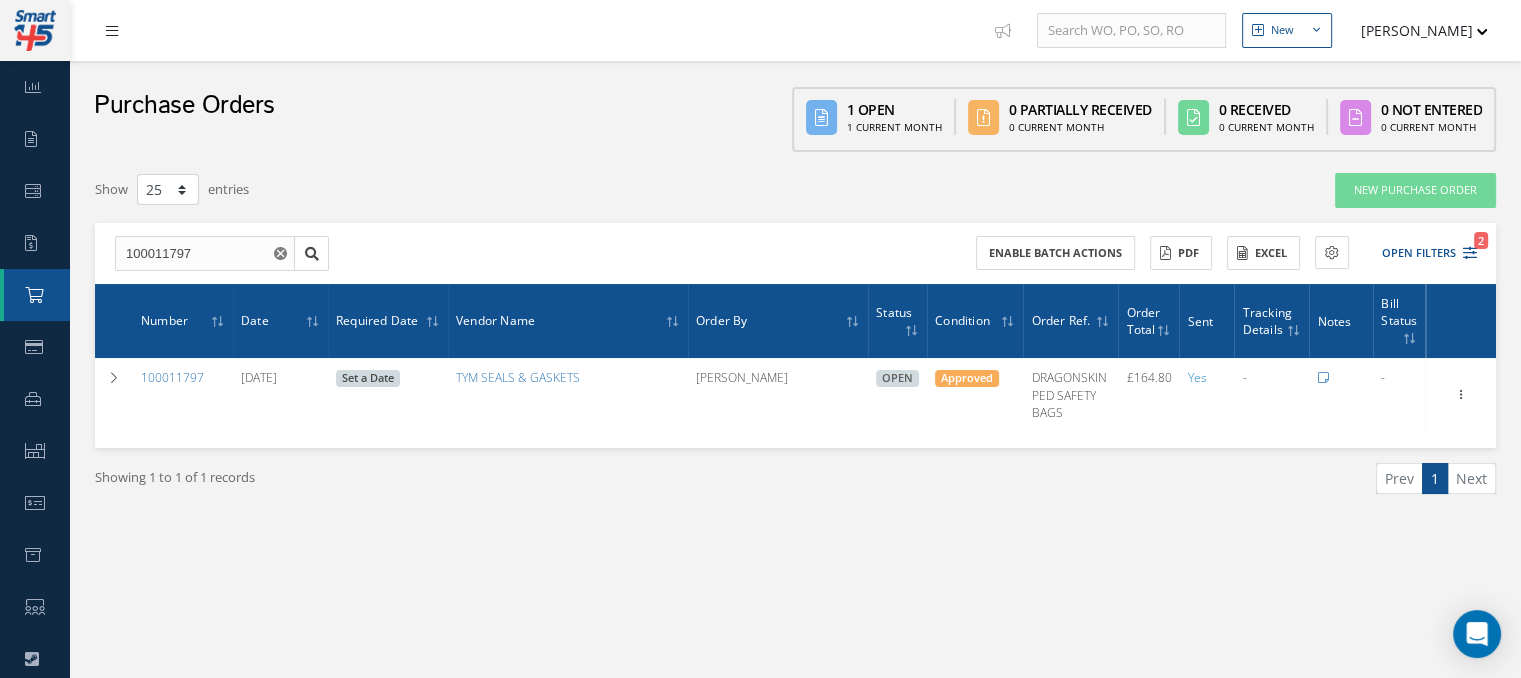 scroll, scrollTop: 0, scrollLeft: 0, axis: both 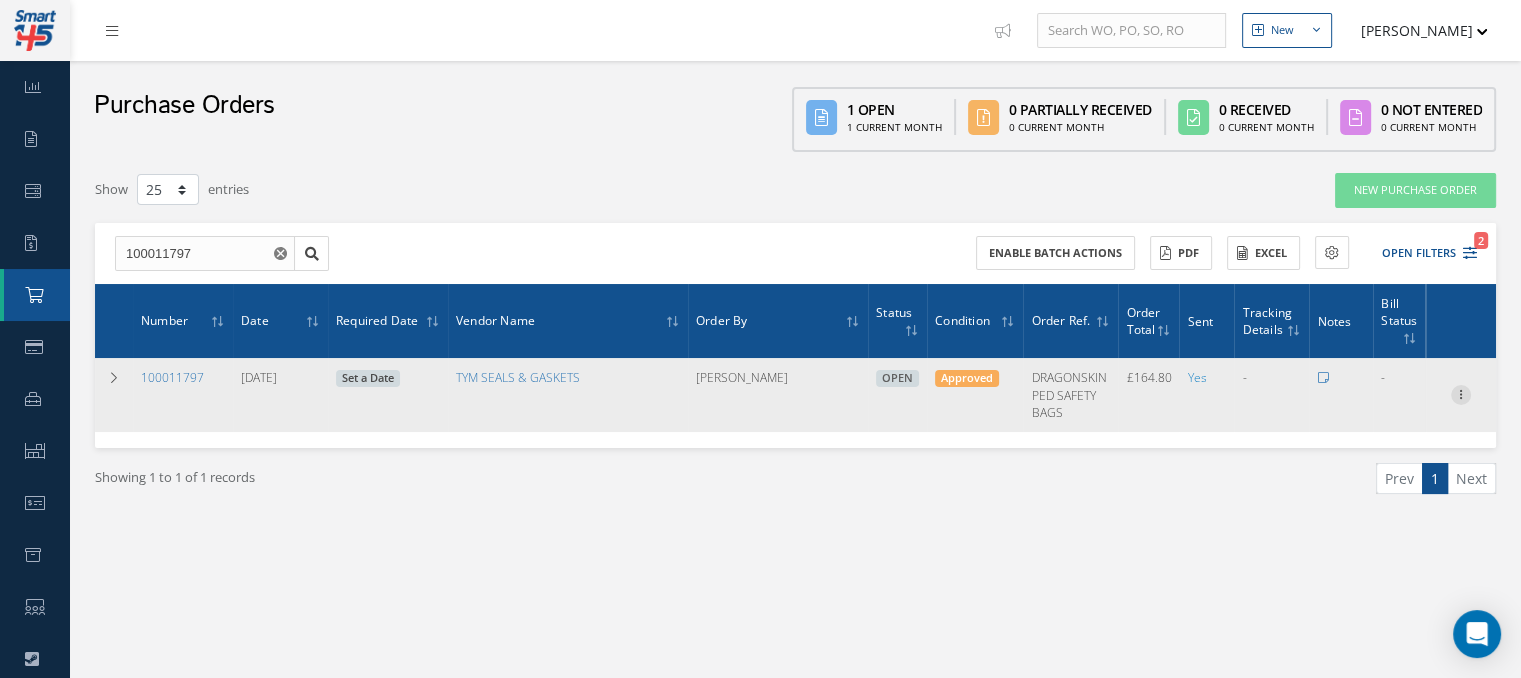 click at bounding box center (1461, 393) 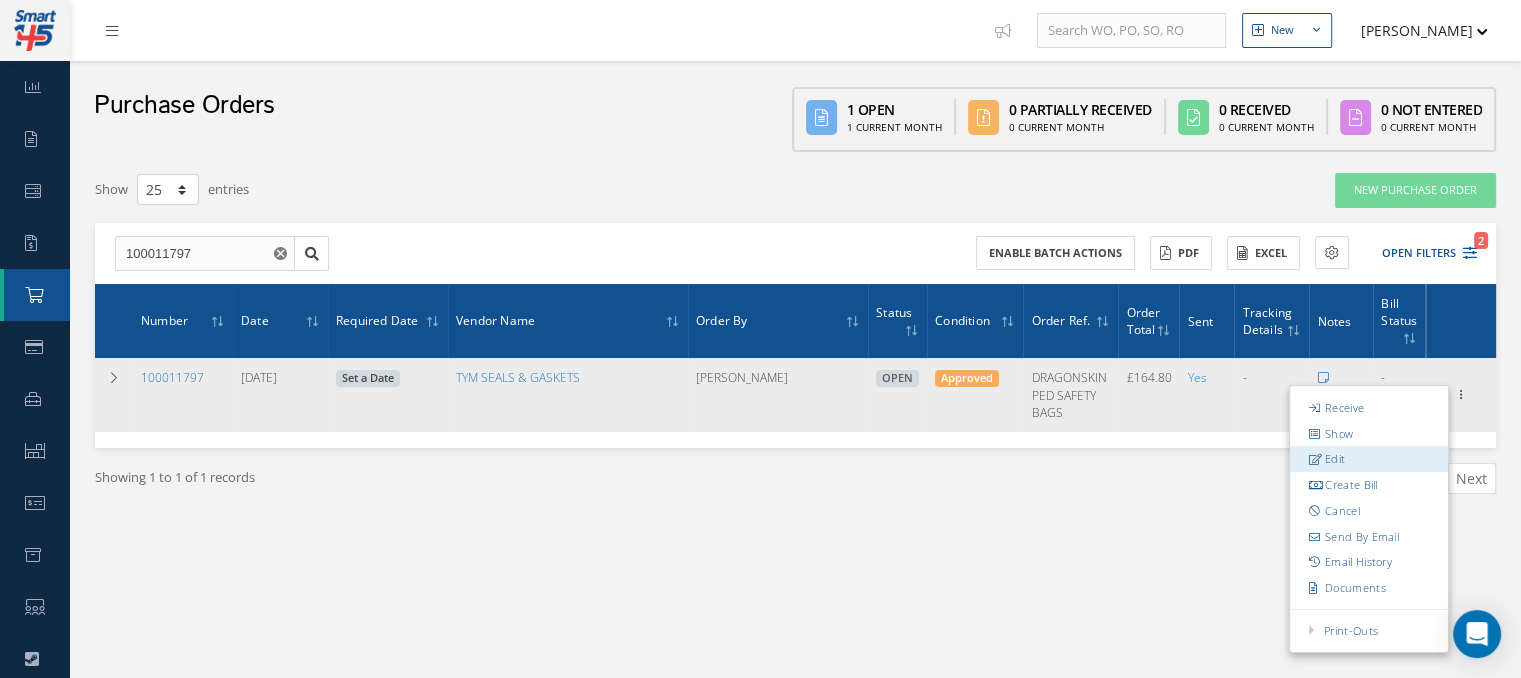 click on "Edit" at bounding box center (1369, 460) 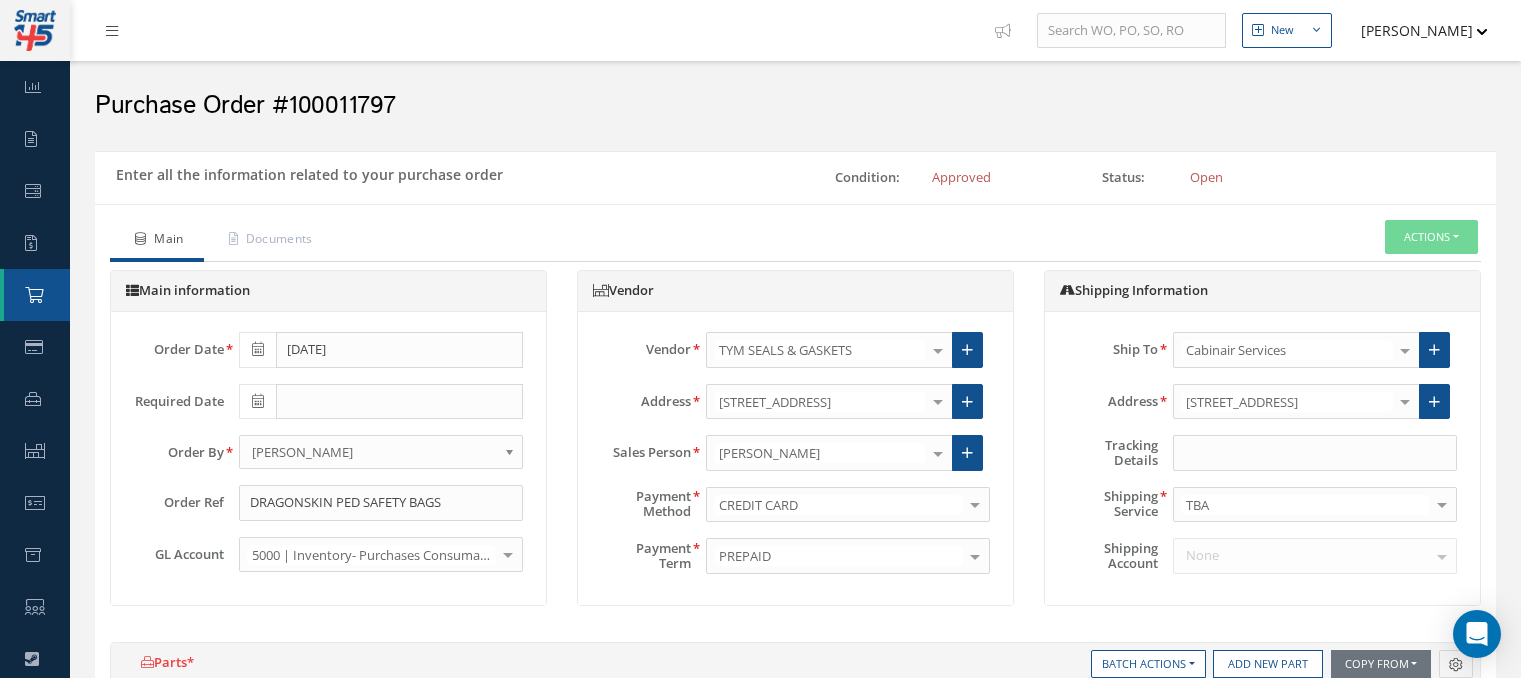 select on "7" 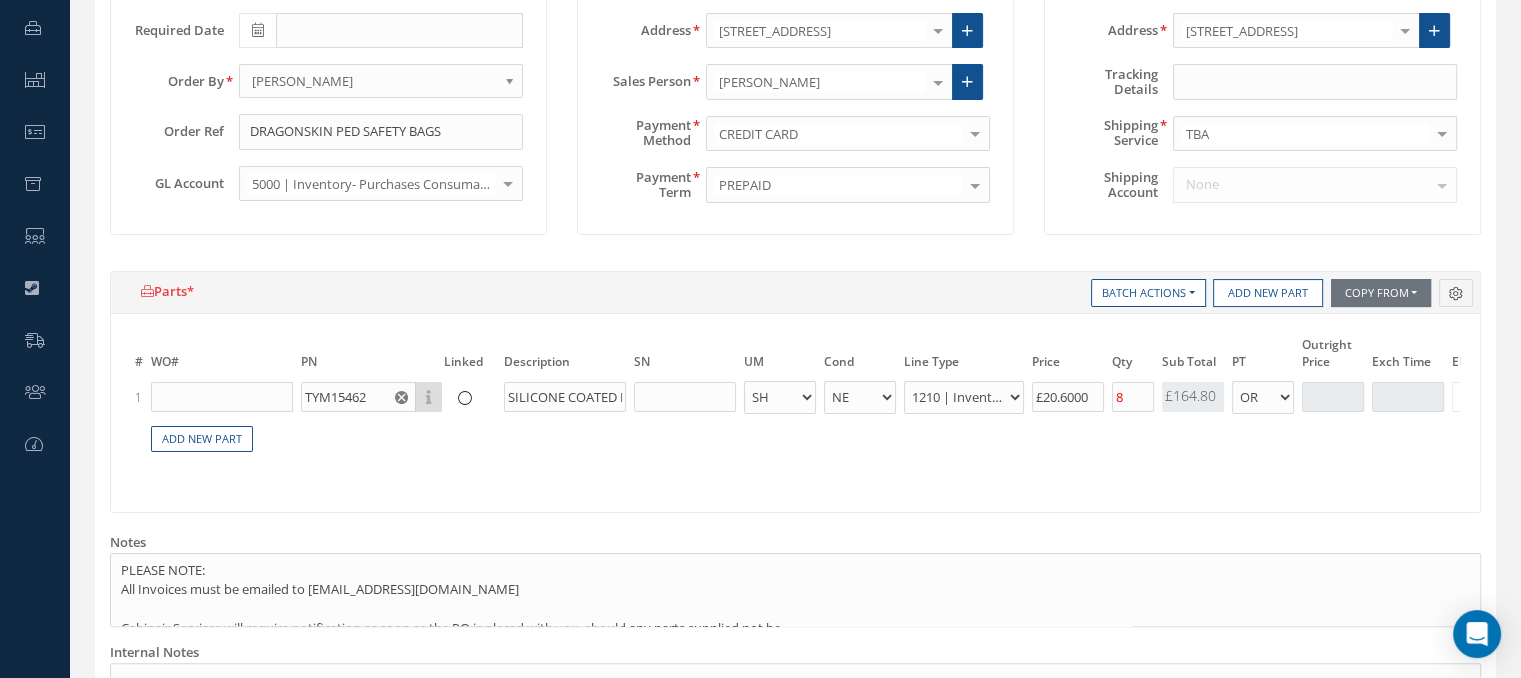 scroll, scrollTop: 376, scrollLeft: 0, axis: vertical 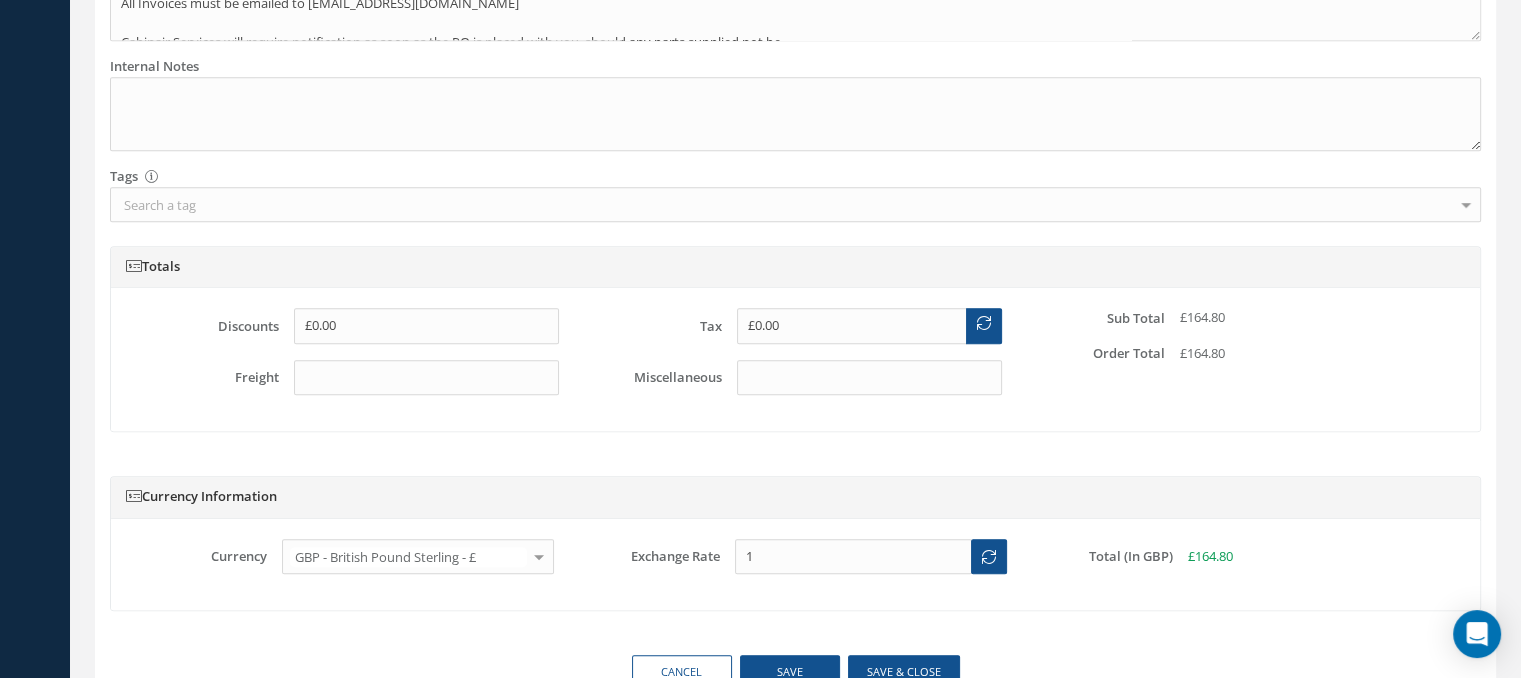 click at bounding box center (984, 323) 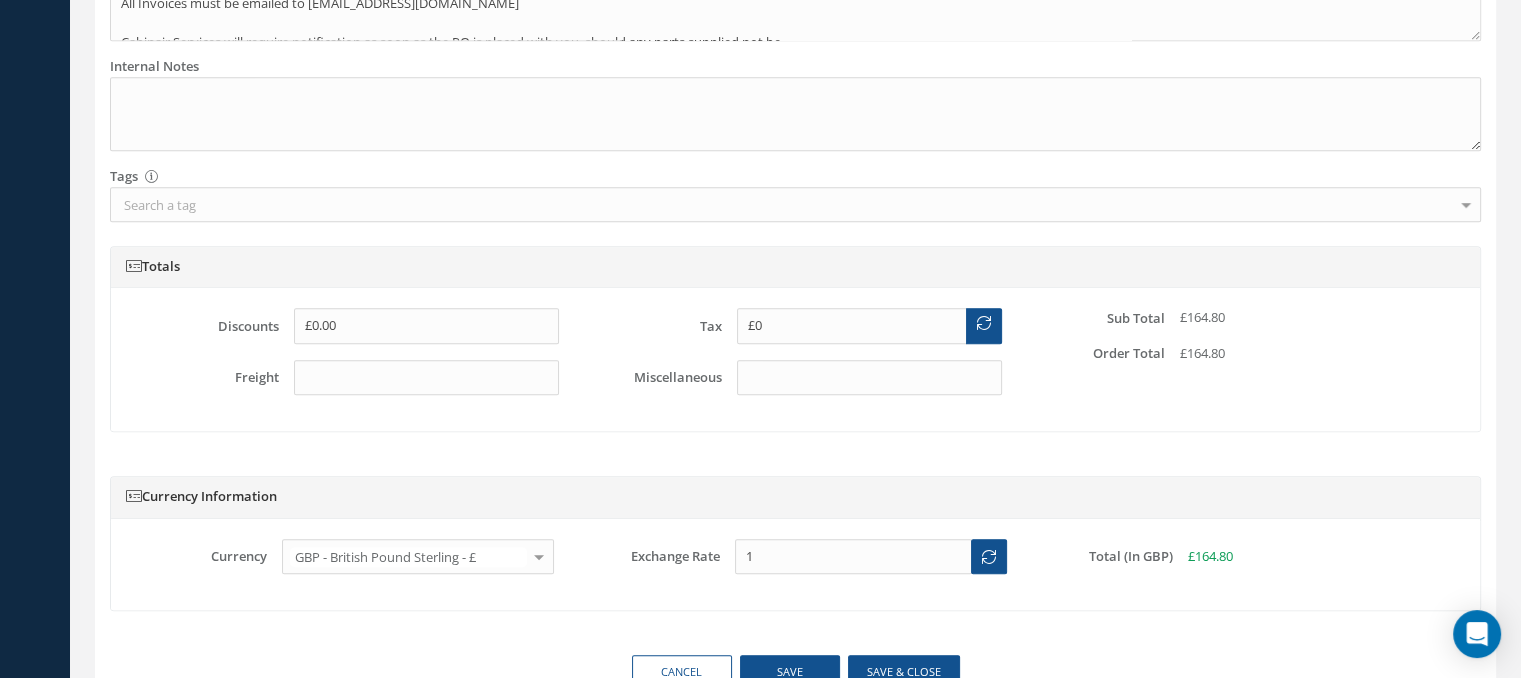 click at bounding box center (984, 323) 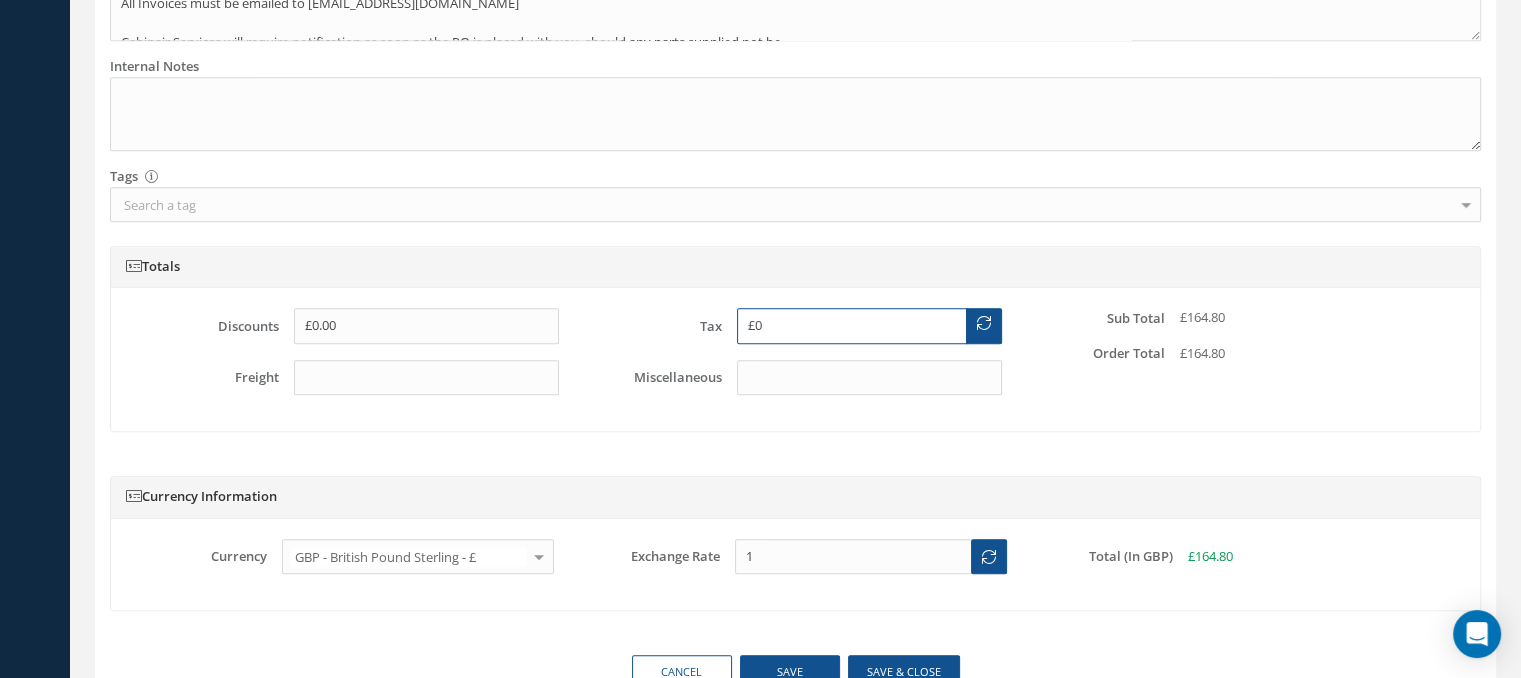 click on "£0" at bounding box center (852, 326) 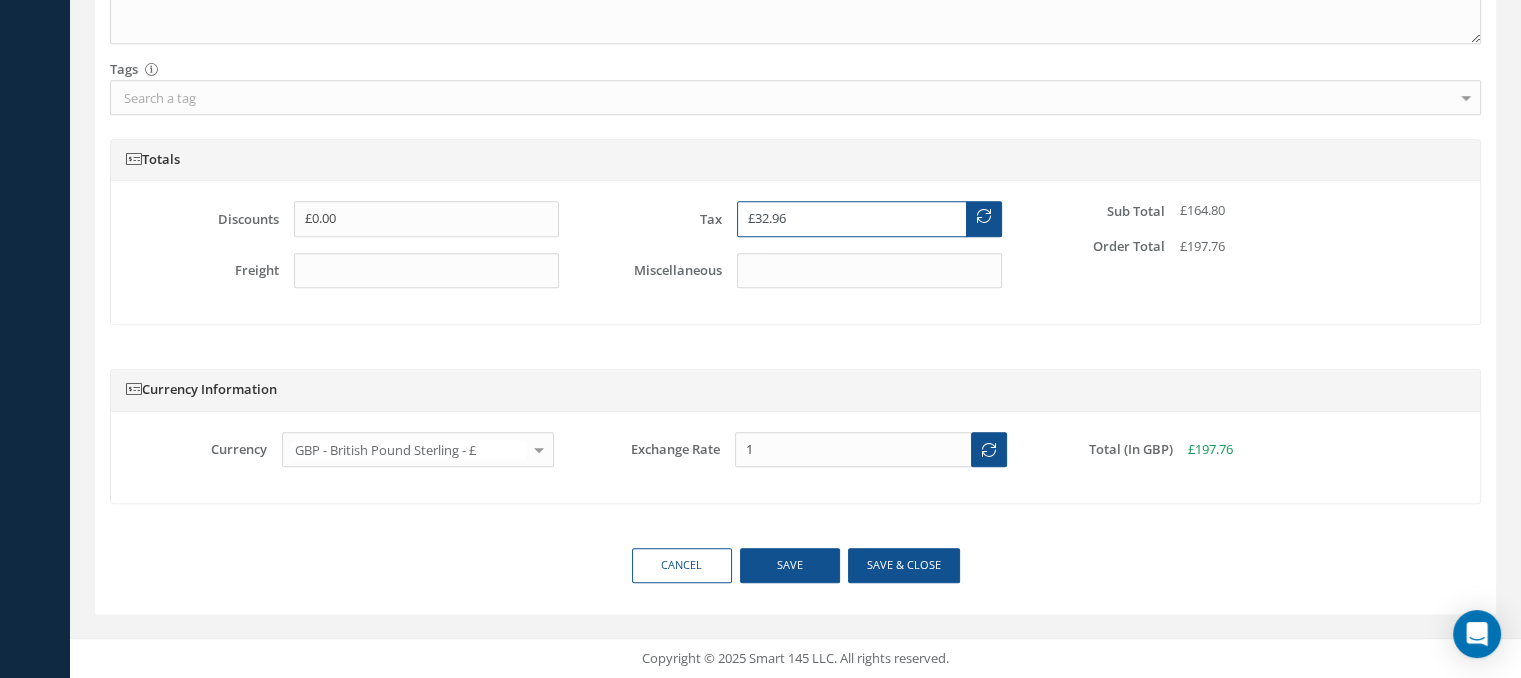 scroll, scrollTop: 1074, scrollLeft: 0, axis: vertical 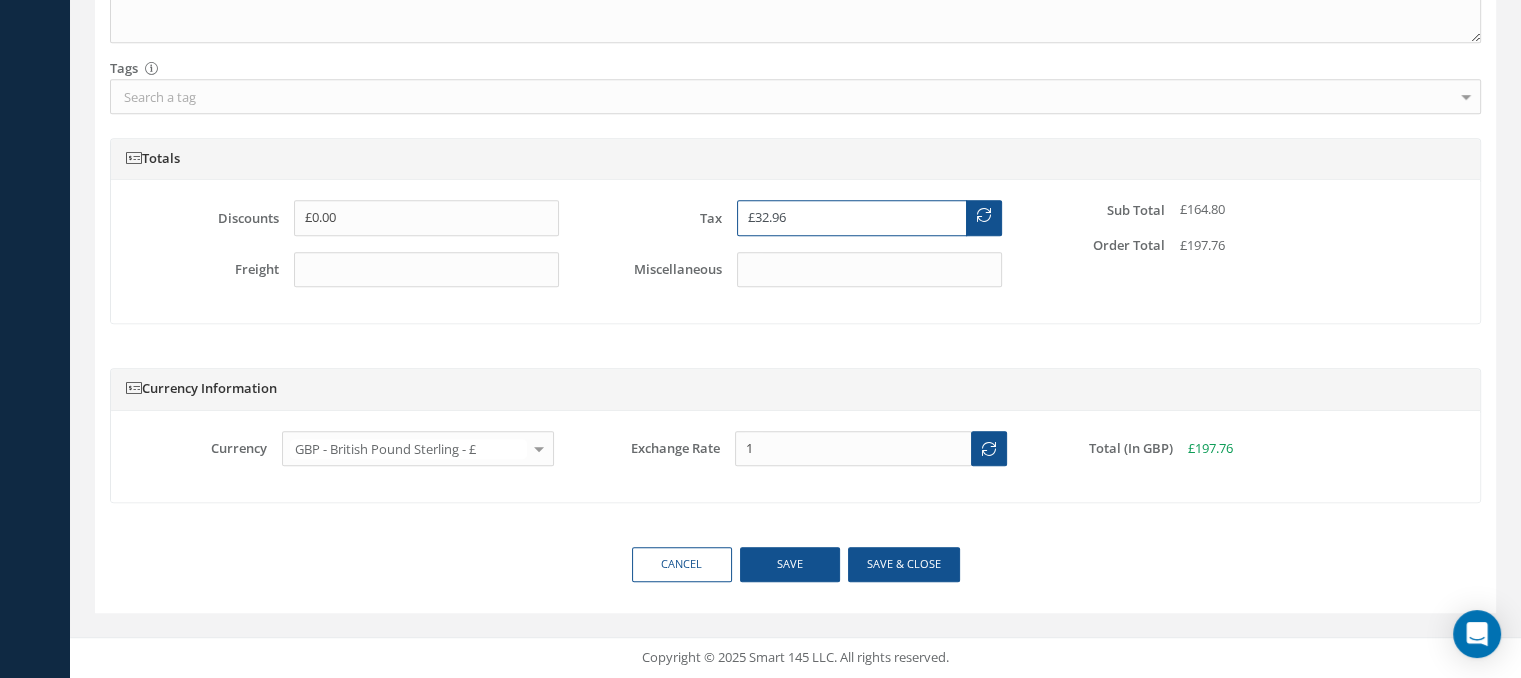 type on "£32.96" 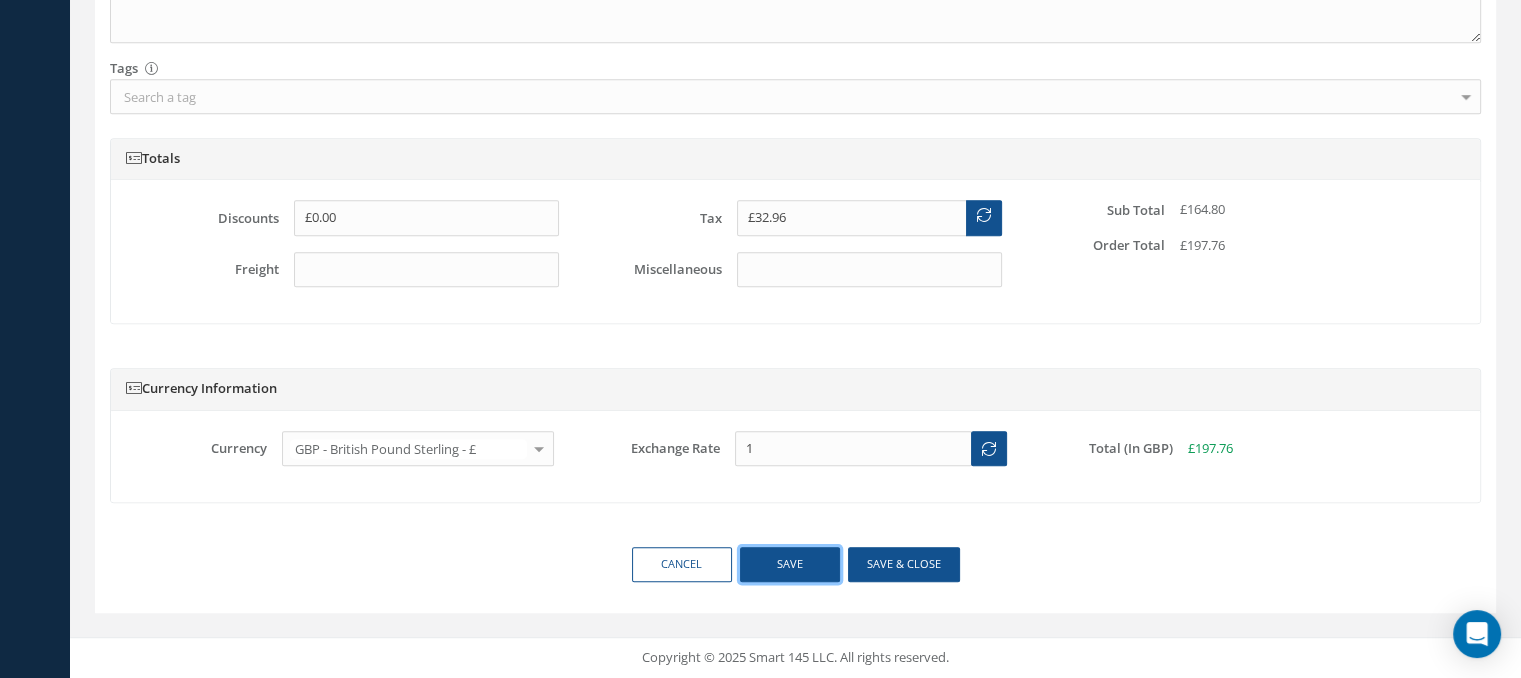drag, startPoint x: 824, startPoint y: 565, endPoint x: 1396, endPoint y: 425, distance: 588.88367 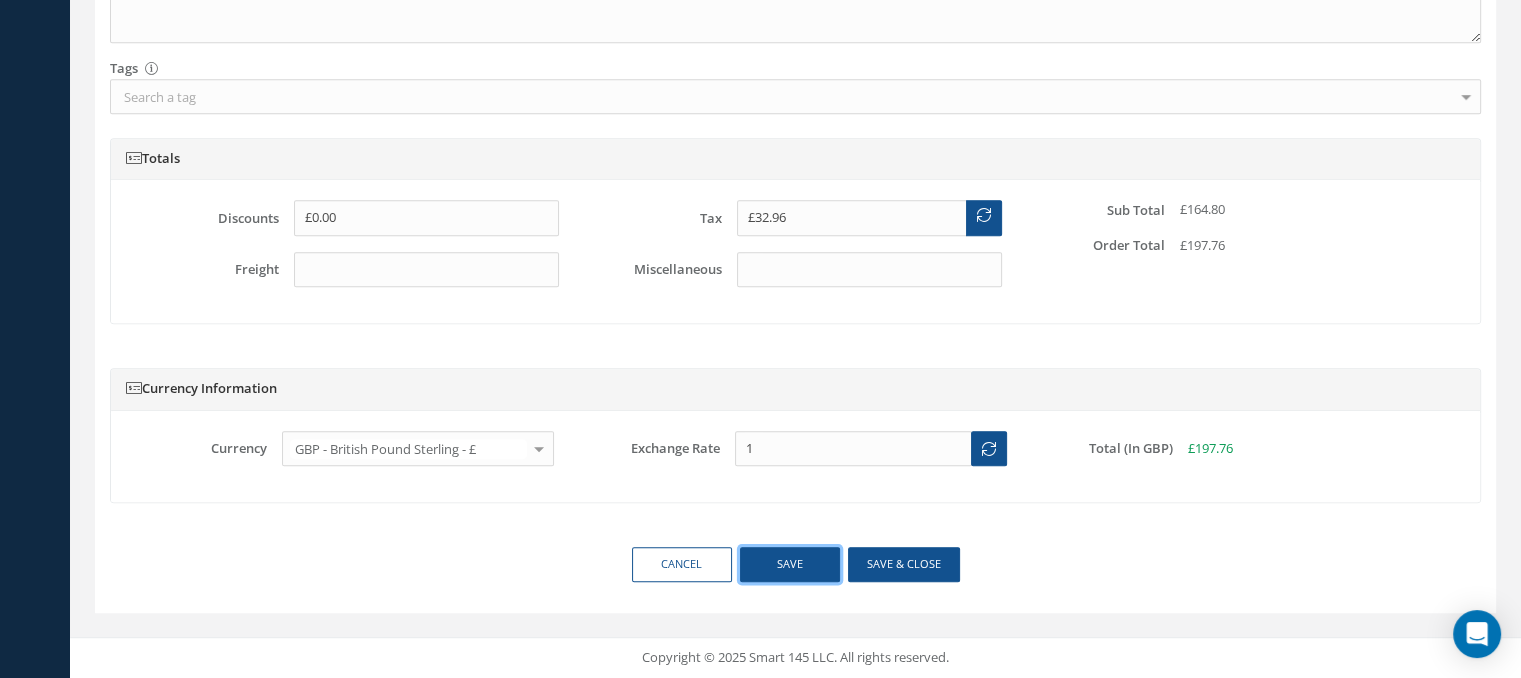 click on "The Total Amount of this Purchase Order Exceeds the Approved Limit.
Main
Documents
Actions
Receive
Send By Email
Email History
Print-Outs   Print Purchase Order
Send Purchase Order Information
To:
None
No elements found.
List is empty.
Must select a customer contact
CC:
Select" at bounding box center [795, -124] 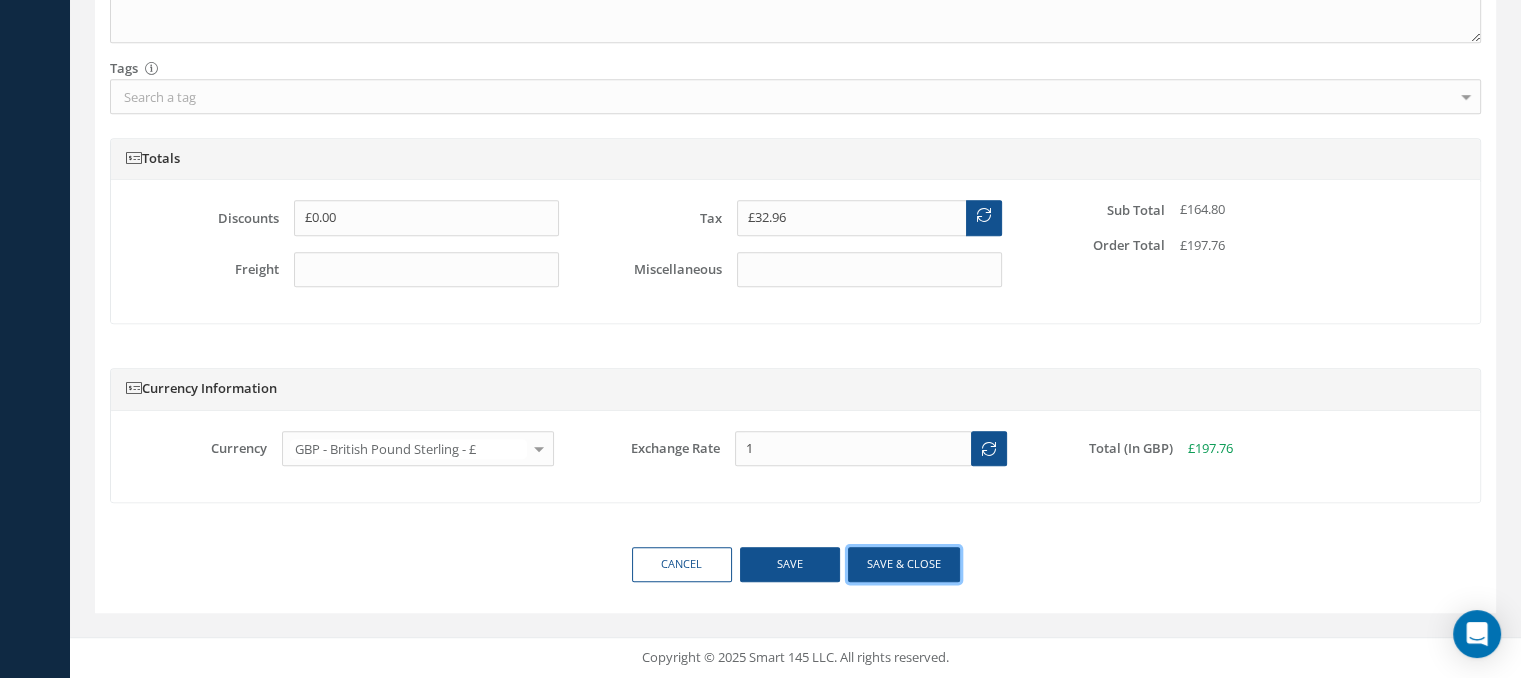 click on "Save & close" at bounding box center [904, 564] 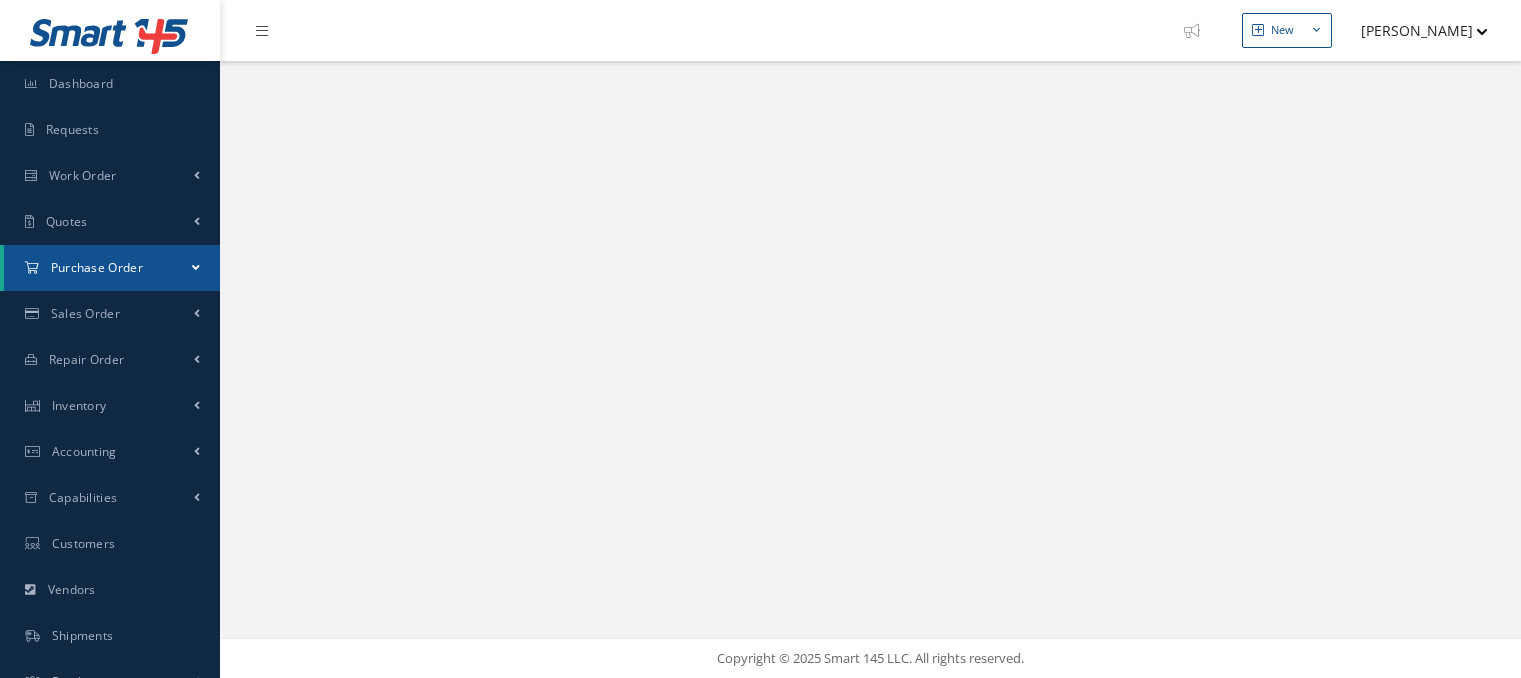 scroll, scrollTop: 0, scrollLeft: 0, axis: both 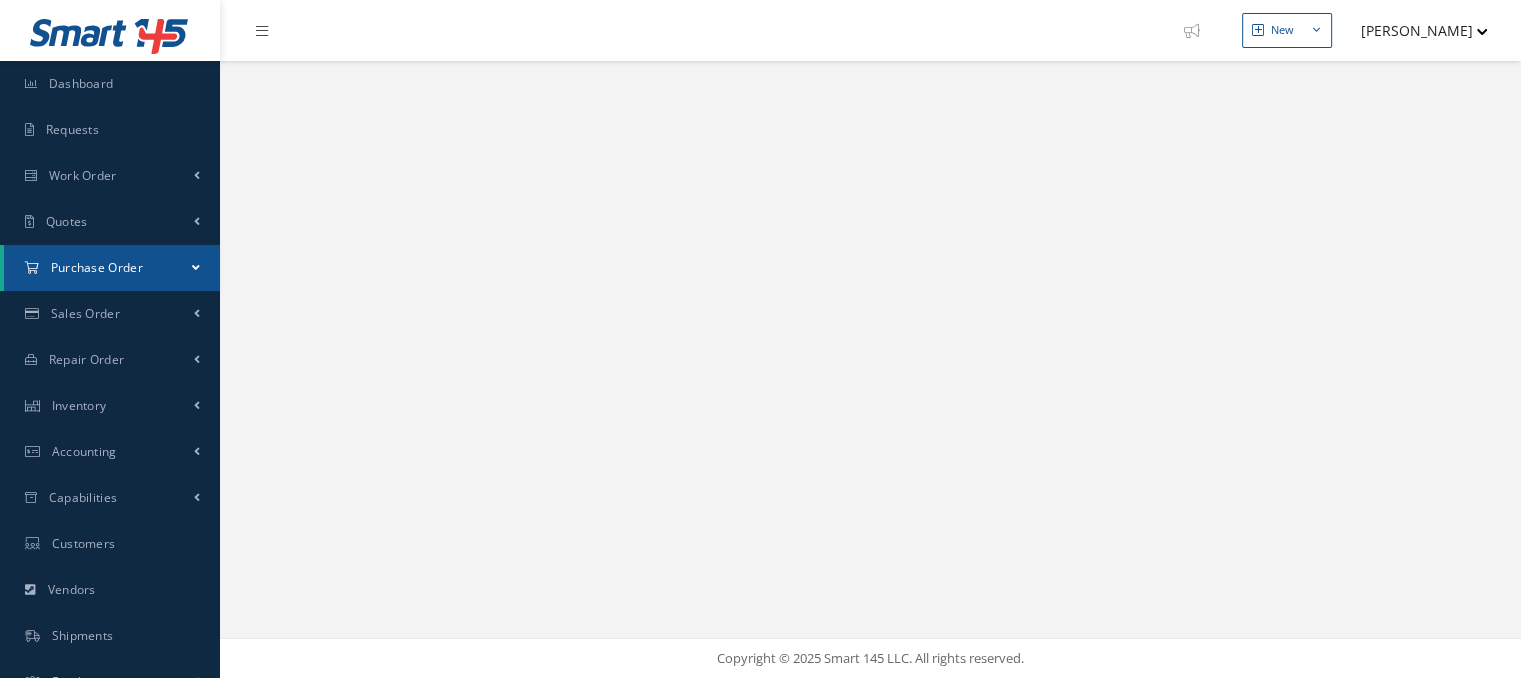 select on "25" 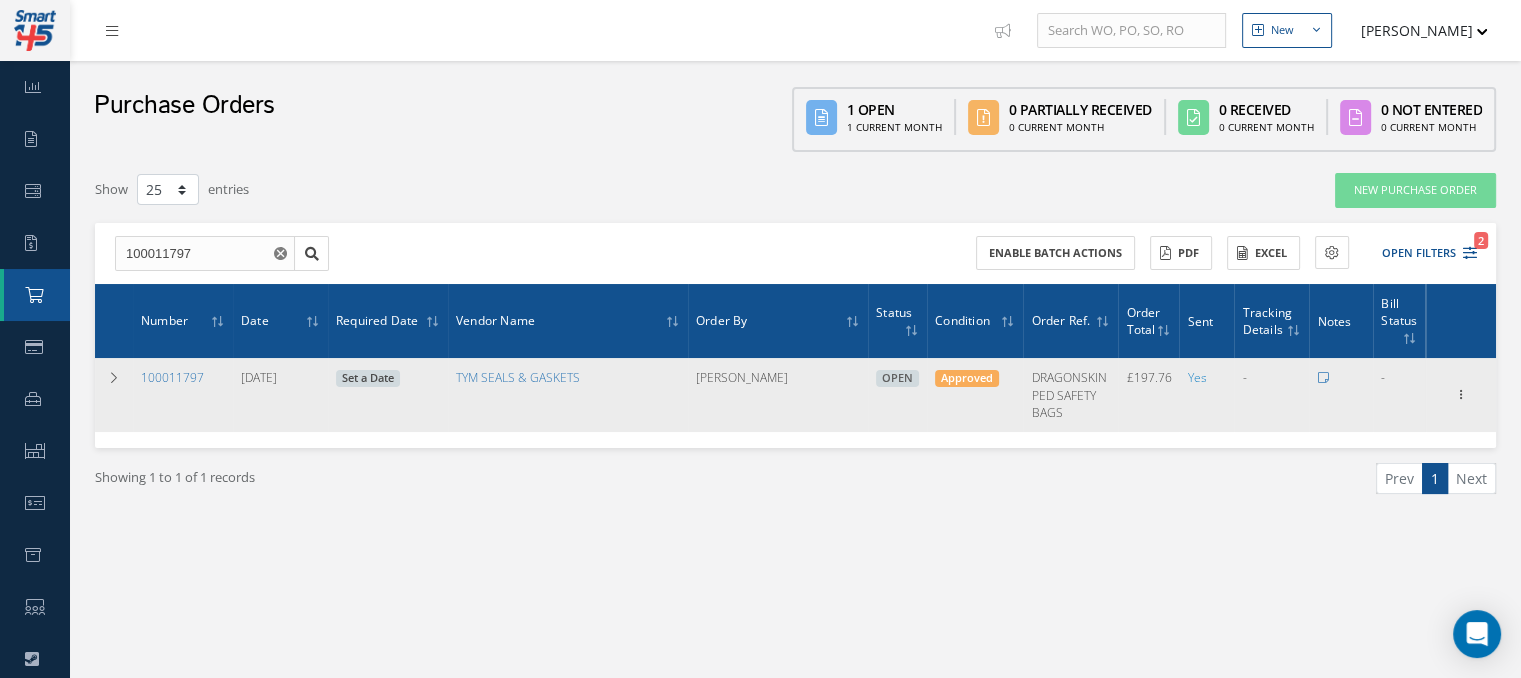 click on "TYM SEALS & GASKETS" at bounding box center (568, 394) 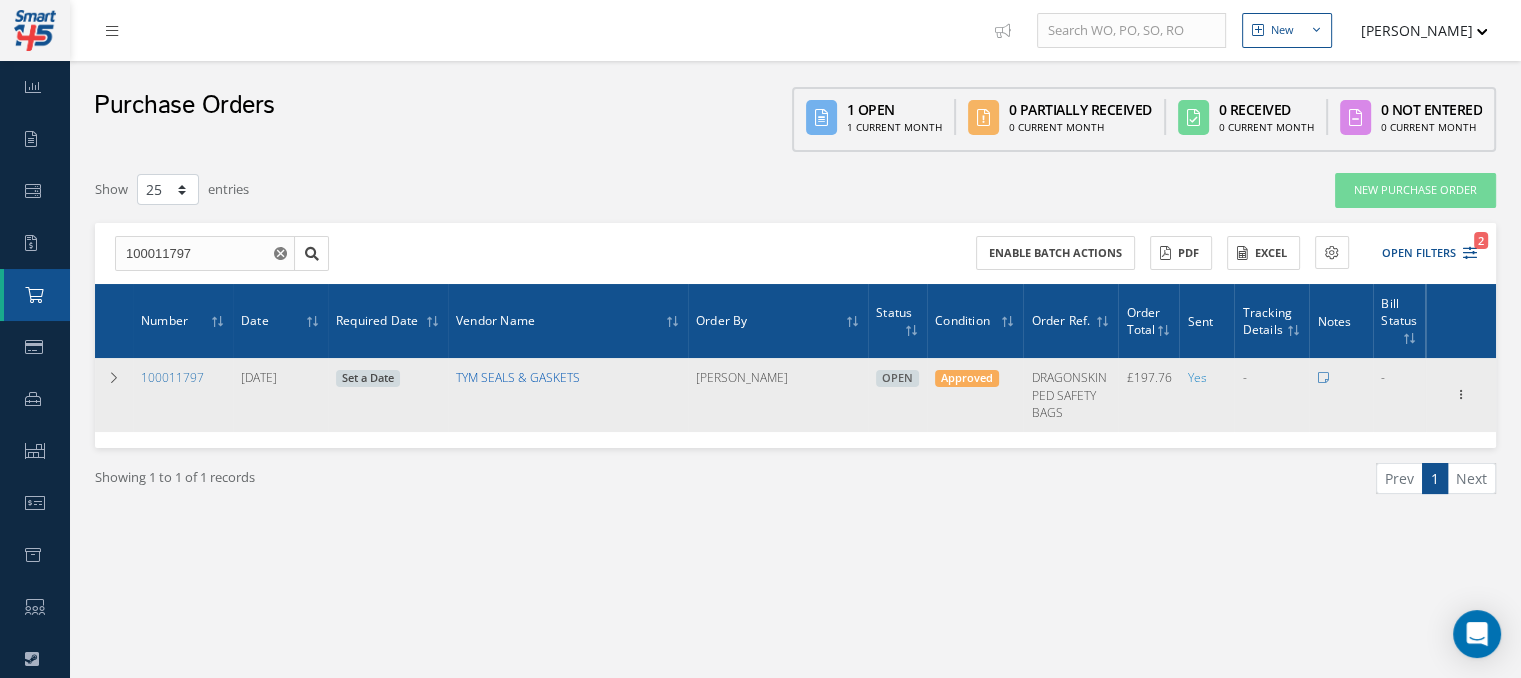 click on "TYM SEALS & GASKETS" at bounding box center [518, 377] 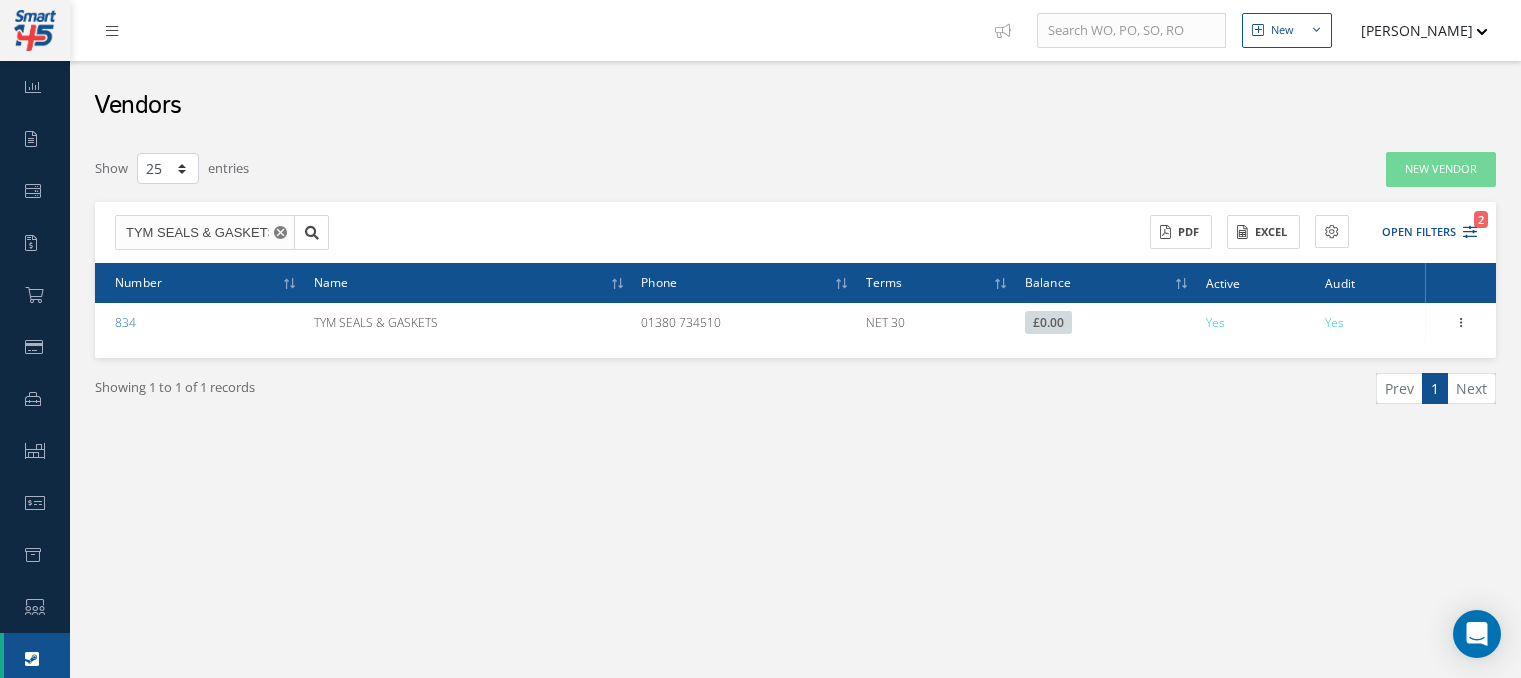 select on "25" 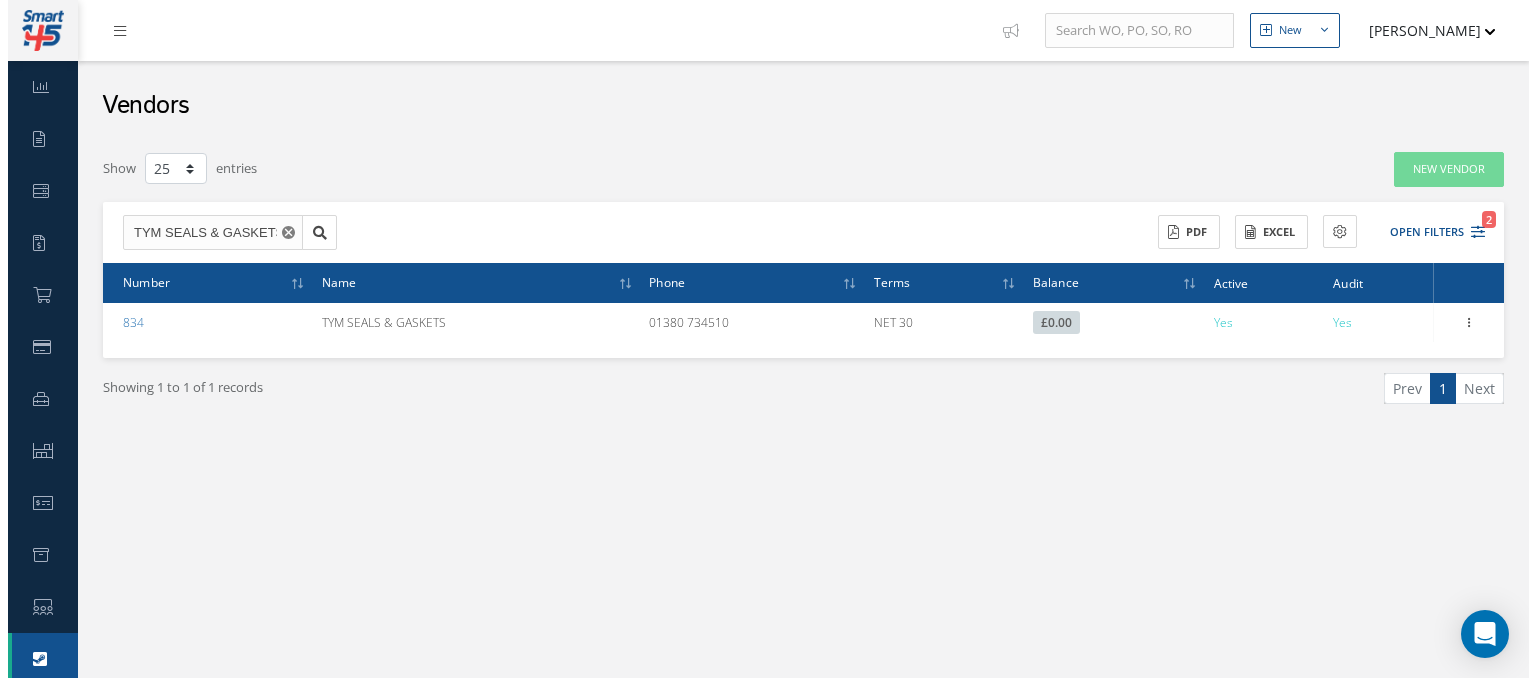 scroll, scrollTop: 0, scrollLeft: 0, axis: both 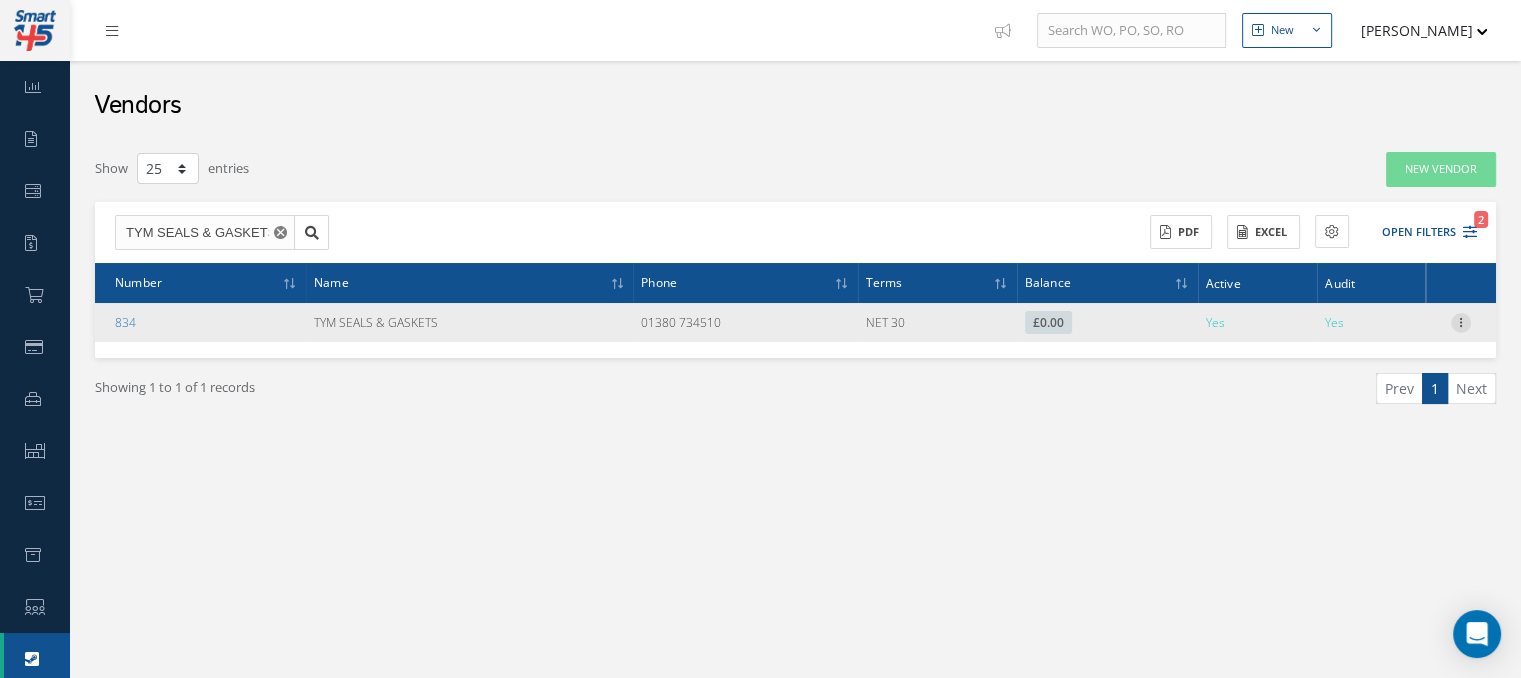 click at bounding box center [1461, 321] 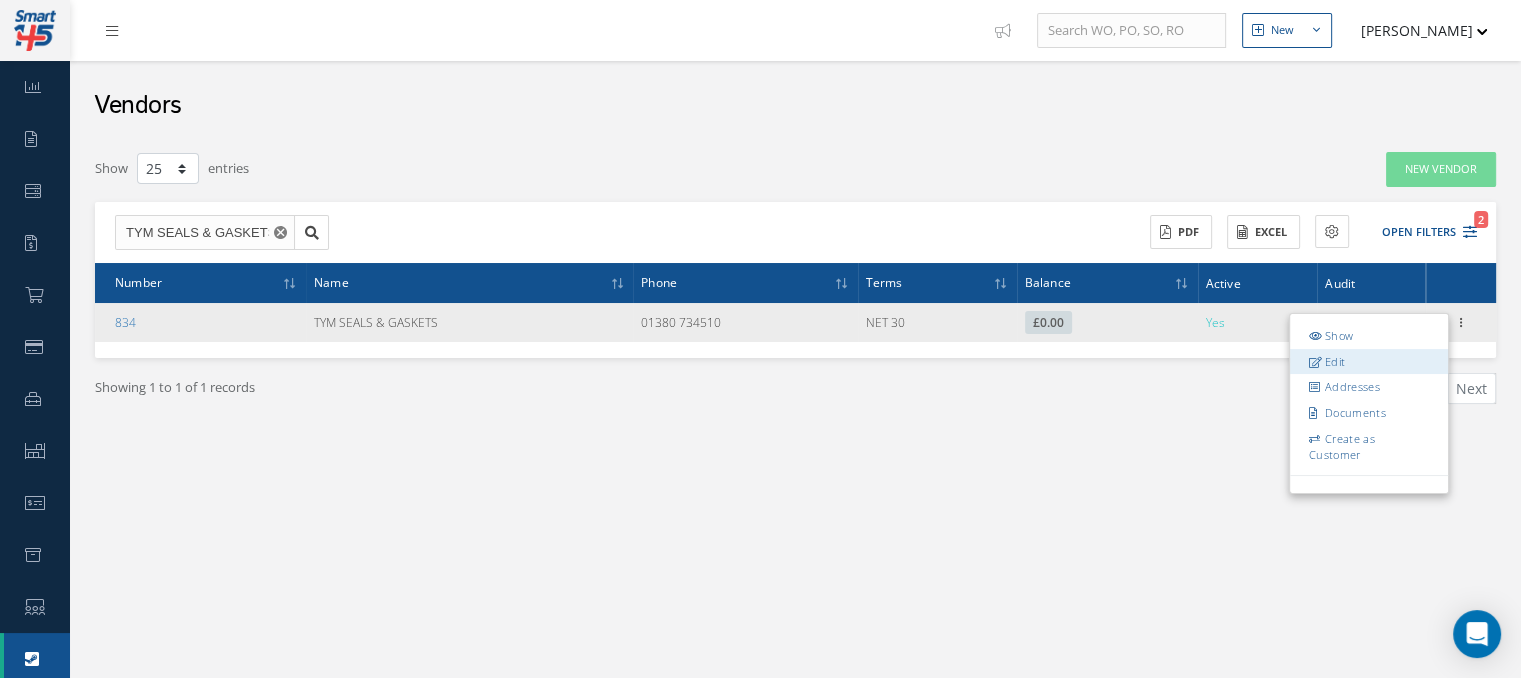 click on "Edit" at bounding box center (1369, 361) 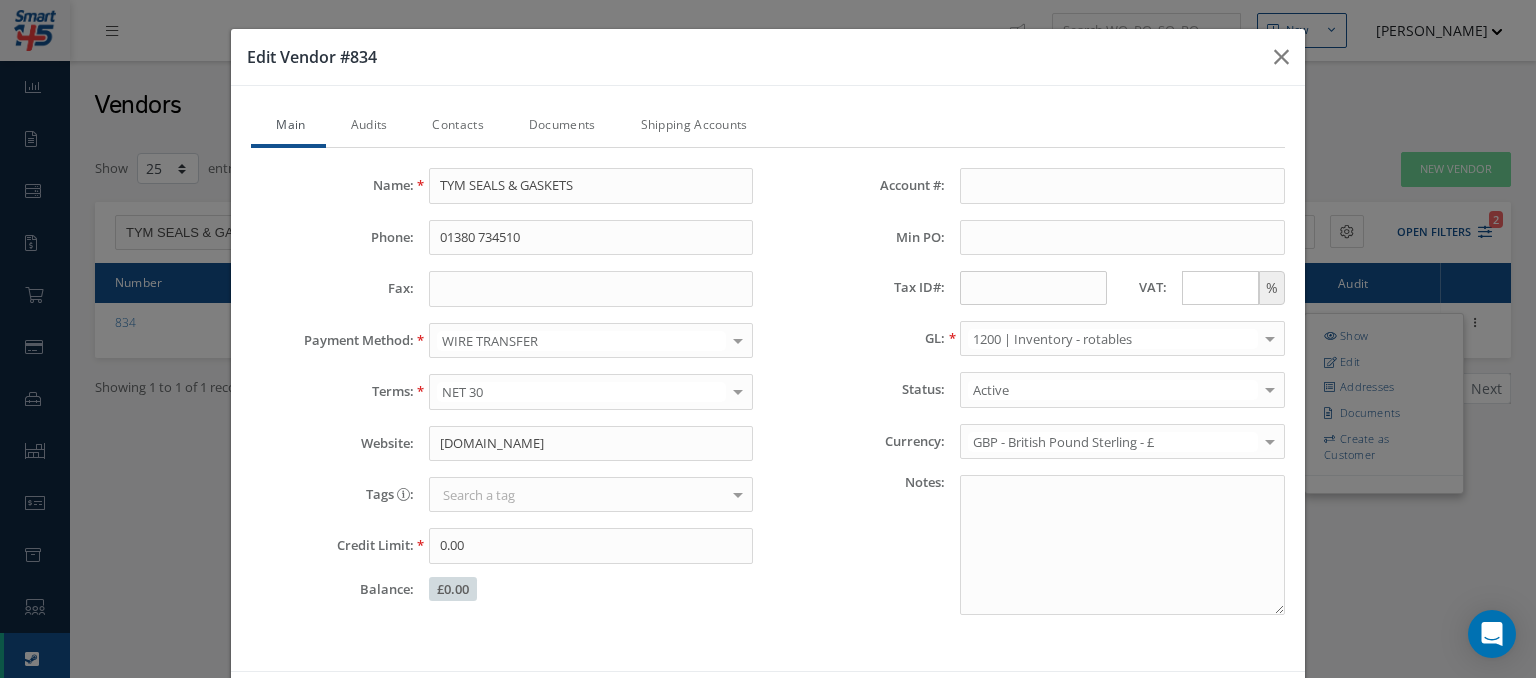 click at bounding box center (1220, 288) 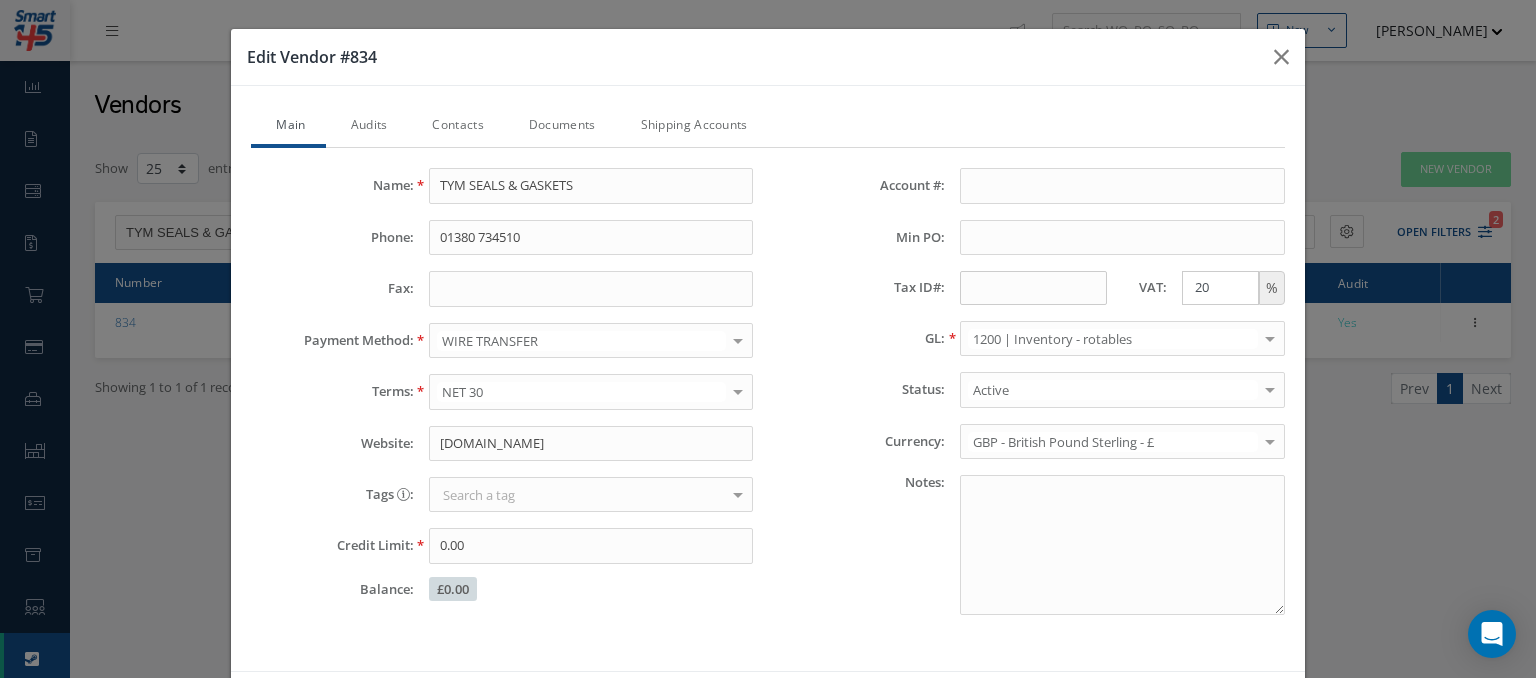 type on "20" 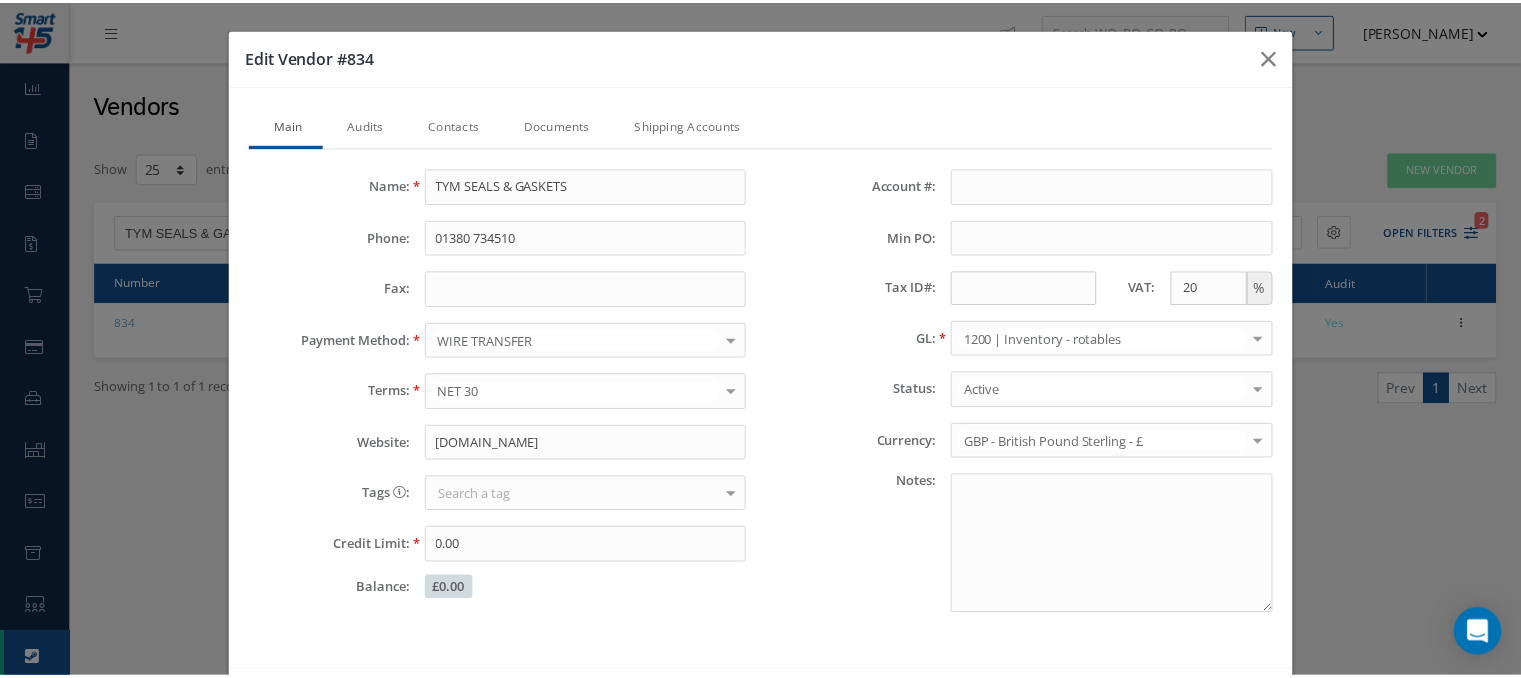 scroll, scrollTop: 86, scrollLeft: 0, axis: vertical 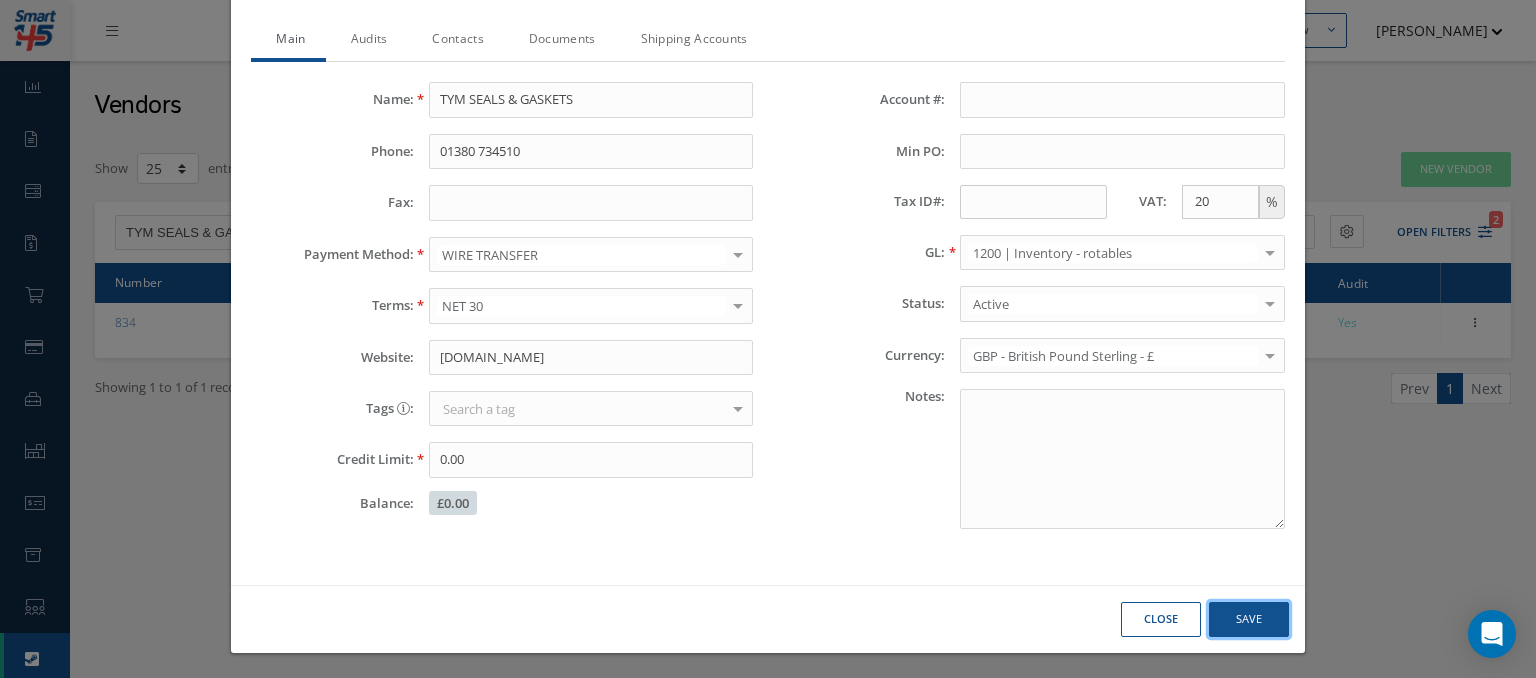 click on "Save" at bounding box center [0, 0] 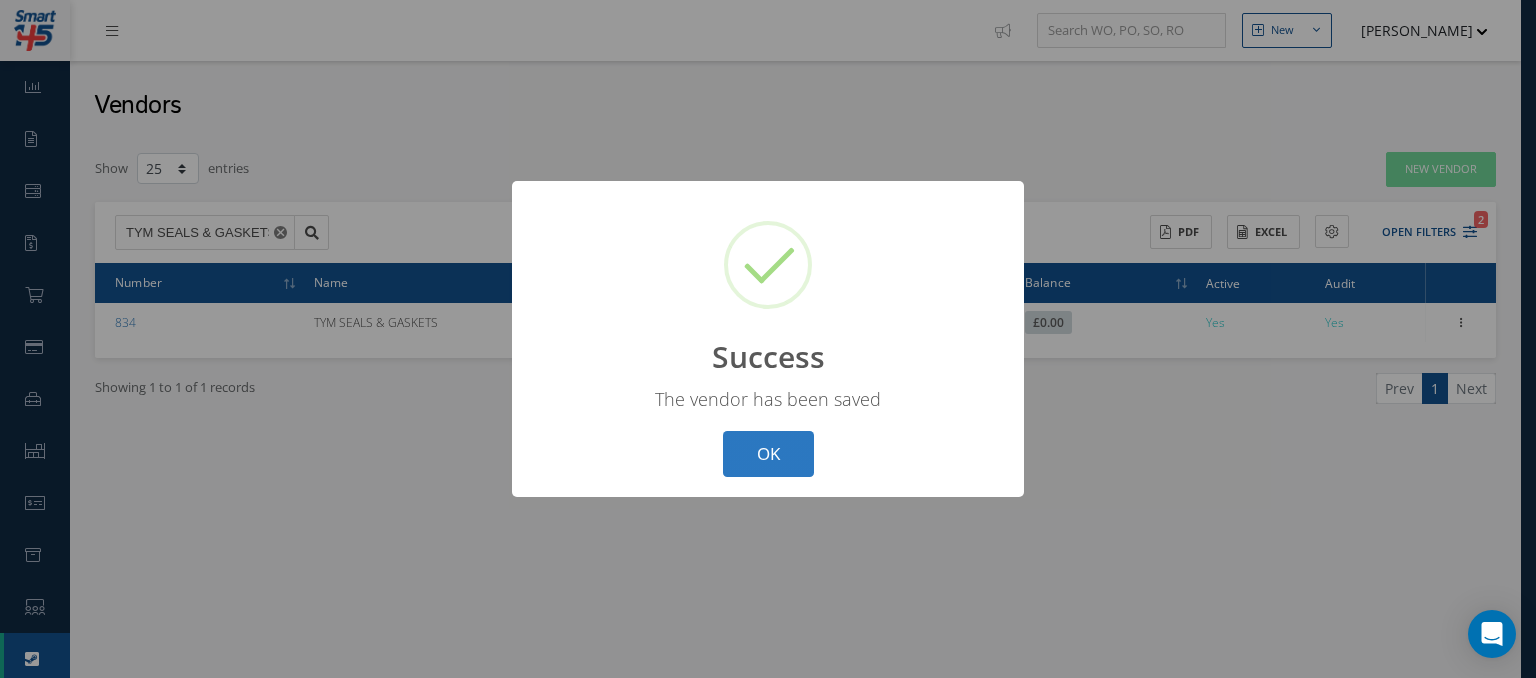 click on "OK" at bounding box center [768, 454] 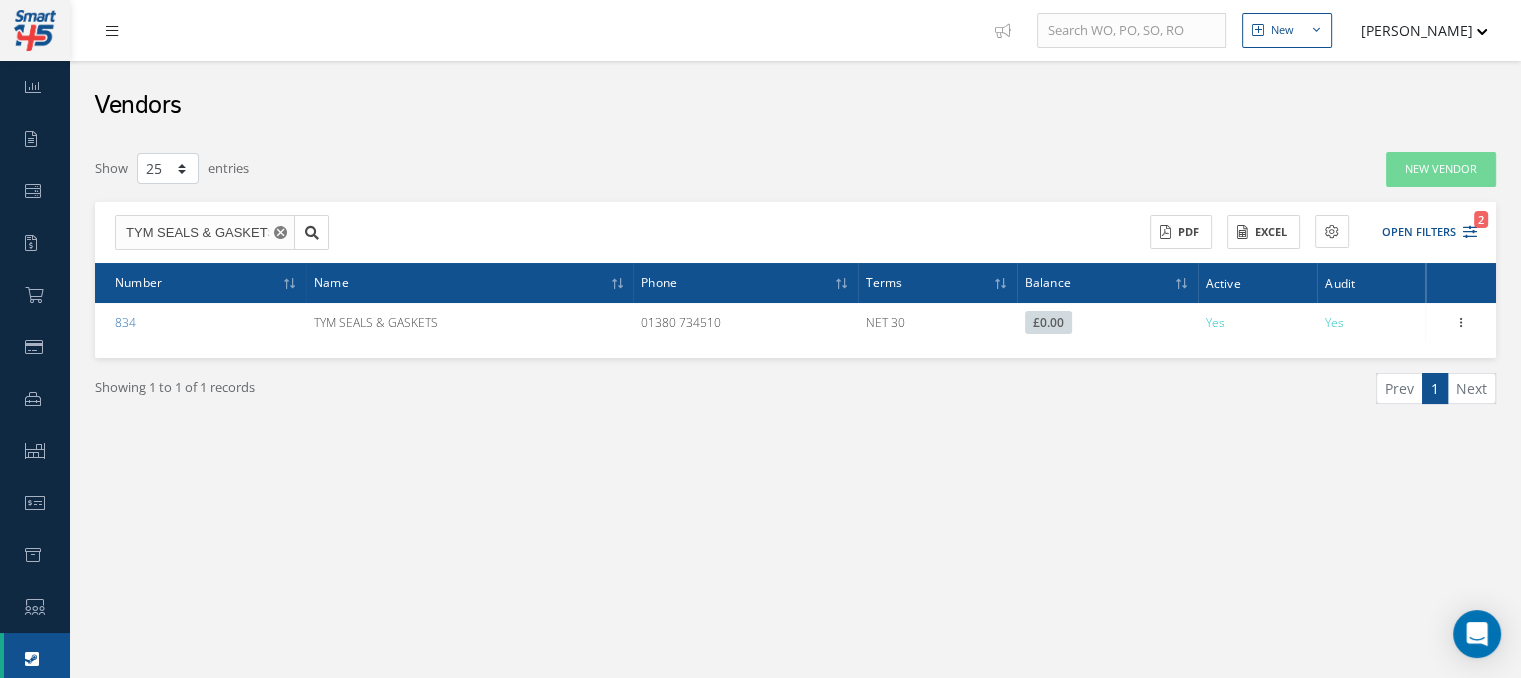 click at bounding box center (117, 30) 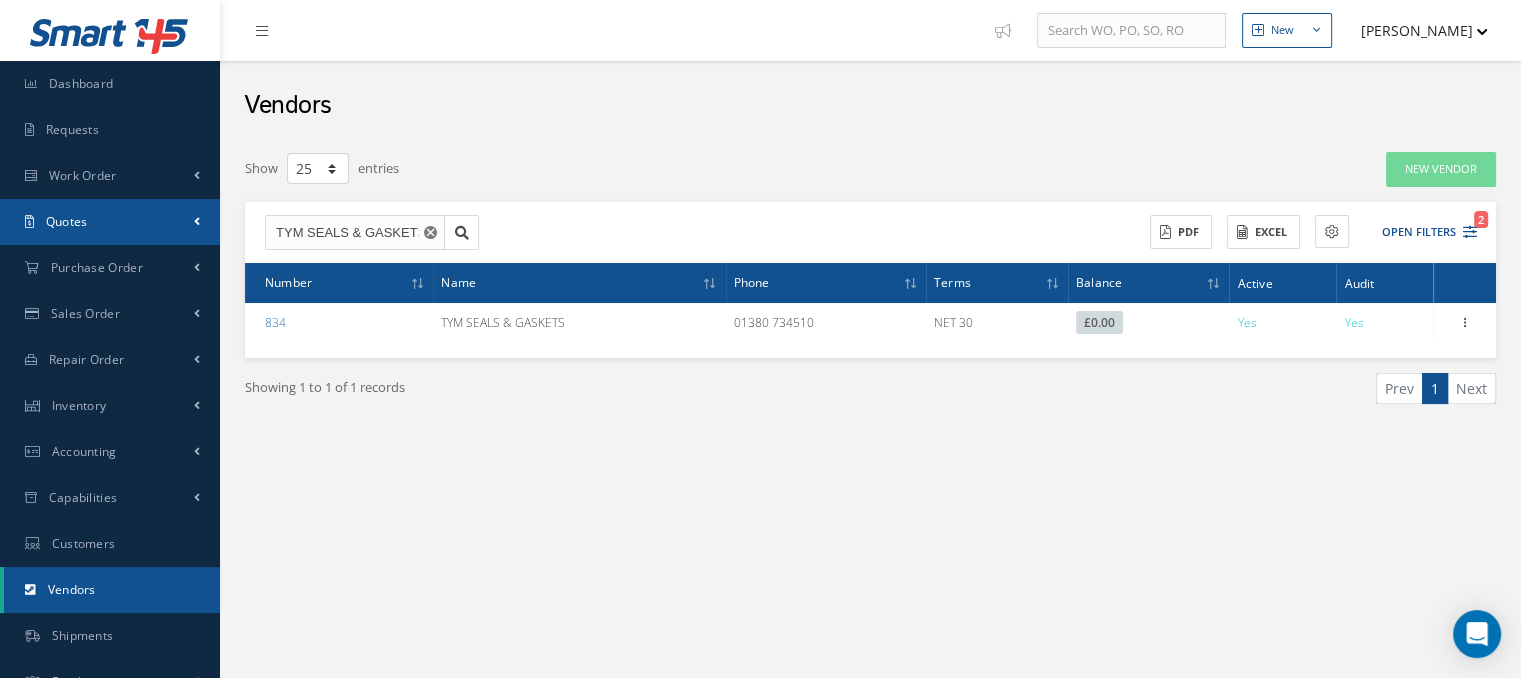 click on "Quotes" at bounding box center [110, 222] 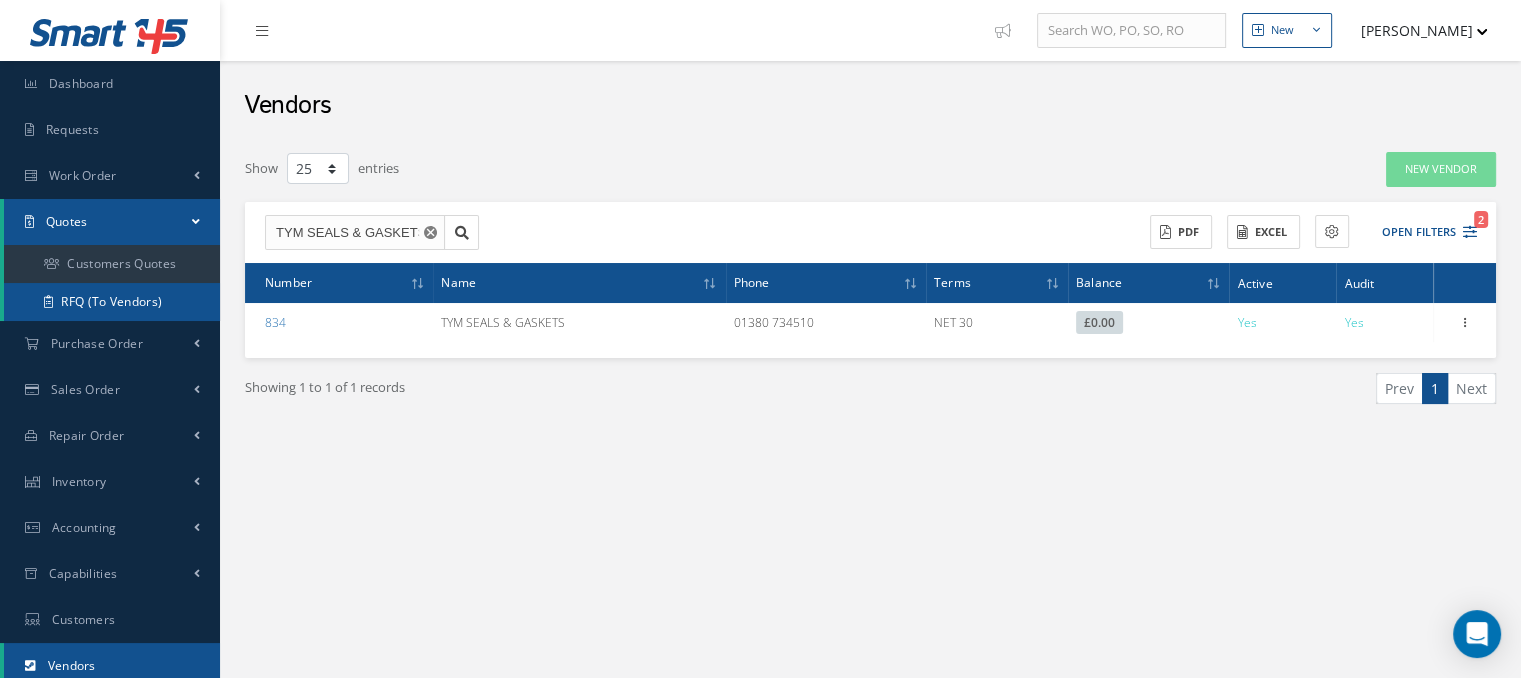 click on "RFQ (To Vendors)" at bounding box center (112, 302) 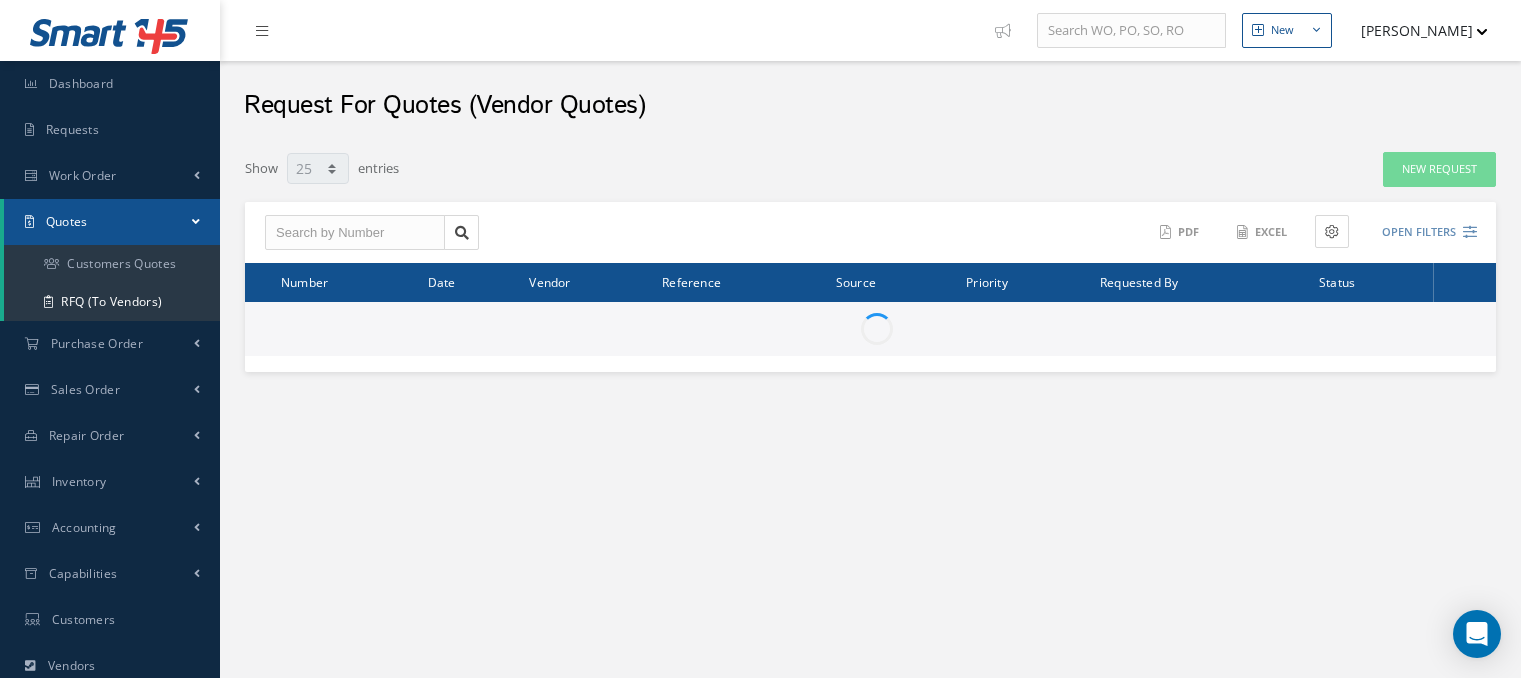 select on "25" 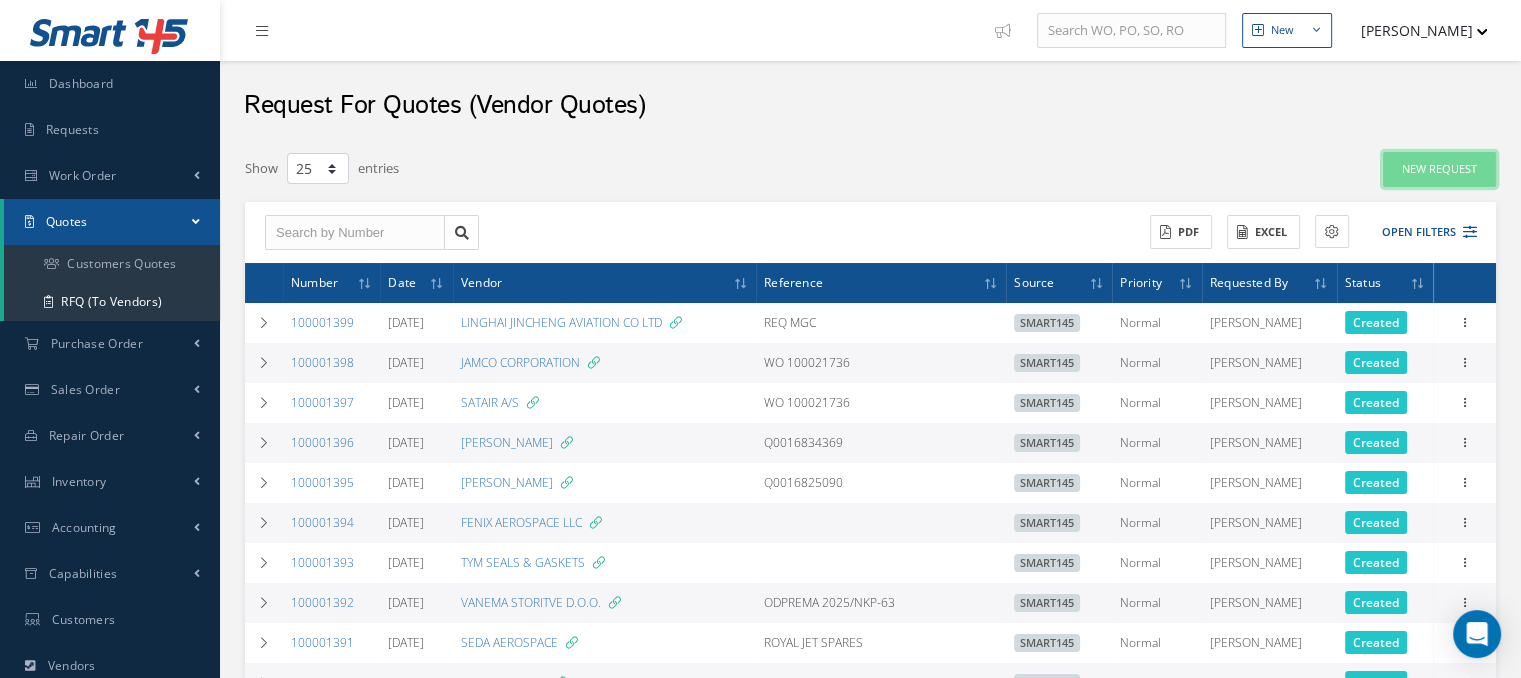 click on "New Request" at bounding box center [1439, 169] 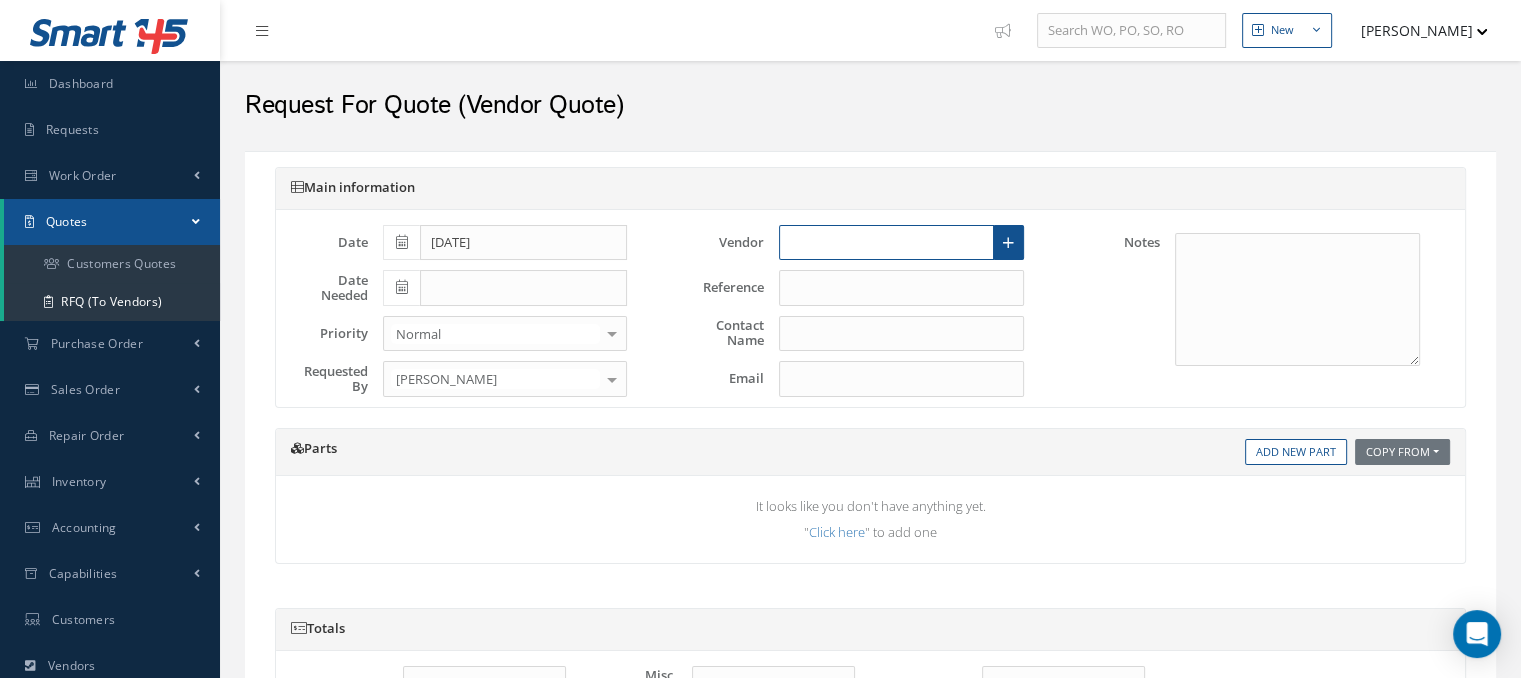 click at bounding box center (886, 243) 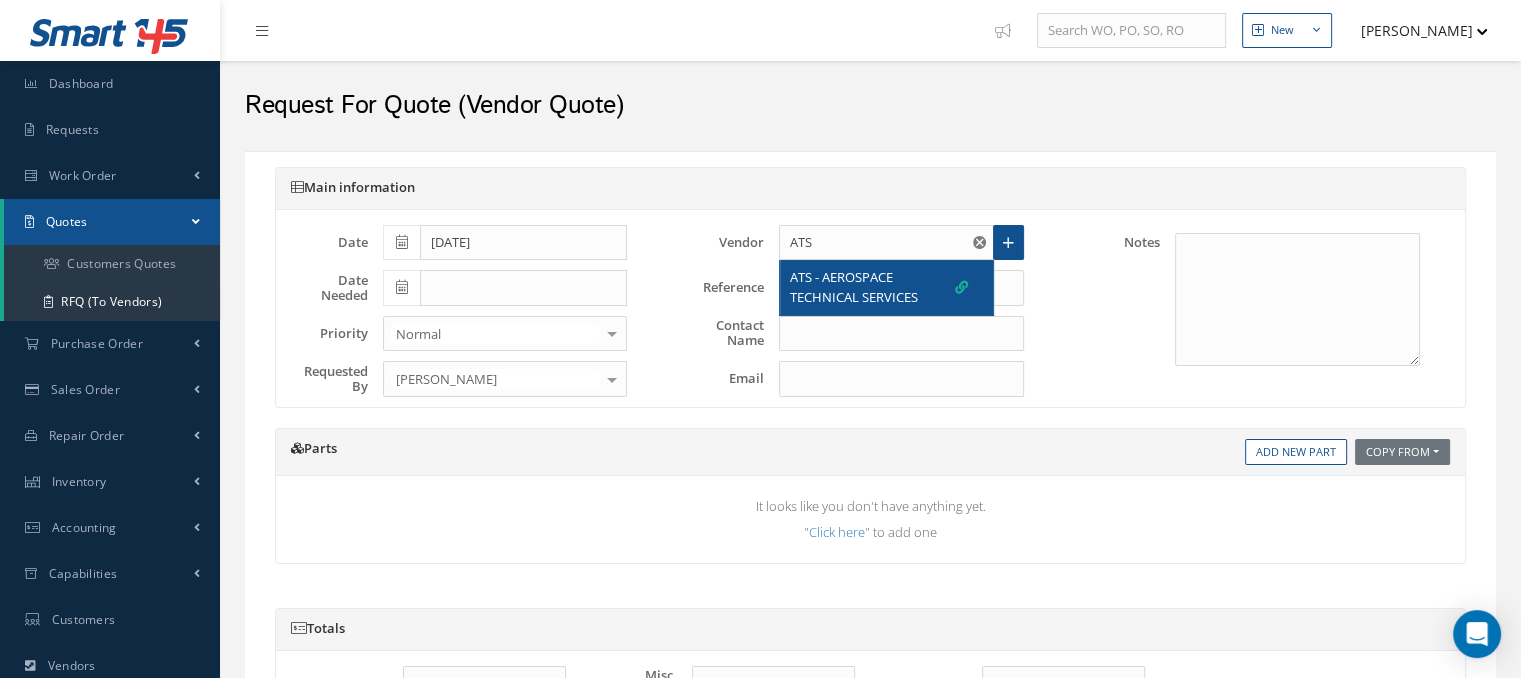 click on "ATS - AEROSPACE TECHNICAL SERVICES" at bounding box center [872, 287] 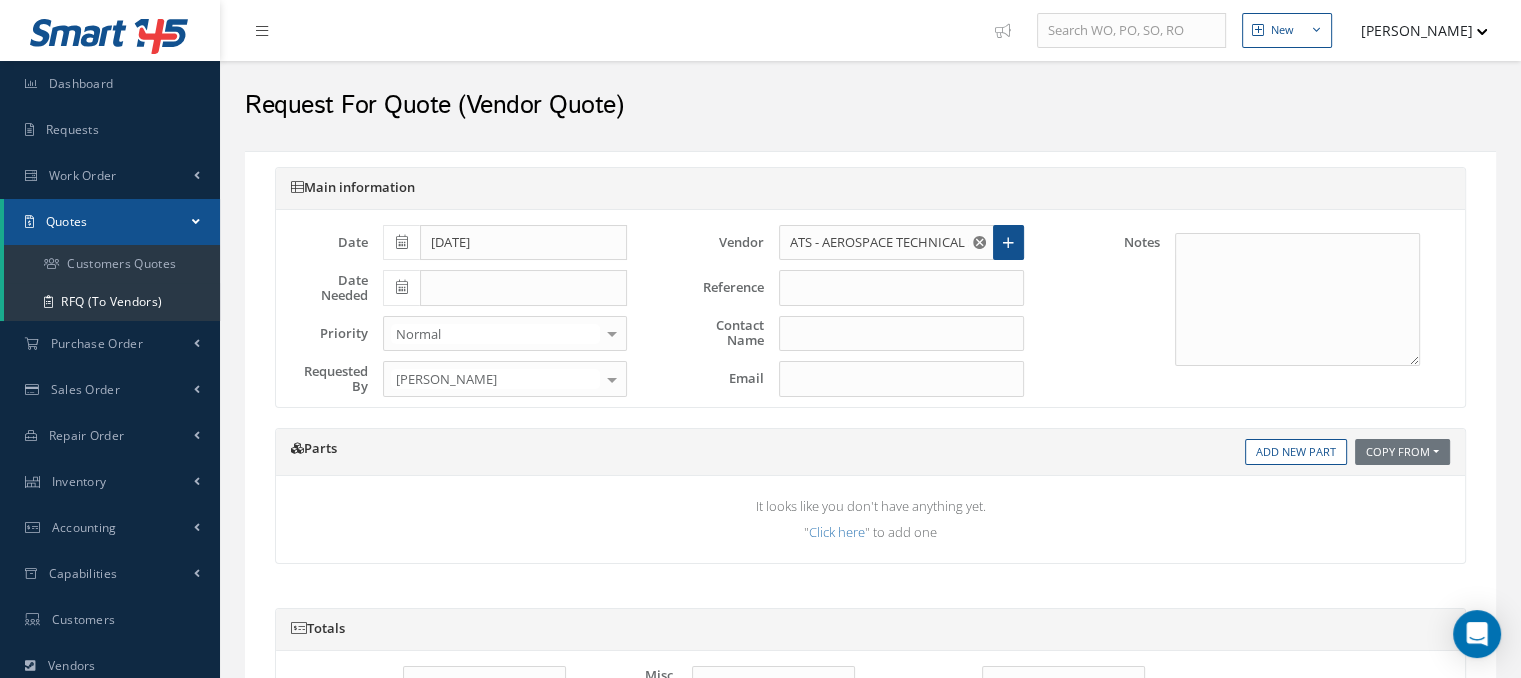 type on "[PERSON_NAME]" 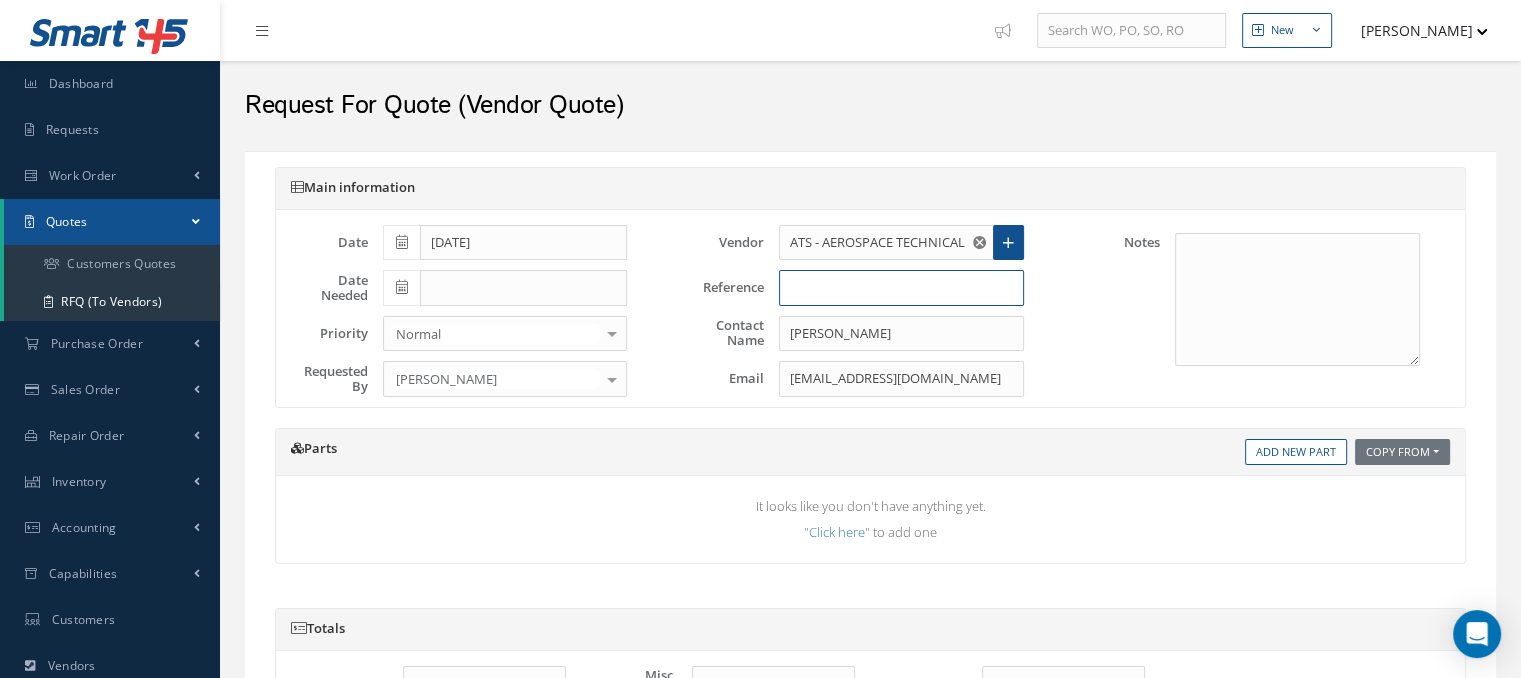 click at bounding box center [901, 288] 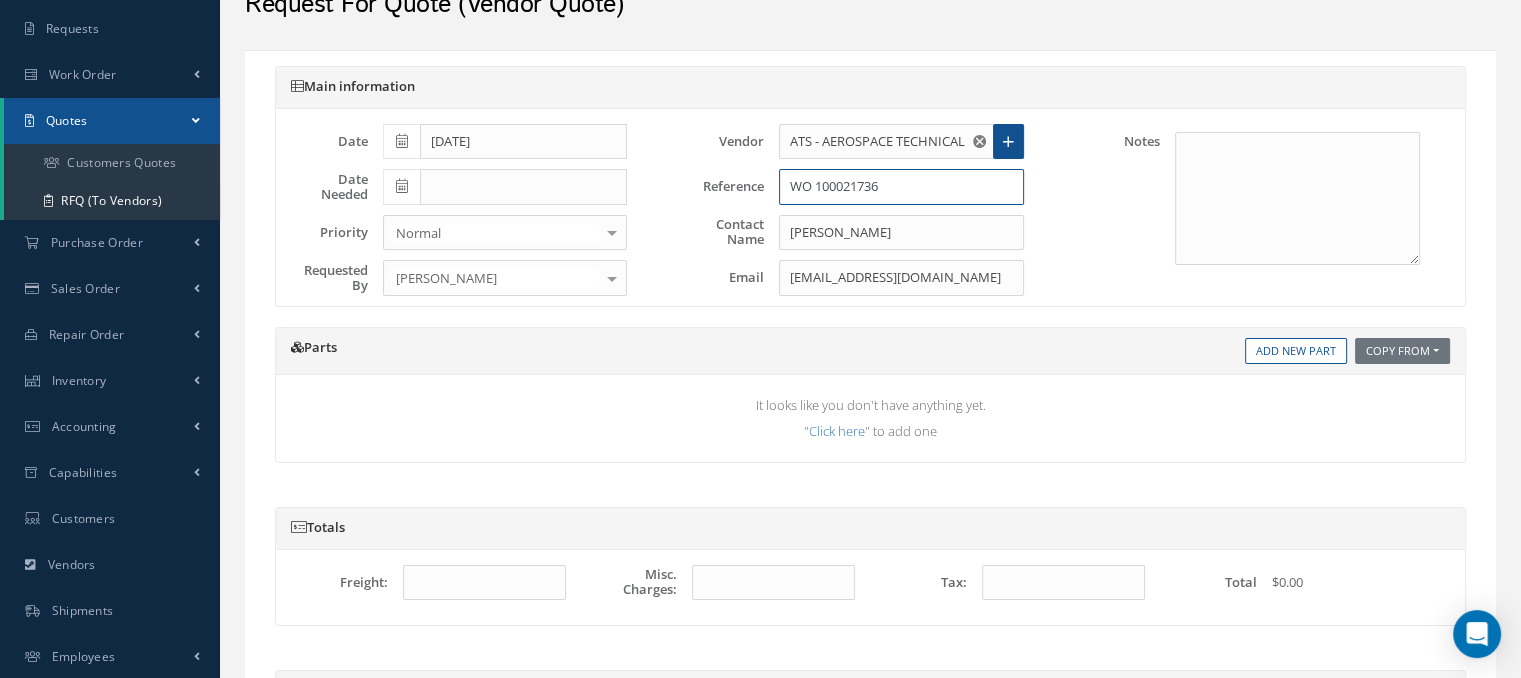 scroll, scrollTop: 125, scrollLeft: 0, axis: vertical 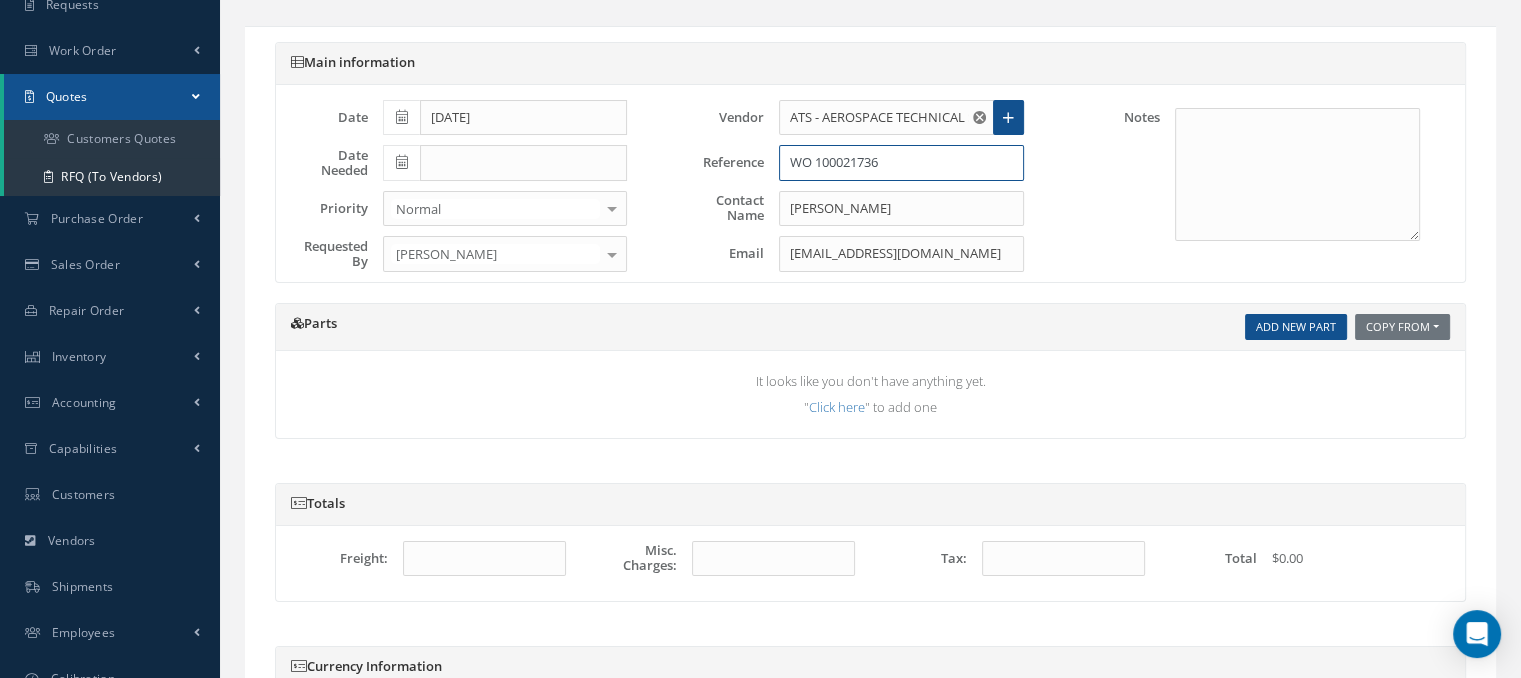 type on "WO 100021736" 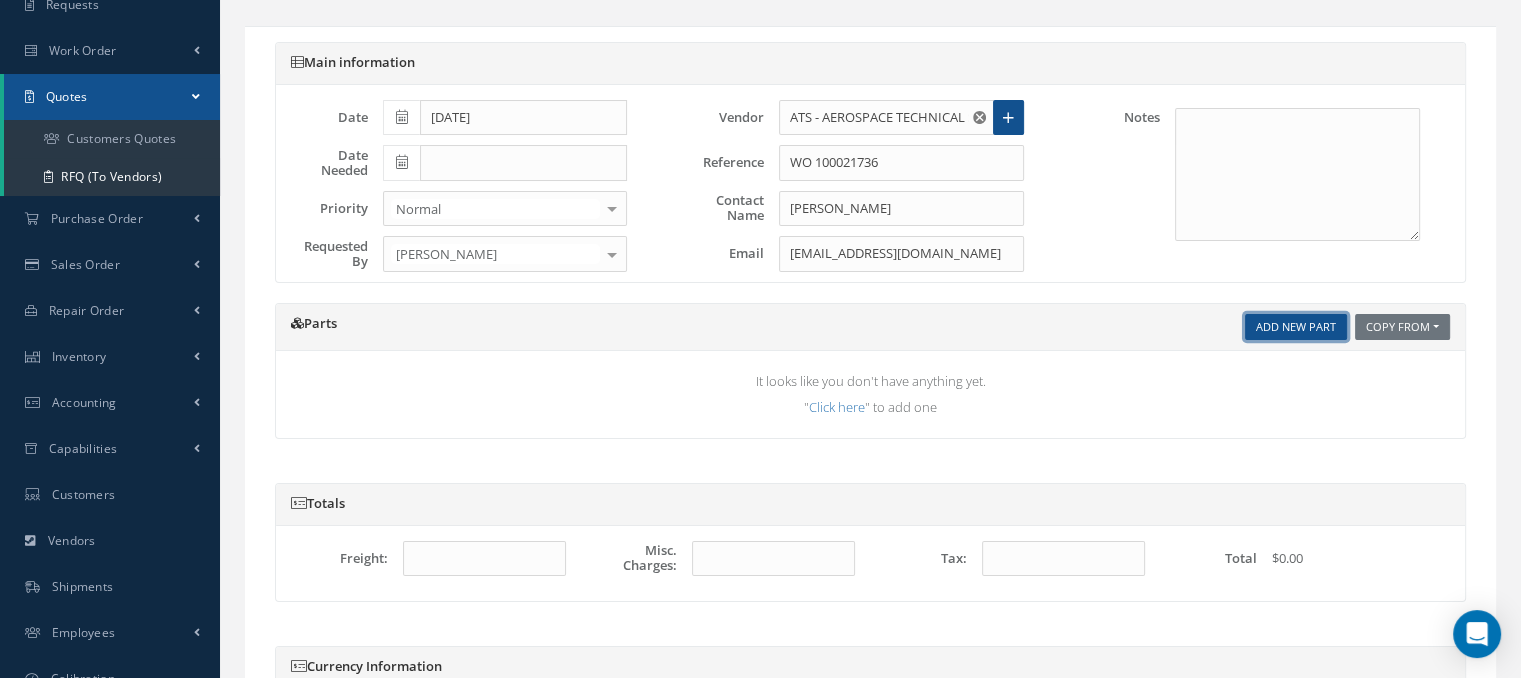 click on "Add New Part" at bounding box center (1296, 327) 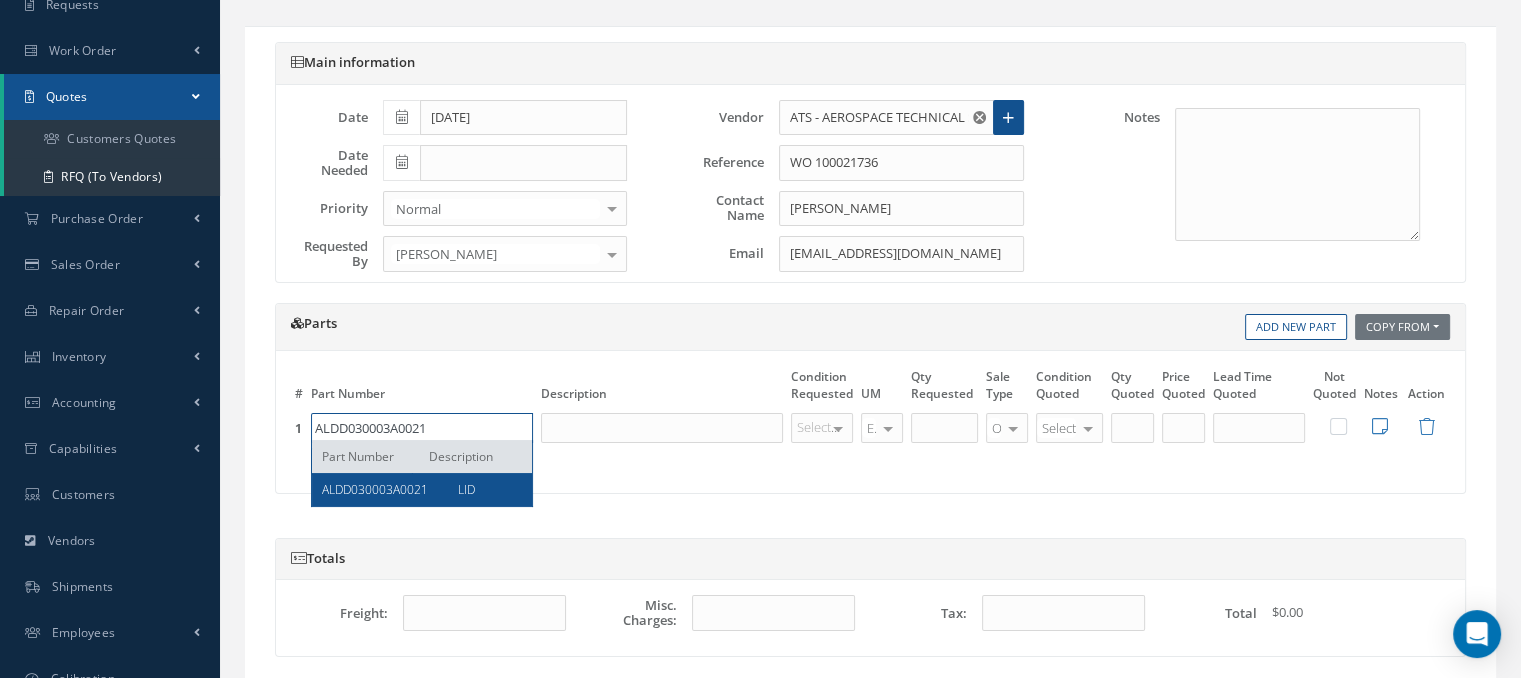 type on "ALDD030003A0021" 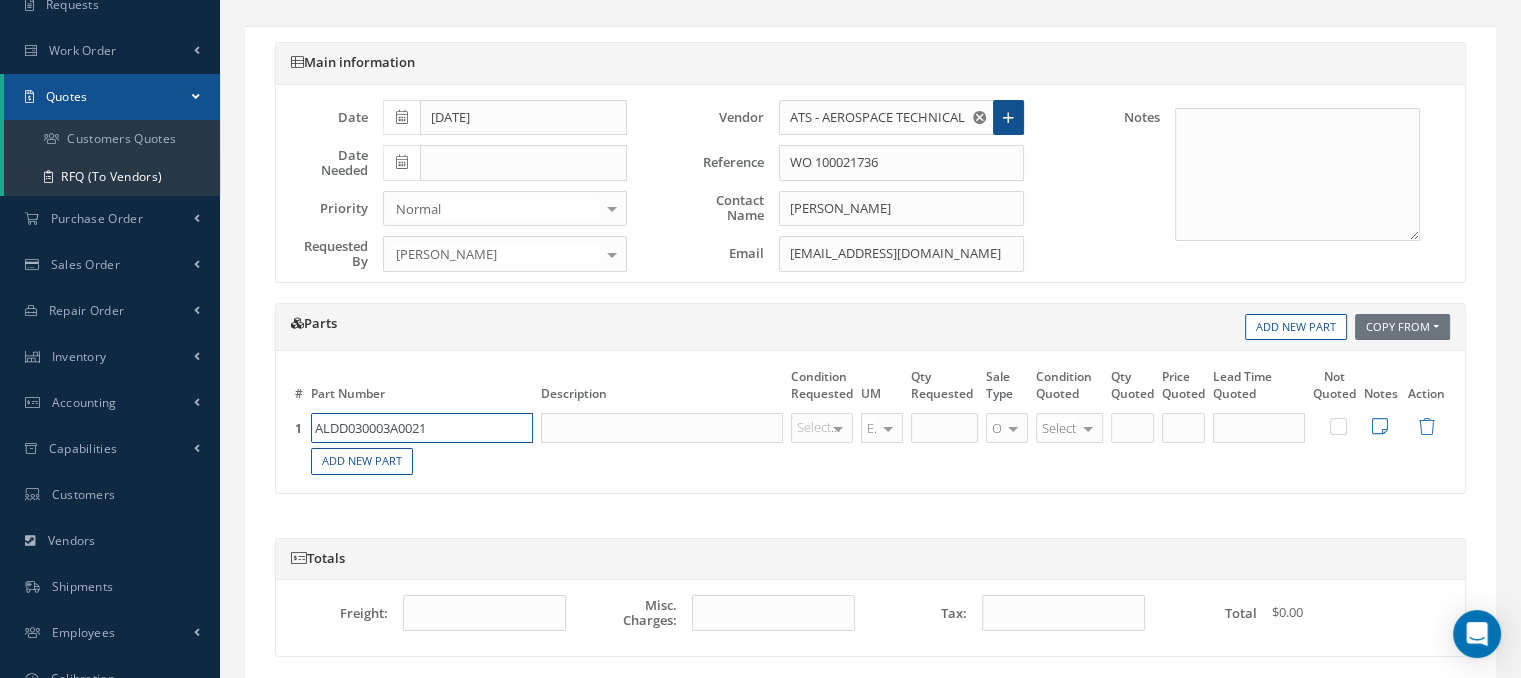 drag, startPoint x: 430, startPoint y: 501, endPoint x: 384, endPoint y: 418, distance: 94.89468 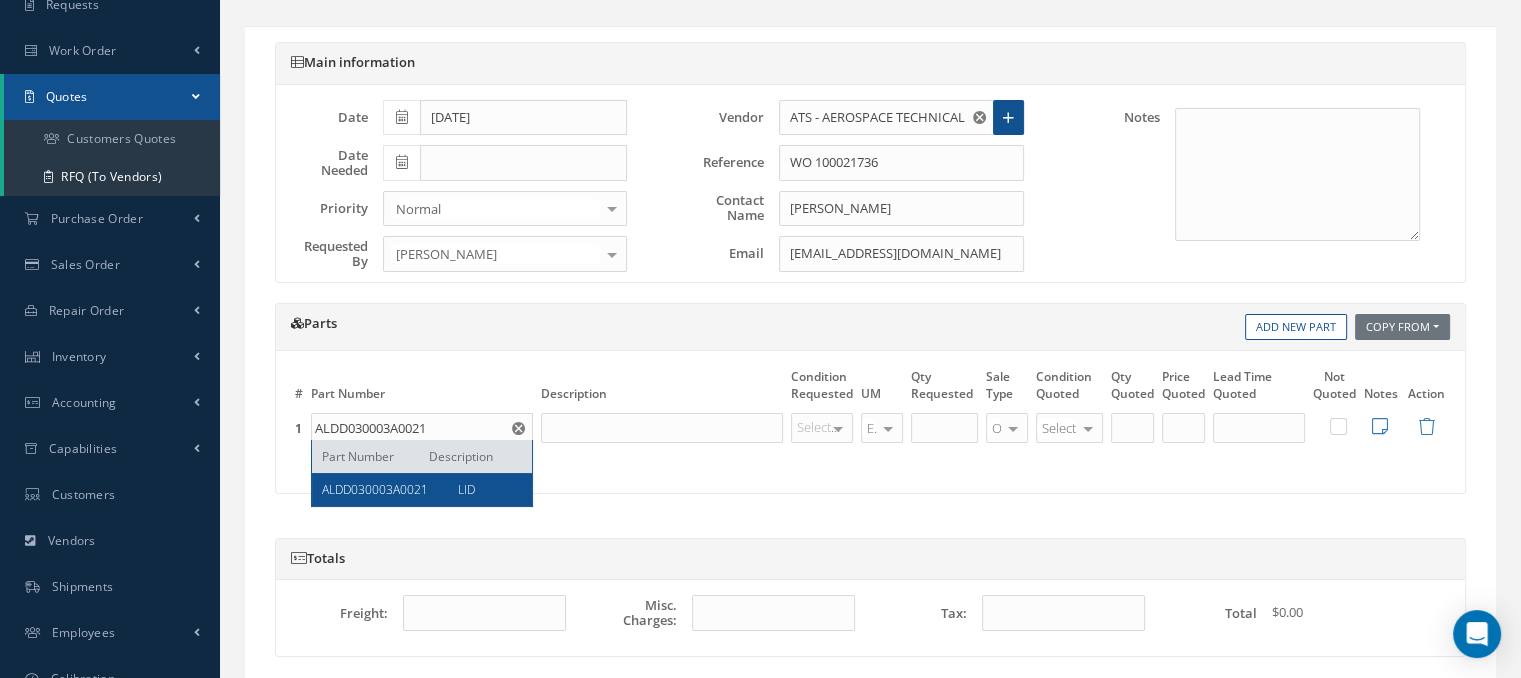 click on "Parts
Copy From
Work Orders
Add New Part
#
Part Number
Description
Condition Requested
UM
Qty Requested
Sale Type
Condition Quoted
Qty Quoted
Price Quoted
Lead Time Quoted
Action" at bounding box center (870, 398) 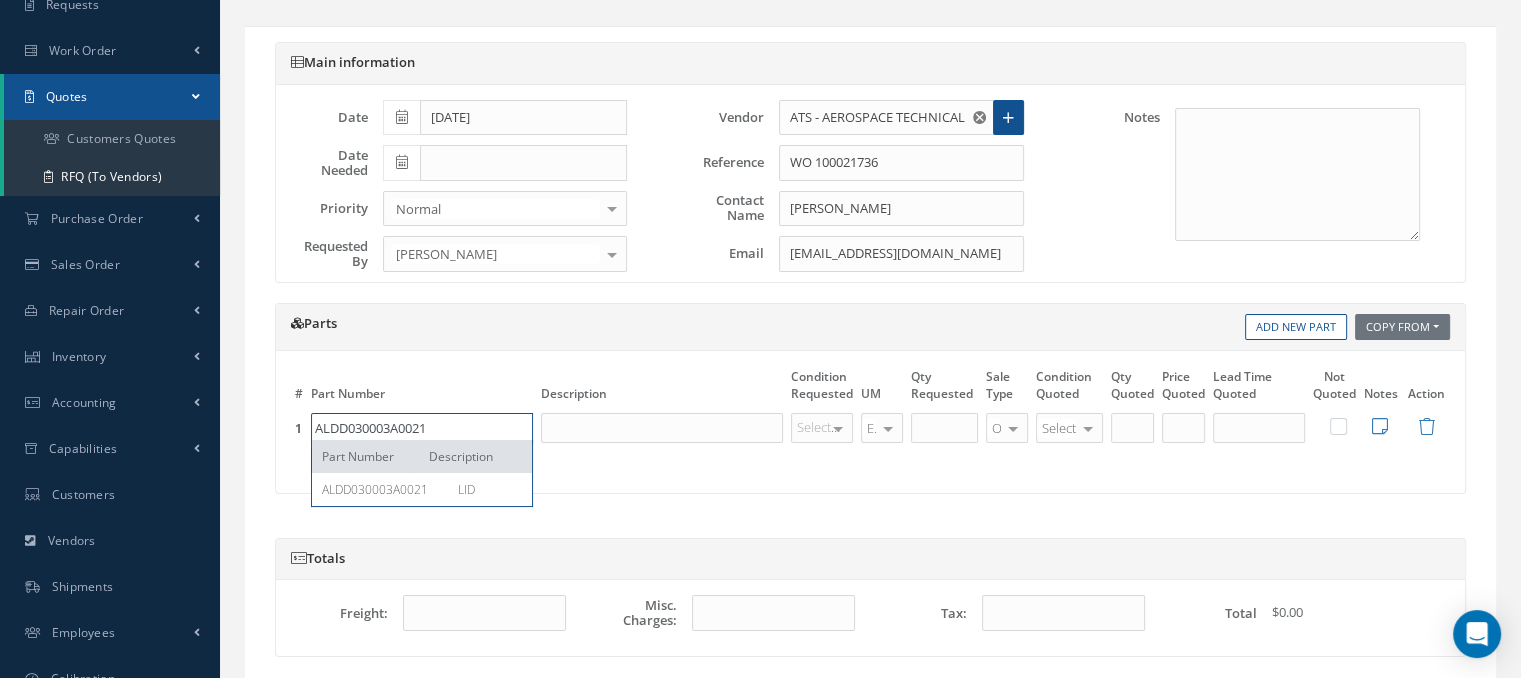 click on "ALDD030003A0021" at bounding box center [422, 428] 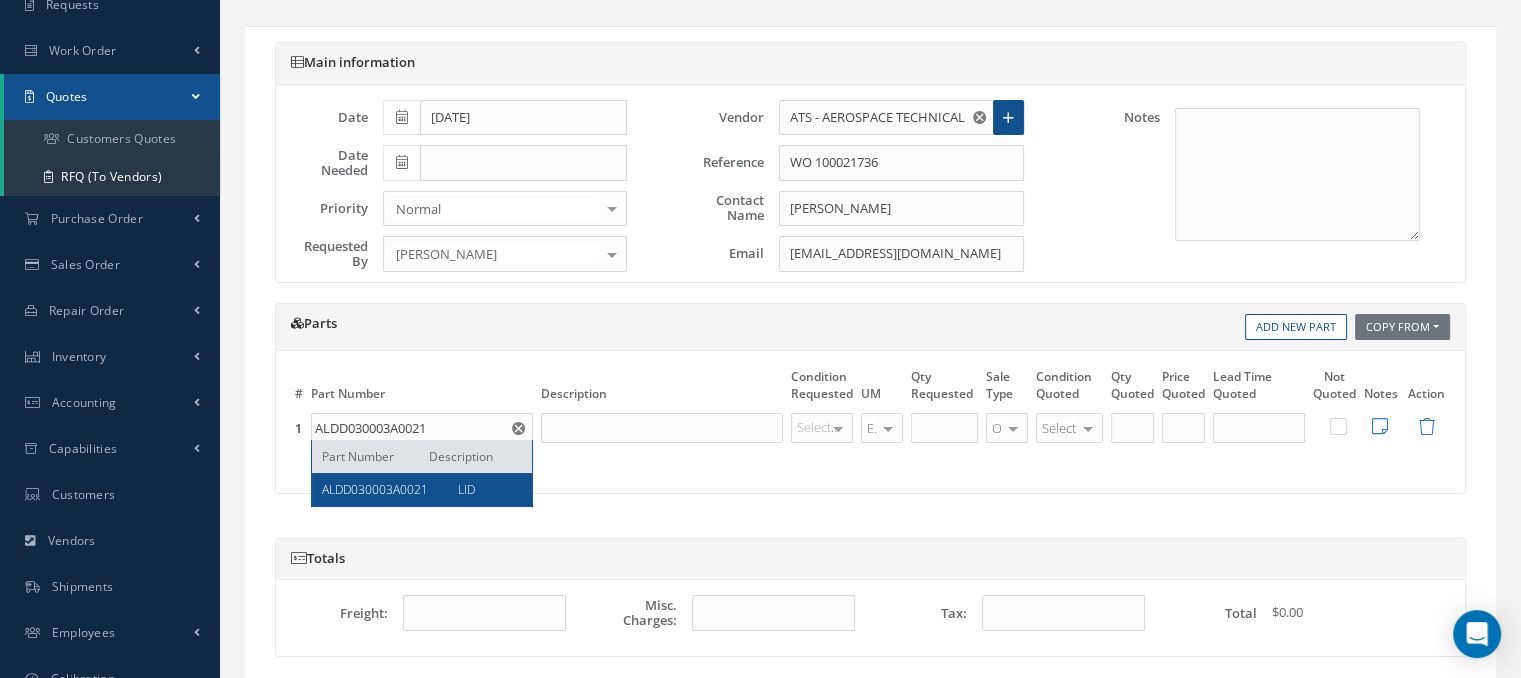 click on "ALDD030003A0021" at bounding box center [382, 489] 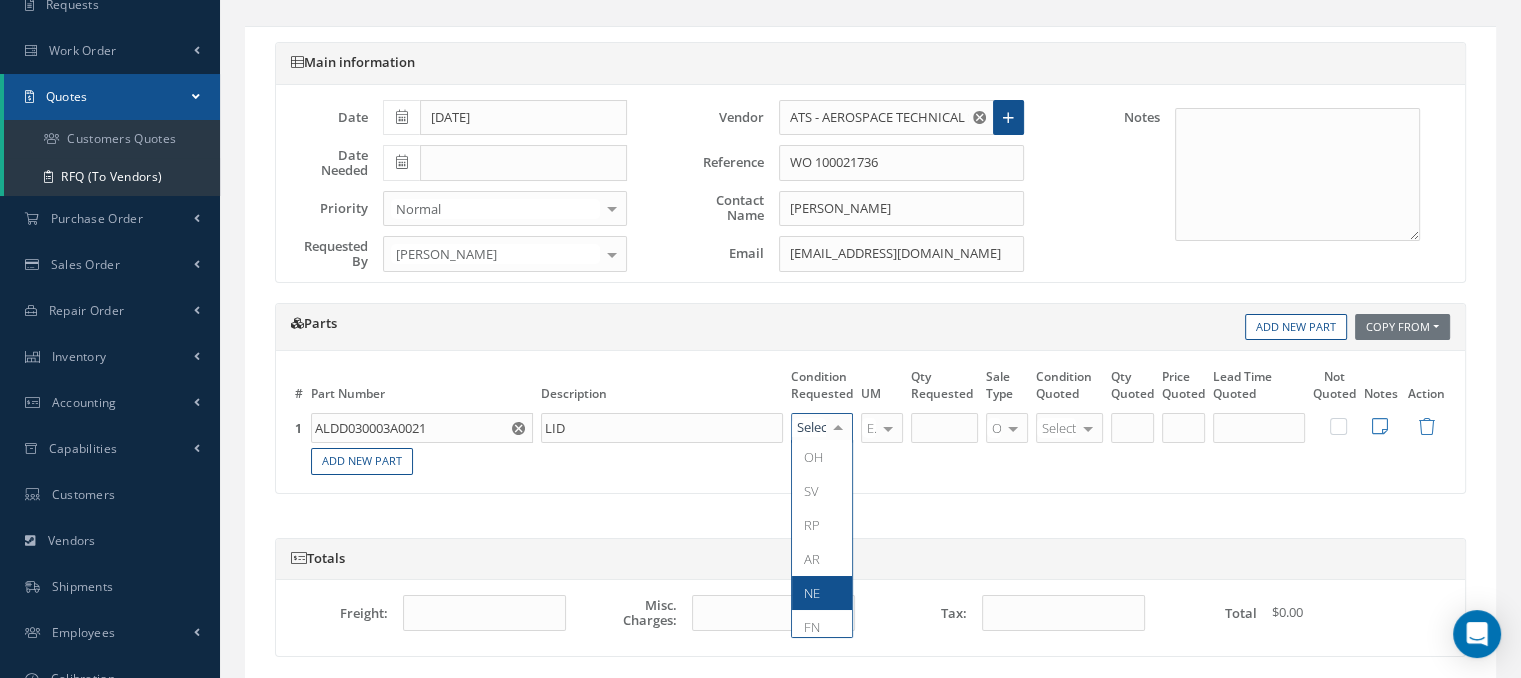 click on "NE" at bounding box center [812, 593] 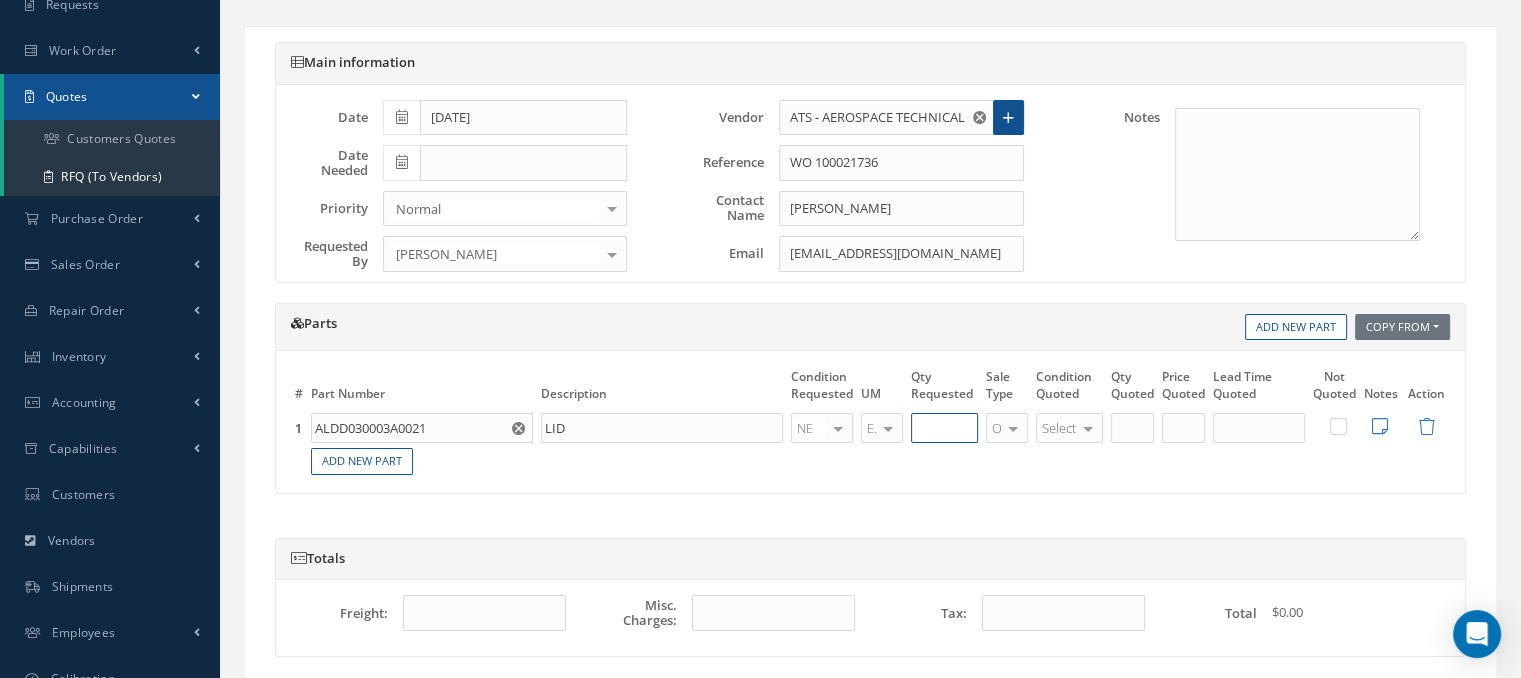 click at bounding box center [944, 428] 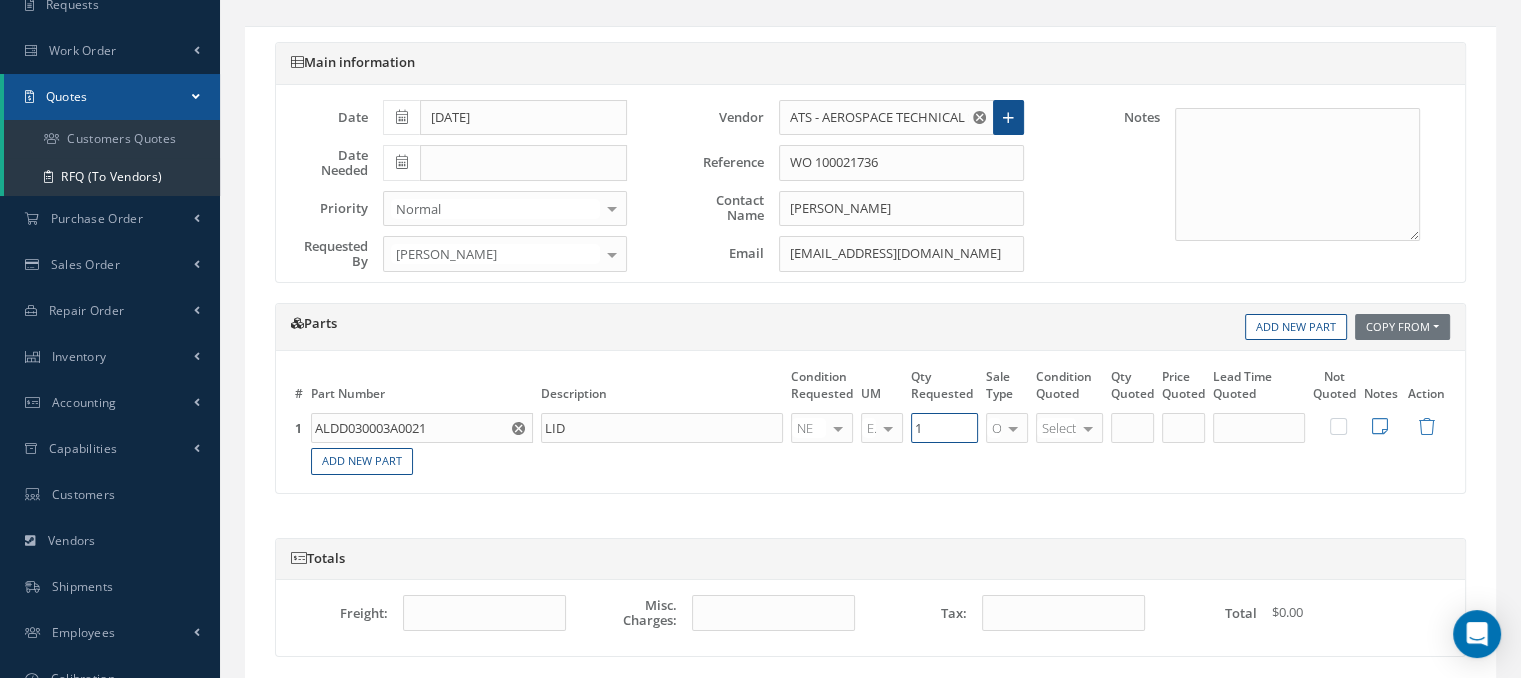 type on "1" 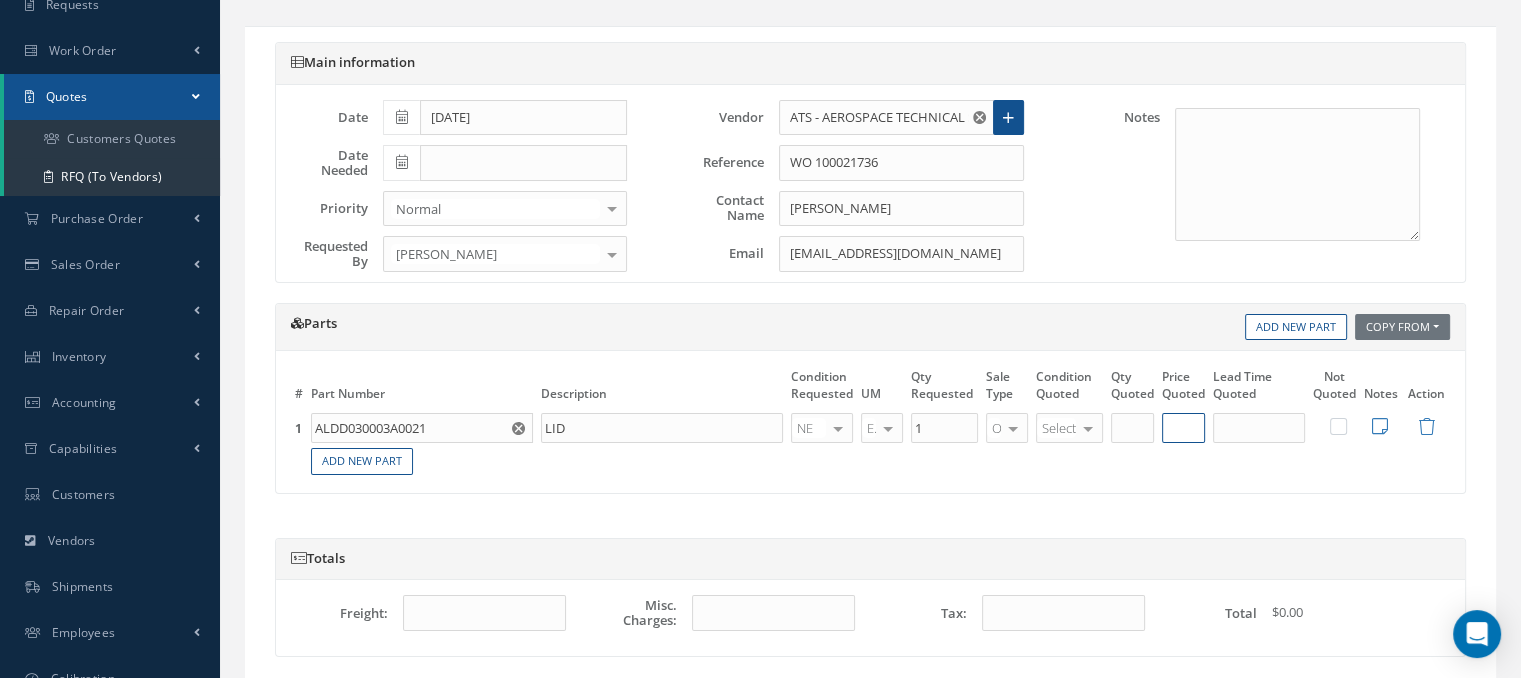 click at bounding box center [1183, 428] 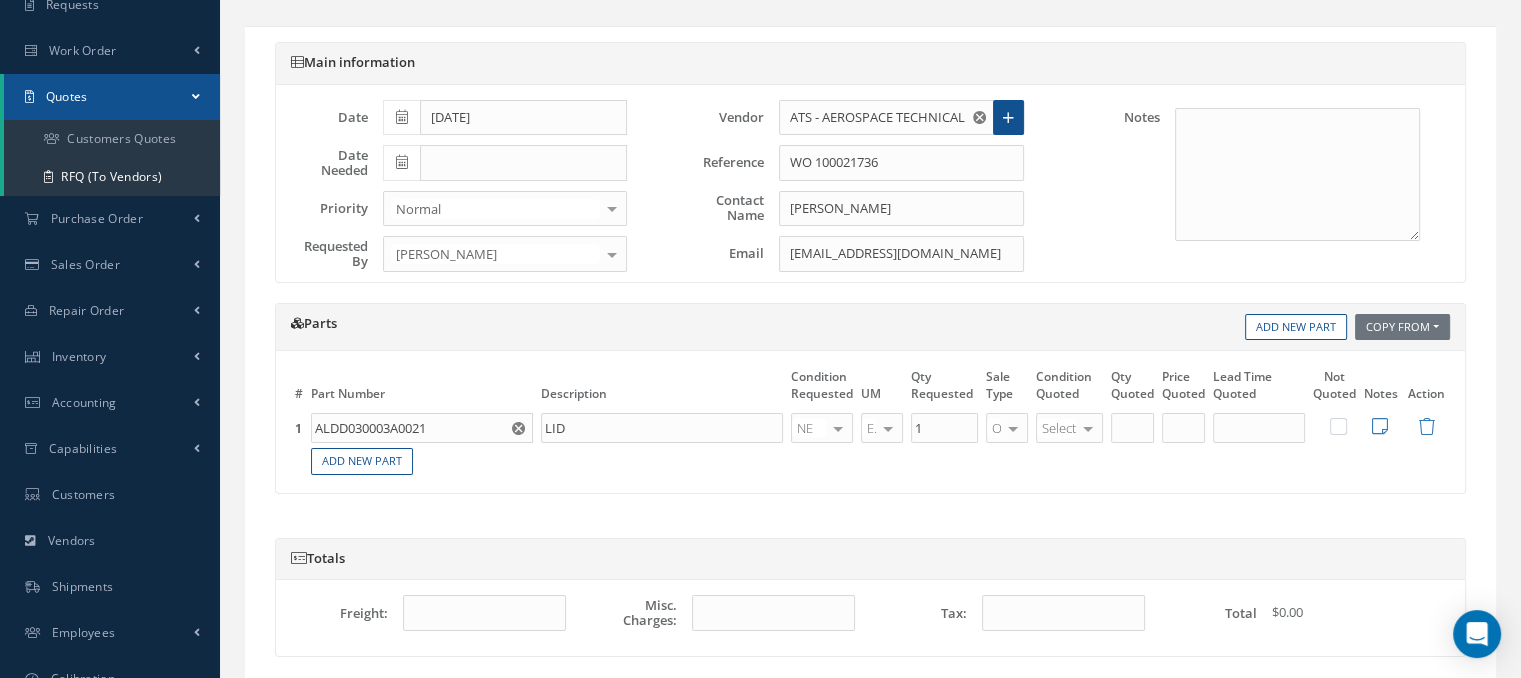 drag, startPoint x: 1520, startPoint y: 332, endPoint x: 1504, endPoint y: 327, distance: 16.763054 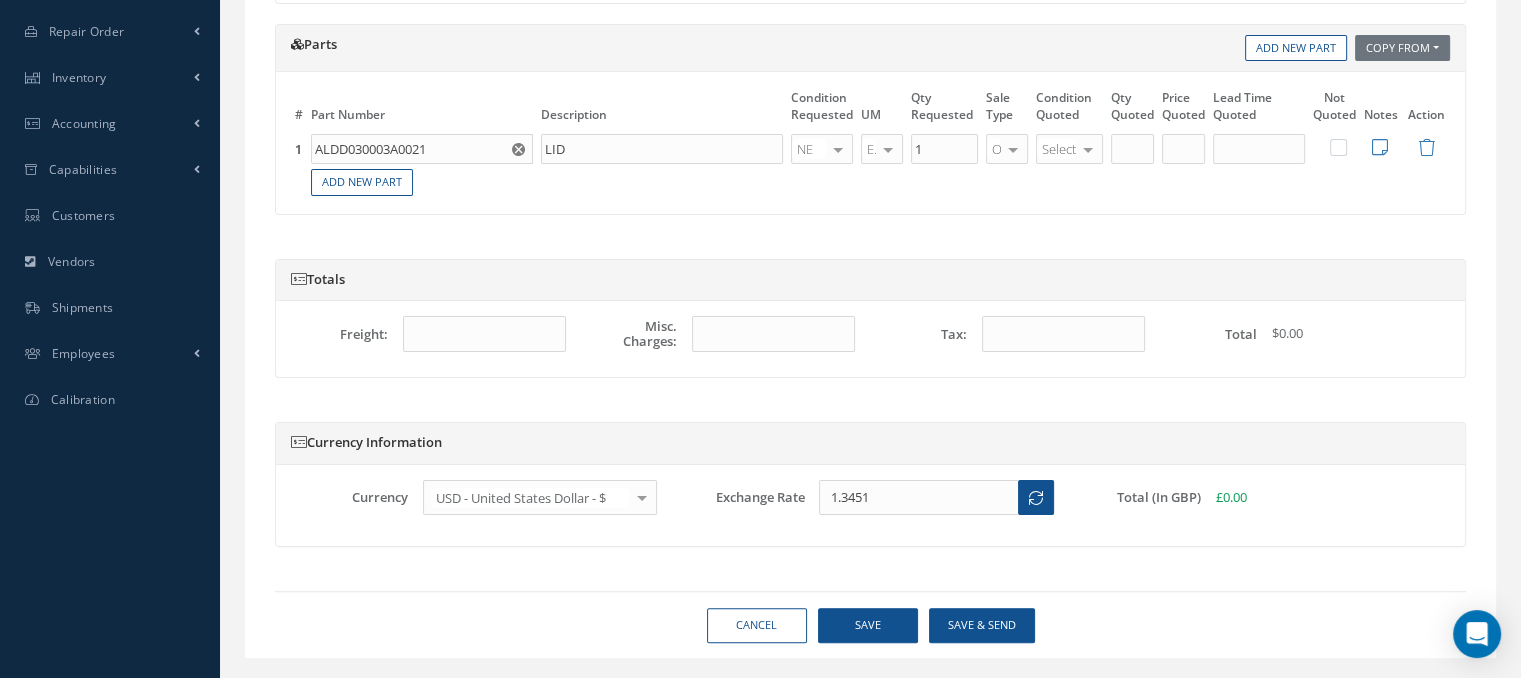 scroll, scrollTop: 442, scrollLeft: 0, axis: vertical 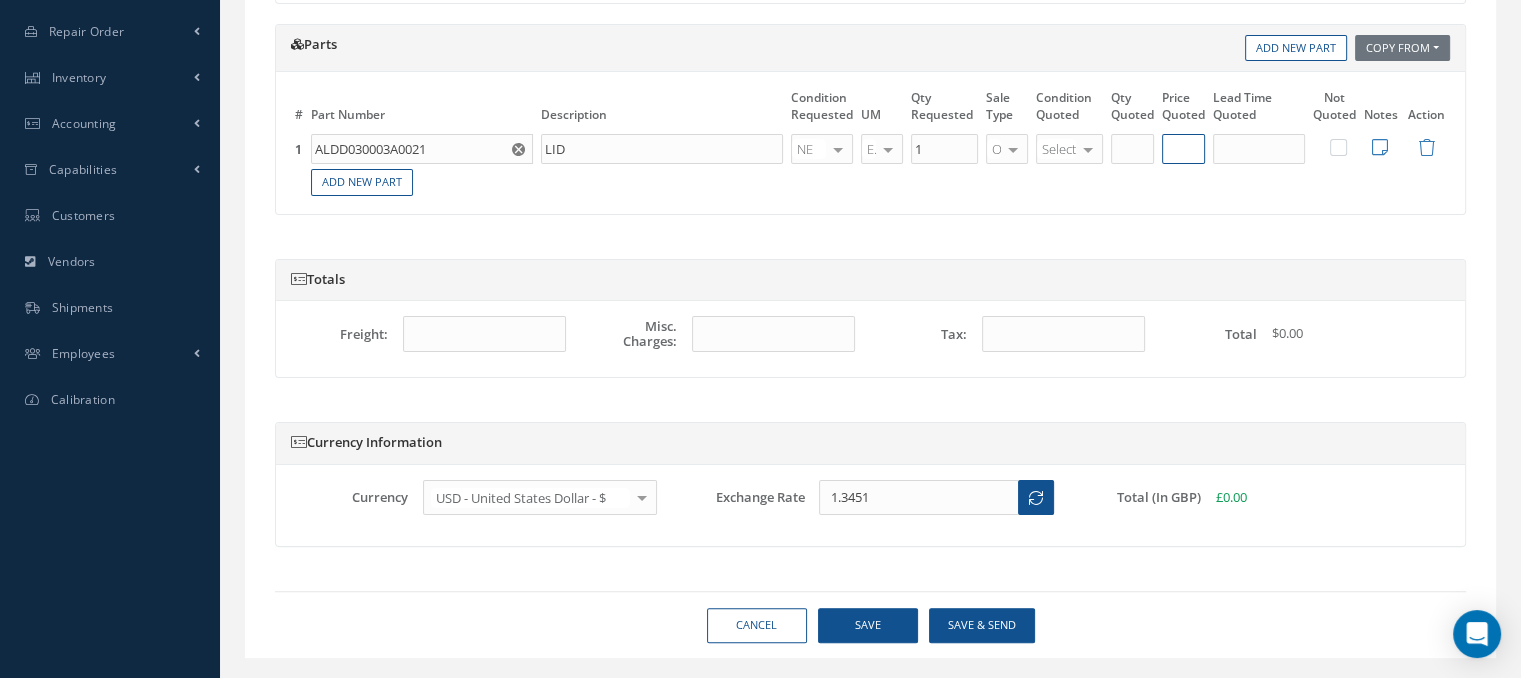 click at bounding box center (1183, 149) 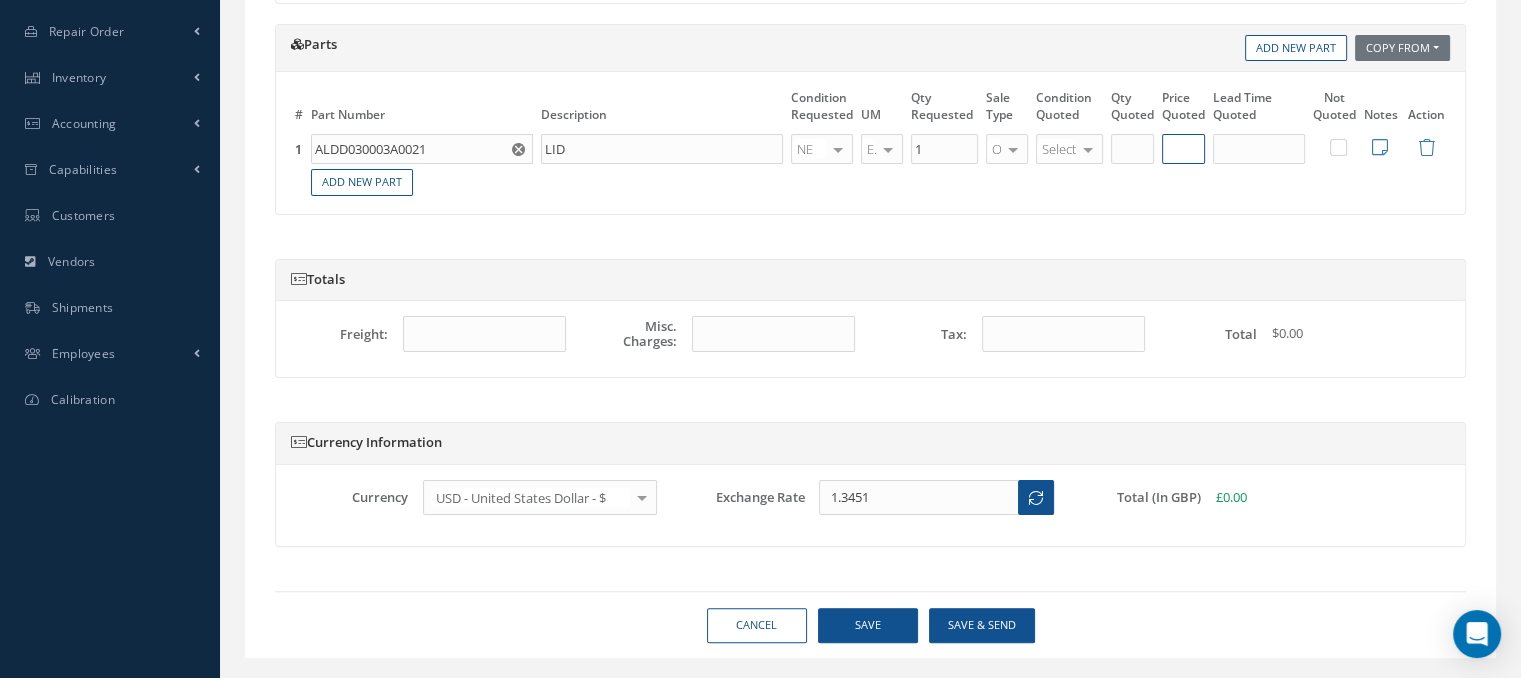 type on "1" 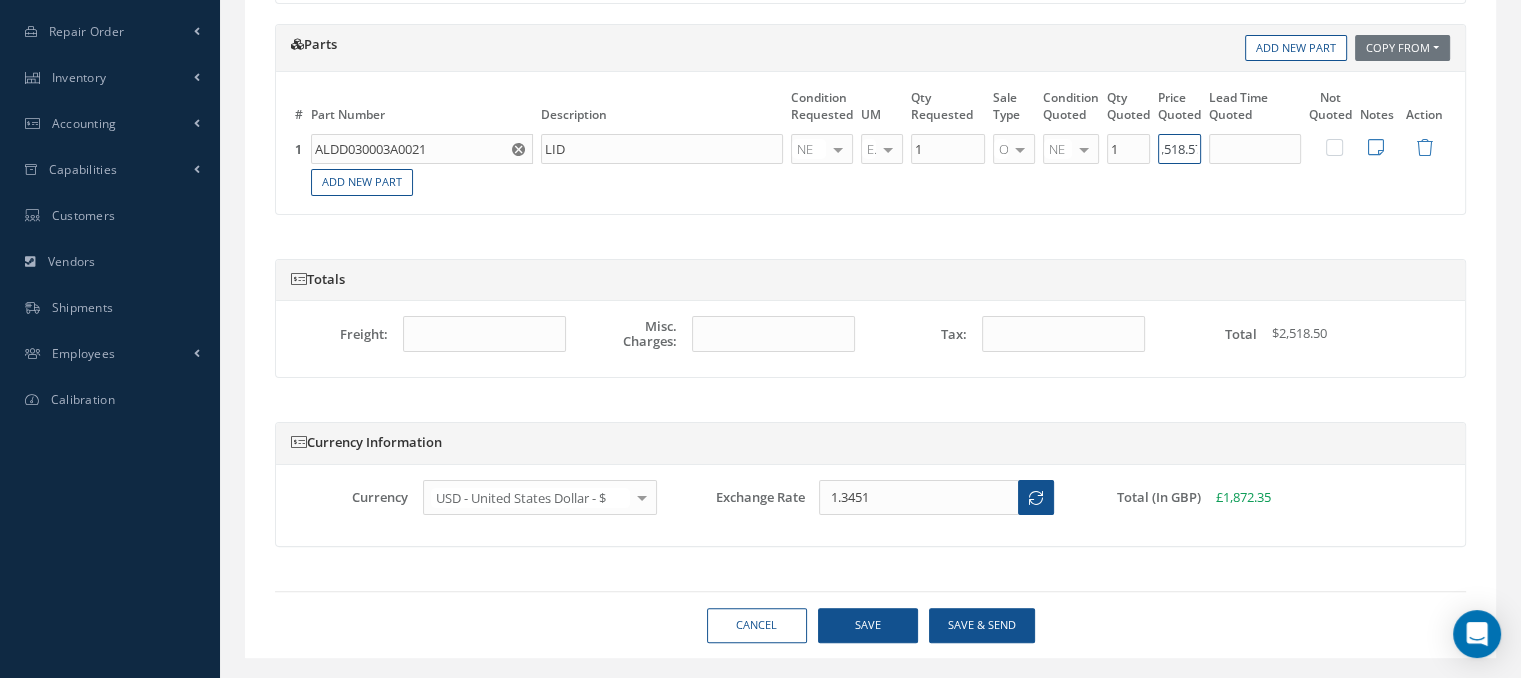 scroll, scrollTop: 0, scrollLeft: 23, axis: horizontal 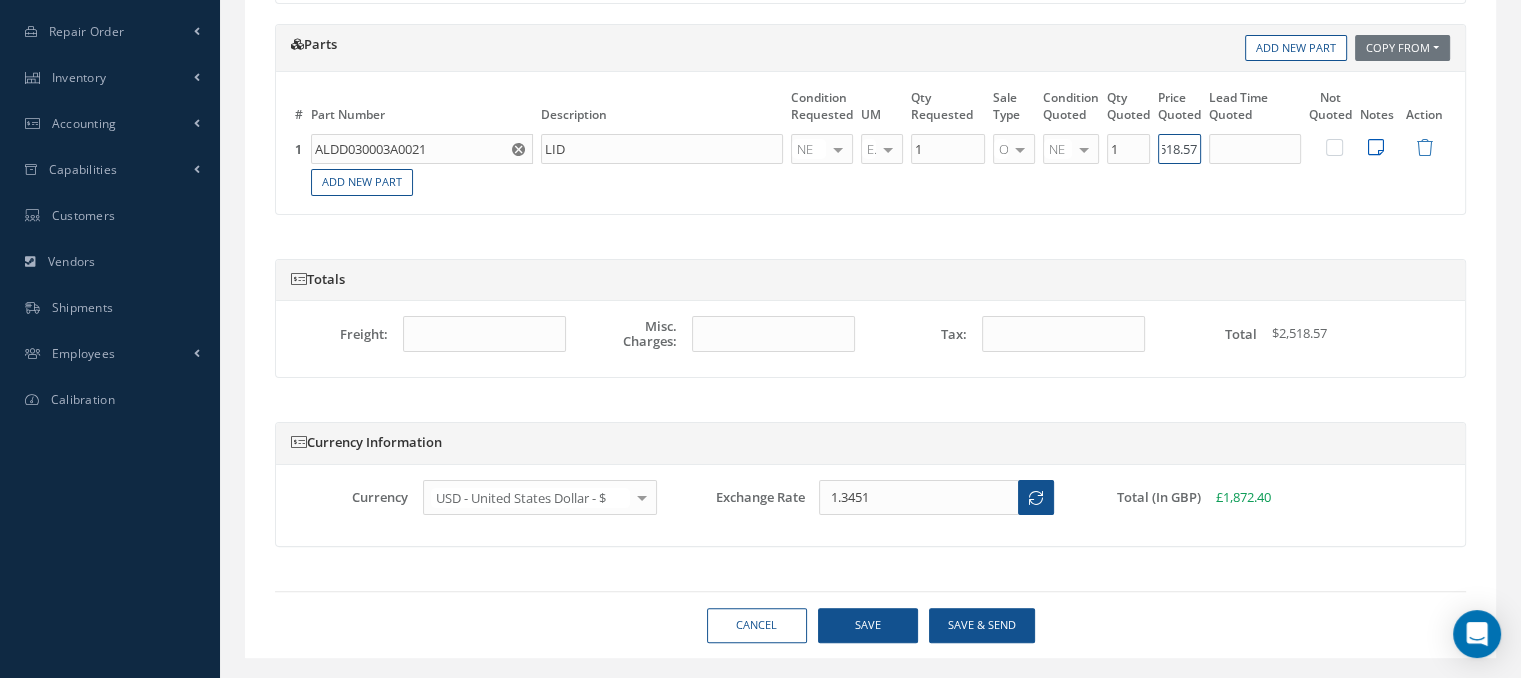 type on "$2,518.57" 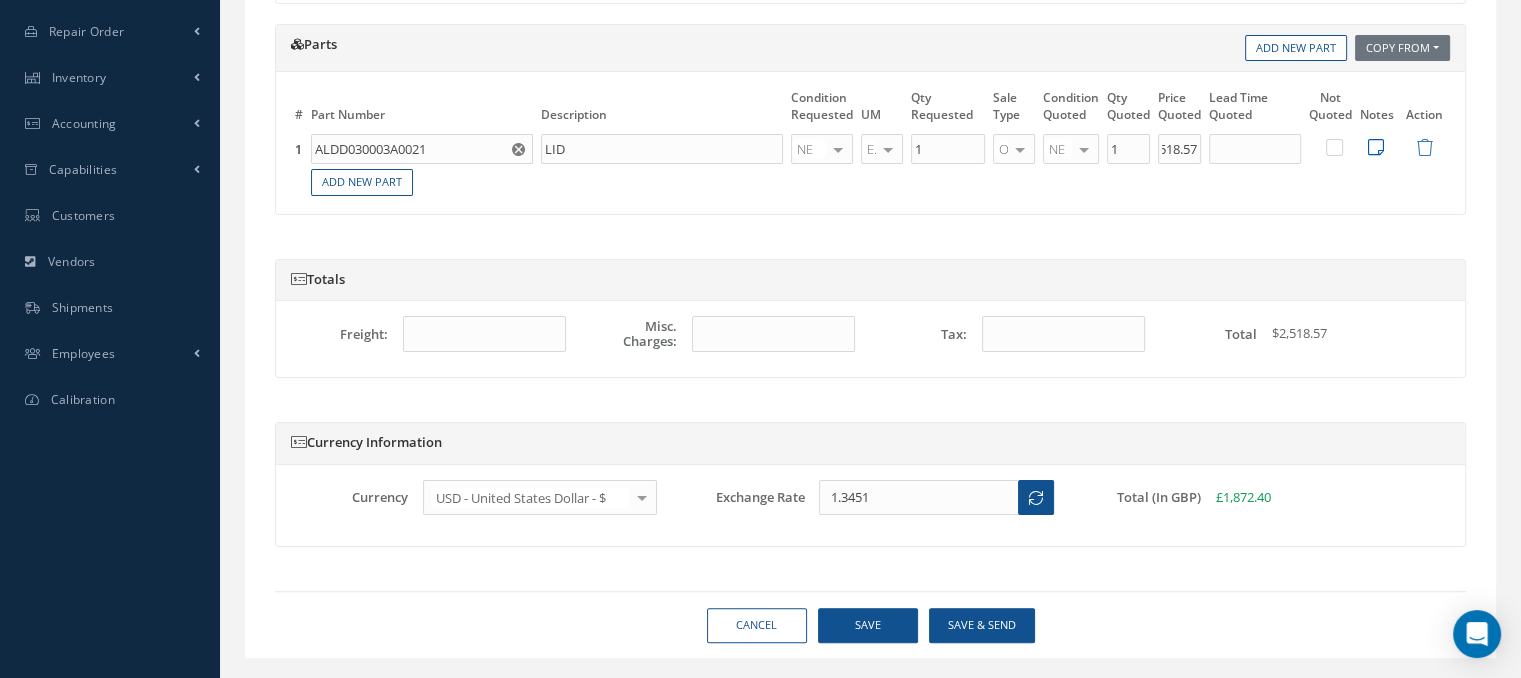 click at bounding box center [1376, 147] 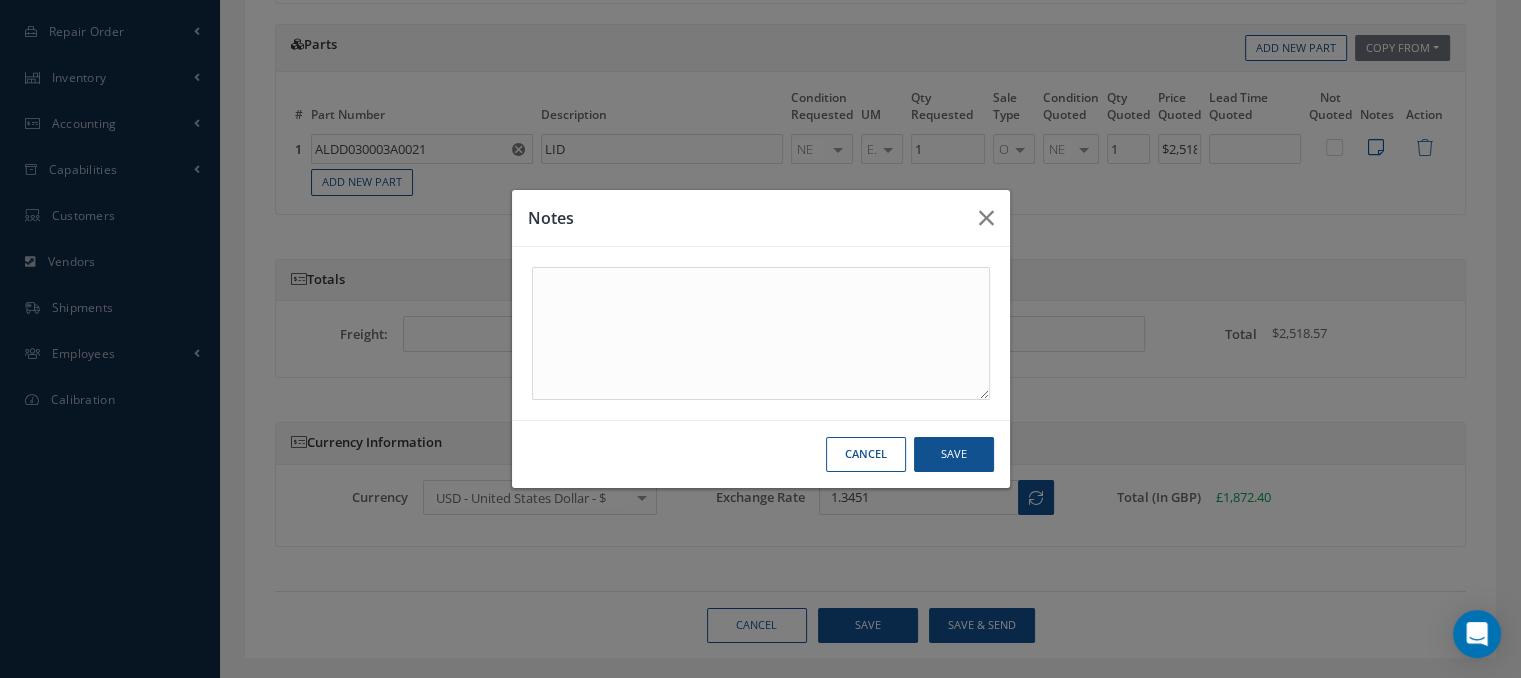 scroll, scrollTop: 0, scrollLeft: 0, axis: both 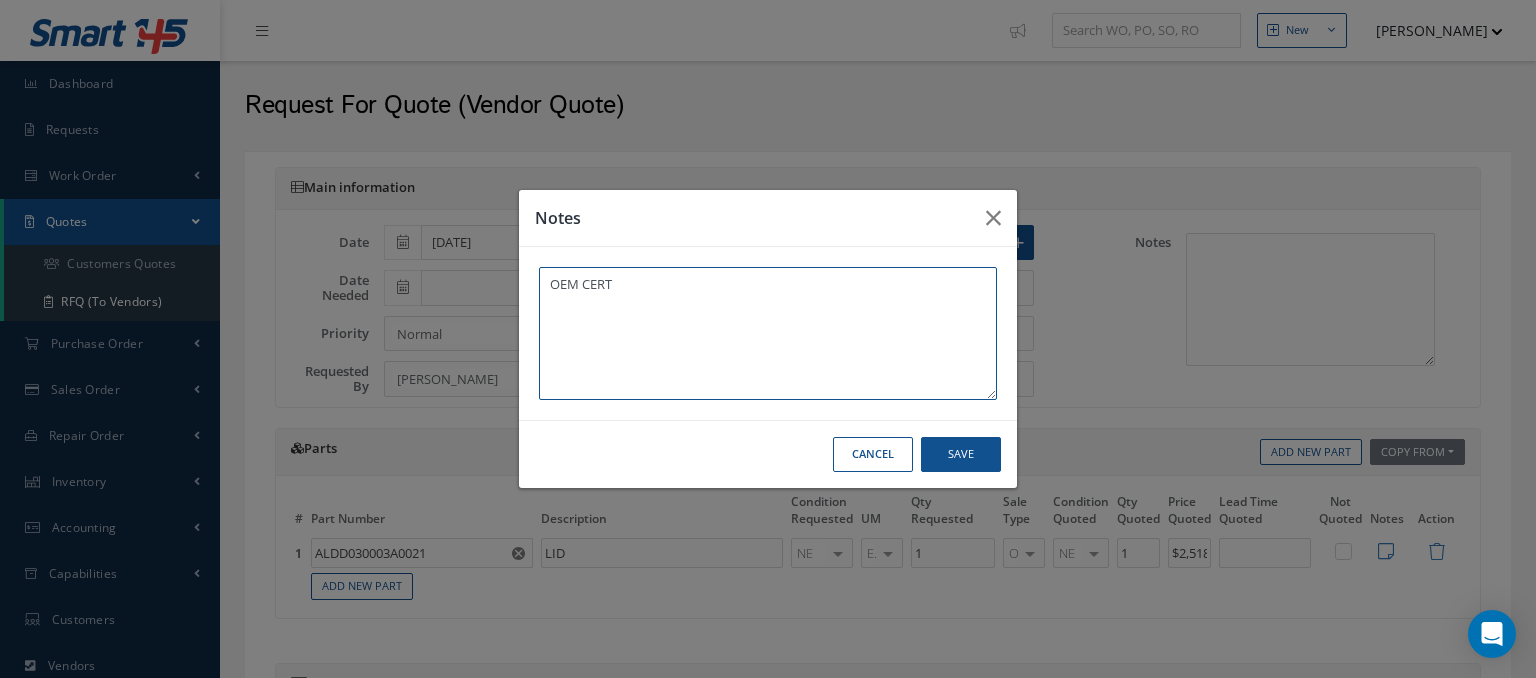 type on "OEM CERT" 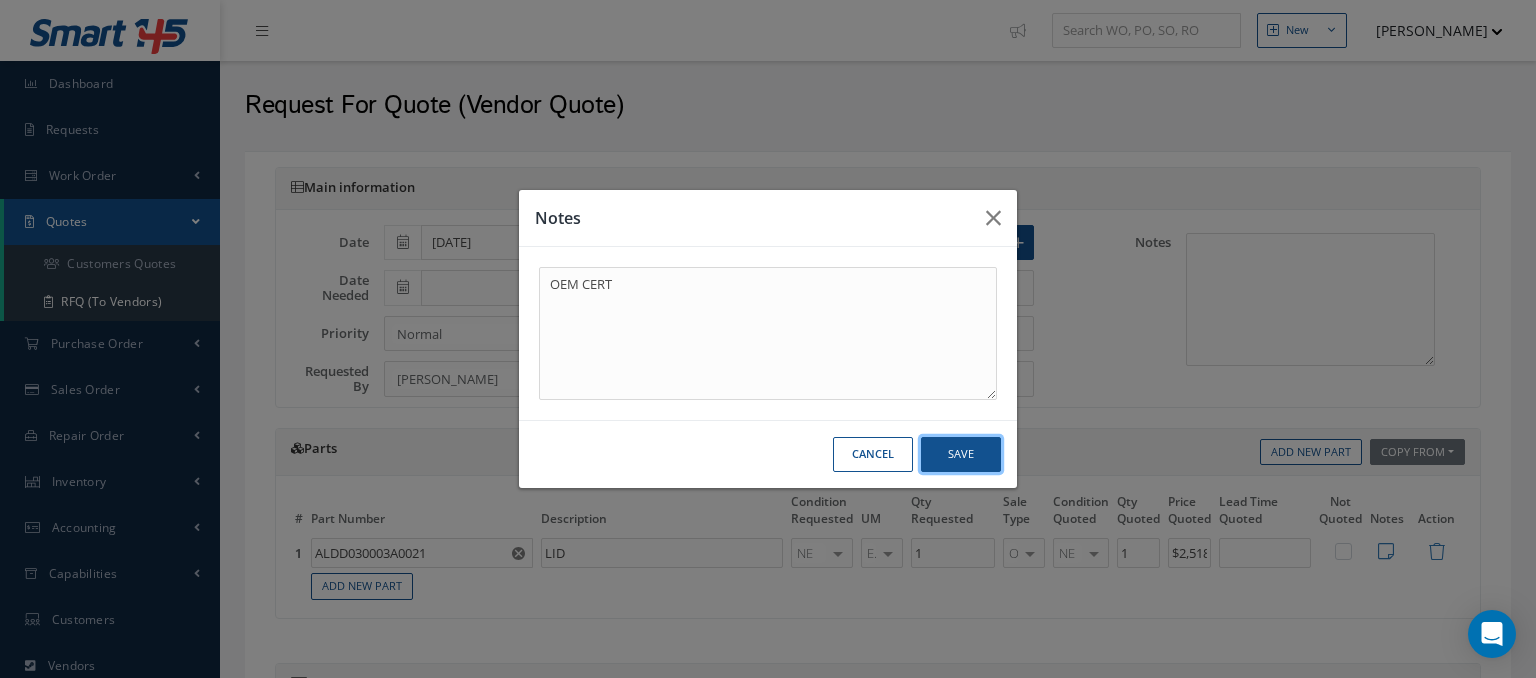 click on "Save" at bounding box center (0, 0) 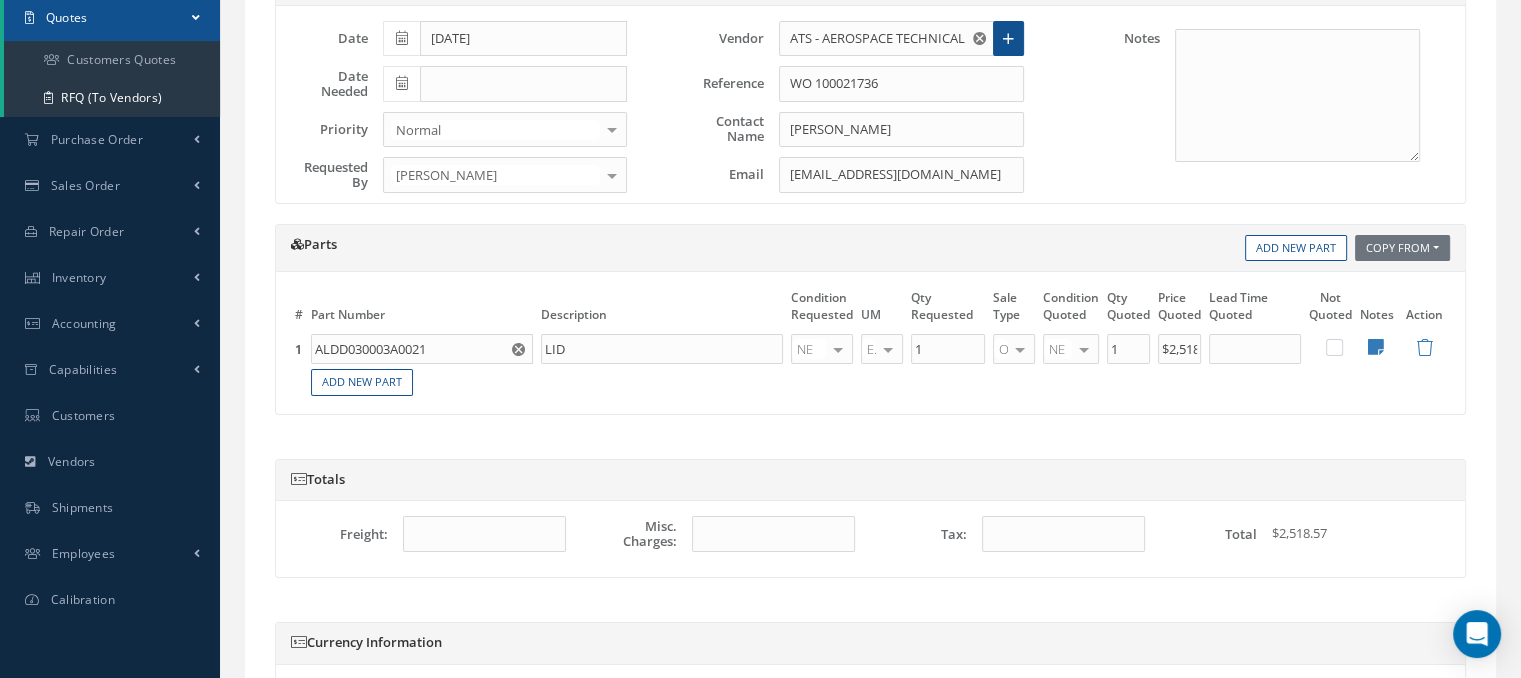 scroll, scrollTop: 442, scrollLeft: 0, axis: vertical 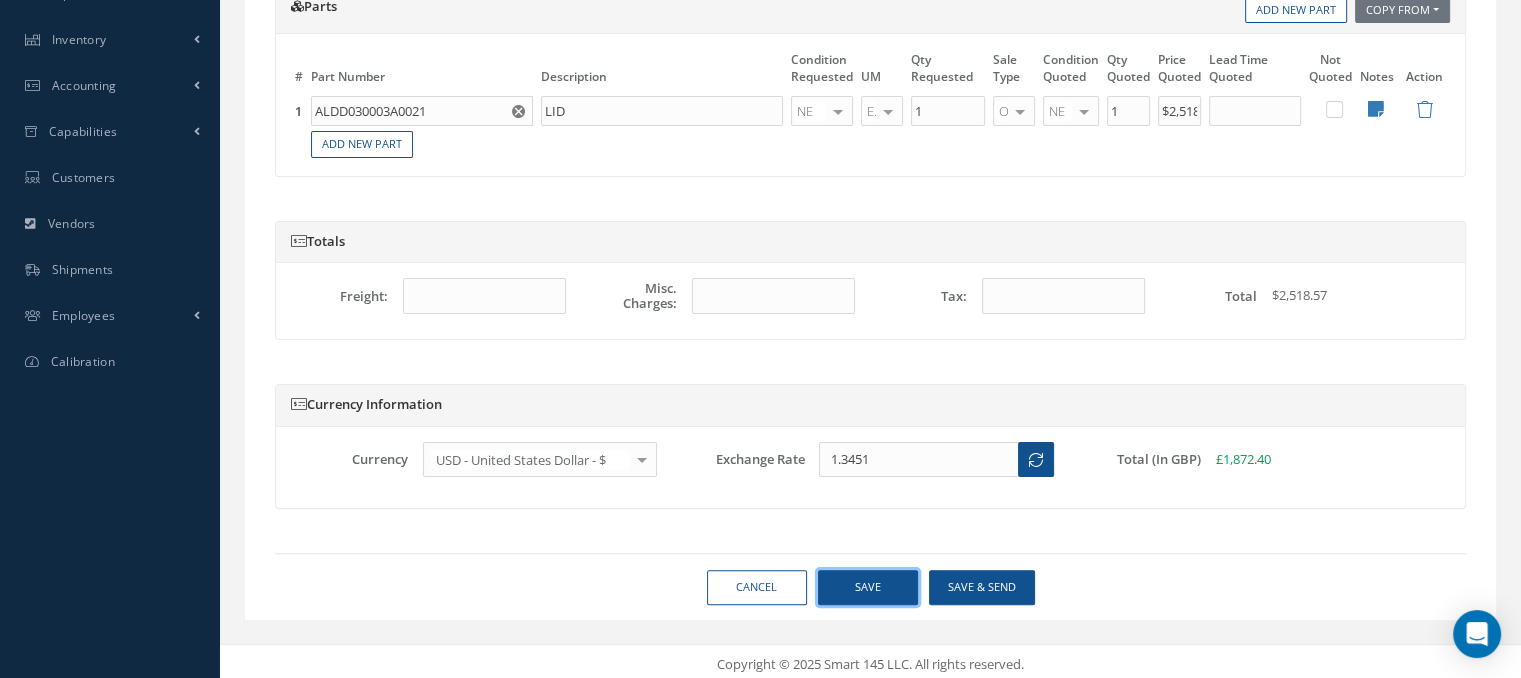 click on "Save" at bounding box center (868, 587) 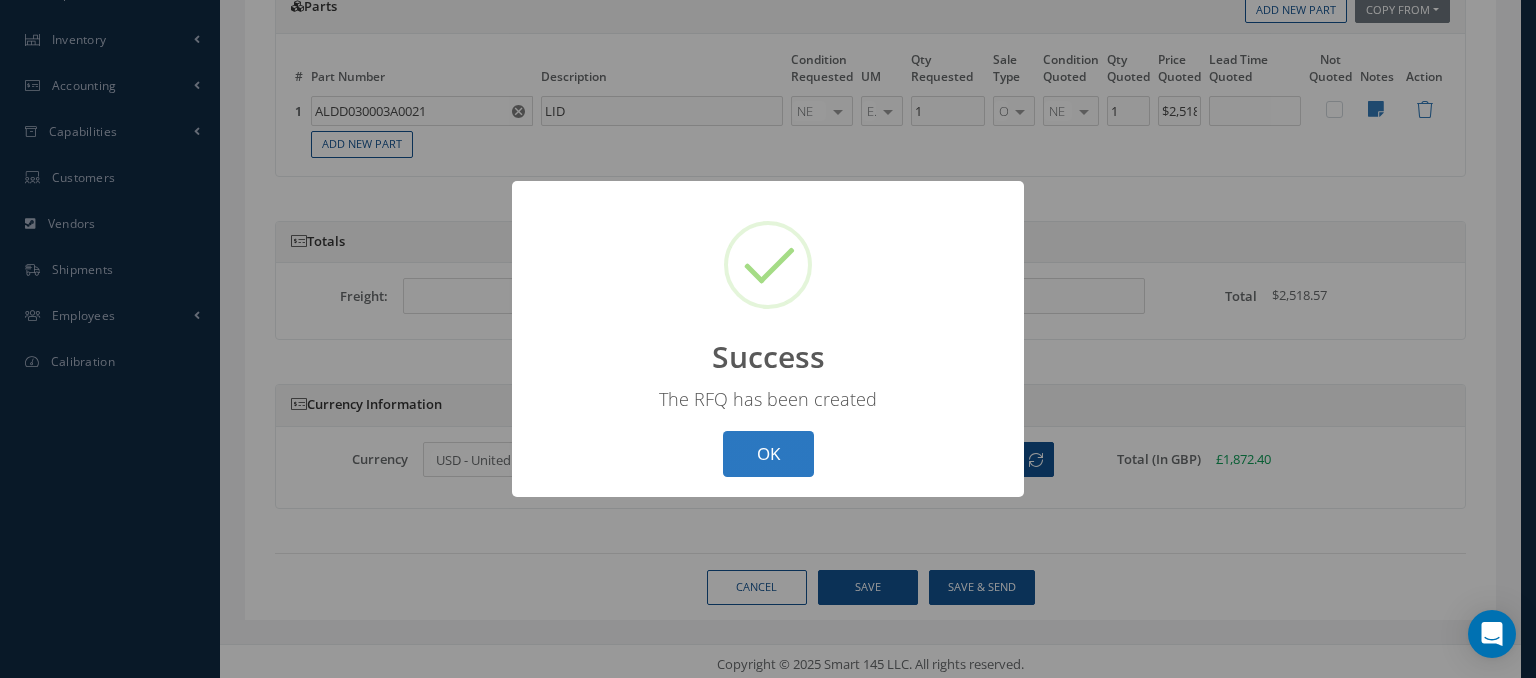 click on "OK" at bounding box center [768, 454] 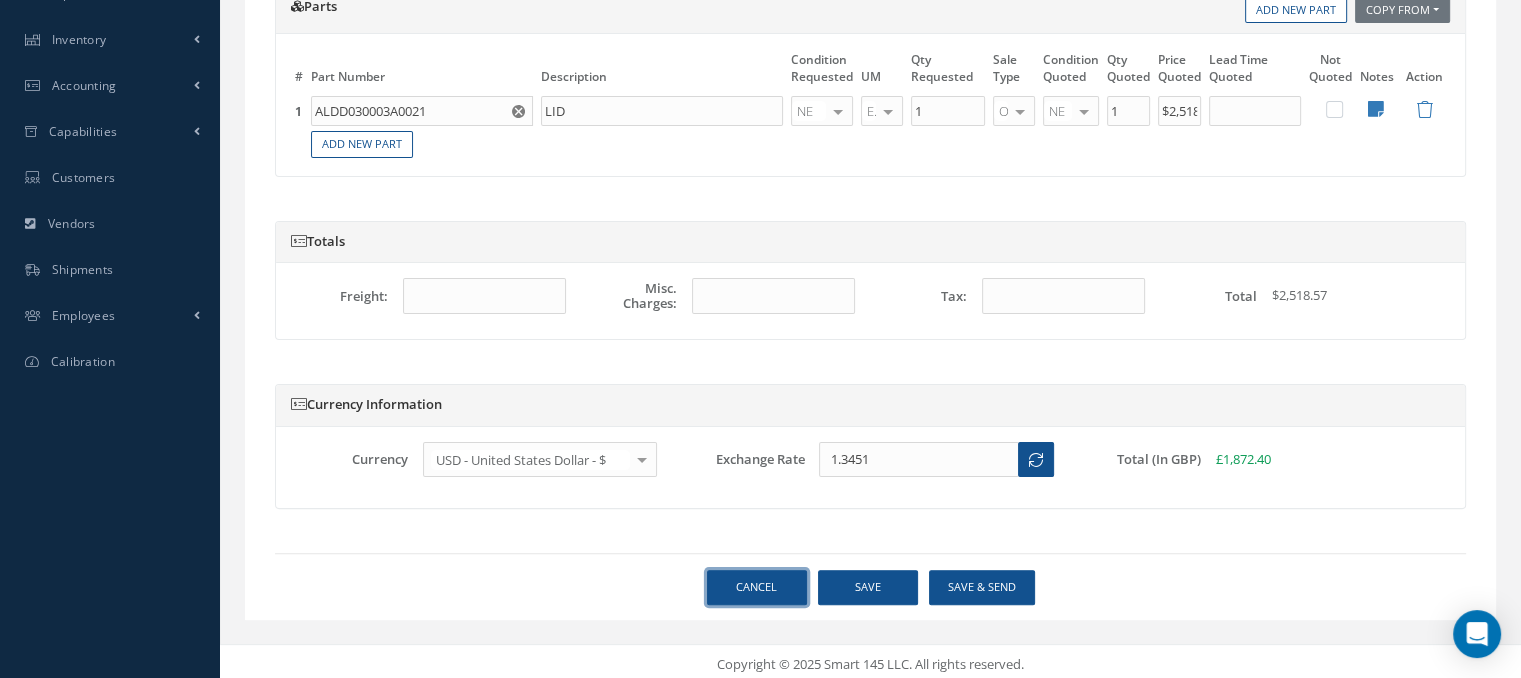 click on "Cancel" at bounding box center (757, 587) 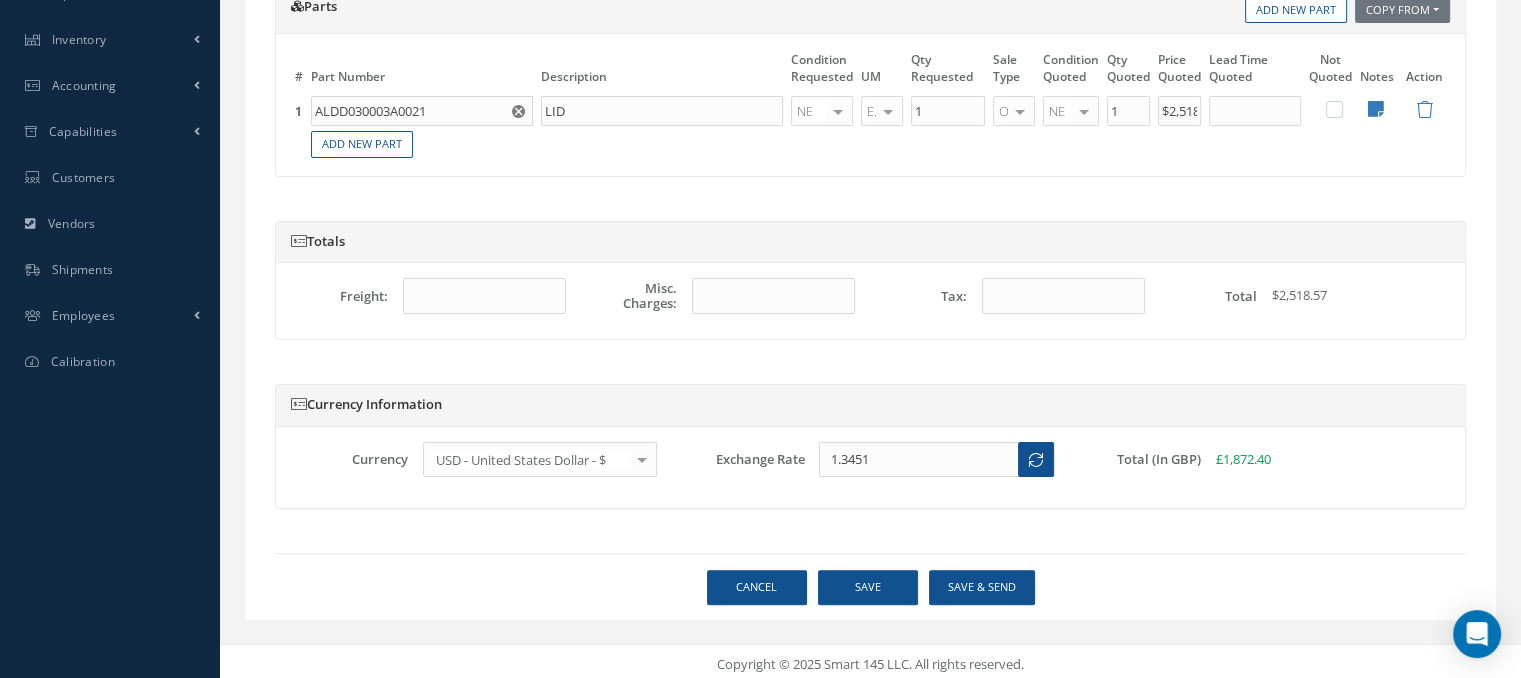 select on "25" 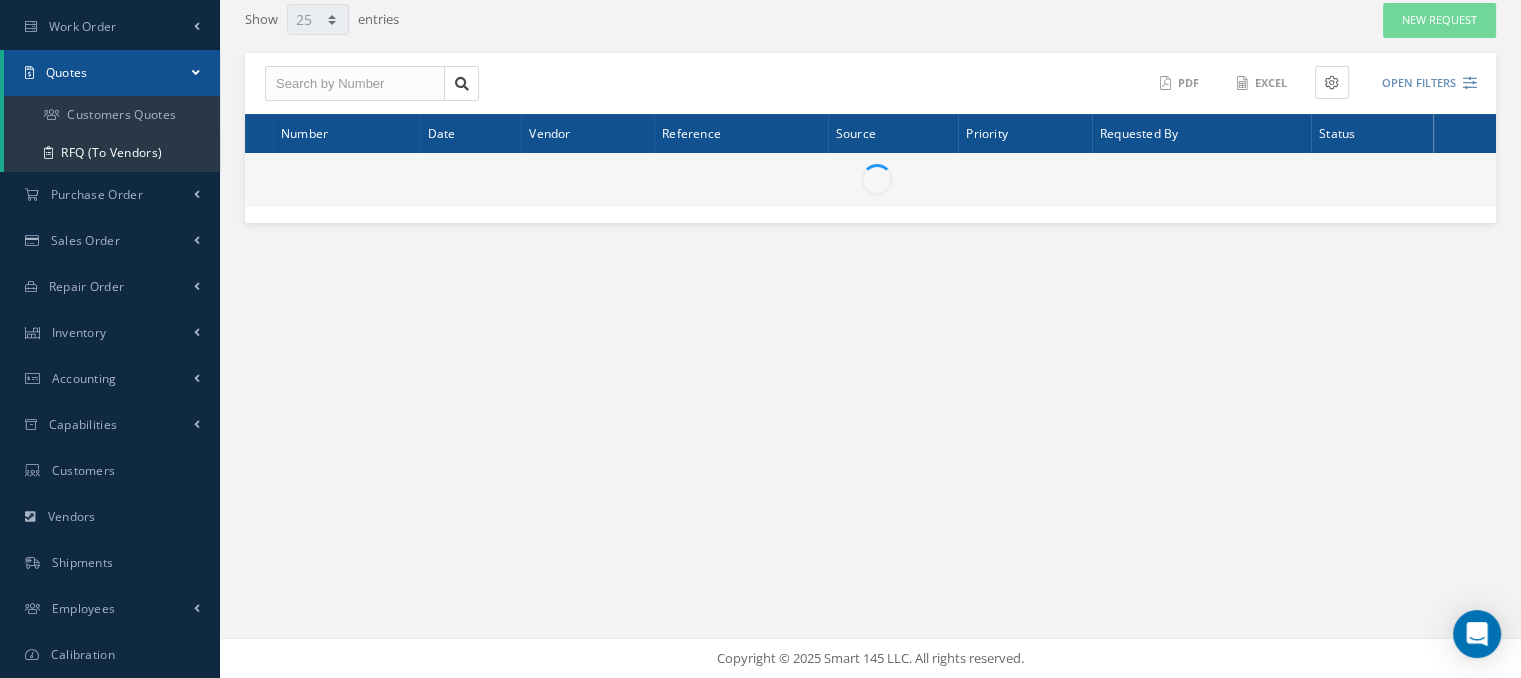 scroll, scrollTop: 0, scrollLeft: 0, axis: both 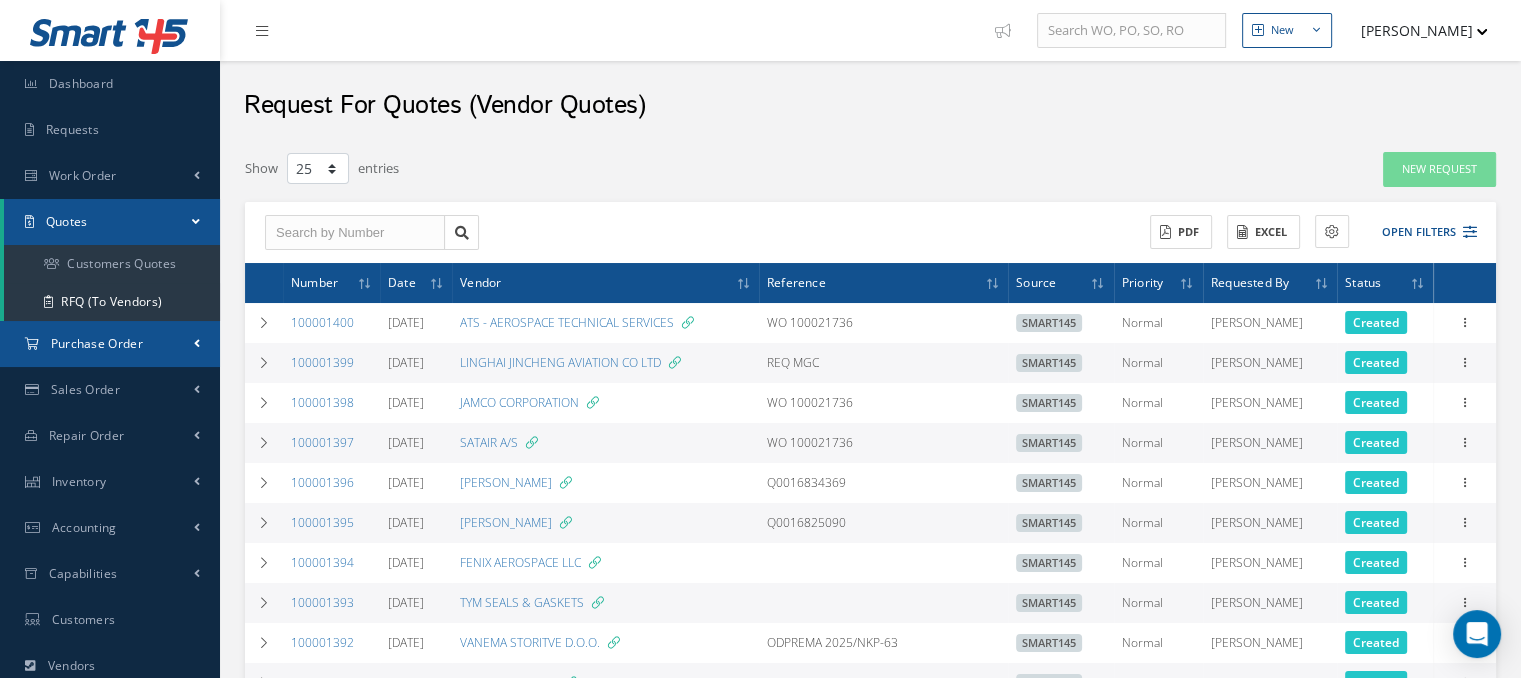 click on "Purchase Order" at bounding box center (110, 344) 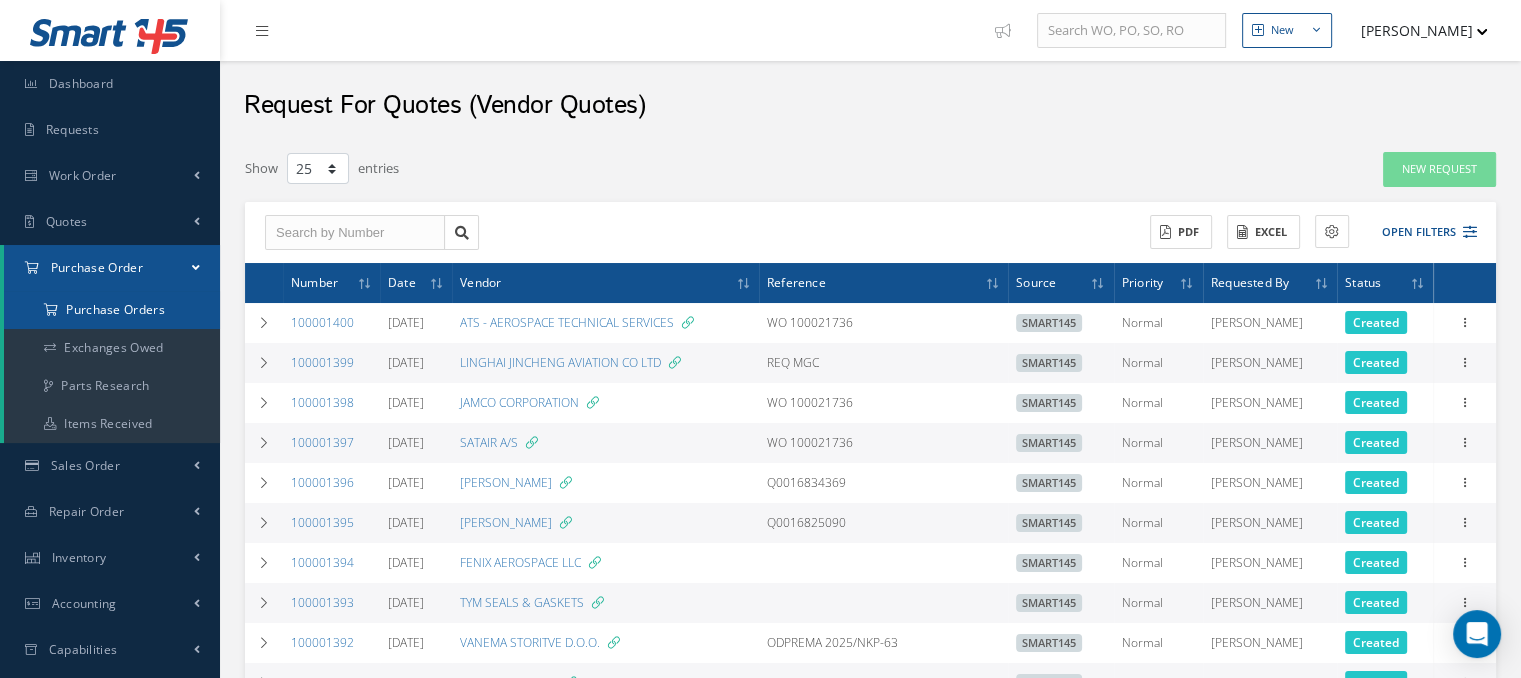 click on "Purchase Orders" at bounding box center (112, 310) 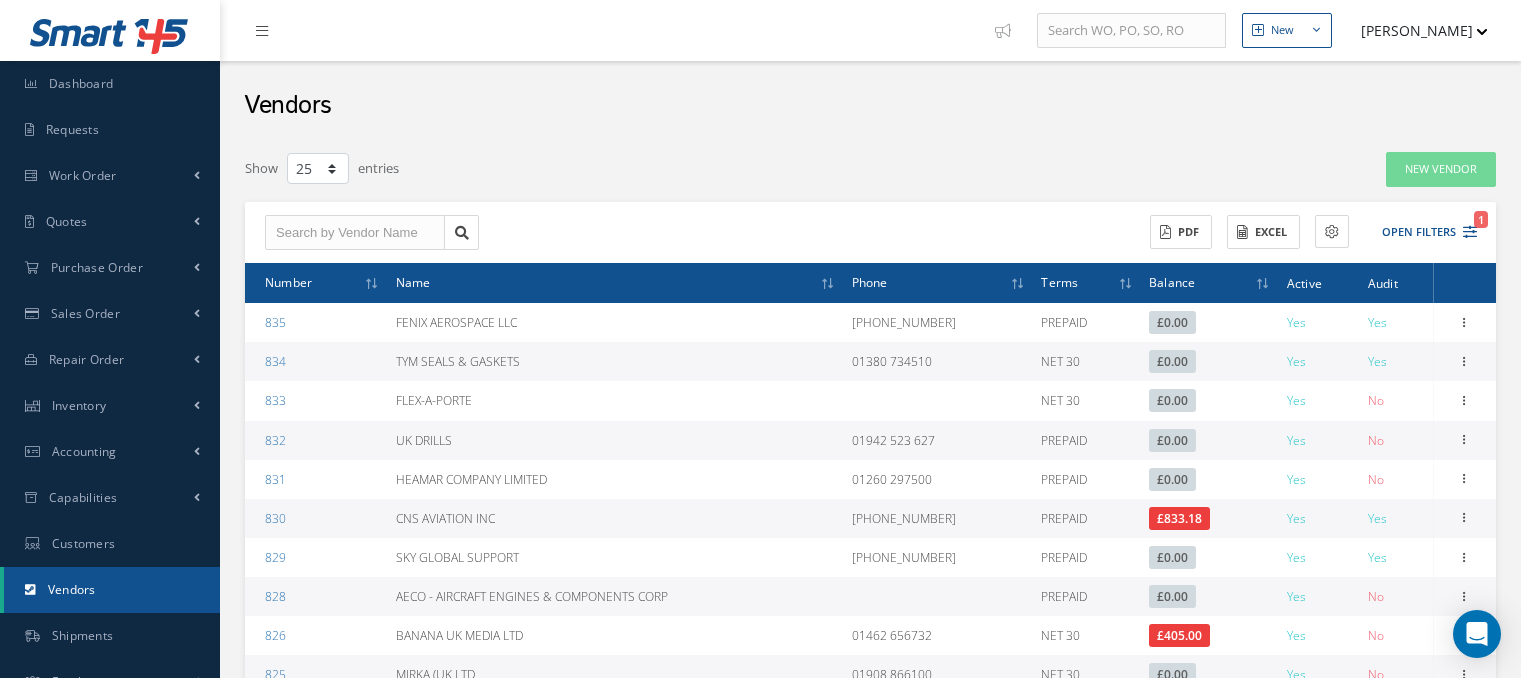 select on "25" 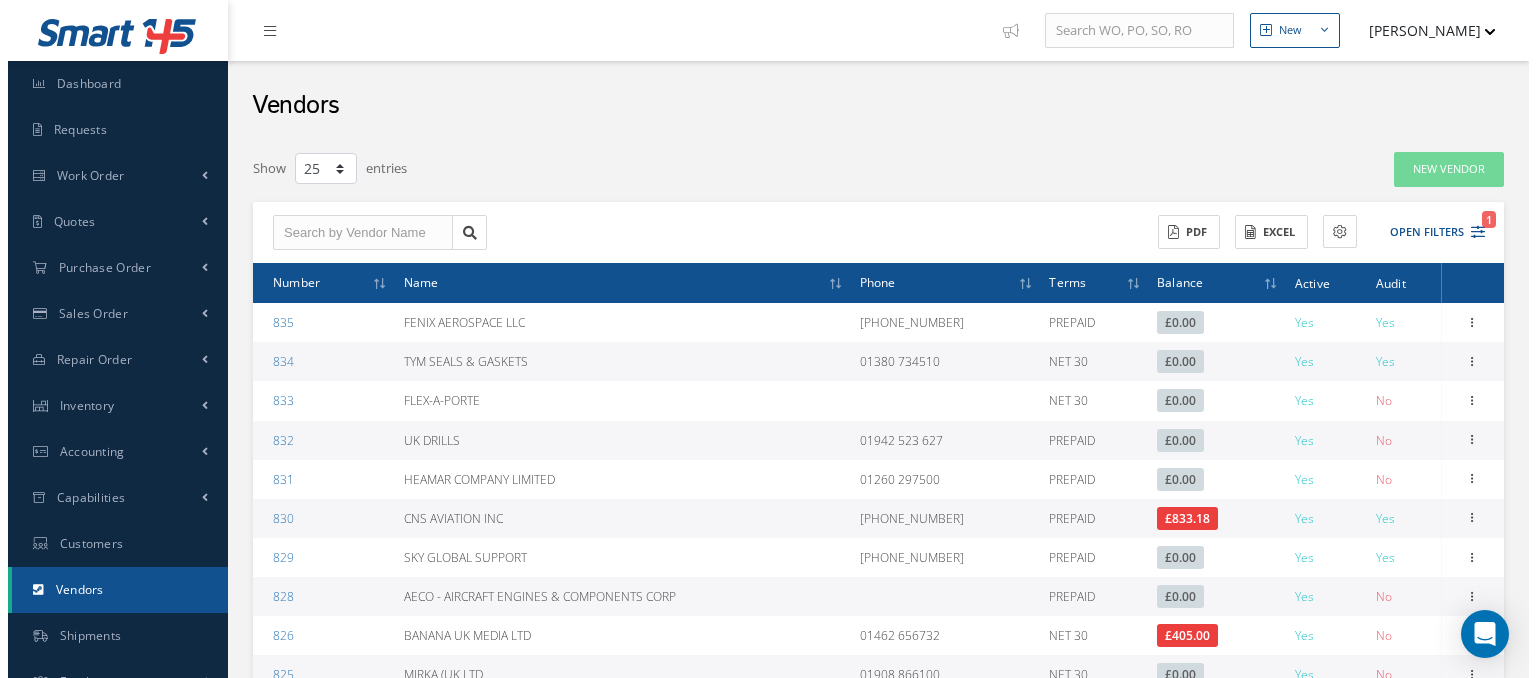 scroll, scrollTop: 0, scrollLeft: 0, axis: both 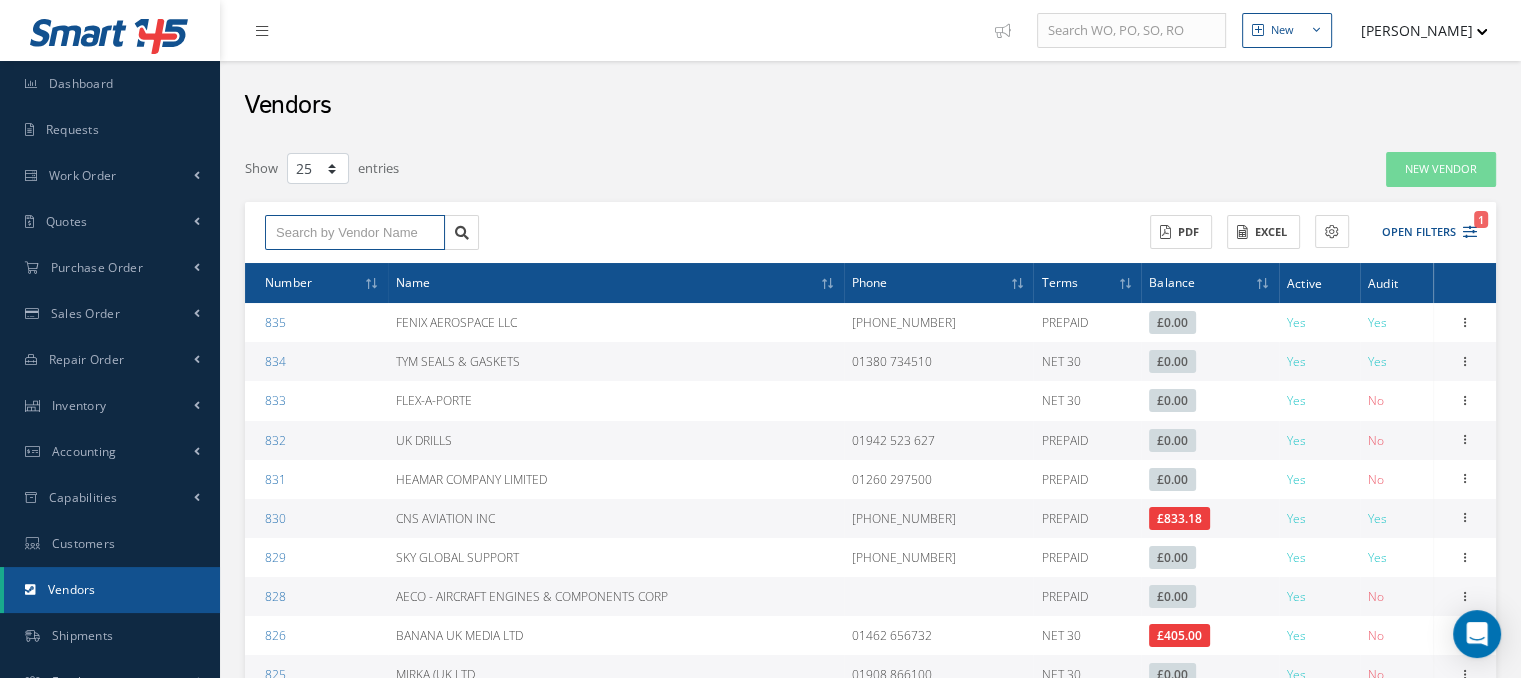 click at bounding box center [355, 233] 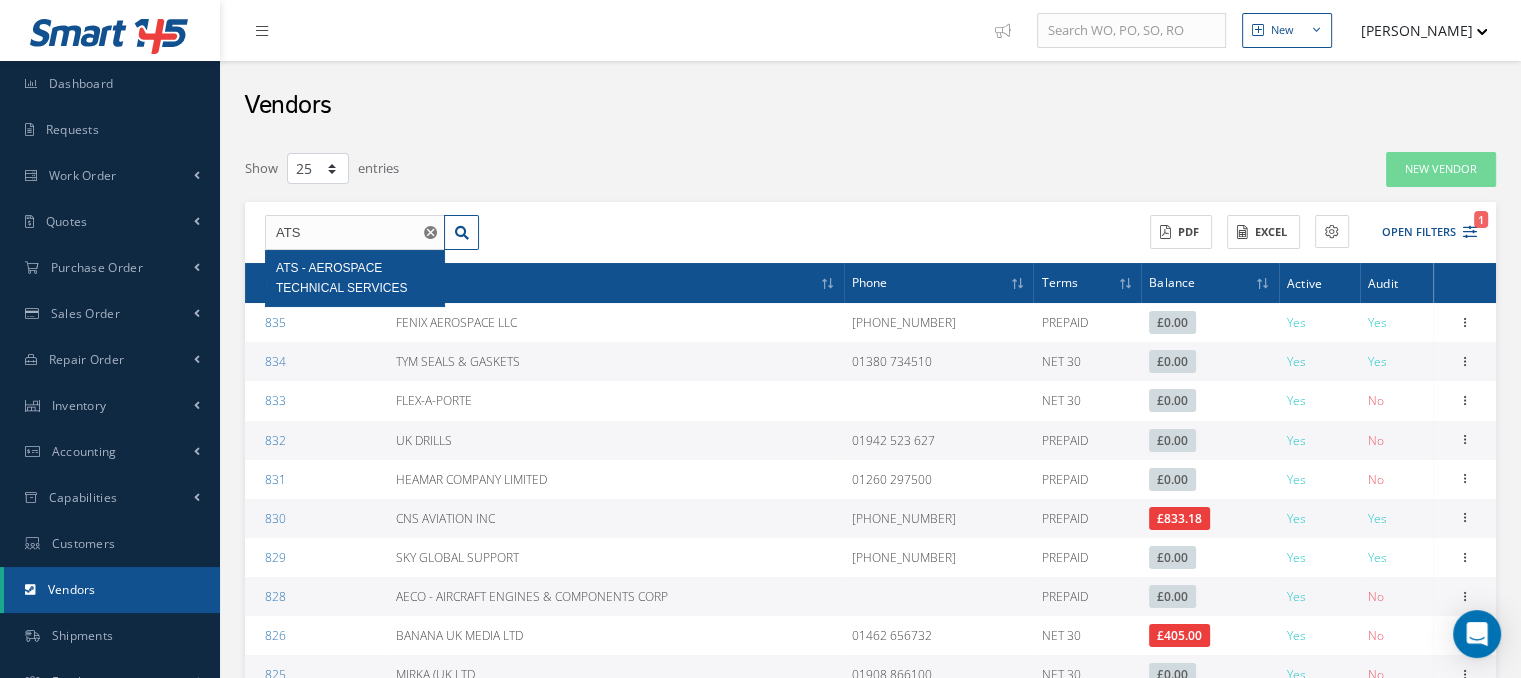 click on "ATS - AEROSPACE TECHNICAL SERVICES" at bounding box center (341, 278) 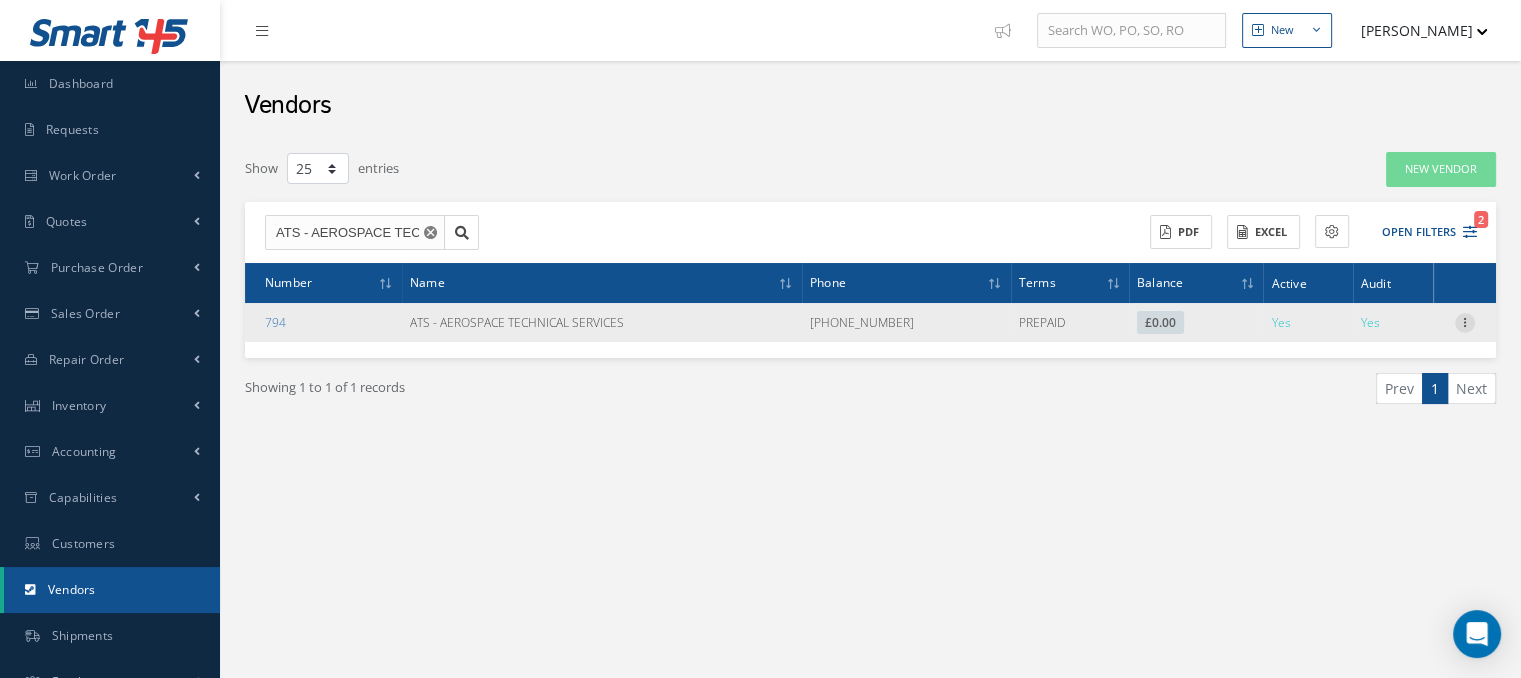 click at bounding box center [1465, 321] 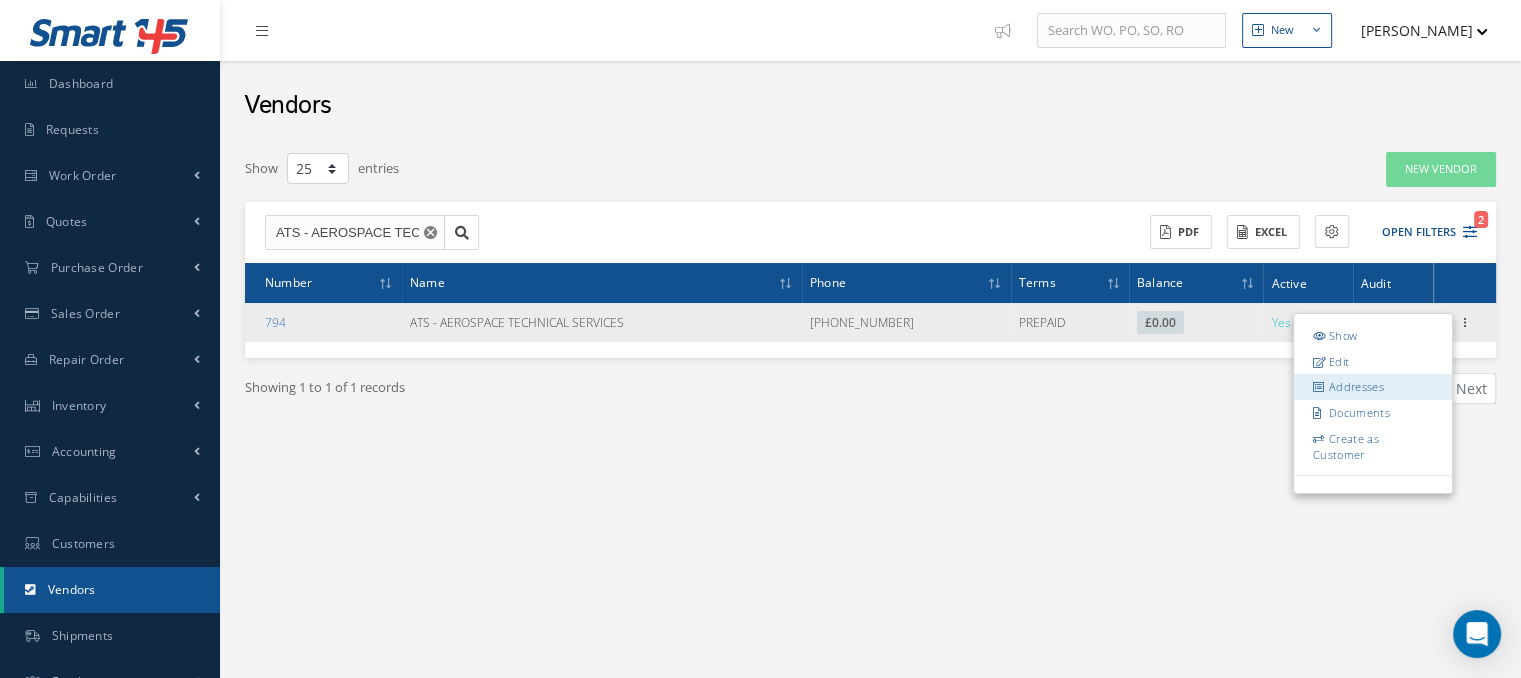 click on "Addresses" at bounding box center [1373, 387] 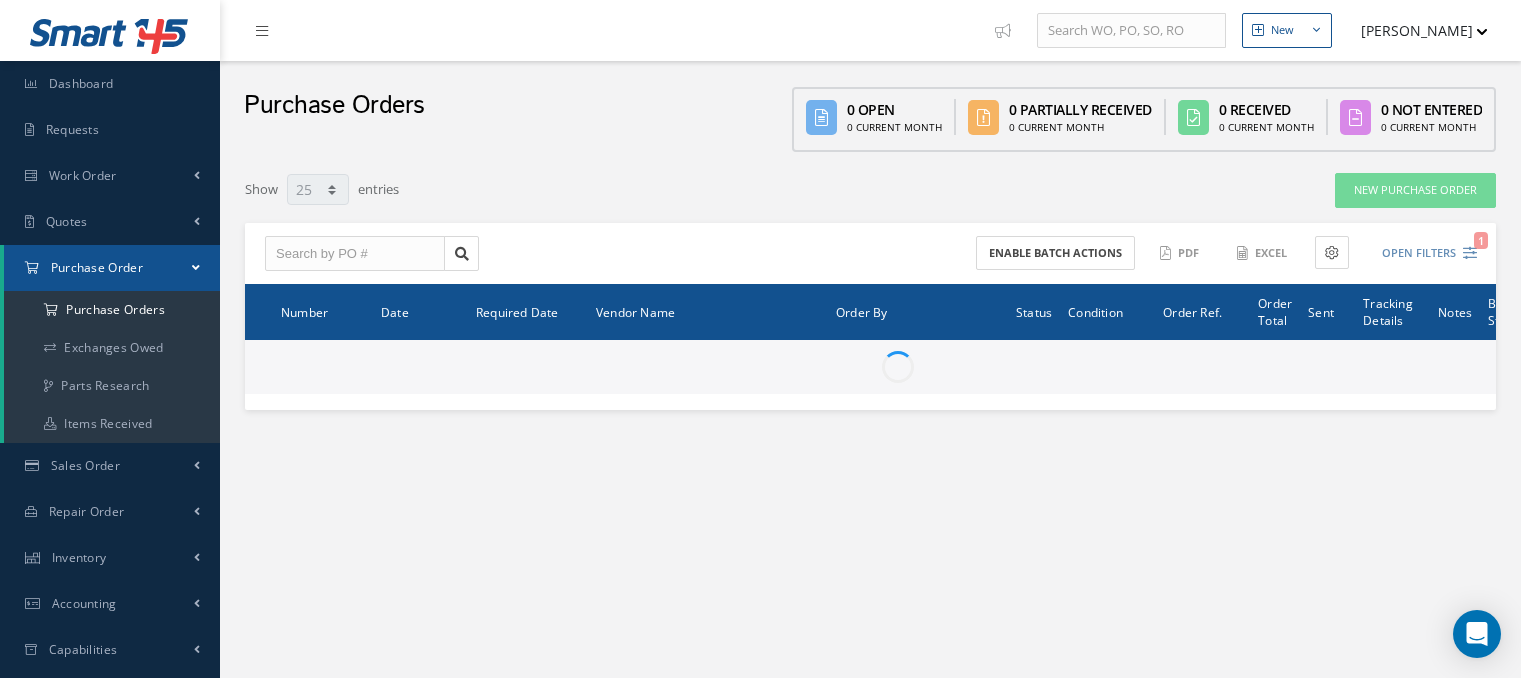 select on "25" 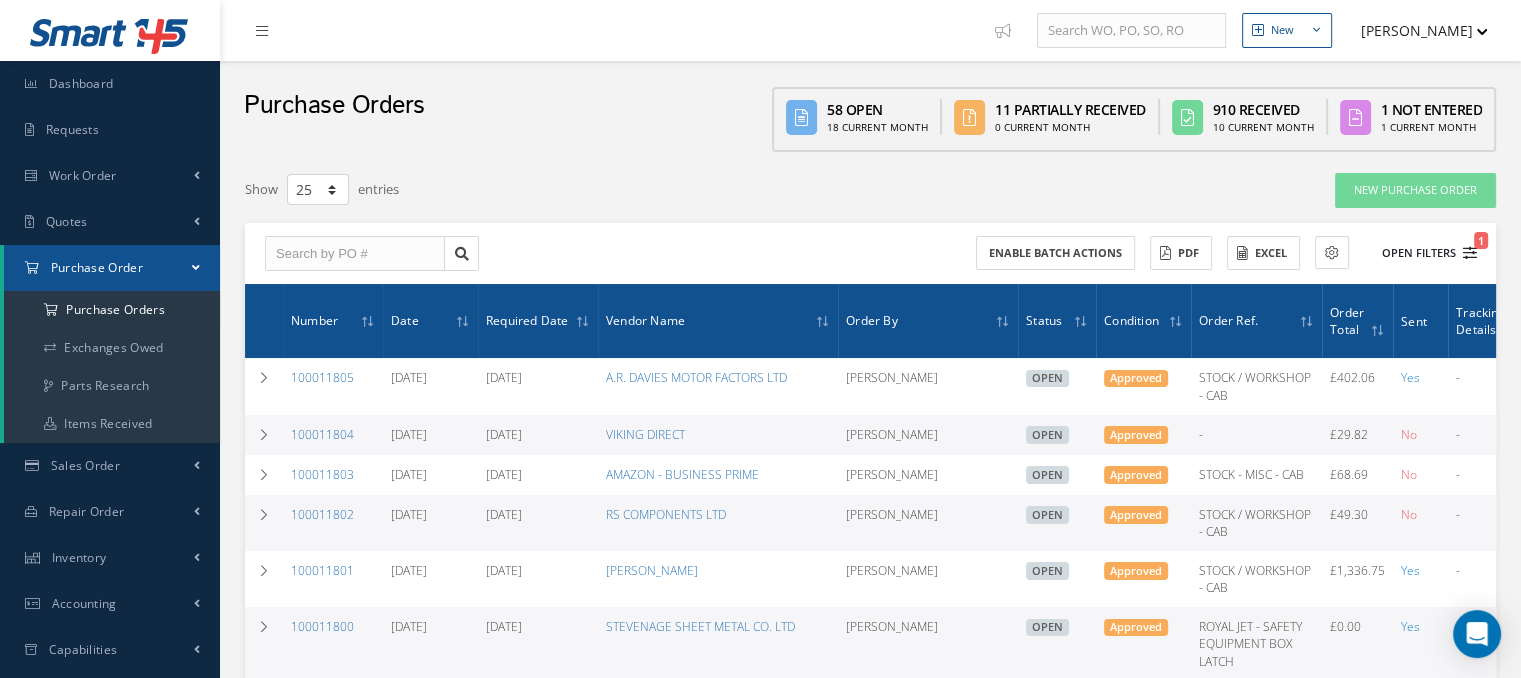 click on "1" at bounding box center (1470, 253) 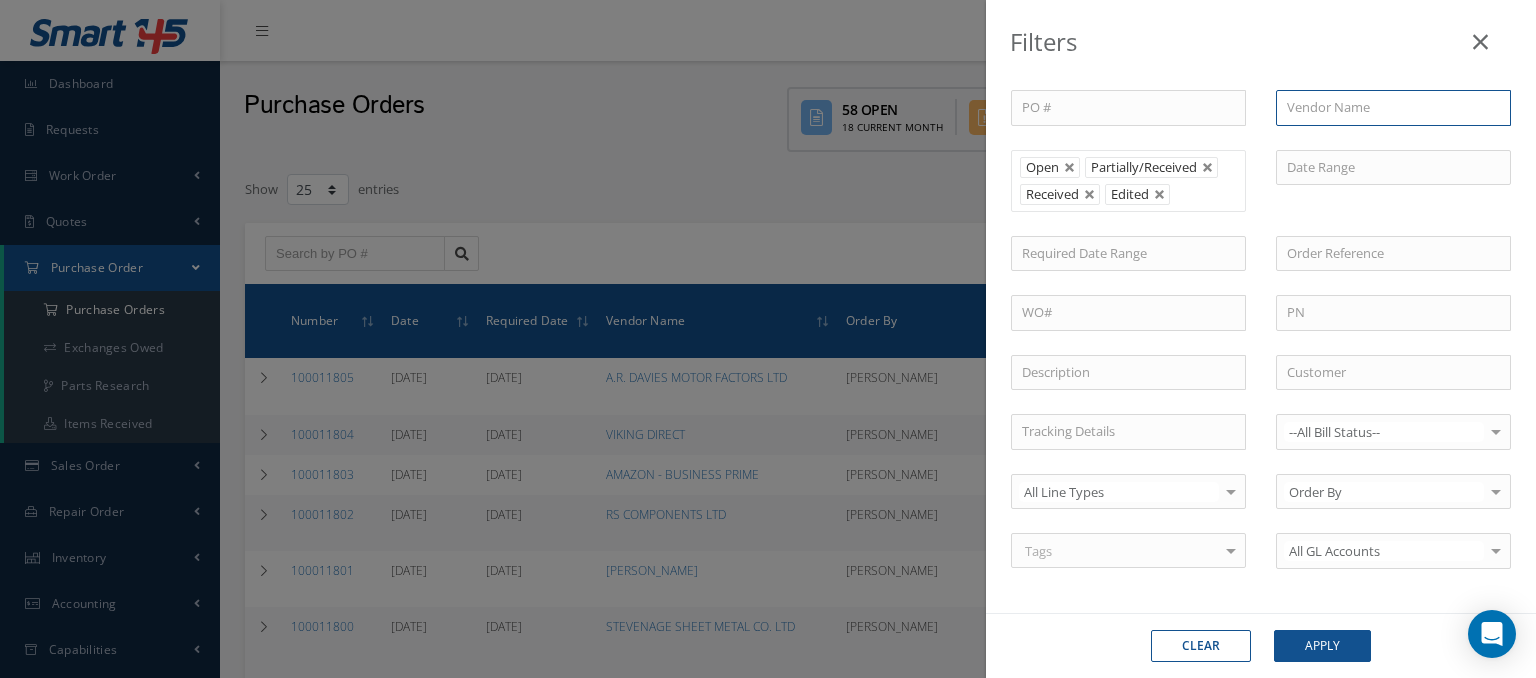 click at bounding box center (1393, 108) 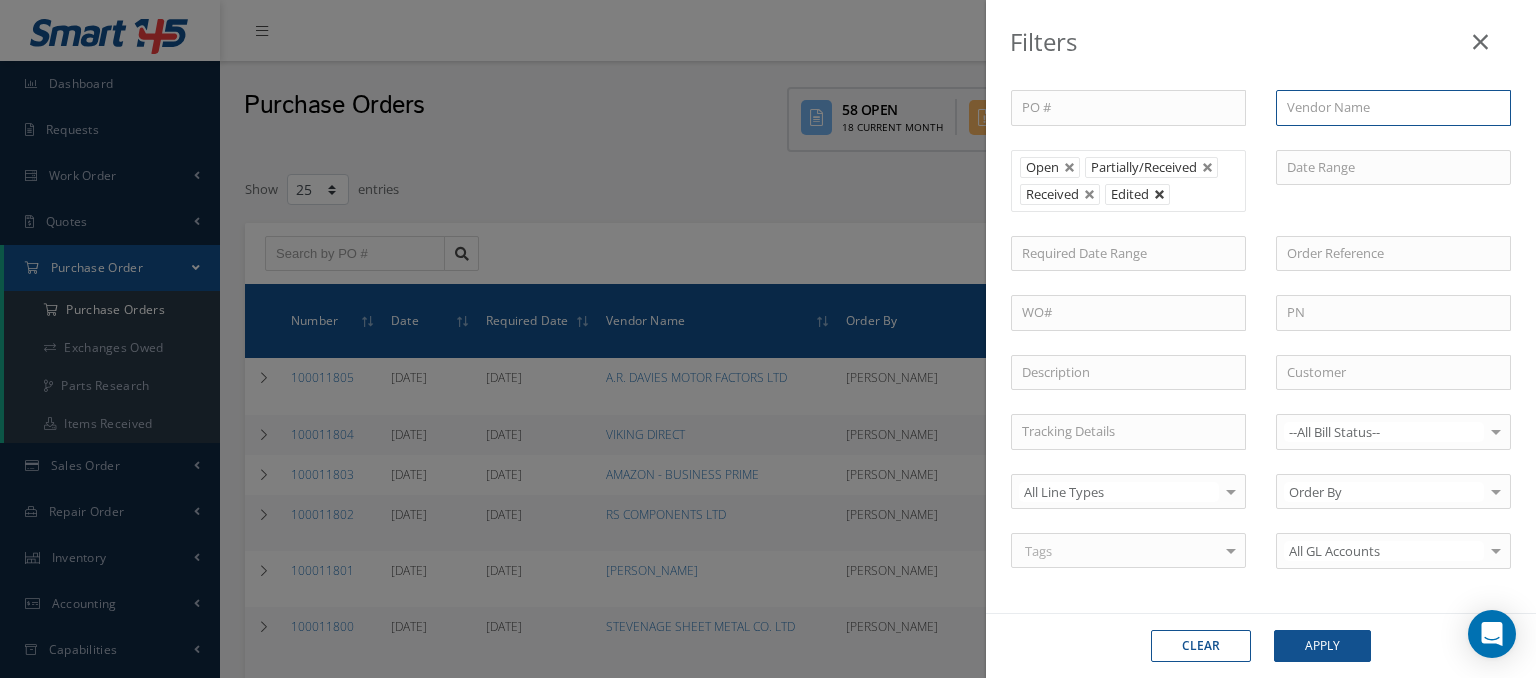 click at bounding box center [1160, 195] 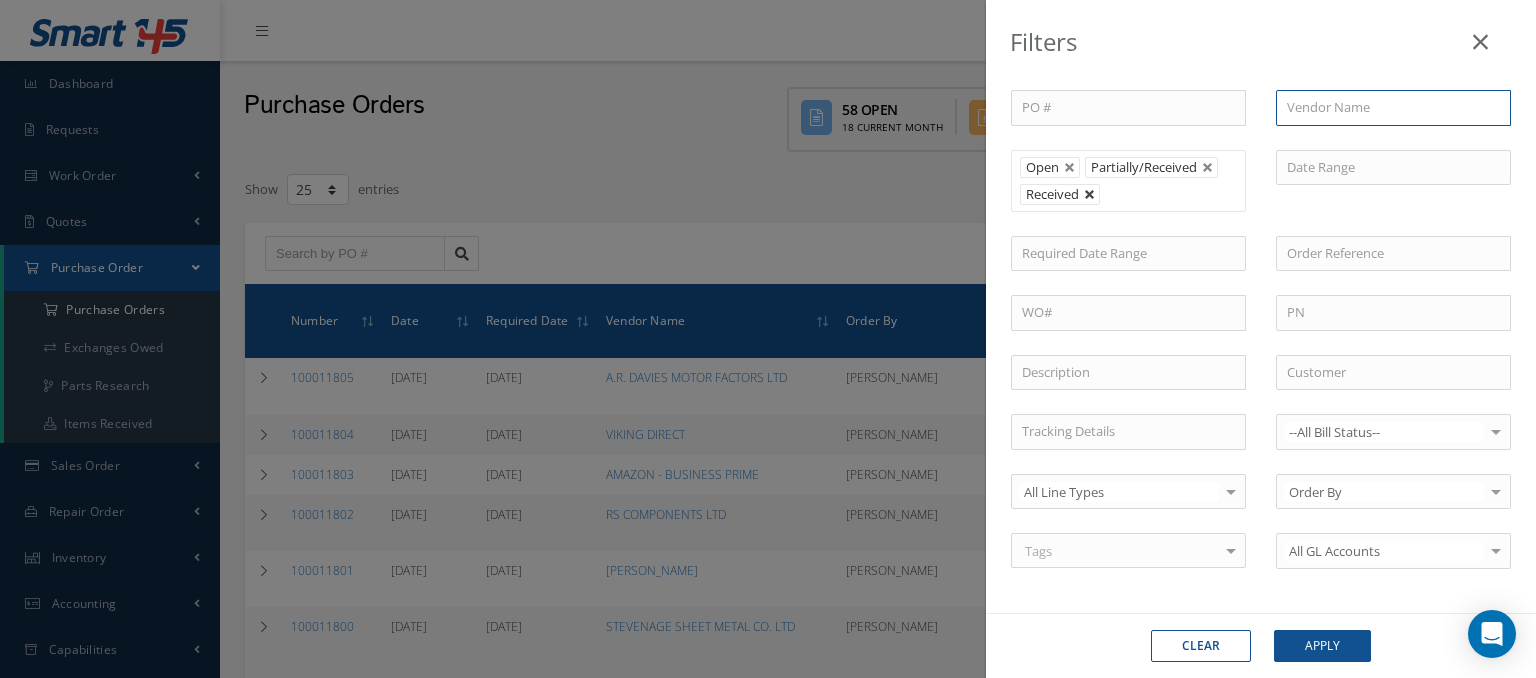 click at bounding box center [1090, 195] 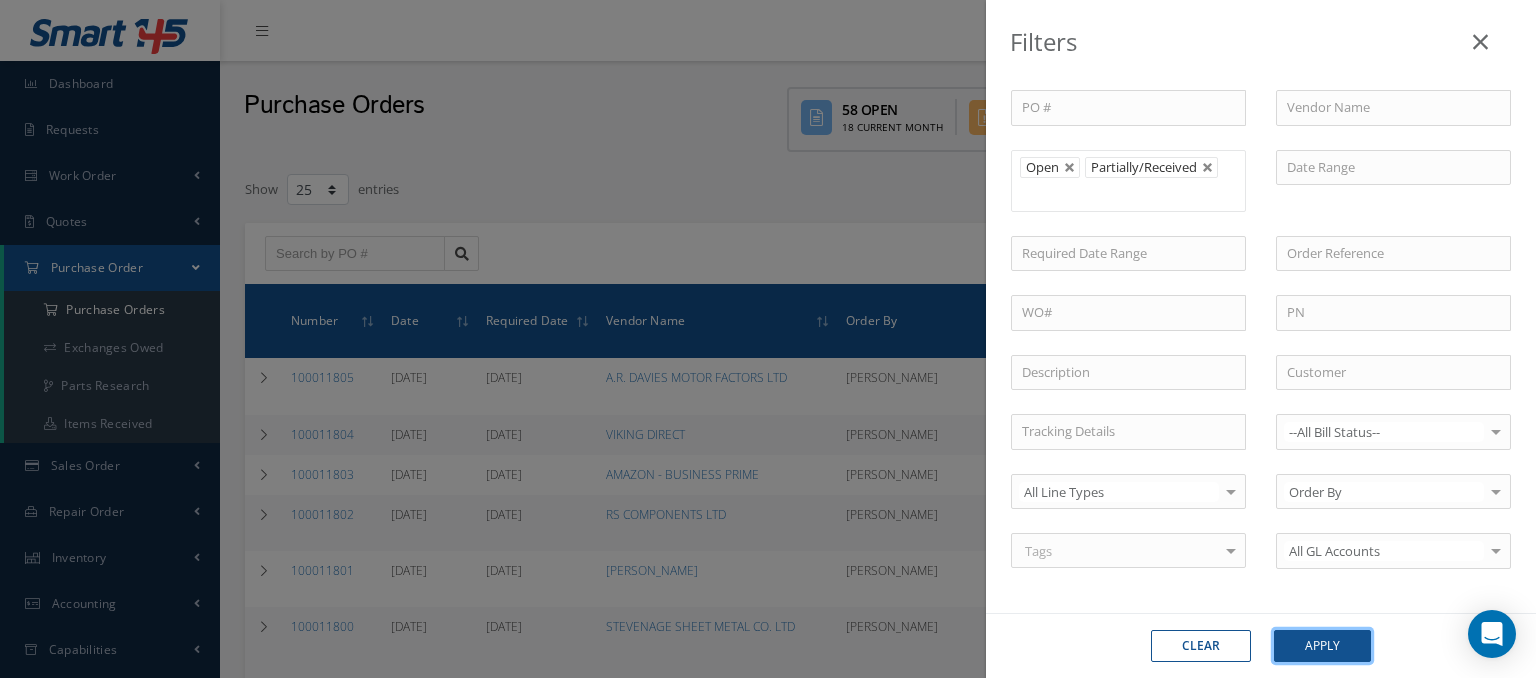 click on "Apply" at bounding box center (1322, 646) 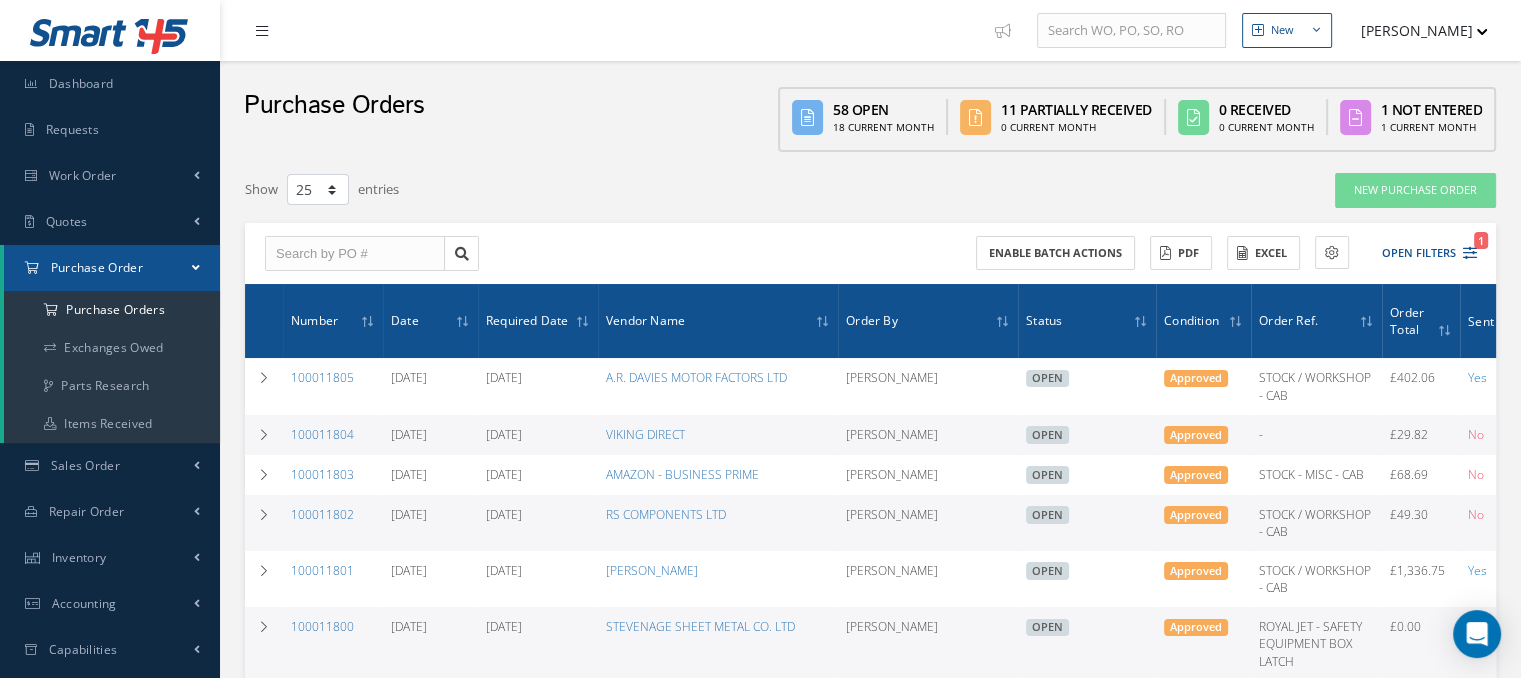 click at bounding box center [267, 30] 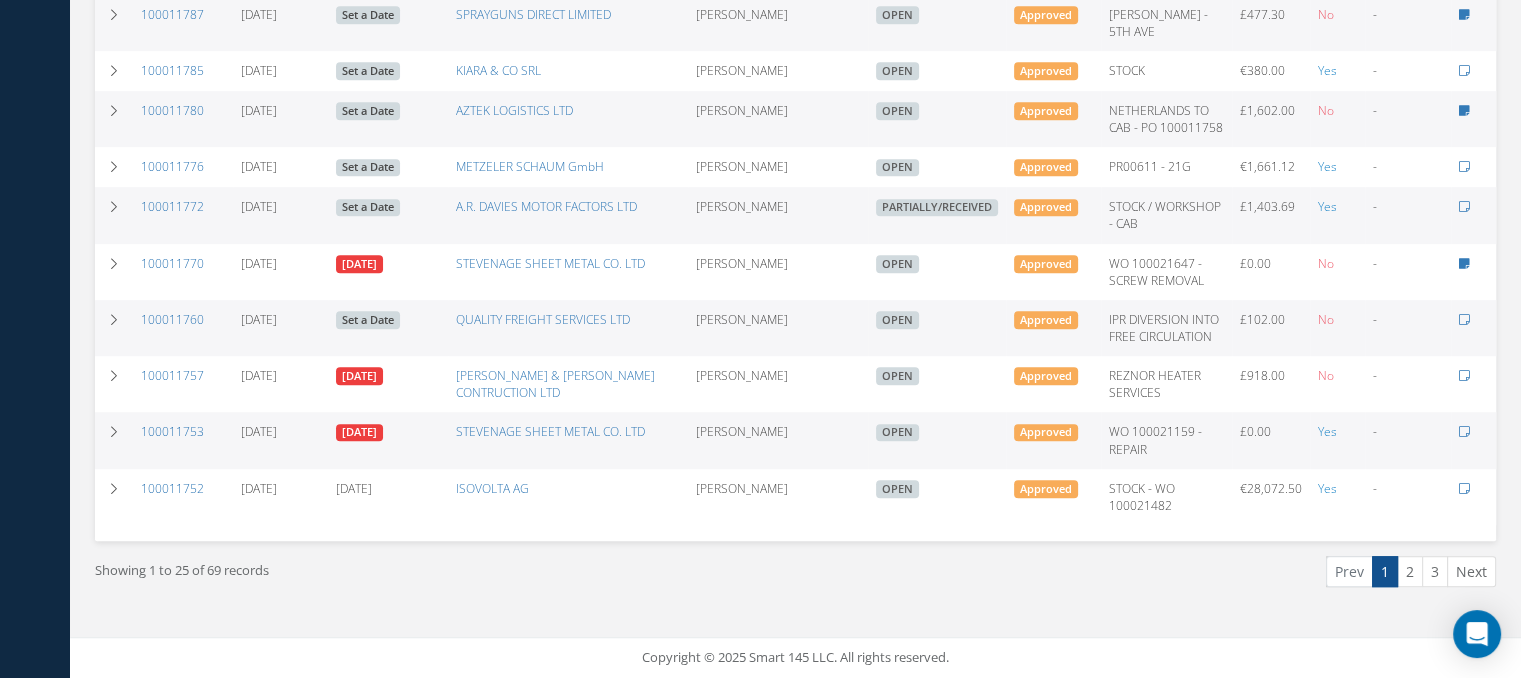 scroll, scrollTop: 1543, scrollLeft: 0, axis: vertical 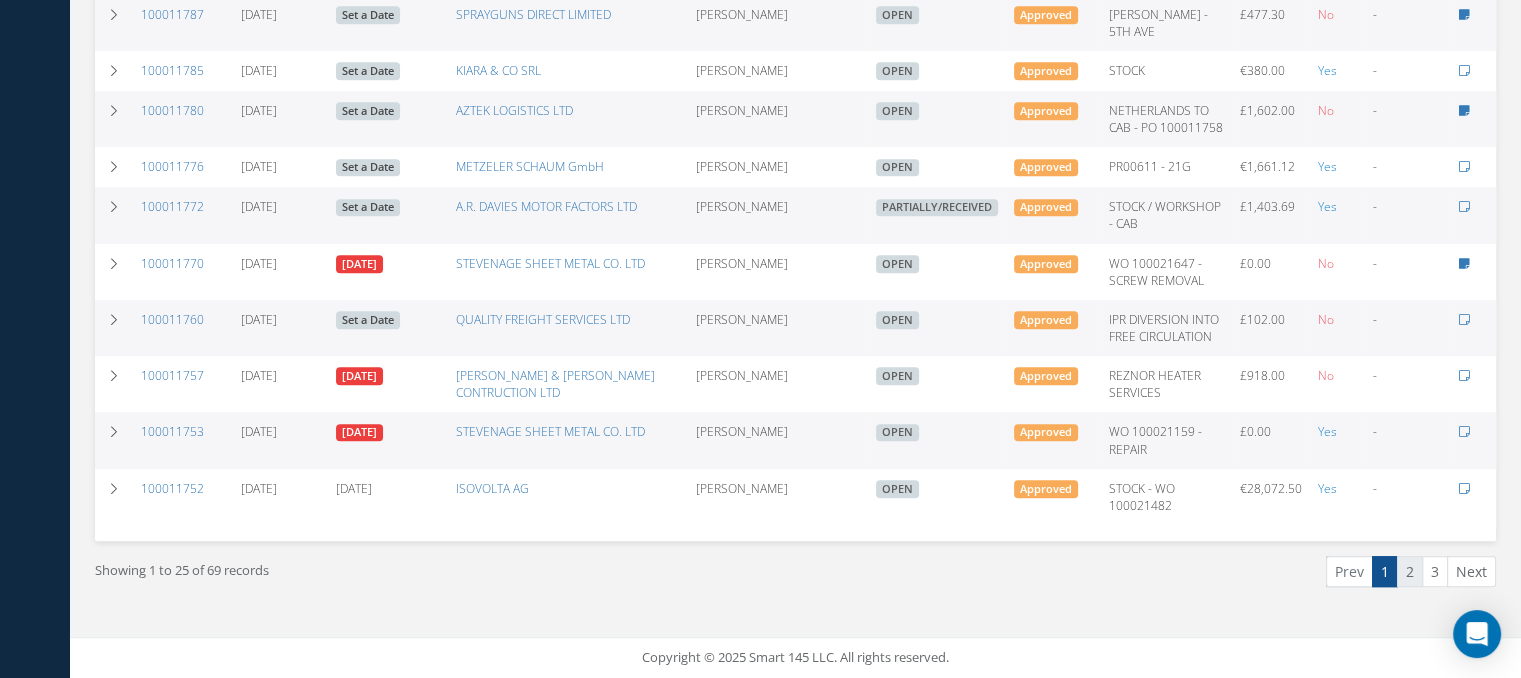 click on "2" at bounding box center [1410, 571] 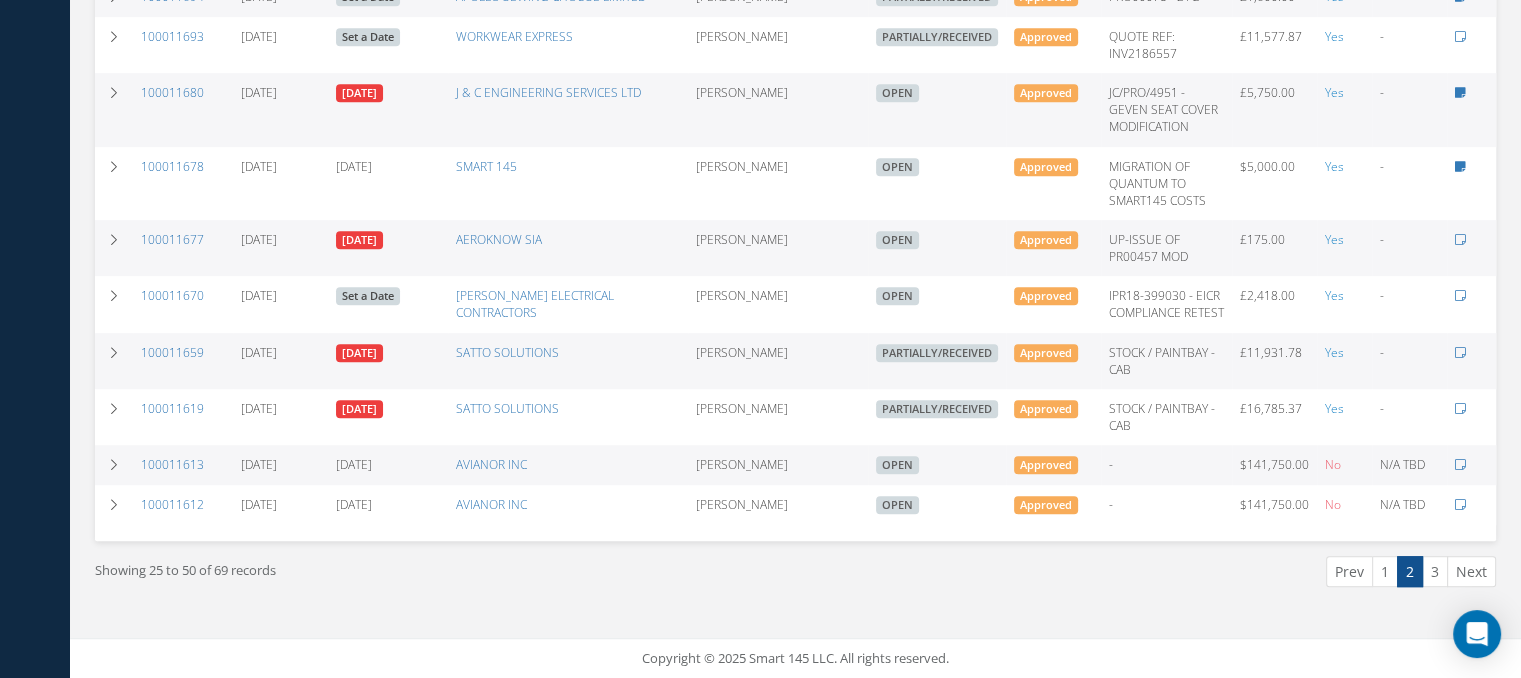 scroll, scrollTop: 1413, scrollLeft: 0, axis: vertical 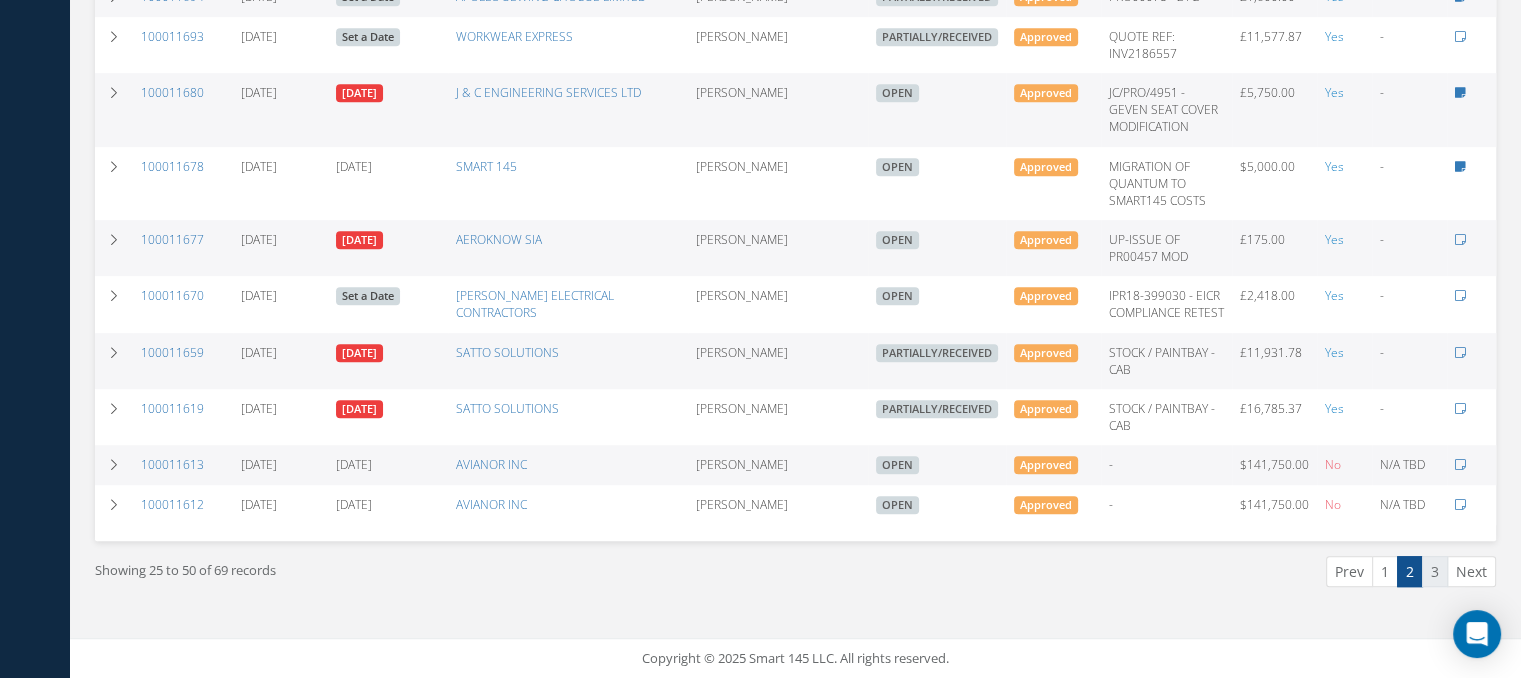 click on "3" at bounding box center (1435, 571) 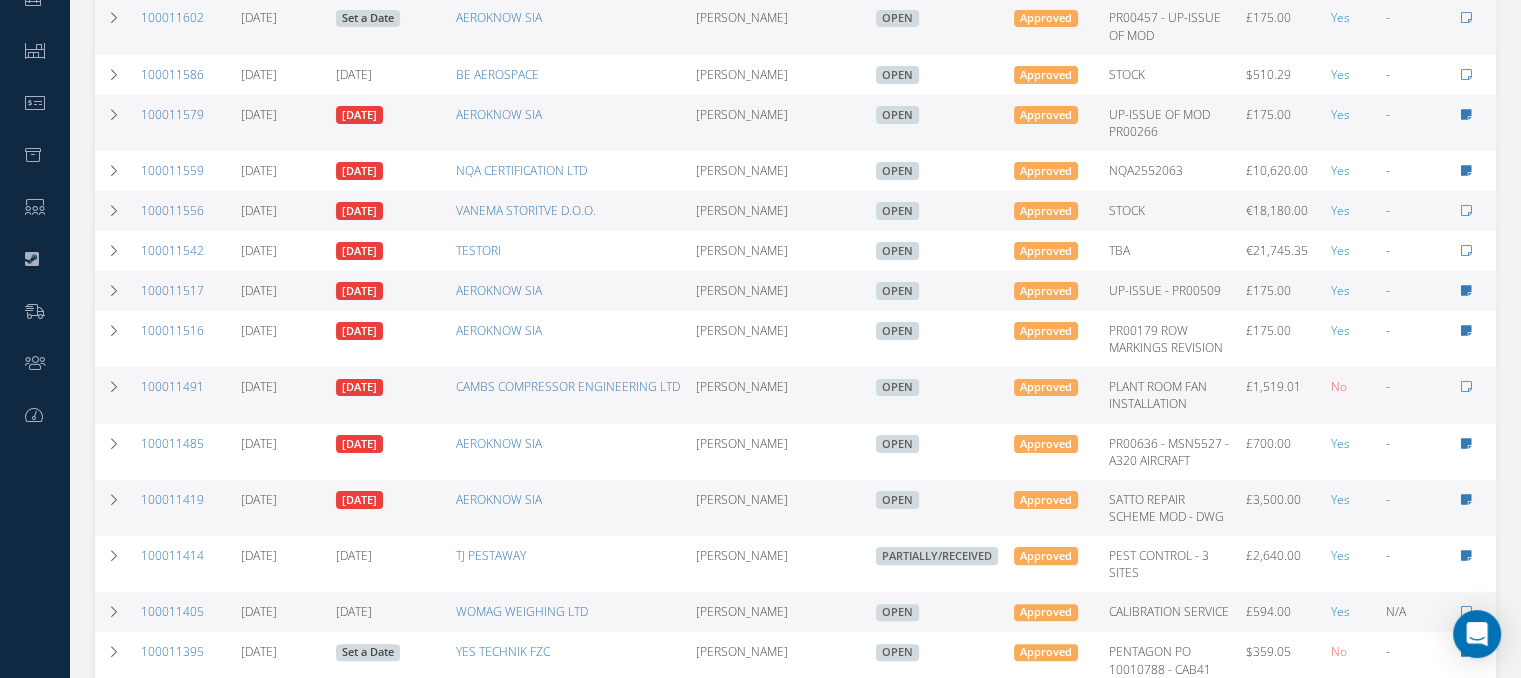 scroll, scrollTop: 403, scrollLeft: 0, axis: vertical 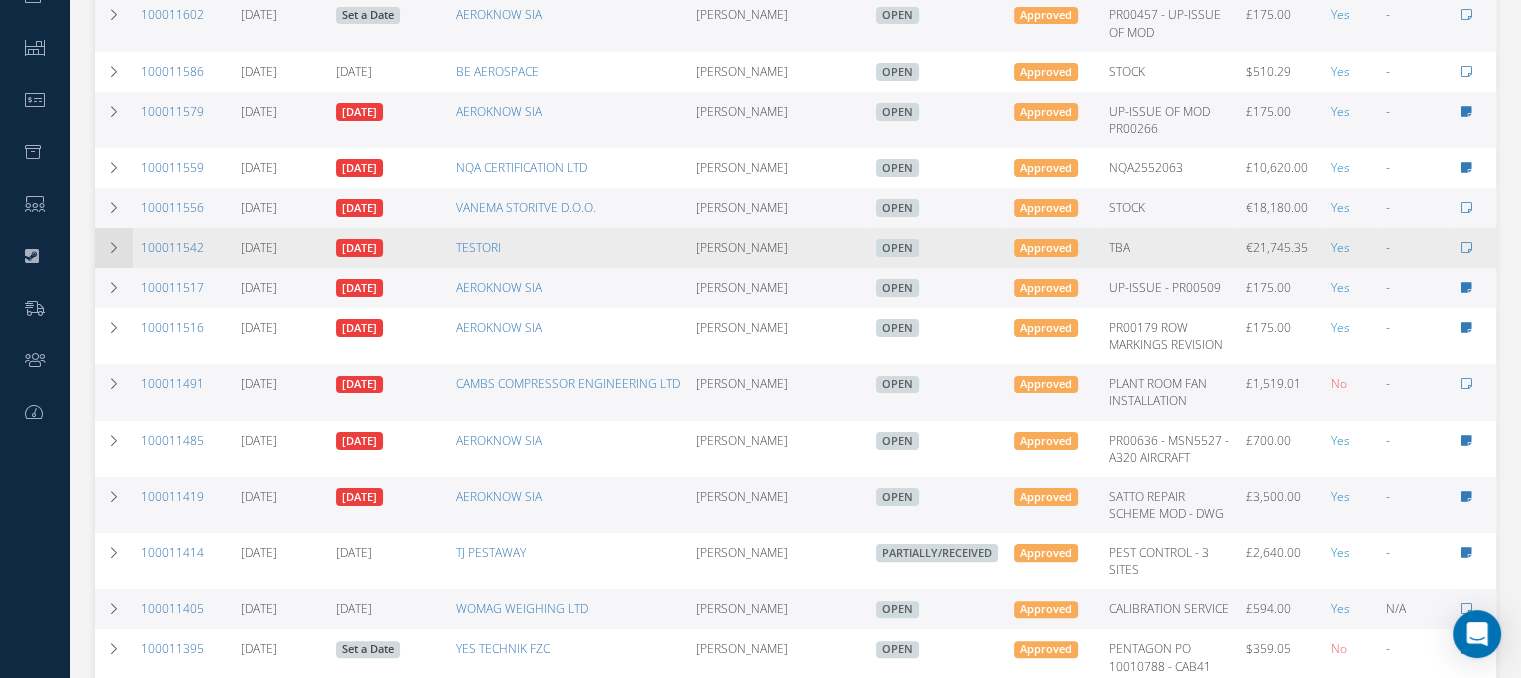 click at bounding box center (114, 248) 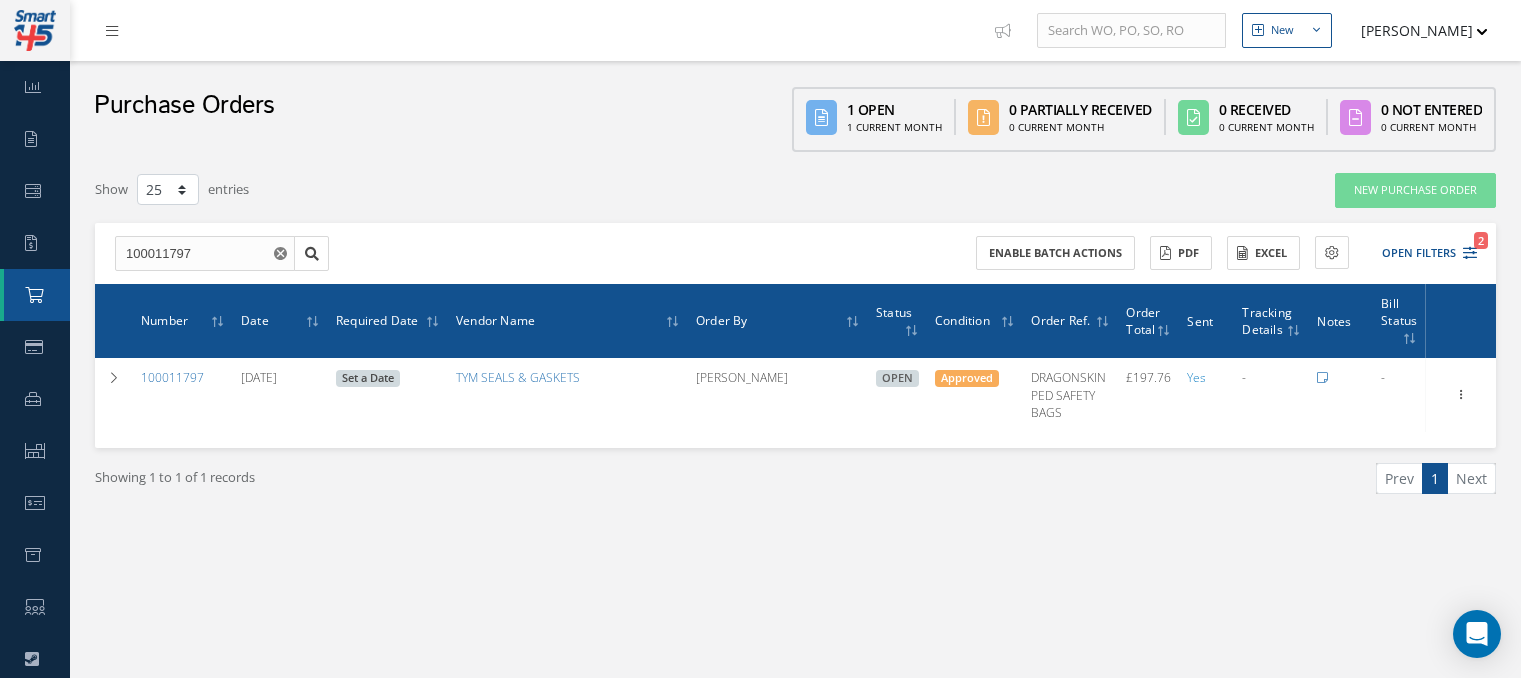 select on "25" 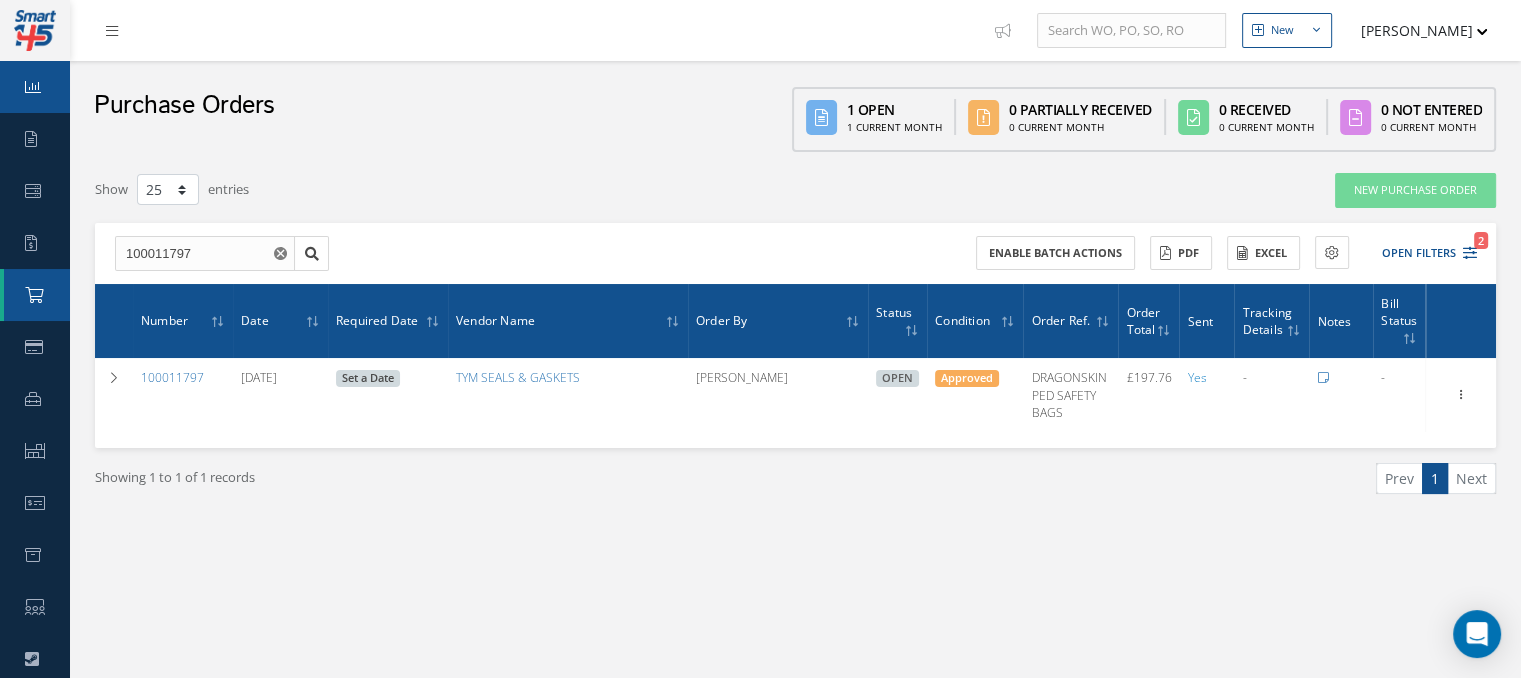 click on "Dashboard" at bounding box center [35, 87] 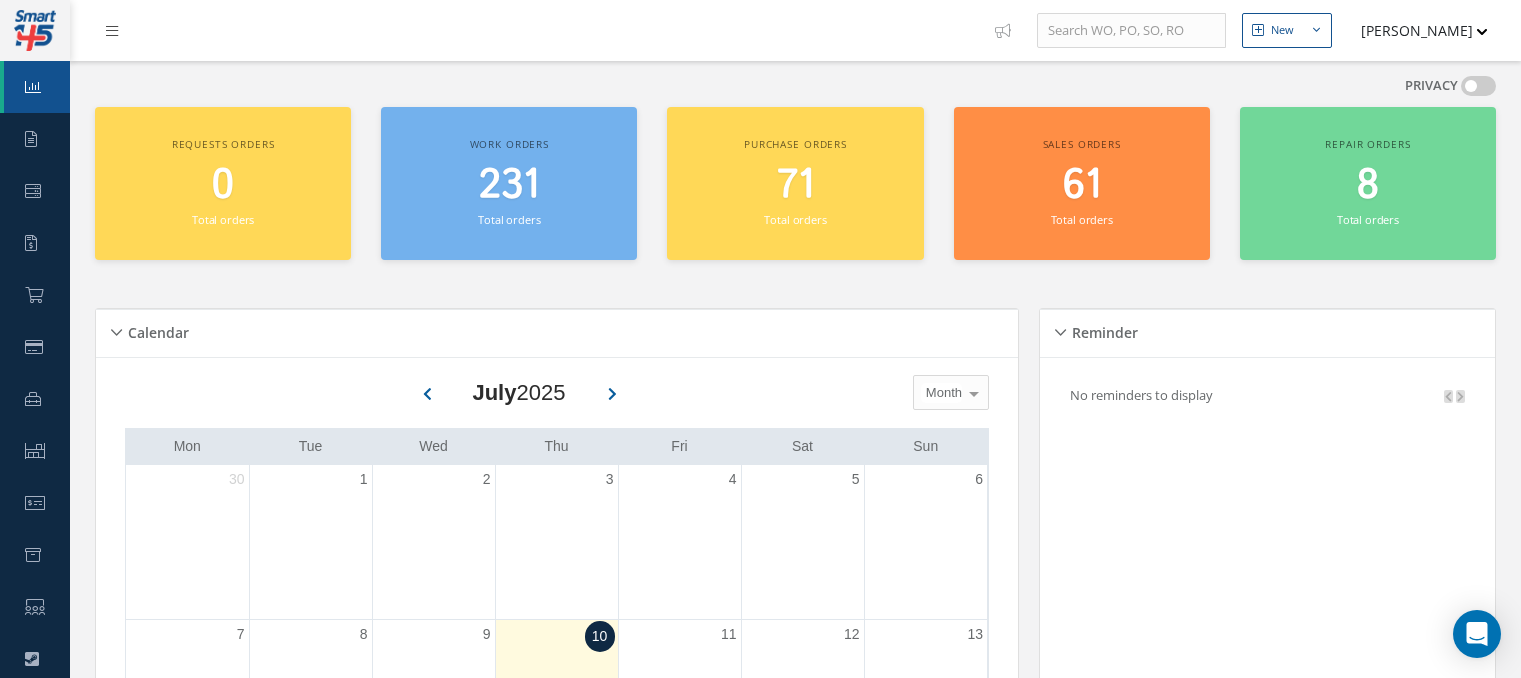 scroll, scrollTop: 0, scrollLeft: 0, axis: both 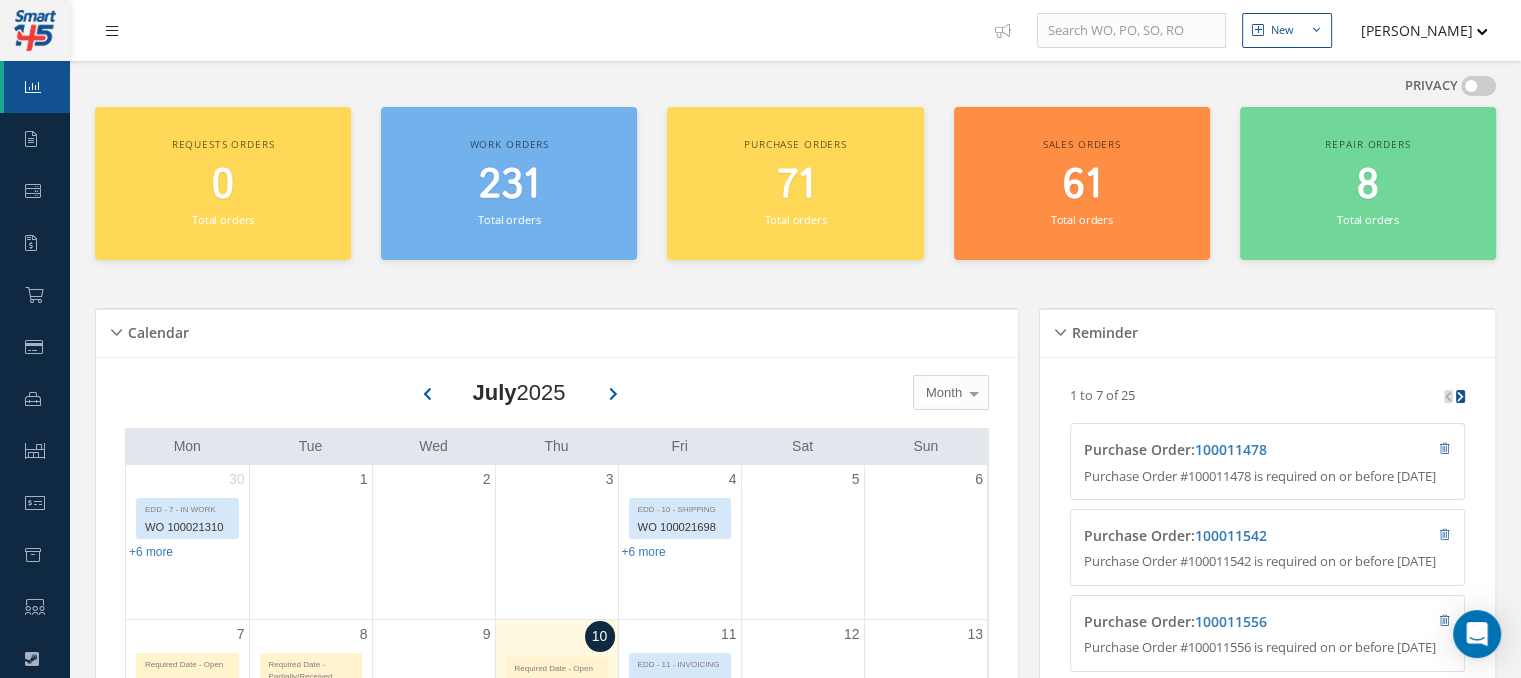 click at bounding box center [112, 31] 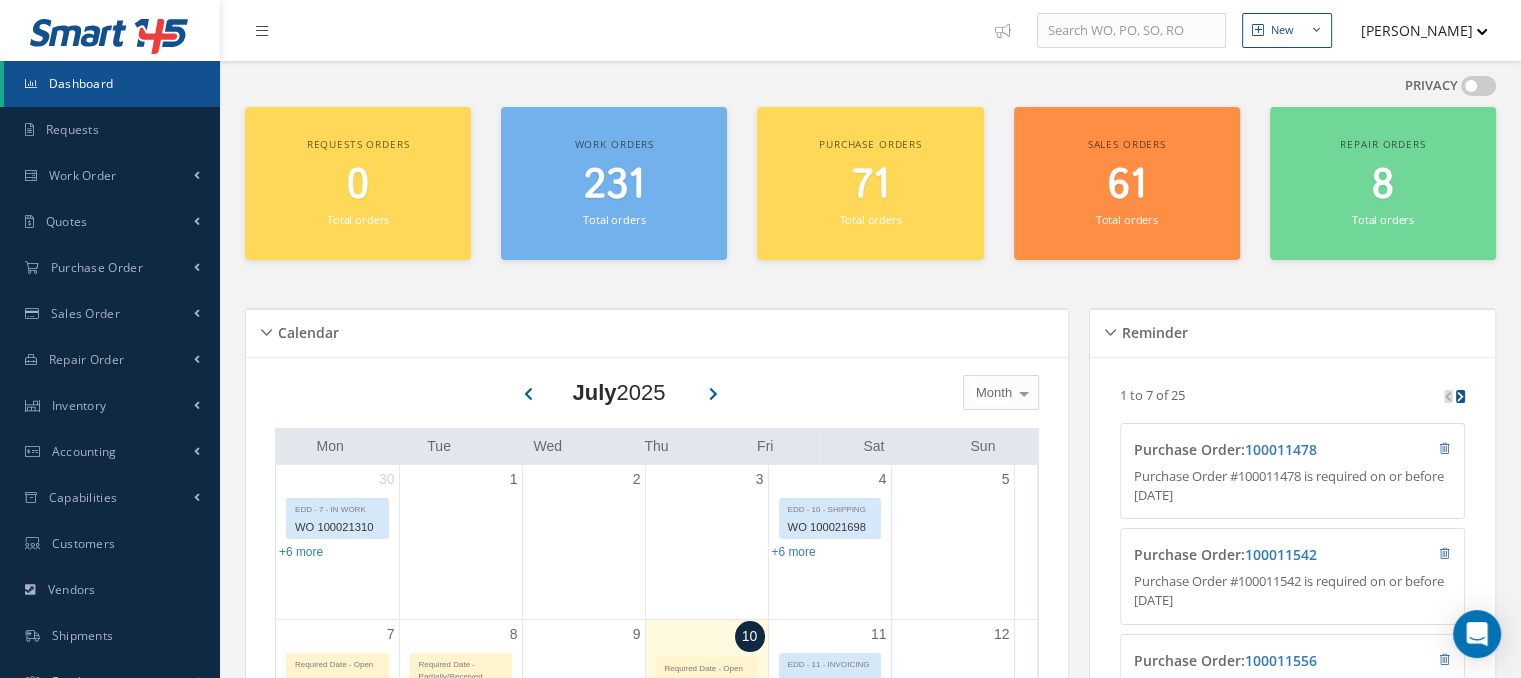 click on "[PERSON_NAME]" at bounding box center (1415, 30) 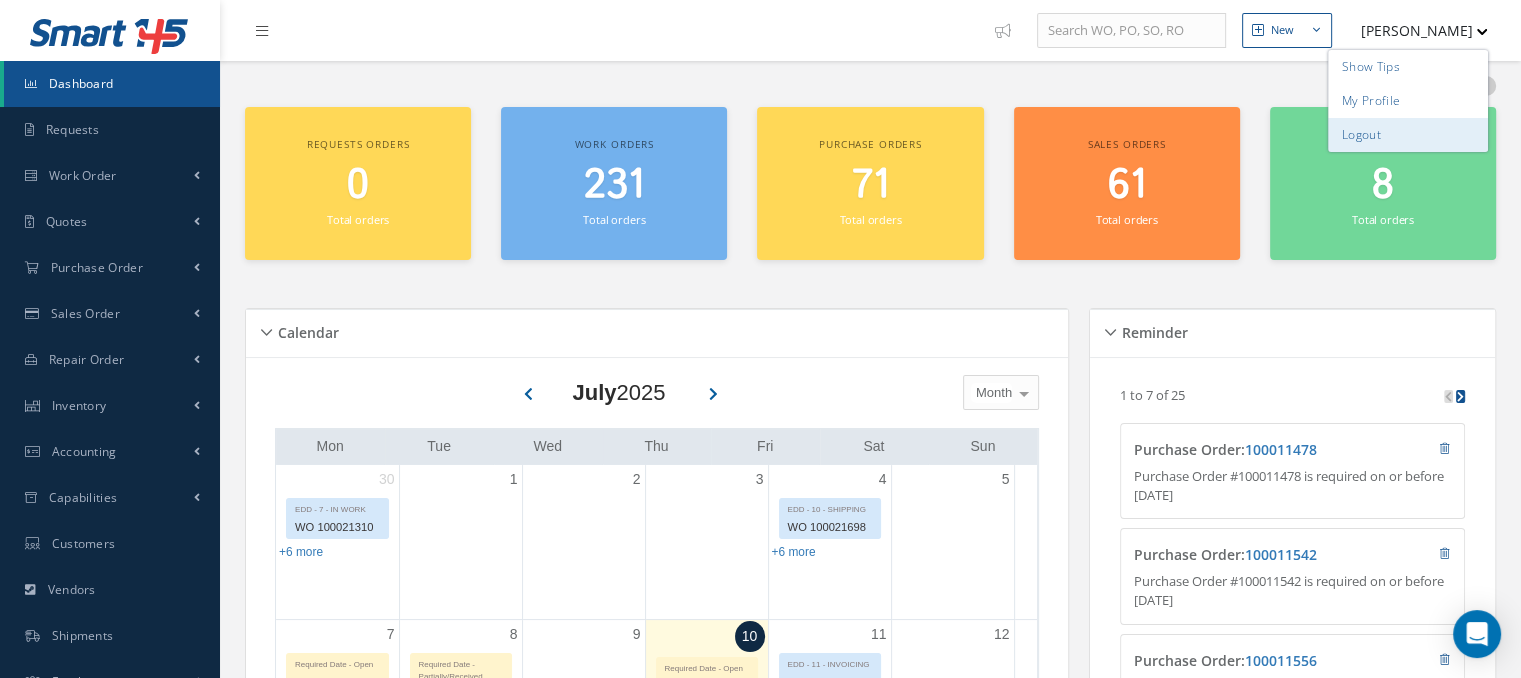 click on "Logout" at bounding box center (1408, 135) 